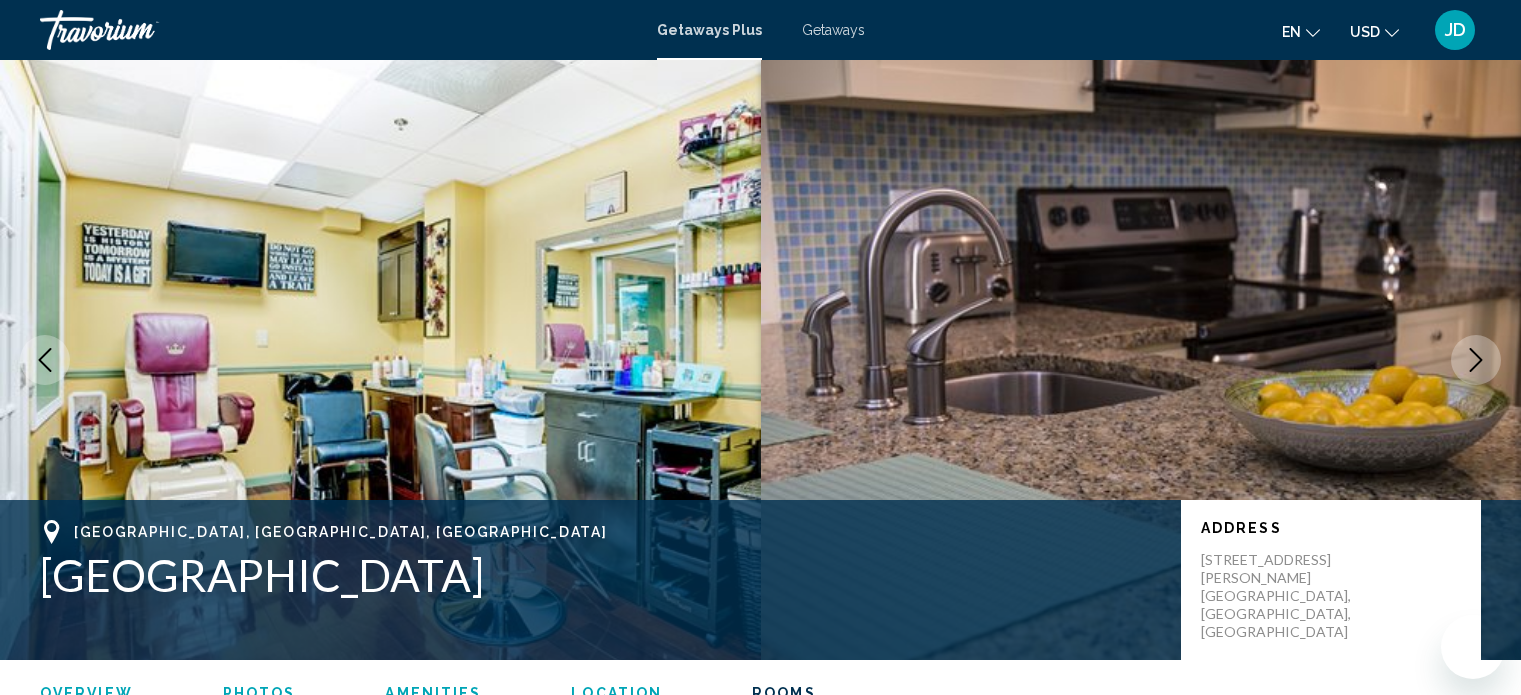 scroll, scrollTop: 3385, scrollLeft: 0, axis: vertical 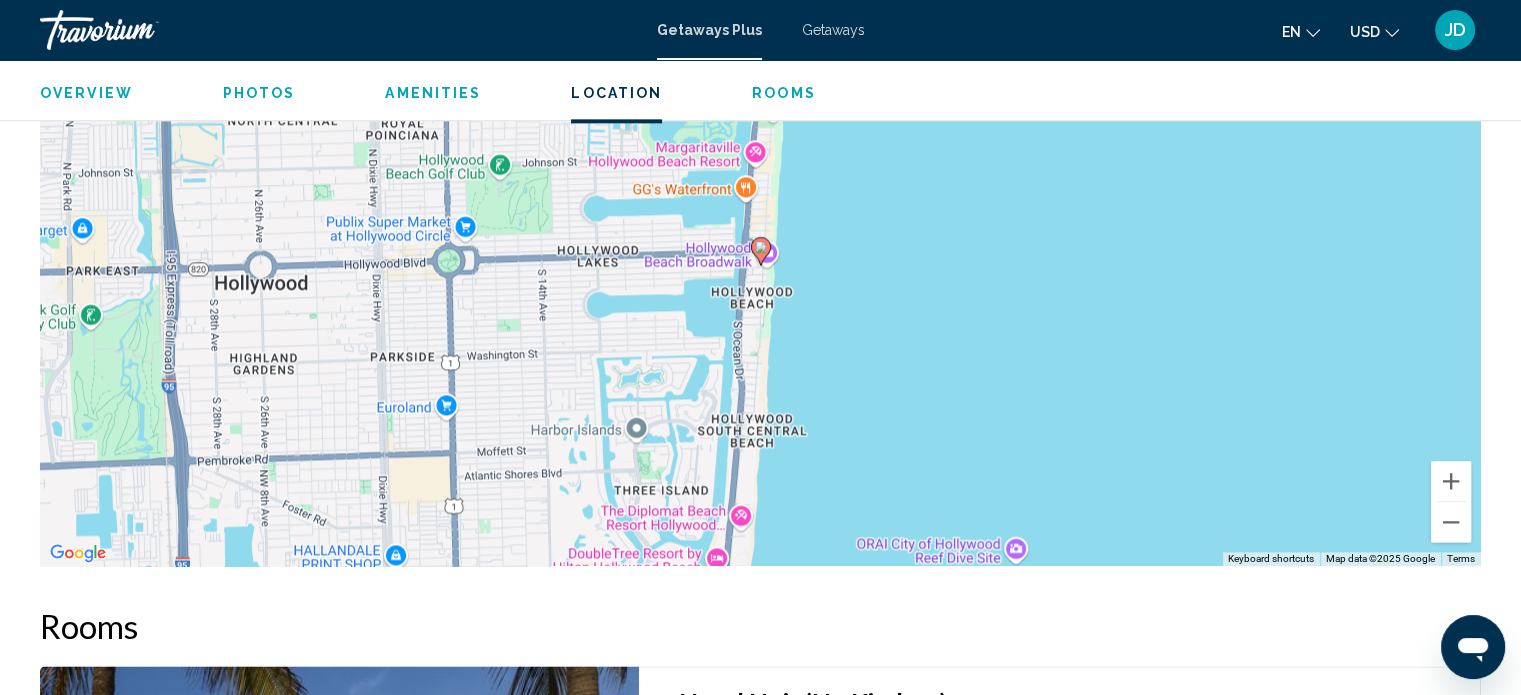 click 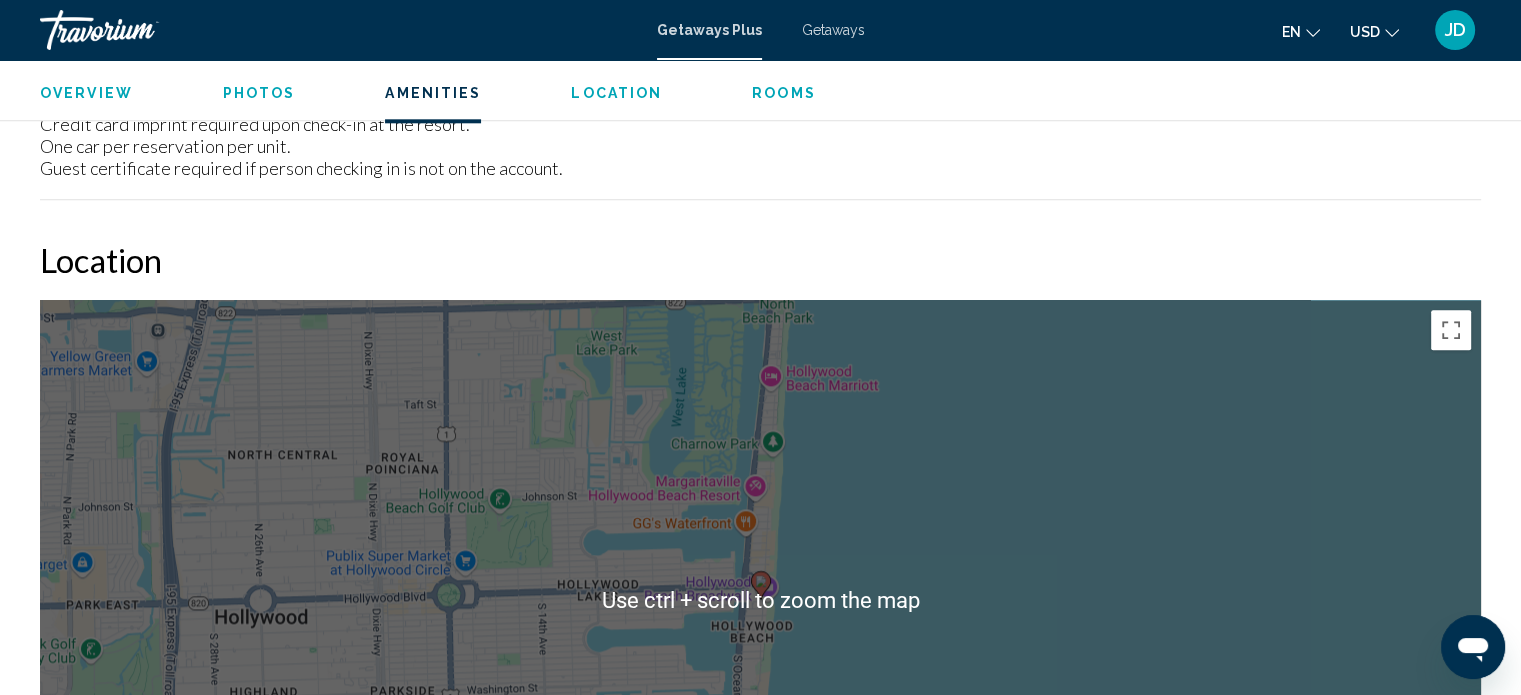 scroll, scrollTop: 2285, scrollLeft: 0, axis: vertical 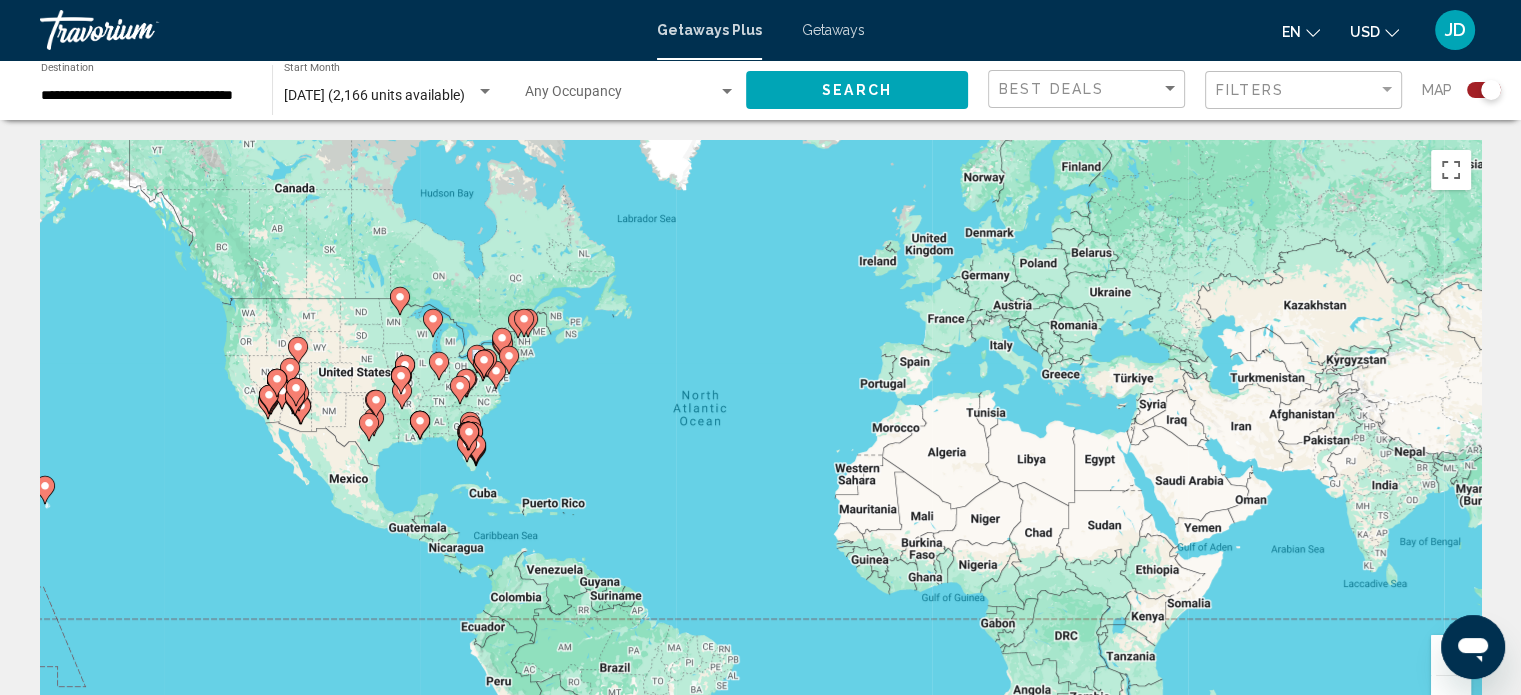 click on "**********" at bounding box center [146, 96] 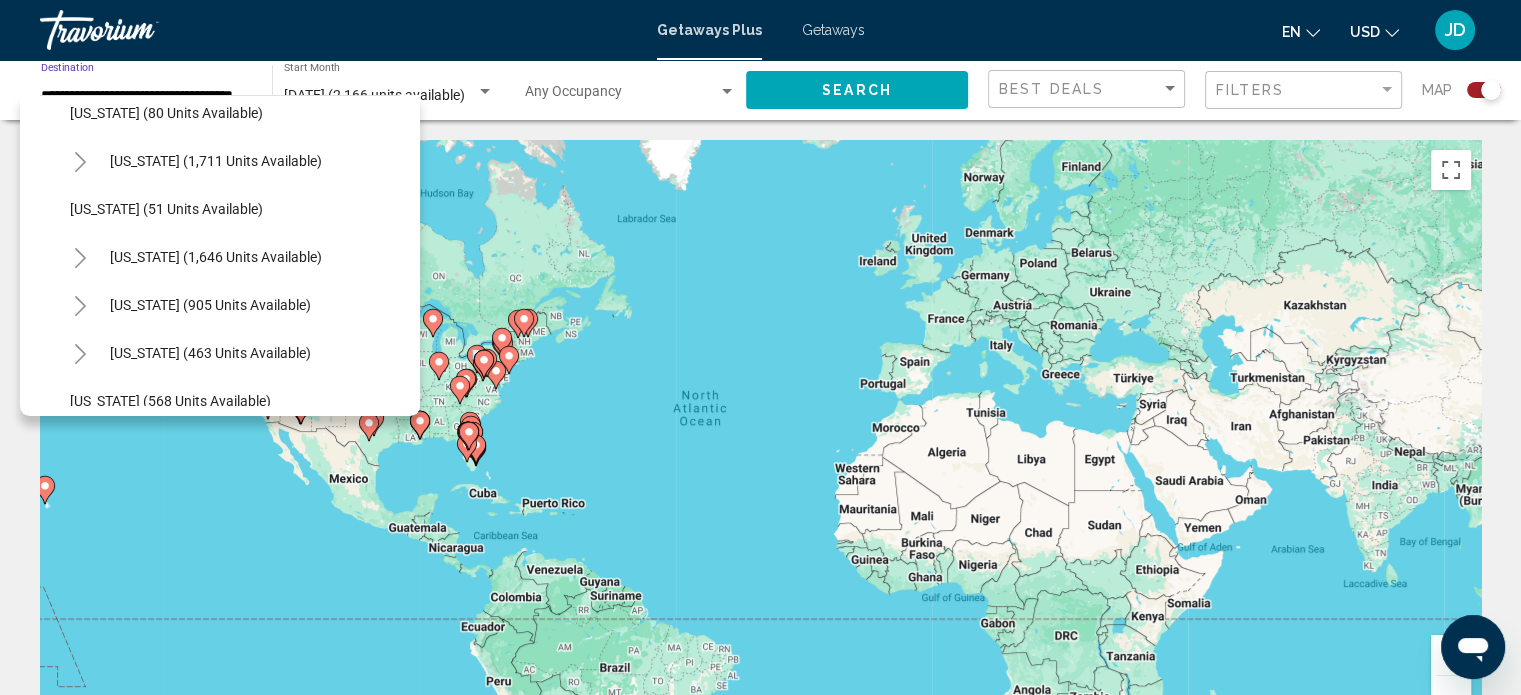 scroll, scrollTop: 1100, scrollLeft: 0, axis: vertical 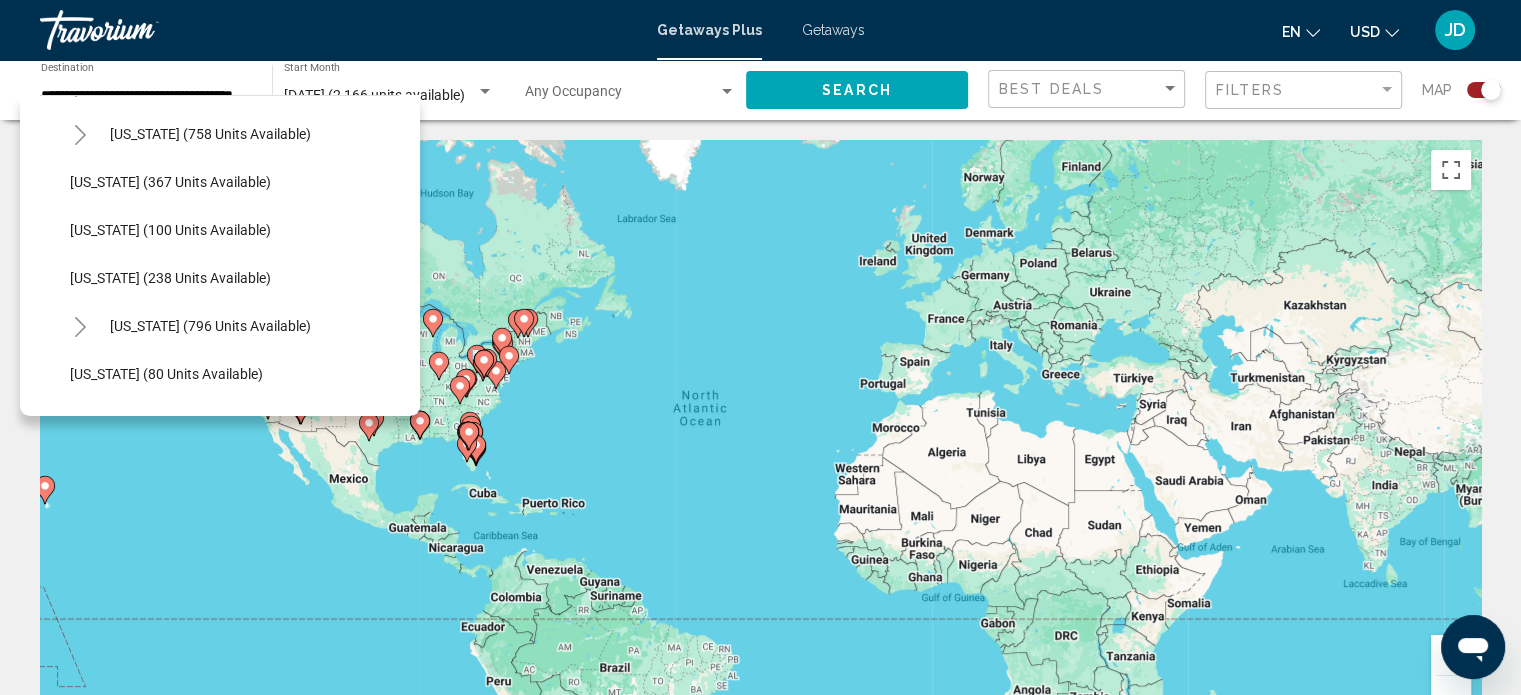 click on "New Mexico (100 units available)" 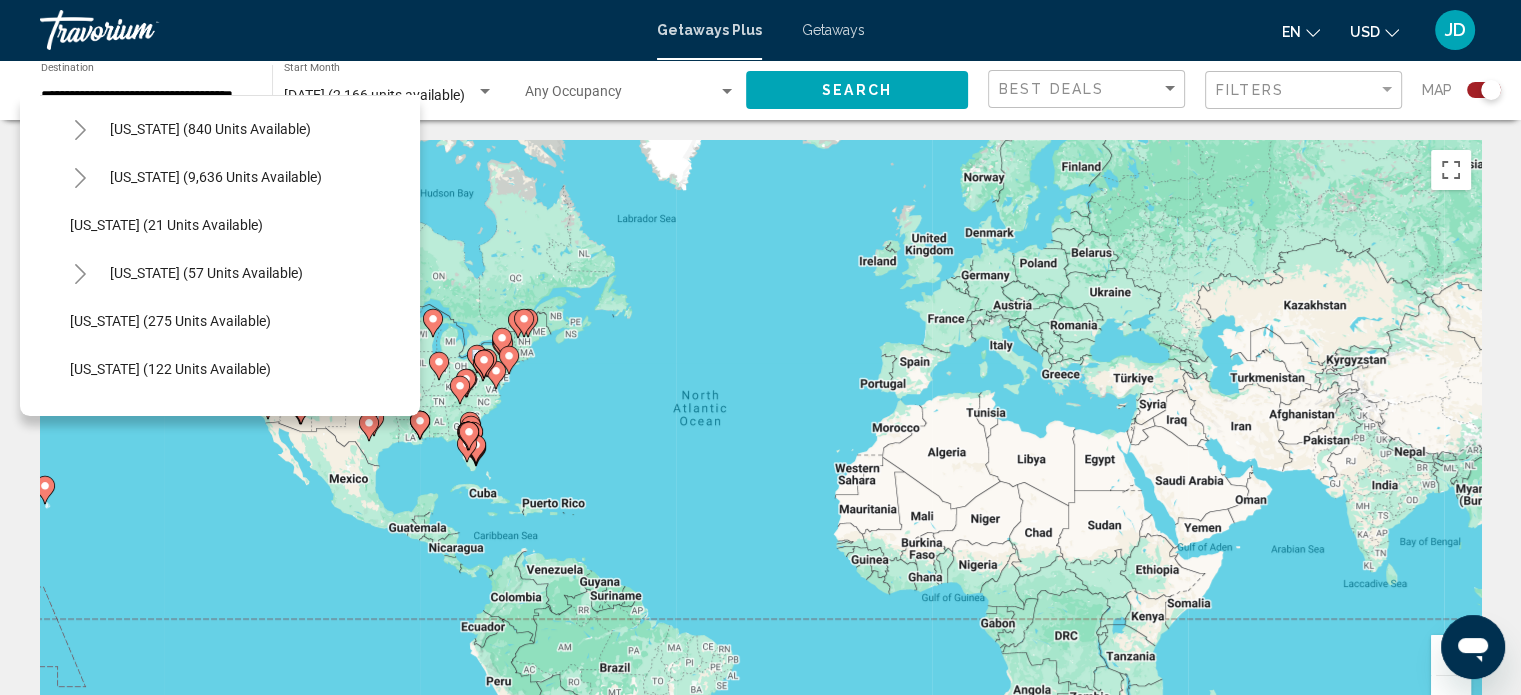 scroll, scrollTop: 200, scrollLeft: 0, axis: vertical 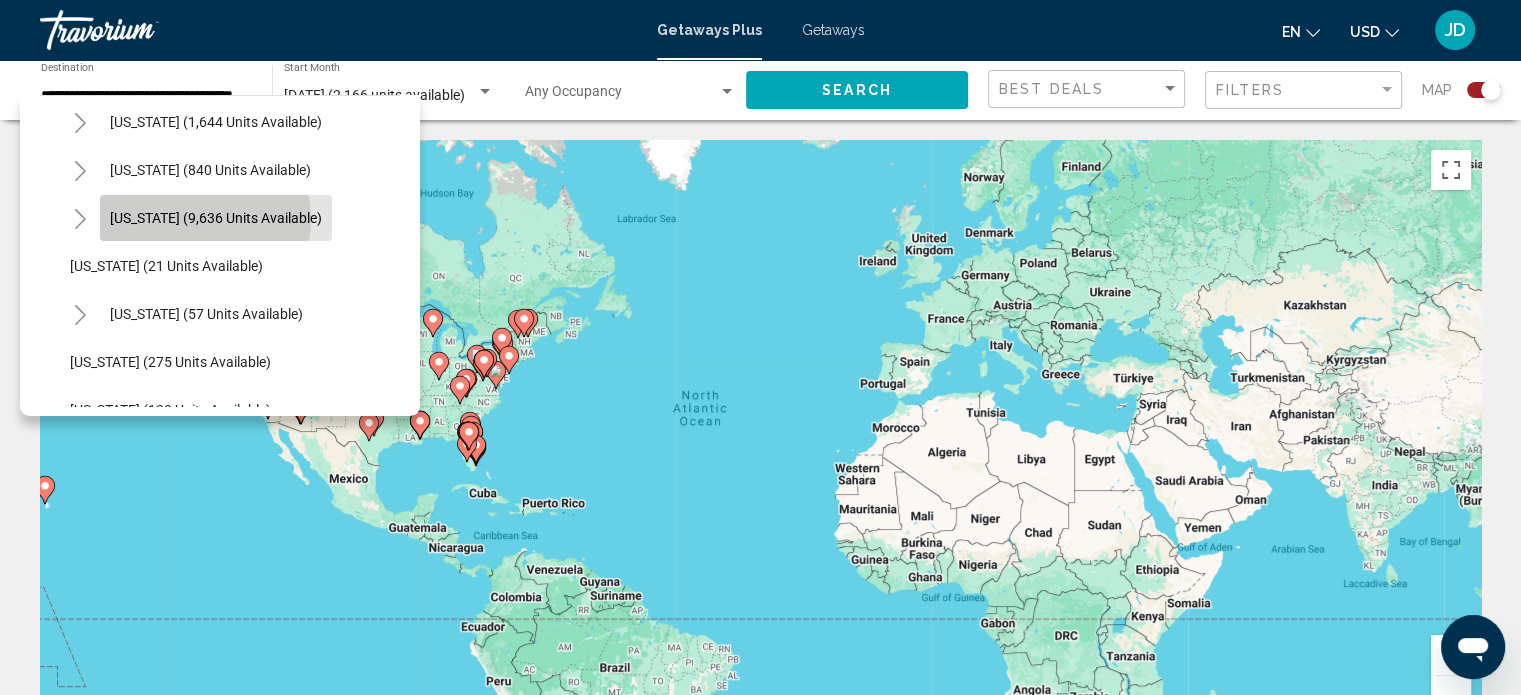 click on "Florida (9,636 units available)" 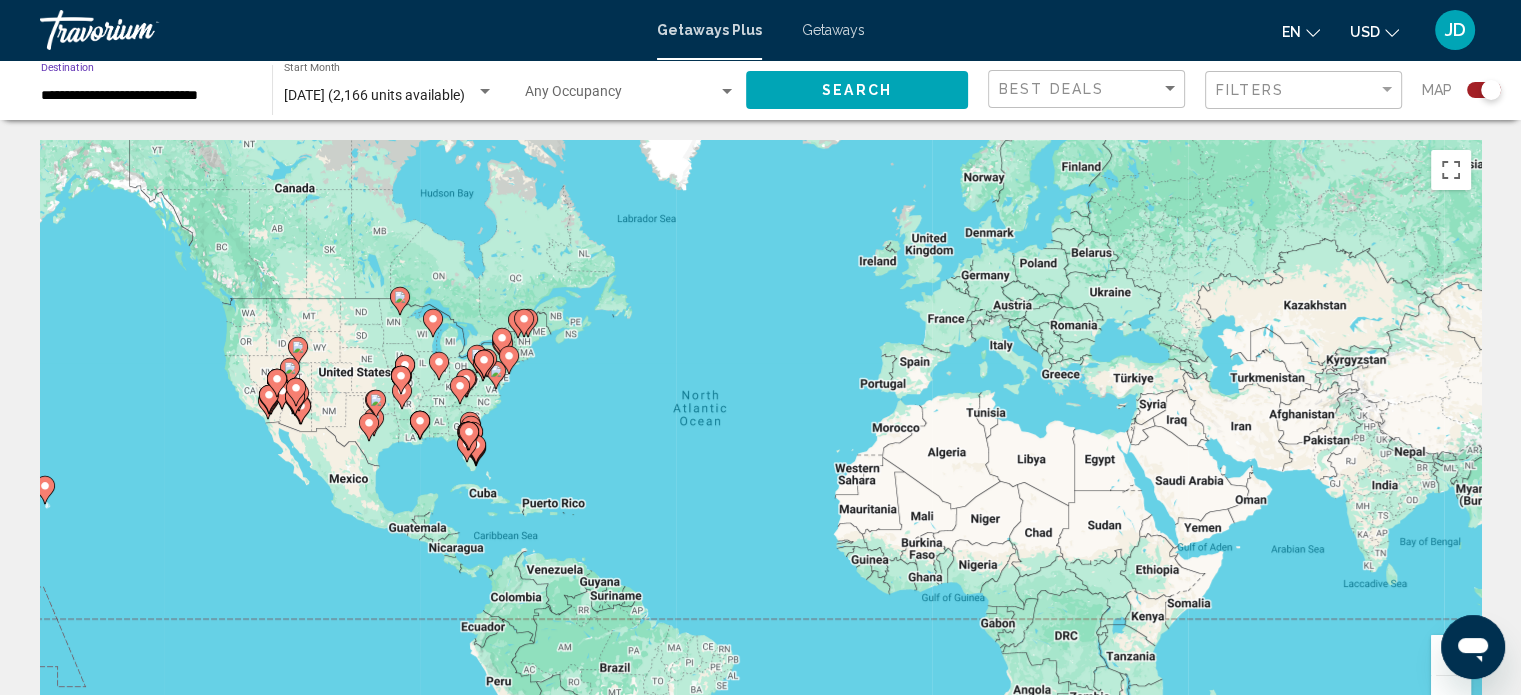 click on "**********" at bounding box center [146, 96] 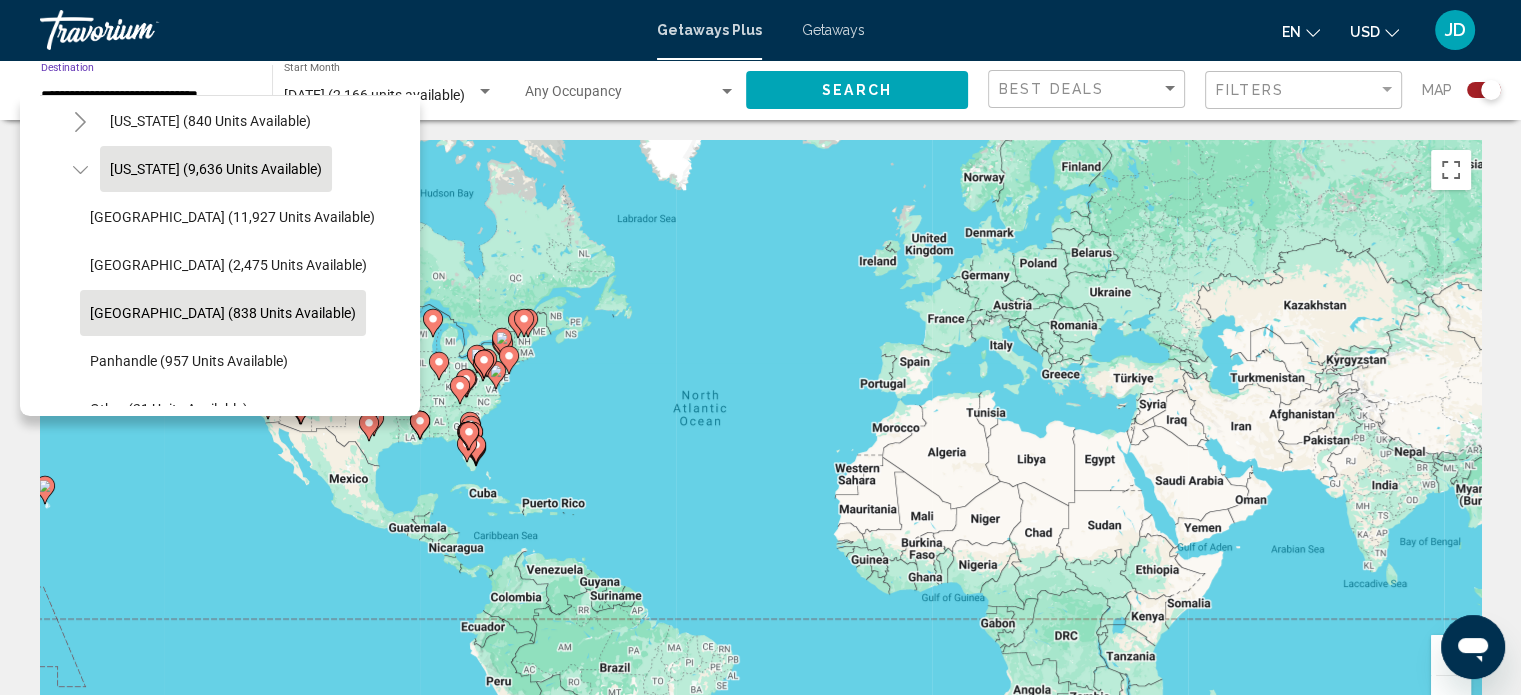 scroll, scrollTop: 274, scrollLeft: 0, axis: vertical 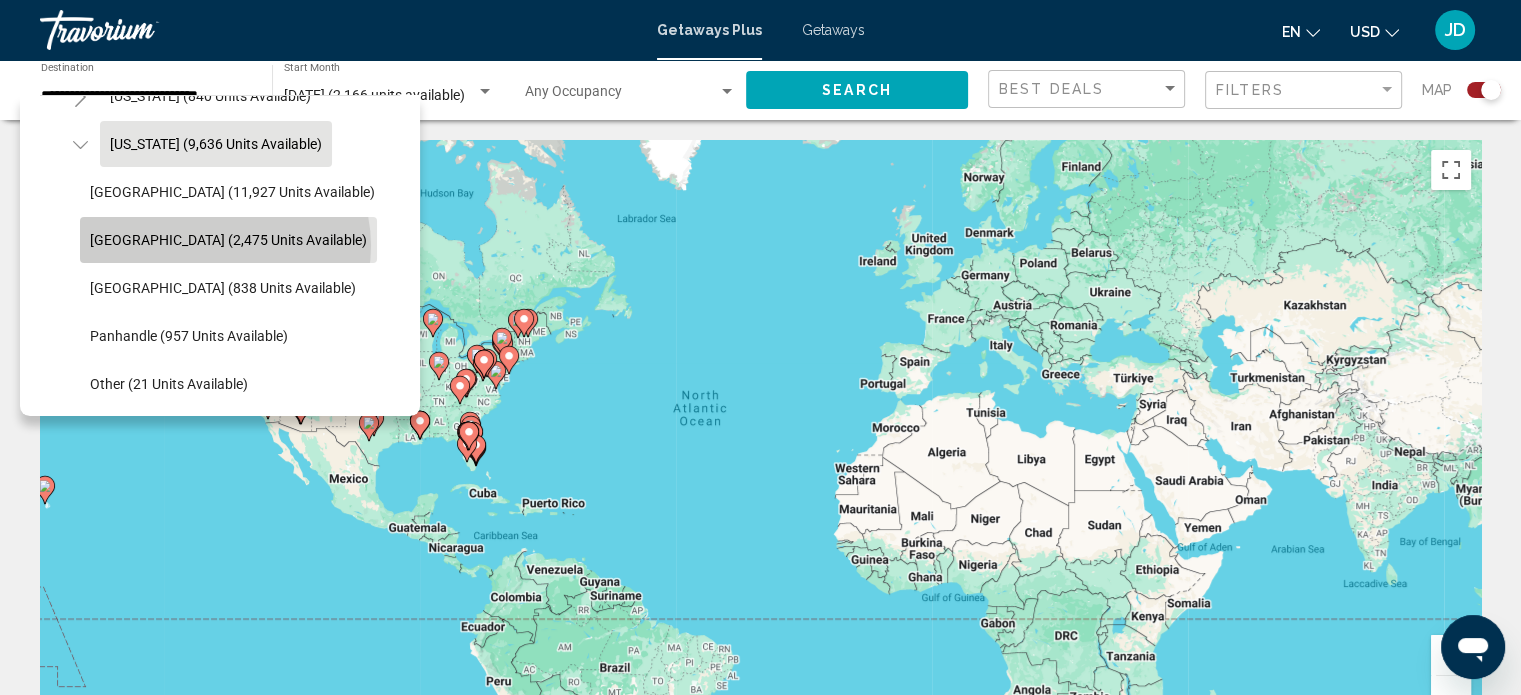 click on "East Coast (2,475 units available)" 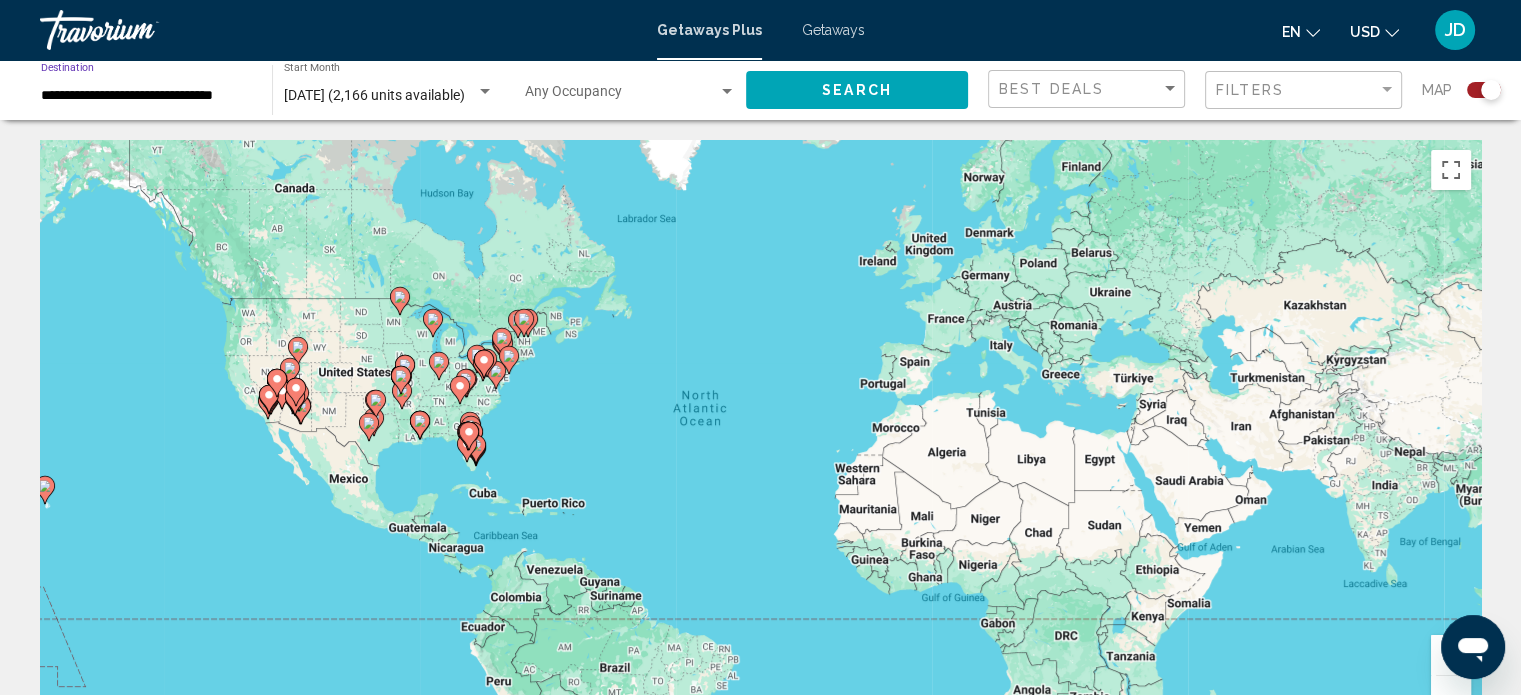 click on "Search" 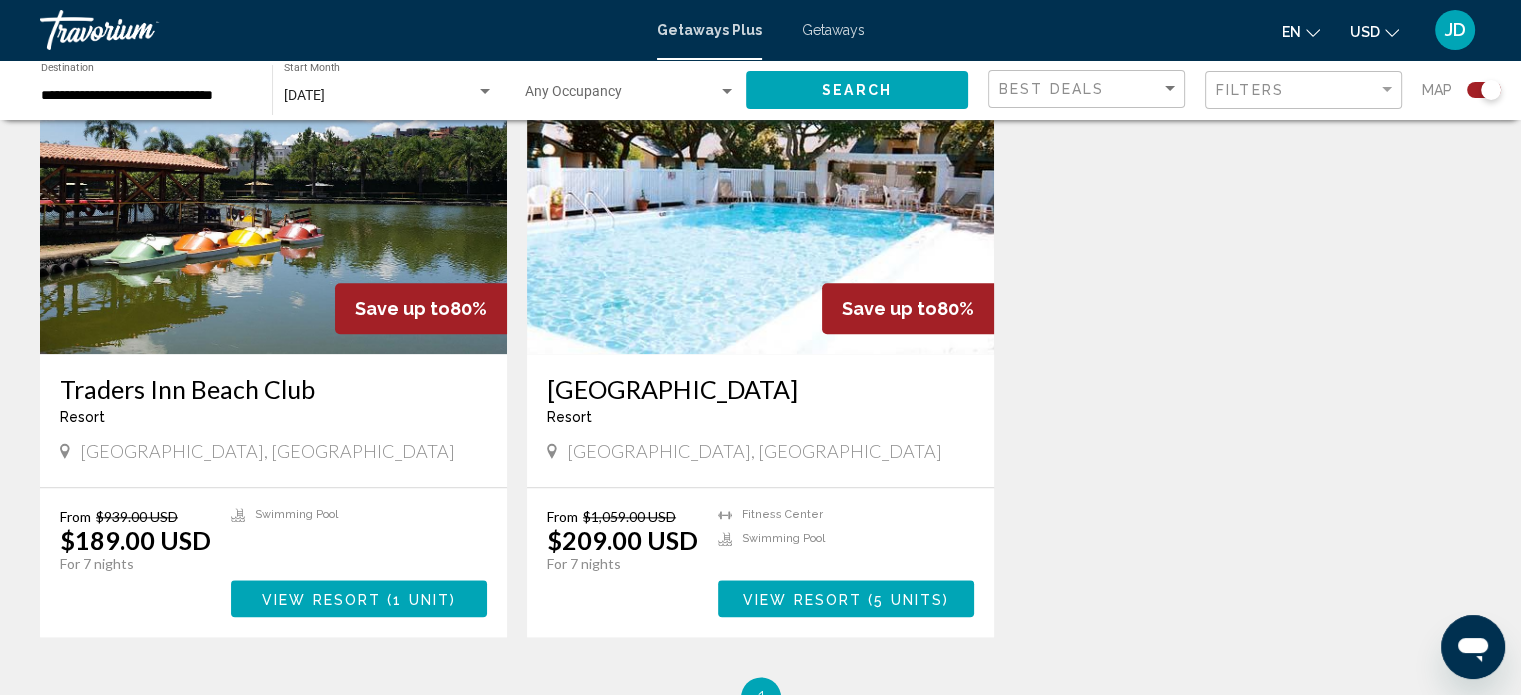scroll, scrollTop: 2277, scrollLeft: 0, axis: vertical 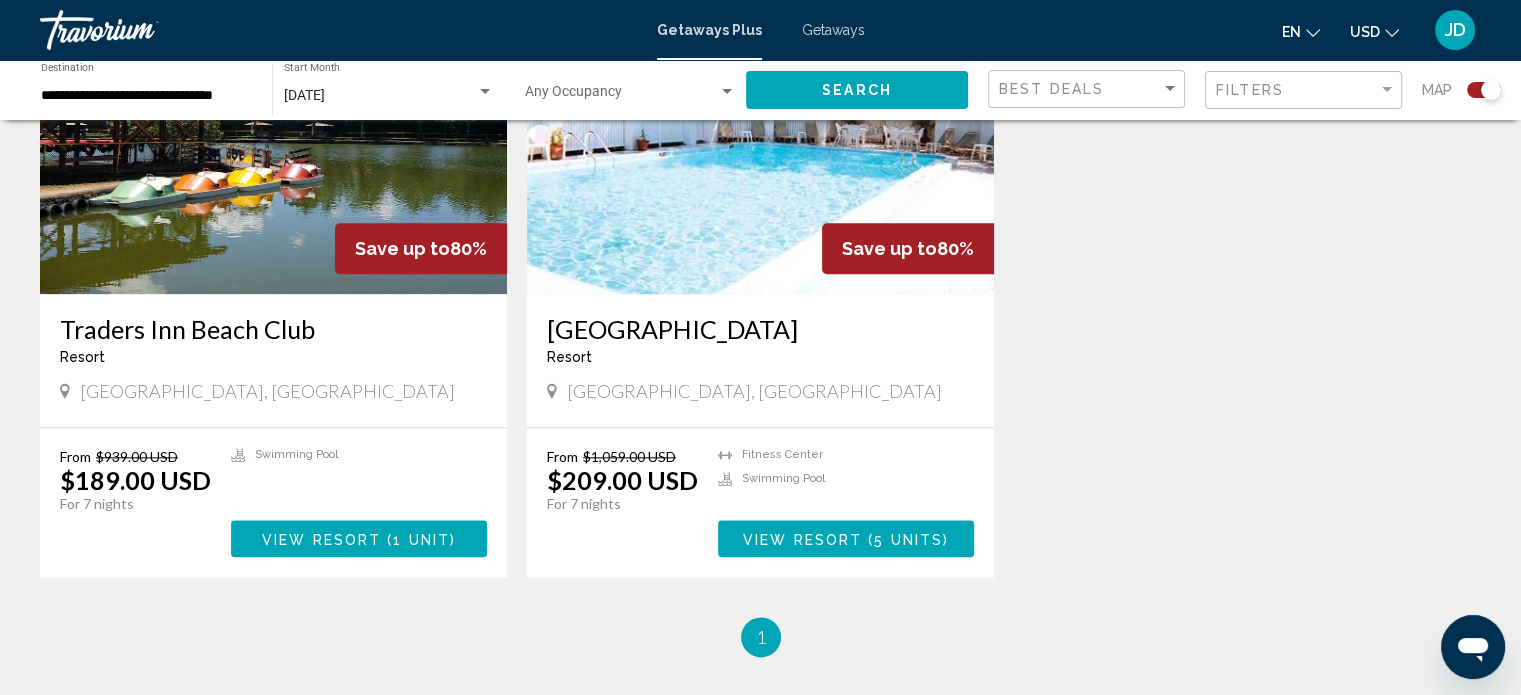 click on "Save up to  80%" at bounding box center [908, 248] 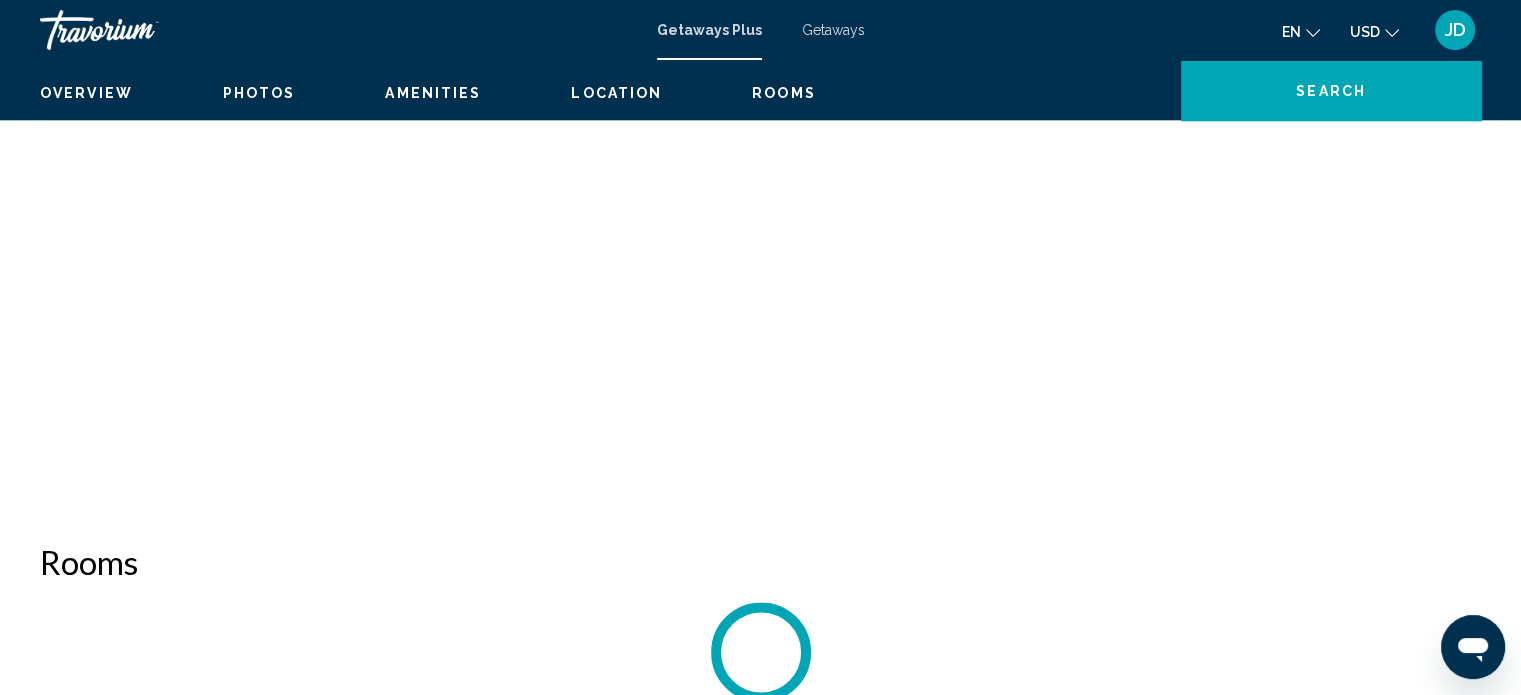 scroll, scrollTop: 12, scrollLeft: 0, axis: vertical 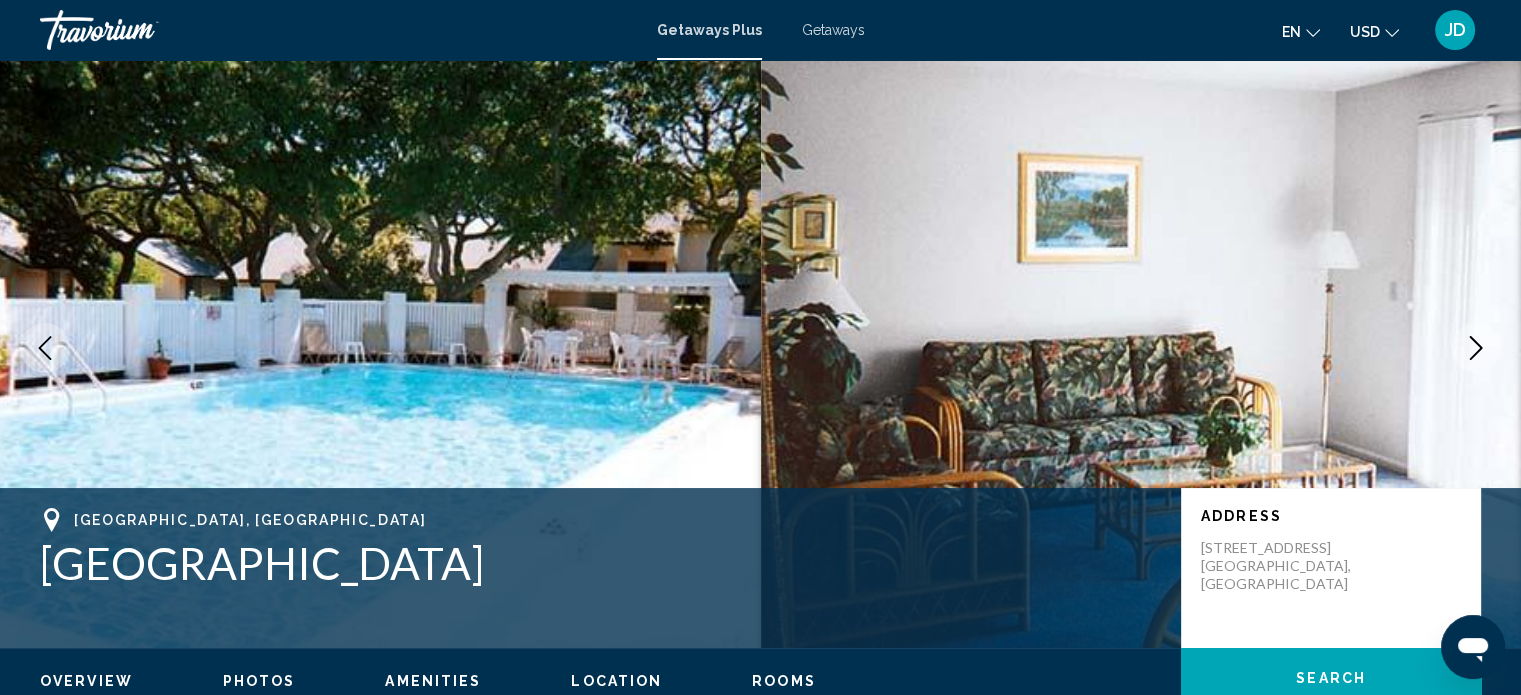 click 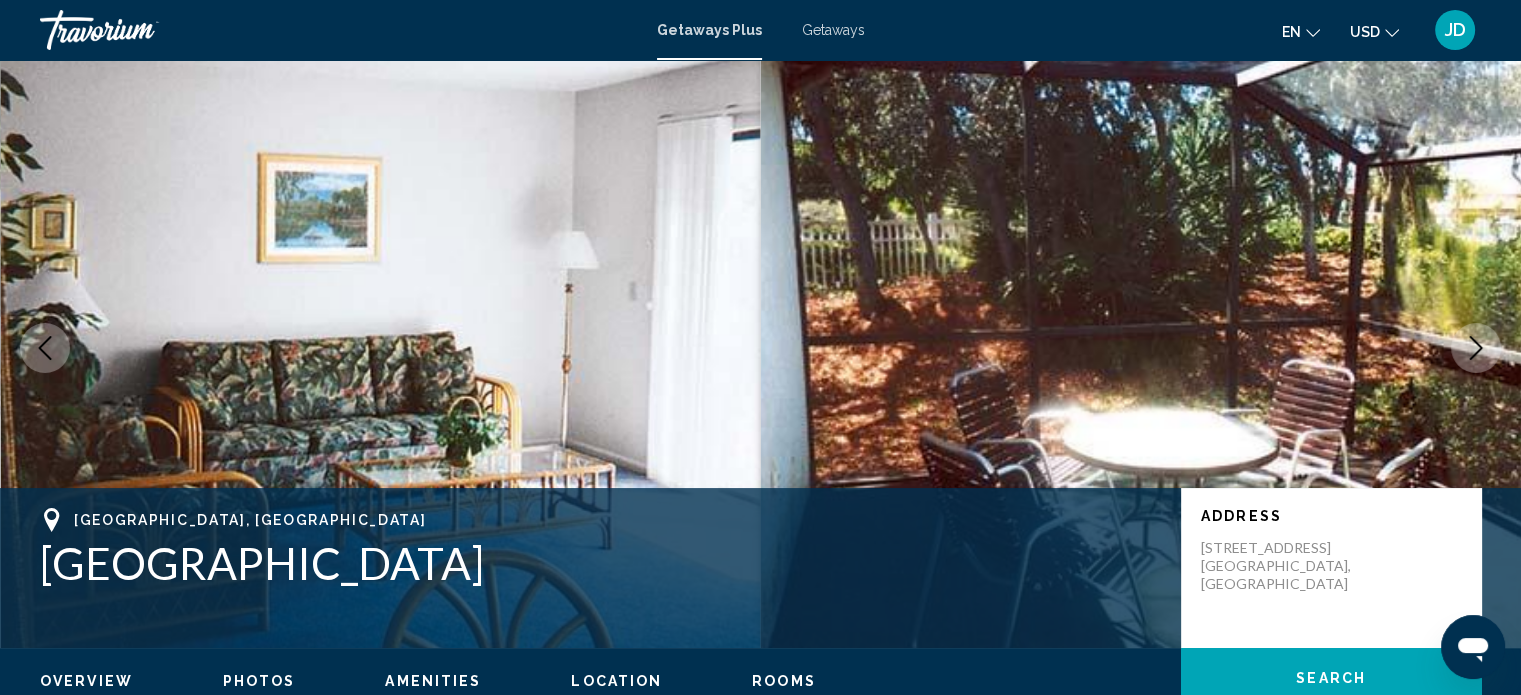click 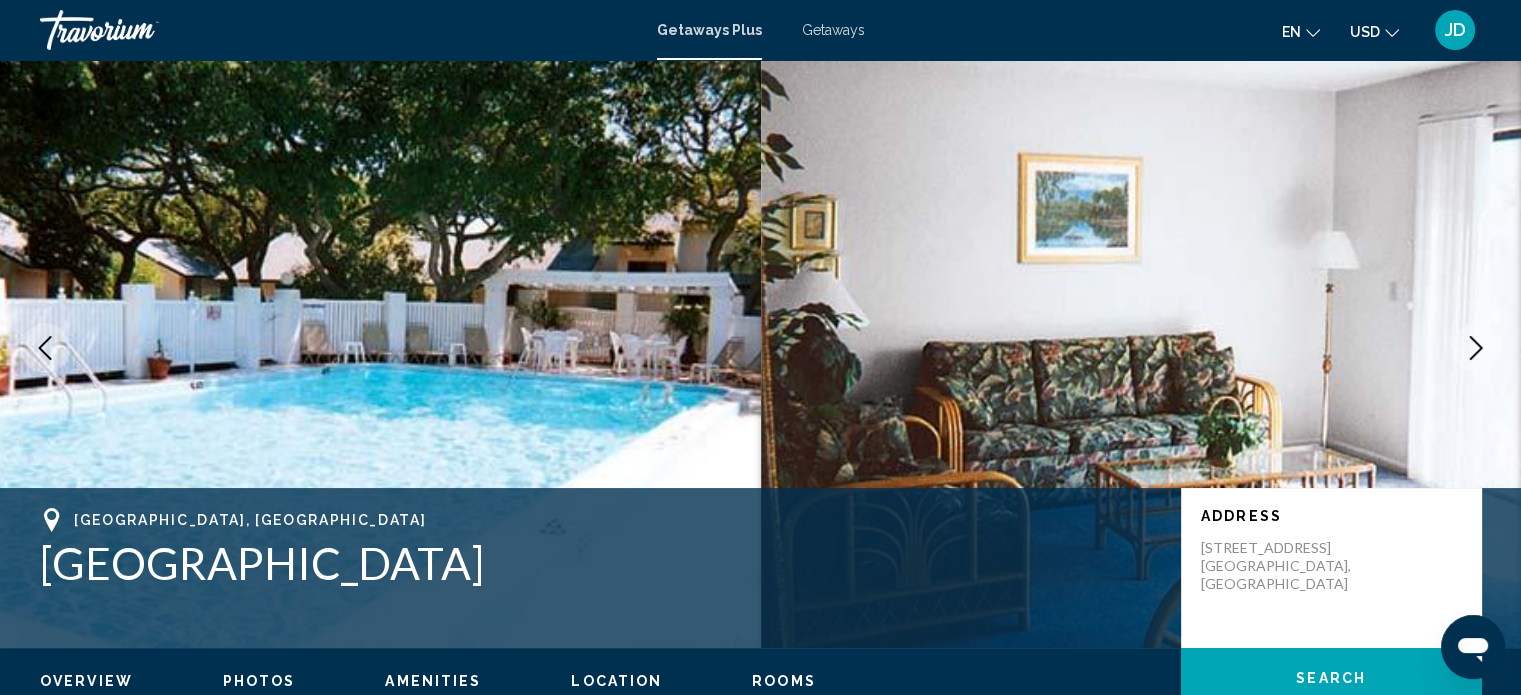 click 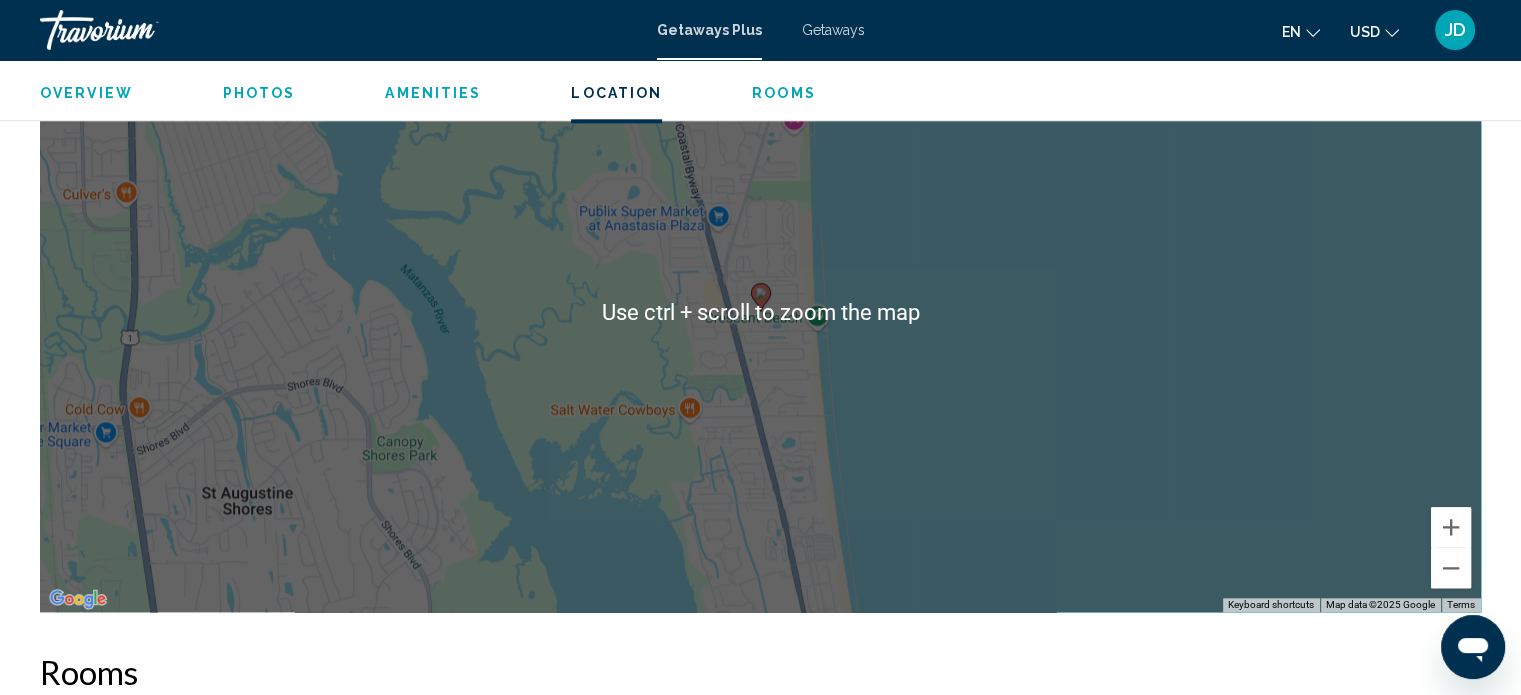scroll, scrollTop: 2212, scrollLeft: 0, axis: vertical 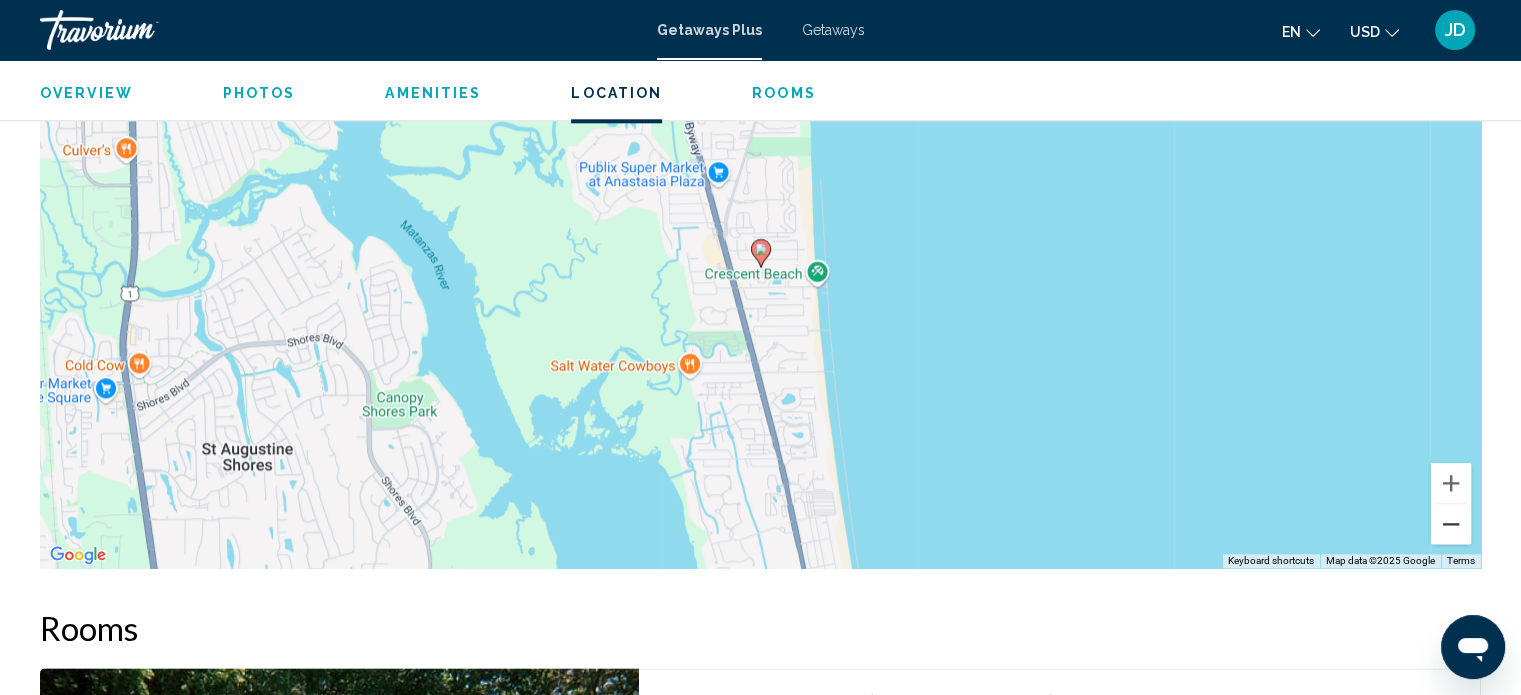 click at bounding box center [1451, 524] 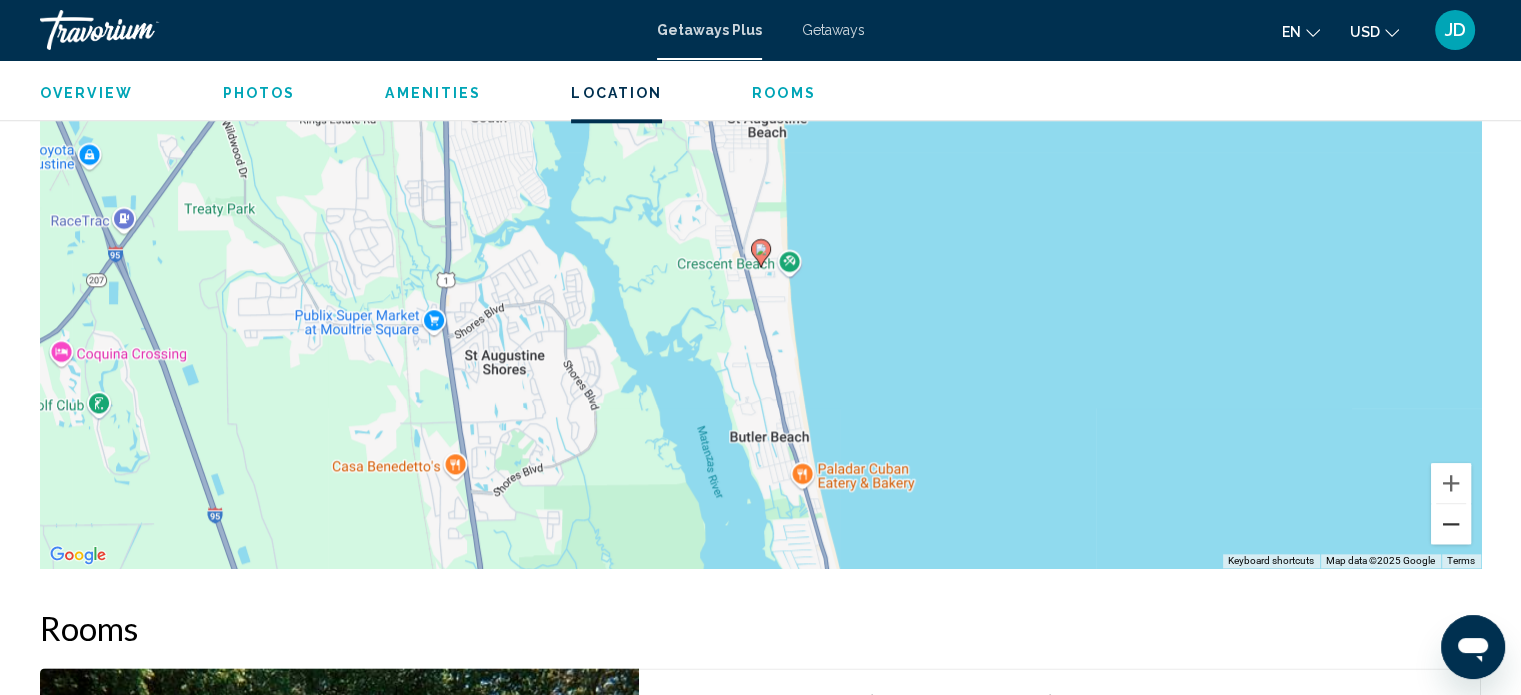 click at bounding box center [1451, 524] 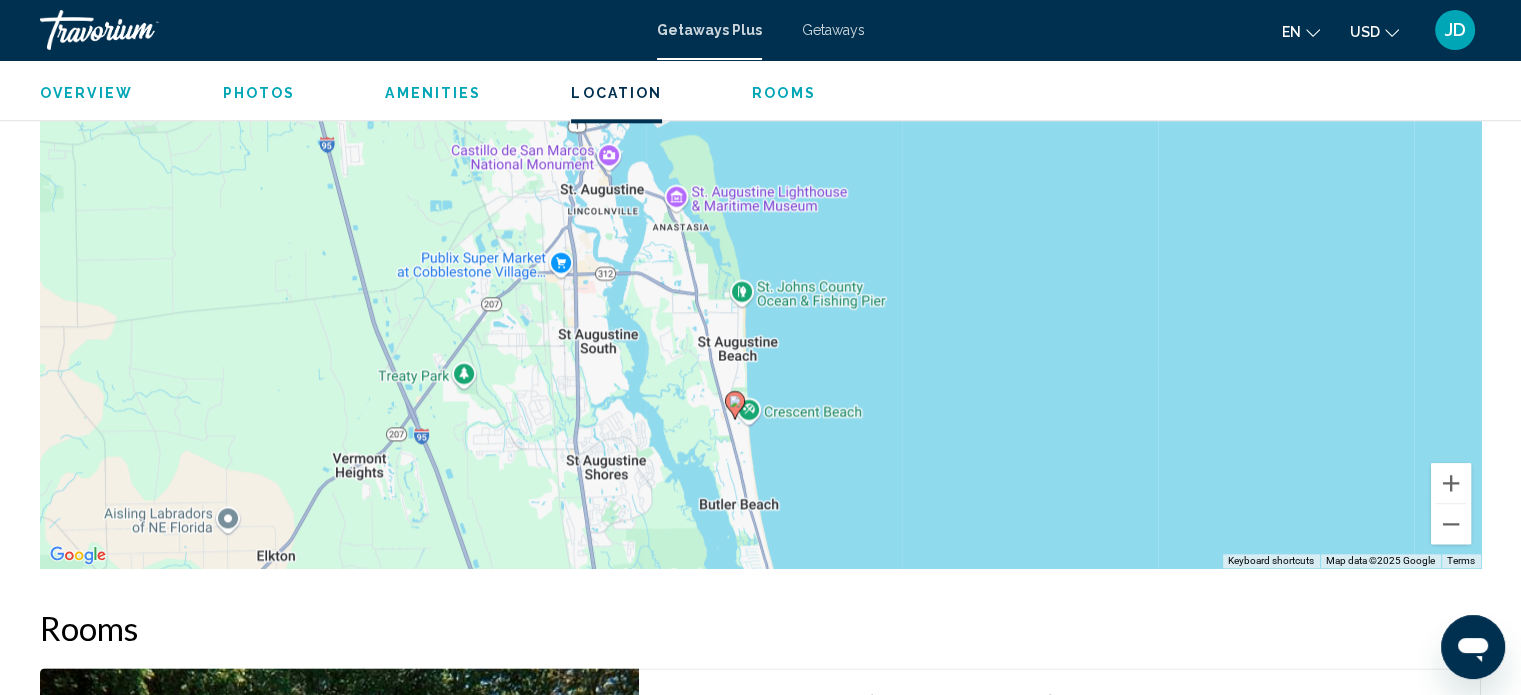 drag, startPoint x: 894, startPoint y: 349, endPoint x: 866, endPoint y: 501, distance: 154.55743 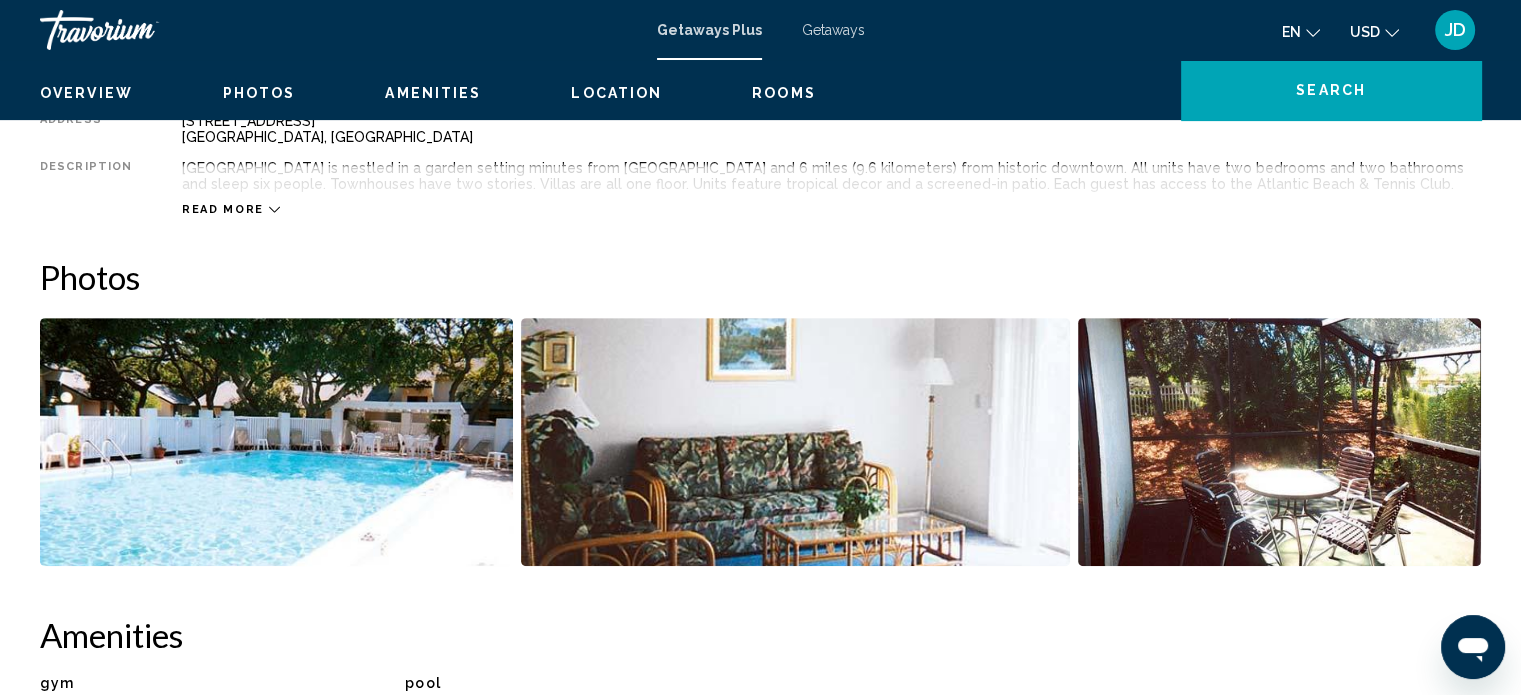 scroll, scrollTop: 412, scrollLeft: 0, axis: vertical 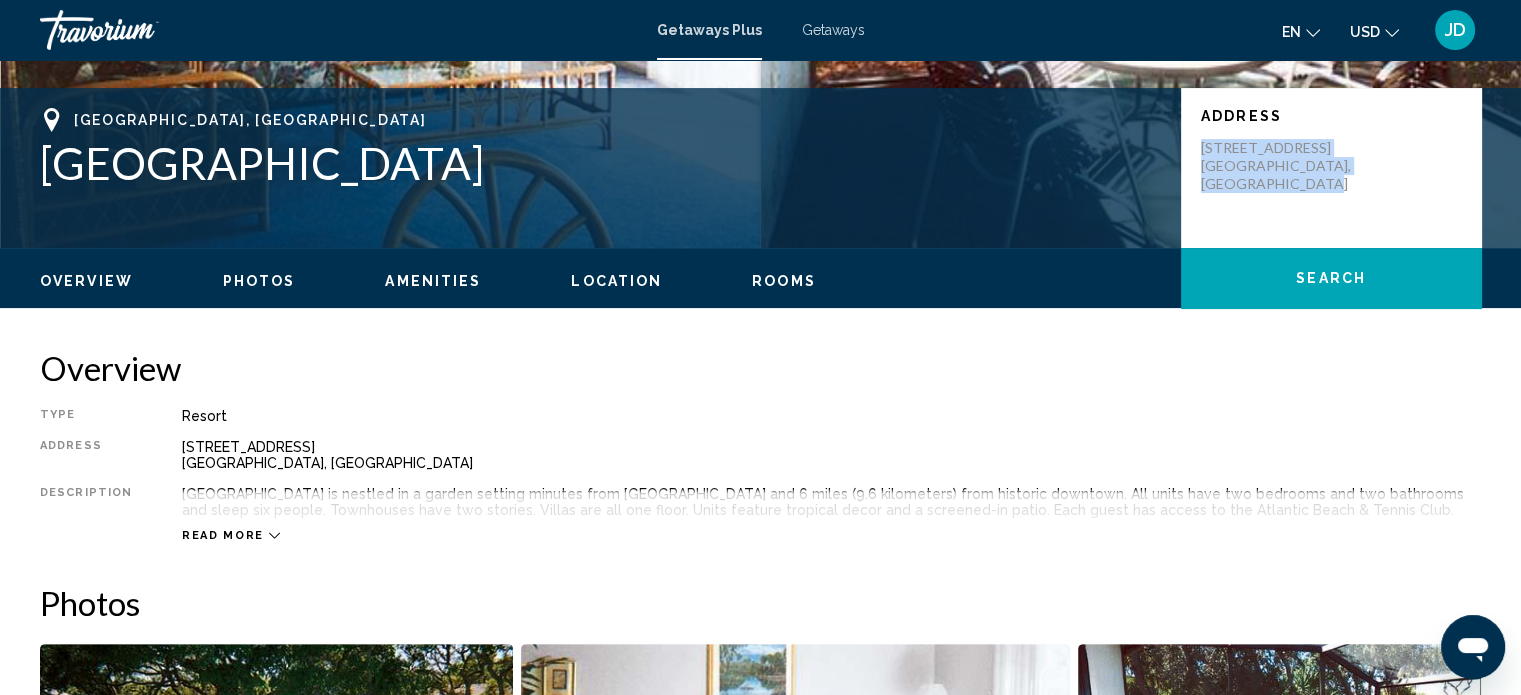 drag, startPoint x: 1308, startPoint y: 183, endPoint x: 1192, endPoint y: 146, distance: 121.75796 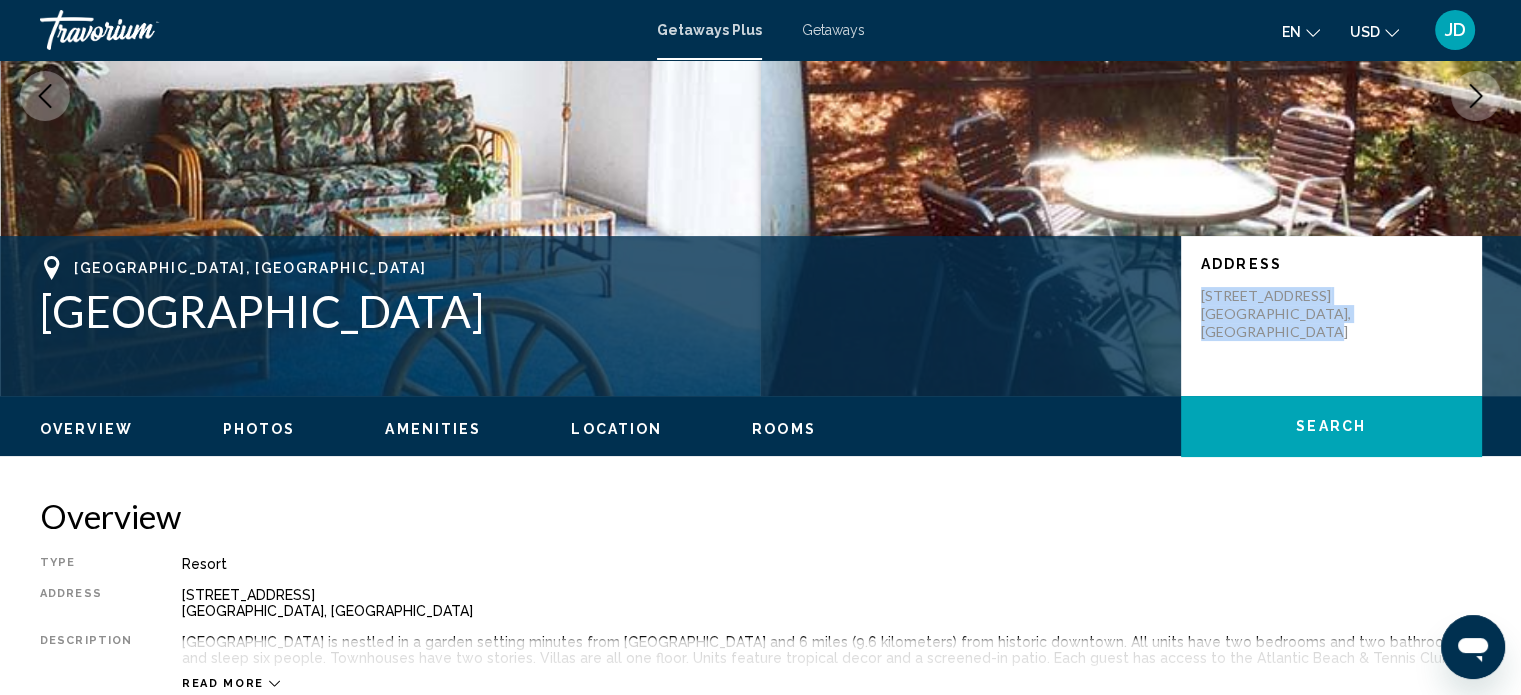 scroll, scrollTop: 212, scrollLeft: 0, axis: vertical 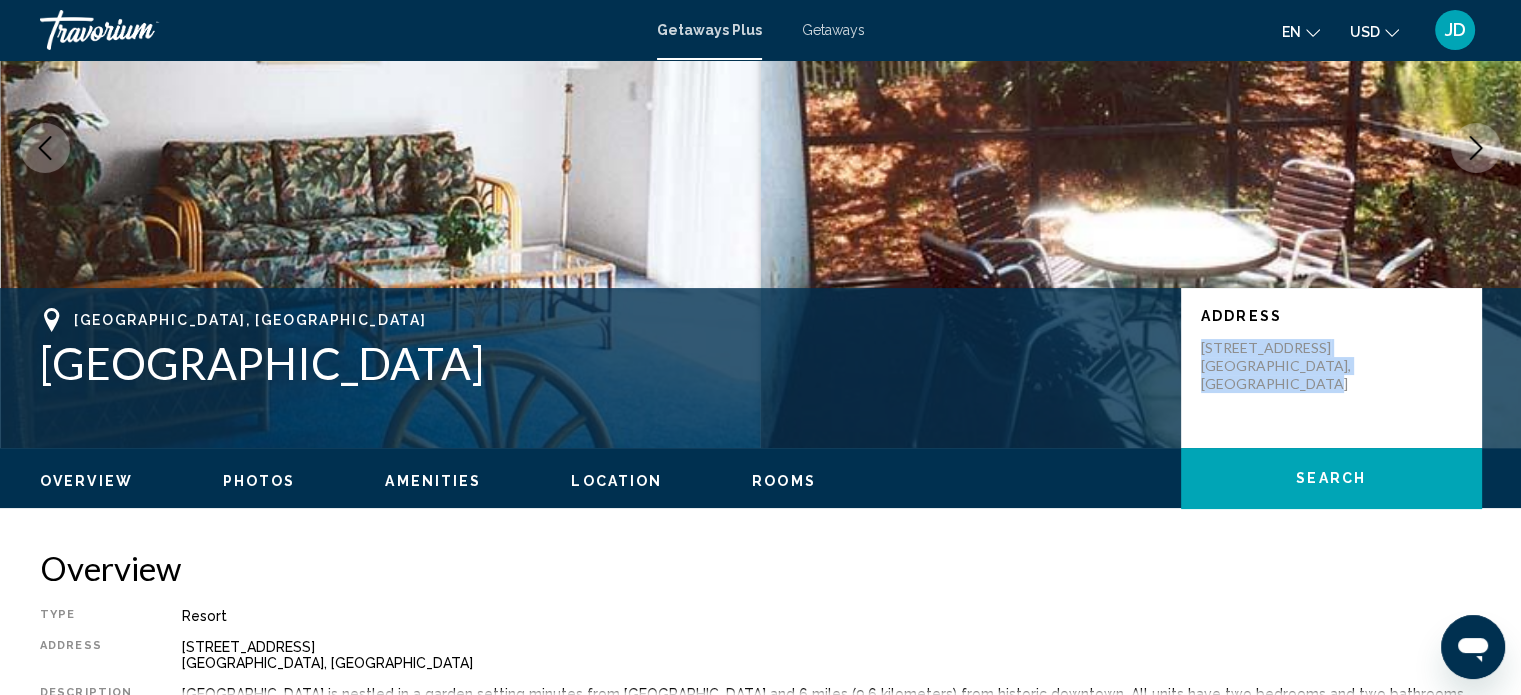 copy on "3960 A1A South Saint Augustine, FL, 320806928, USA" 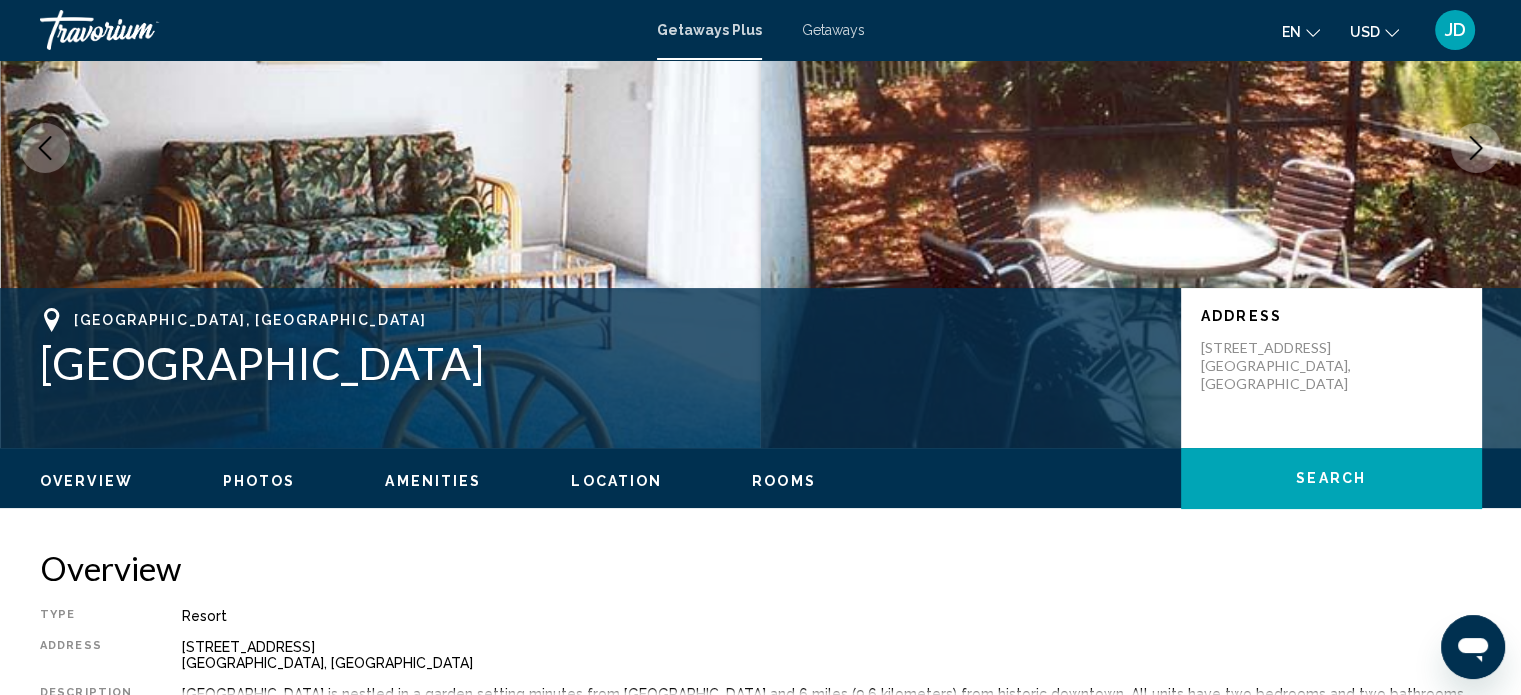 click on "St. Augustine Beach and Tennis Resort" at bounding box center (600, 363) 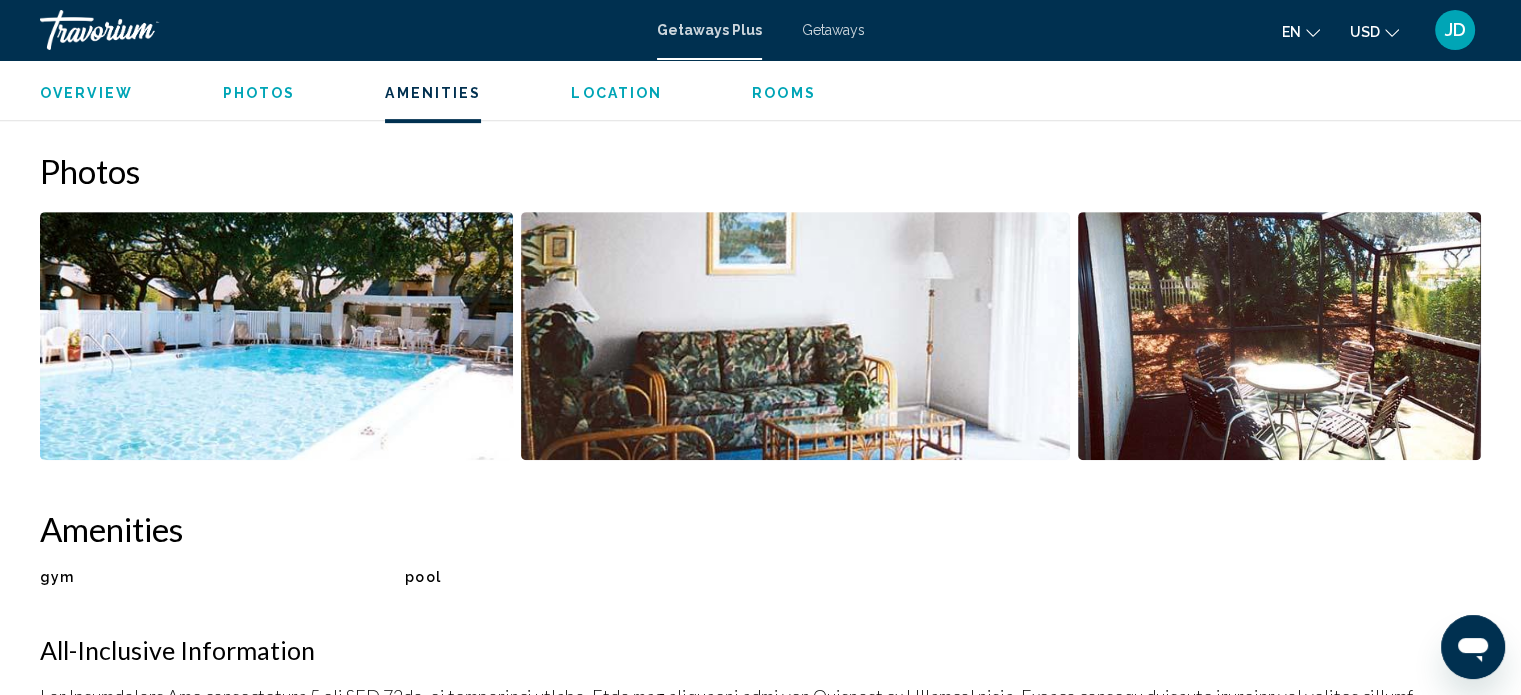 scroll, scrollTop: 812, scrollLeft: 0, axis: vertical 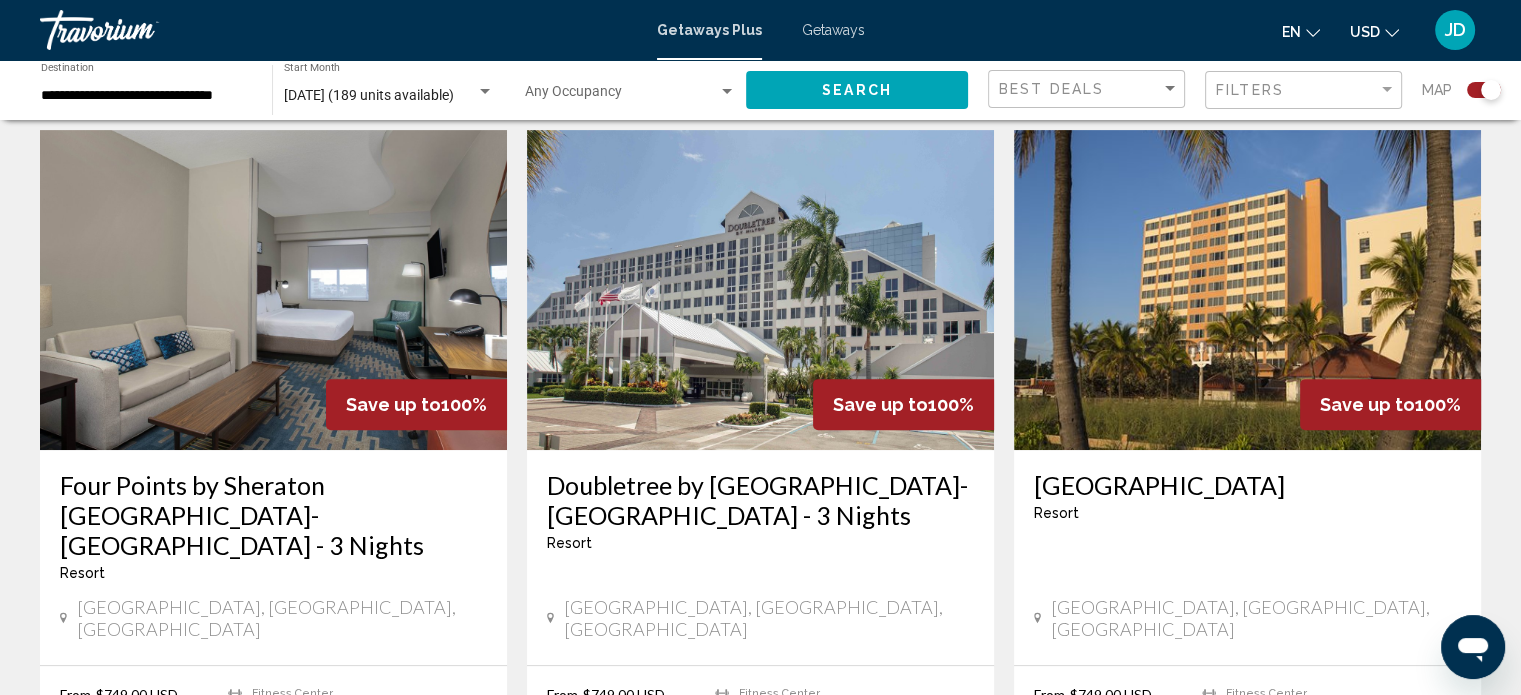 click at bounding box center [1247, 290] 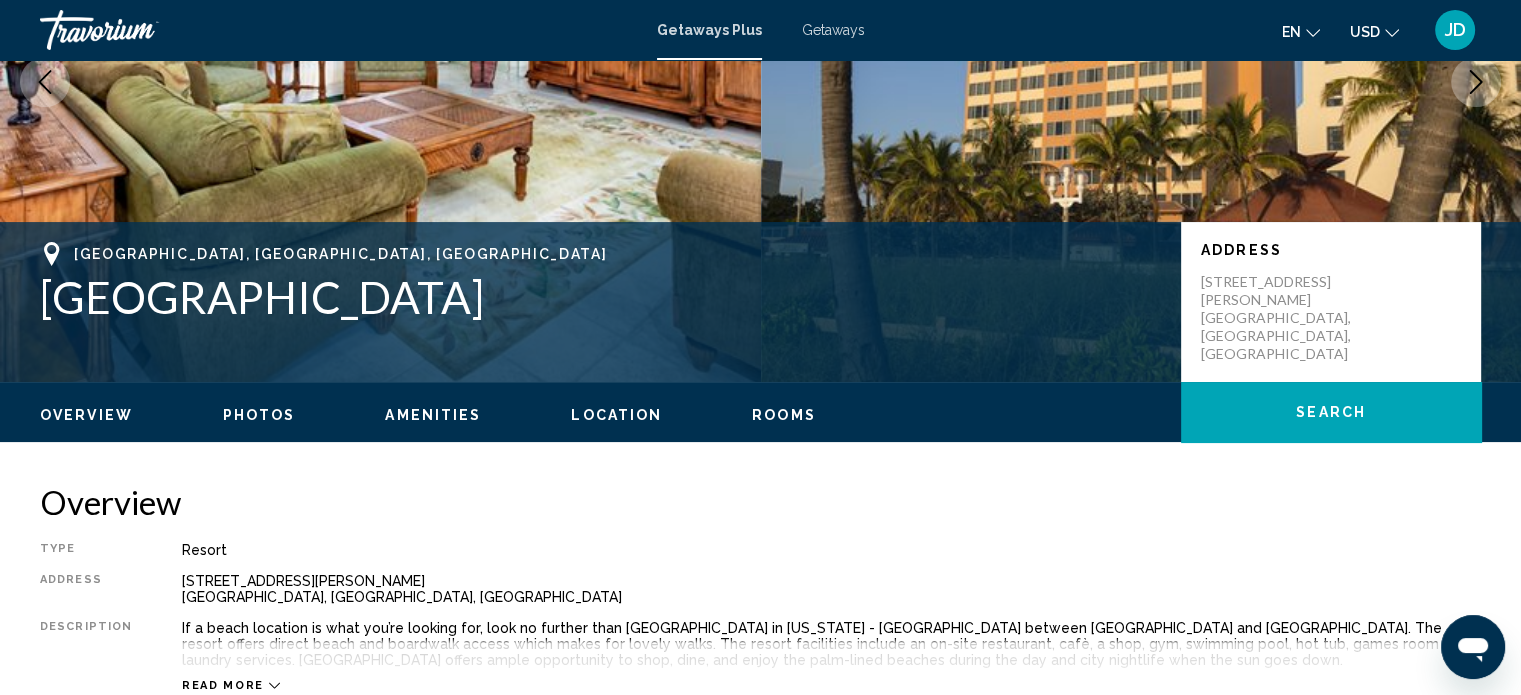 scroll, scrollTop: 0, scrollLeft: 0, axis: both 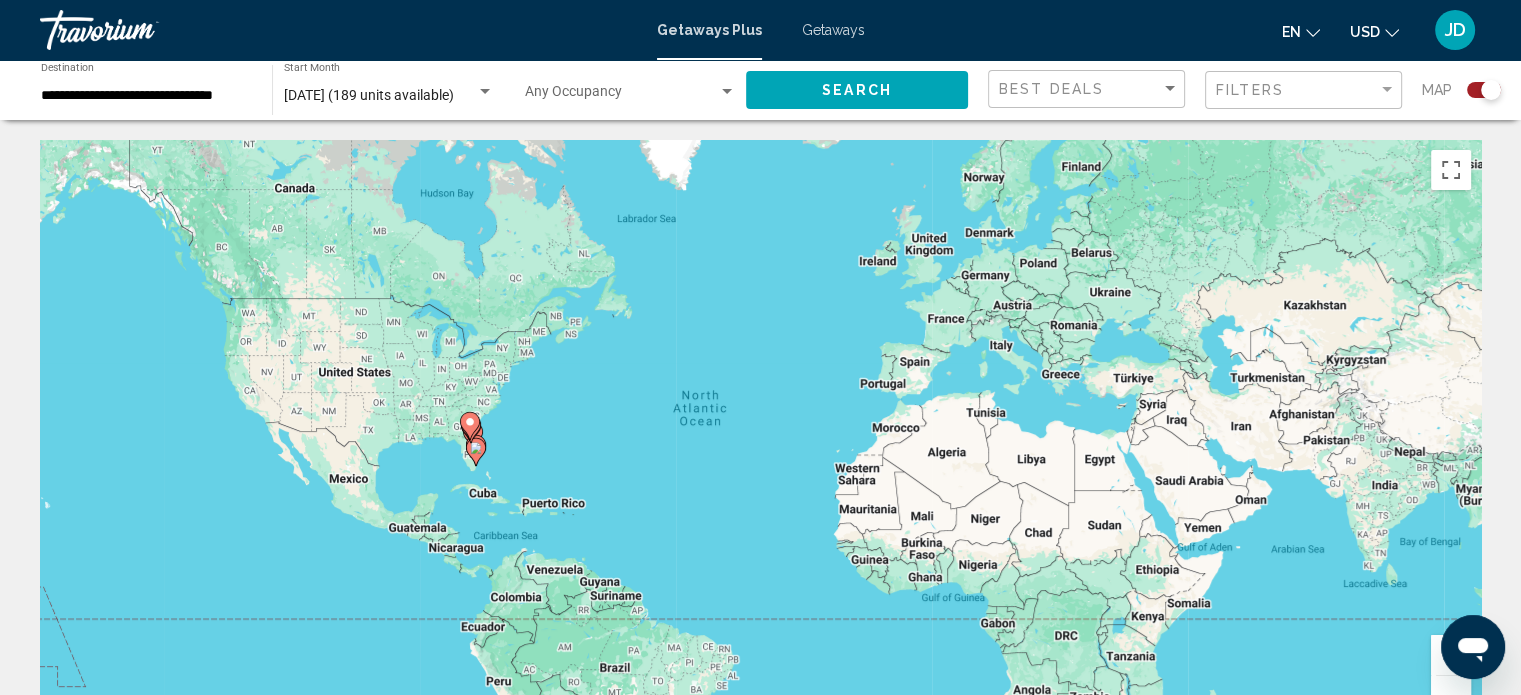 click on "To navigate, press the arrow keys. To activate drag with keyboard, press Alt + Enter. Once in keyboard drag state, use the arrow keys to move the marker. To complete the drag, press the Enter key. To cancel, press Escape." at bounding box center (760, 440) 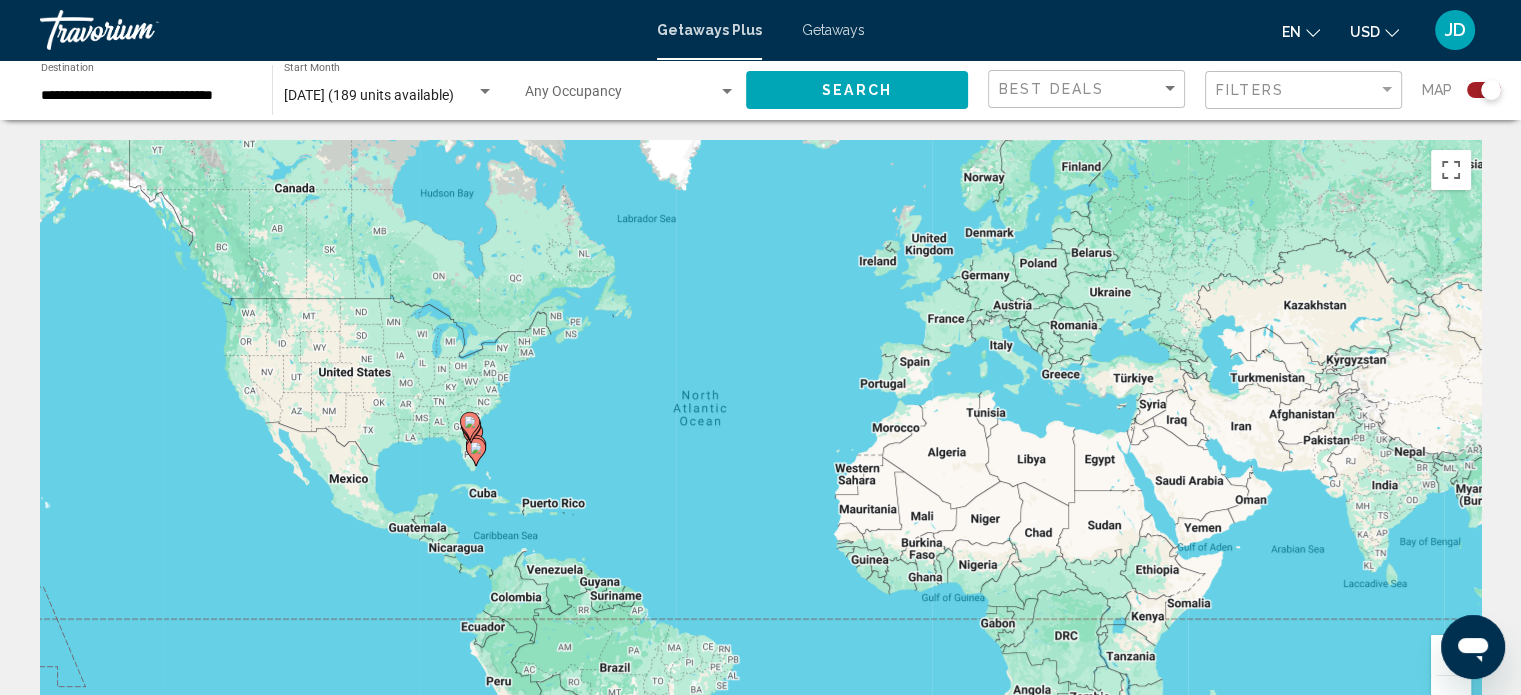 click at bounding box center [1451, 655] 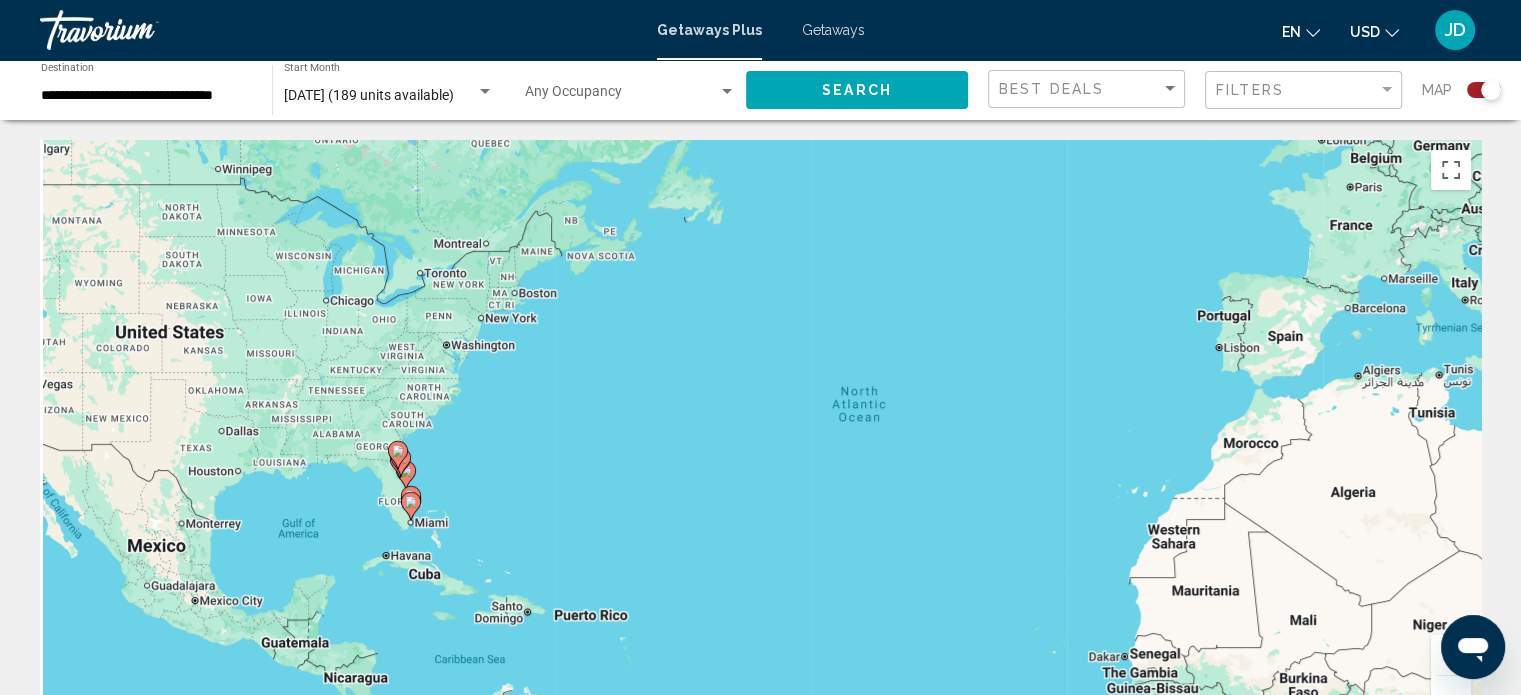 drag, startPoint x: 414, startPoint y: 588, endPoint x: 652, endPoint y: 620, distance: 240.14163 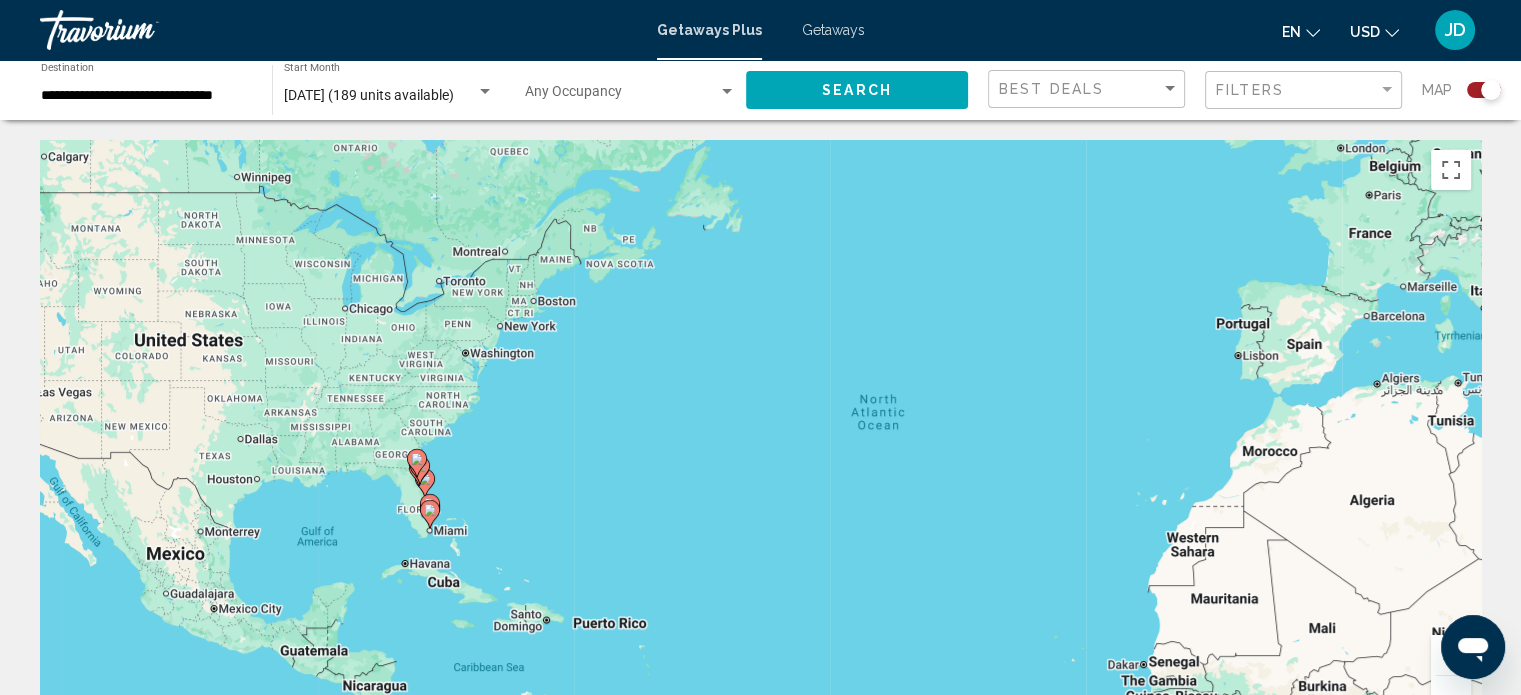 click at bounding box center (1451, 655) 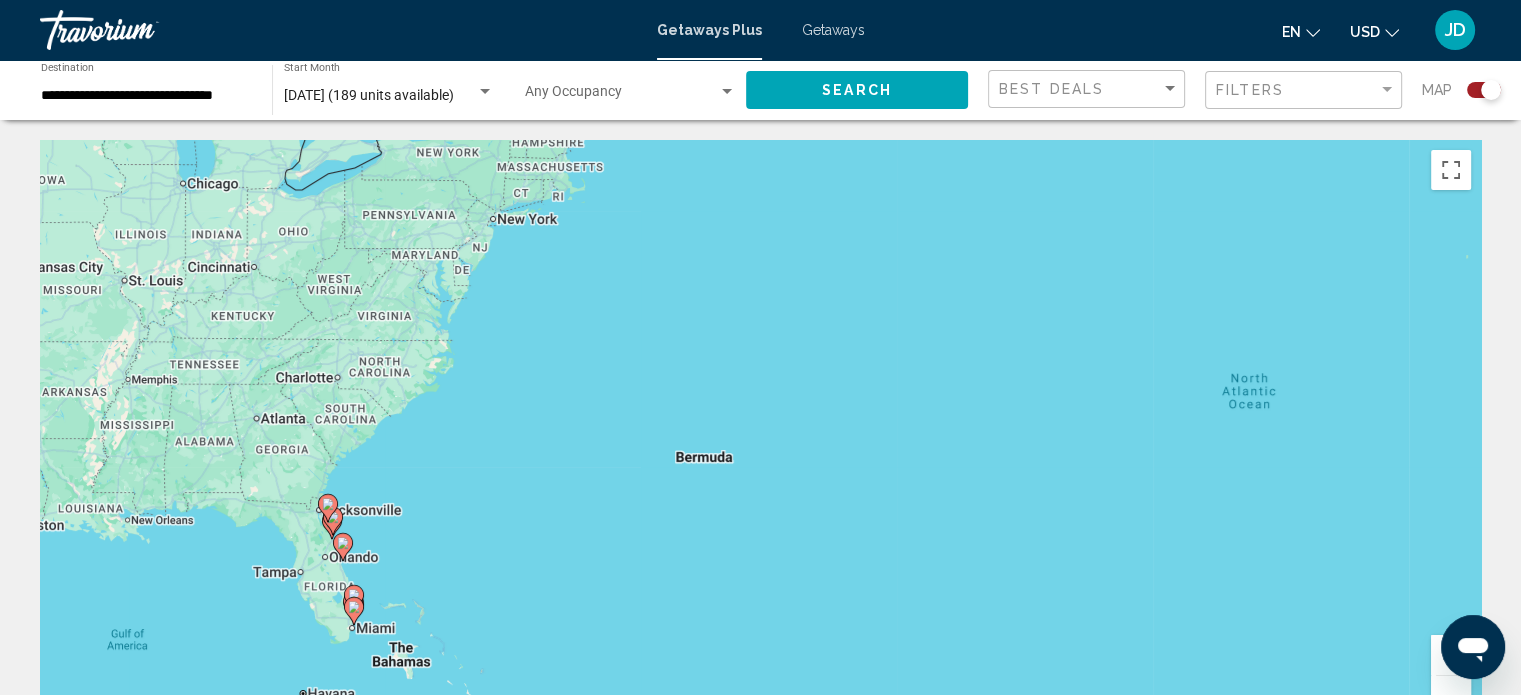 drag, startPoint x: 405, startPoint y: 583, endPoint x: 665, endPoint y: 590, distance: 260.0942 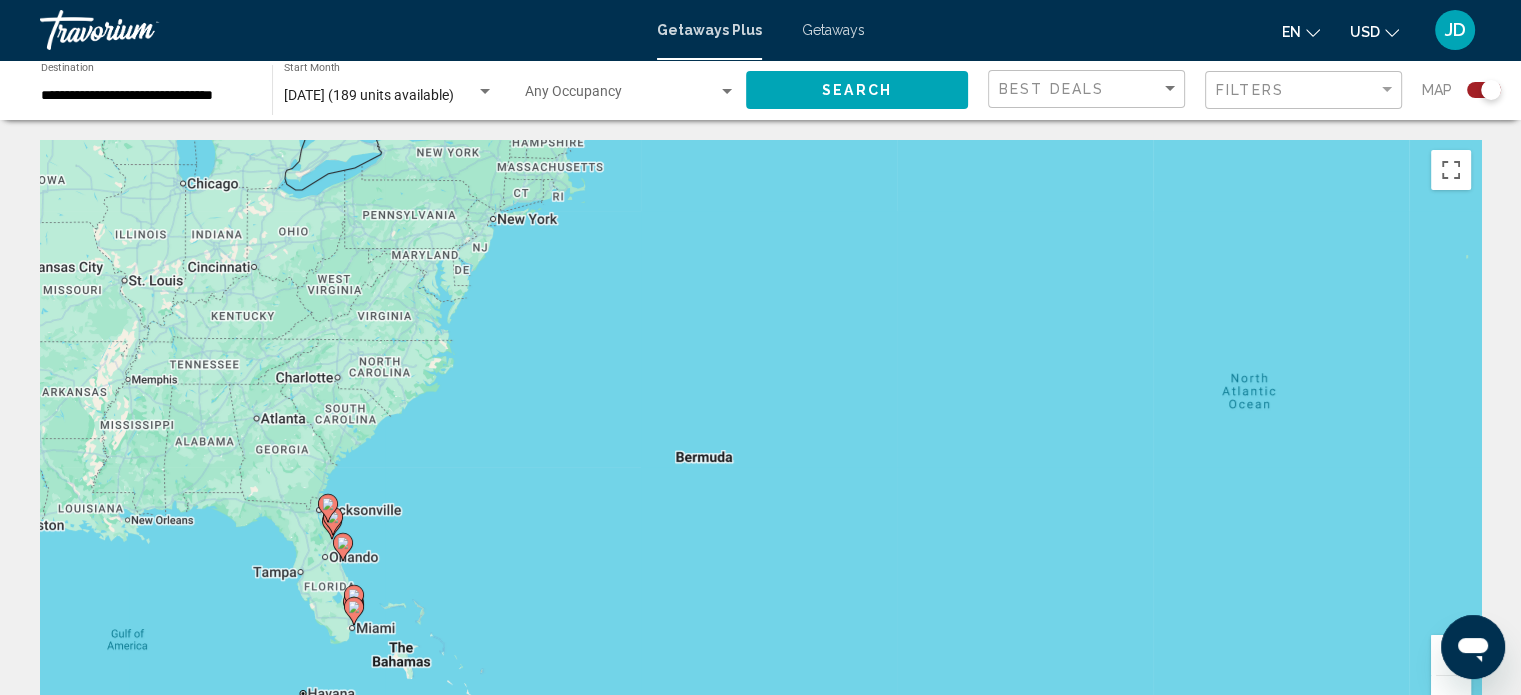 drag, startPoint x: 436, startPoint y: 590, endPoint x: 588, endPoint y: 586, distance: 152.05263 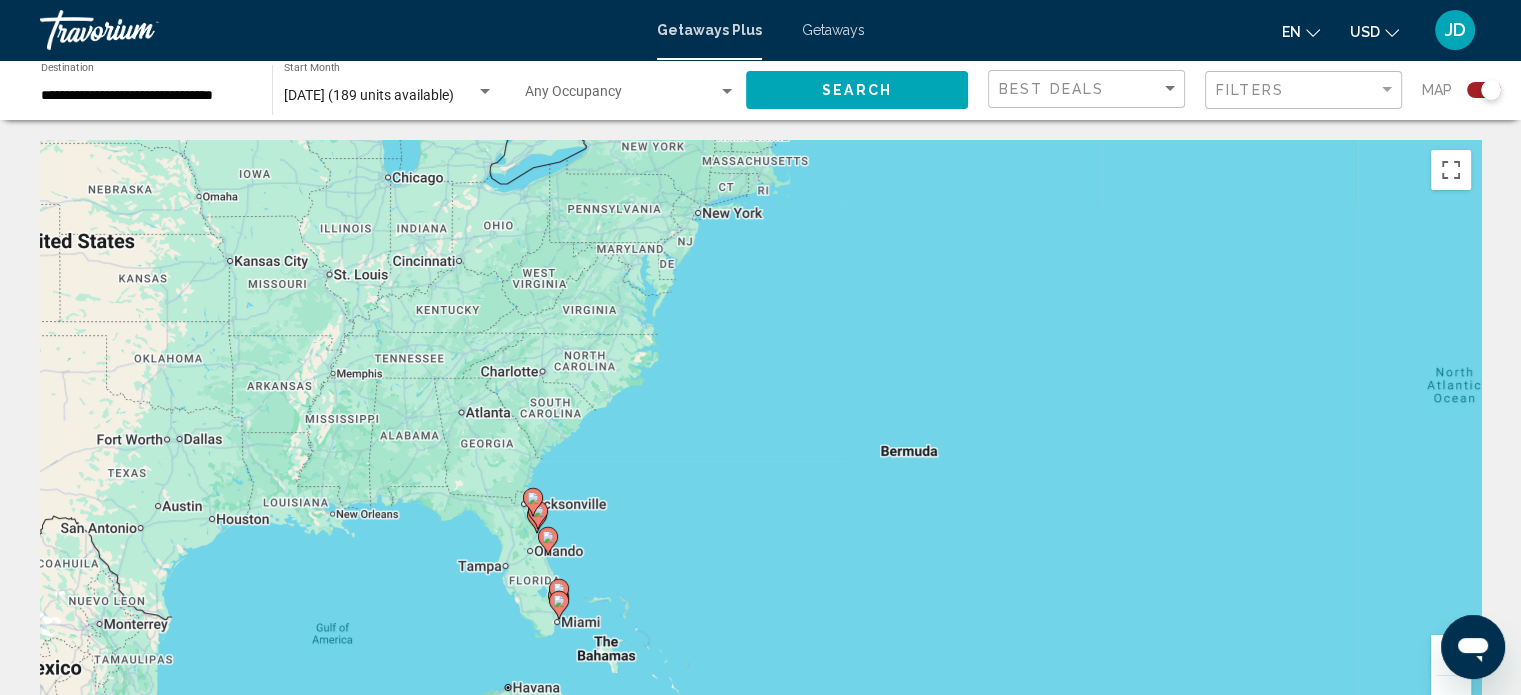 click 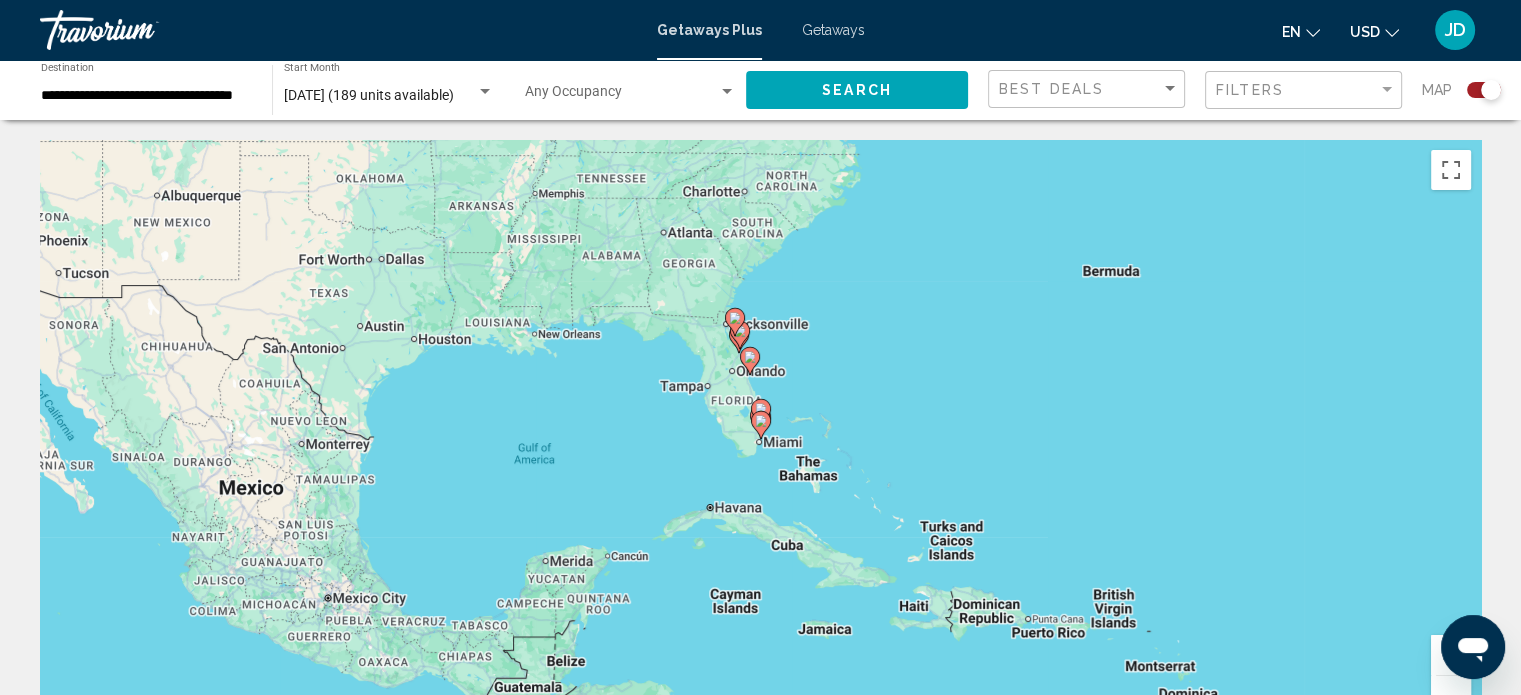click 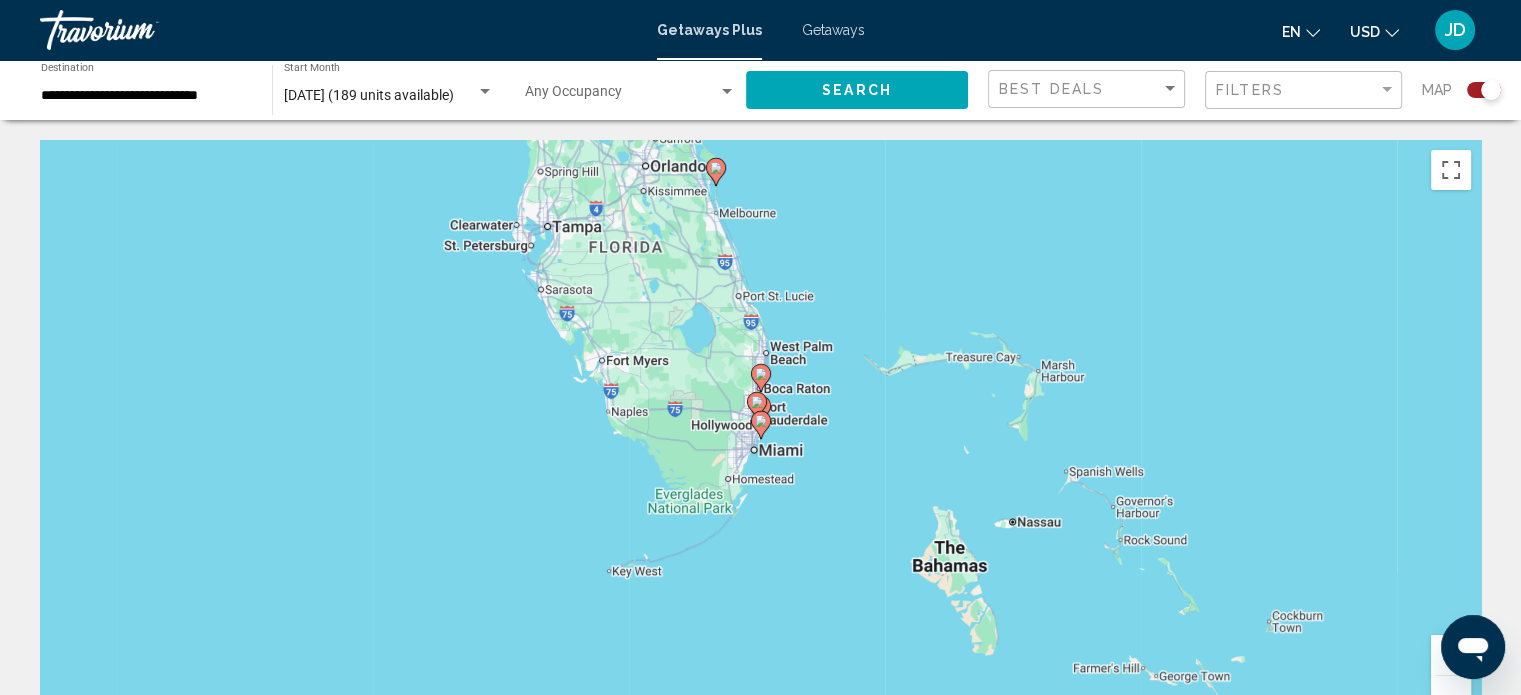 click 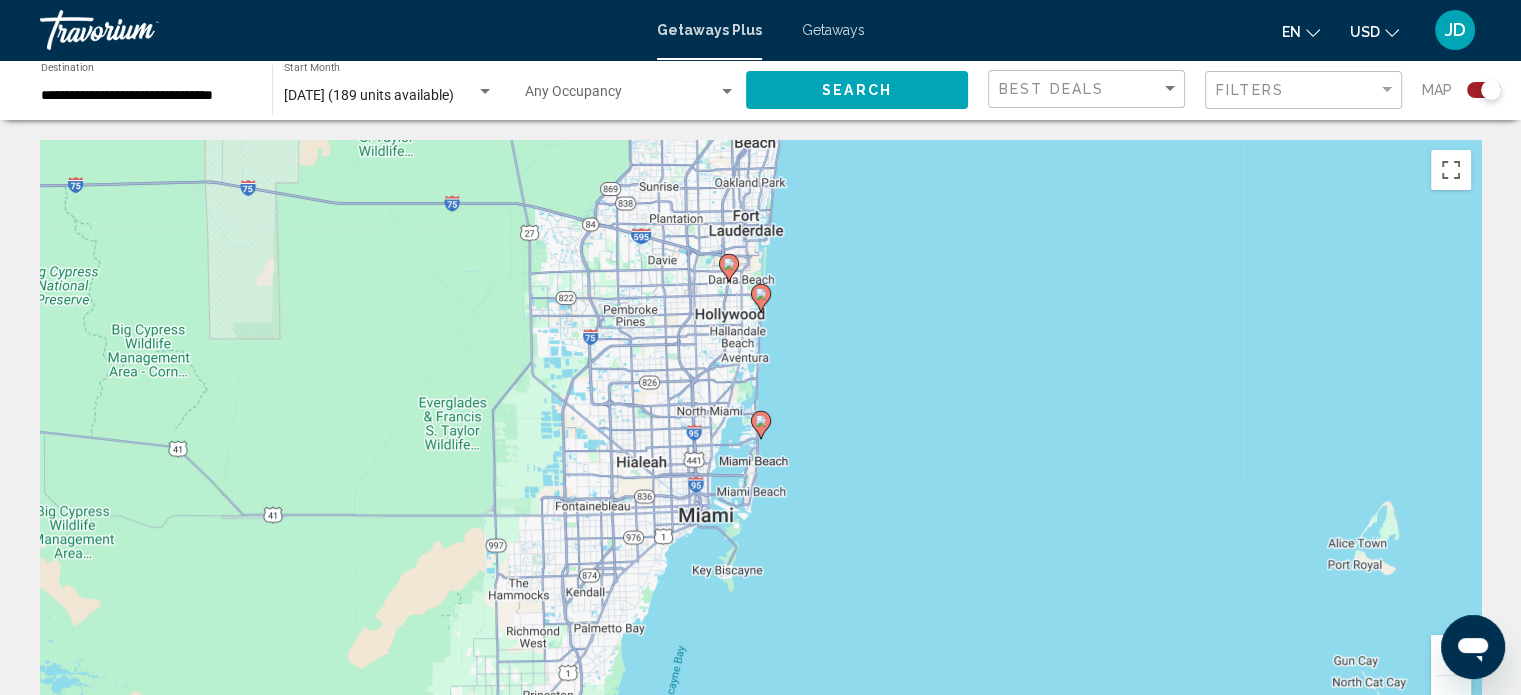 click 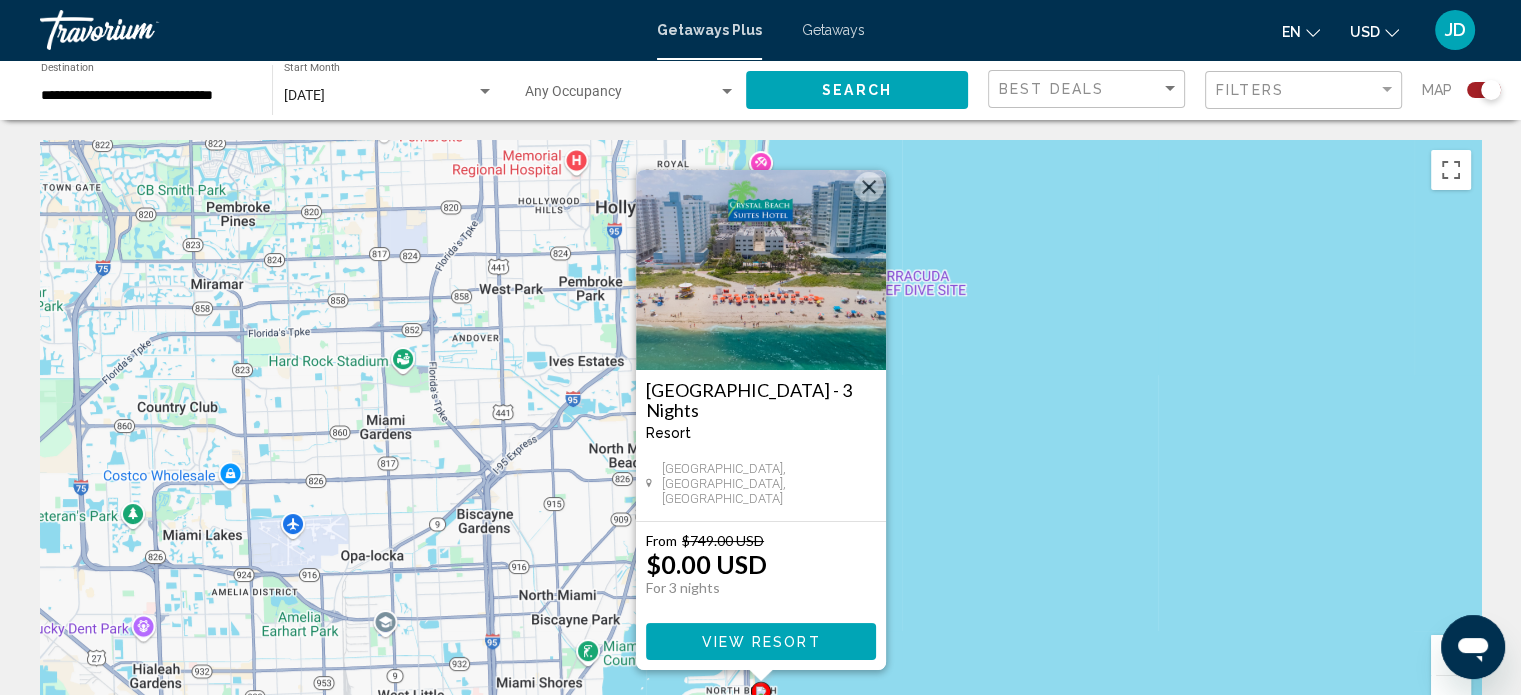 click at bounding box center (761, 270) 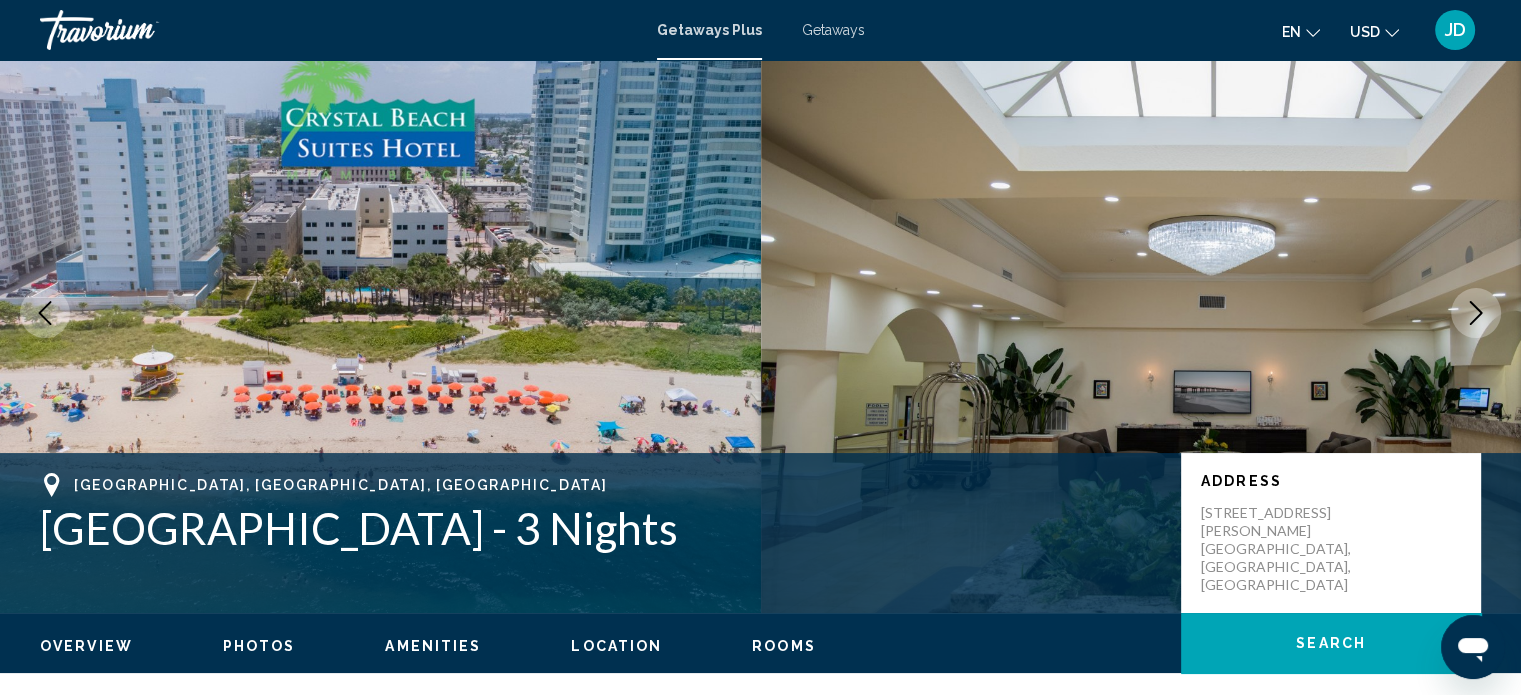 scroll, scrollTop: 0, scrollLeft: 0, axis: both 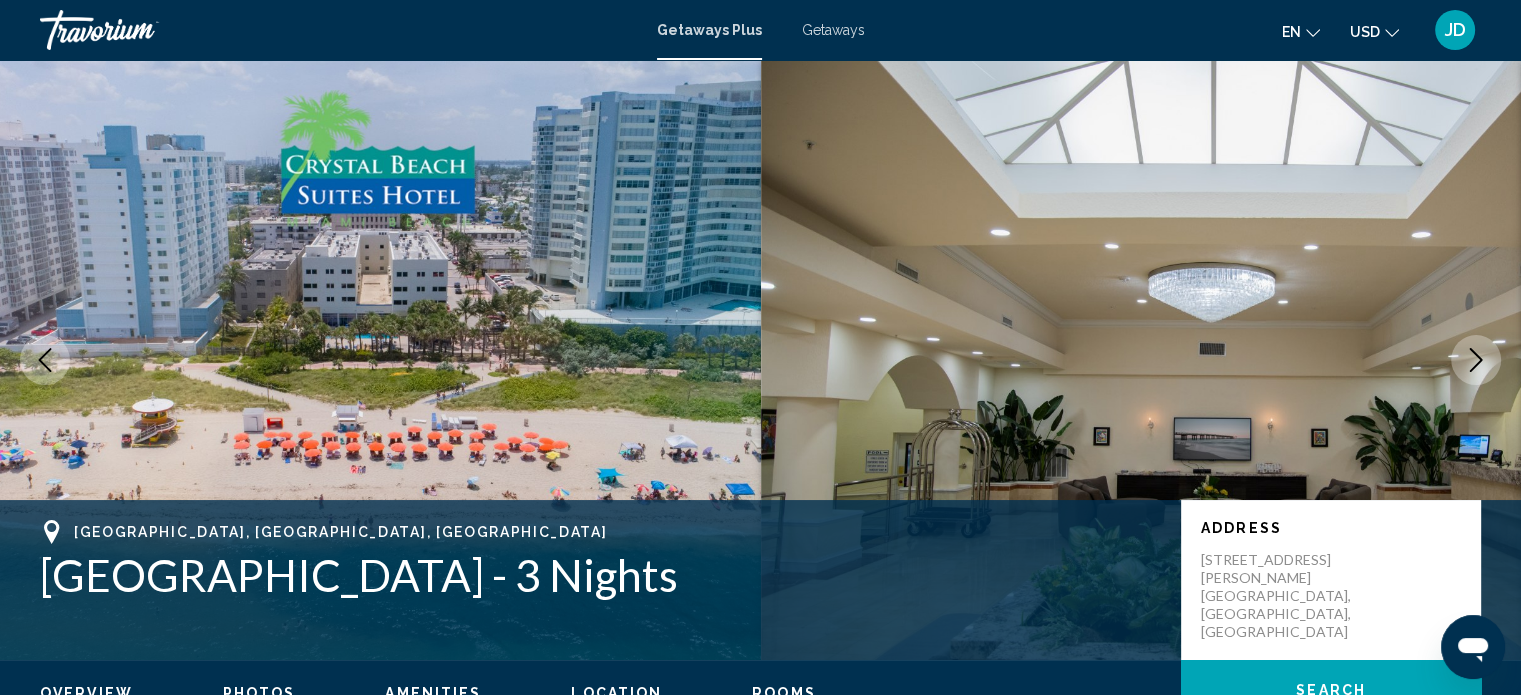 click 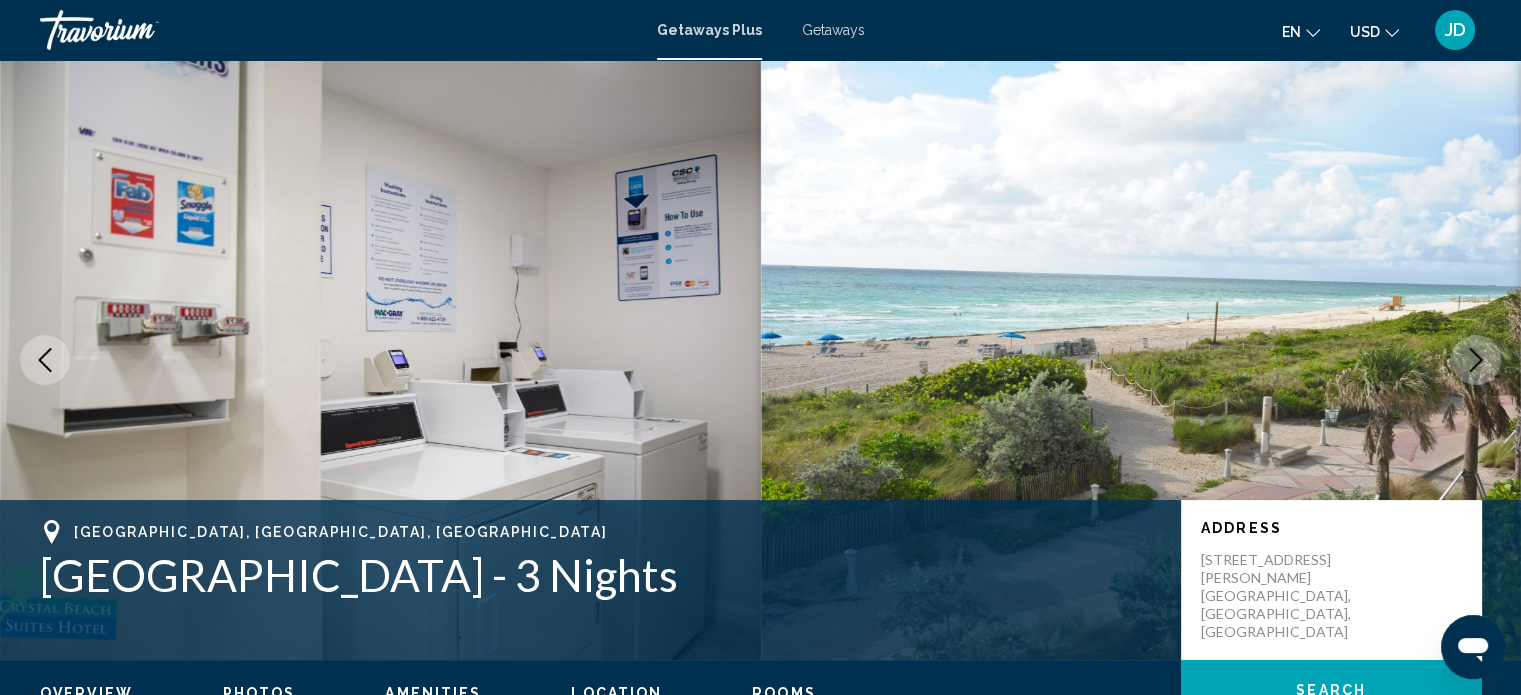 click 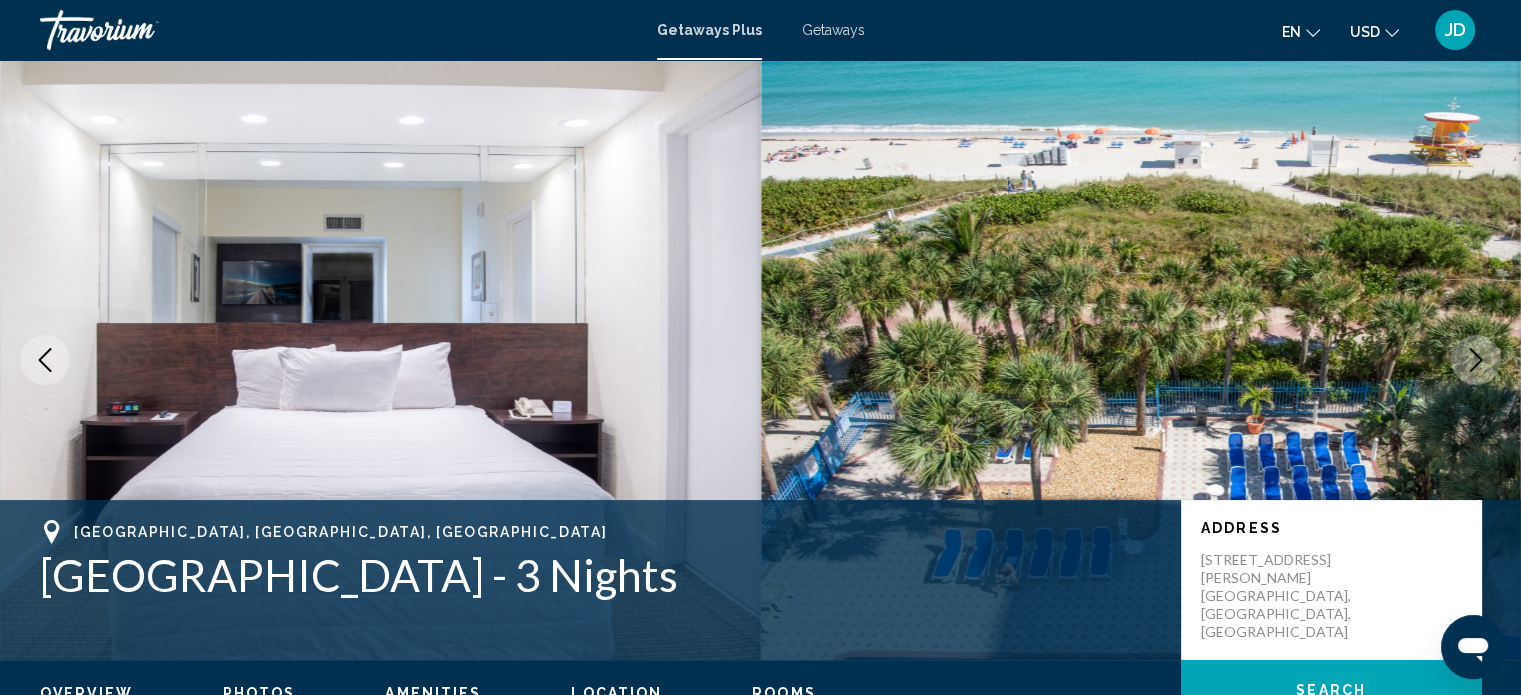 click 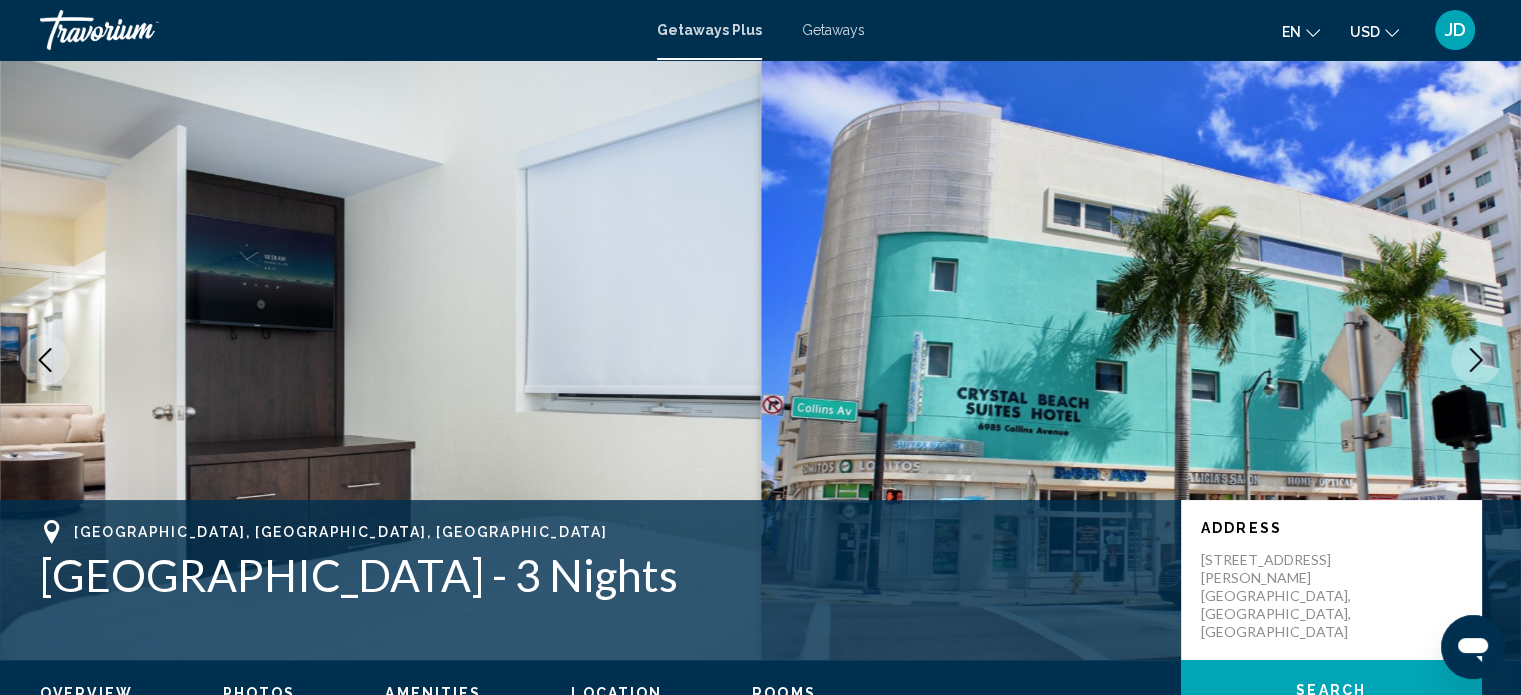 click 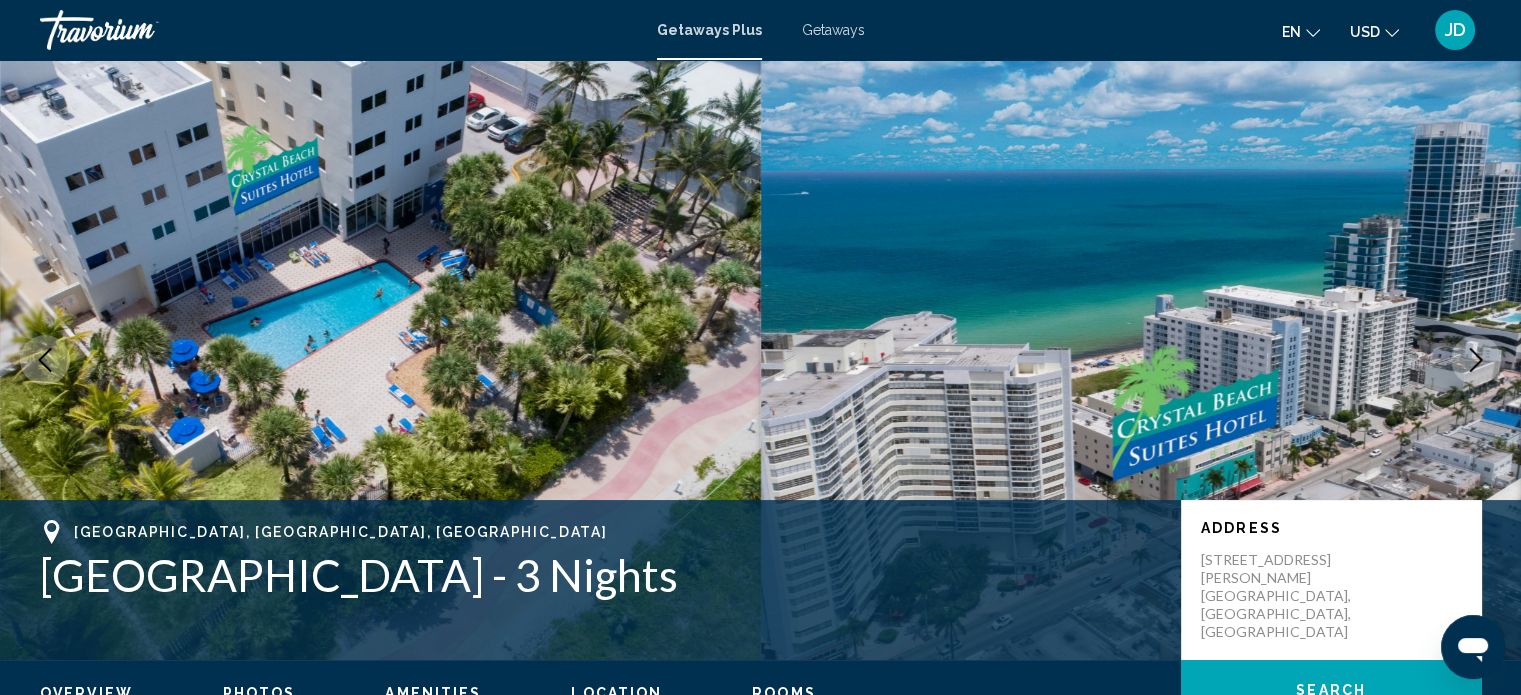 click 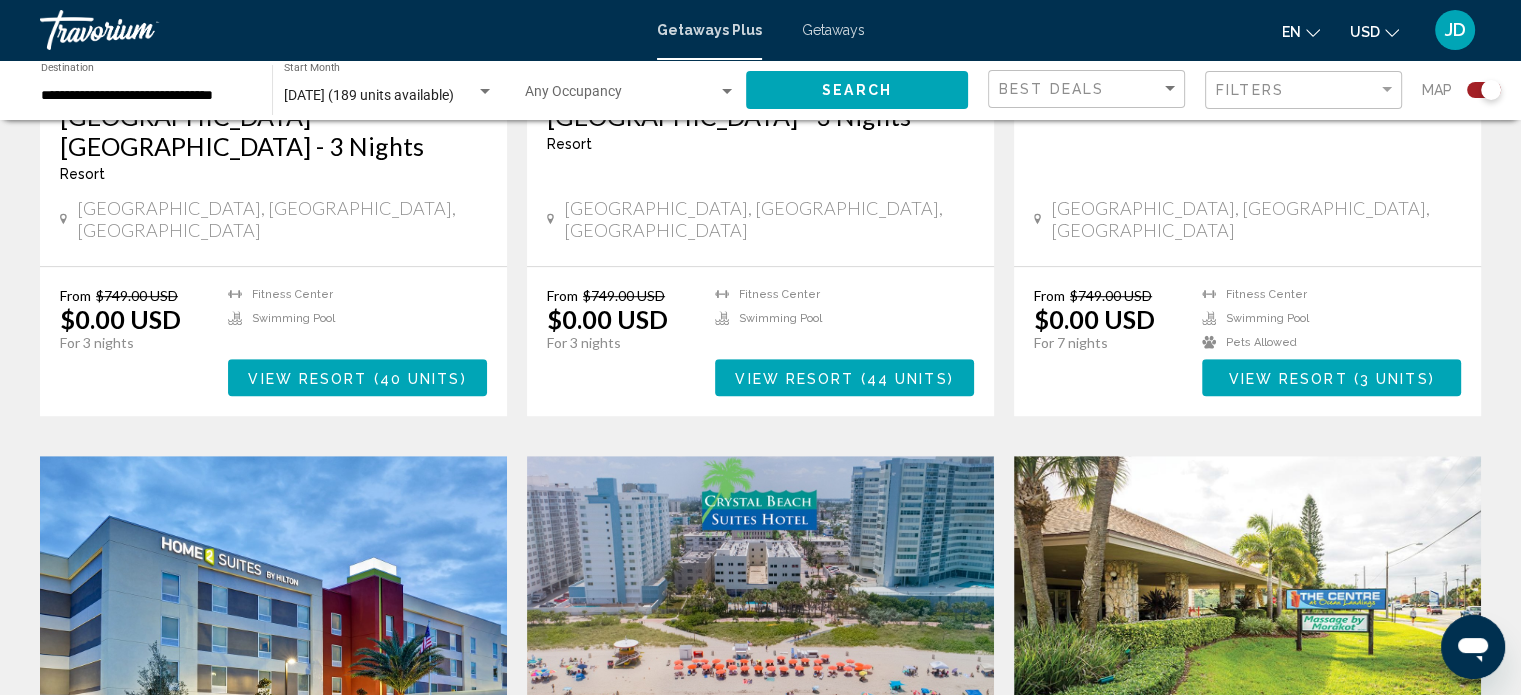 scroll, scrollTop: 700, scrollLeft: 0, axis: vertical 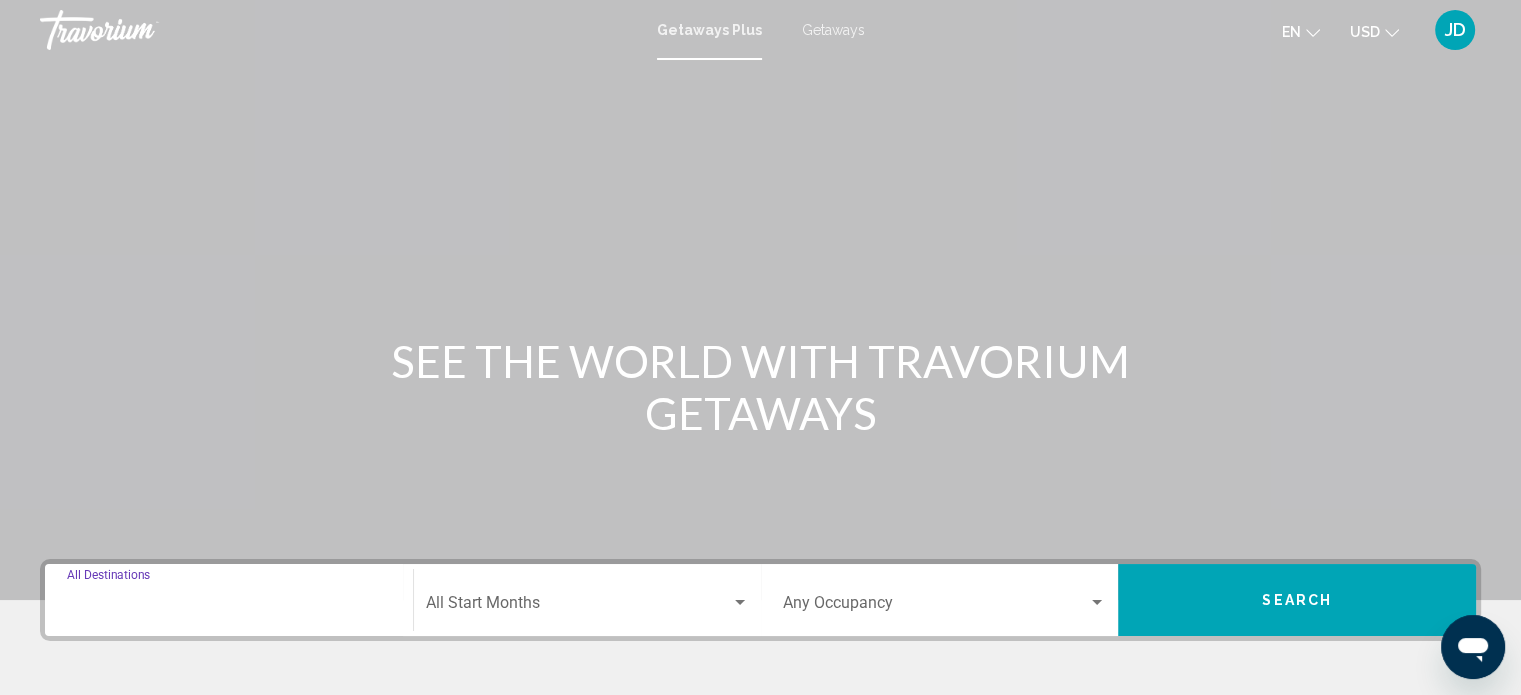 click on "Destination All Destinations" at bounding box center (229, 607) 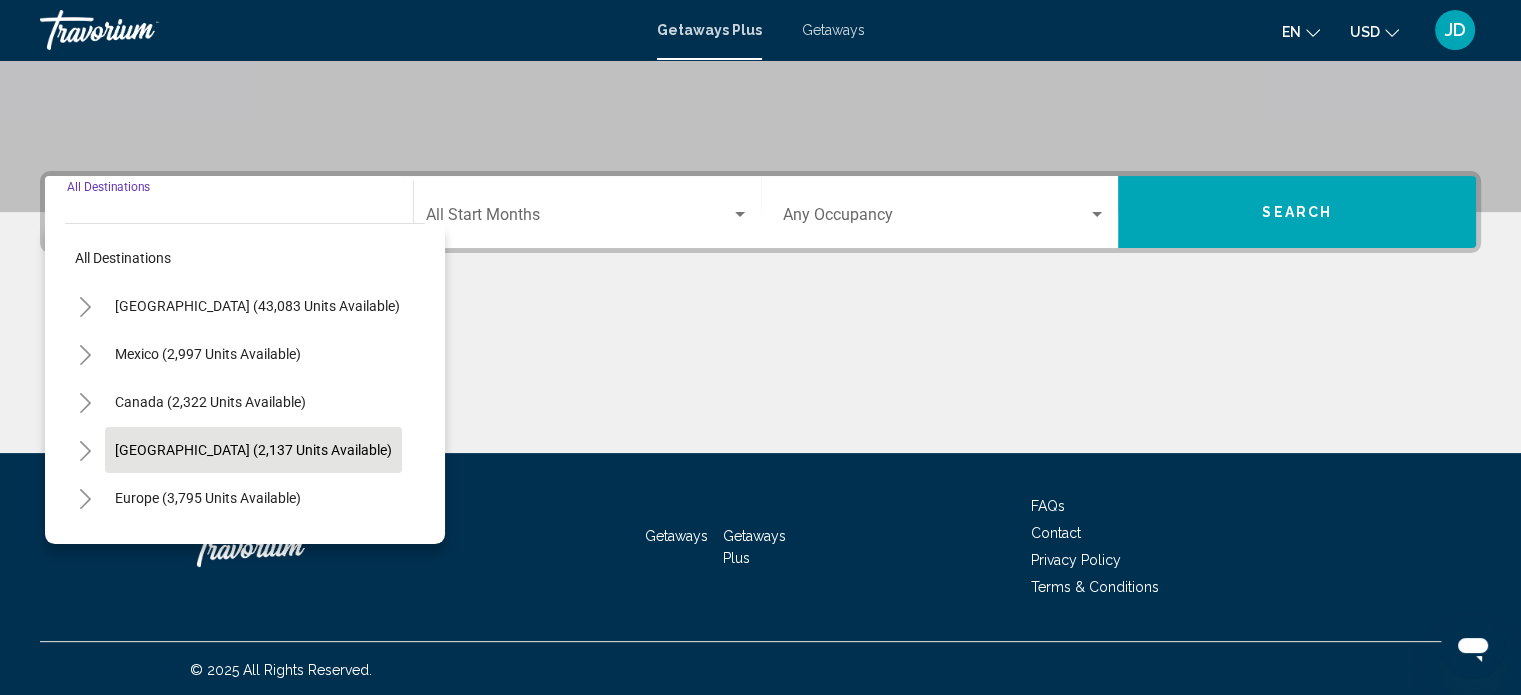 scroll, scrollTop: 390, scrollLeft: 0, axis: vertical 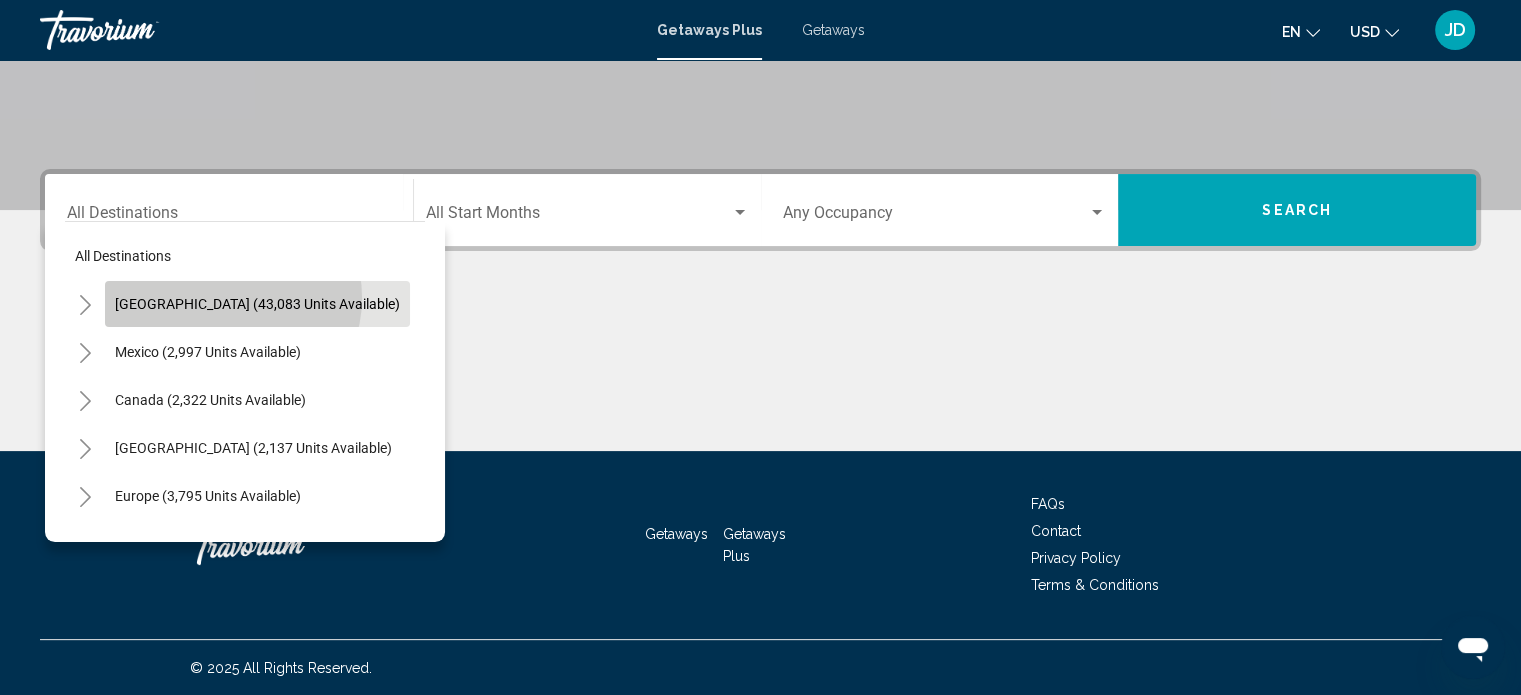 click on "United States (43,083 units available)" 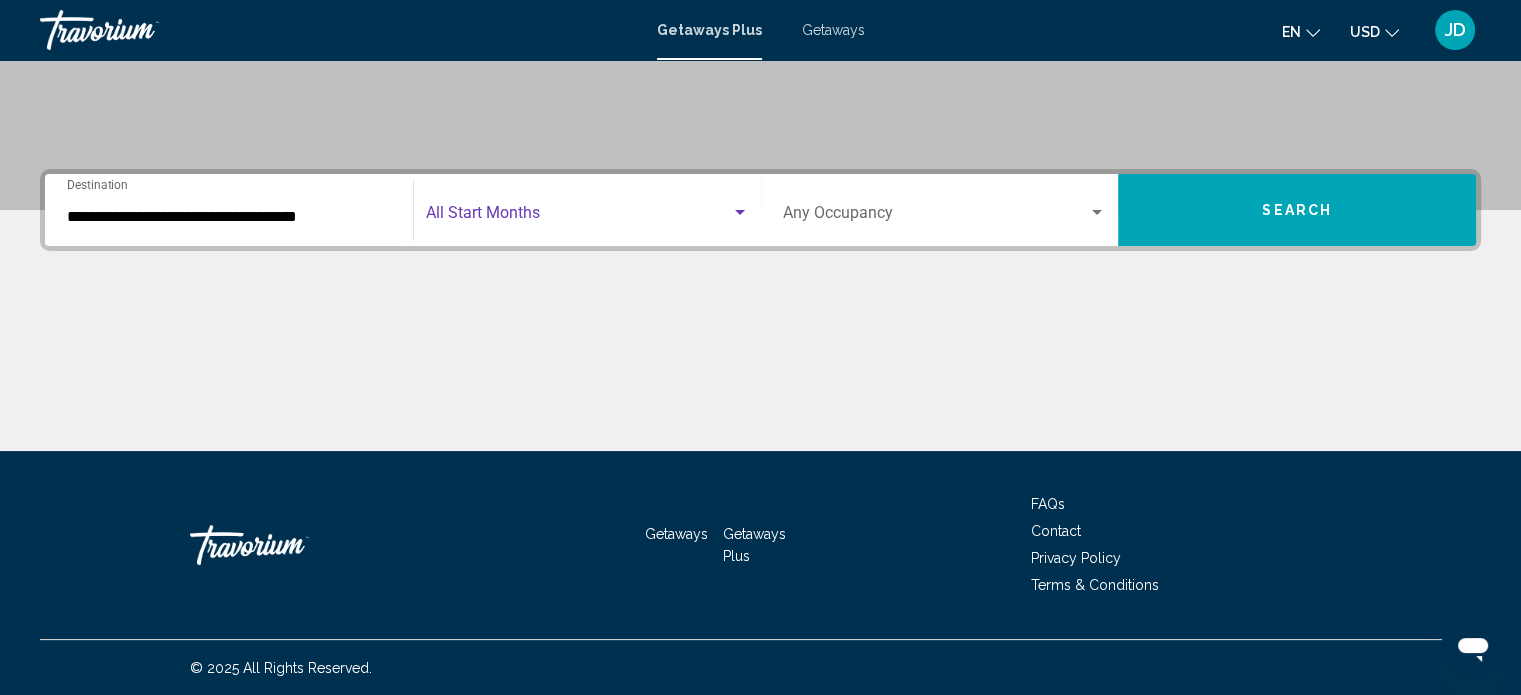 click at bounding box center [740, 212] 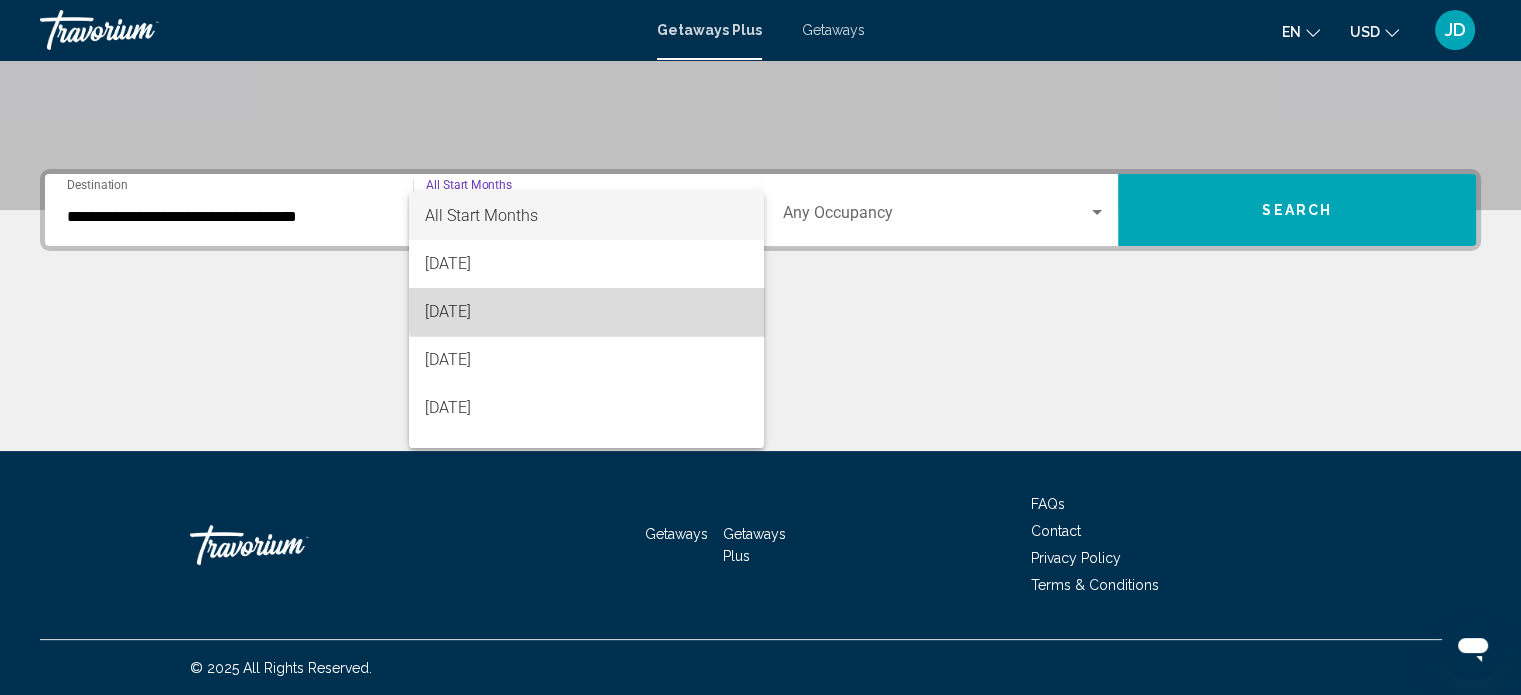 click on "August 2025" at bounding box center [586, 312] 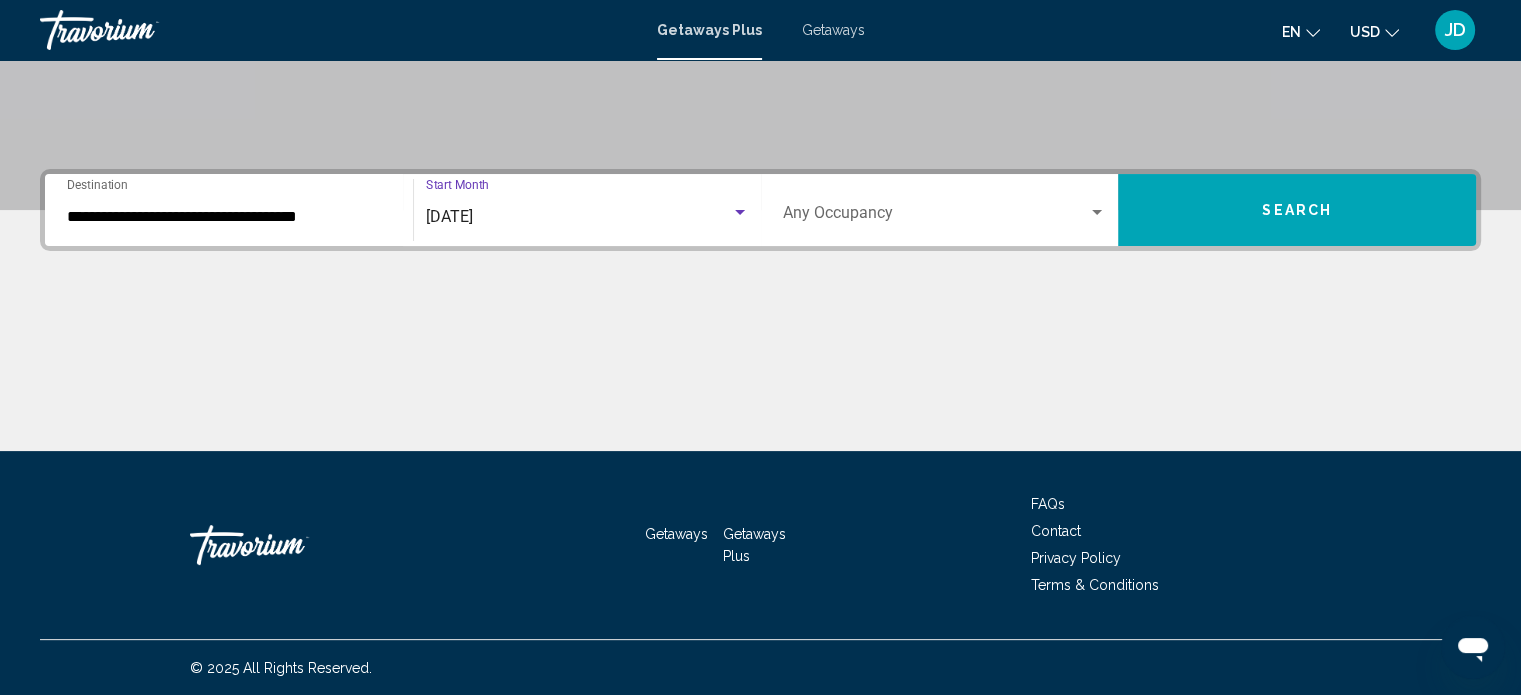 click on "Search" at bounding box center [1297, 210] 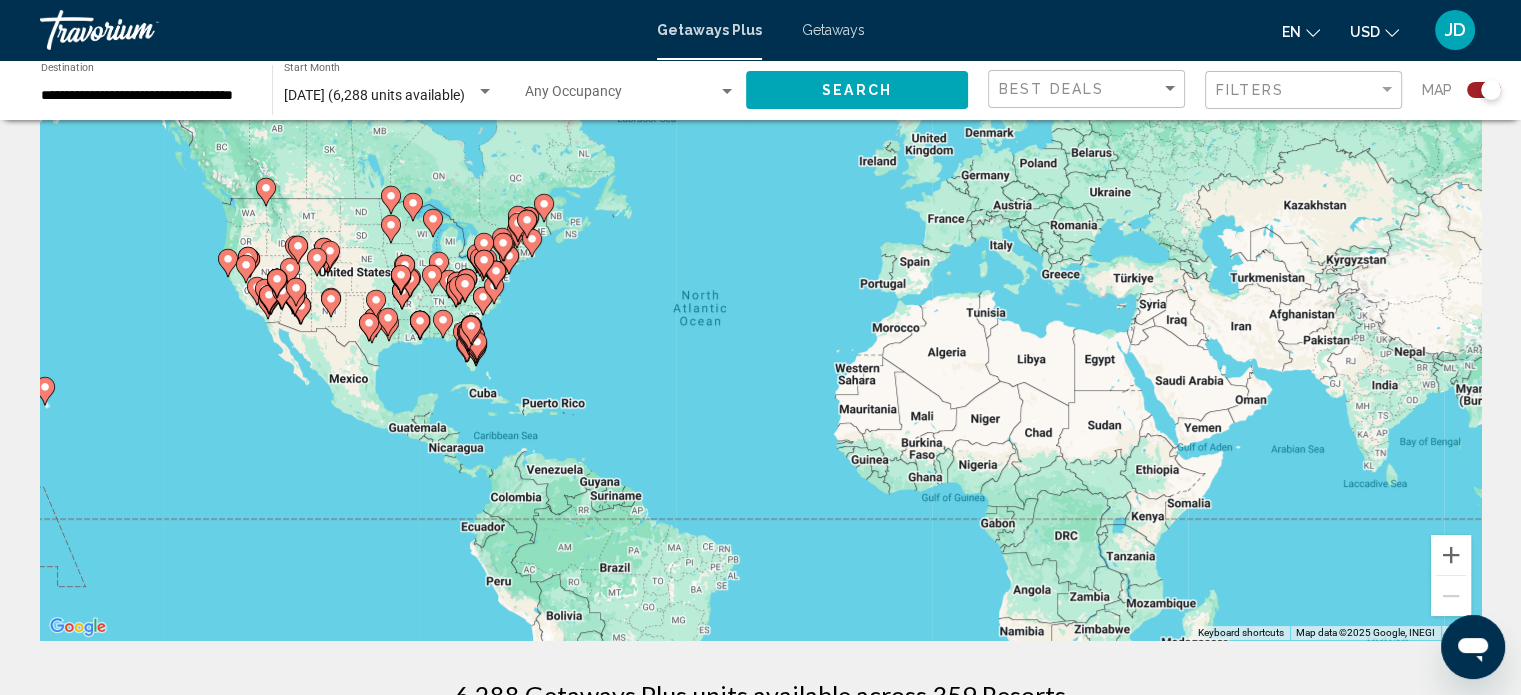 scroll, scrollTop: 0, scrollLeft: 0, axis: both 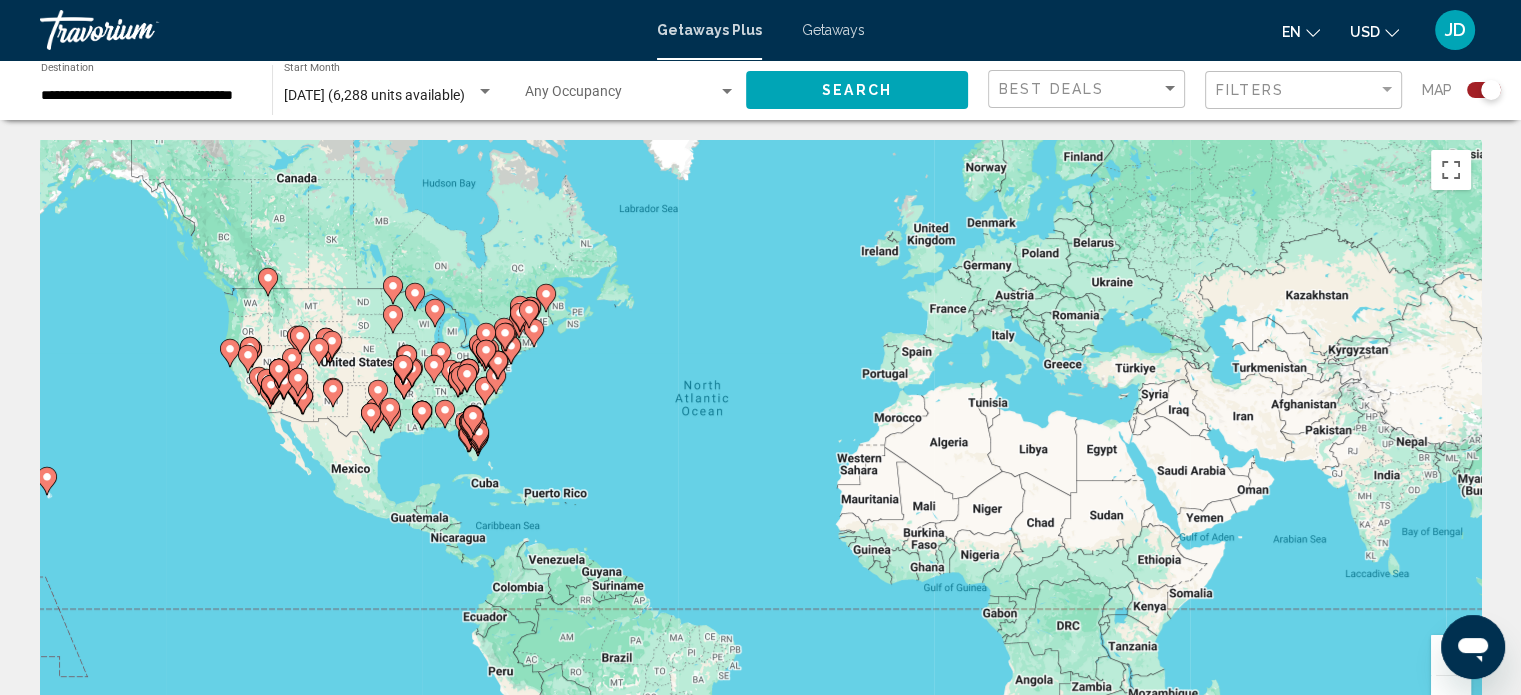 drag, startPoint x: 591, startPoint y: 439, endPoint x: 667, endPoint y: -121, distance: 565.1336 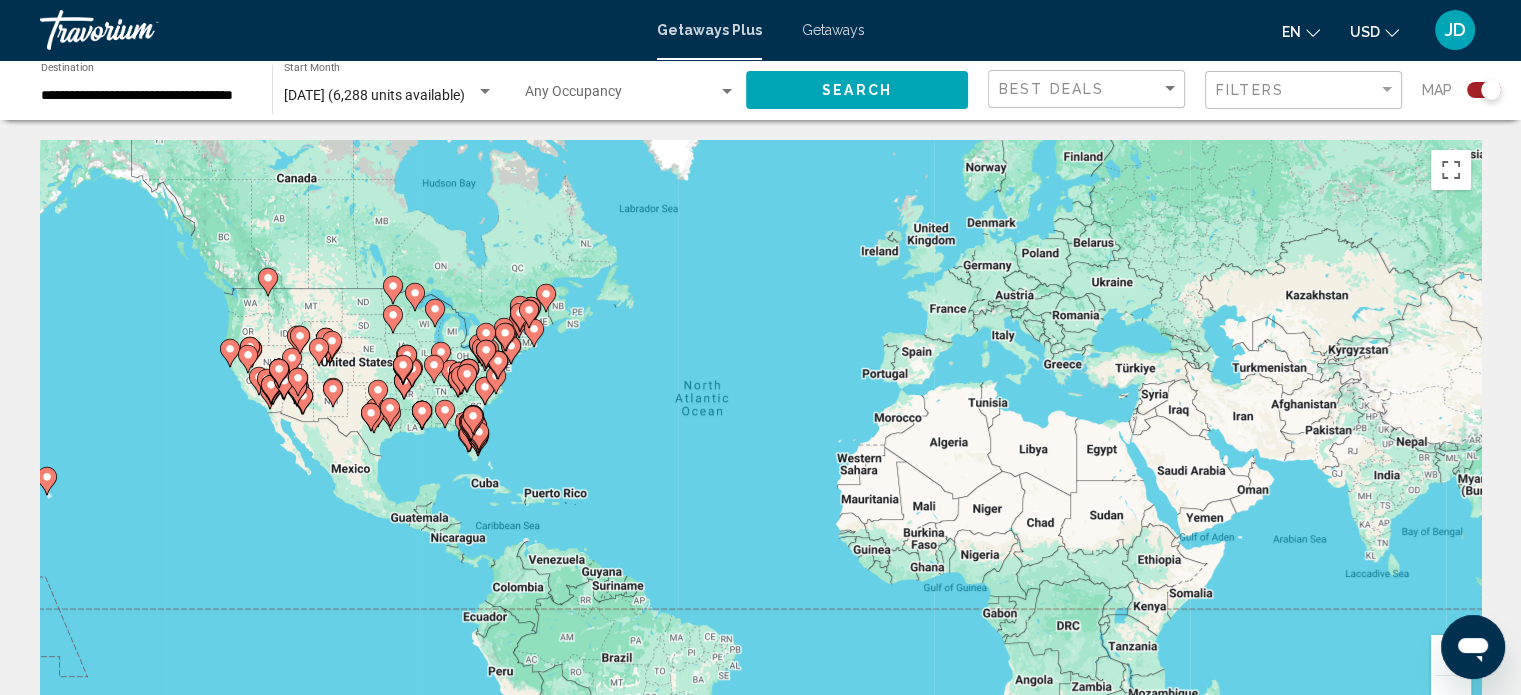 click on "**********" at bounding box center [760, 347] 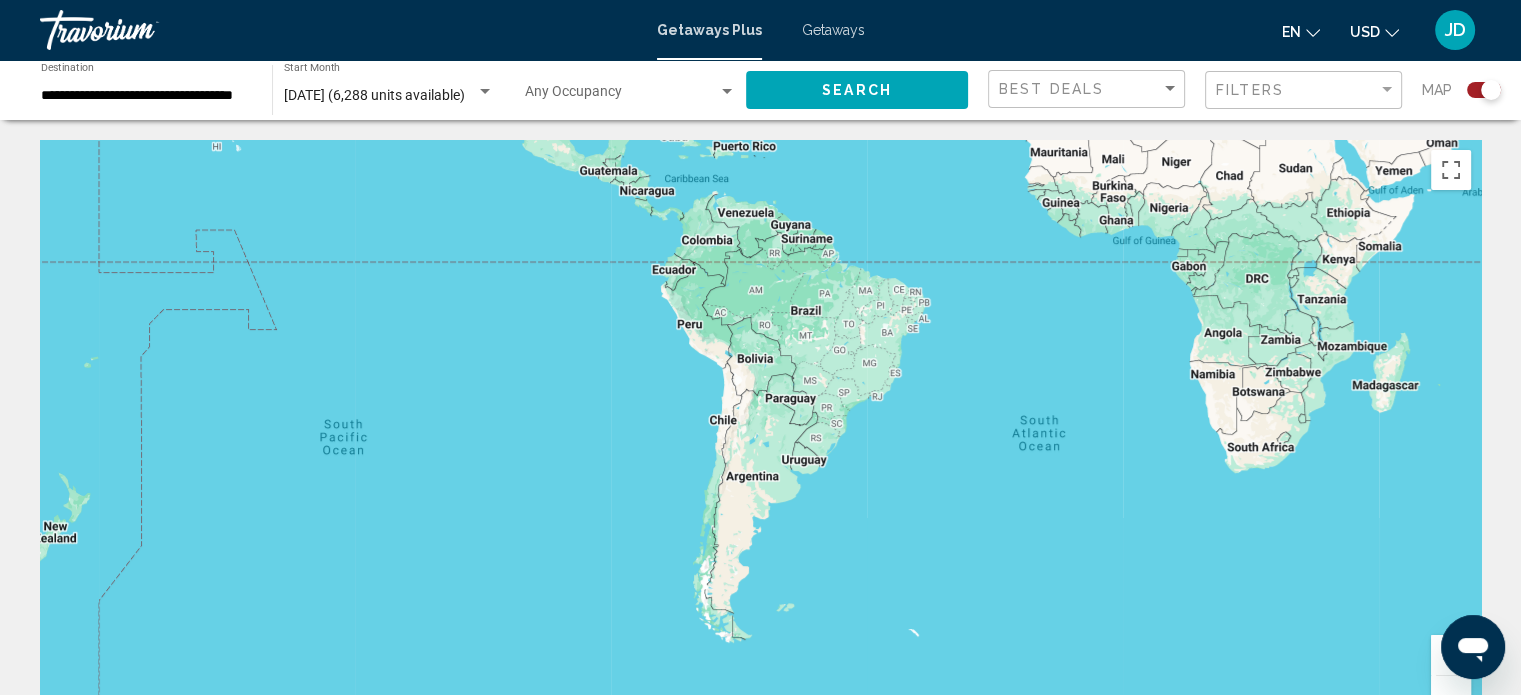 drag, startPoint x: 739, startPoint y: 525, endPoint x: 857, endPoint y: 723, distance: 230.49512 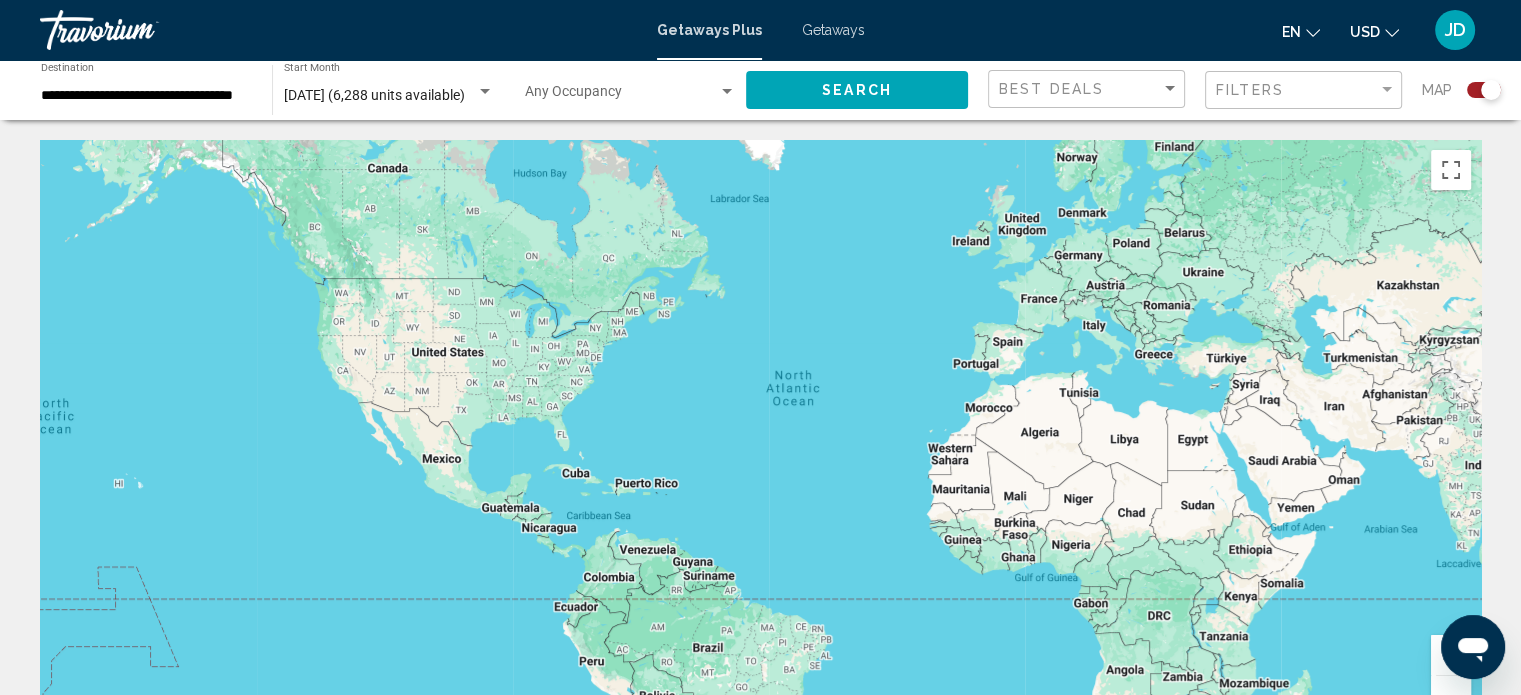 drag, startPoint x: 821, startPoint y: 335, endPoint x: 728, endPoint y: 742, distance: 417.4901 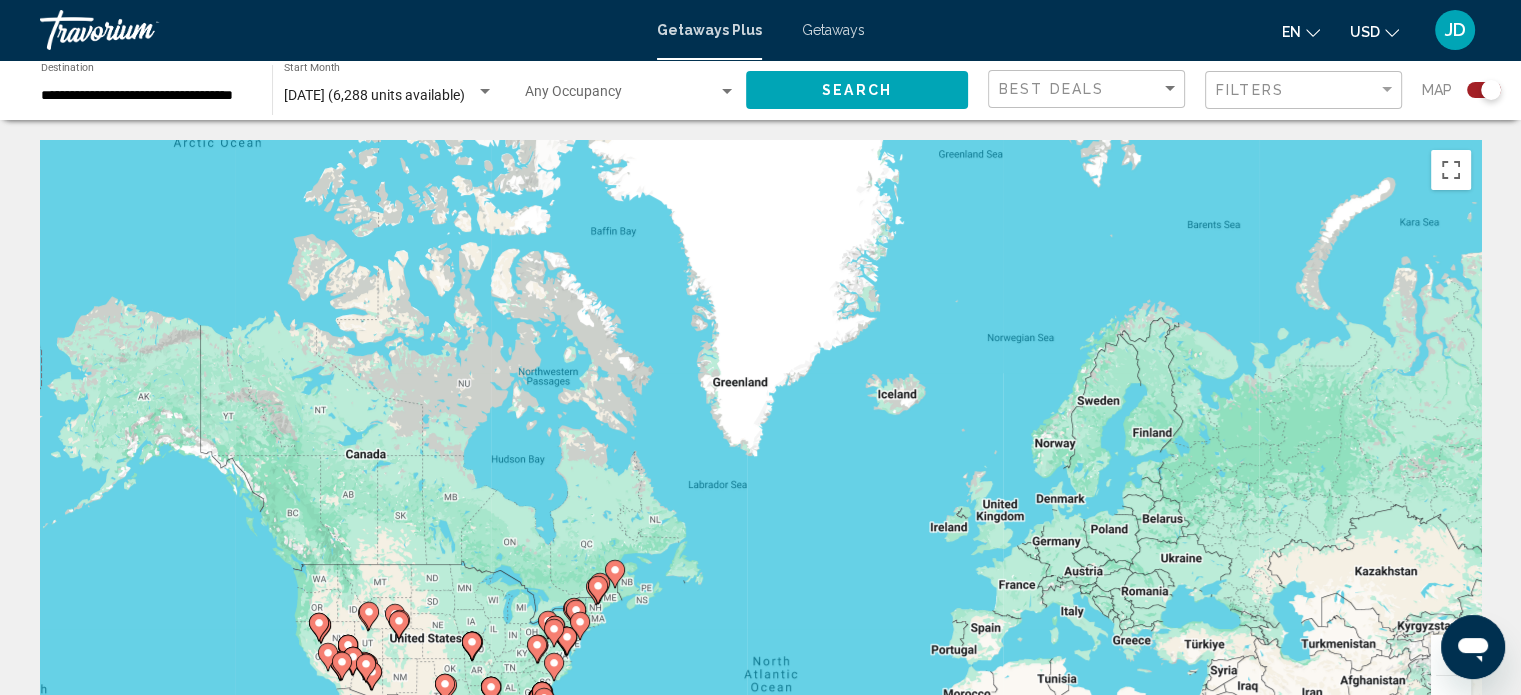 drag, startPoint x: 660, startPoint y: 516, endPoint x: 692, endPoint y: 592, distance: 82.46211 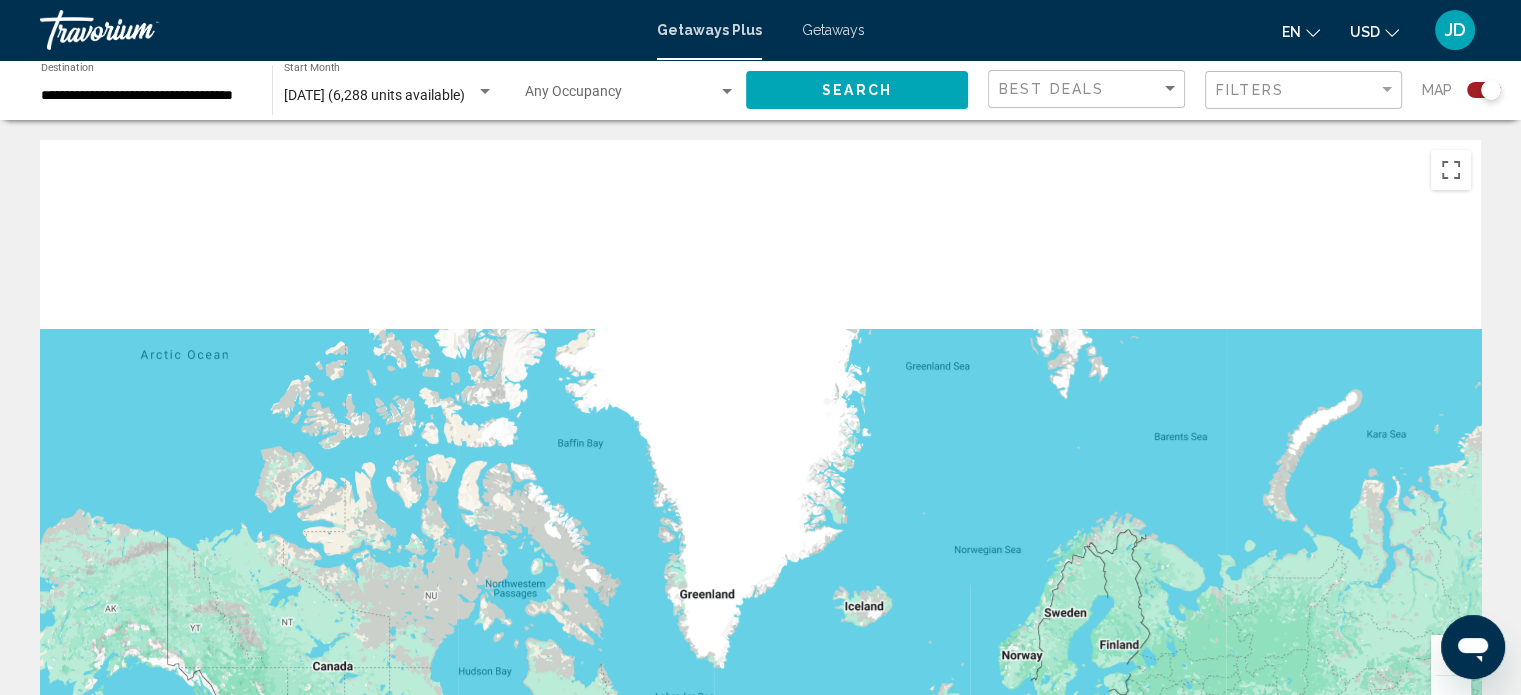 drag, startPoint x: 600, startPoint y: 605, endPoint x: 600, endPoint y: 590, distance: 15 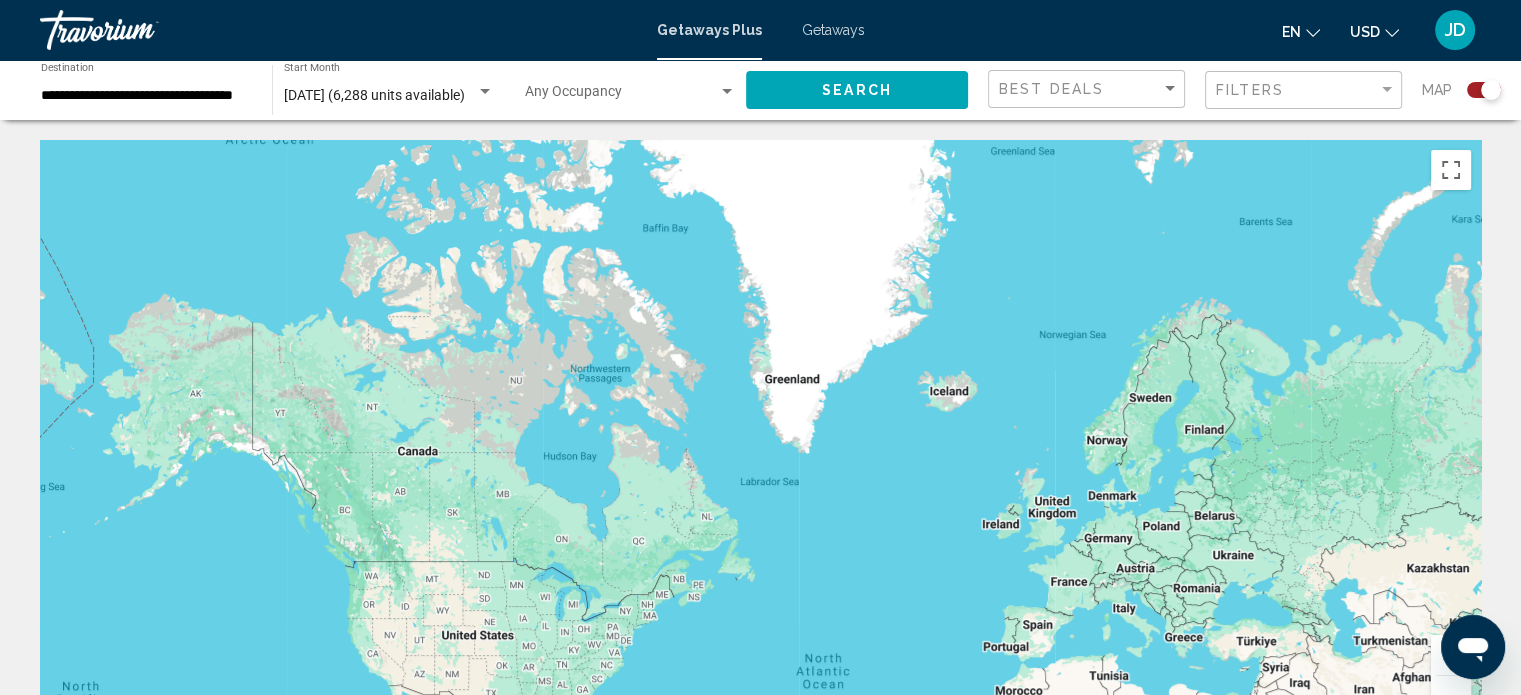 drag, startPoint x: 628, startPoint y: 455, endPoint x: 719, endPoint y: 190, distance: 280.1892 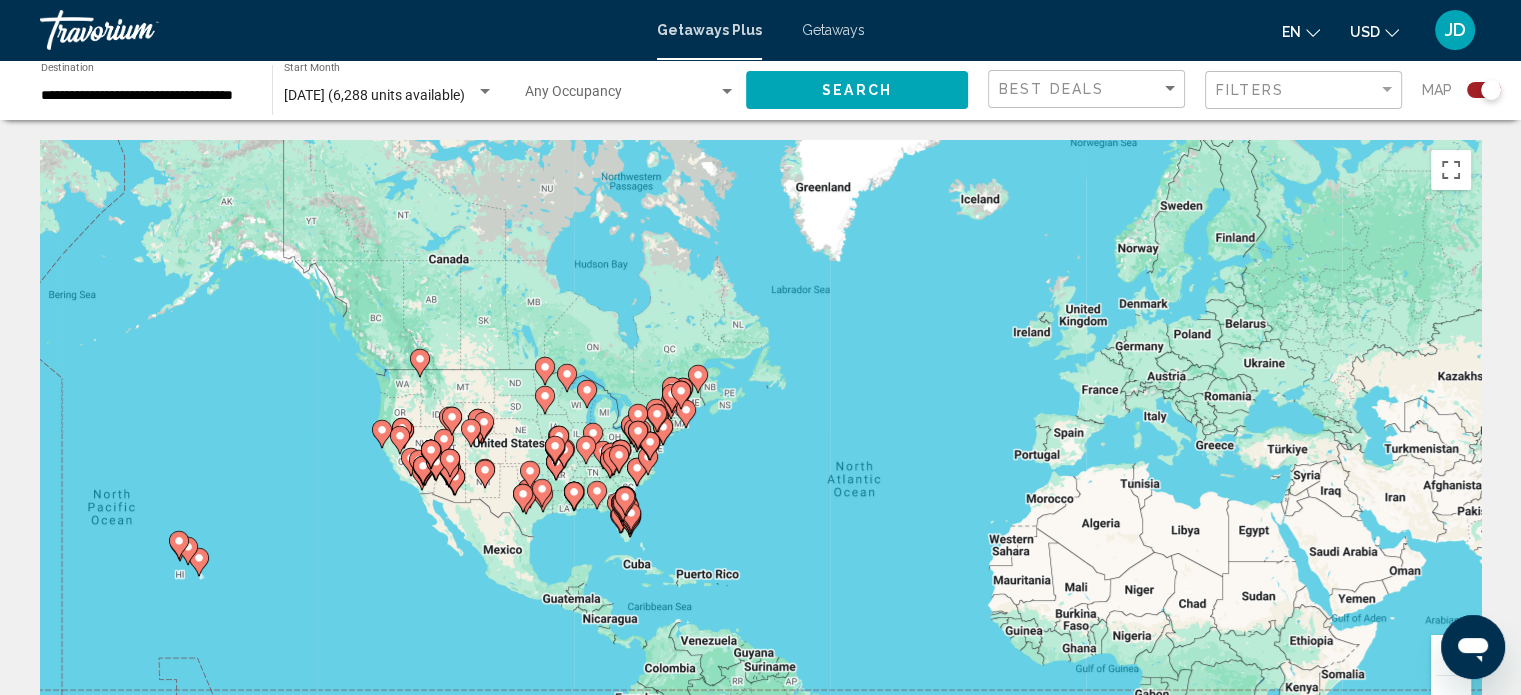 click at bounding box center (1451, 655) 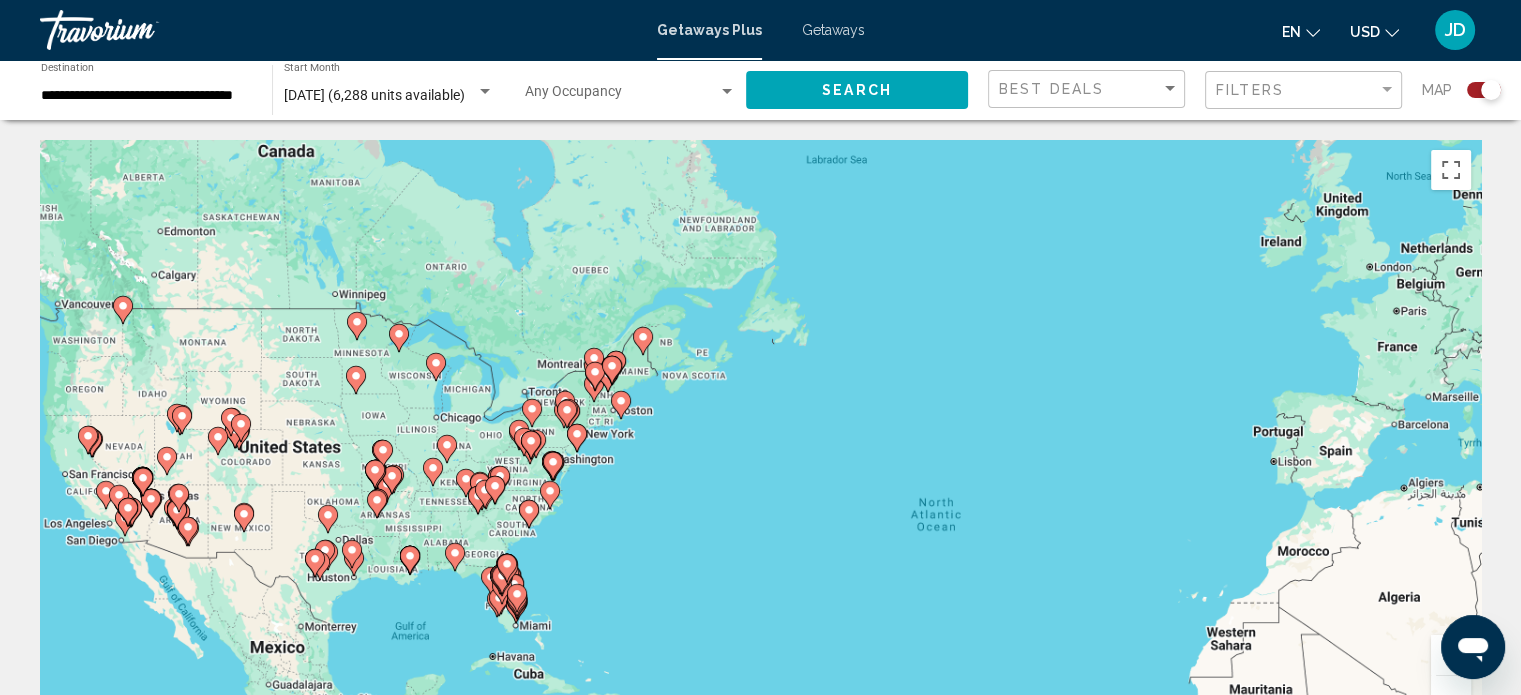 click at bounding box center (1451, 655) 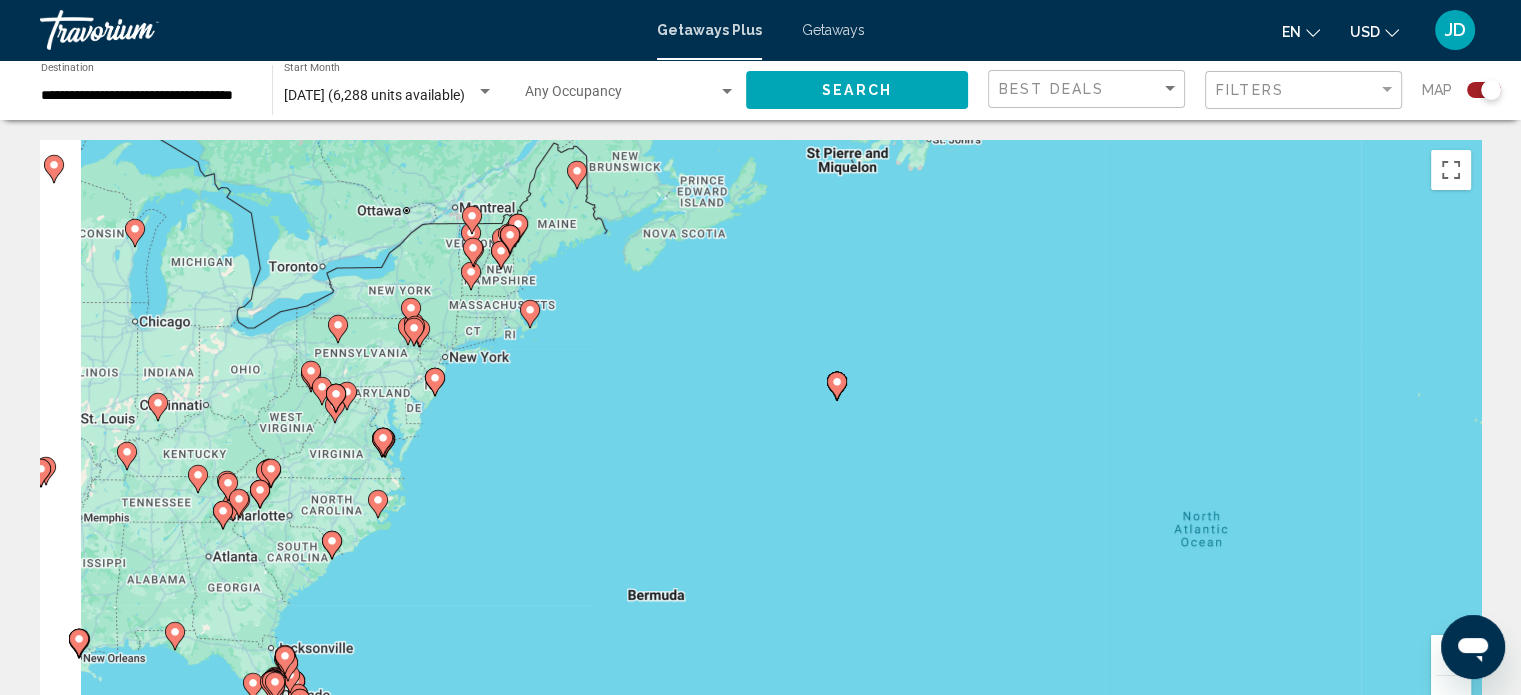 drag, startPoint x: 566, startPoint y: 491, endPoint x: 661, endPoint y: 404, distance: 128.8177 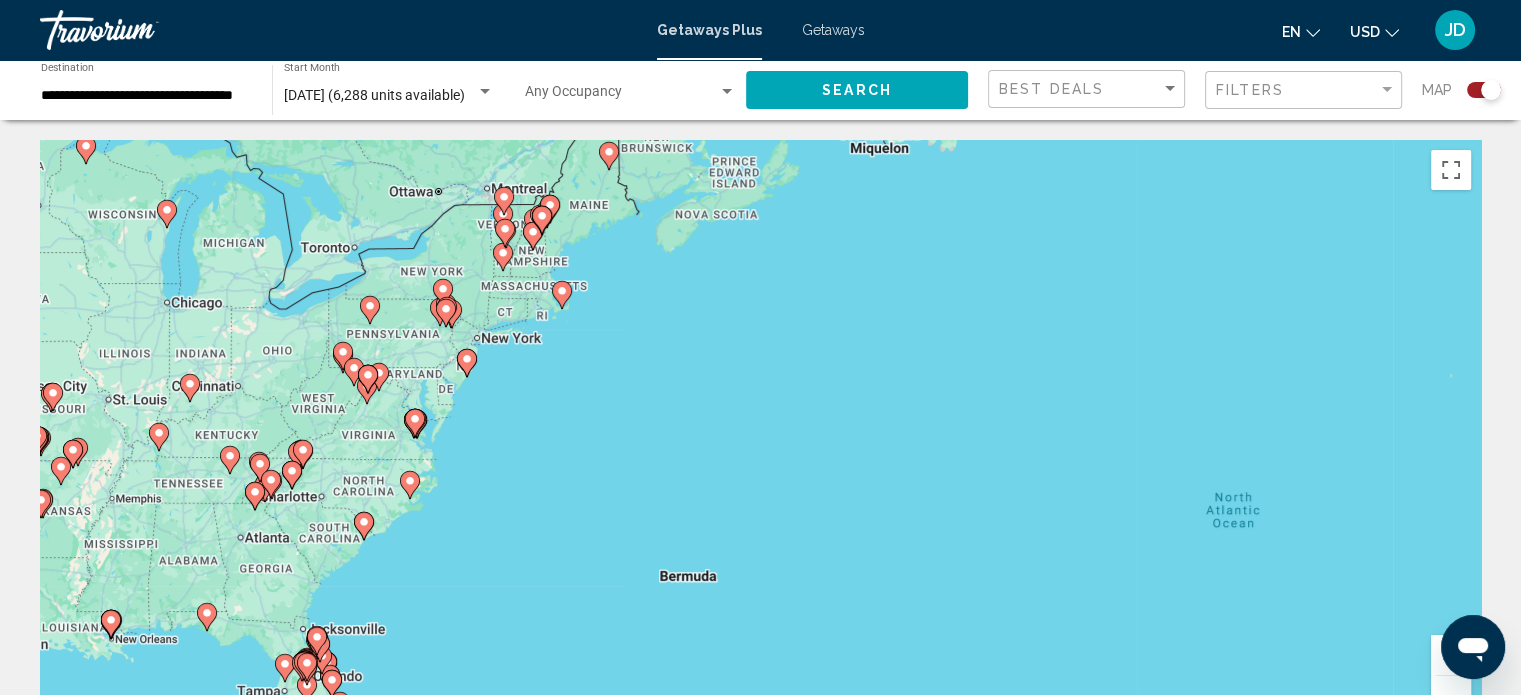 click at bounding box center (1451, 655) 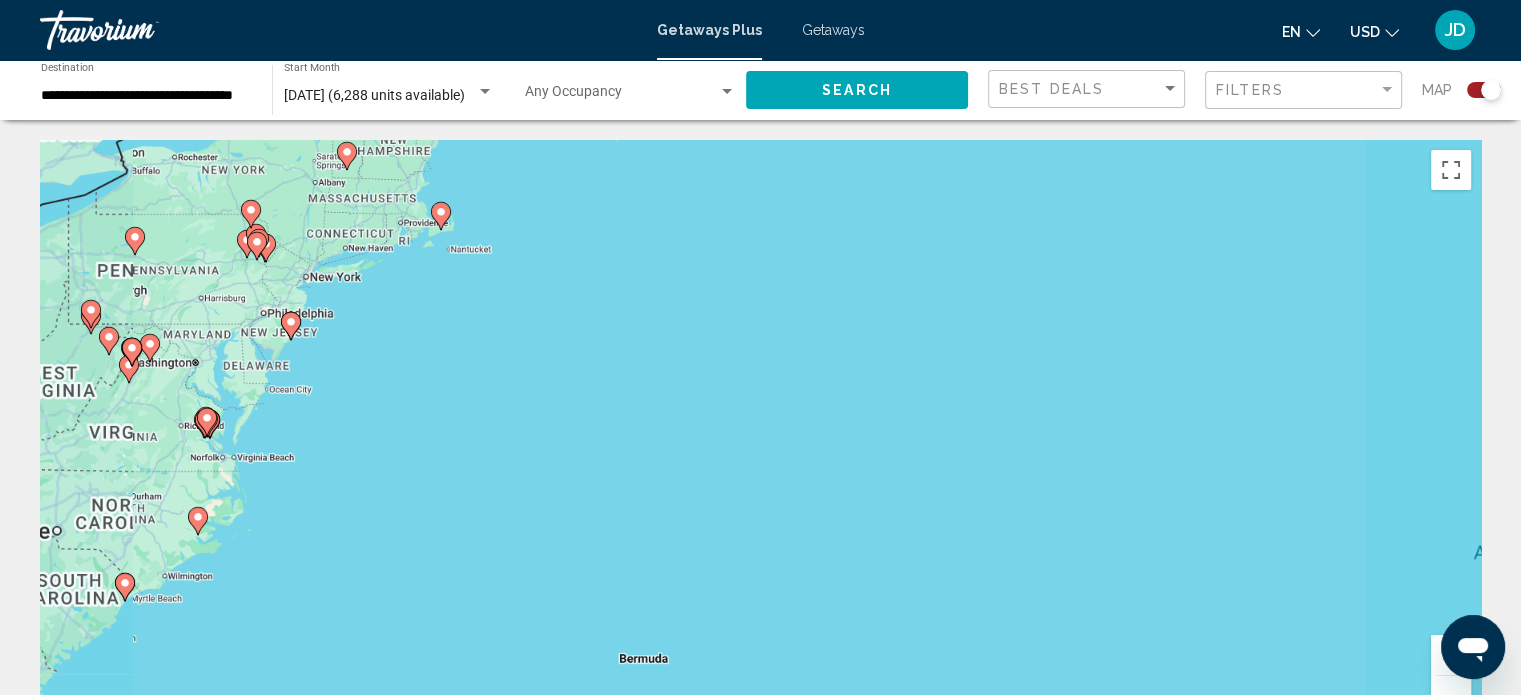 click at bounding box center (1451, 655) 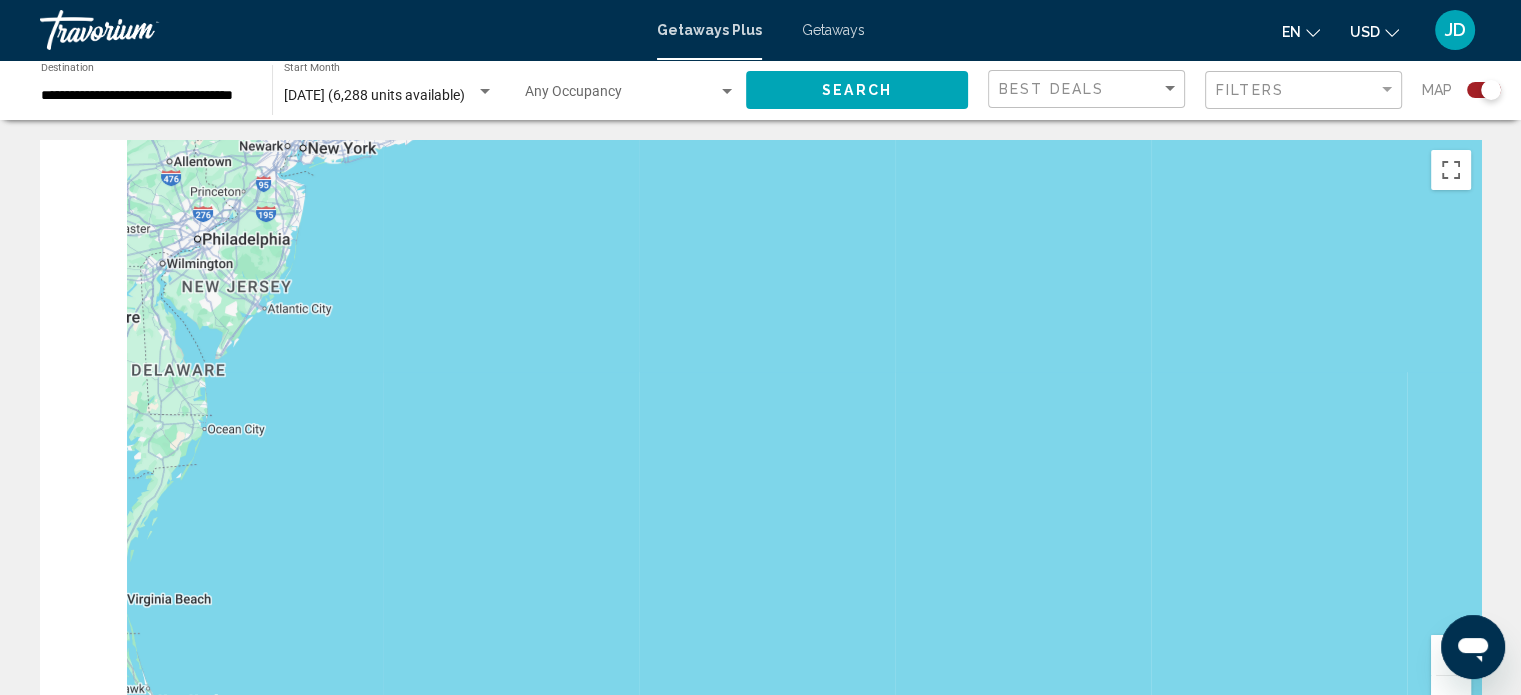 drag, startPoint x: 686, startPoint y: 495, endPoint x: 1294, endPoint y: 639, distance: 624.81995 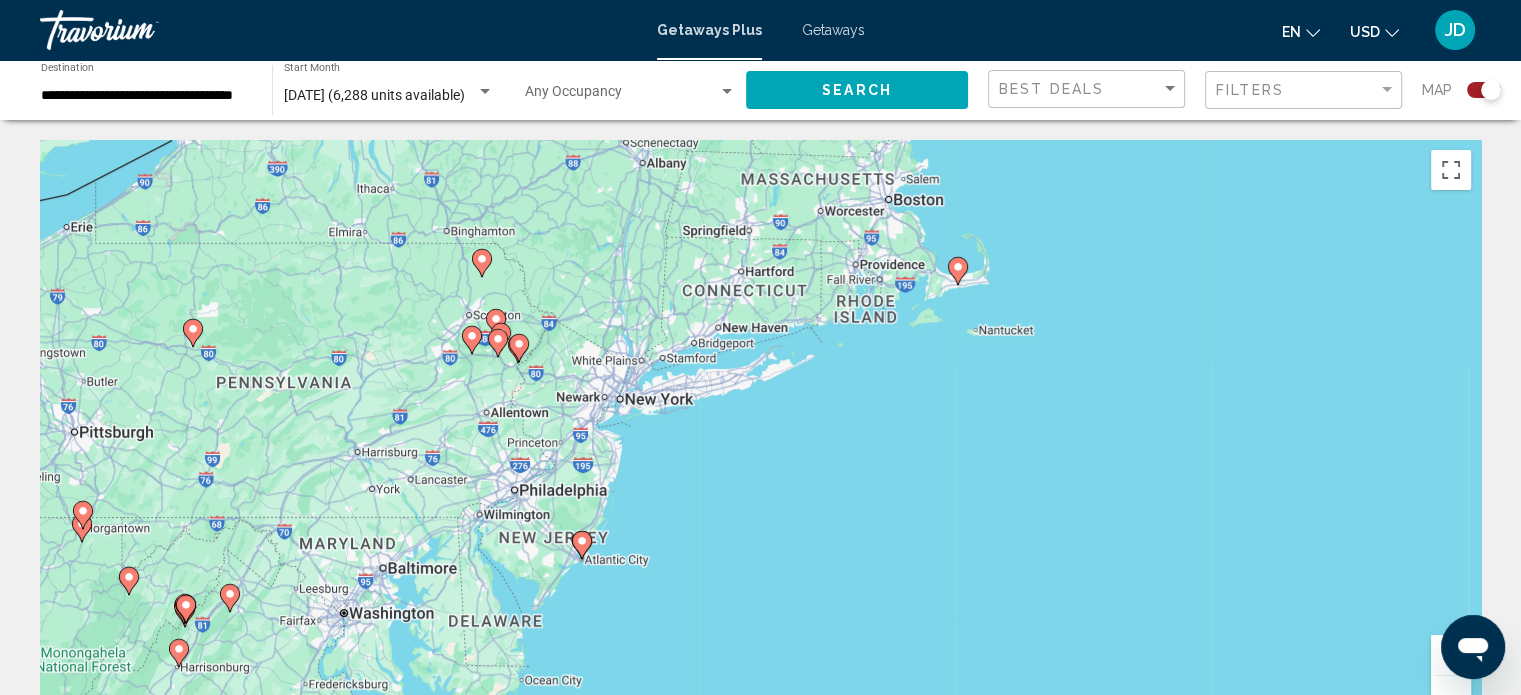 drag, startPoint x: 444, startPoint y: 368, endPoint x: 736, endPoint y: 599, distance: 372.3238 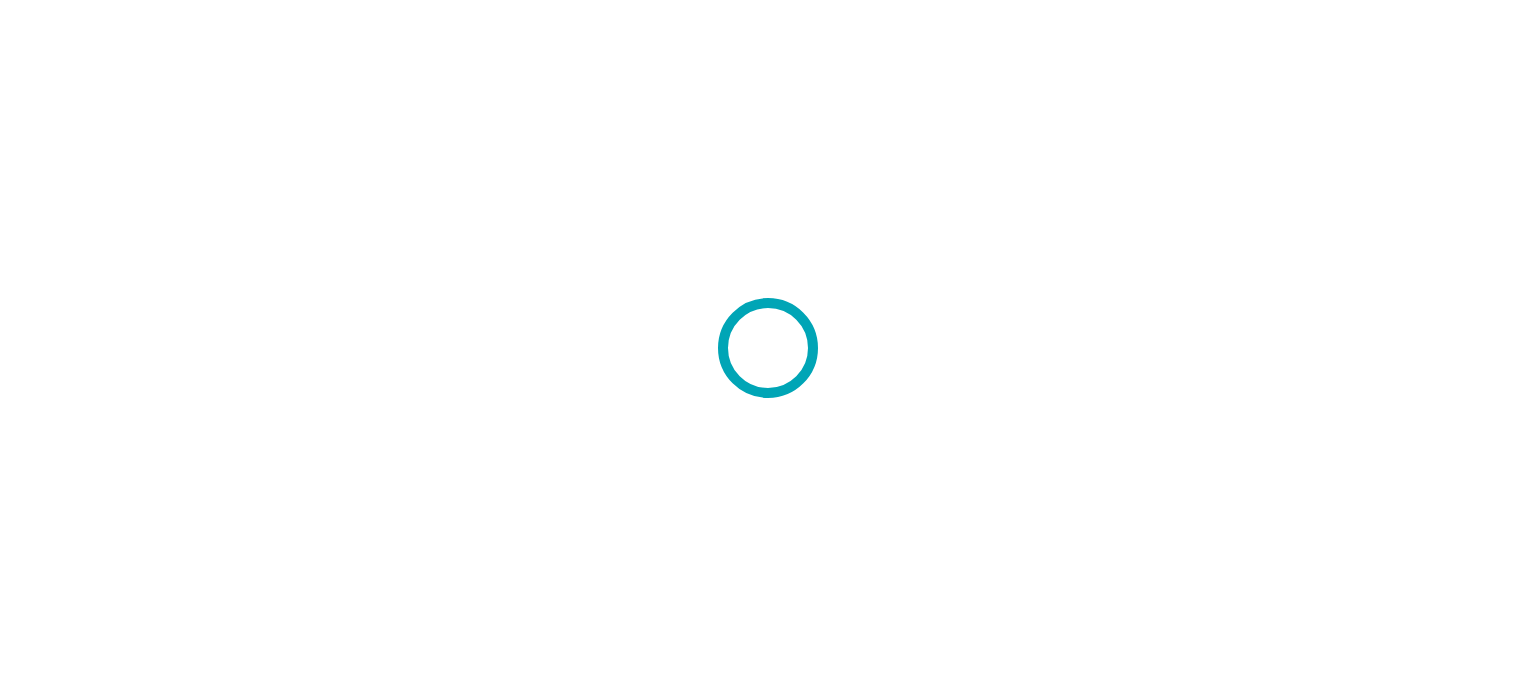 scroll, scrollTop: 0, scrollLeft: 0, axis: both 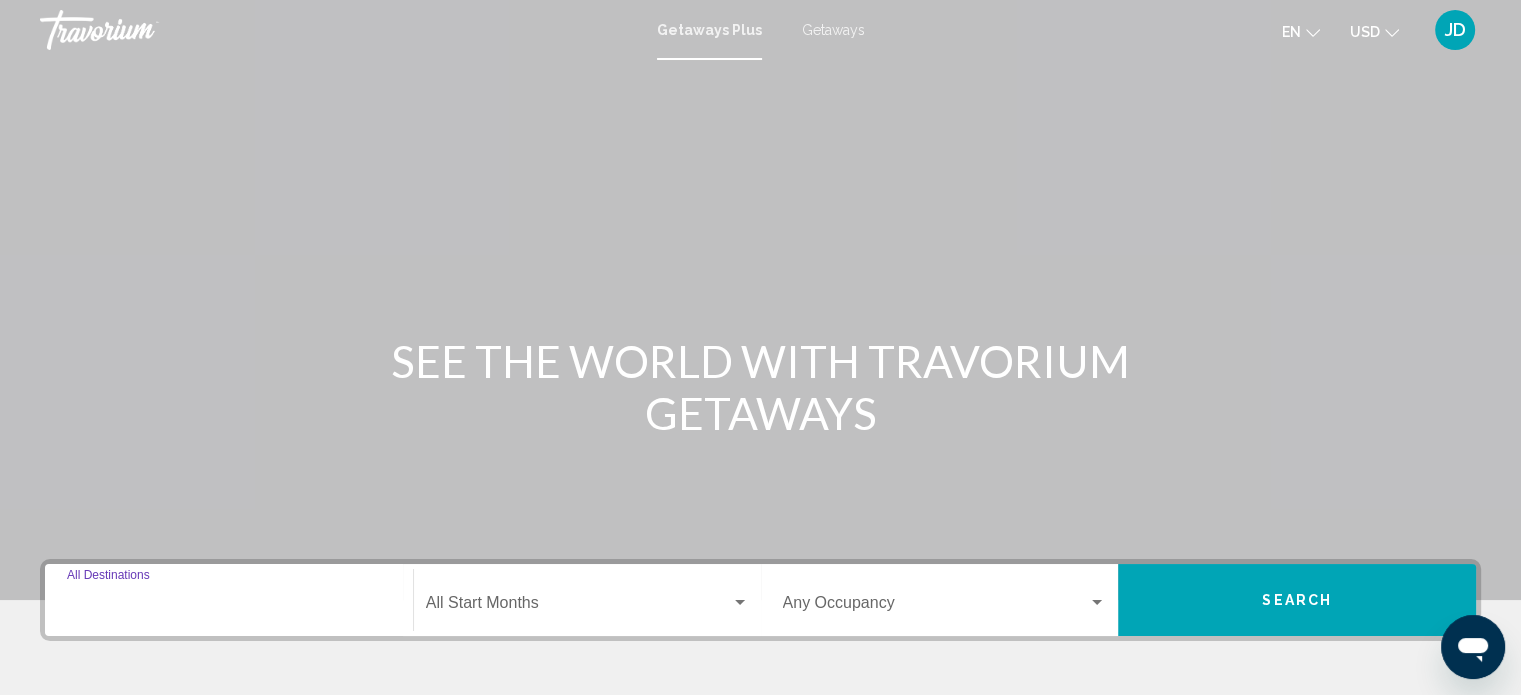click on "Destination All Destinations" at bounding box center (229, 607) 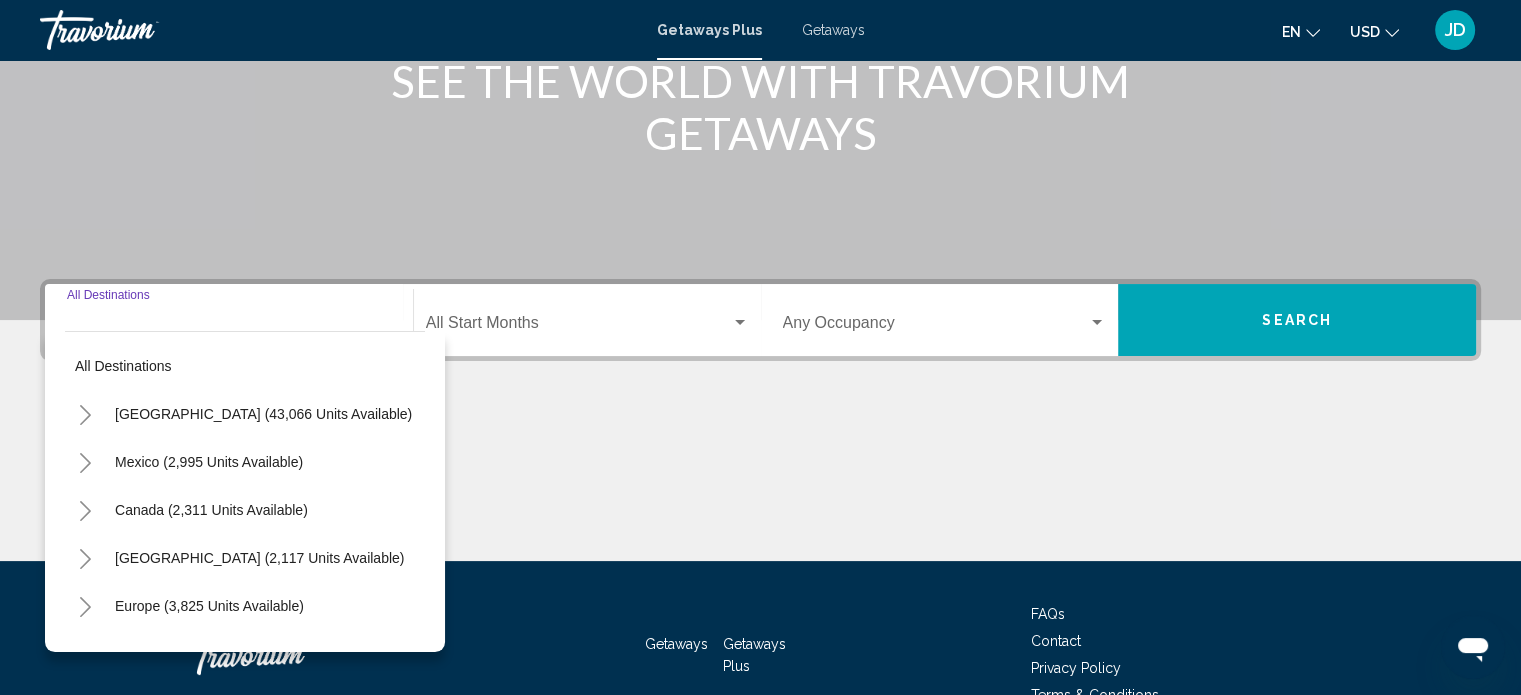 scroll, scrollTop: 390, scrollLeft: 0, axis: vertical 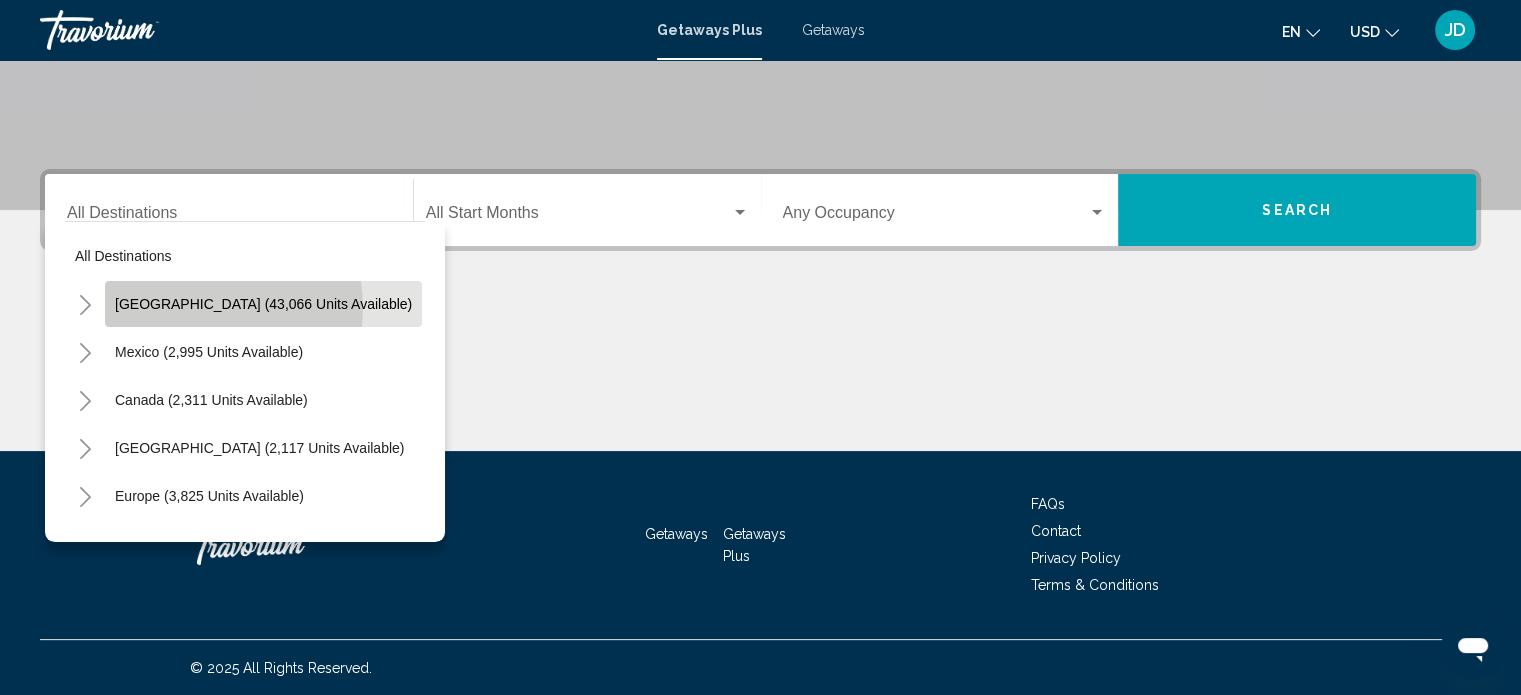click on "[GEOGRAPHIC_DATA] (43,066 units available)" 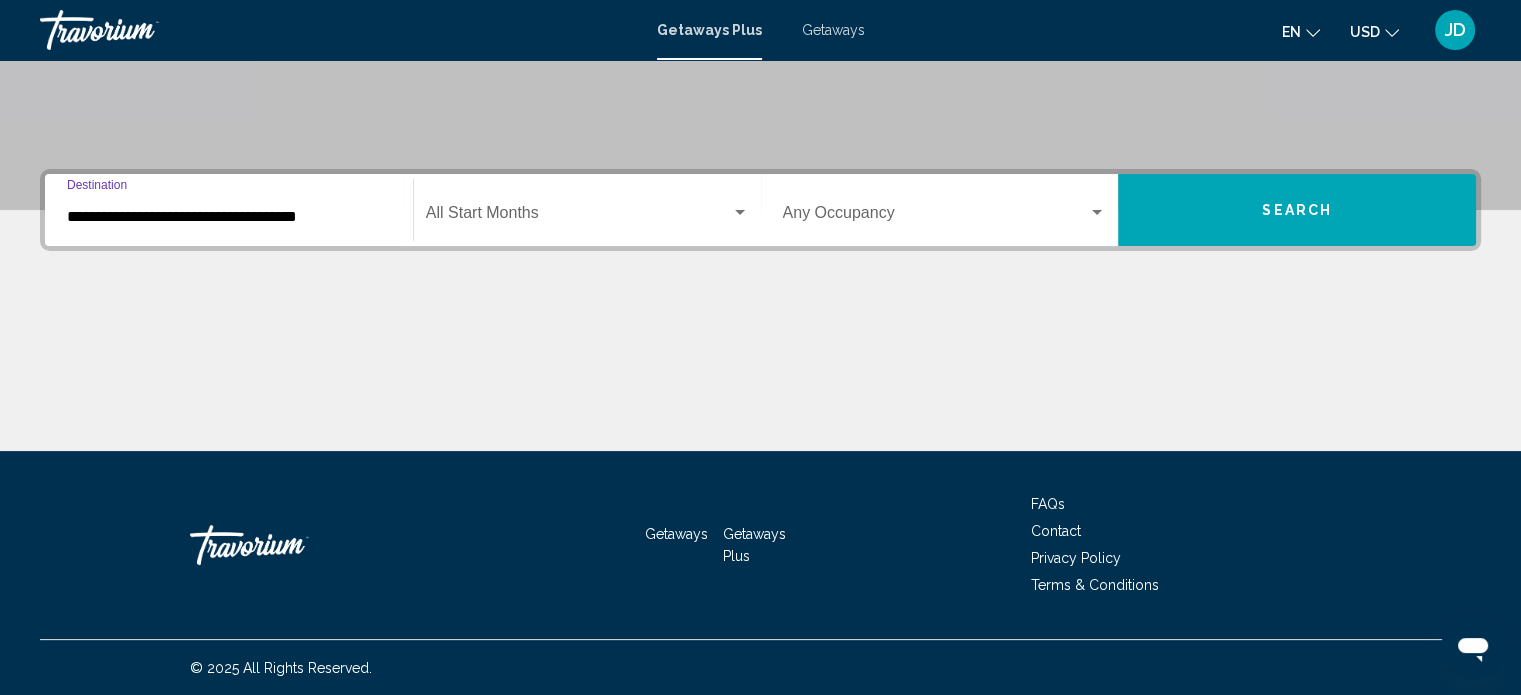 click on "**********" at bounding box center (229, 217) 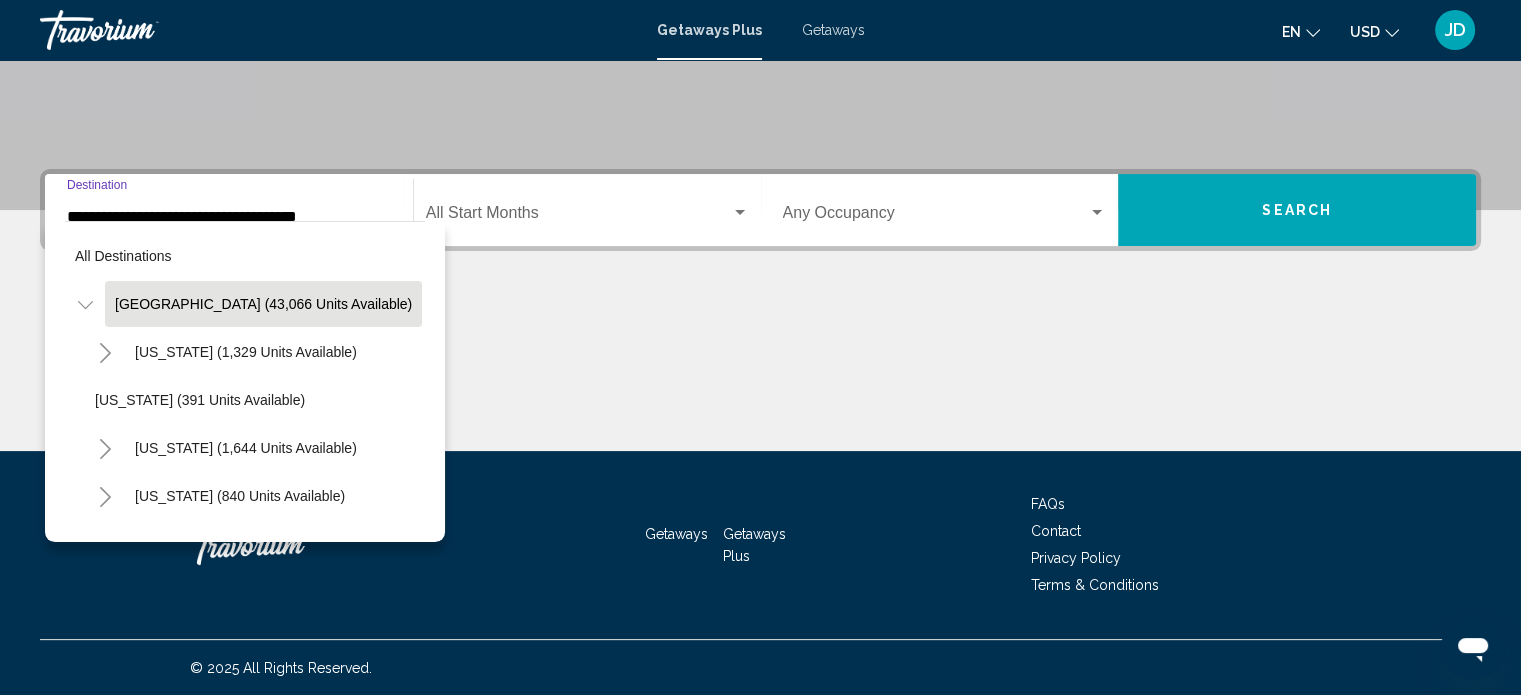 scroll, scrollTop: 346, scrollLeft: 0, axis: vertical 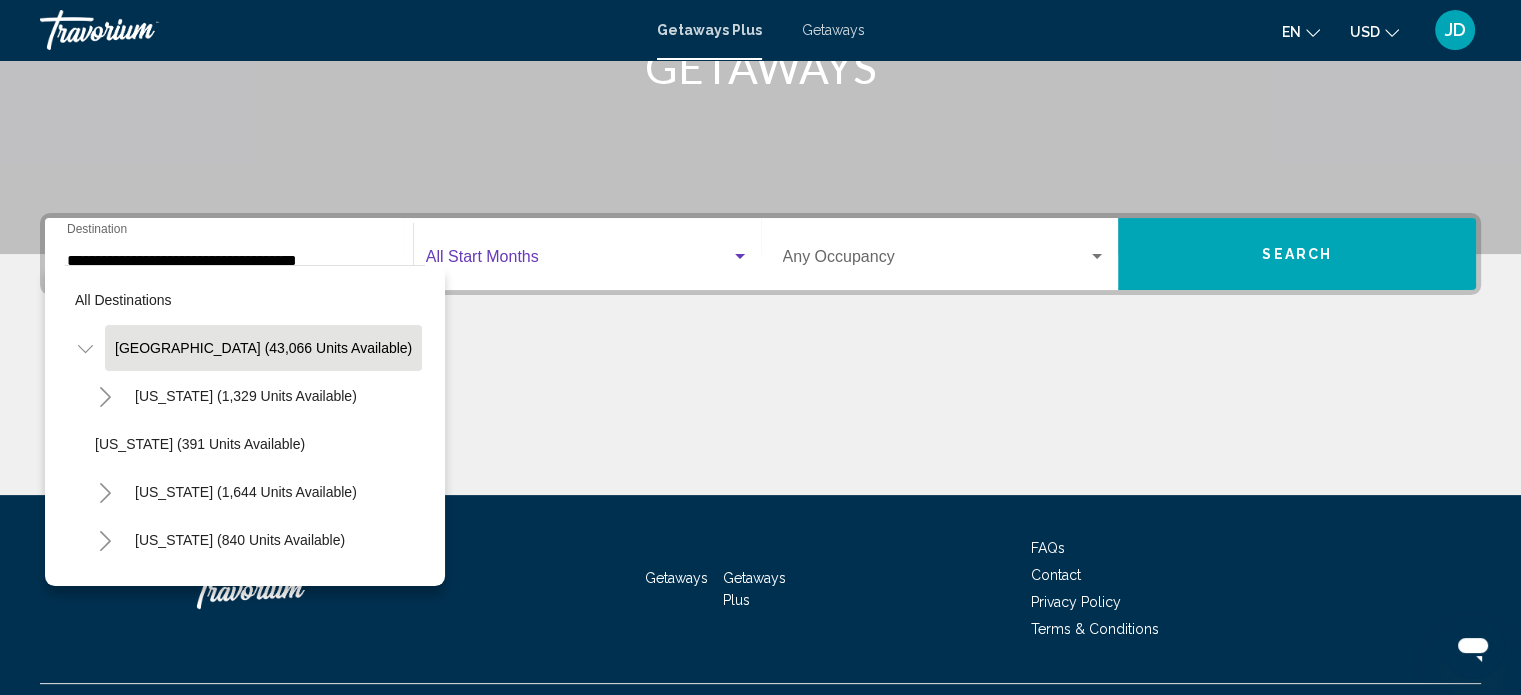 click at bounding box center (740, 256) 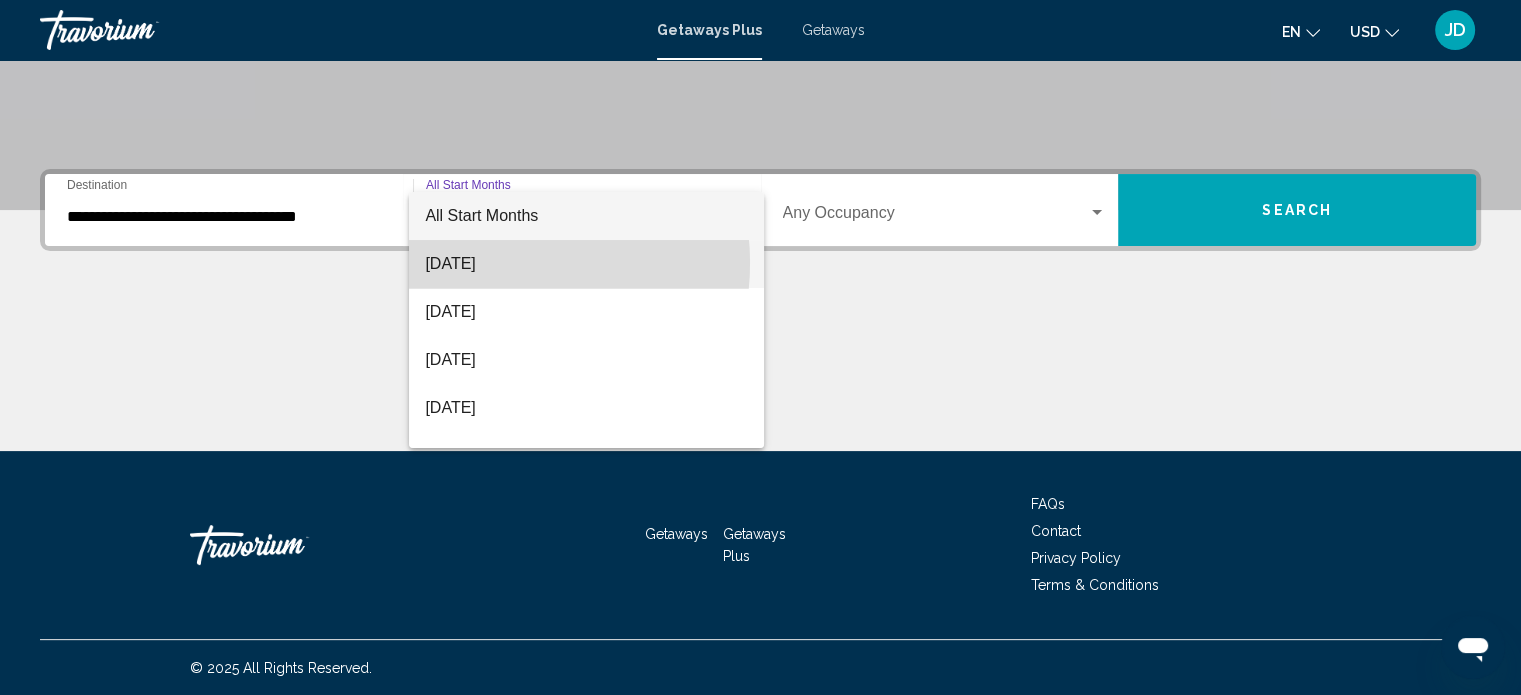 click on "July 2025" at bounding box center (586, 264) 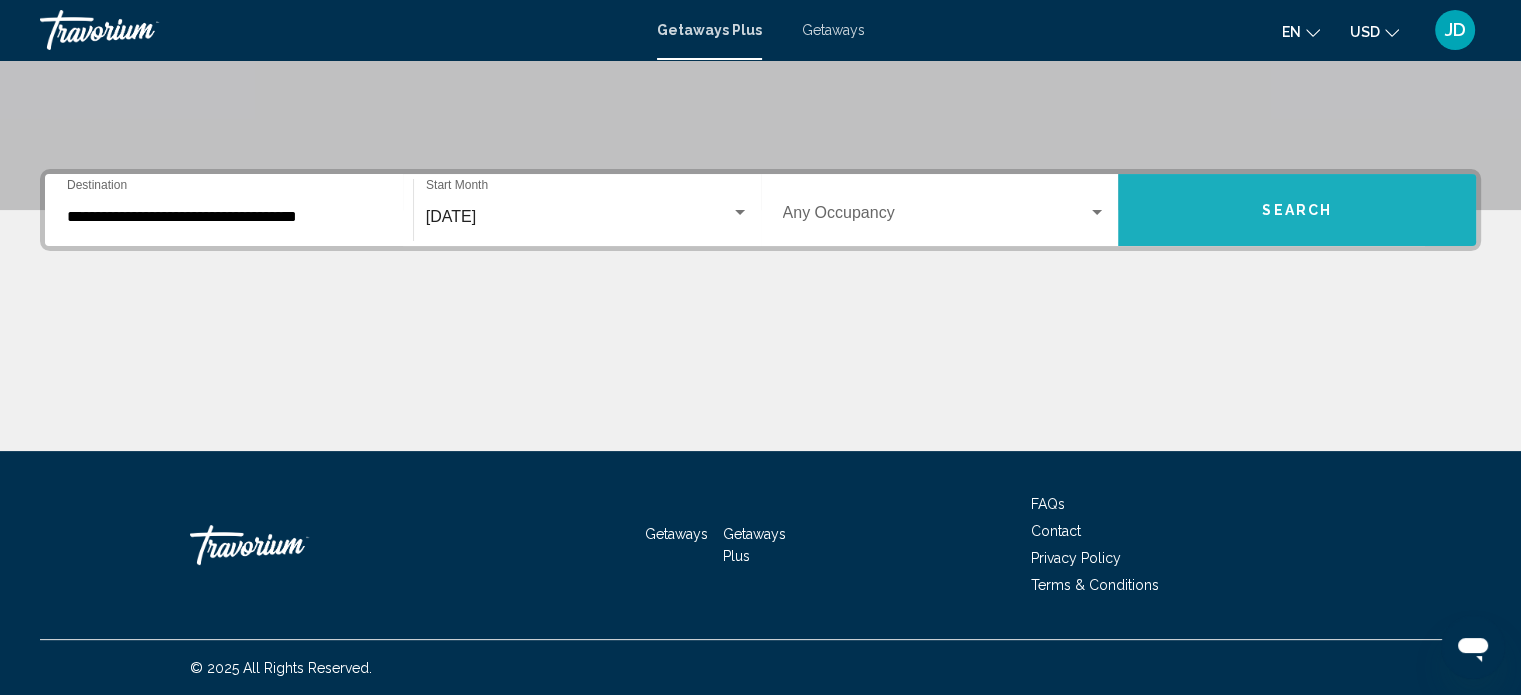 click on "Search" at bounding box center [1297, 210] 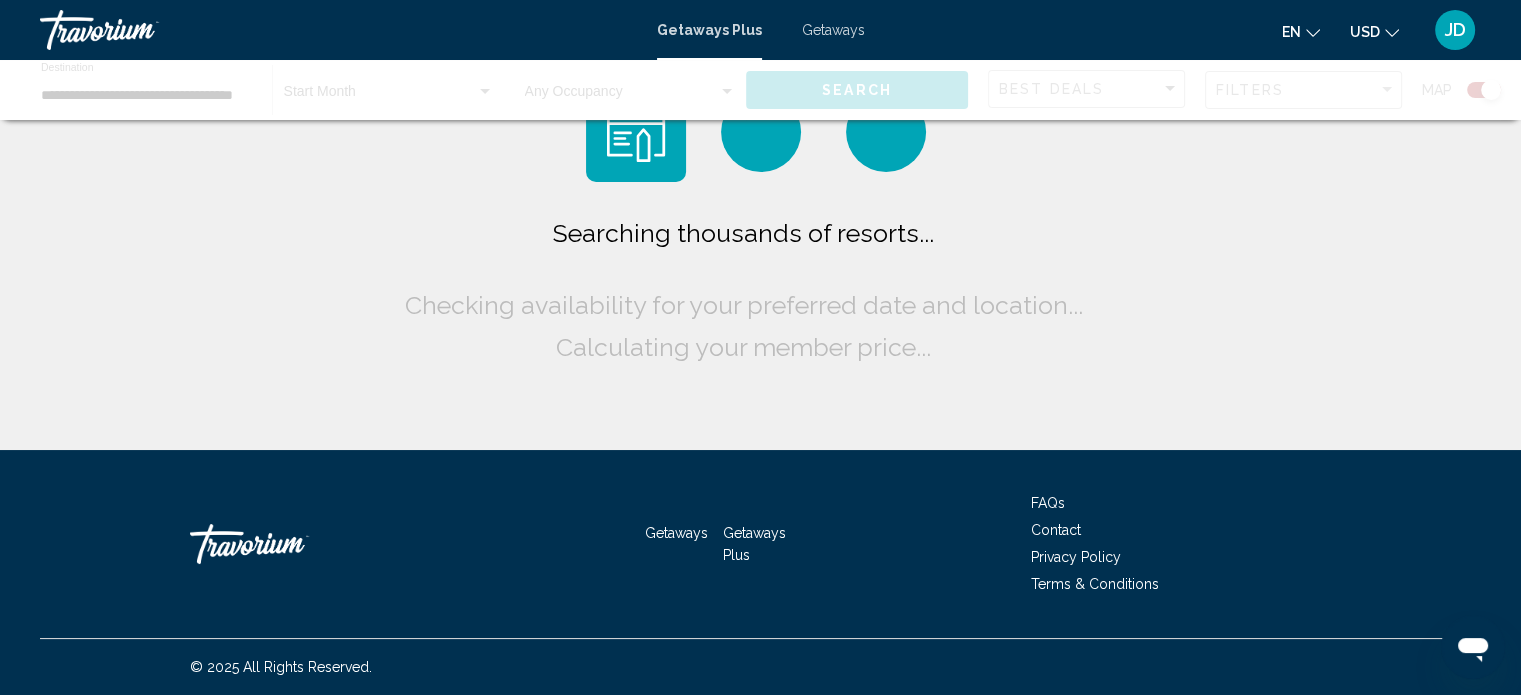 scroll, scrollTop: 0, scrollLeft: 0, axis: both 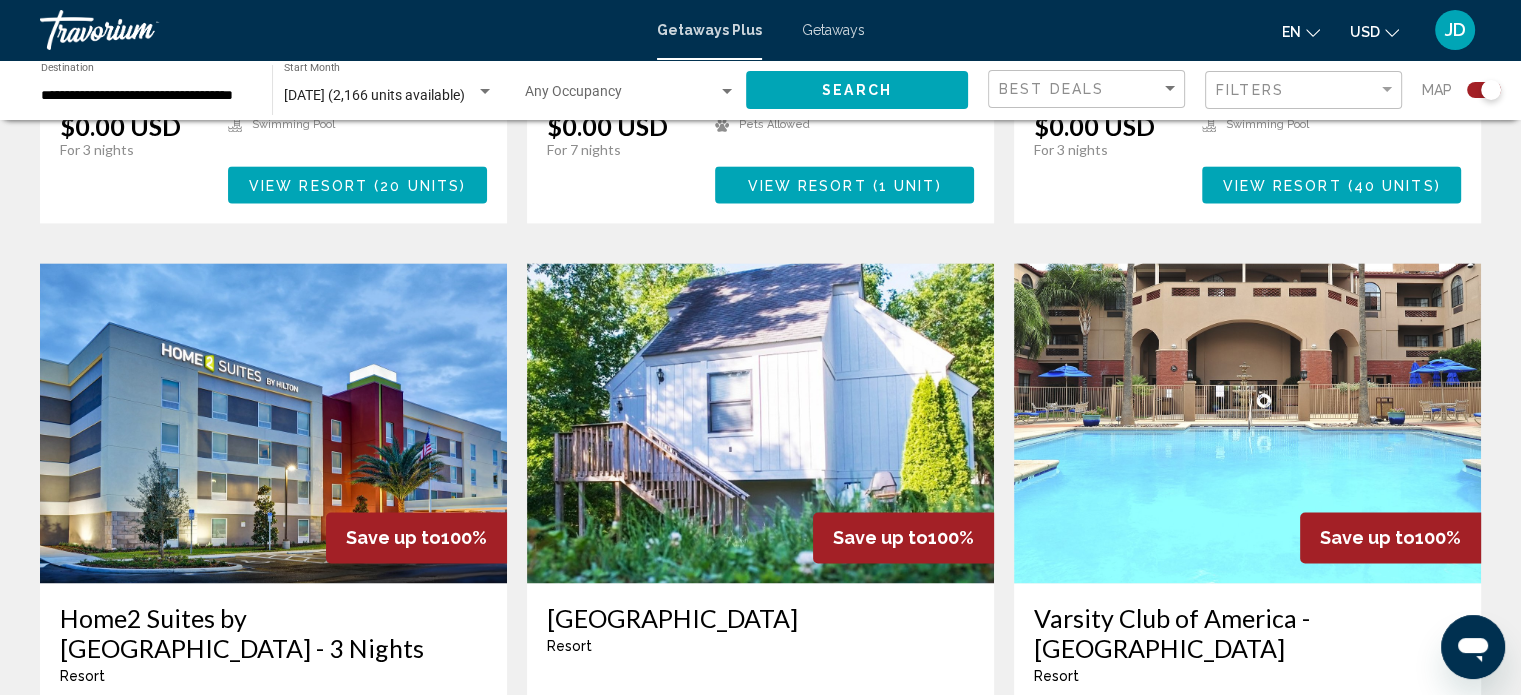 click at bounding box center [760, 423] 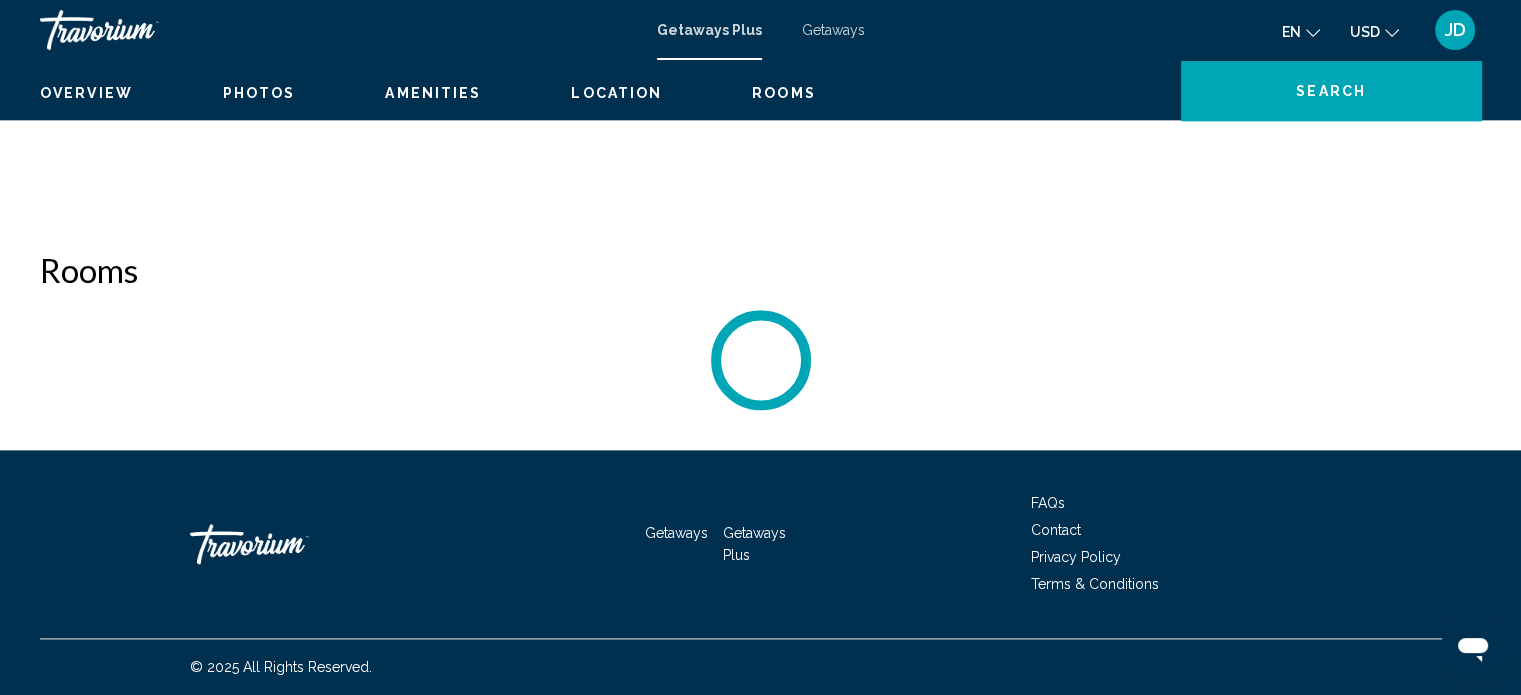 scroll, scrollTop: 12, scrollLeft: 0, axis: vertical 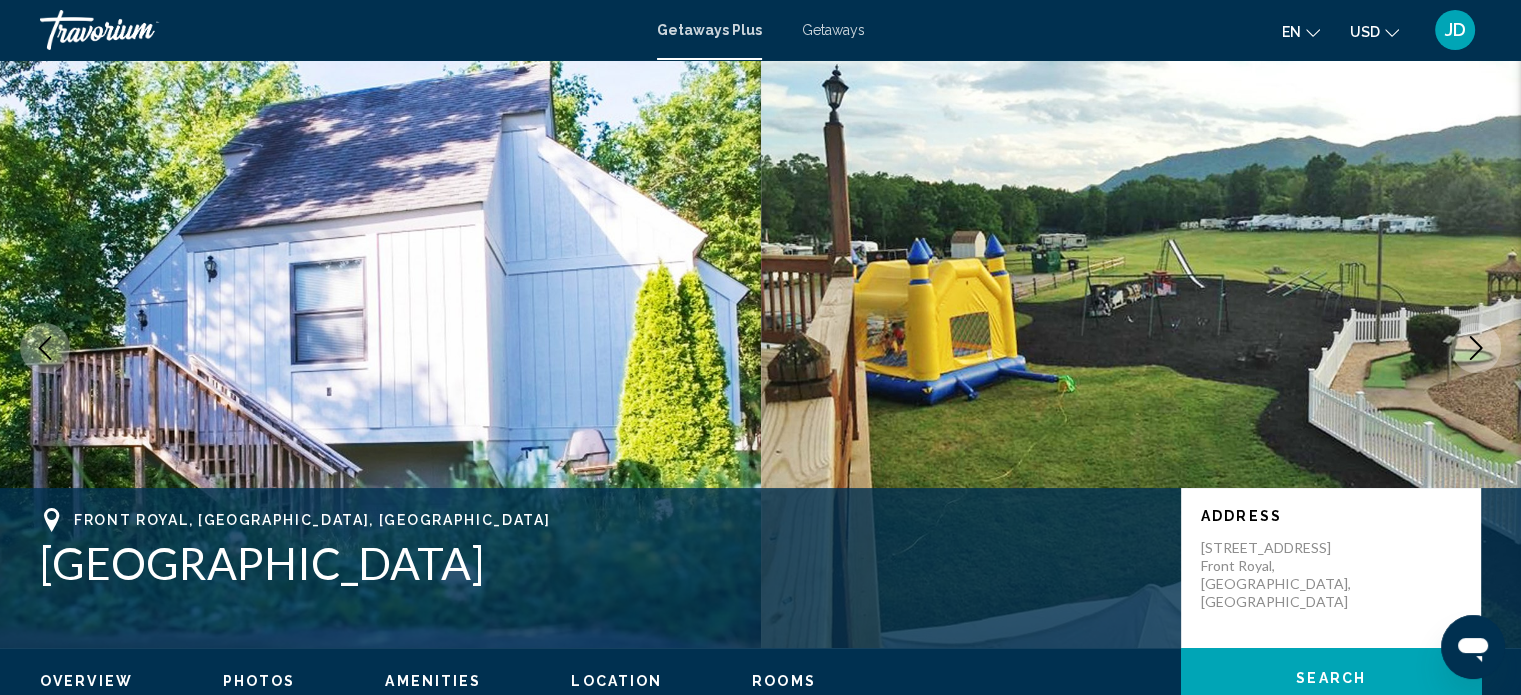 click 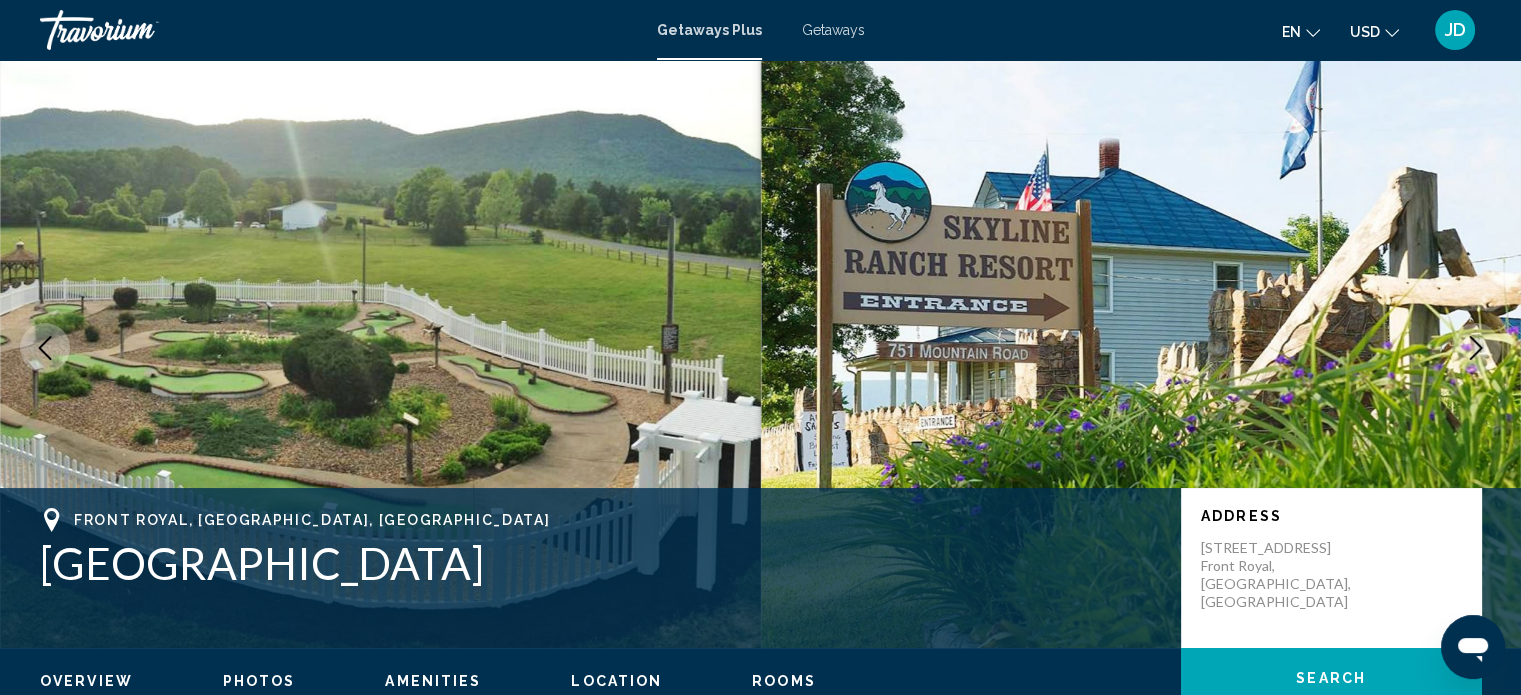 click 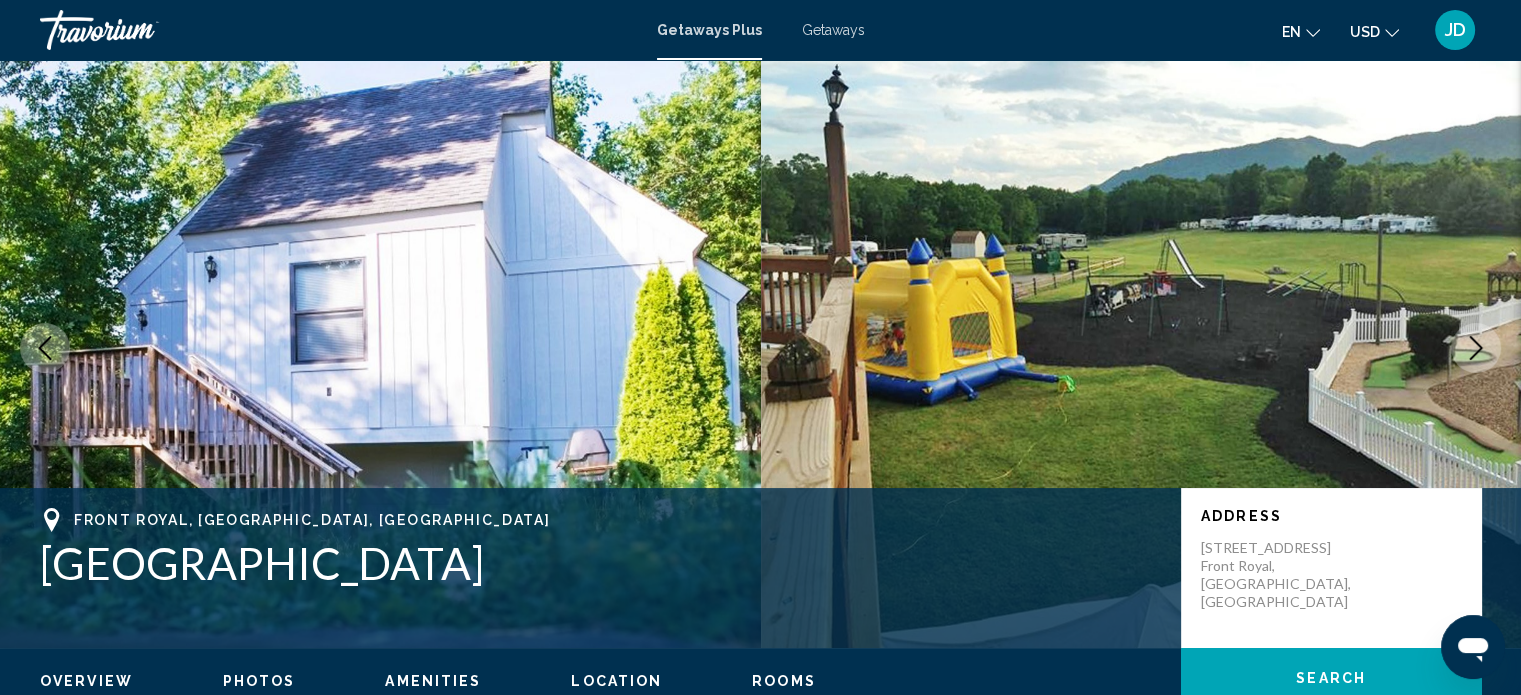 click 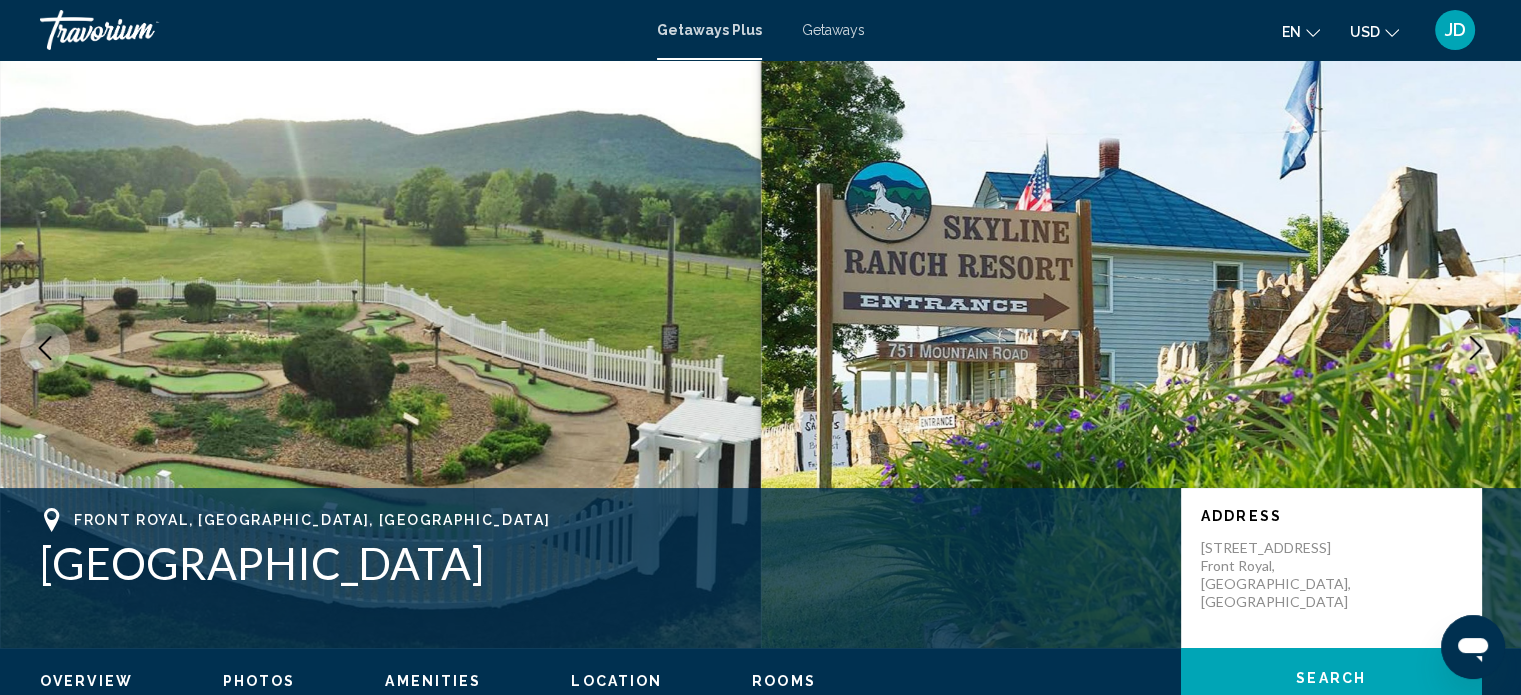click 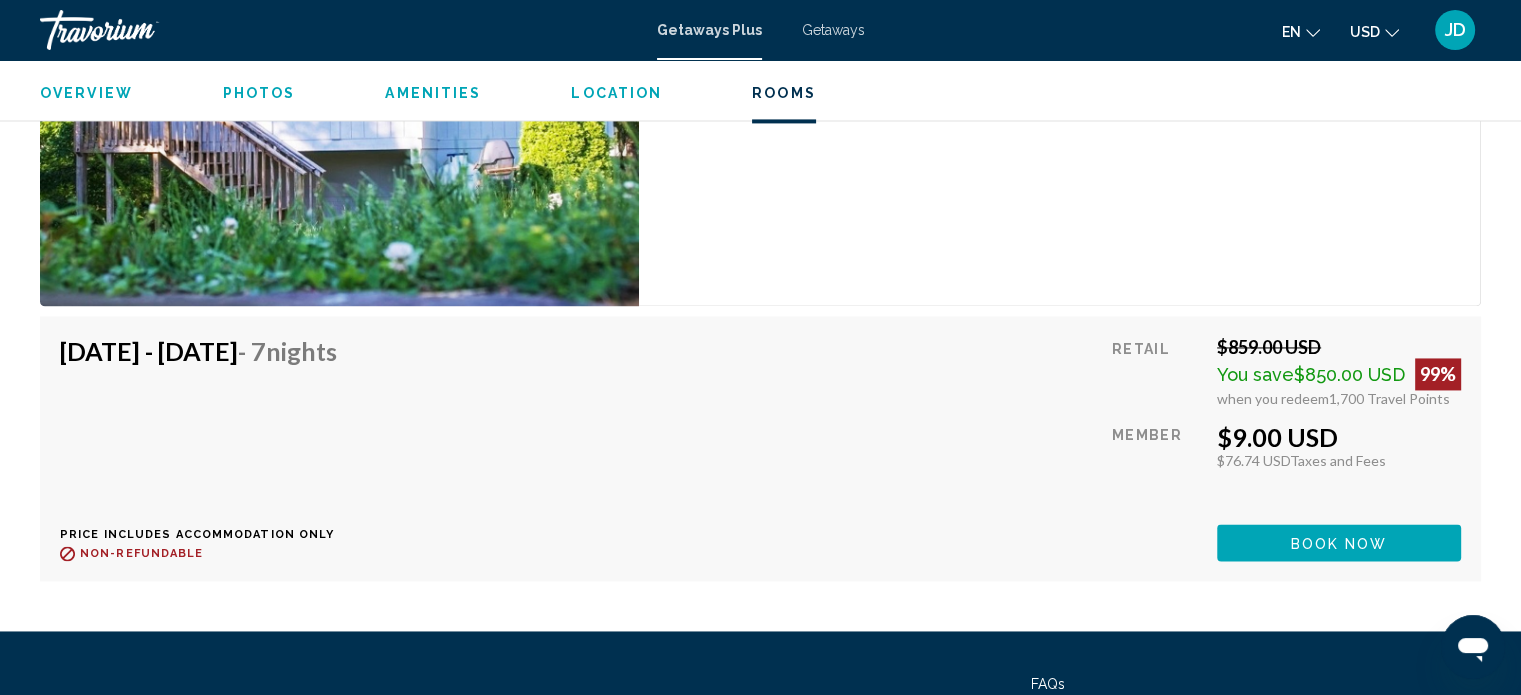 scroll, scrollTop: 12, scrollLeft: 0, axis: vertical 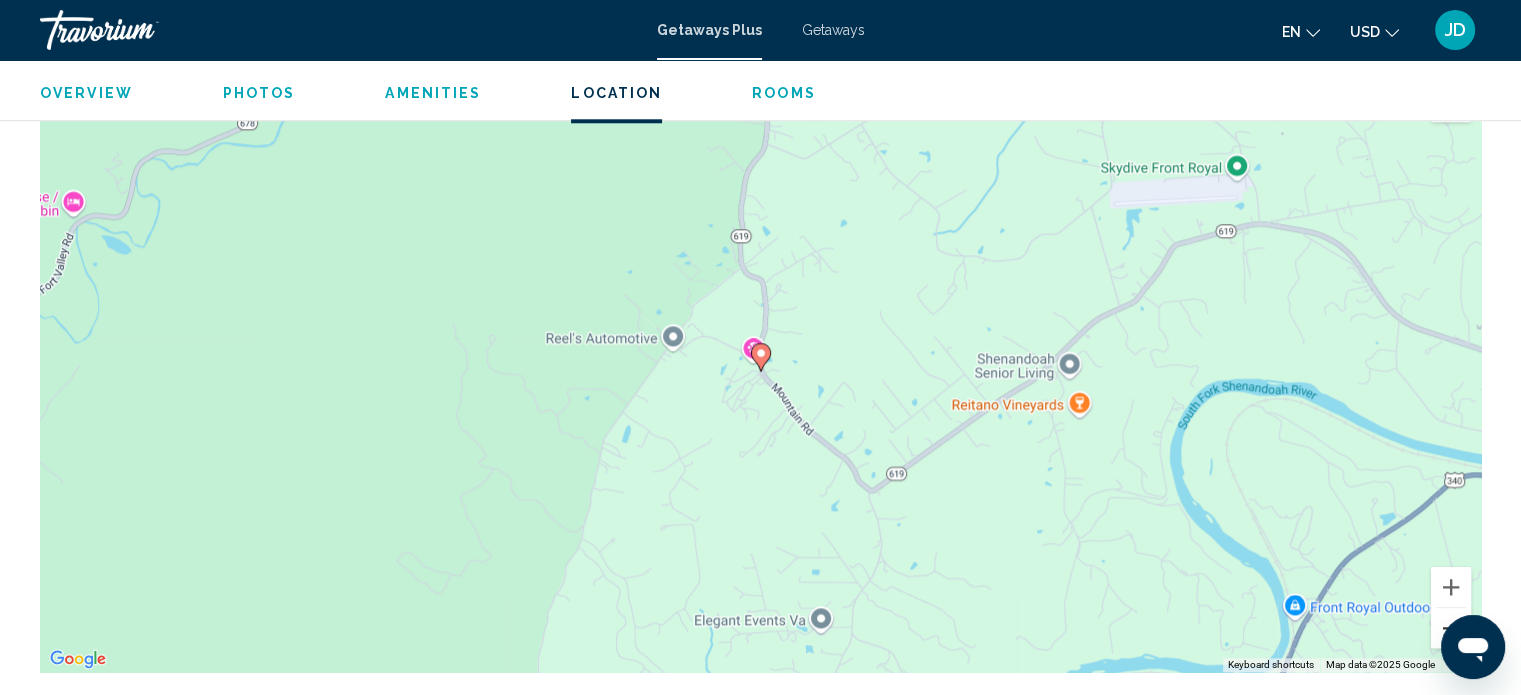 click at bounding box center [1451, 628] 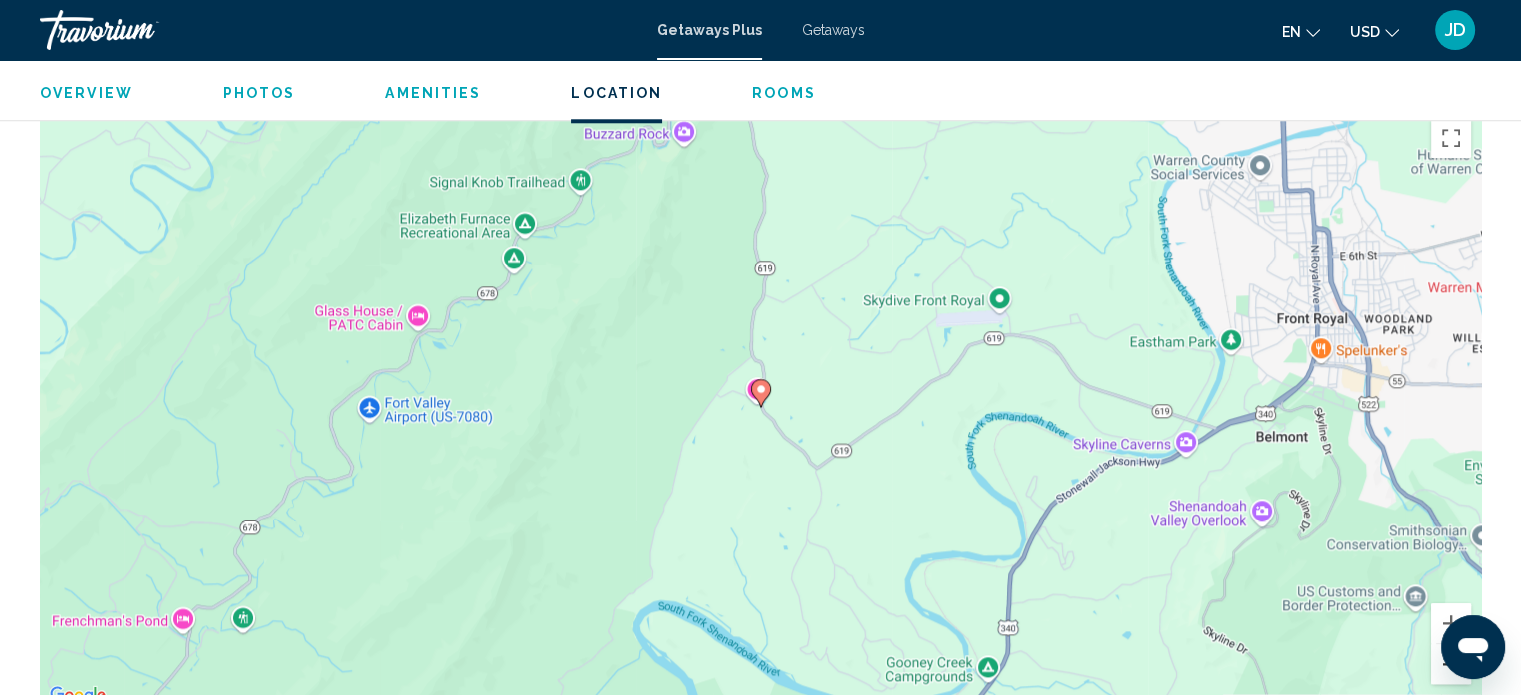 scroll, scrollTop: 2031, scrollLeft: 0, axis: vertical 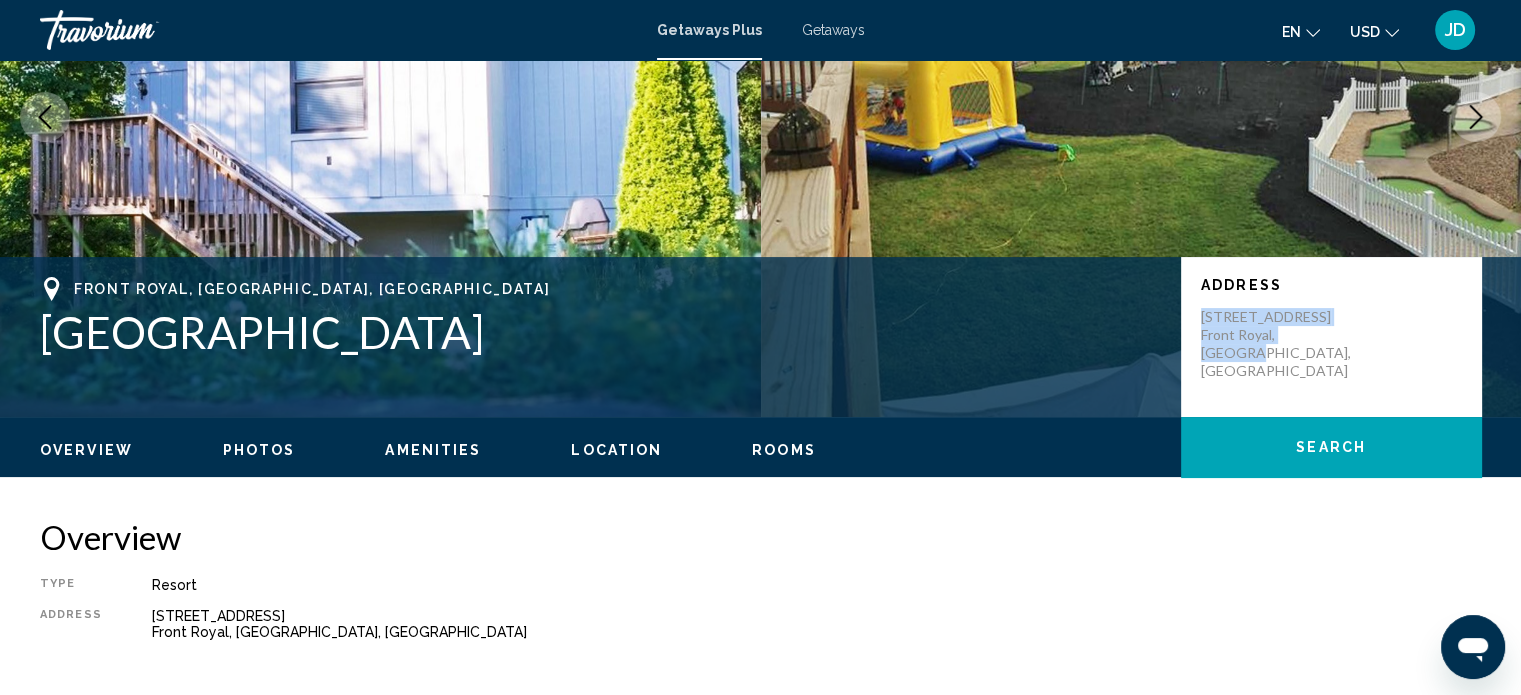 drag, startPoint x: 1329, startPoint y: 333, endPoint x: 1201, endPoint y: 315, distance: 129.25943 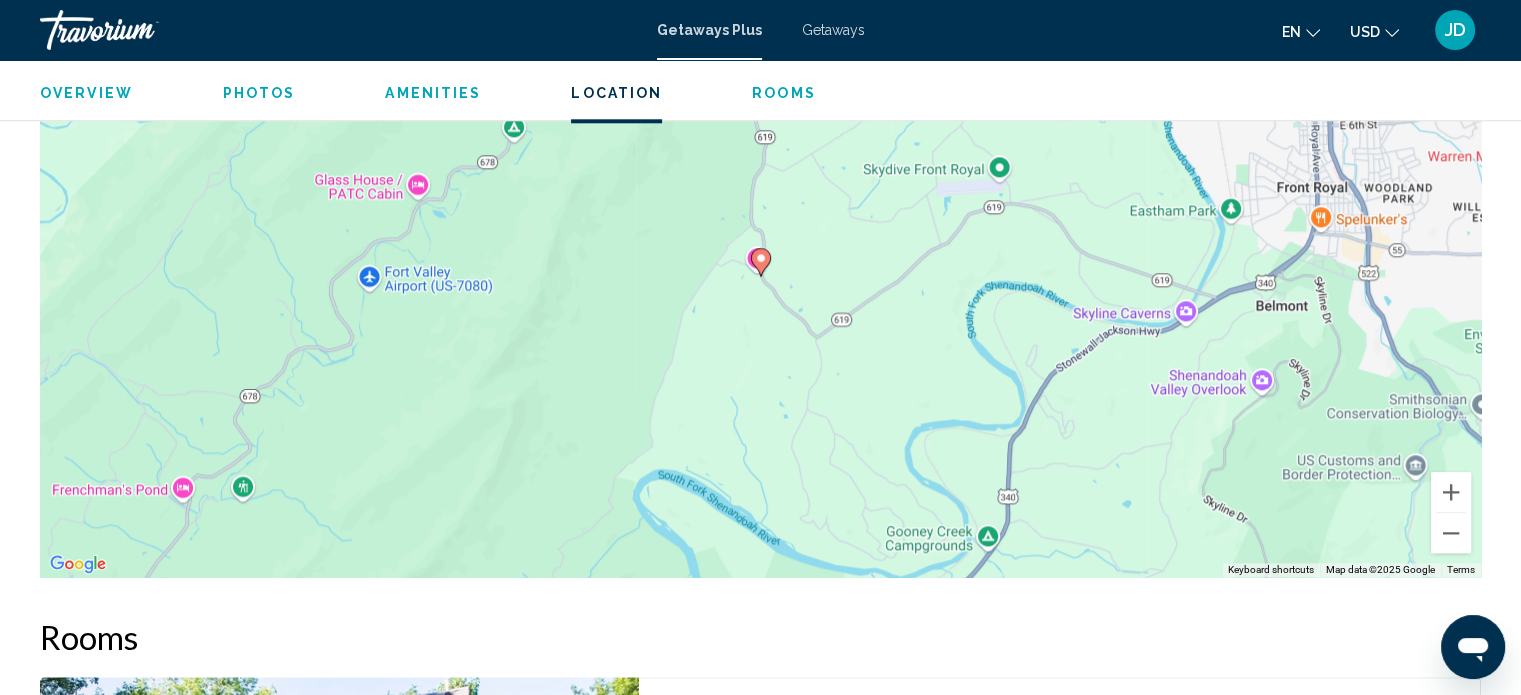 scroll, scrollTop: 2143, scrollLeft: 0, axis: vertical 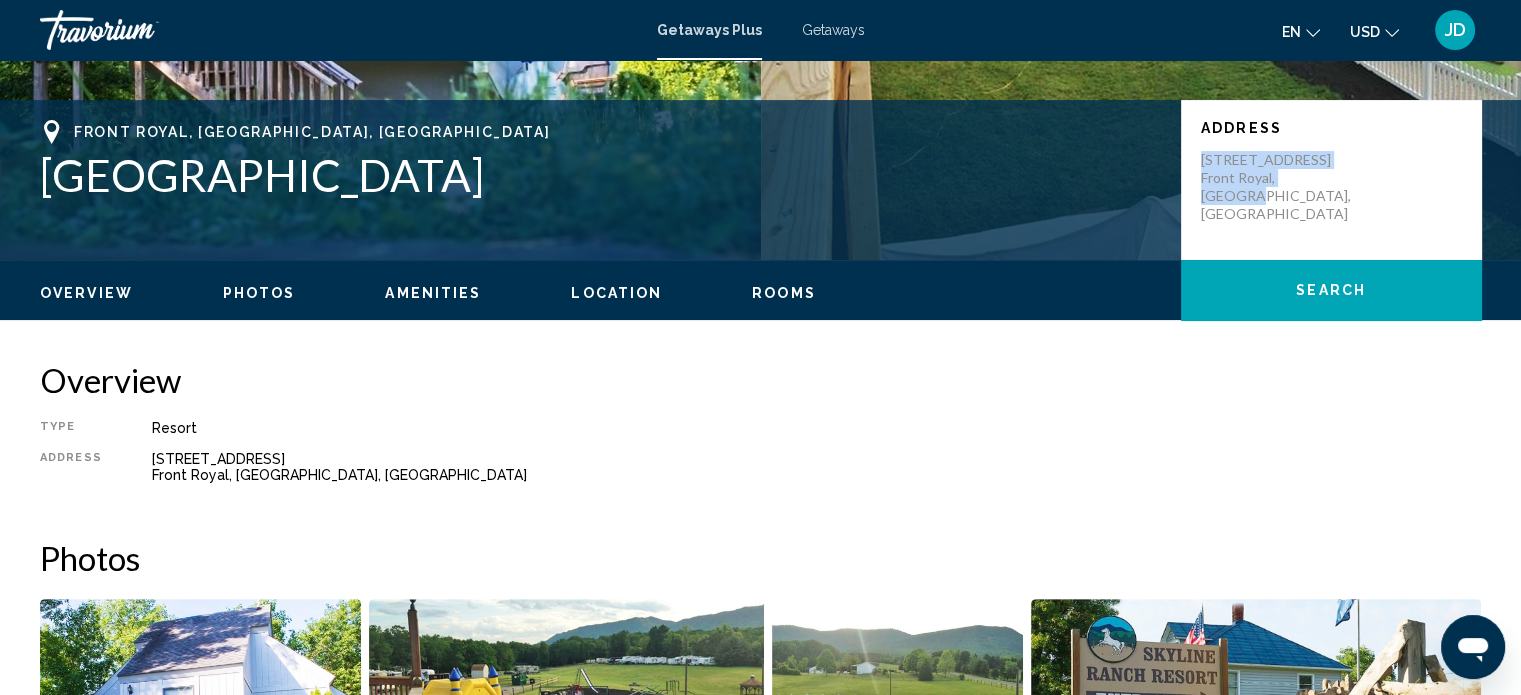 copy on "751 Mountain Road Front Royal, VA, USA" 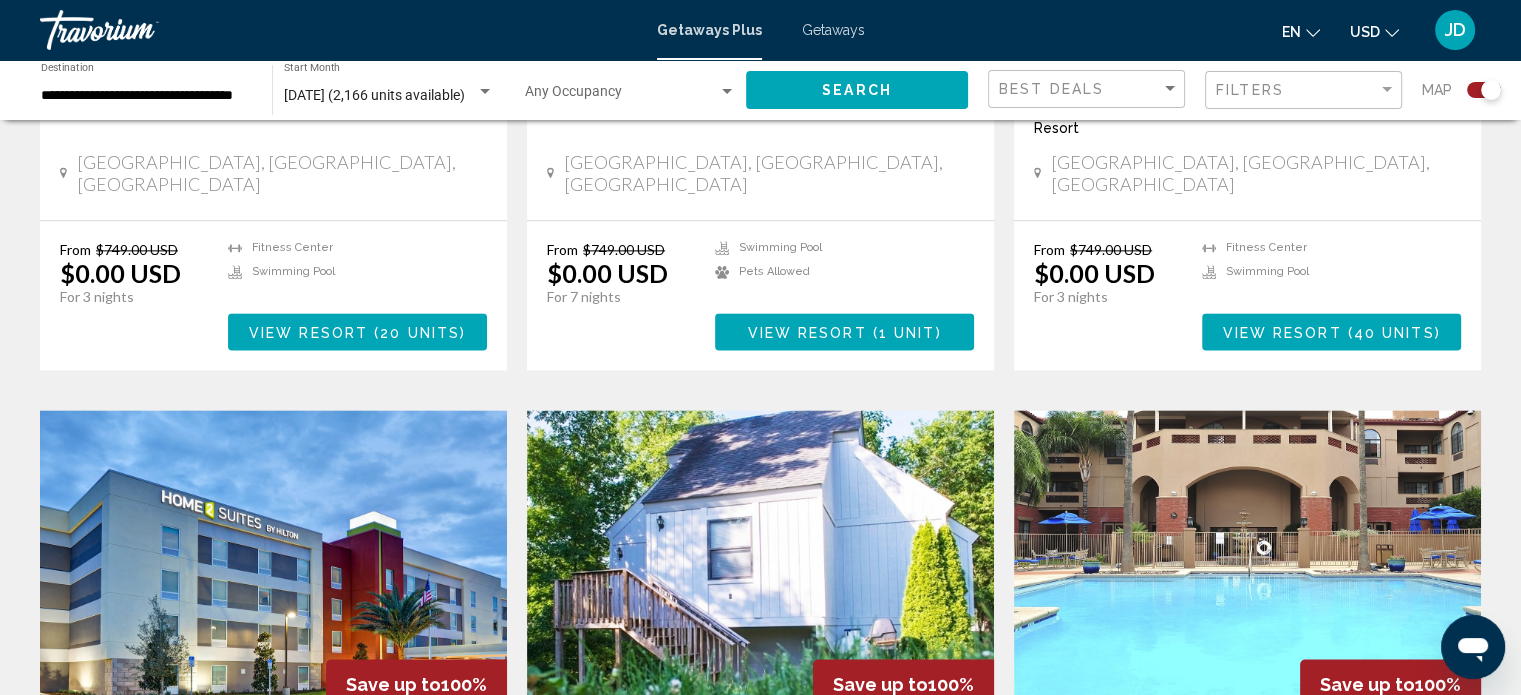 scroll, scrollTop: 2800, scrollLeft: 0, axis: vertical 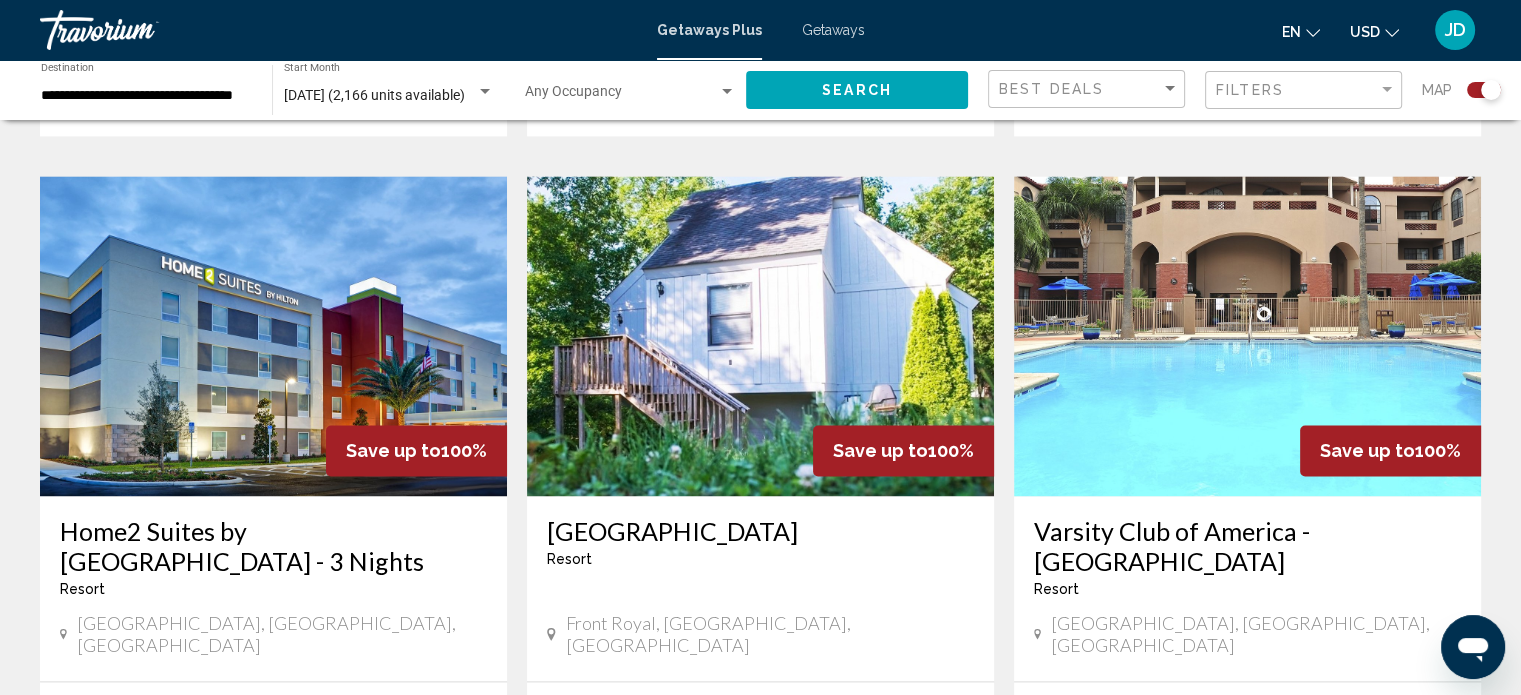 click at bounding box center (273, 336) 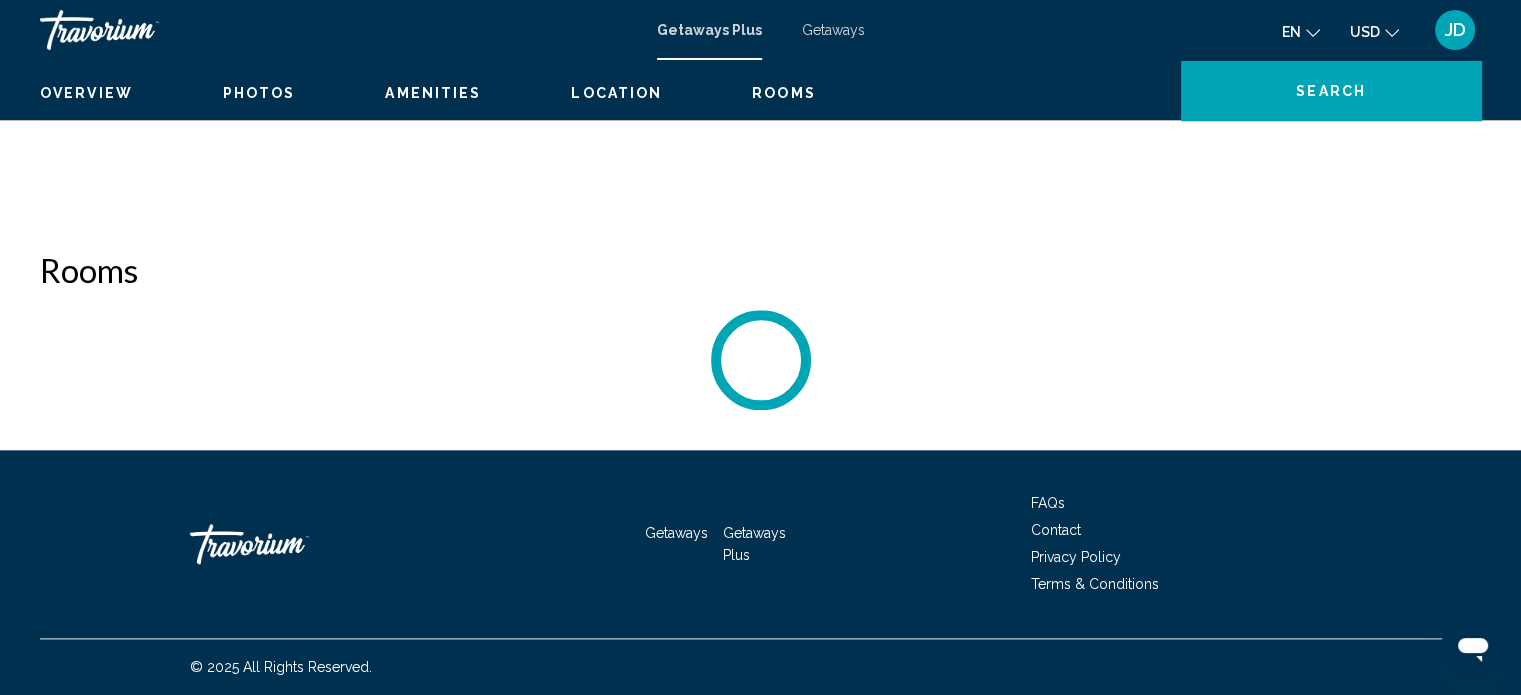 scroll, scrollTop: 12, scrollLeft: 0, axis: vertical 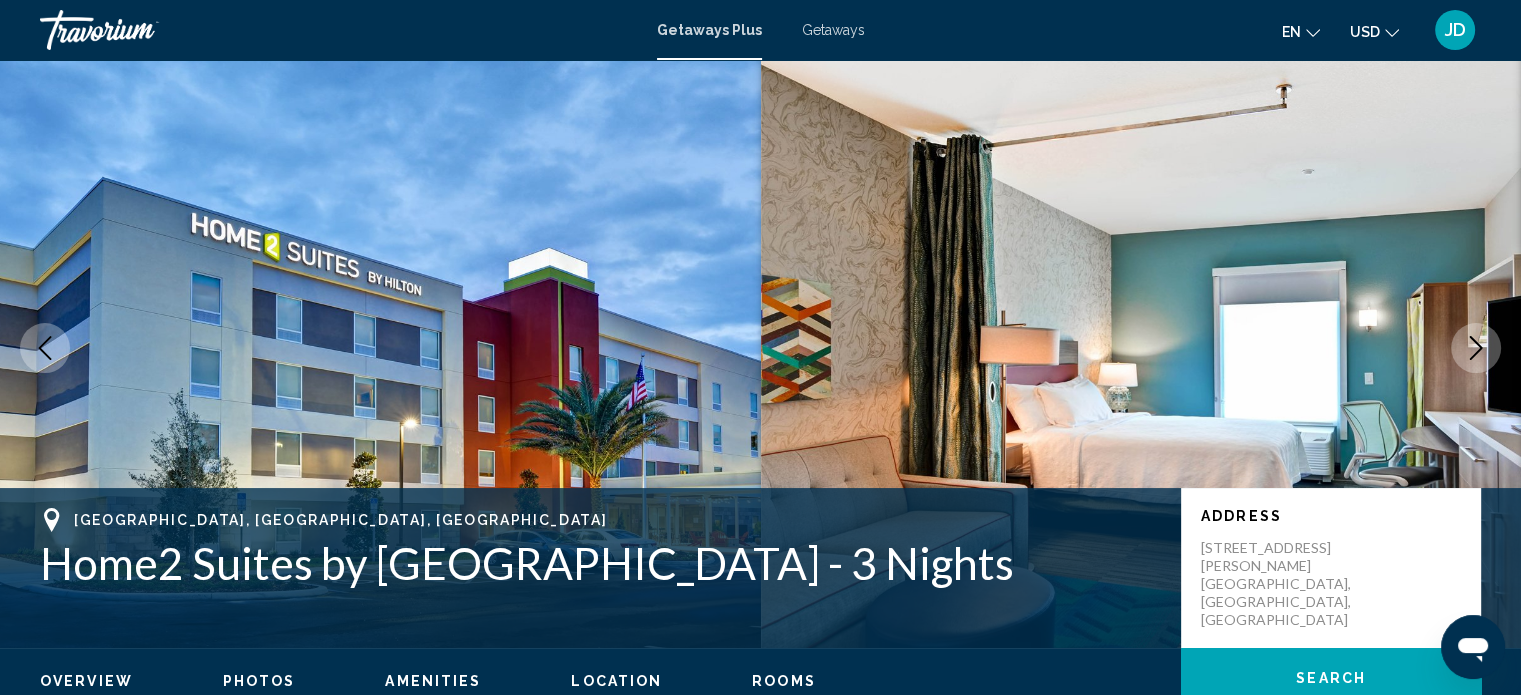 click at bounding box center [1476, 348] 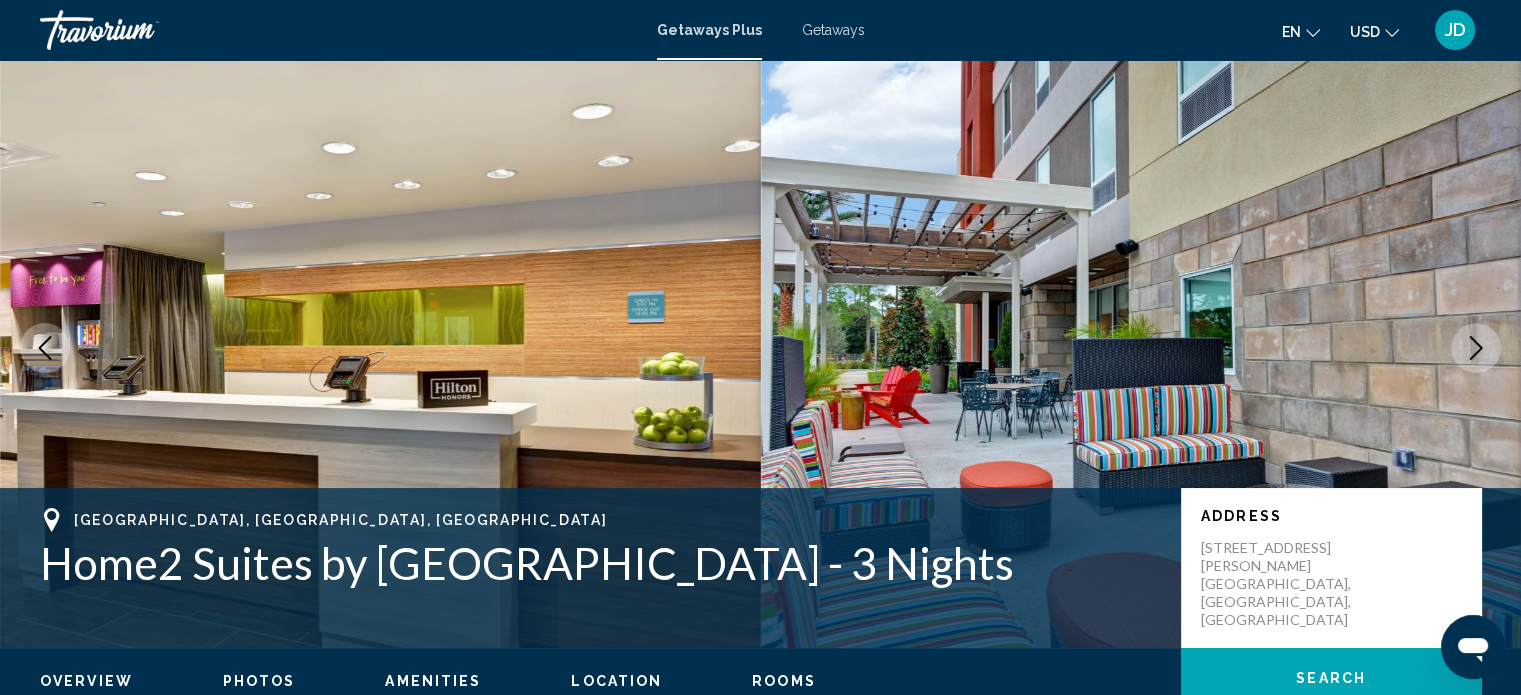 click at bounding box center (1476, 348) 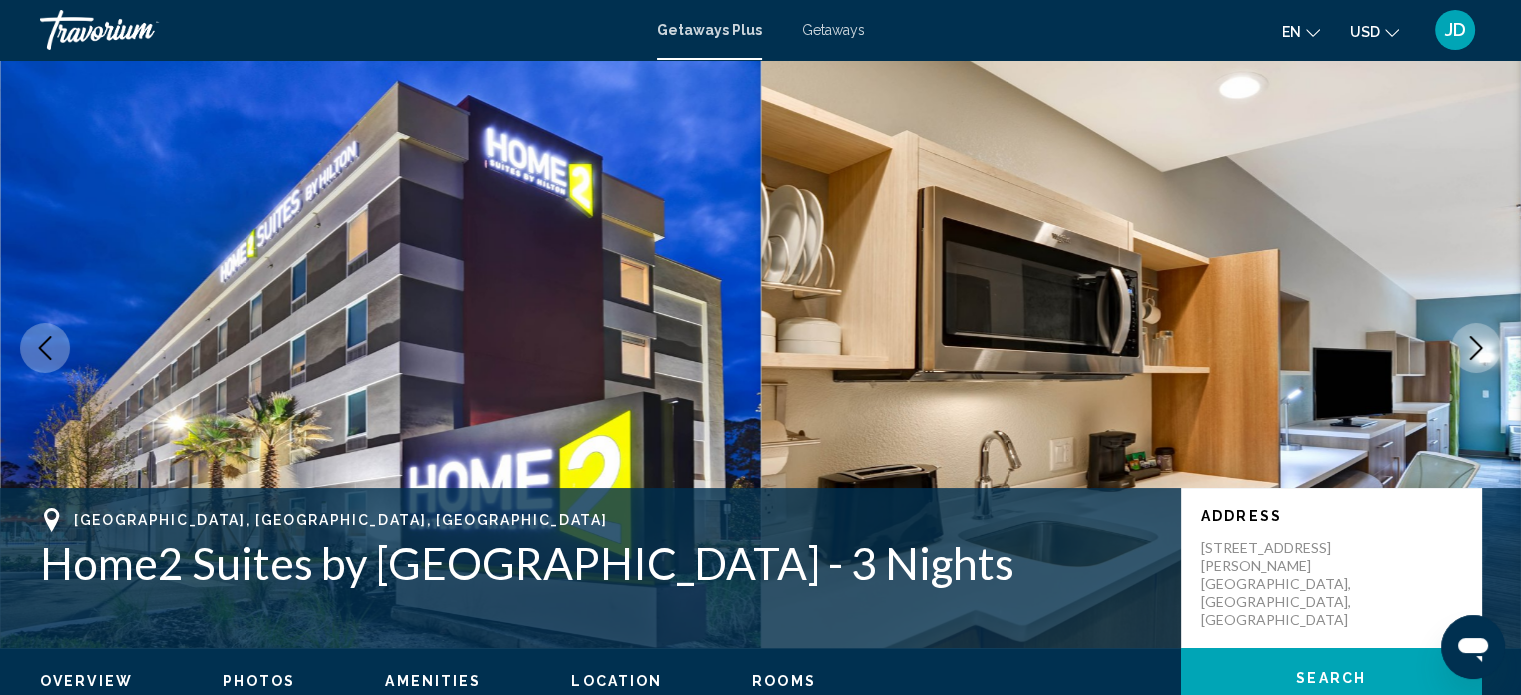 click at bounding box center (1476, 348) 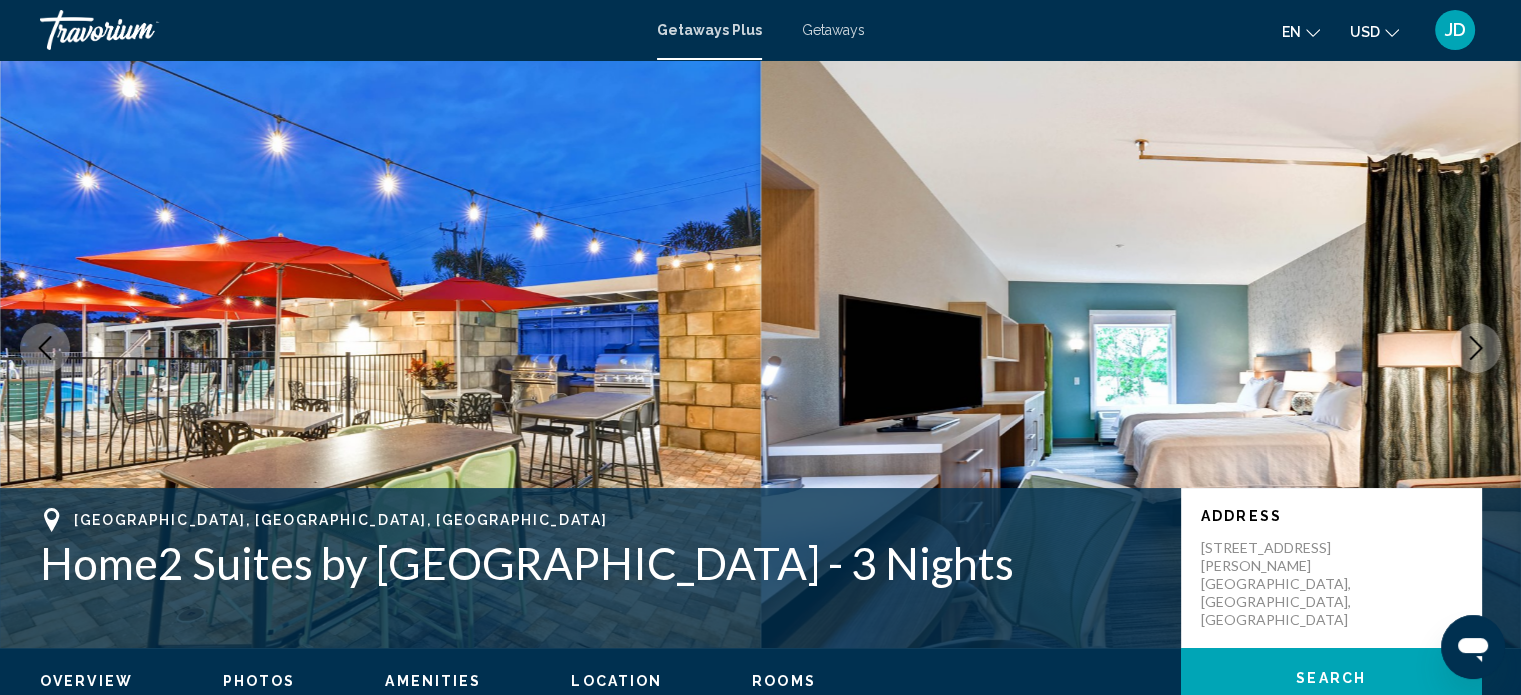 click at bounding box center (1476, 348) 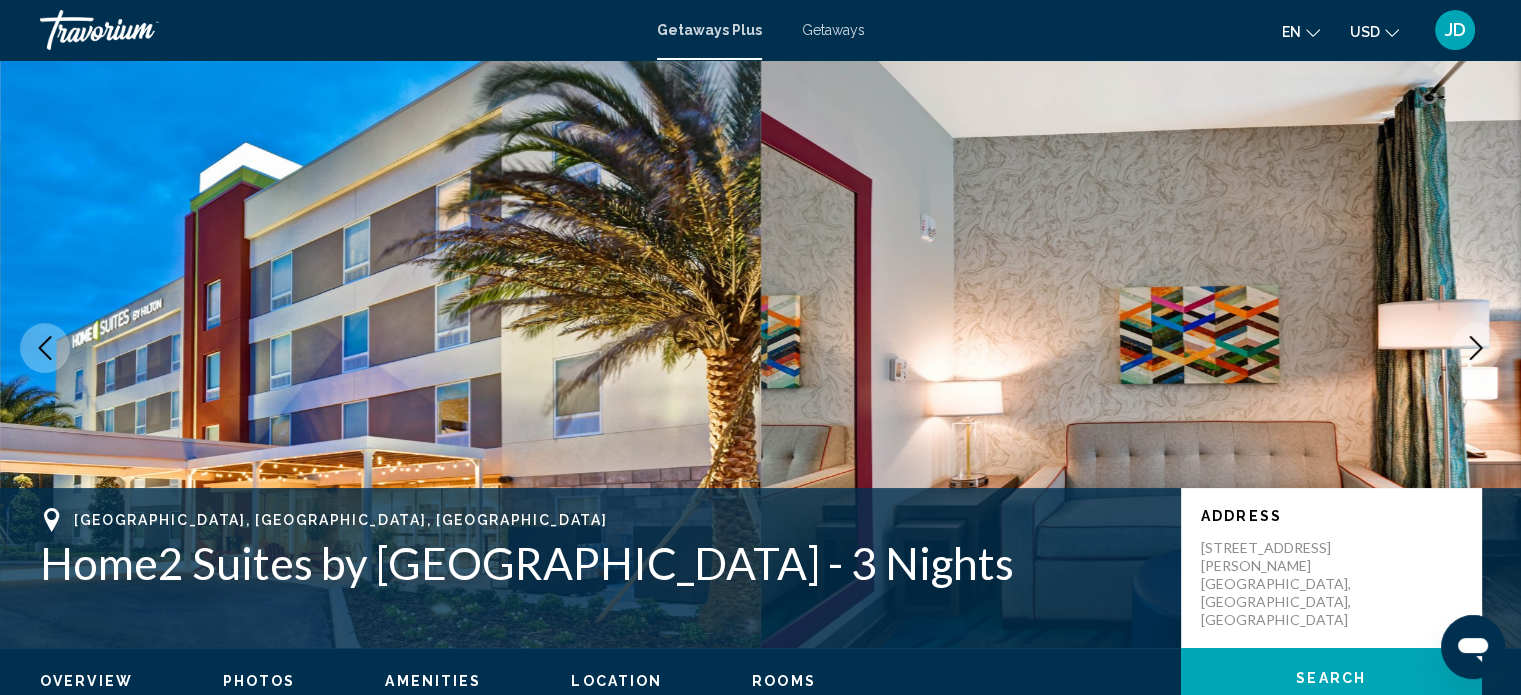 click at bounding box center (1476, 348) 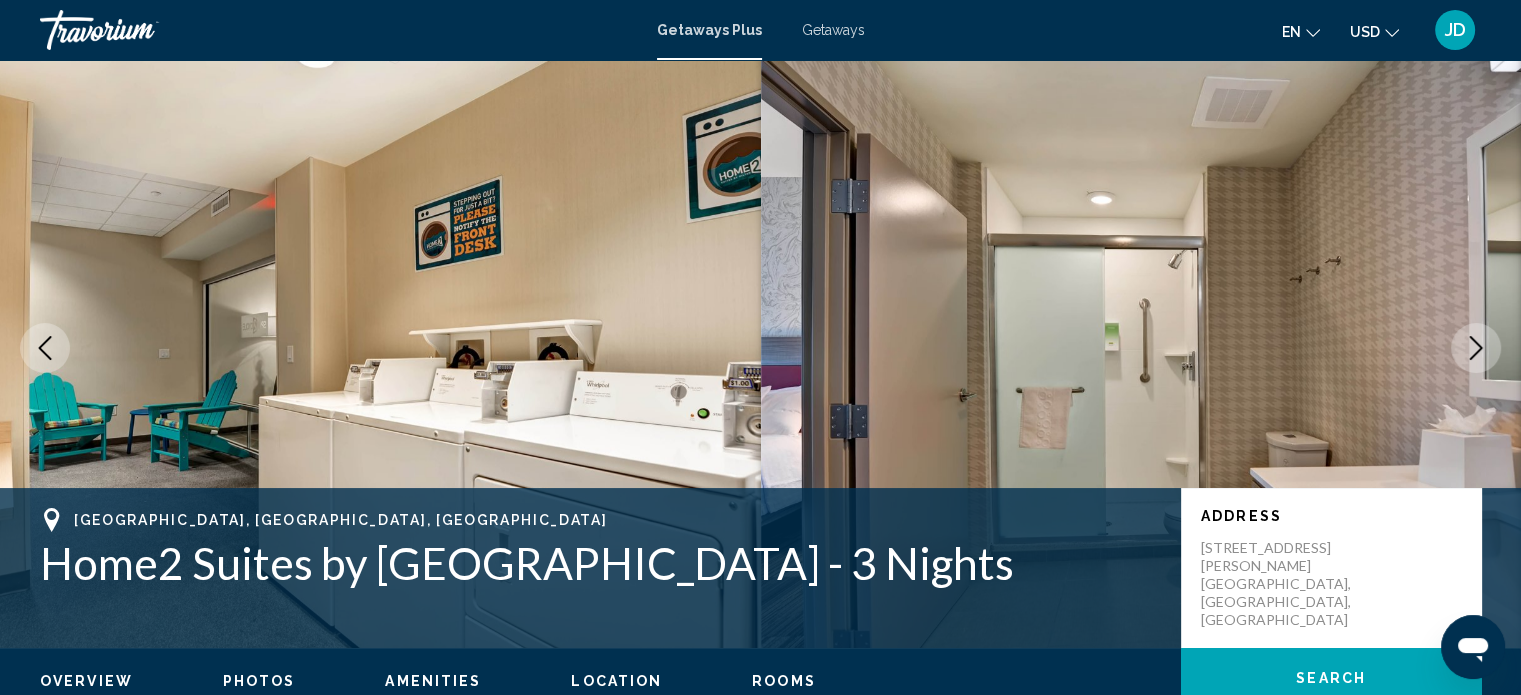 click at bounding box center (1476, 348) 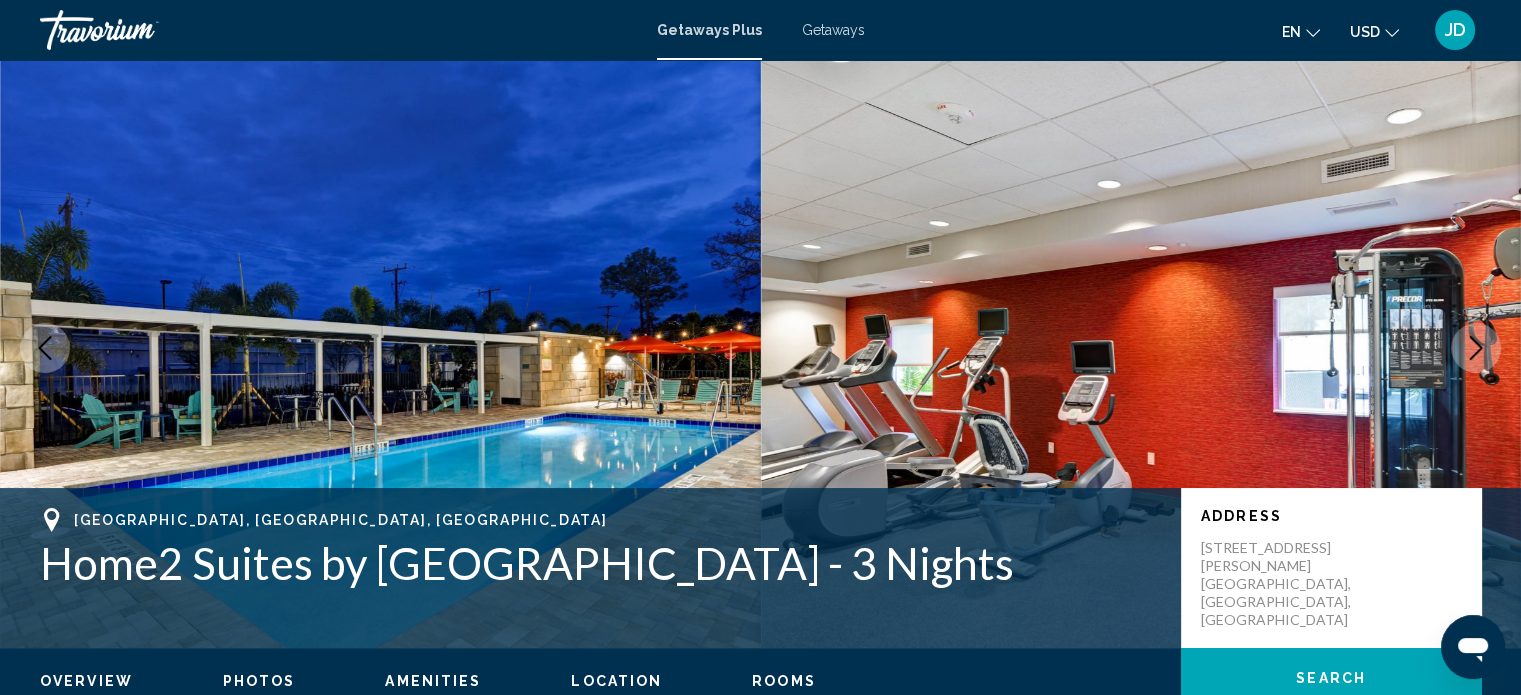 click at bounding box center (1476, 348) 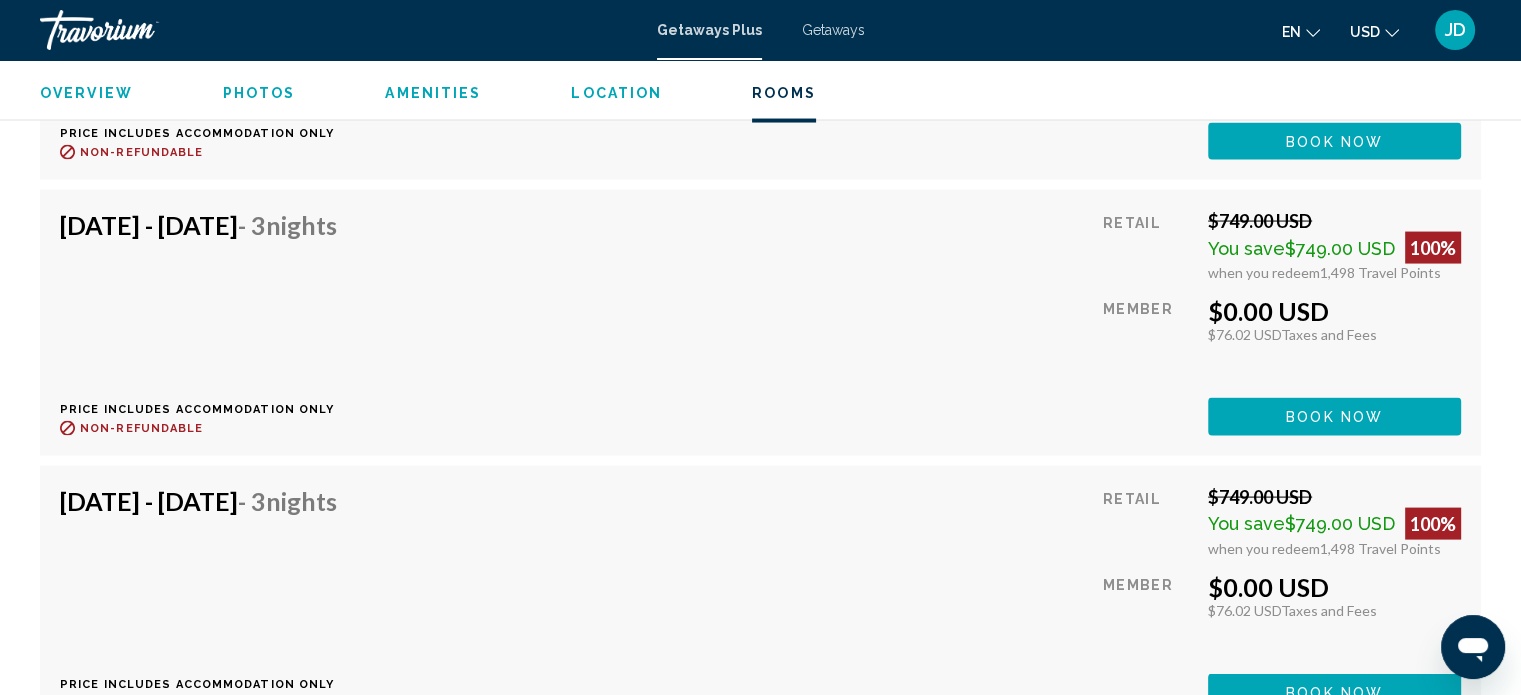 scroll, scrollTop: 3404, scrollLeft: 0, axis: vertical 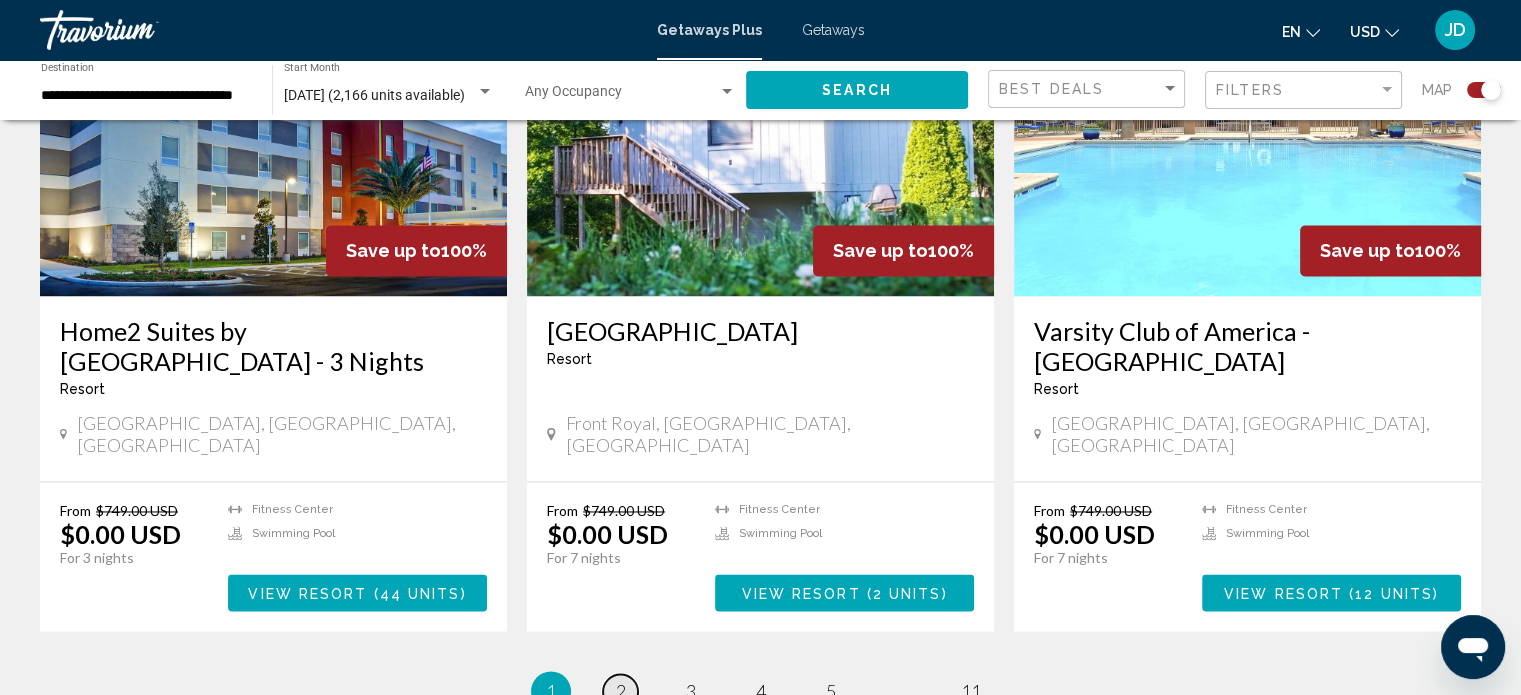 click on "page  2" at bounding box center (620, 691) 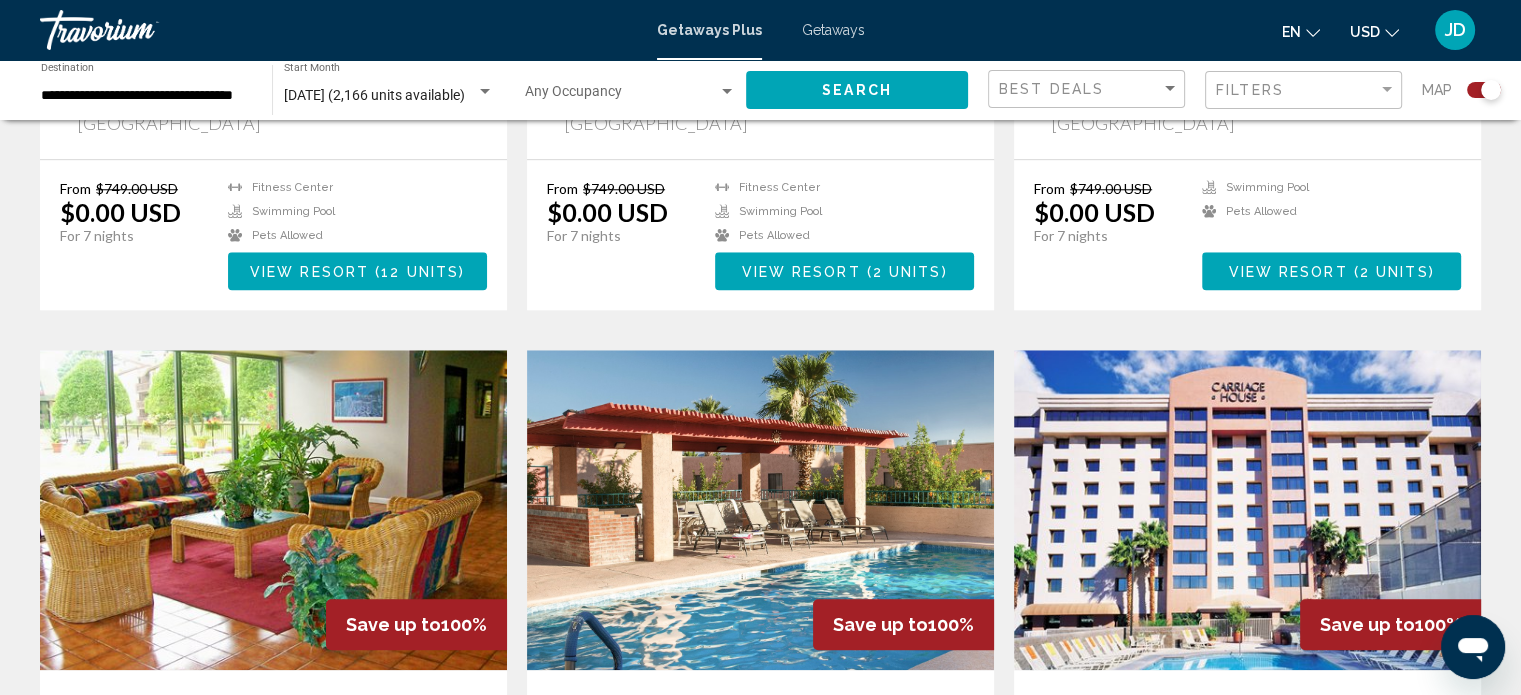 scroll, scrollTop: 1900, scrollLeft: 0, axis: vertical 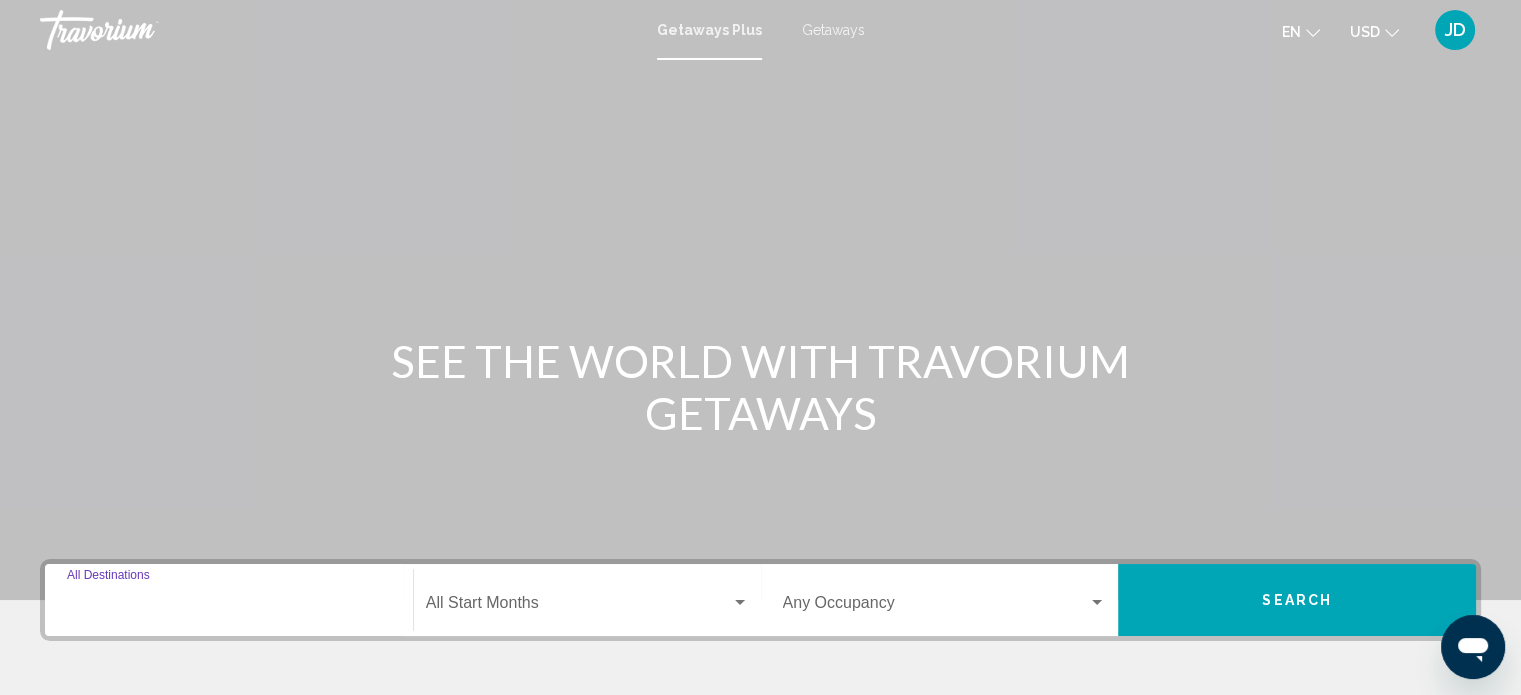 click on "Destination All Destinations" at bounding box center [229, 607] 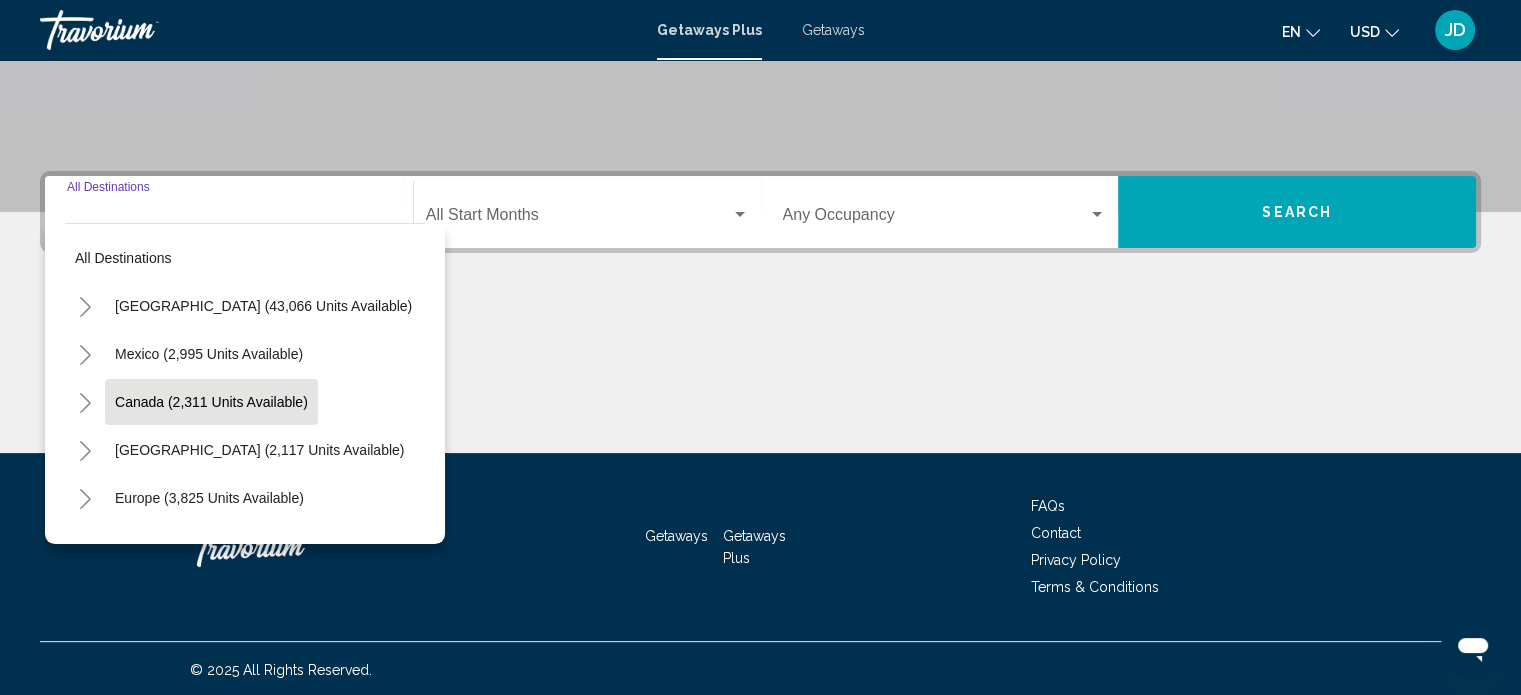 scroll, scrollTop: 390, scrollLeft: 0, axis: vertical 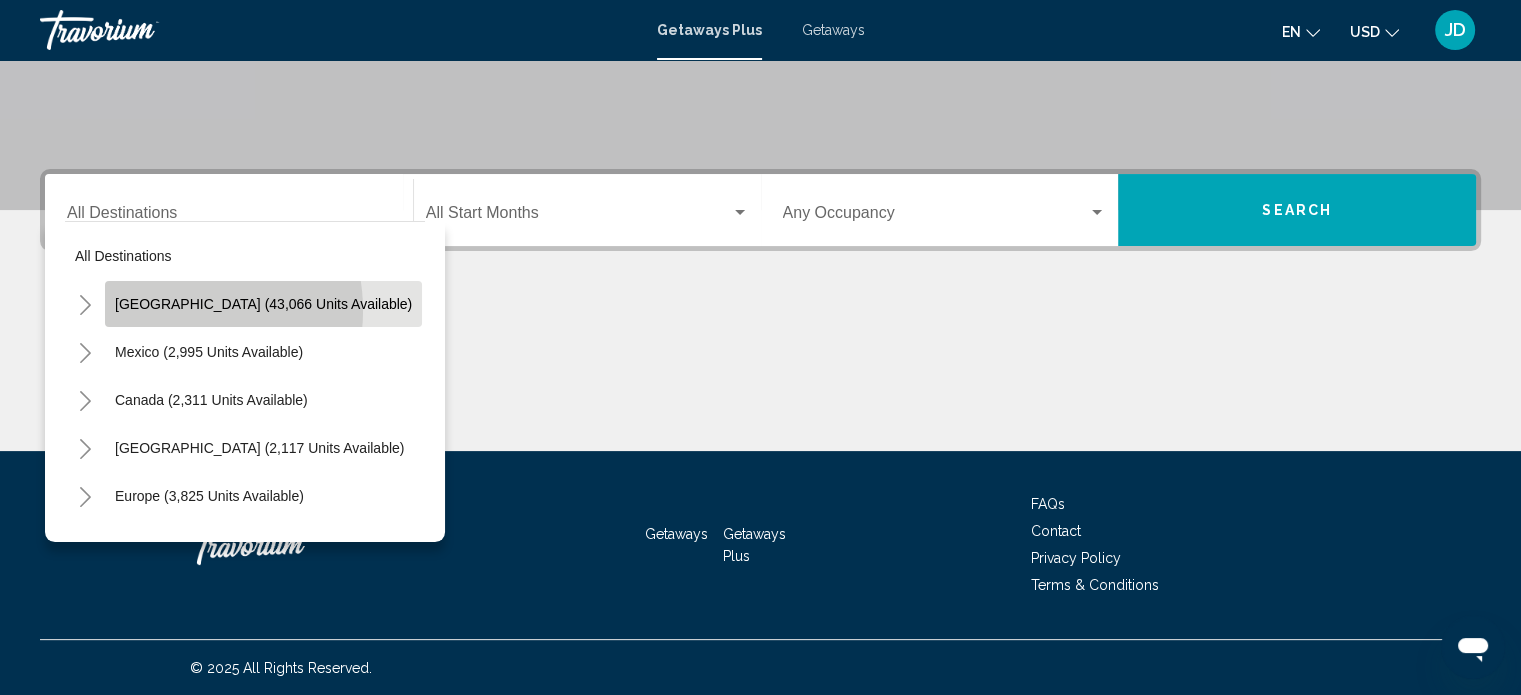 click on "United States (43,066 units available)" 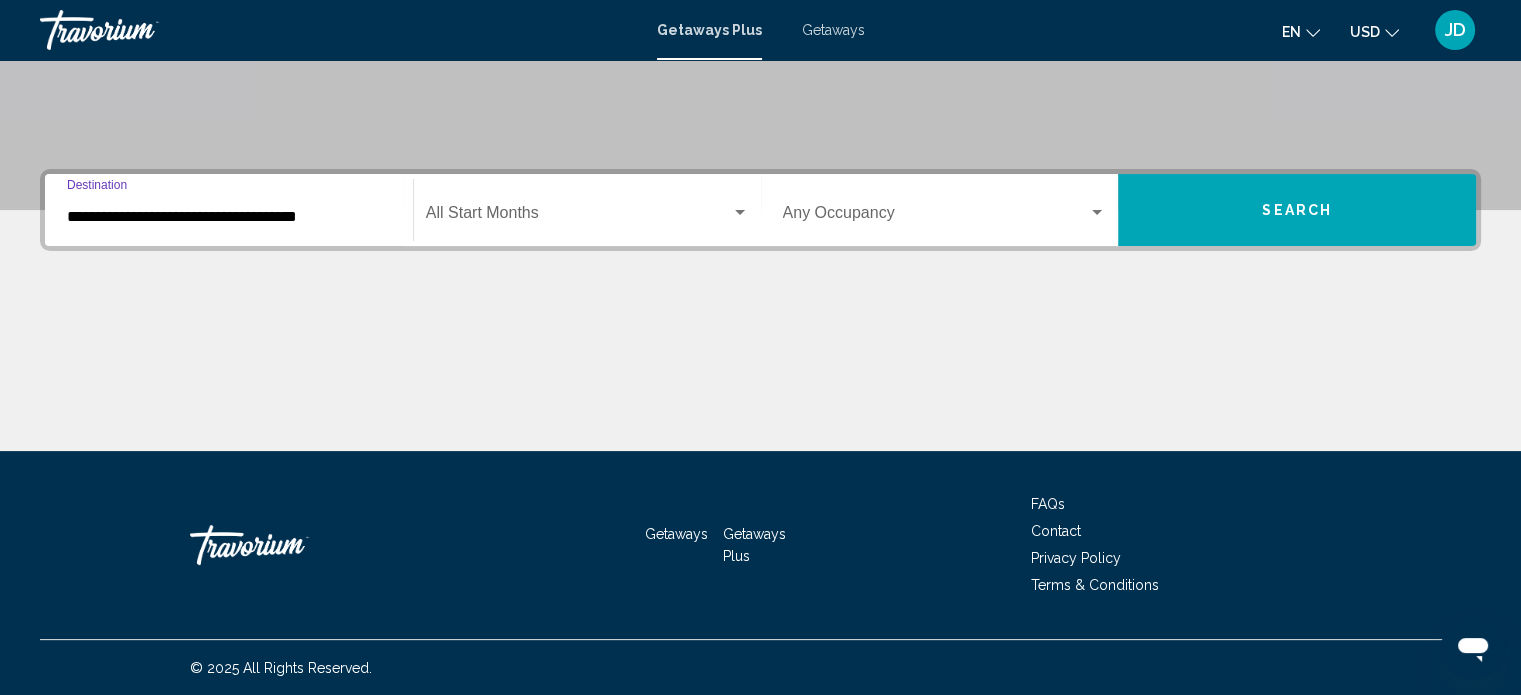 click on "**********" at bounding box center (229, 217) 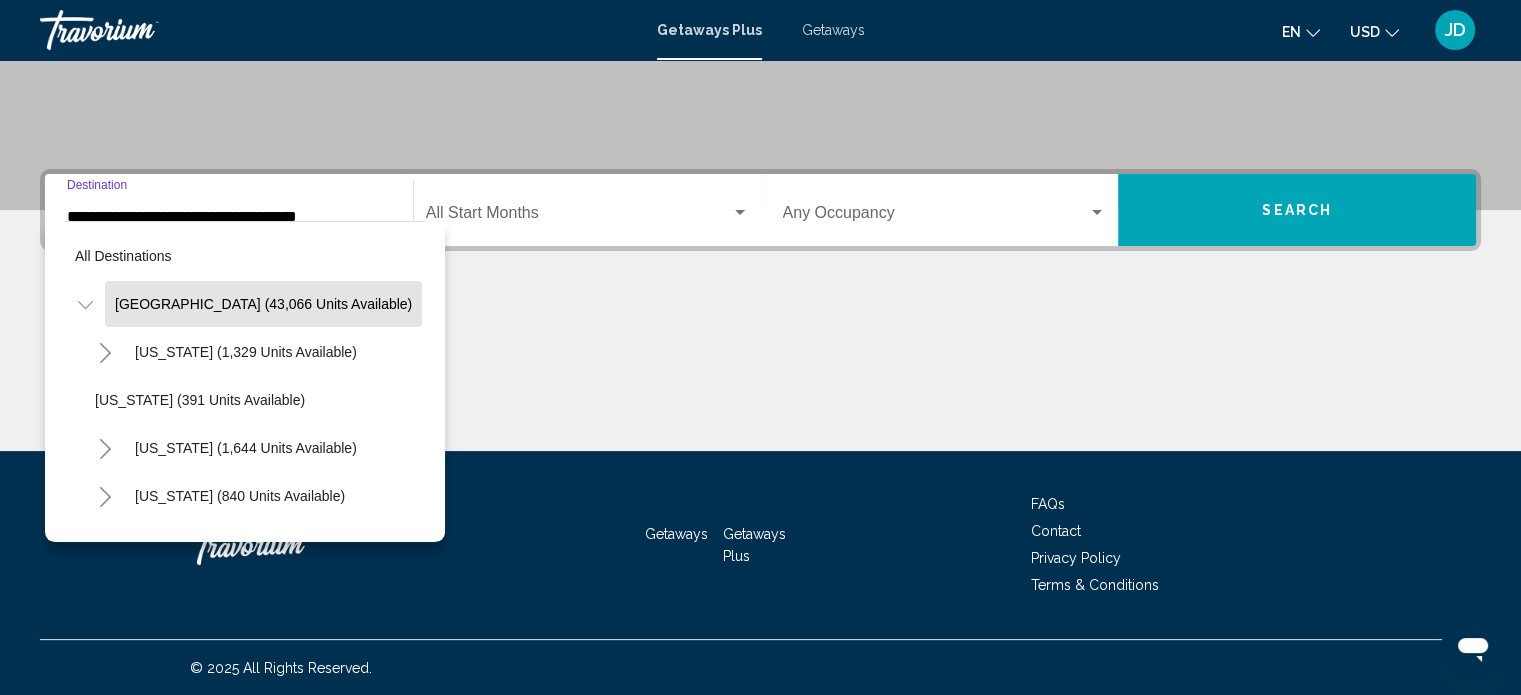 scroll, scrollTop: 346, scrollLeft: 0, axis: vertical 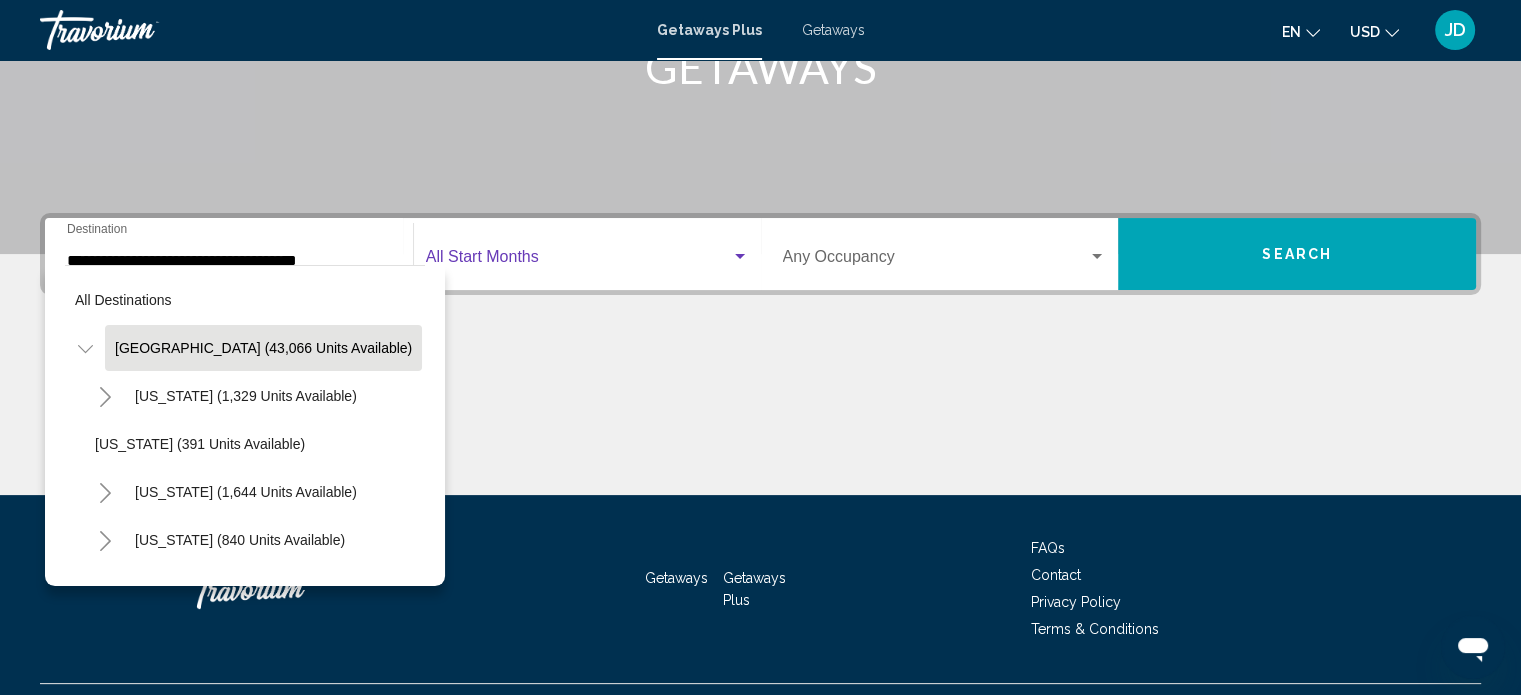 click at bounding box center (740, 256) 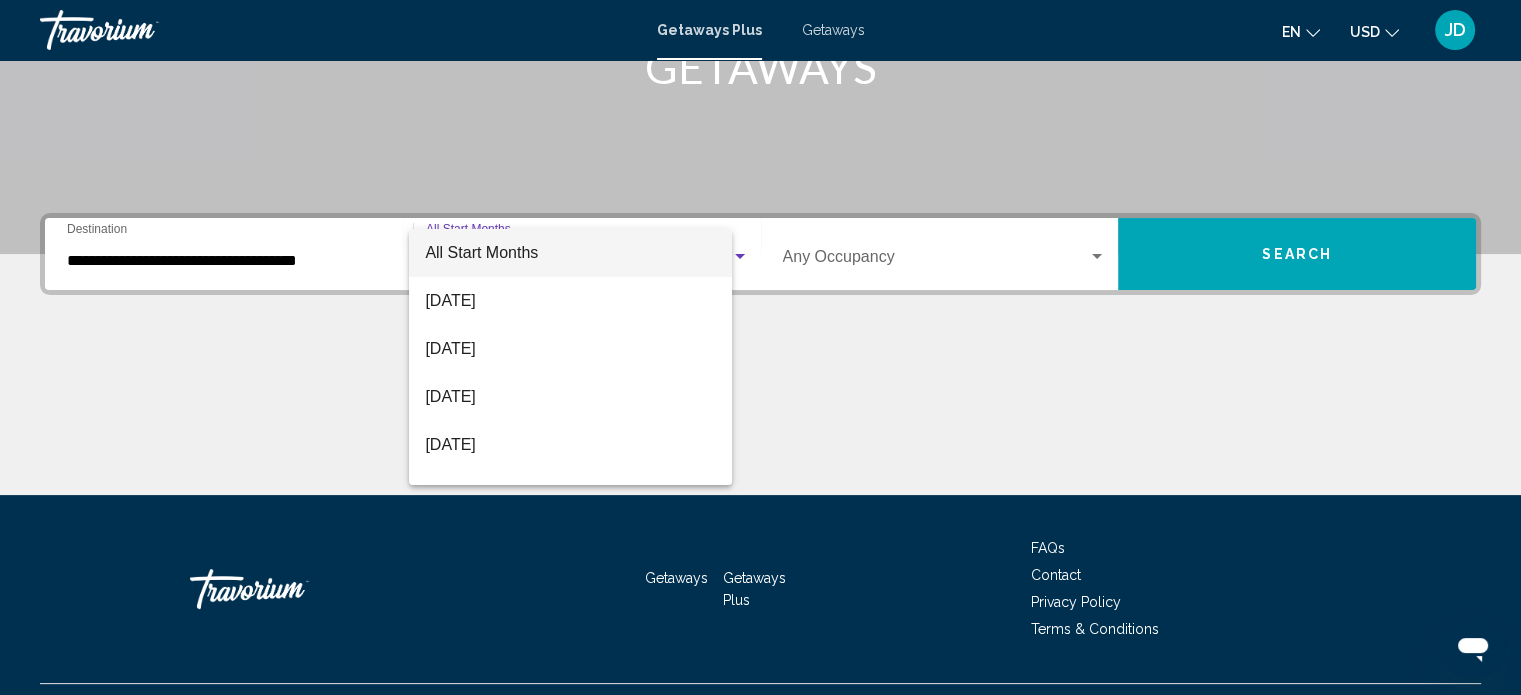 scroll, scrollTop: 390, scrollLeft: 0, axis: vertical 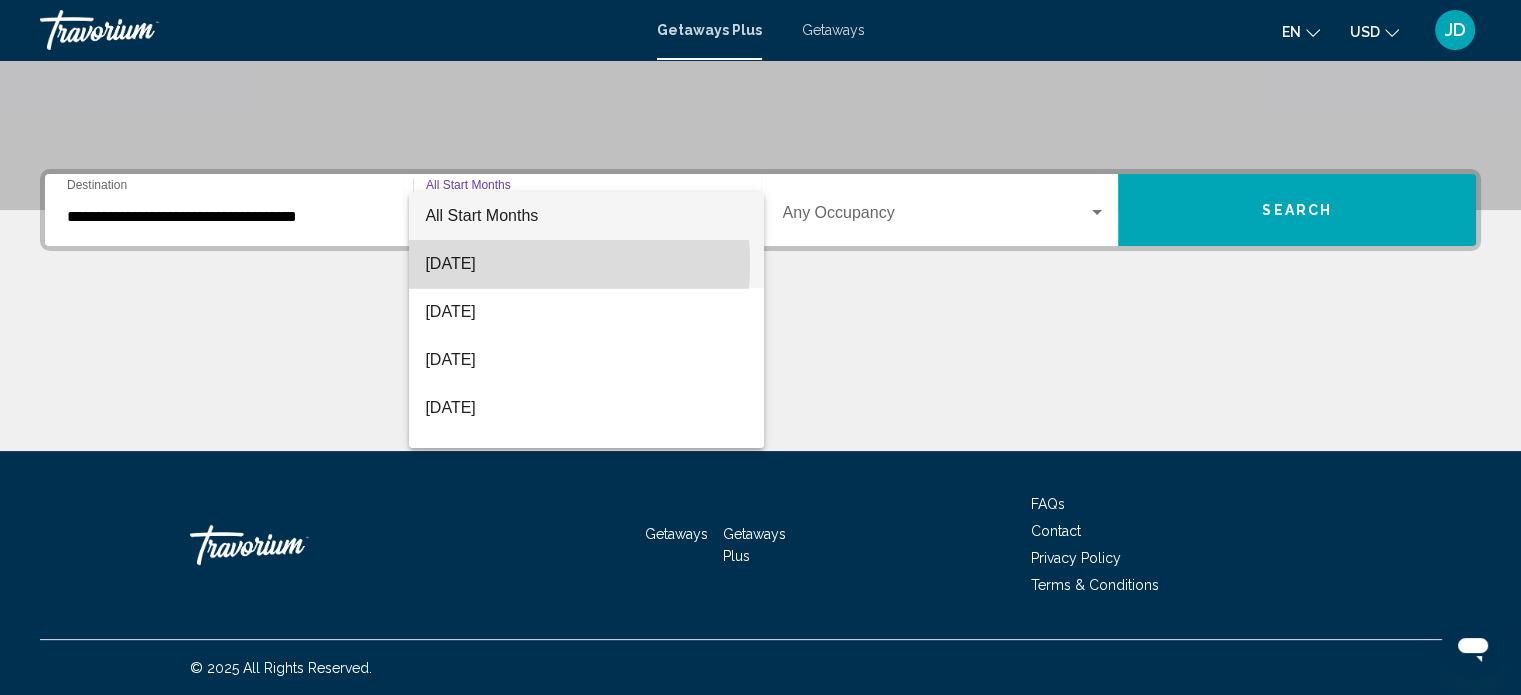 click on "July 2025" at bounding box center (586, 264) 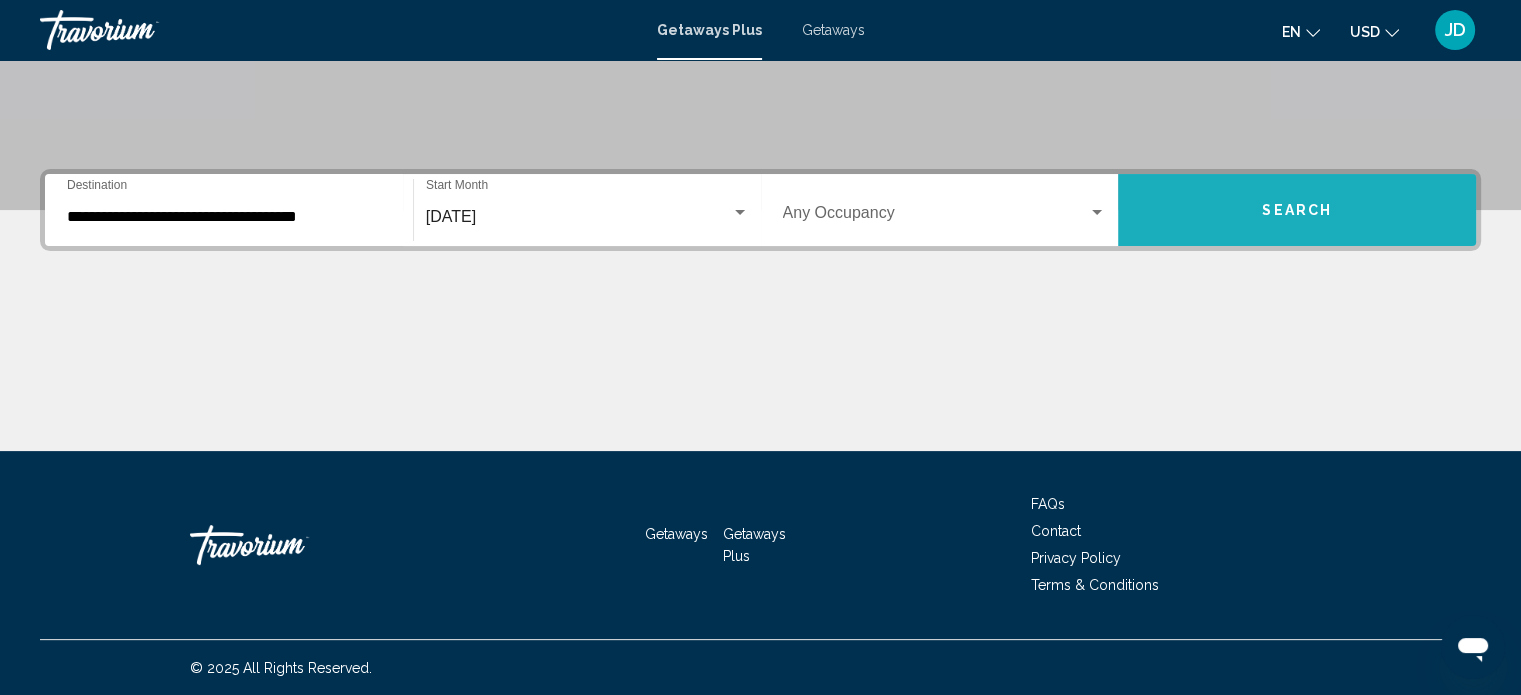click on "Search" at bounding box center (1297, 210) 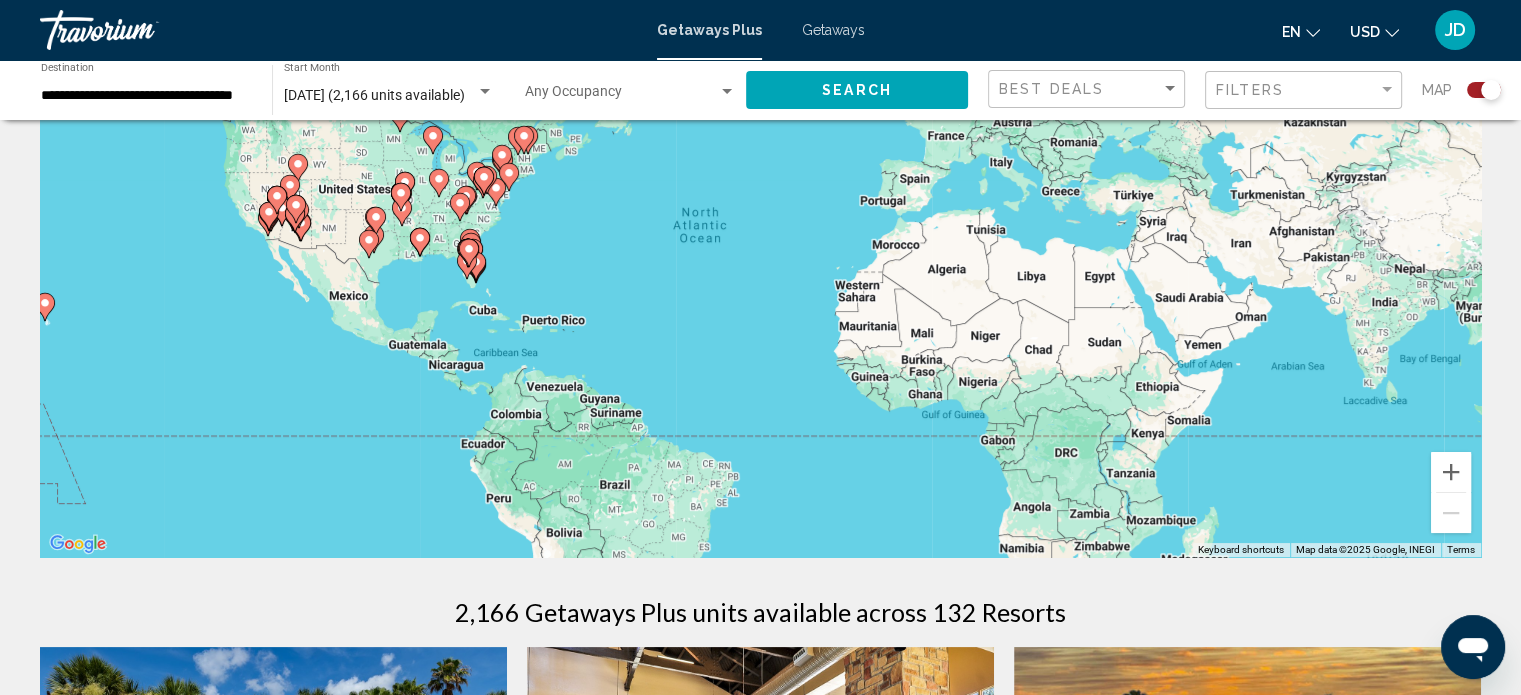 scroll, scrollTop: 0, scrollLeft: 0, axis: both 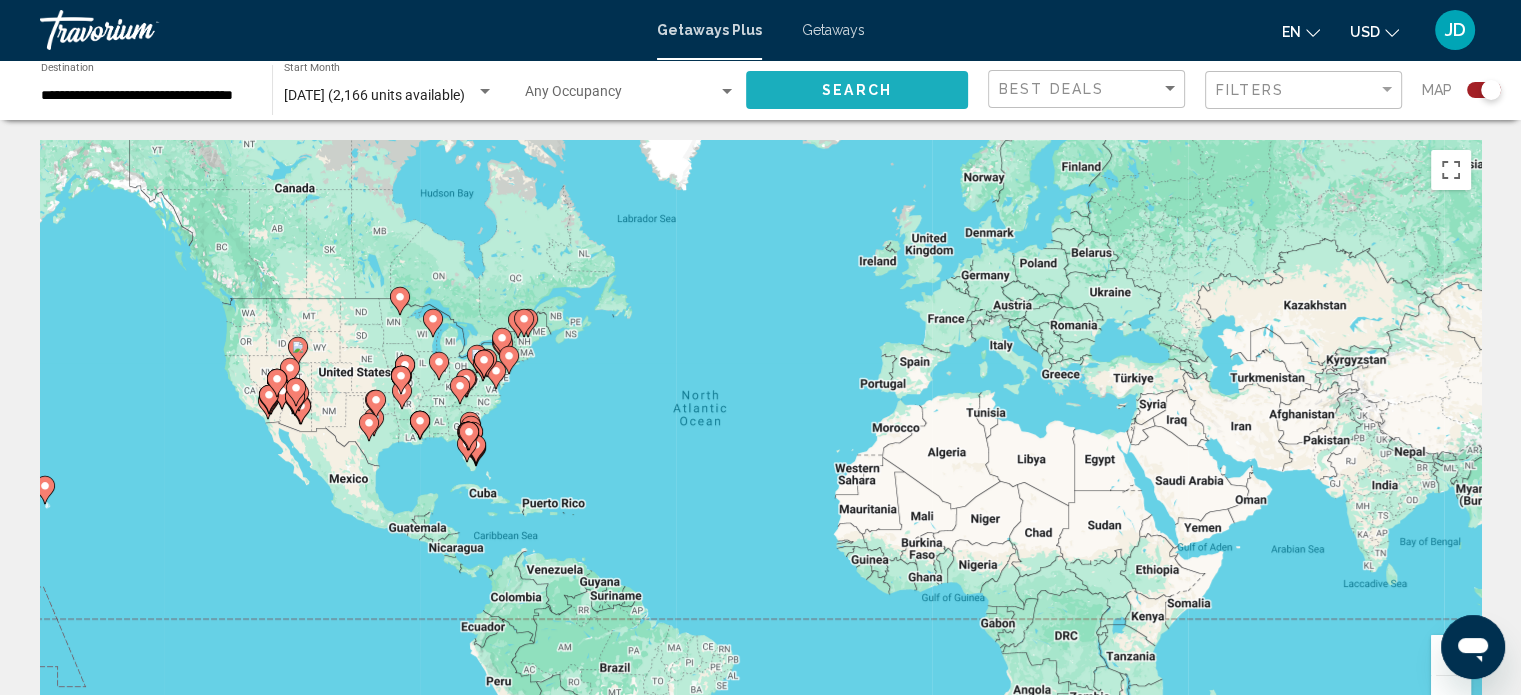 click on "Search" 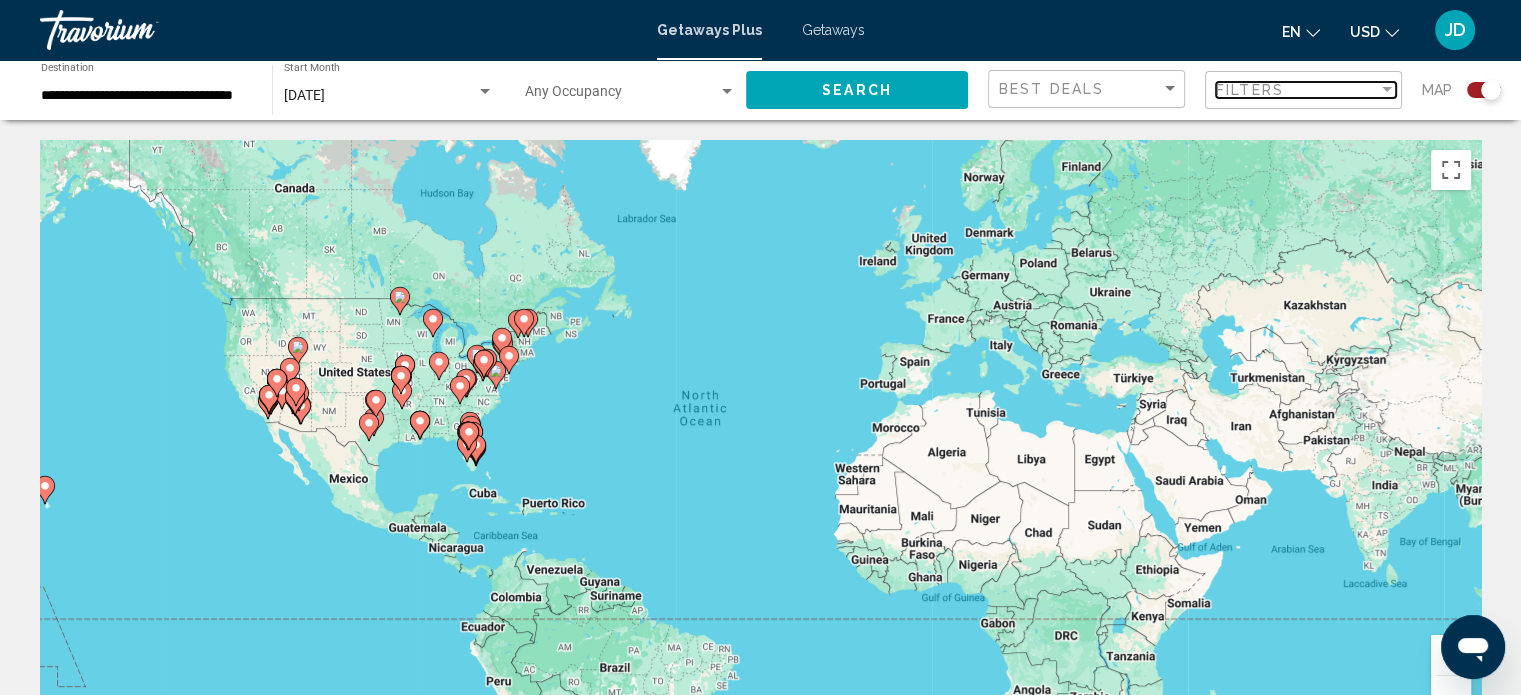 click on "Filters" at bounding box center (1297, 90) 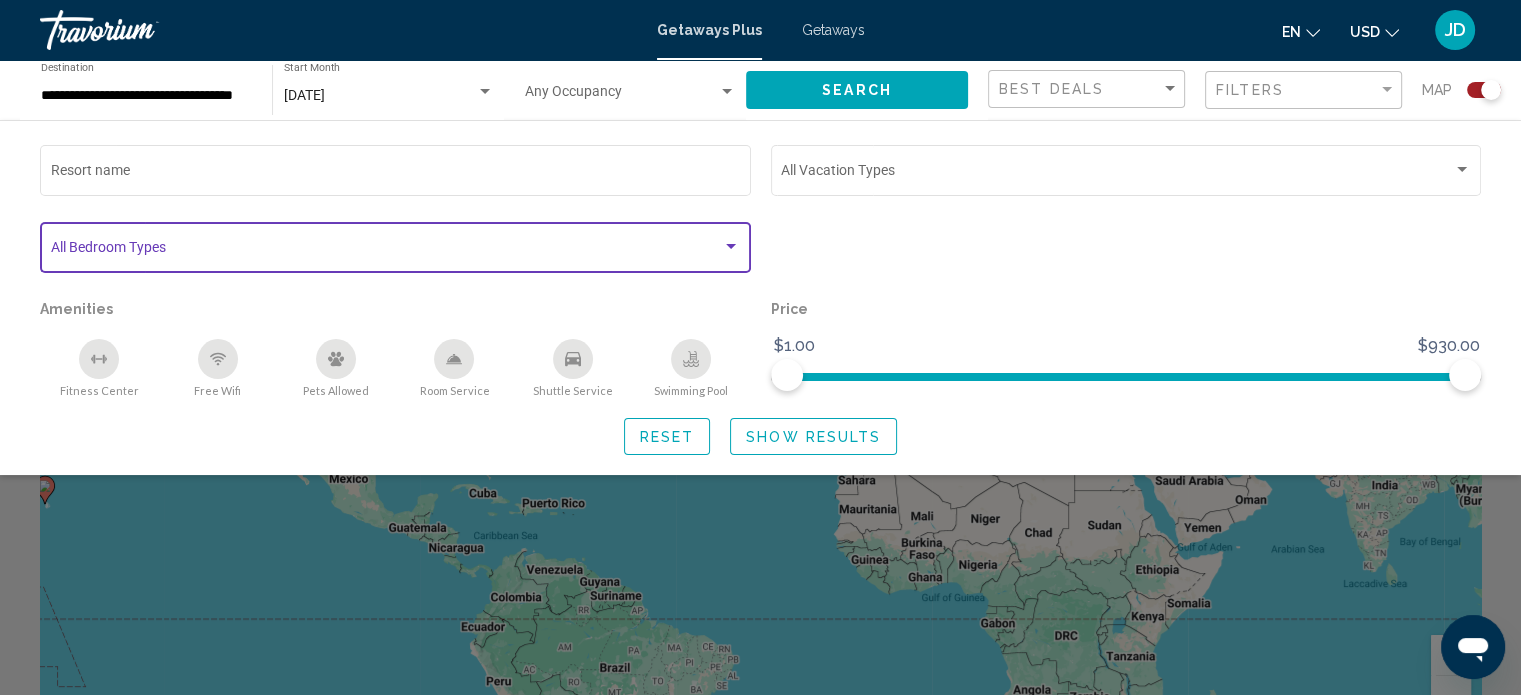 click at bounding box center [387, 251] 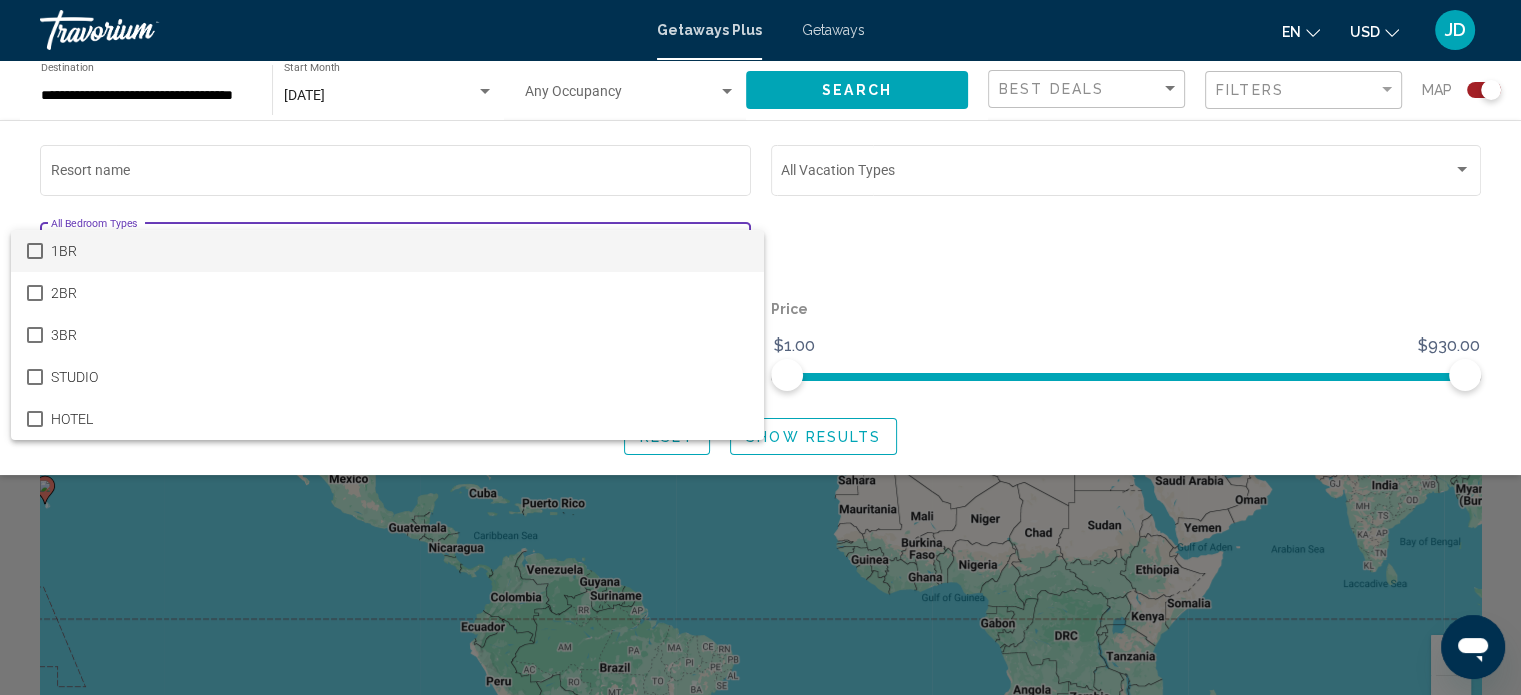 click at bounding box center [760, 347] 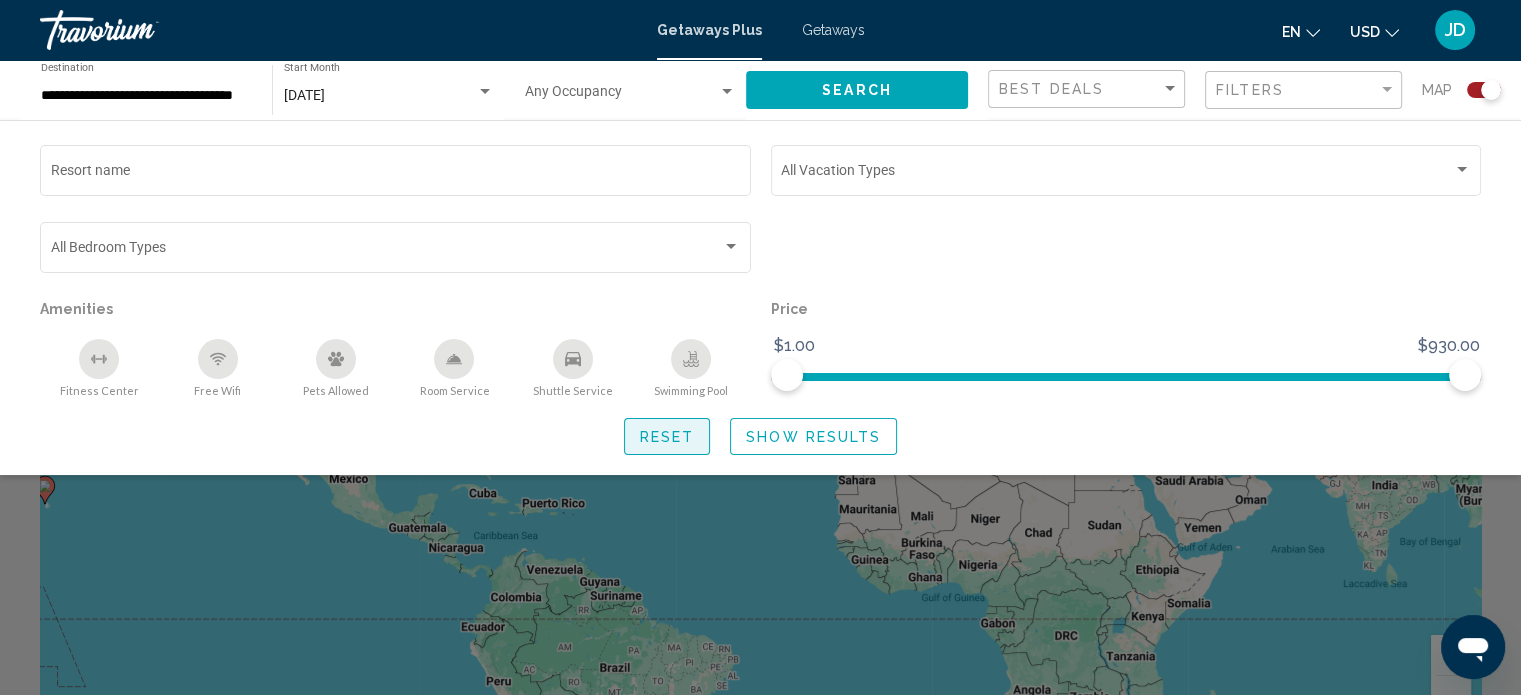 click on "Reset" 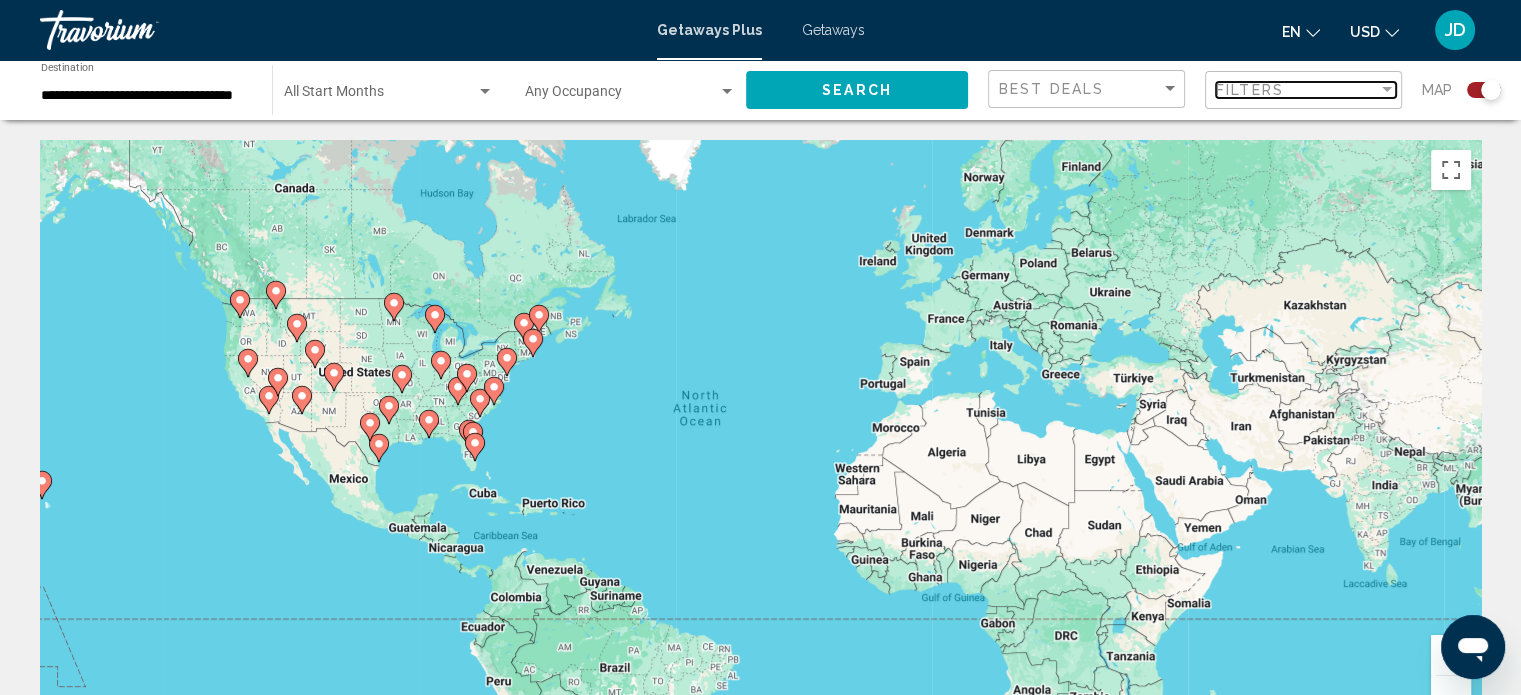 click on "Filters" at bounding box center (1297, 90) 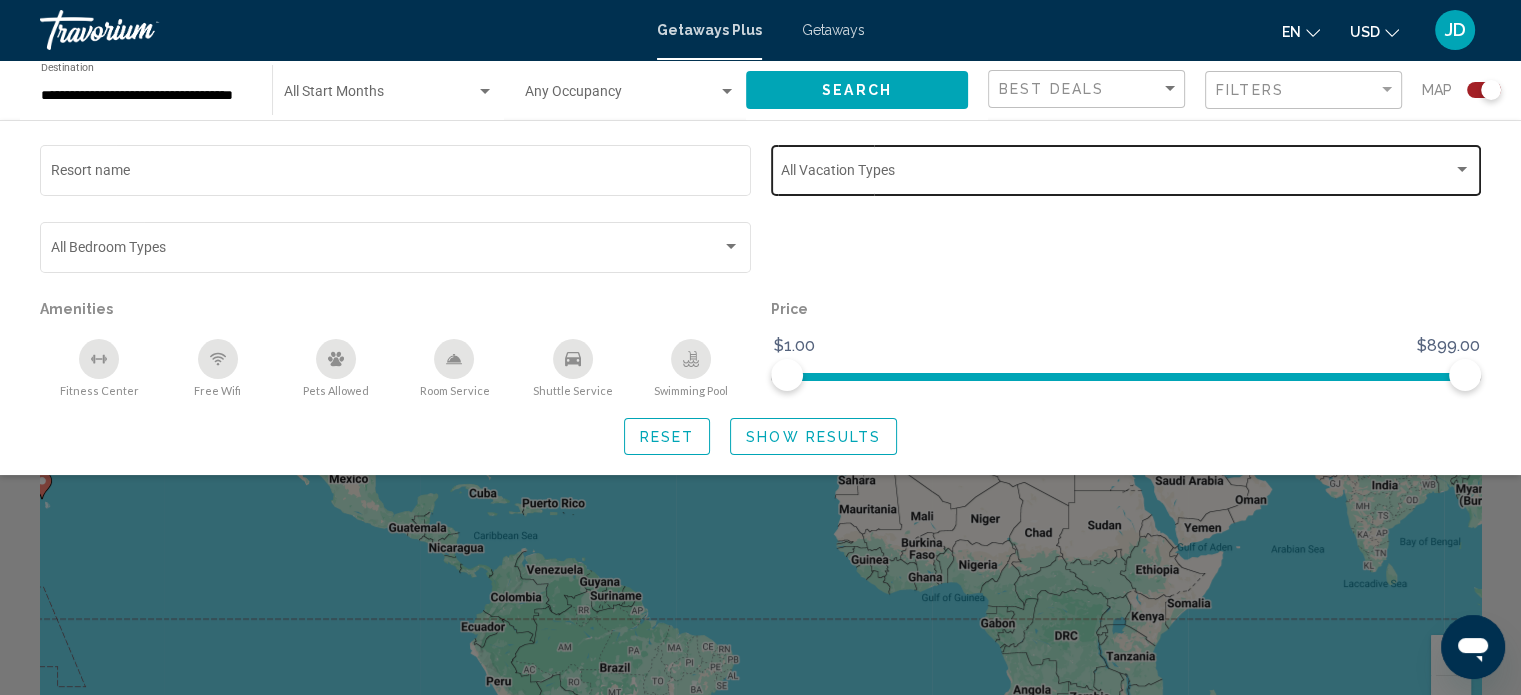 click at bounding box center [1117, 174] 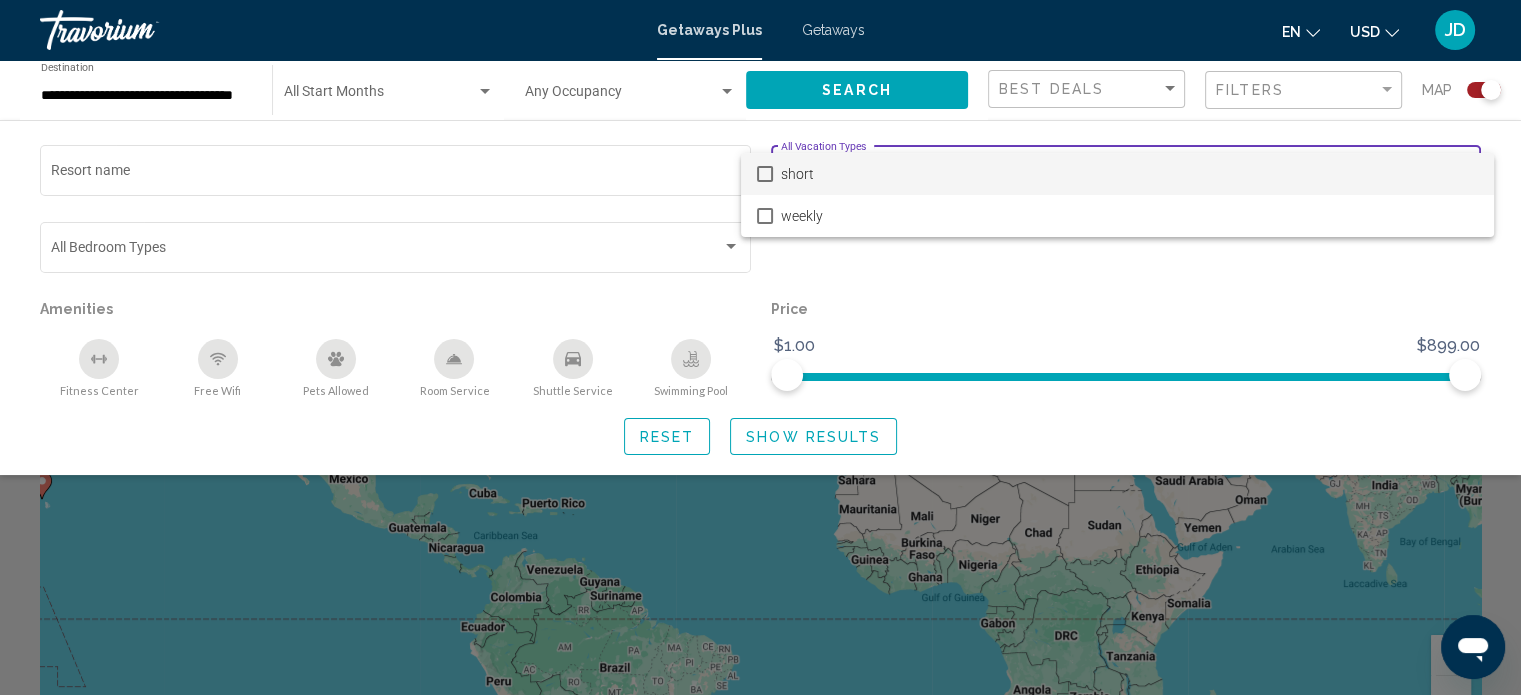 click at bounding box center [760, 347] 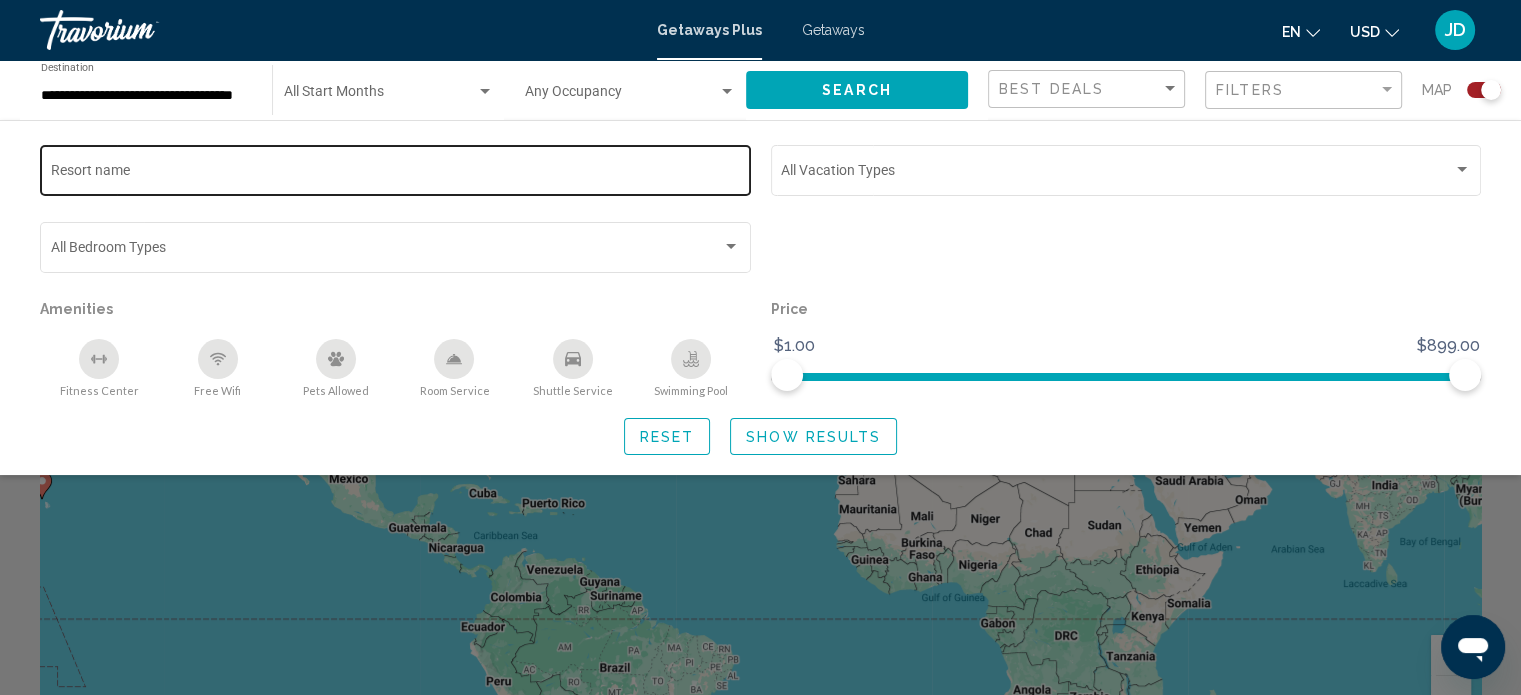 click on "Resort name" at bounding box center [396, 174] 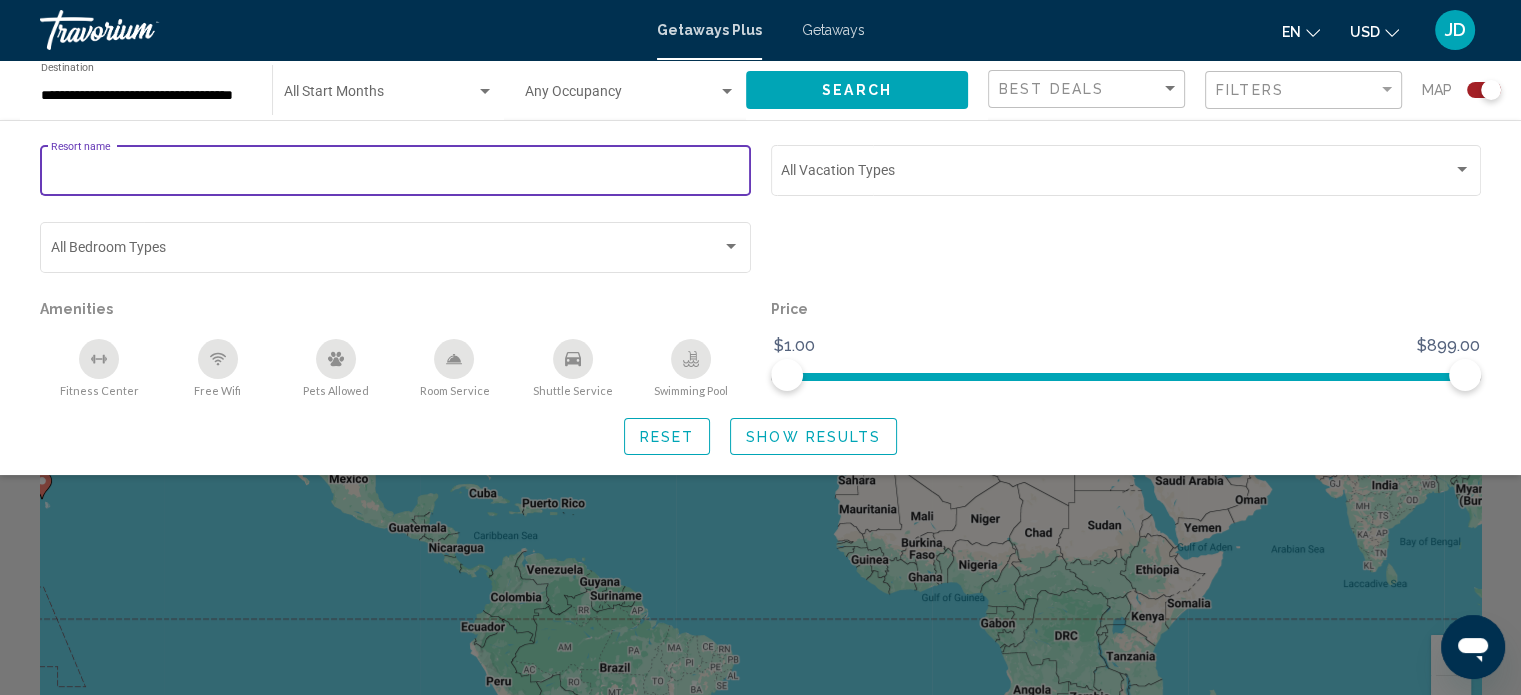 click on "Resort name Vacation Types All Vacation Types Bedroom Types All Bedroom Types Amenities
Fitness Center
Free Wifi
Pets Allowed
Room Service
Shuttle Service
Swimming Pool Price $1.00 $899.00 $1.00 $899.00 Reset Show Results" 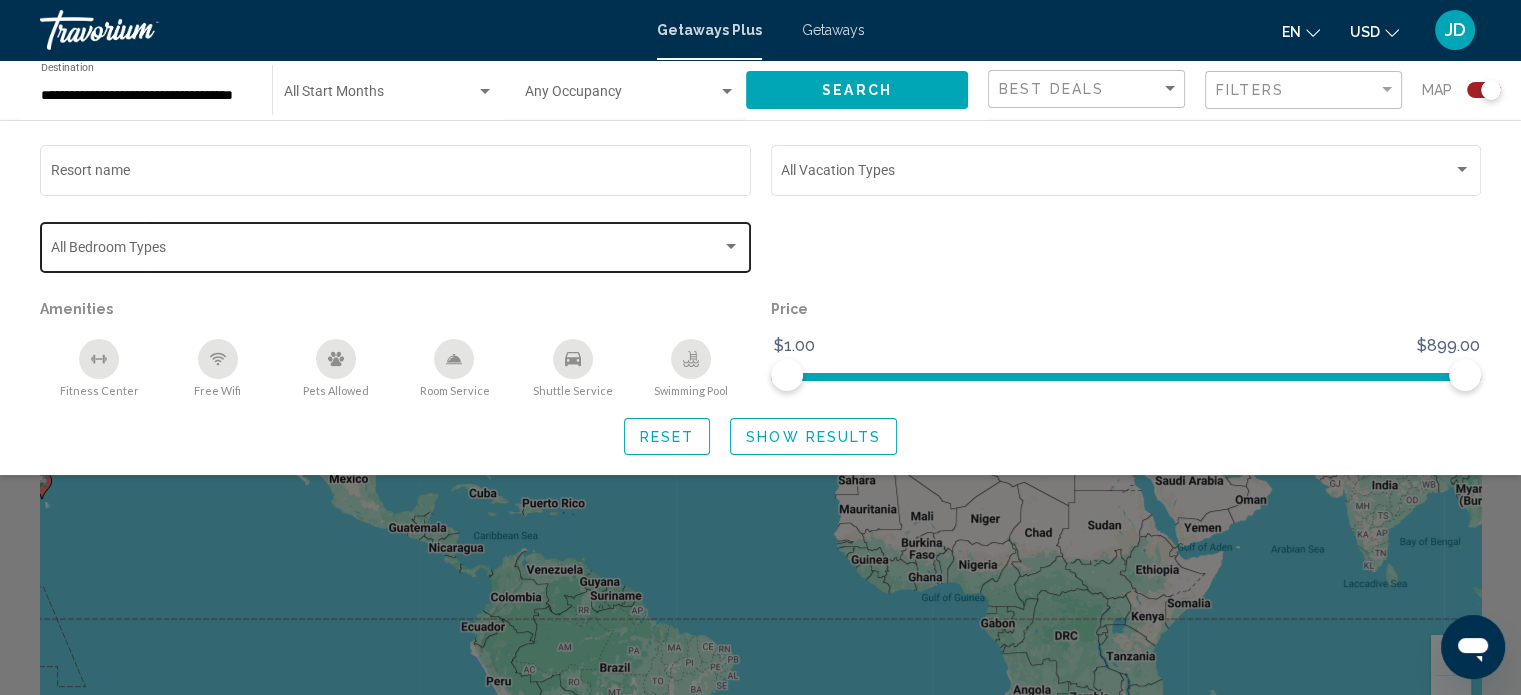 click on "Bedroom Types All Bedroom Types" 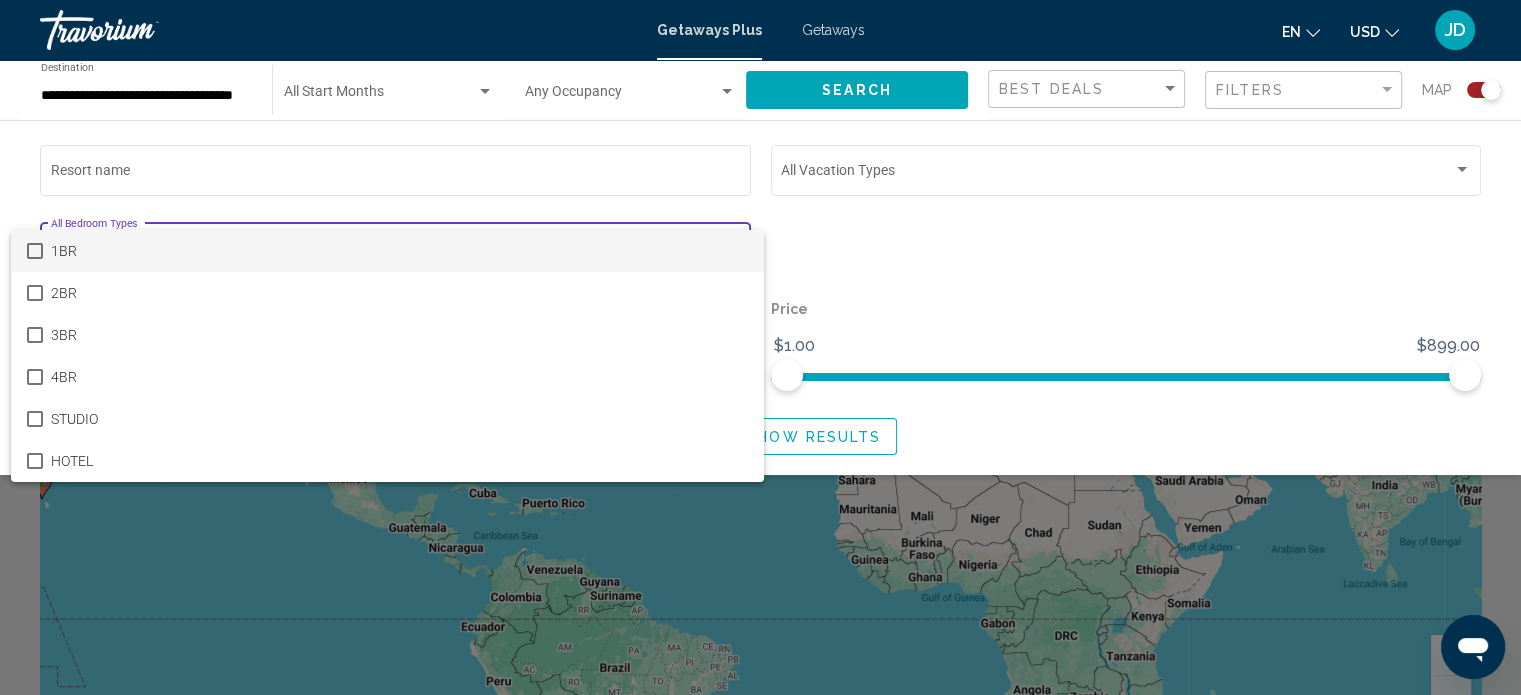 click at bounding box center [760, 347] 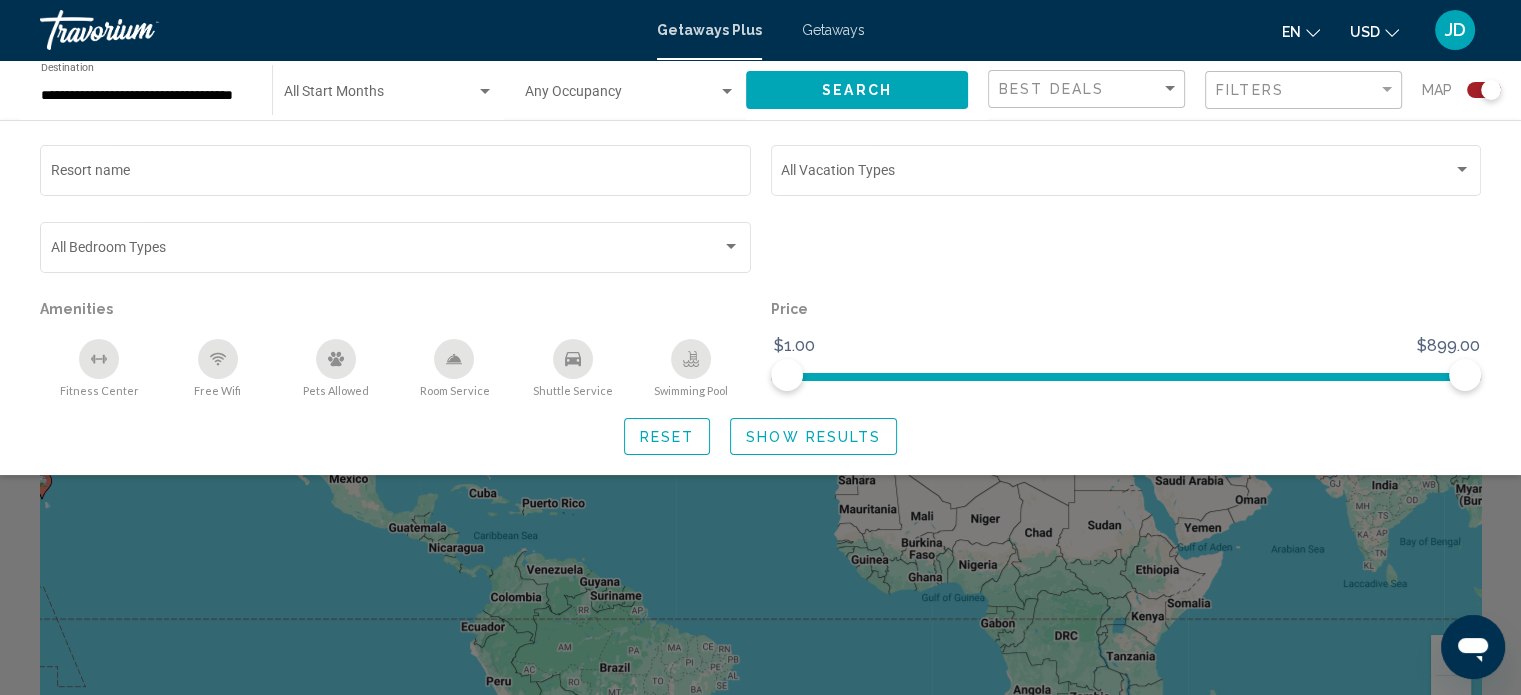 click at bounding box center [621, 96] 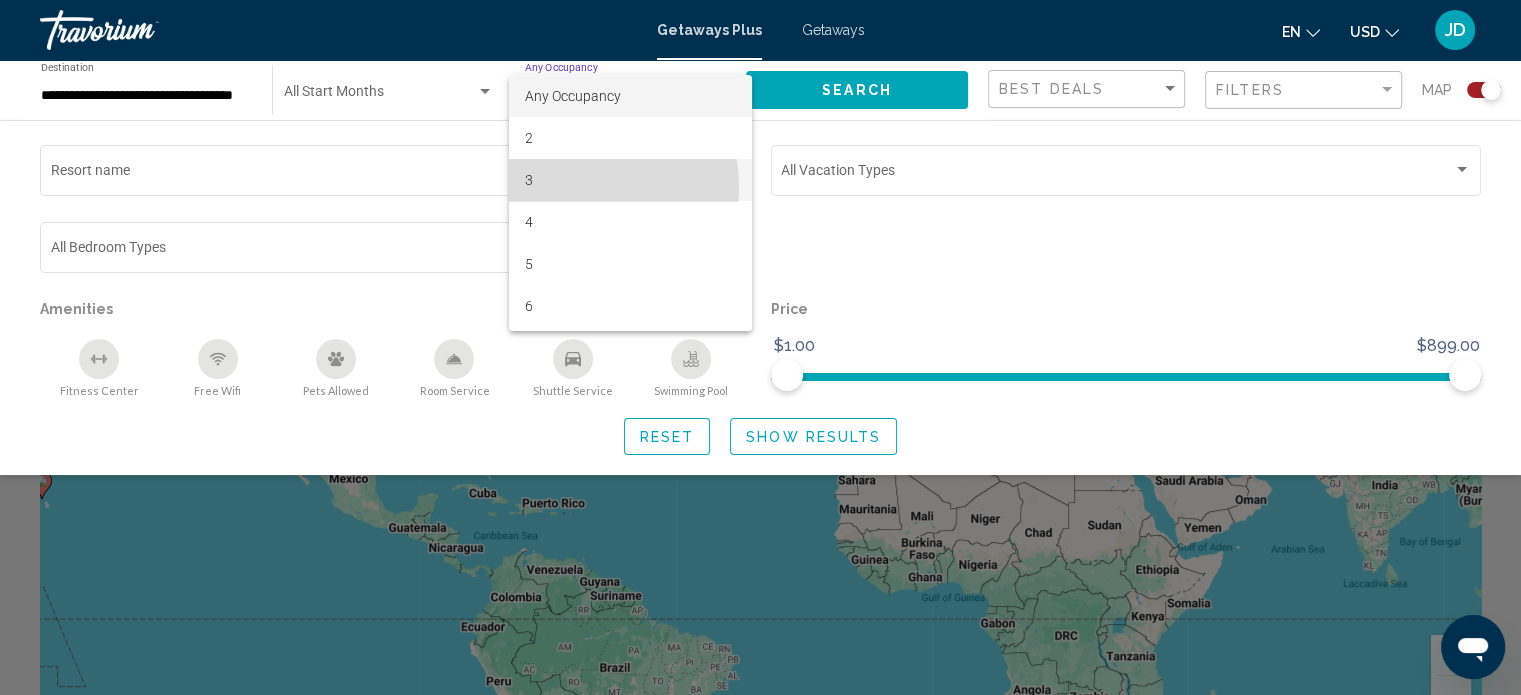 click on "3" at bounding box center [630, 180] 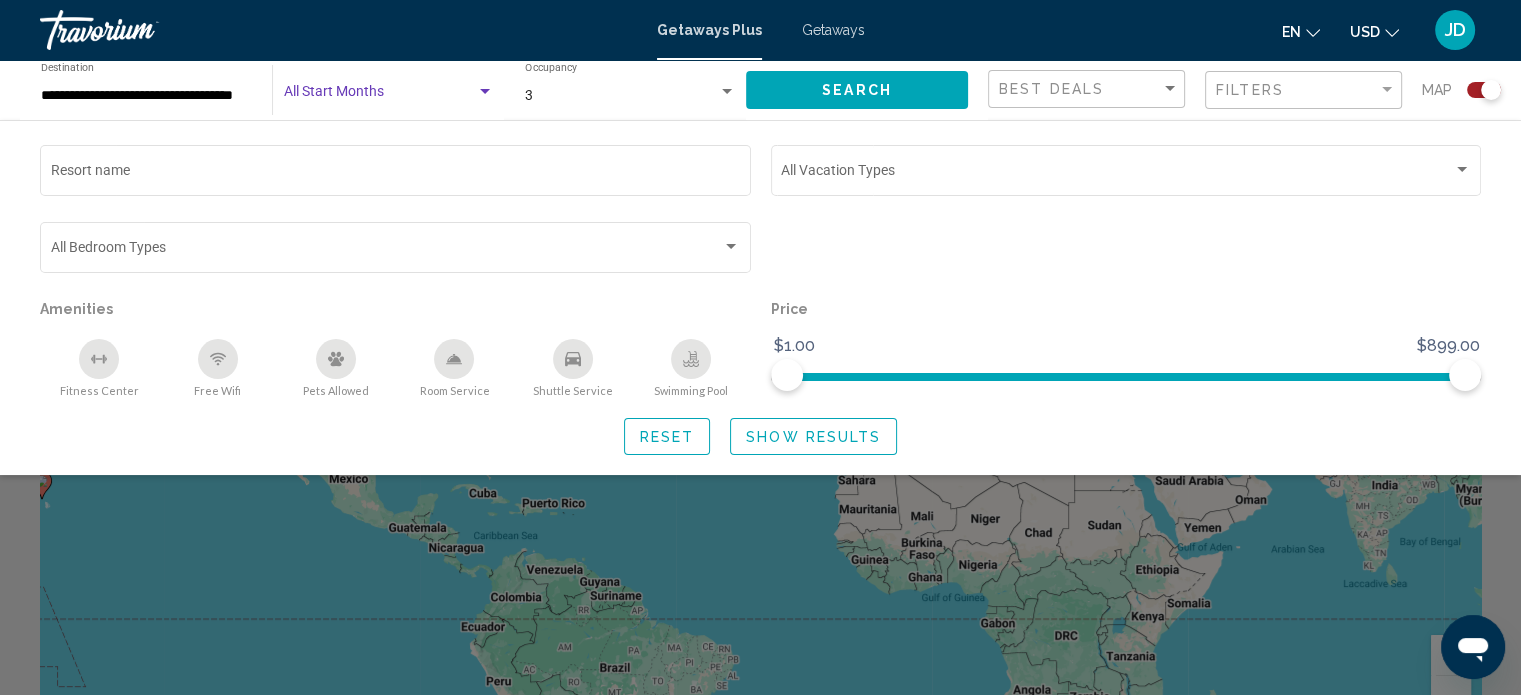 click at bounding box center (380, 96) 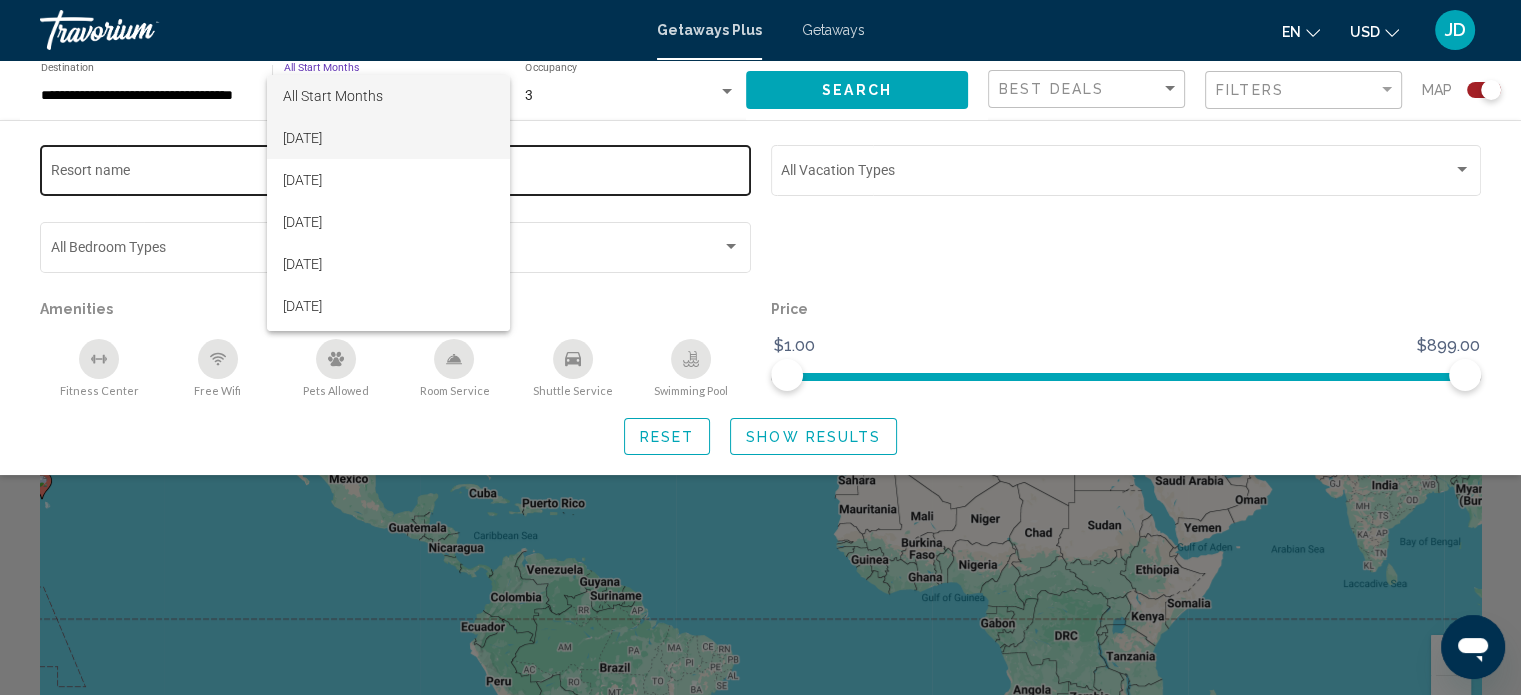 click on "July 2025" at bounding box center (388, 138) 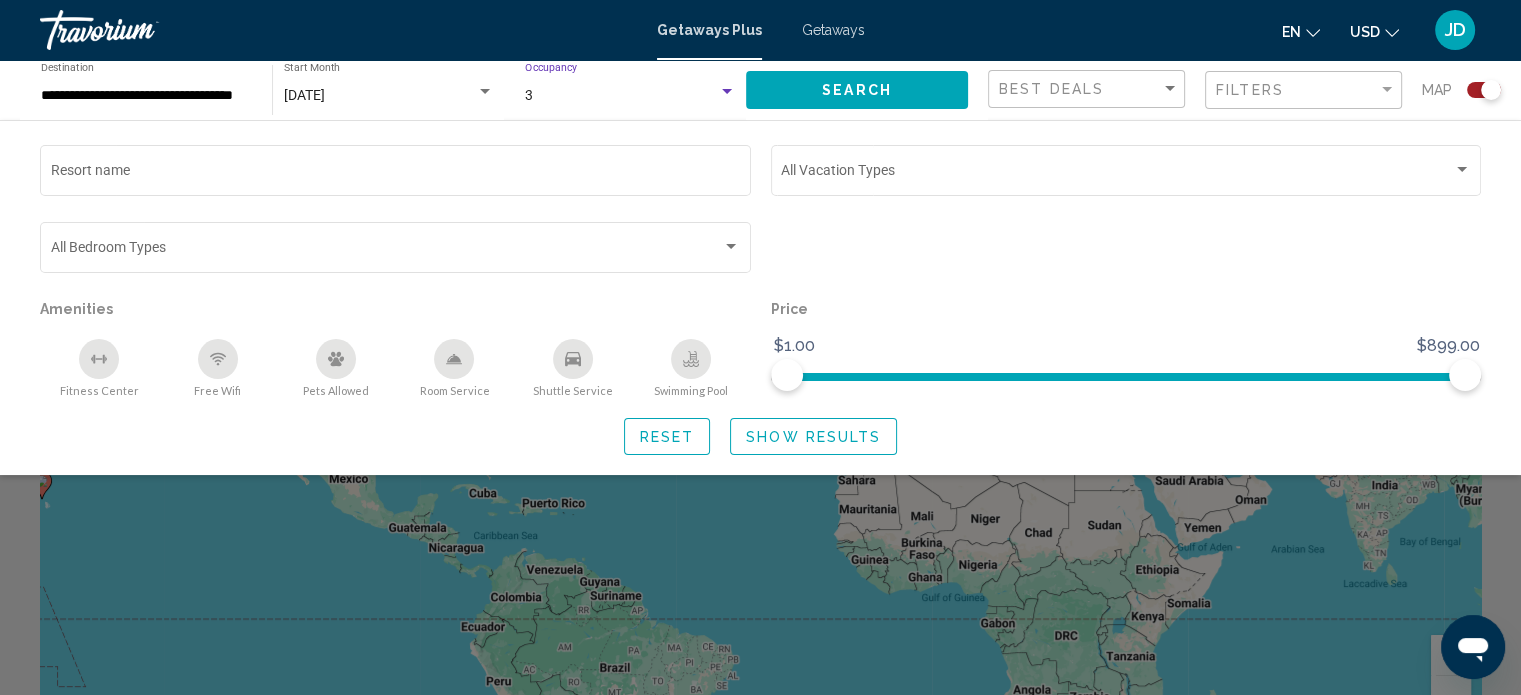 click on "3" at bounding box center [621, 96] 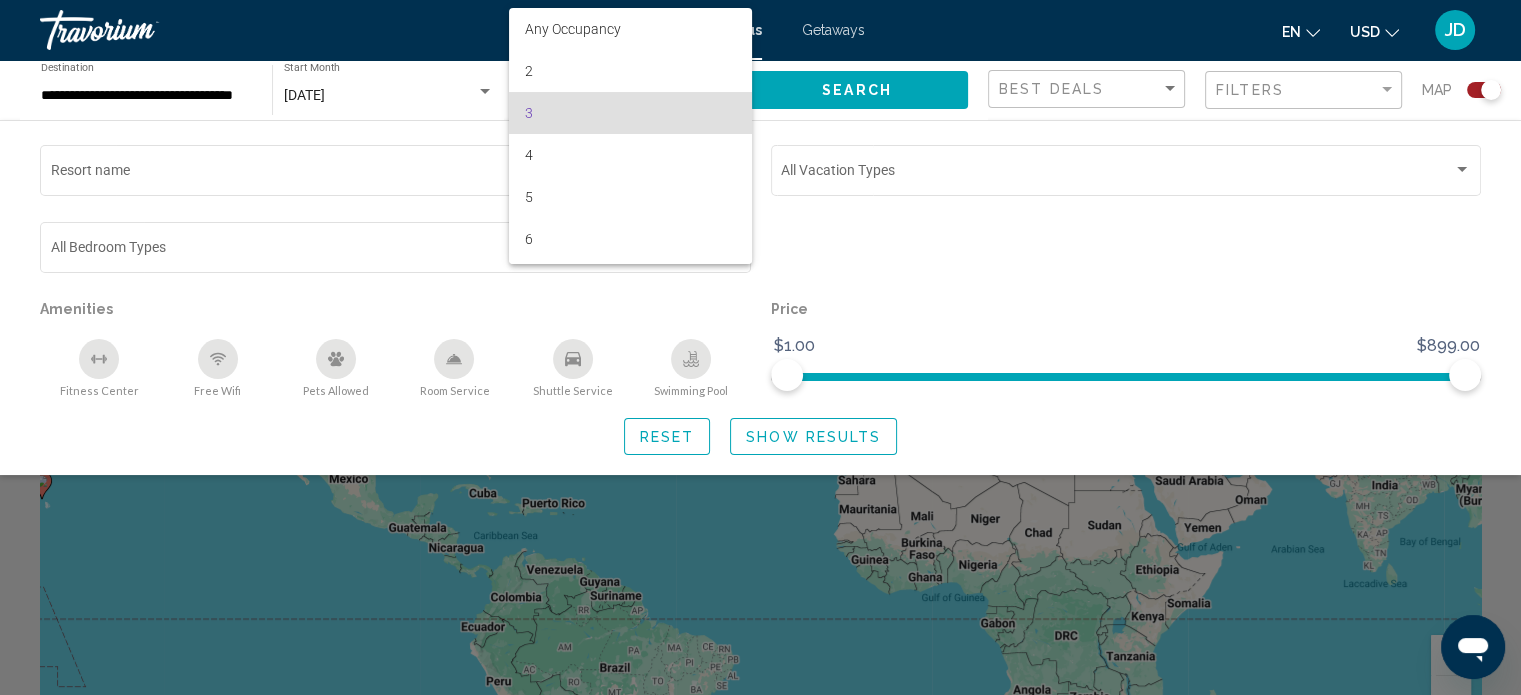 scroll, scrollTop: 16, scrollLeft: 0, axis: vertical 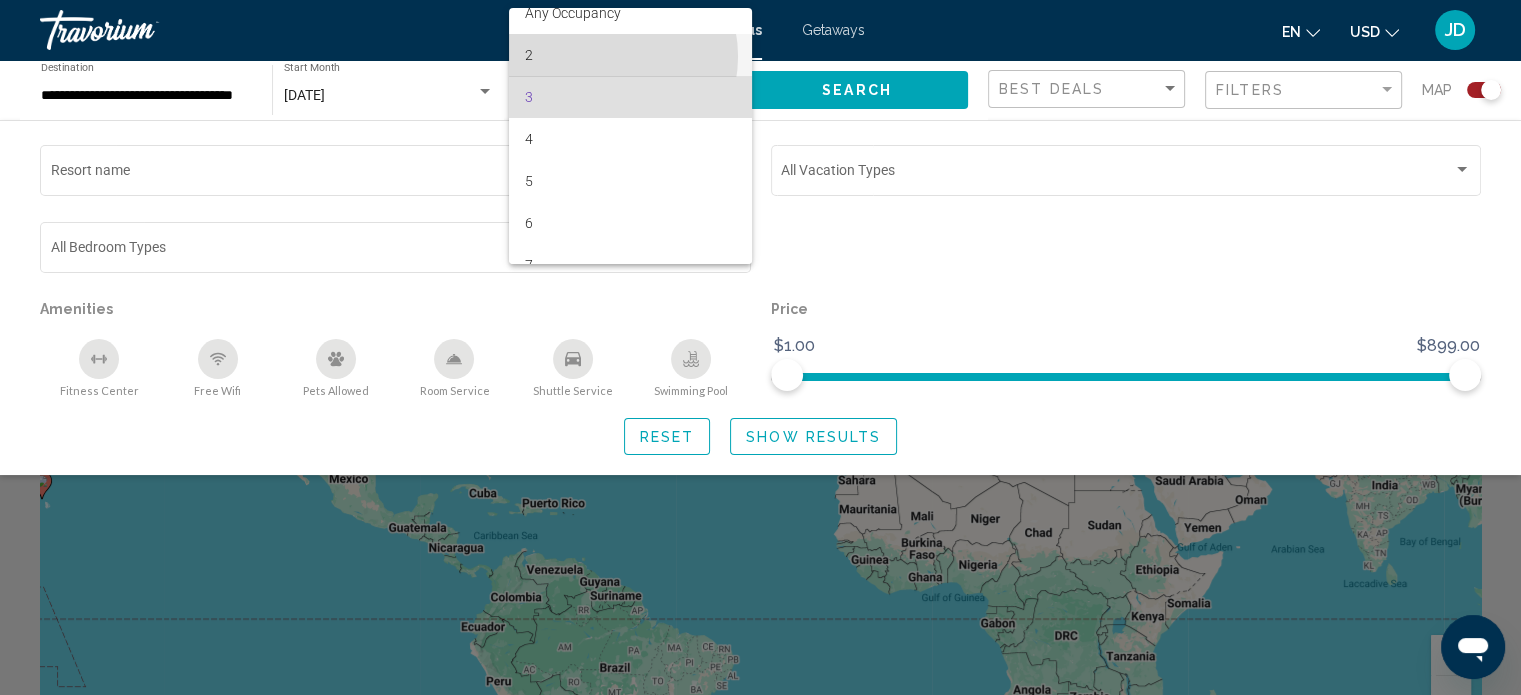 click on "2" at bounding box center (630, 55) 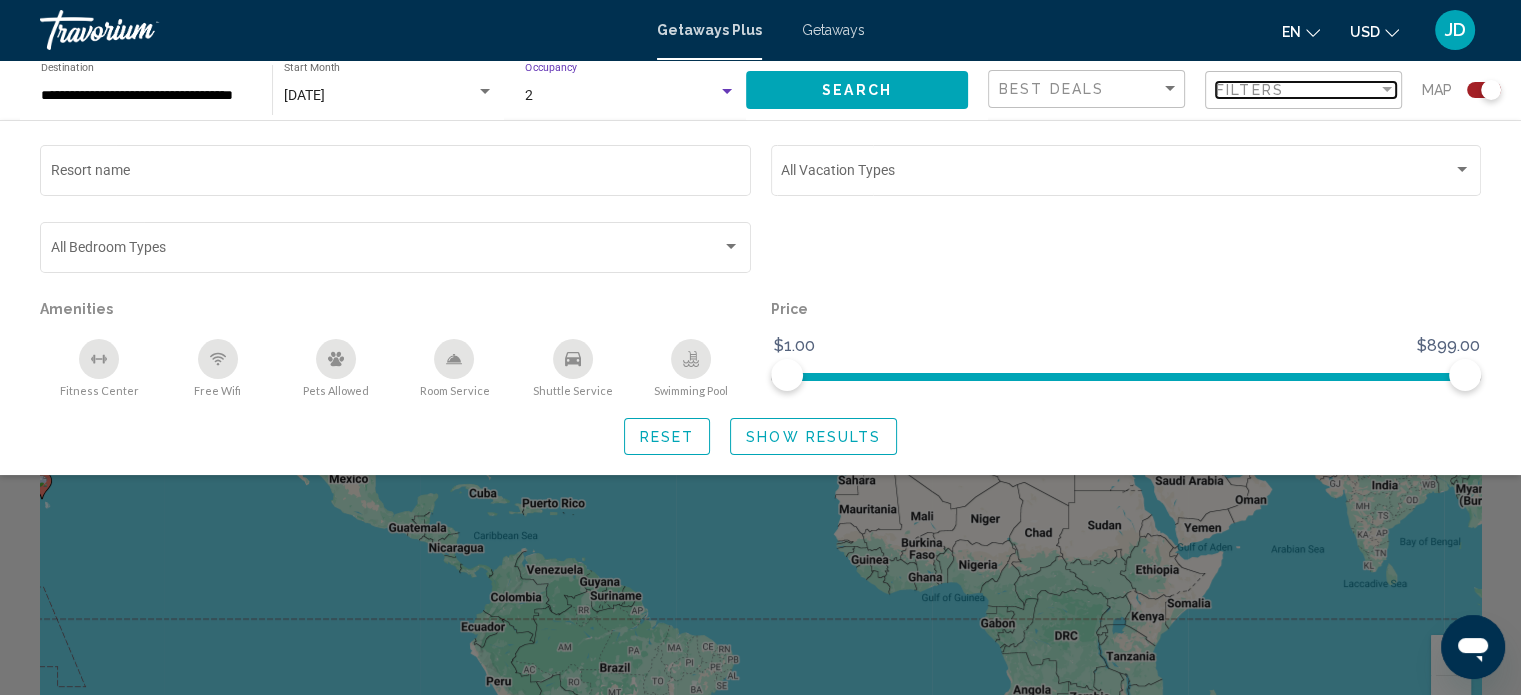 click on "Filters" at bounding box center [1297, 90] 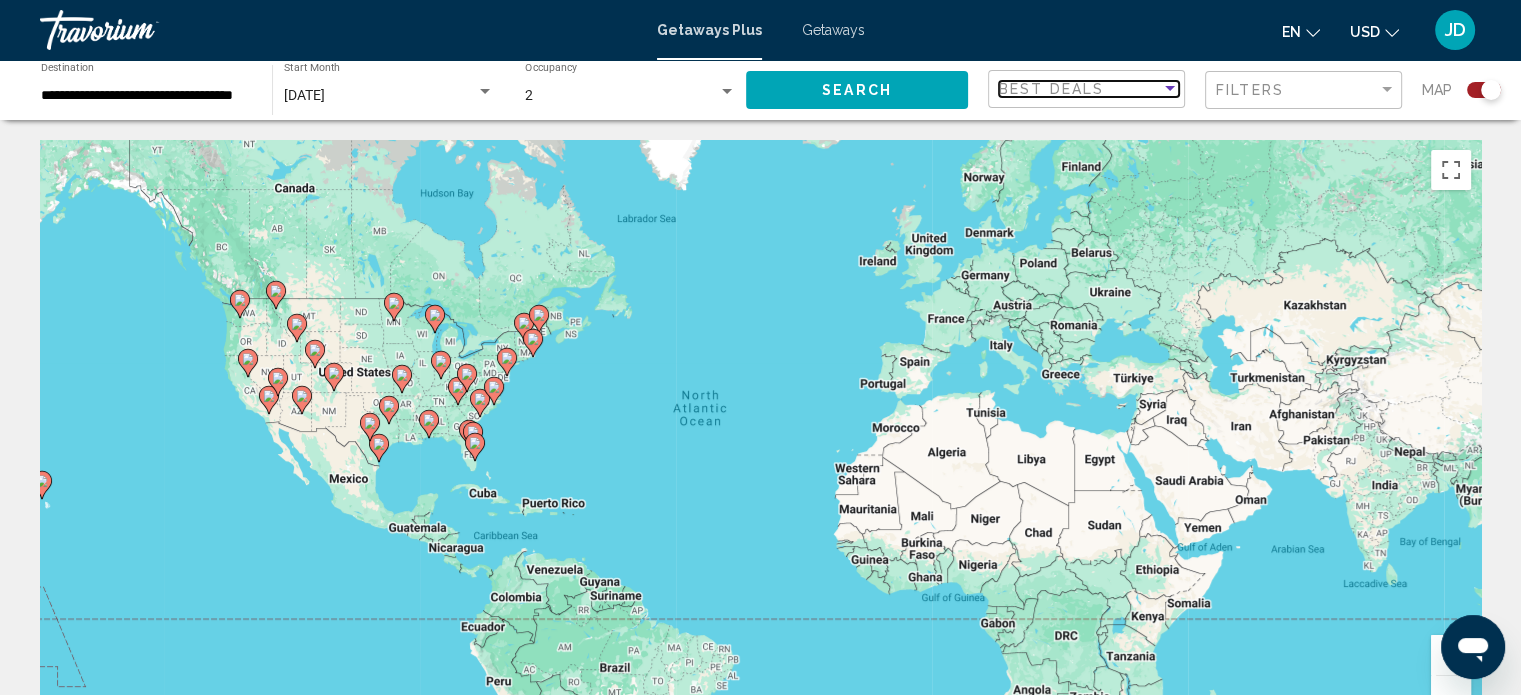 click on "Best Deals" at bounding box center [1080, 89] 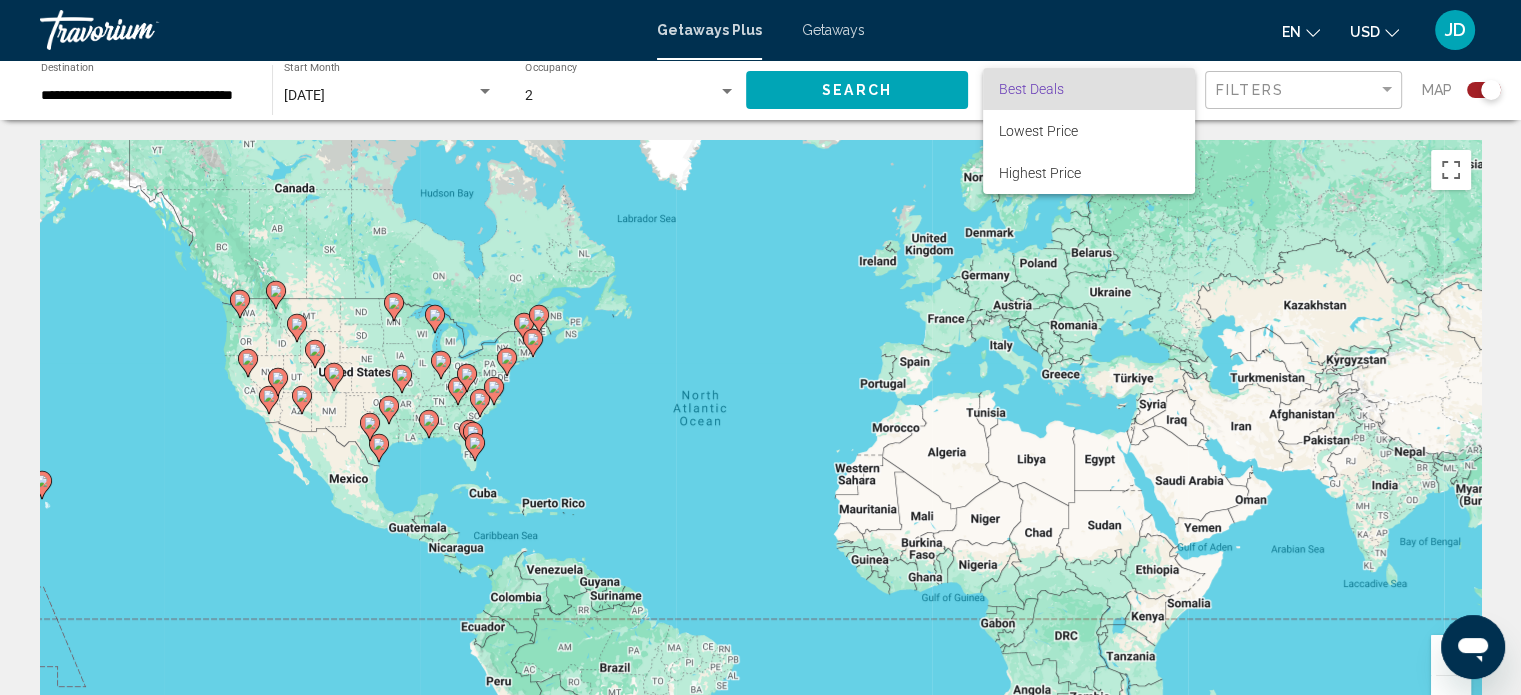 click at bounding box center [760, 347] 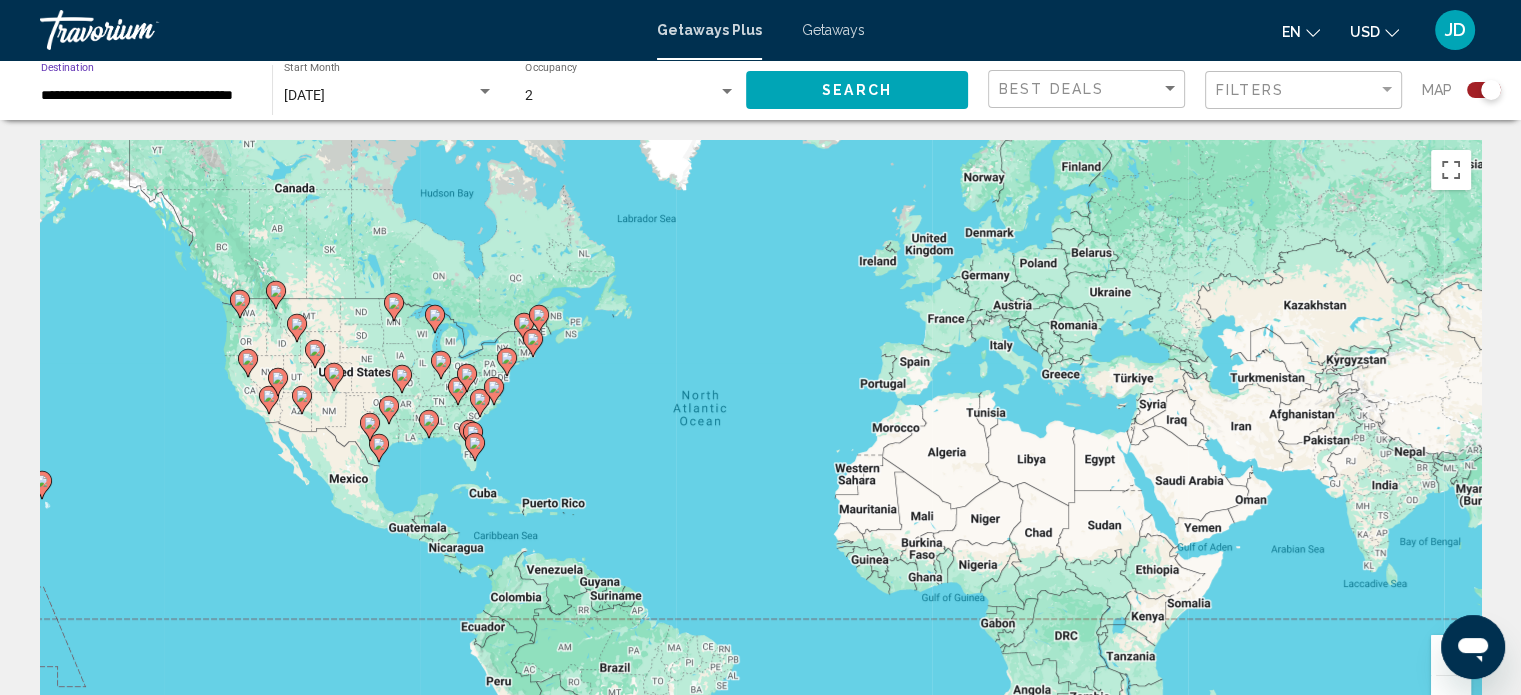 click on "**********" at bounding box center [146, 96] 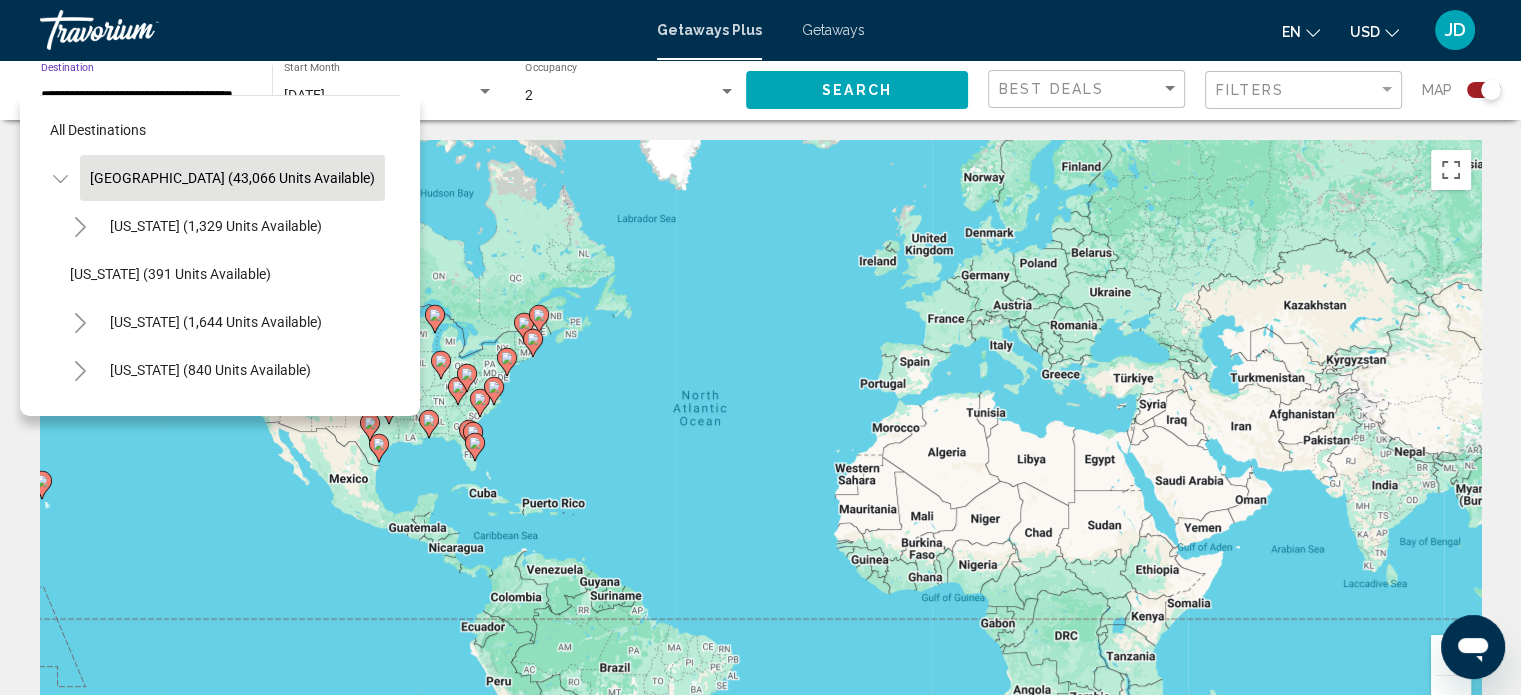 click on "United States (43,066 units available)" 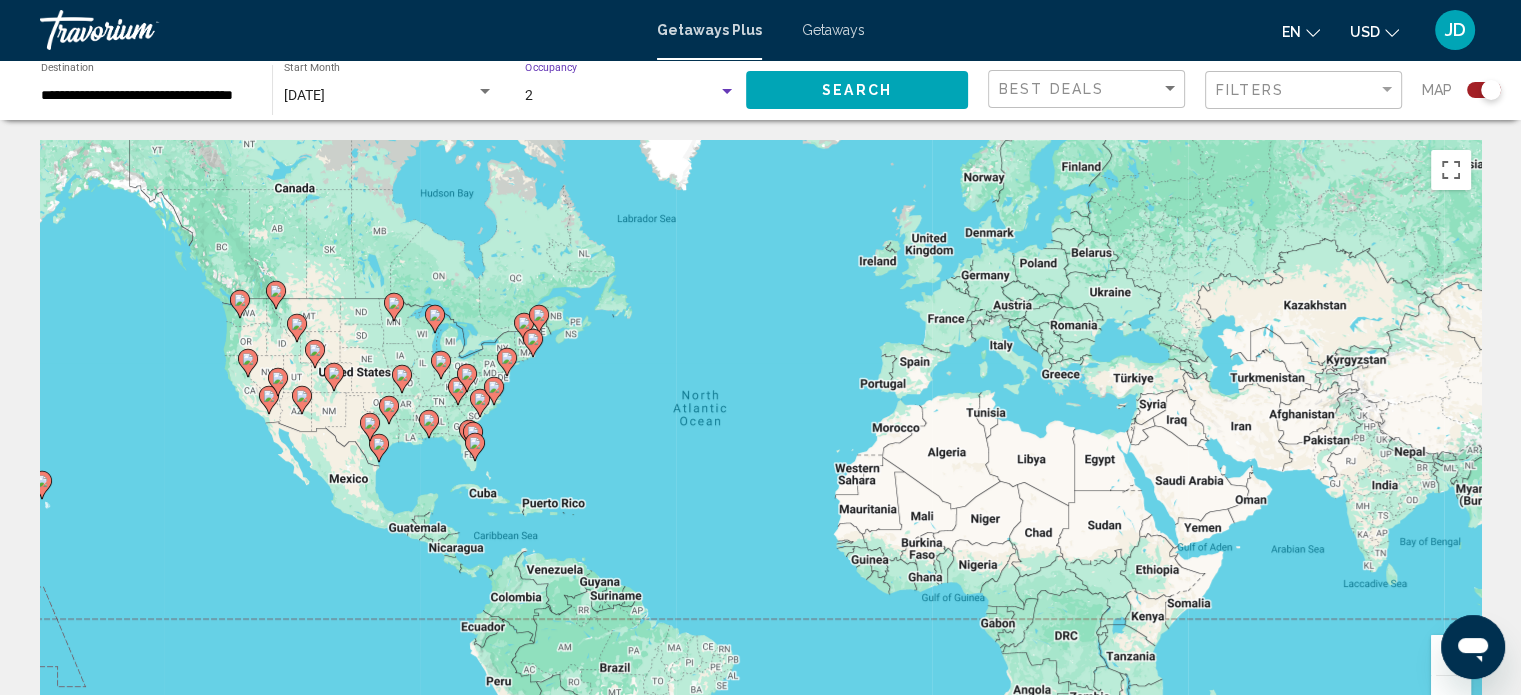 click on "2" at bounding box center [621, 96] 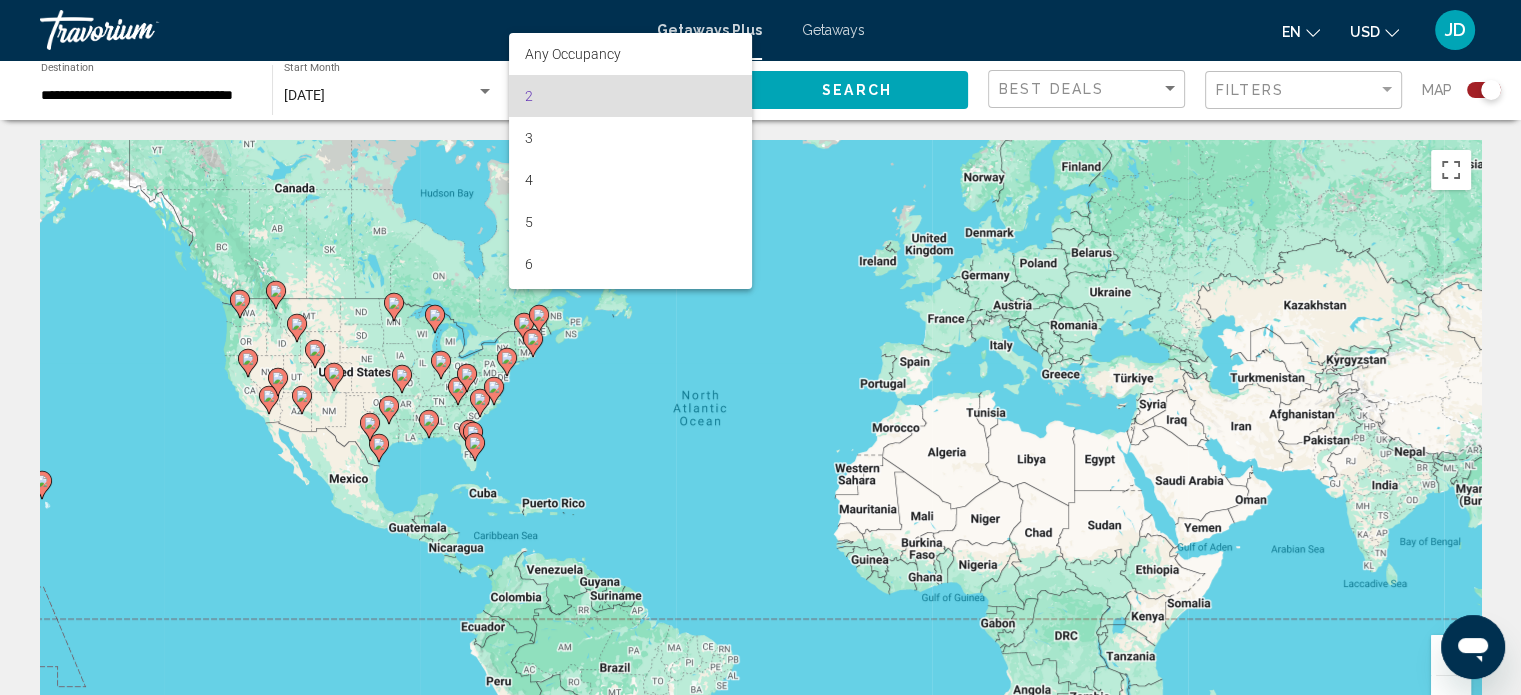 click at bounding box center [760, 347] 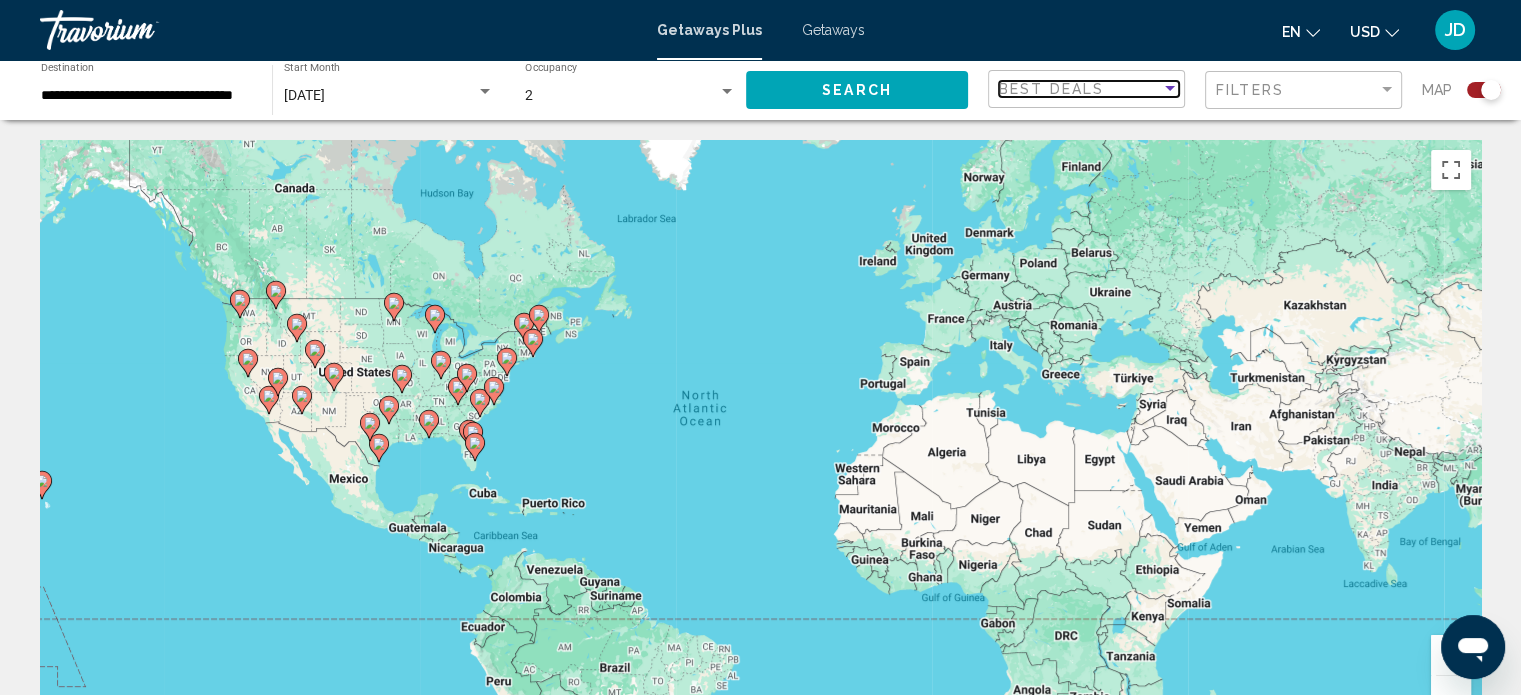 click on "Best Deals" at bounding box center (1051, 89) 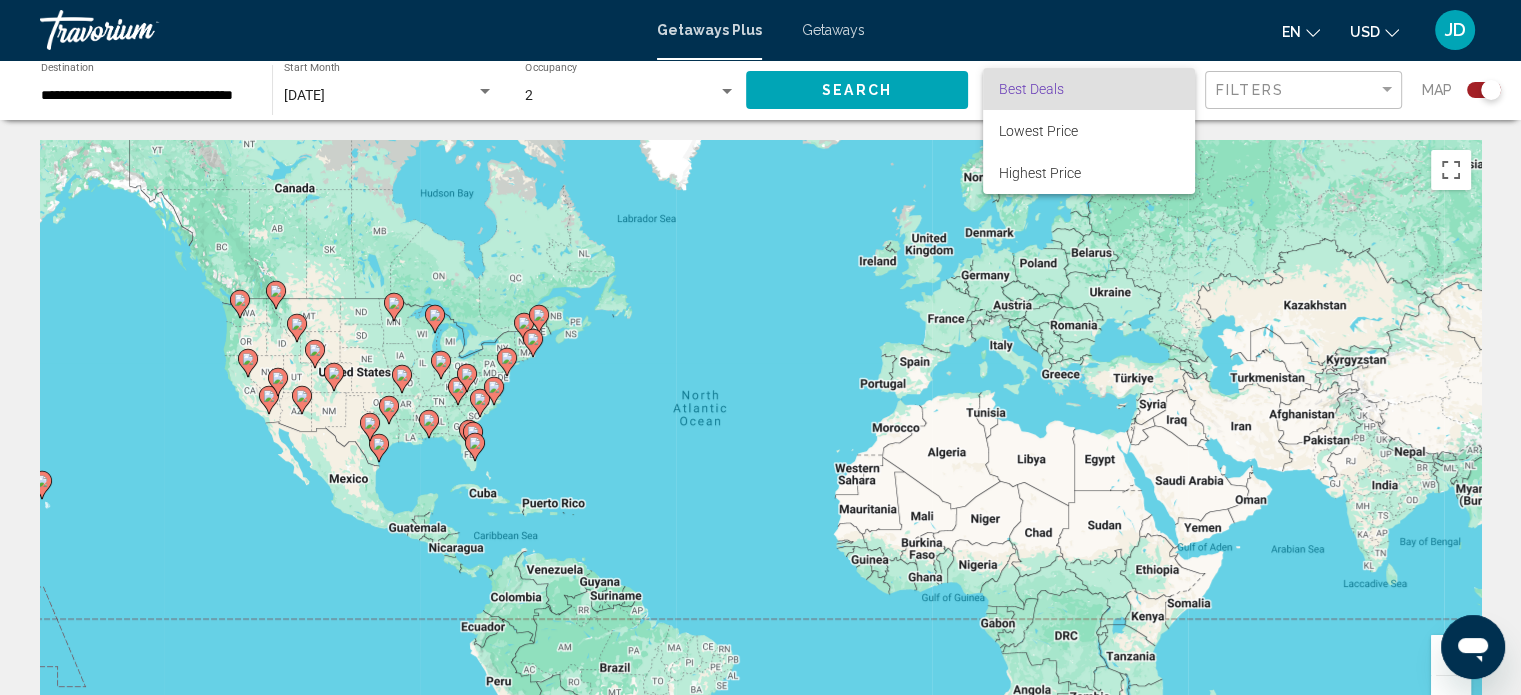 click on "Best Deals" at bounding box center [1089, 89] 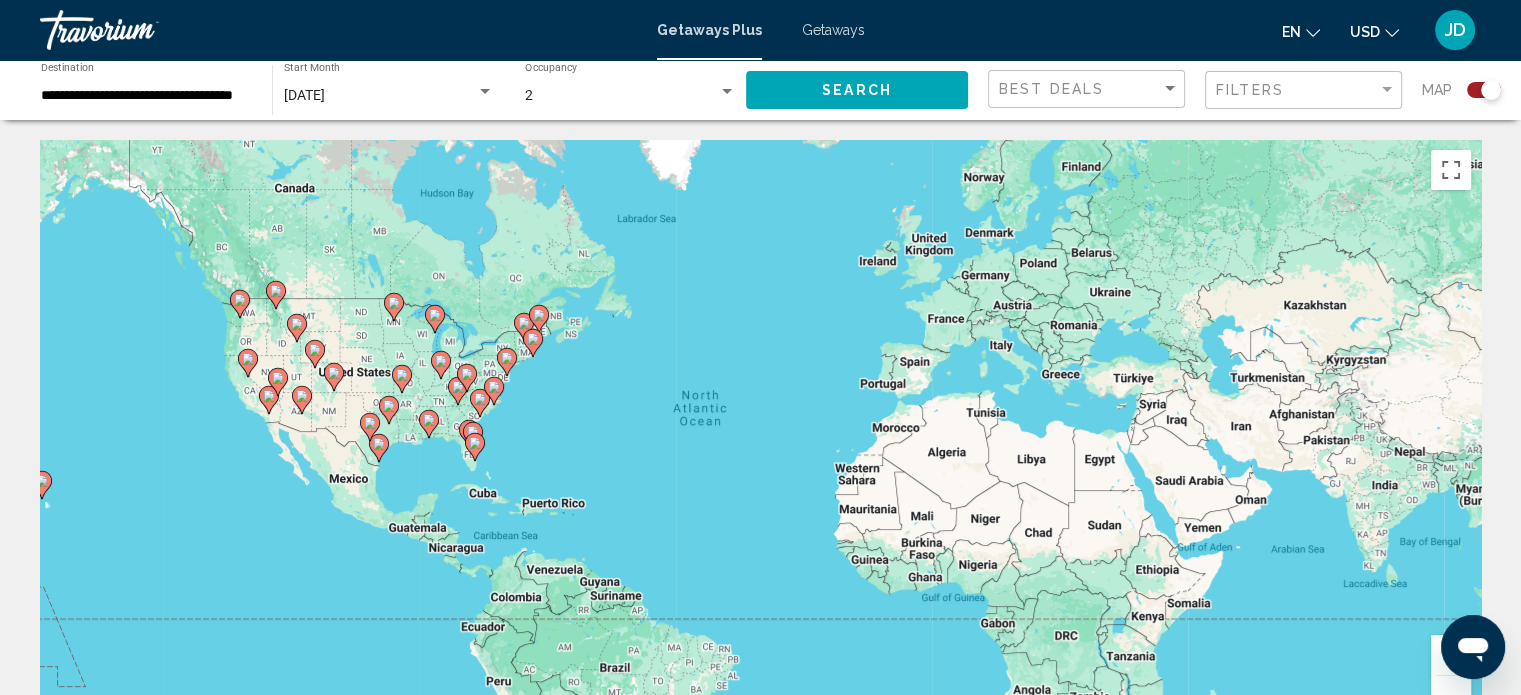click on "Filters" 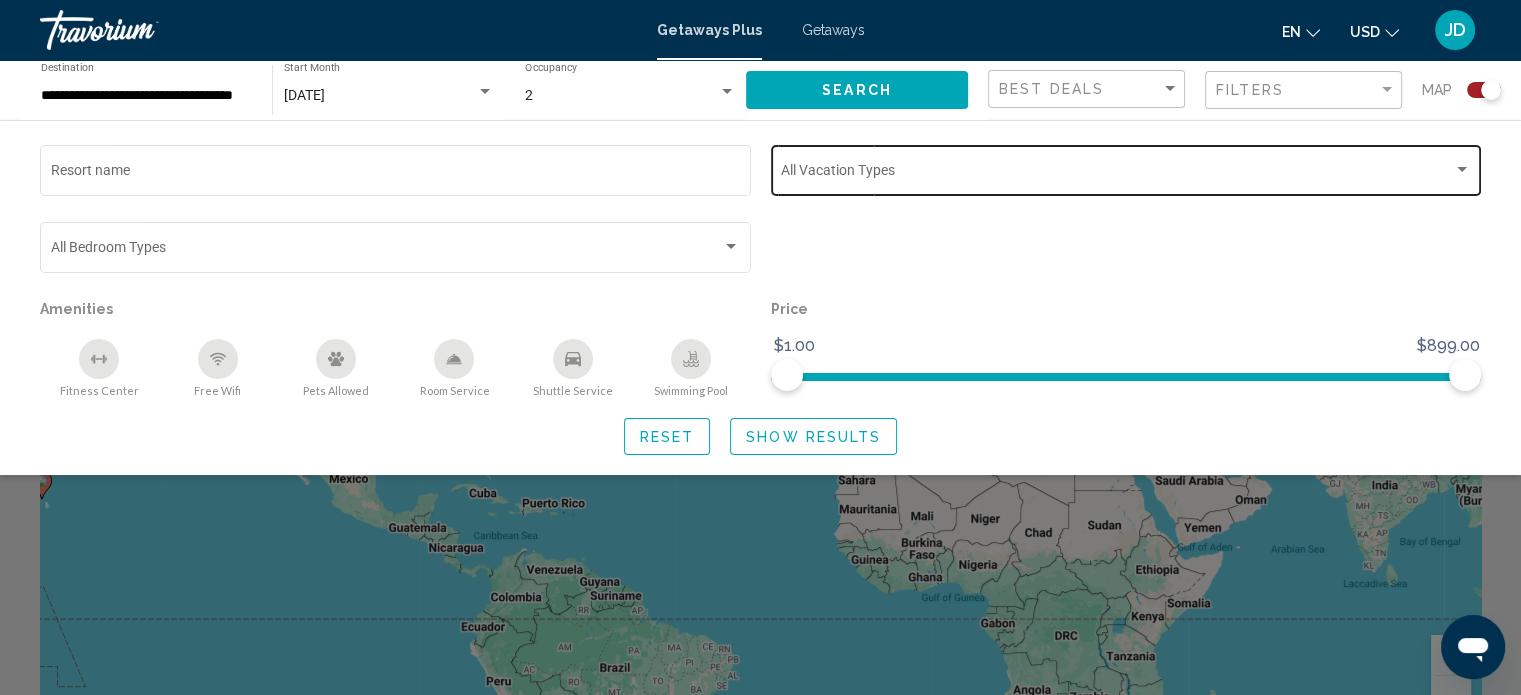 click on "Vacation Types All Vacation Types" 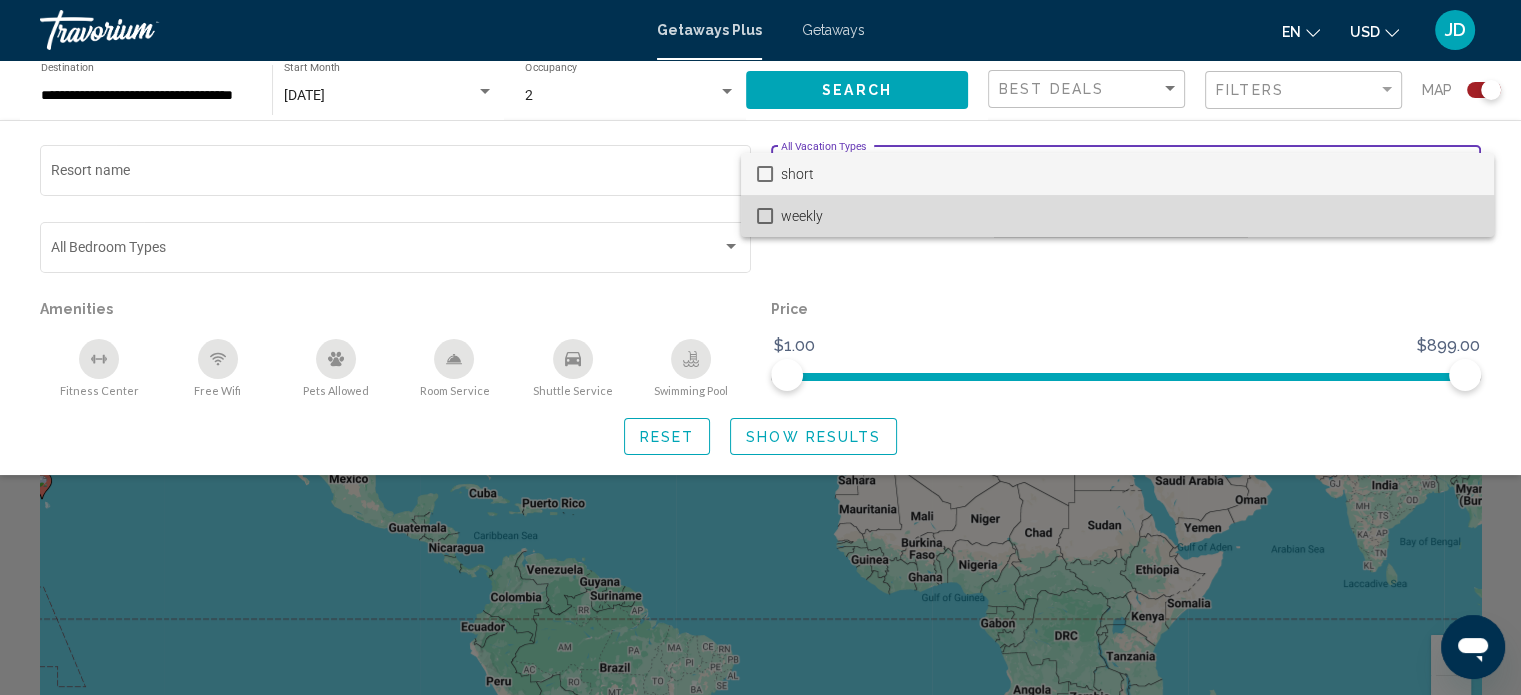 click on "weekly" at bounding box center (1129, 216) 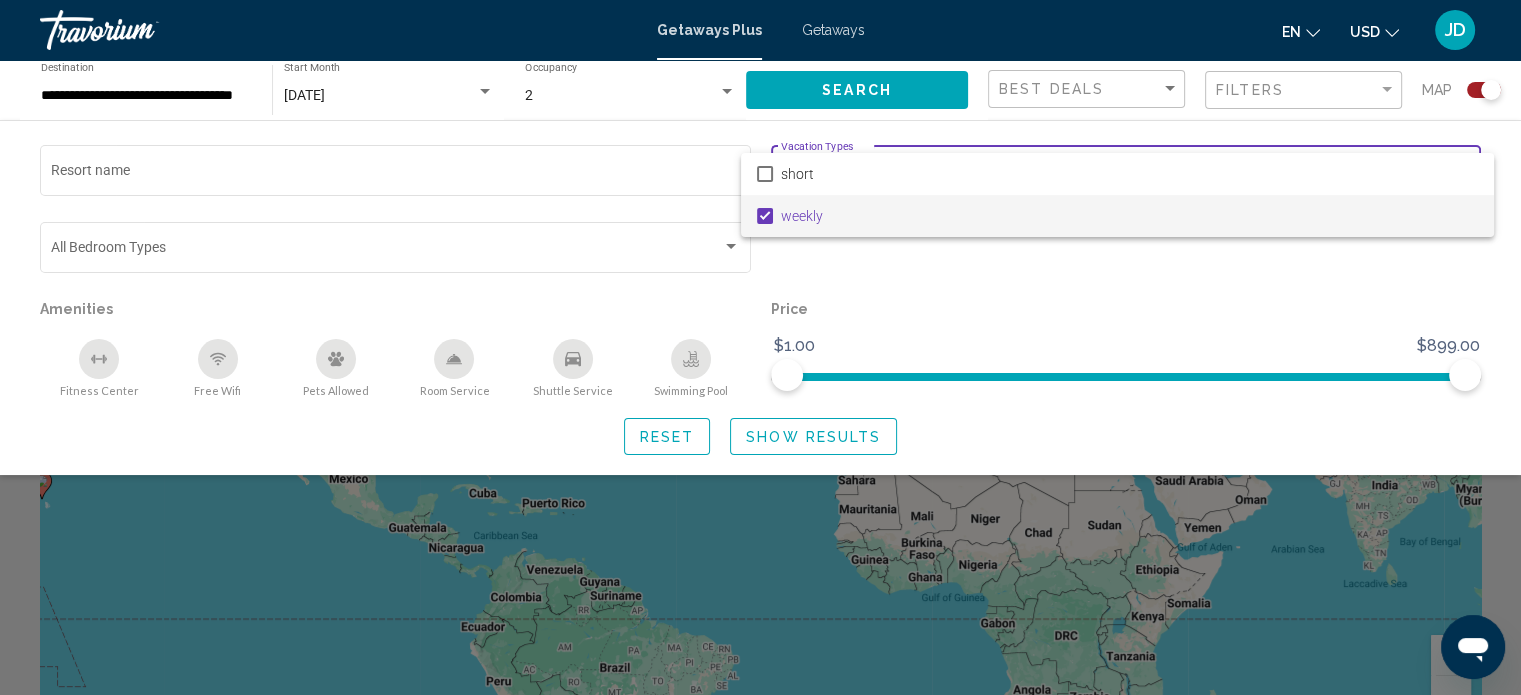 click at bounding box center [760, 347] 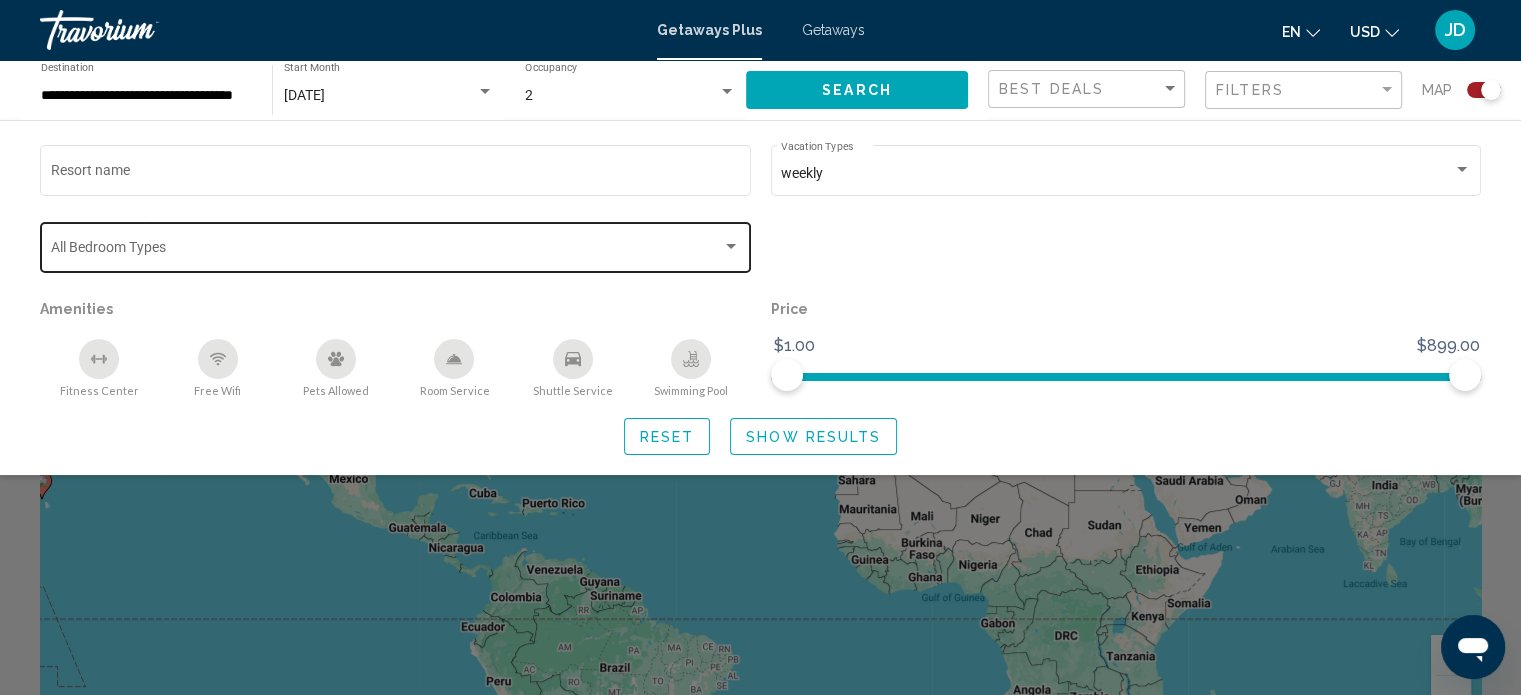 click on "Bedroom Types All Bedroom Types" 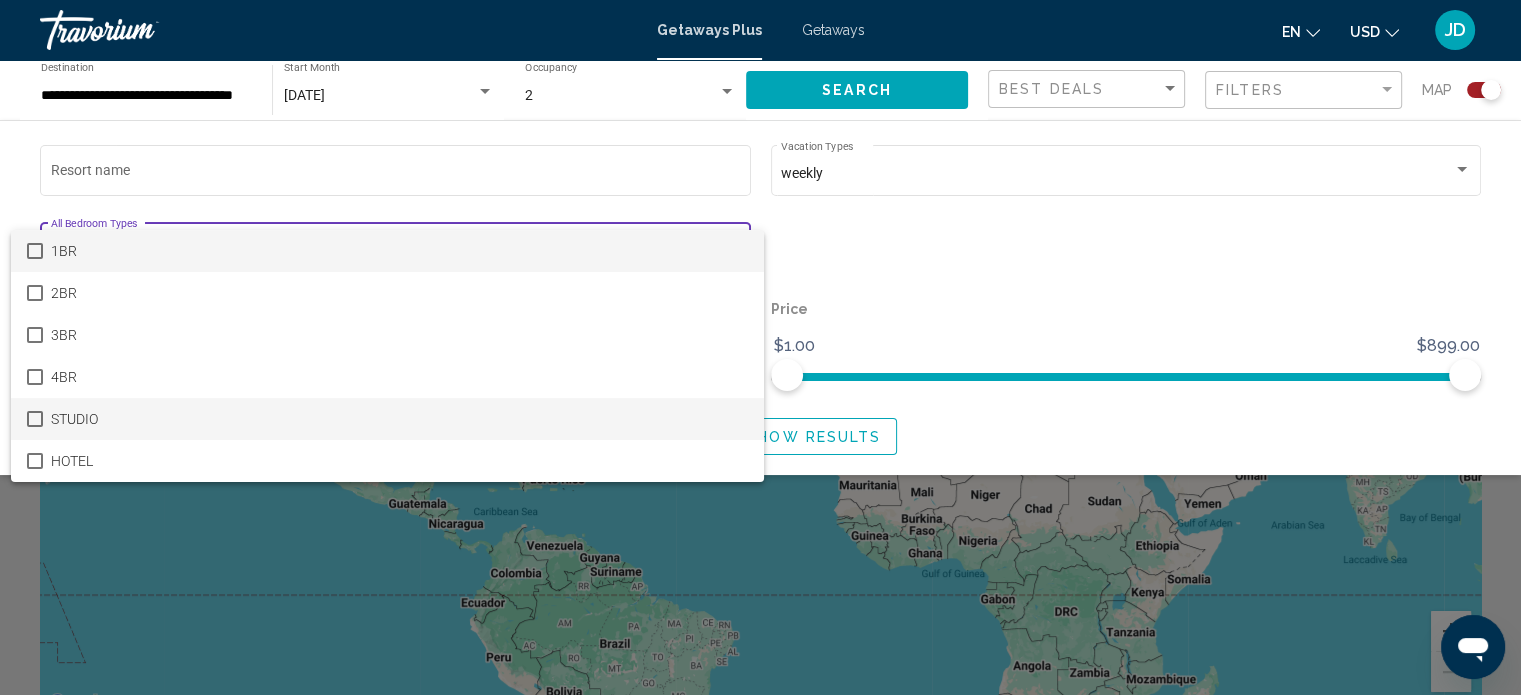 scroll, scrollTop: 0, scrollLeft: 0, axis: both 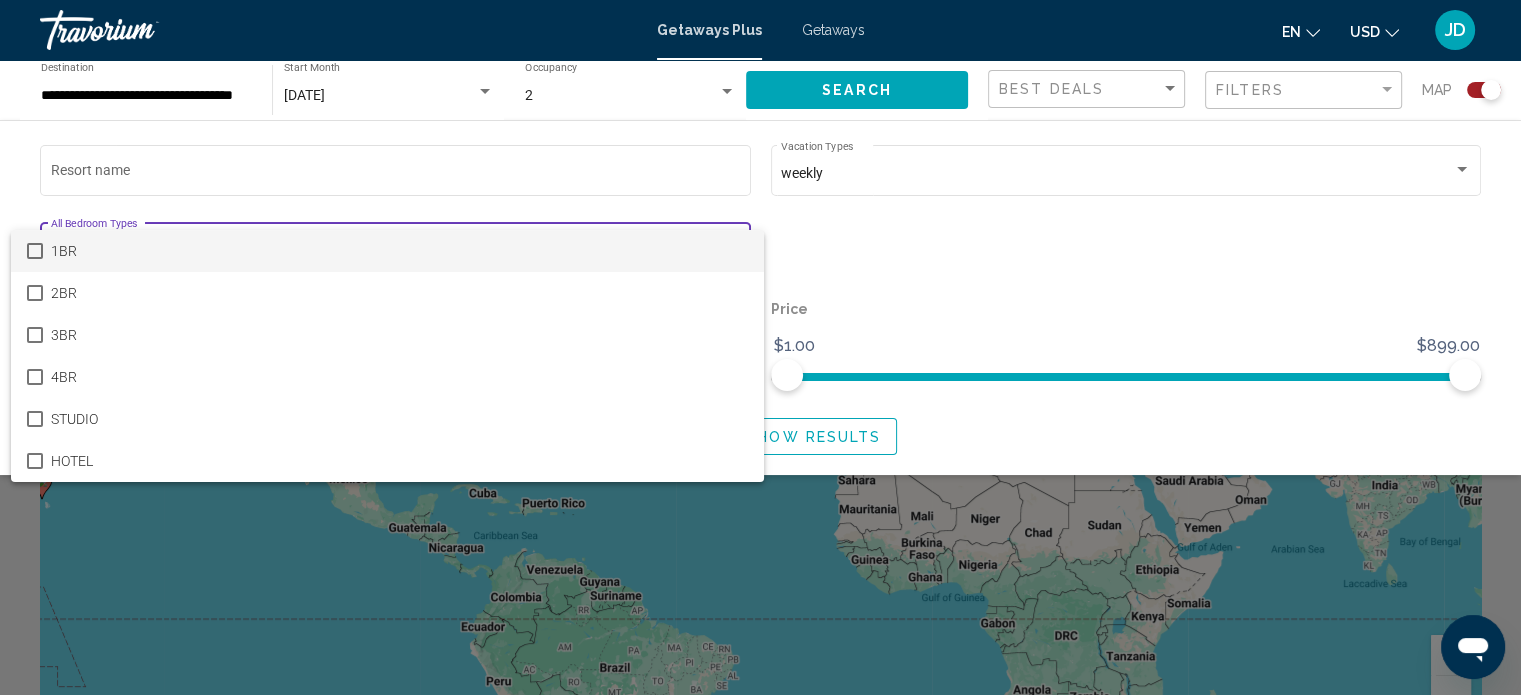 click at bounding box center (760, 347) 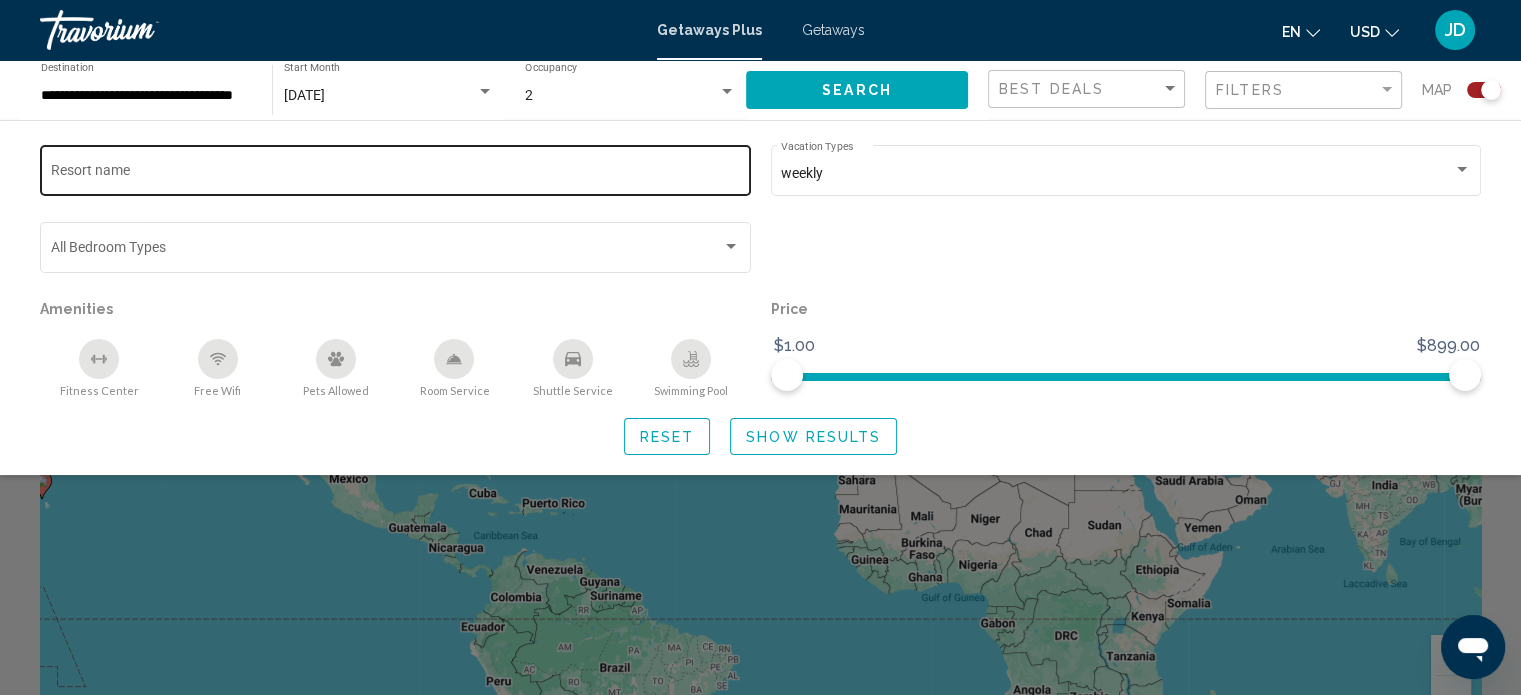 click on "Resort name" at bounding box center (396, 174) 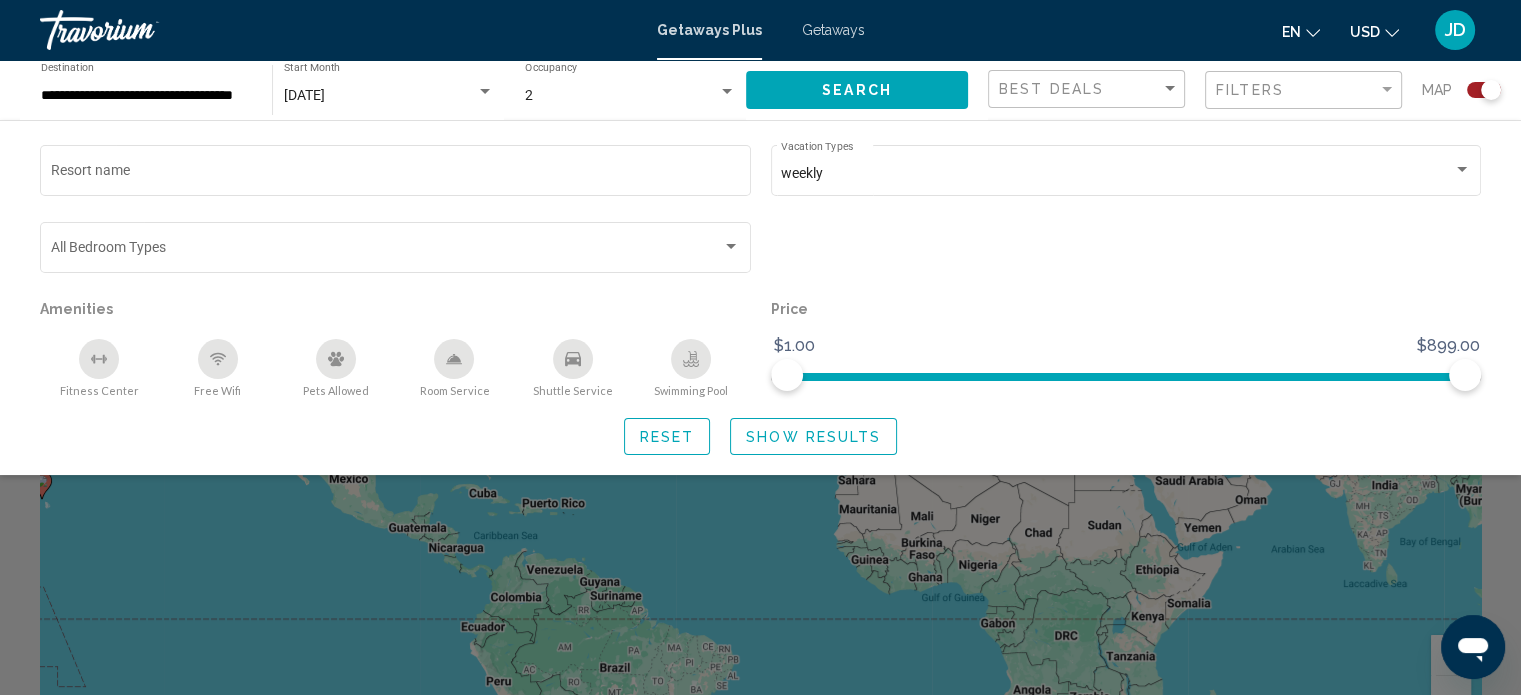 click on "Resort name" 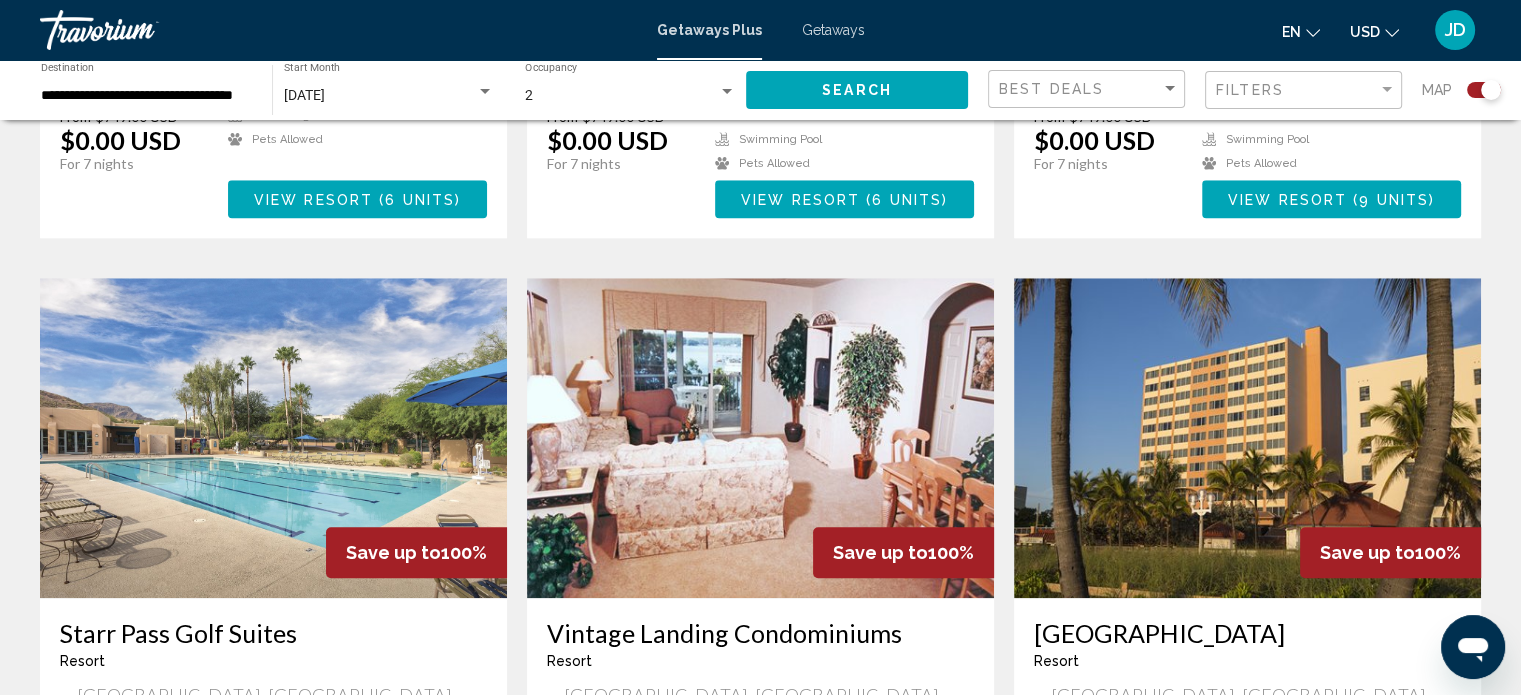 scroll, scrollTop: 2000, scrollLeft: 0, axis: vertical 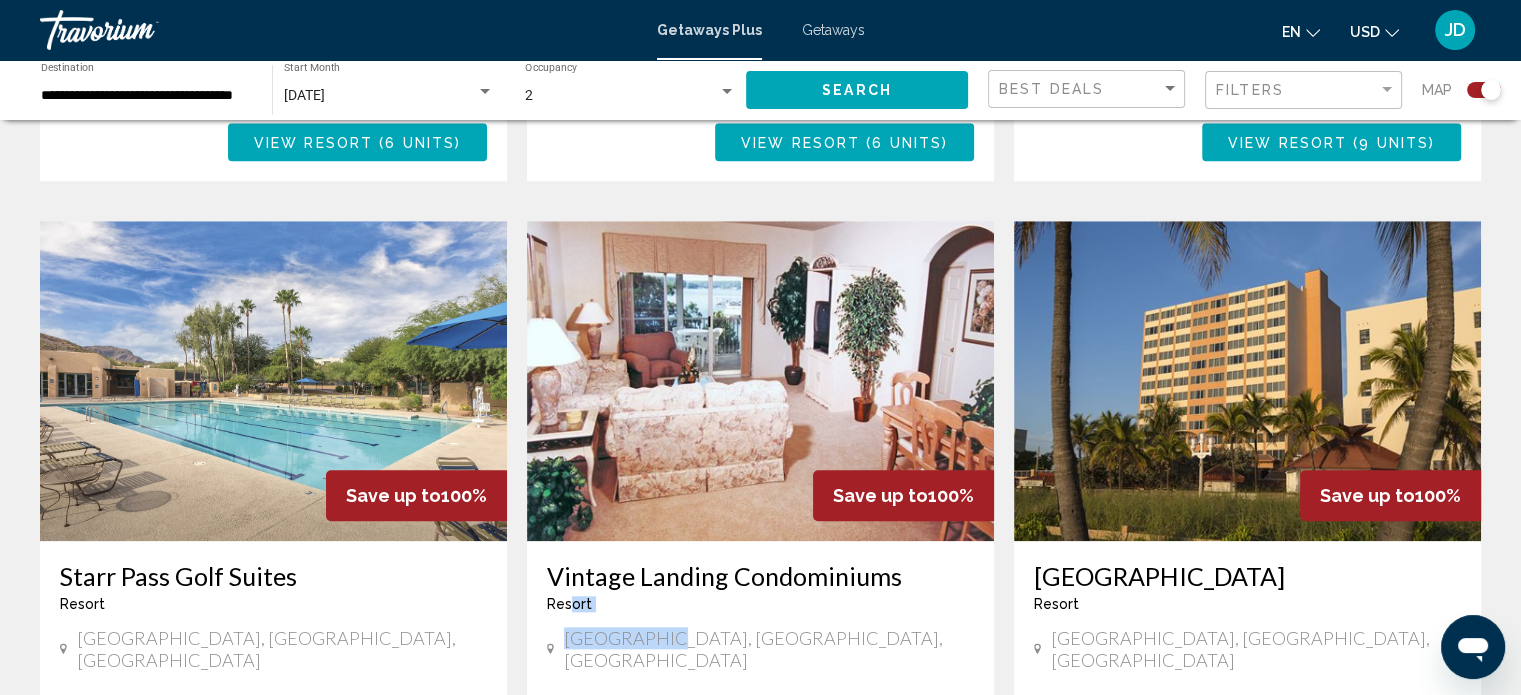 drag, startPoint x: 657, startPoint y: 535, endPoint x: 569, endPoint y: 519, distance: 89.44272 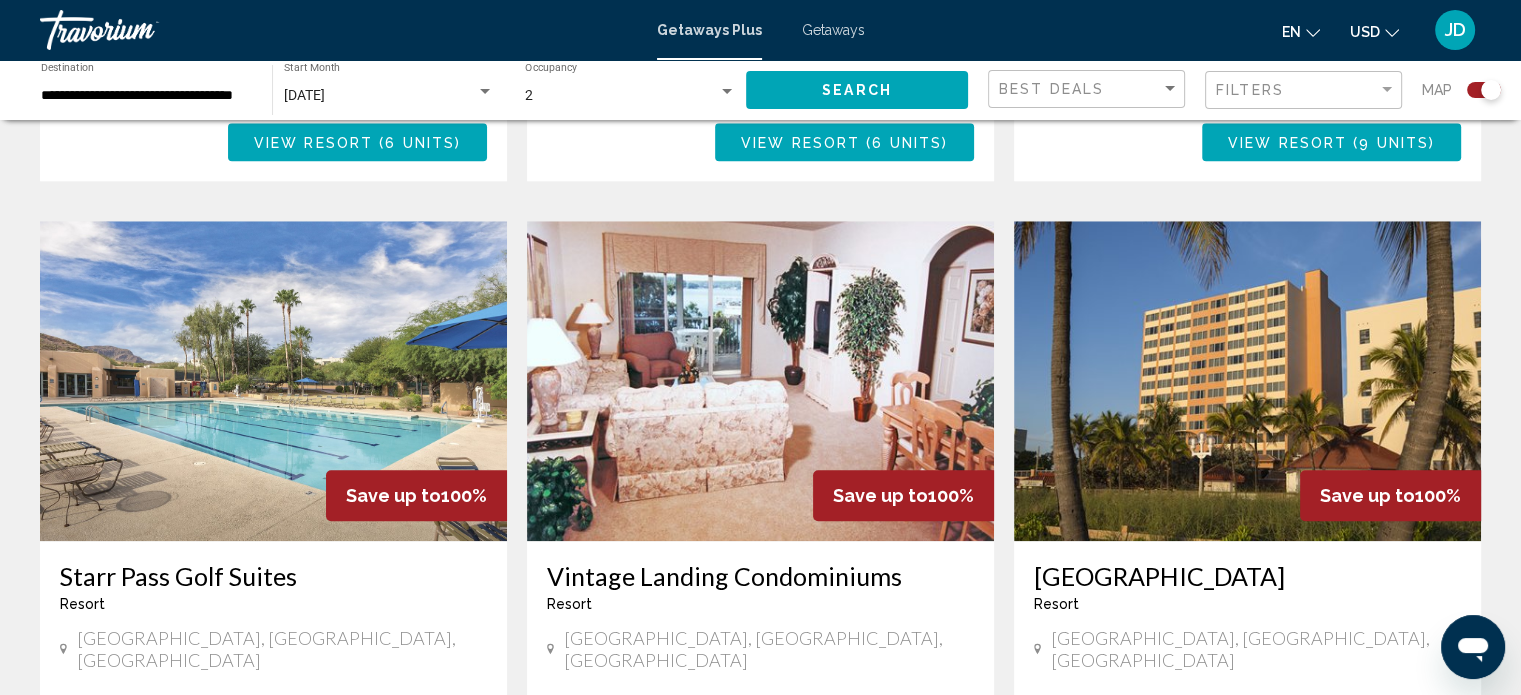 click at bounding box center (760, 381) 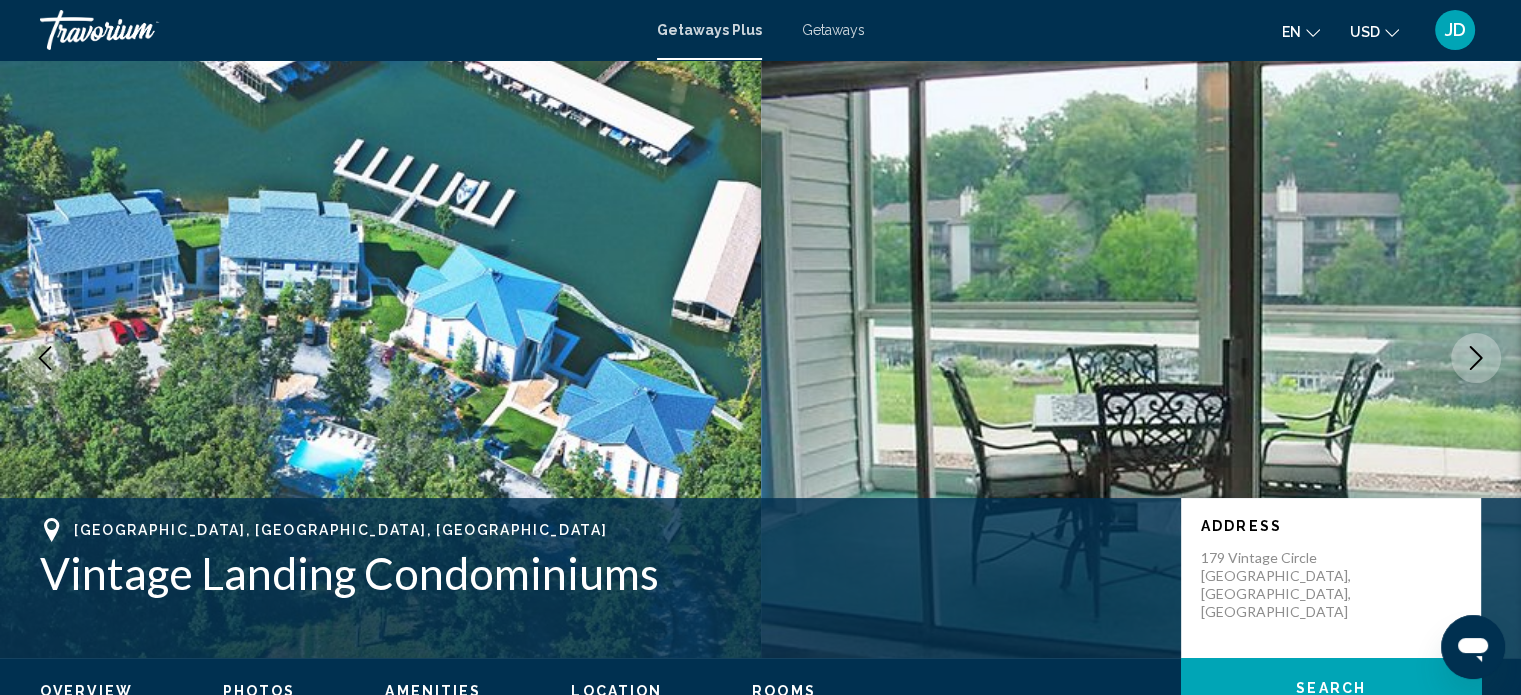 scroll, scrollTop: 0, scrollLeft: 0, axis: both 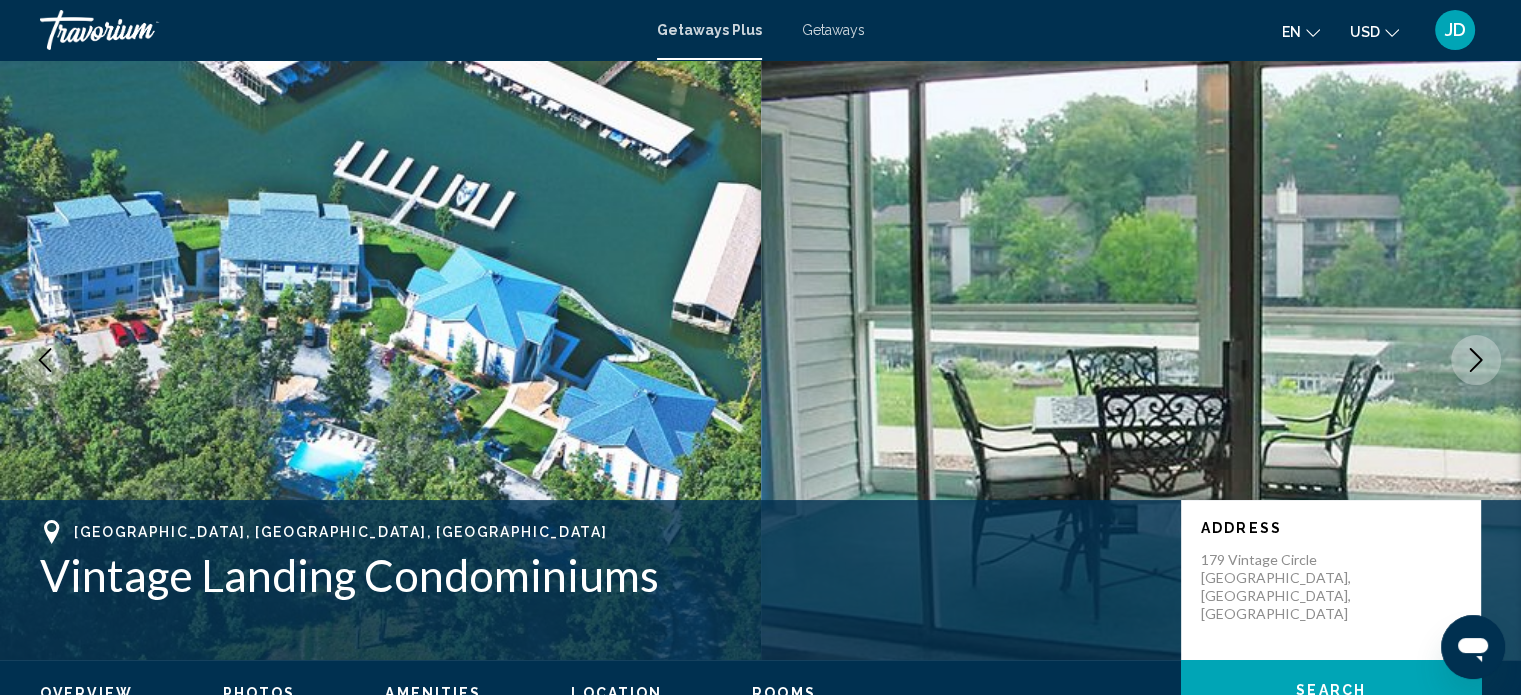 click at bounding box center (380, 360) 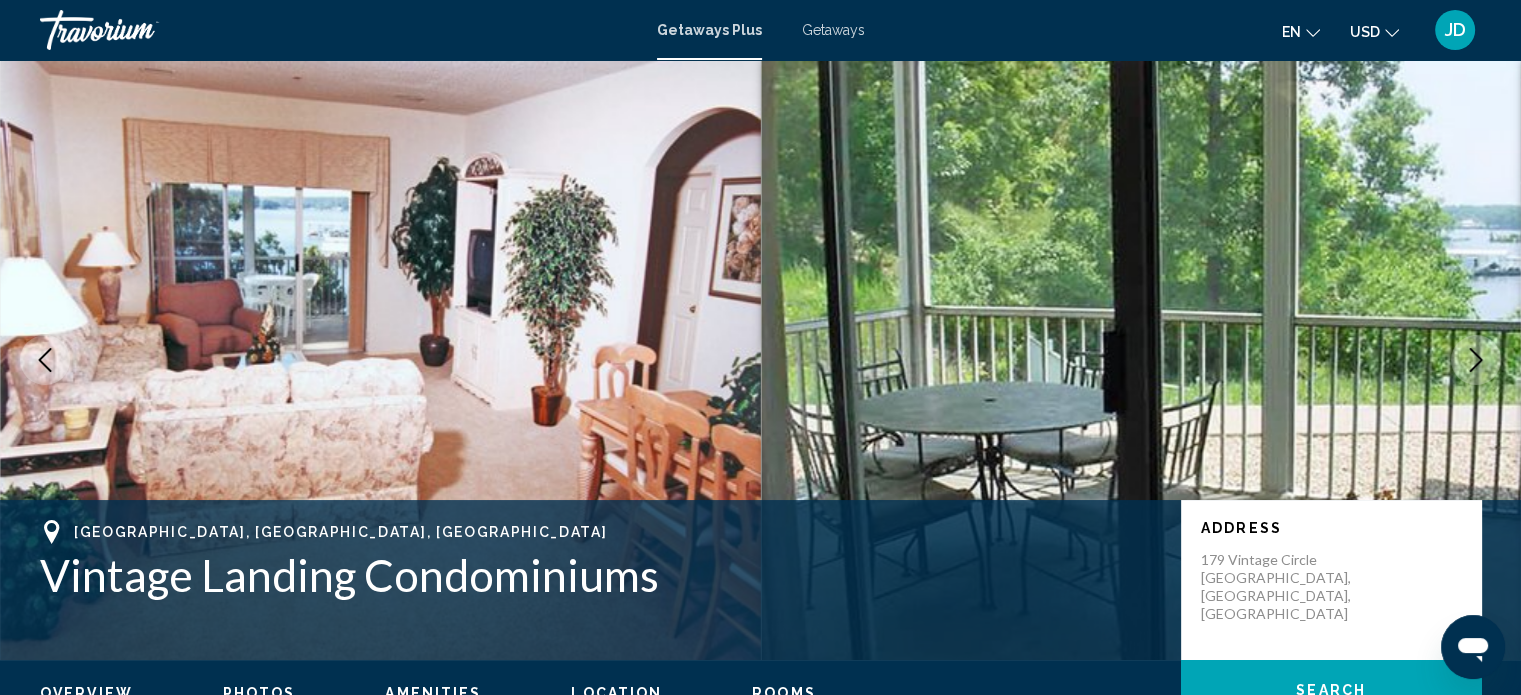 click at bounding box center [1476, 360] 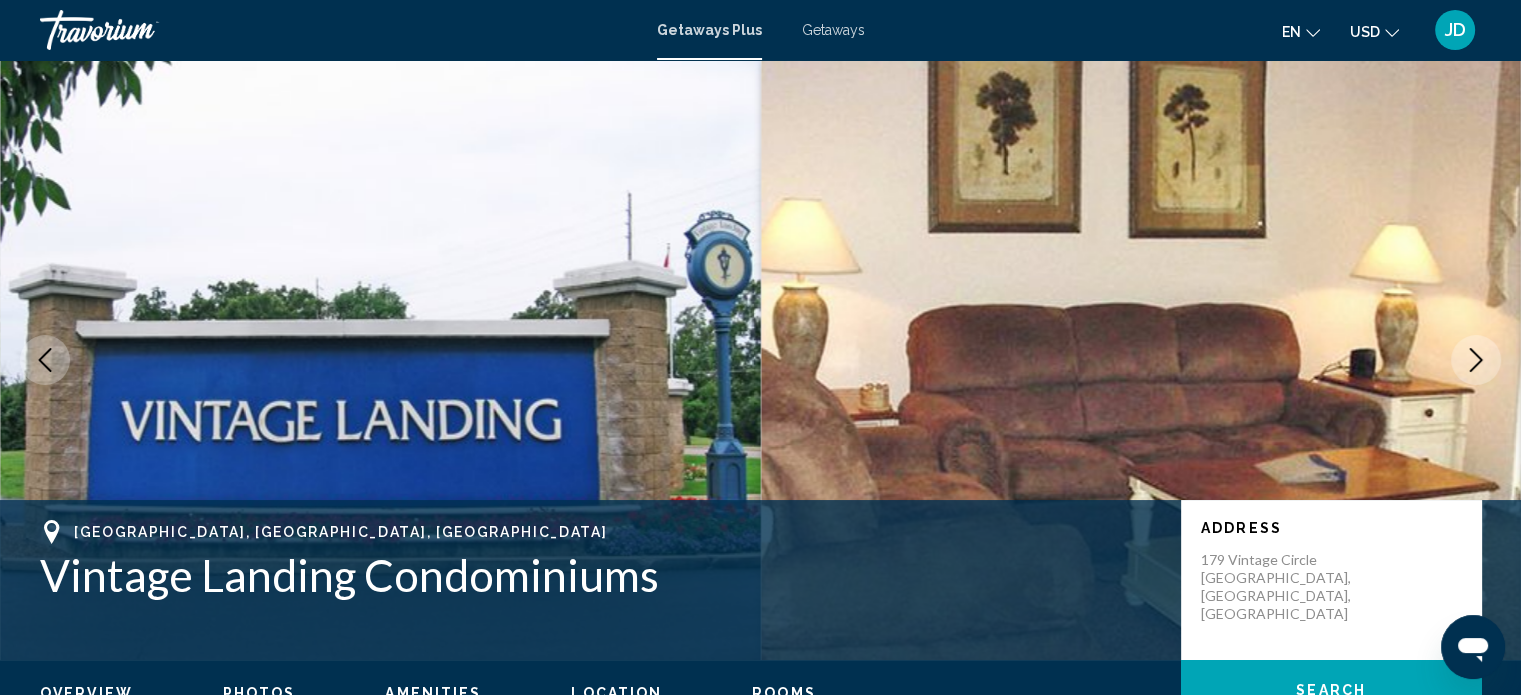 click at bounding box center (1476, 360) 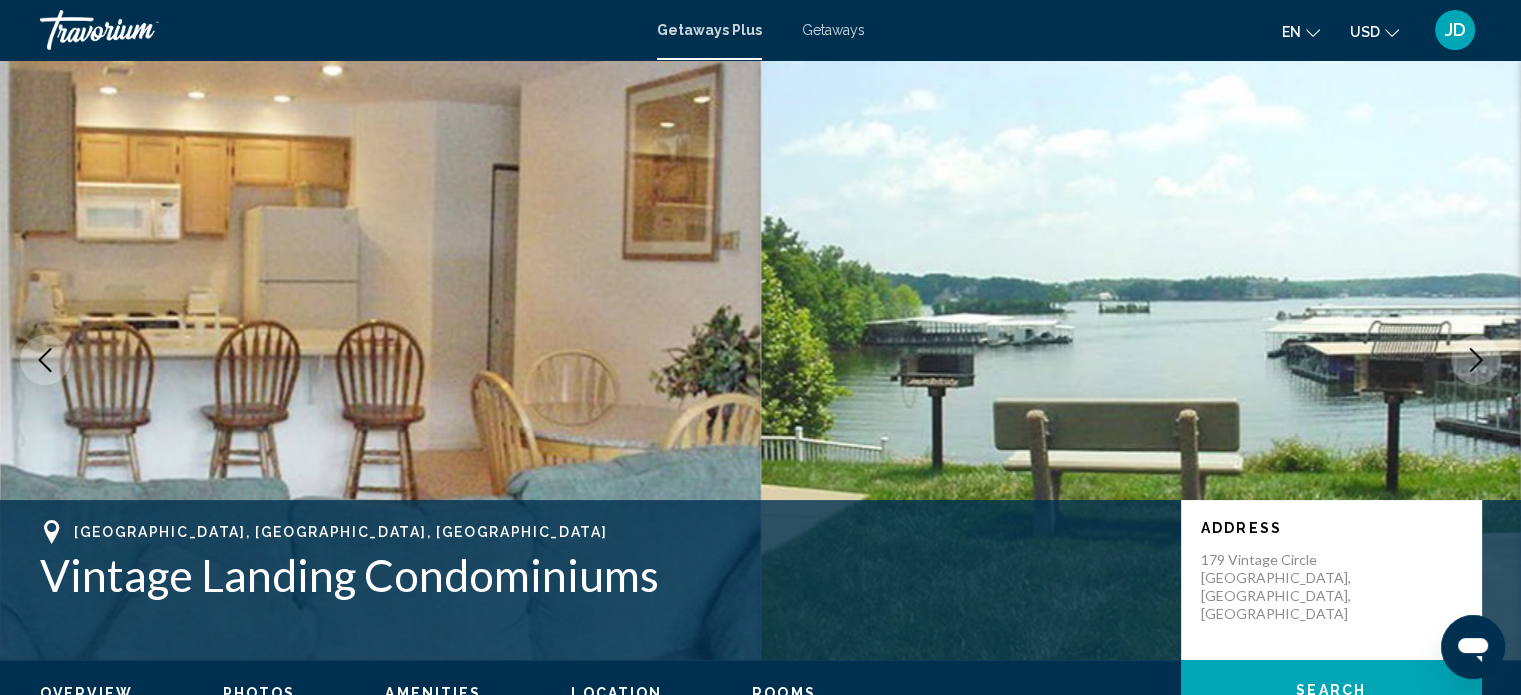 click at bounding box center (1476, 360) 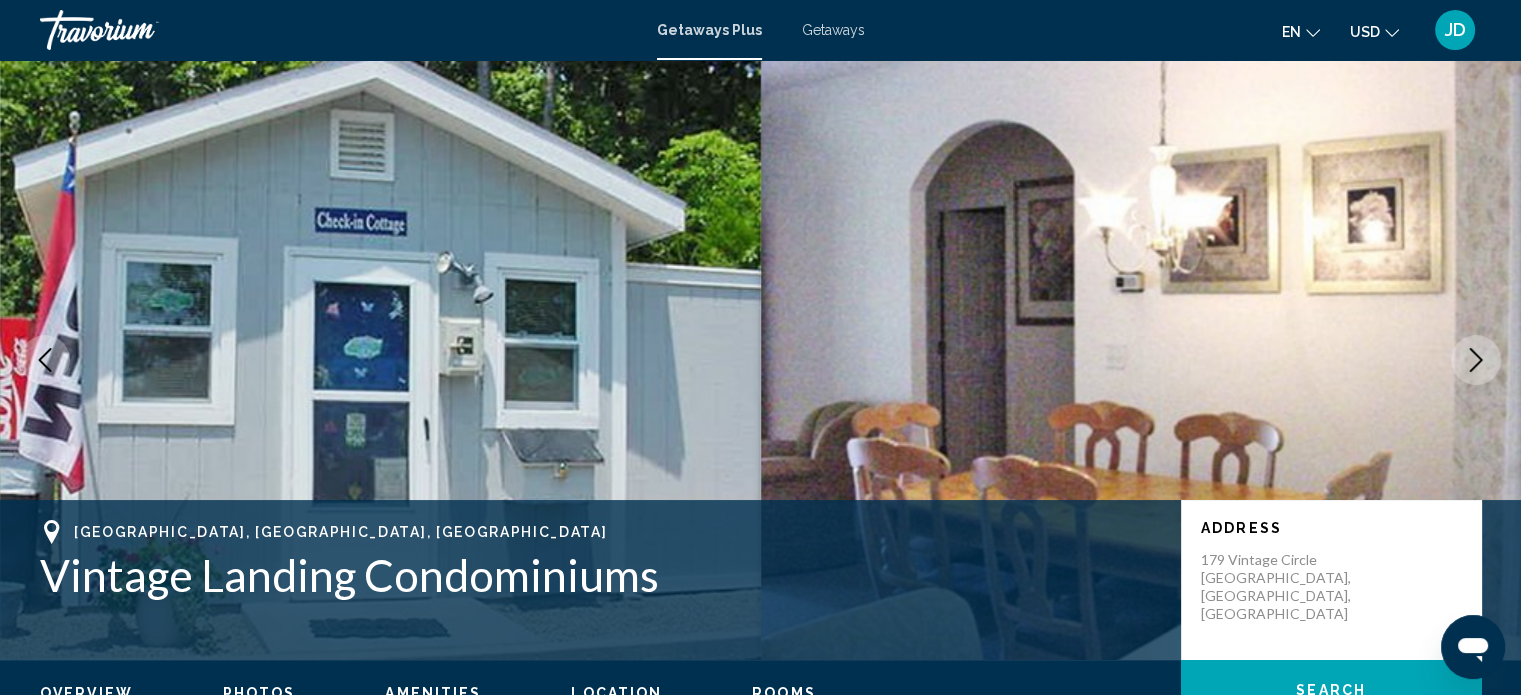 click at bounding box center [1476, 360] 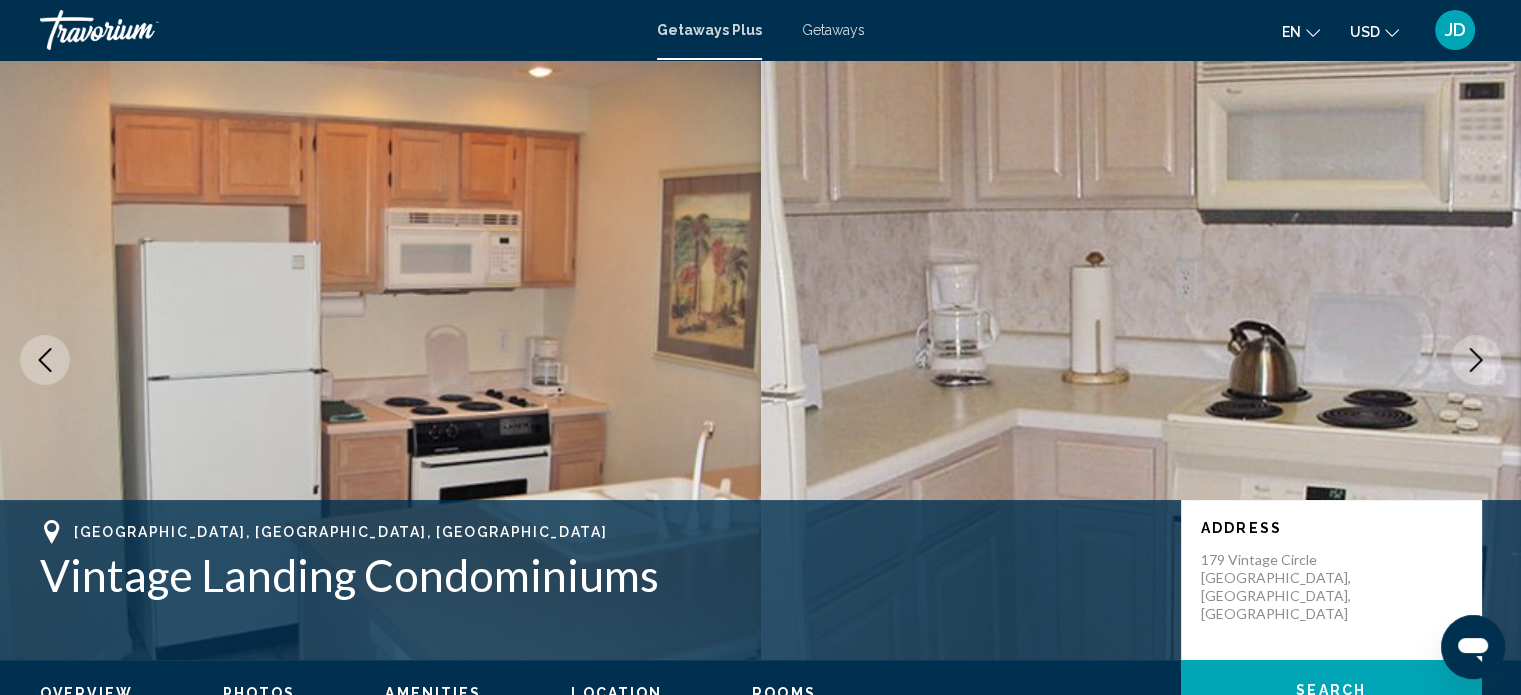 click at bounding box center (1476, 360) 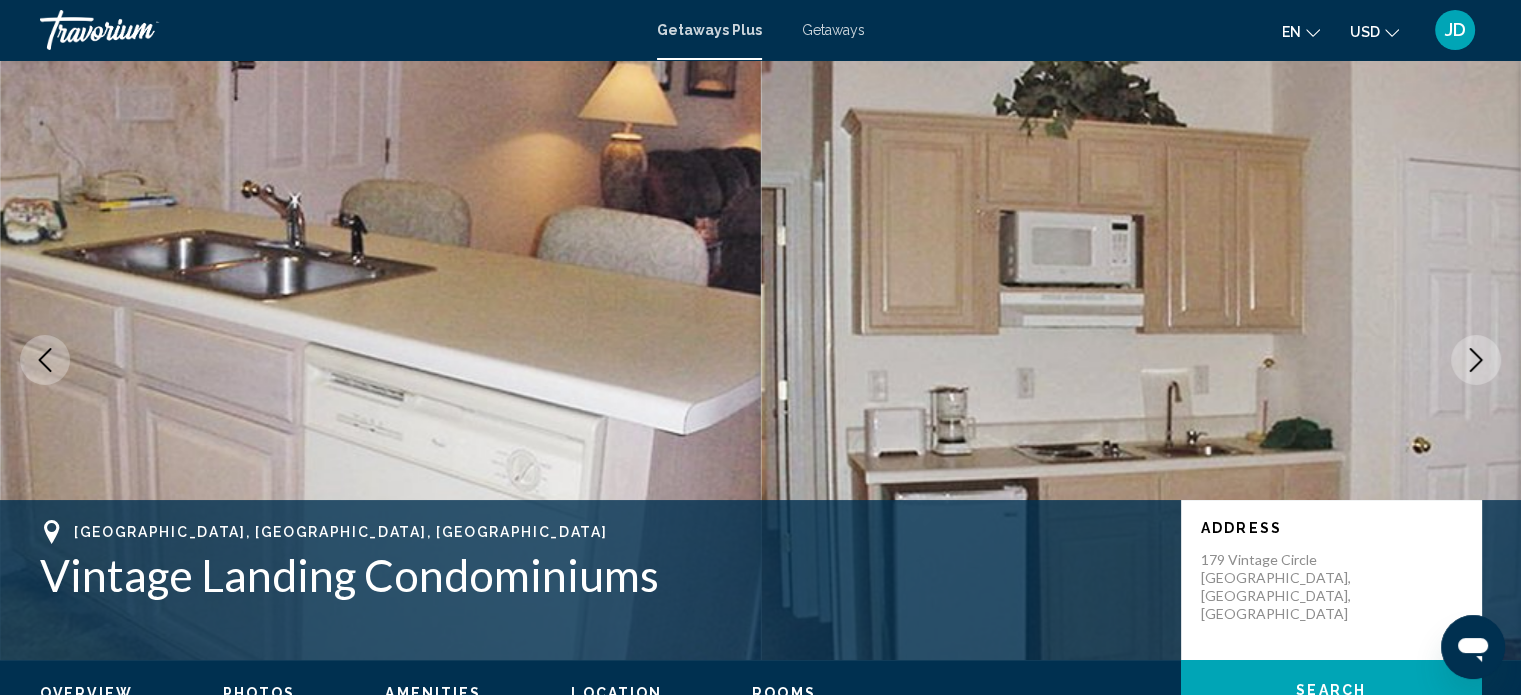 click at bounding box center (1476, 360) 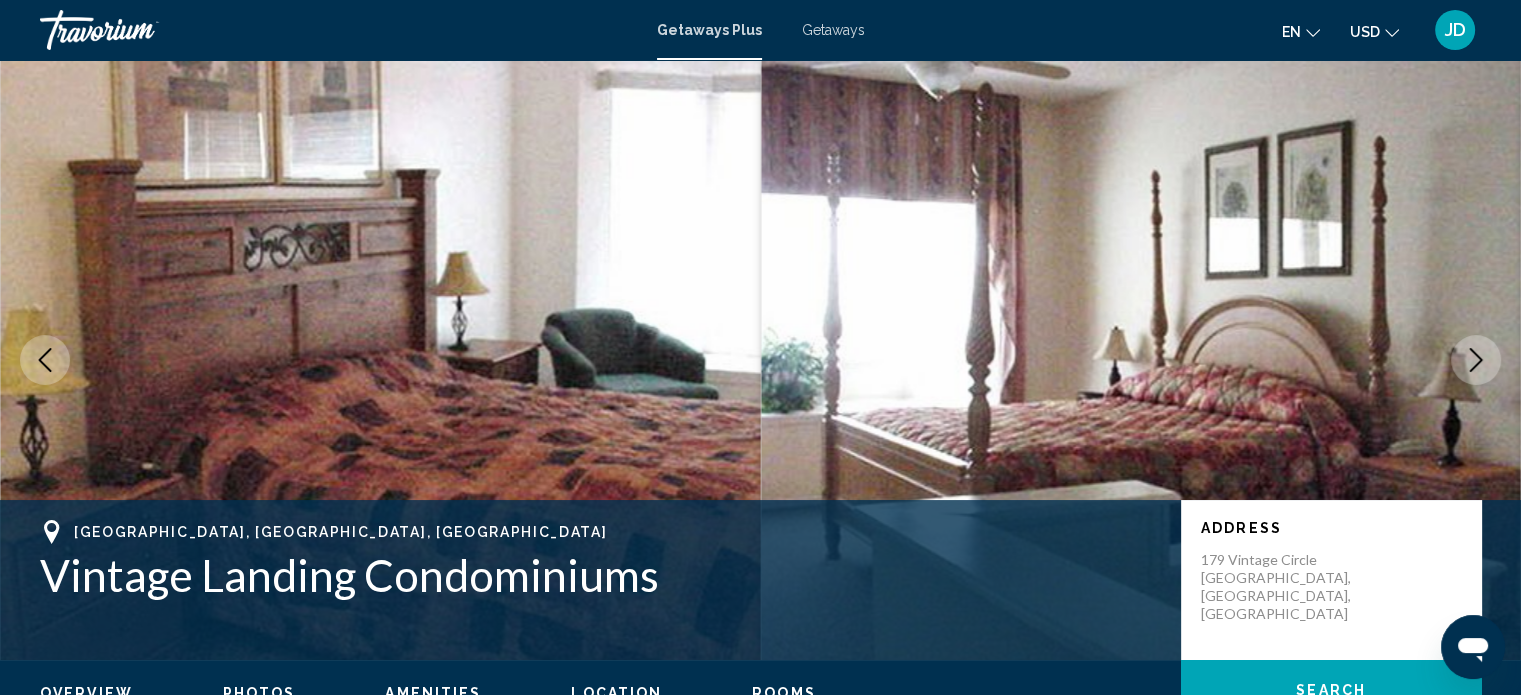 click at bounding box center (1476, 360) 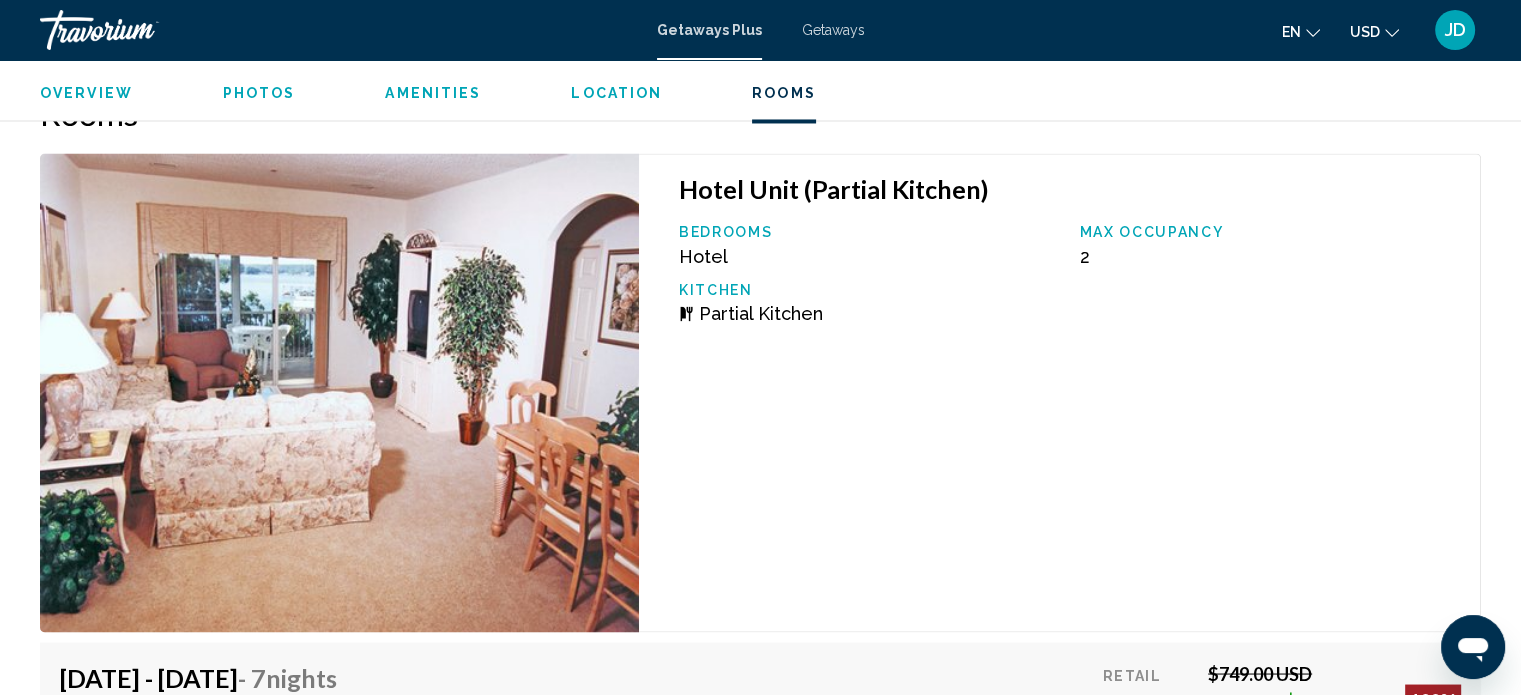 scroll, scrollTop: 3404, scrollLeft: 0, axis: vertical 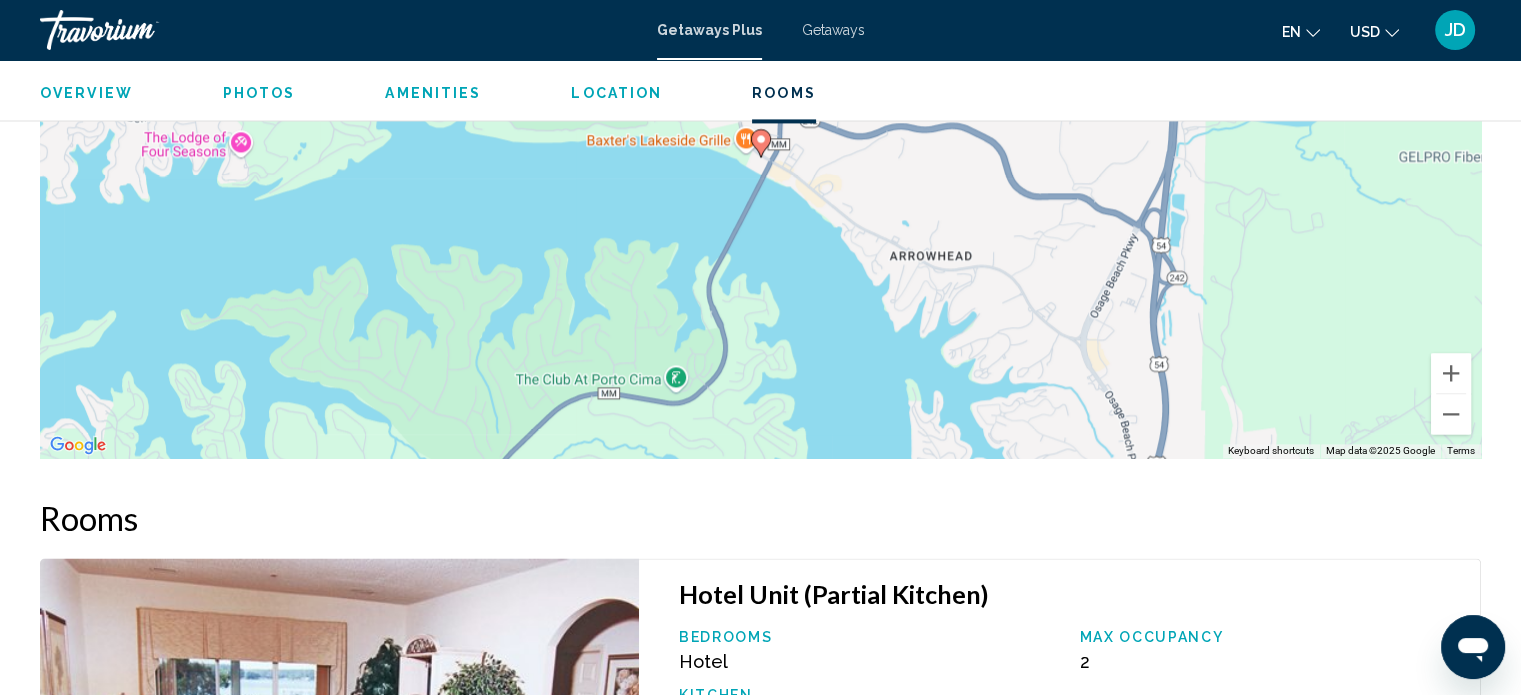 type 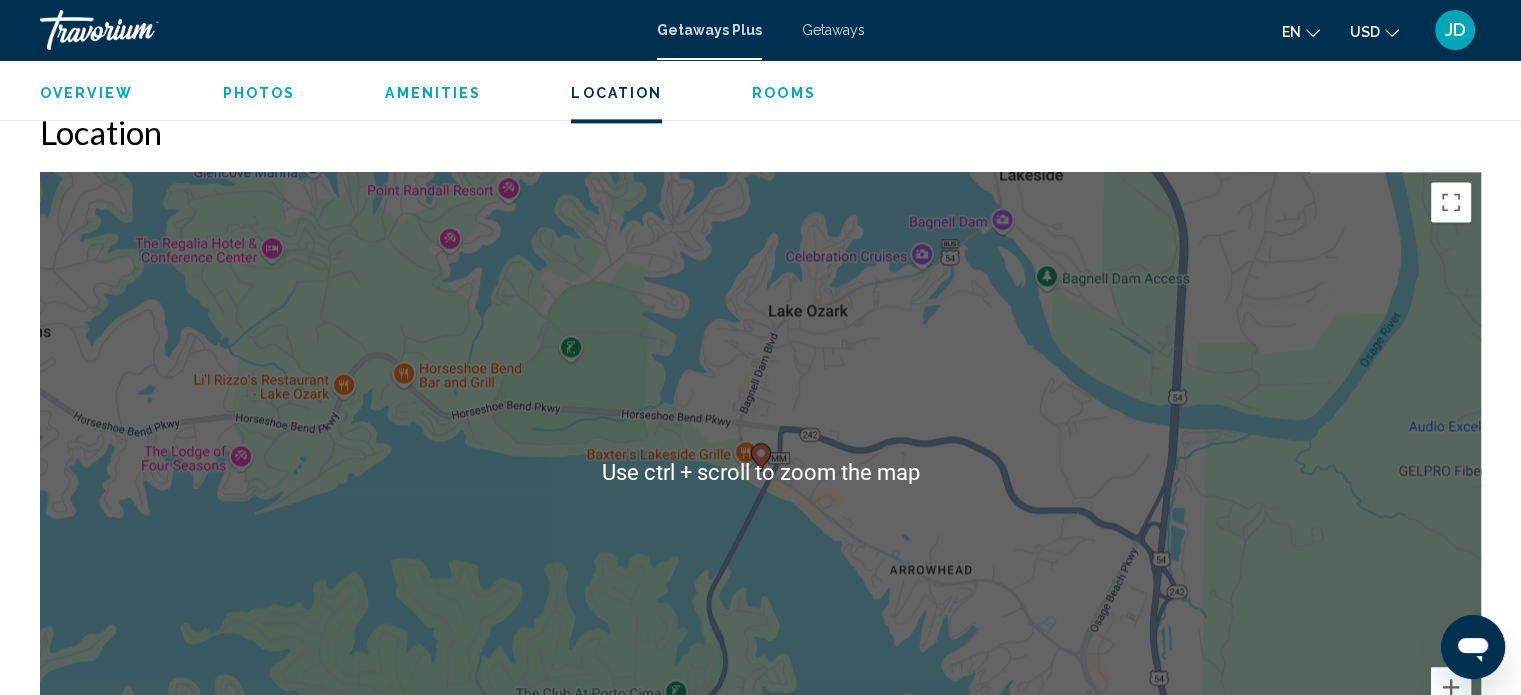 scroll, scrollTop: 2688, scrollLeft: 0, axis: vertical 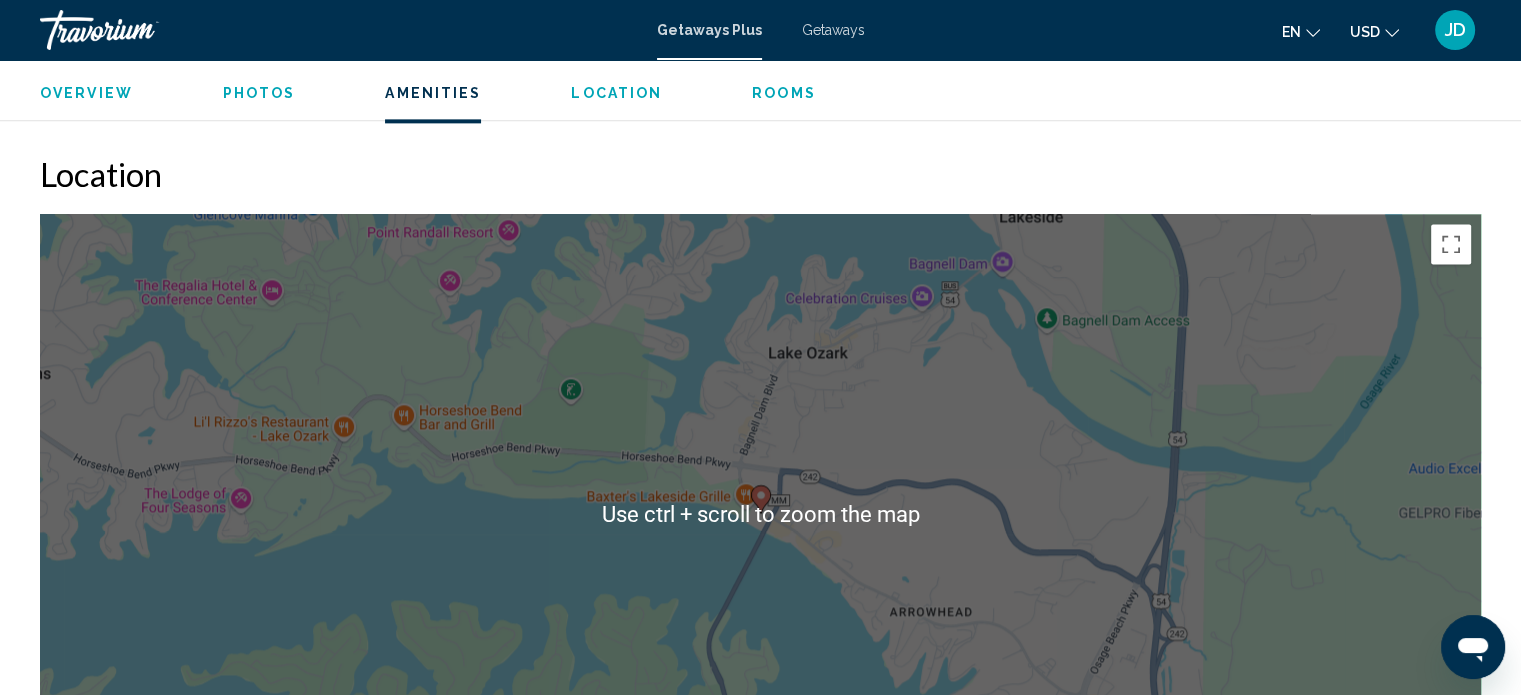 click on "To navigate, press the arrow keys. To activate drag with keyboard, press Alt + Enter. Once in keyboard drag state, use the arrow keys to move the marker. To complete the drag, press the Enter key. To cancel, press Escape." at bounding box center (760, 514) 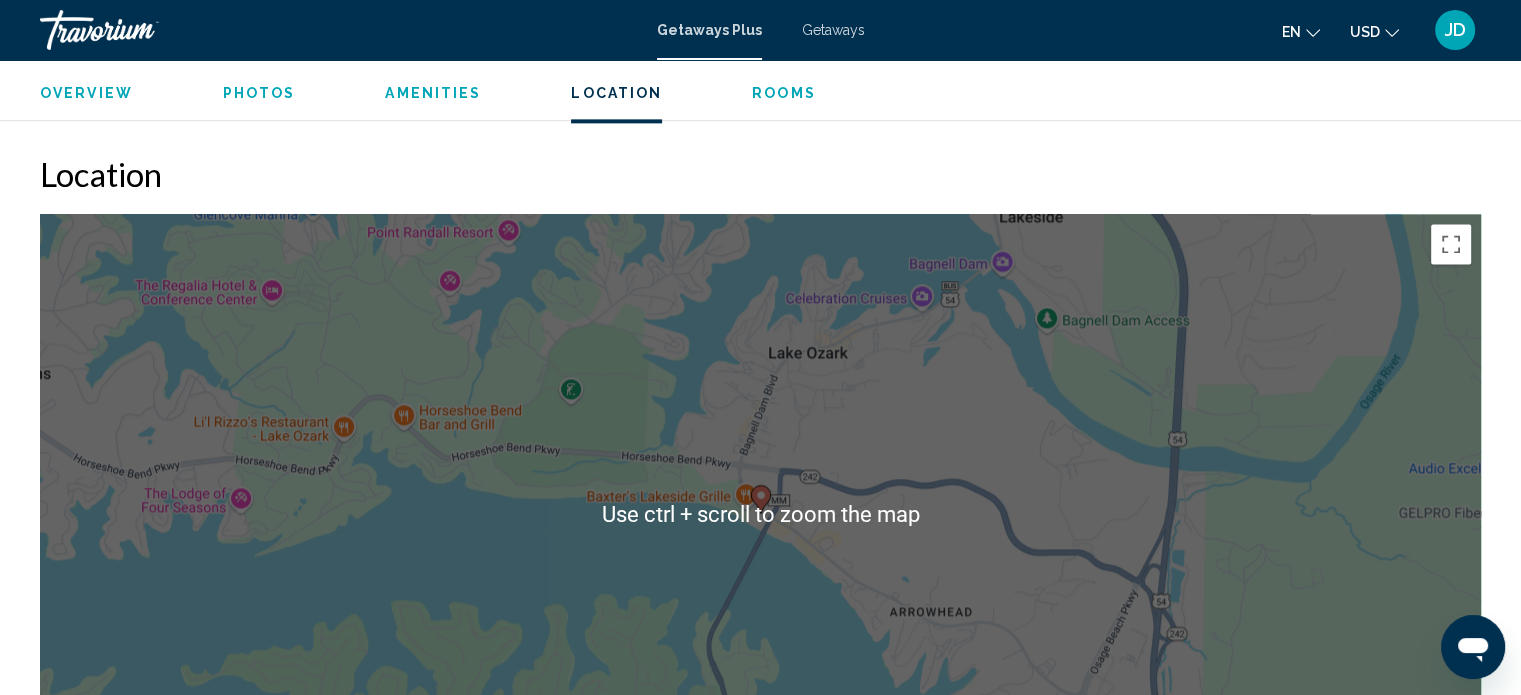 scroll, scrollTop: 2888, scrollLeft: 0, axis: vertical 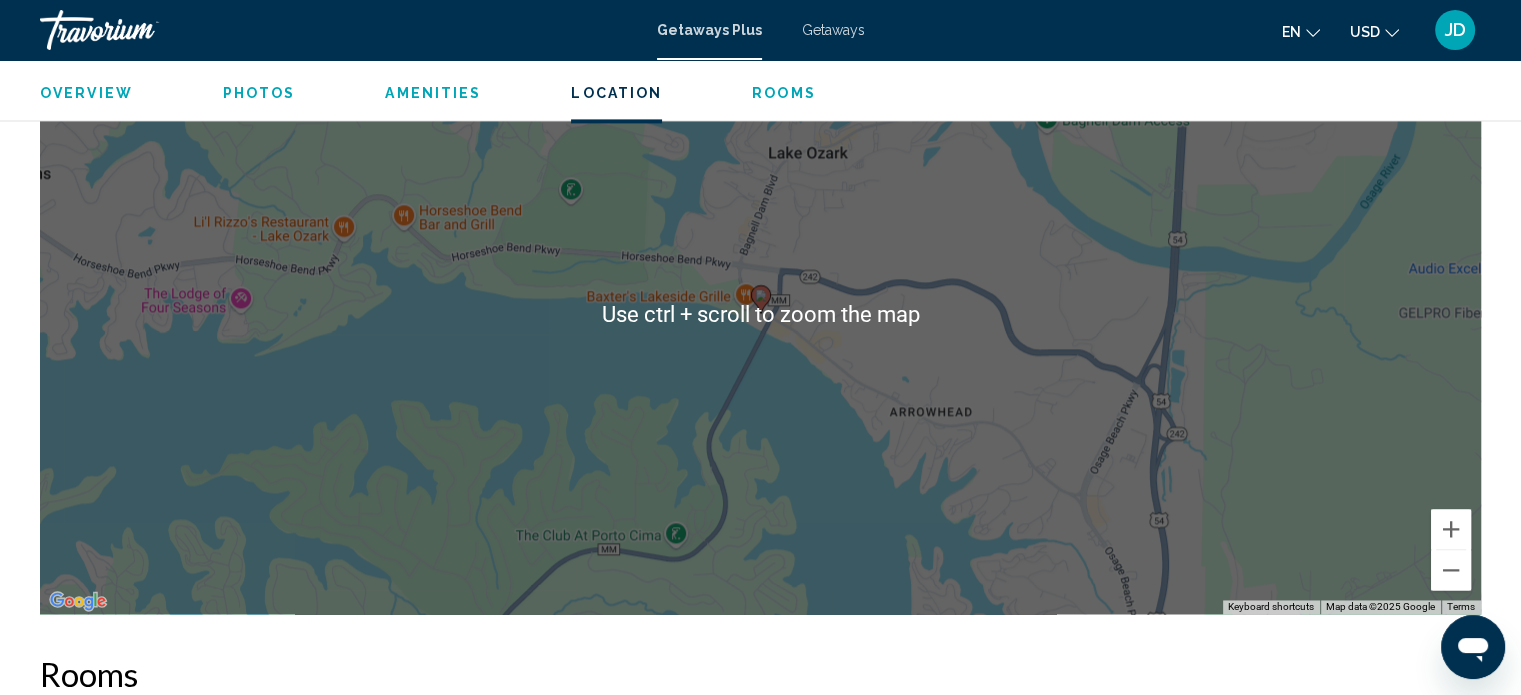 drag, startPoint x: 800, startPoint y: 155, endPoint x: 787, endPoint y: 136, distance: 23.021729 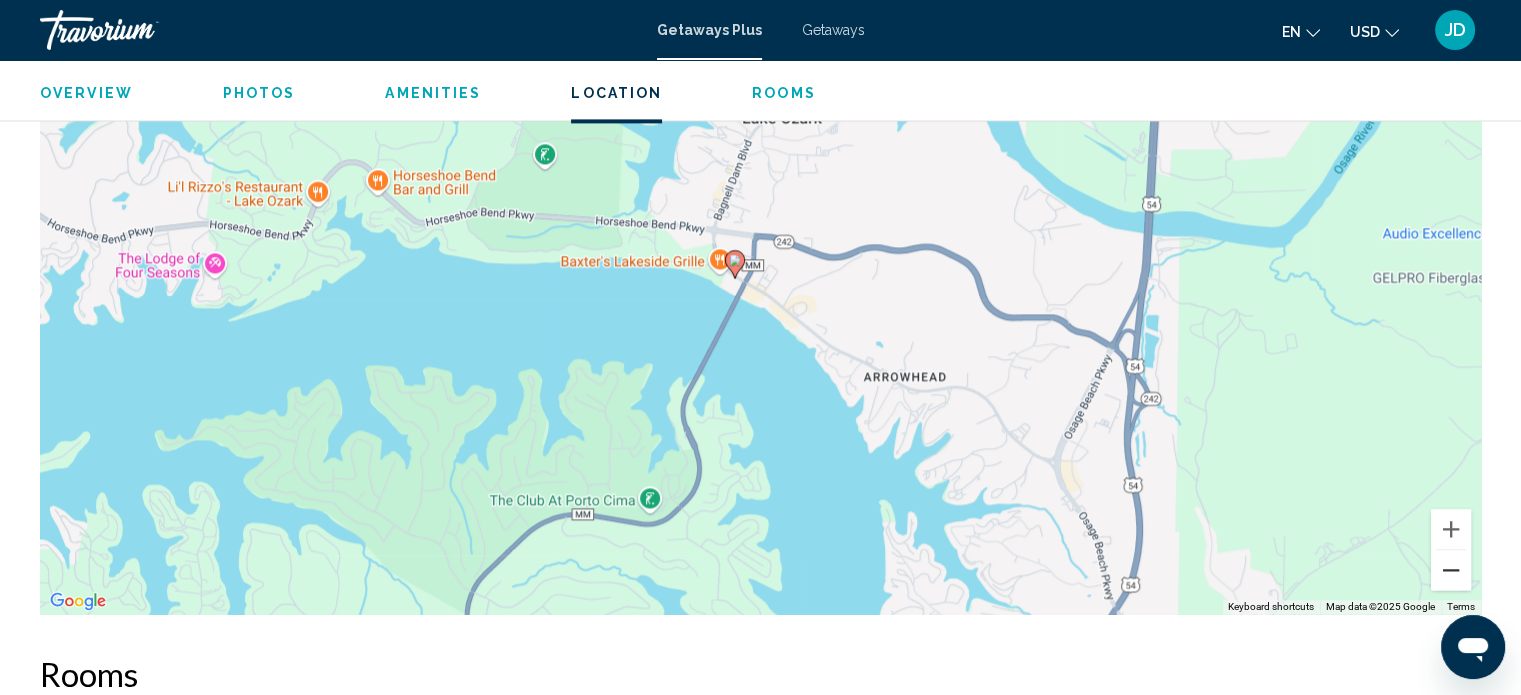 click at bounding box center [1451, 570] 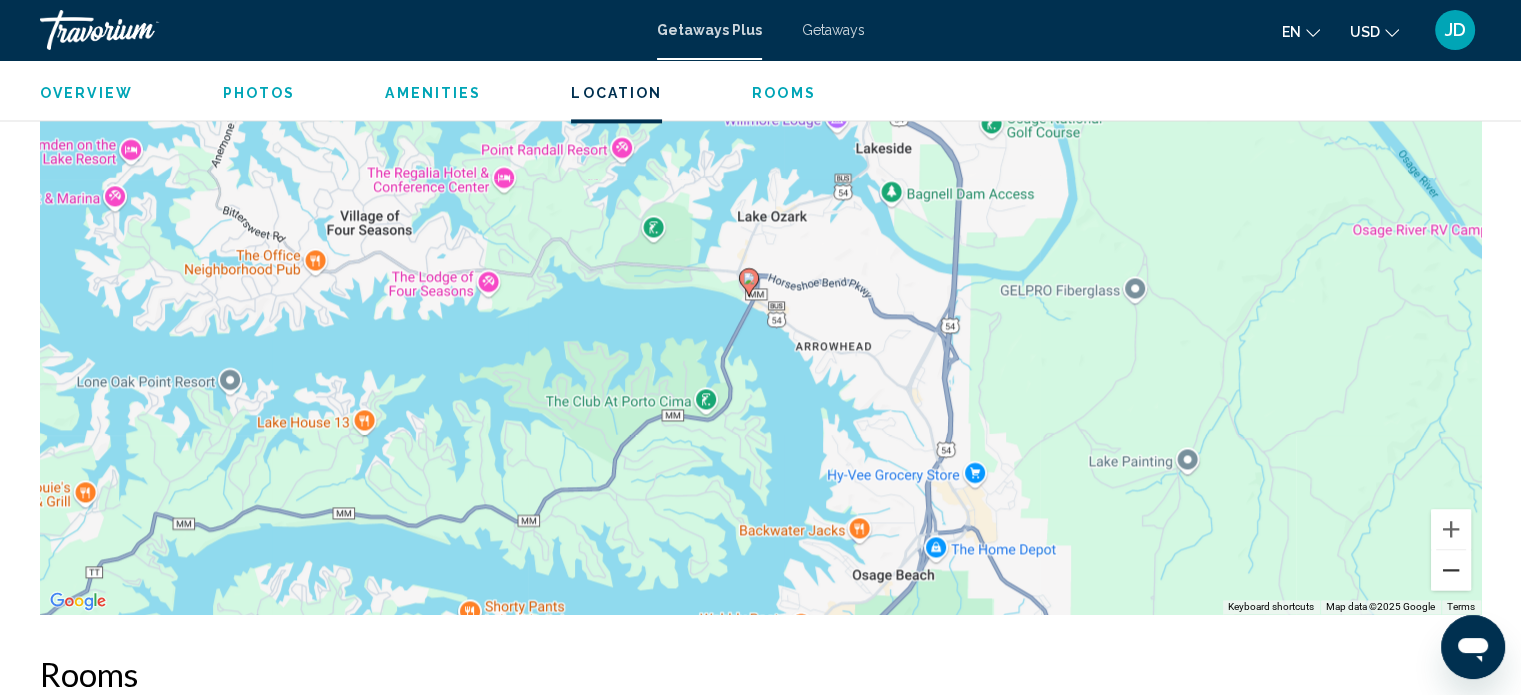 click at bounding box center [1451, 570] 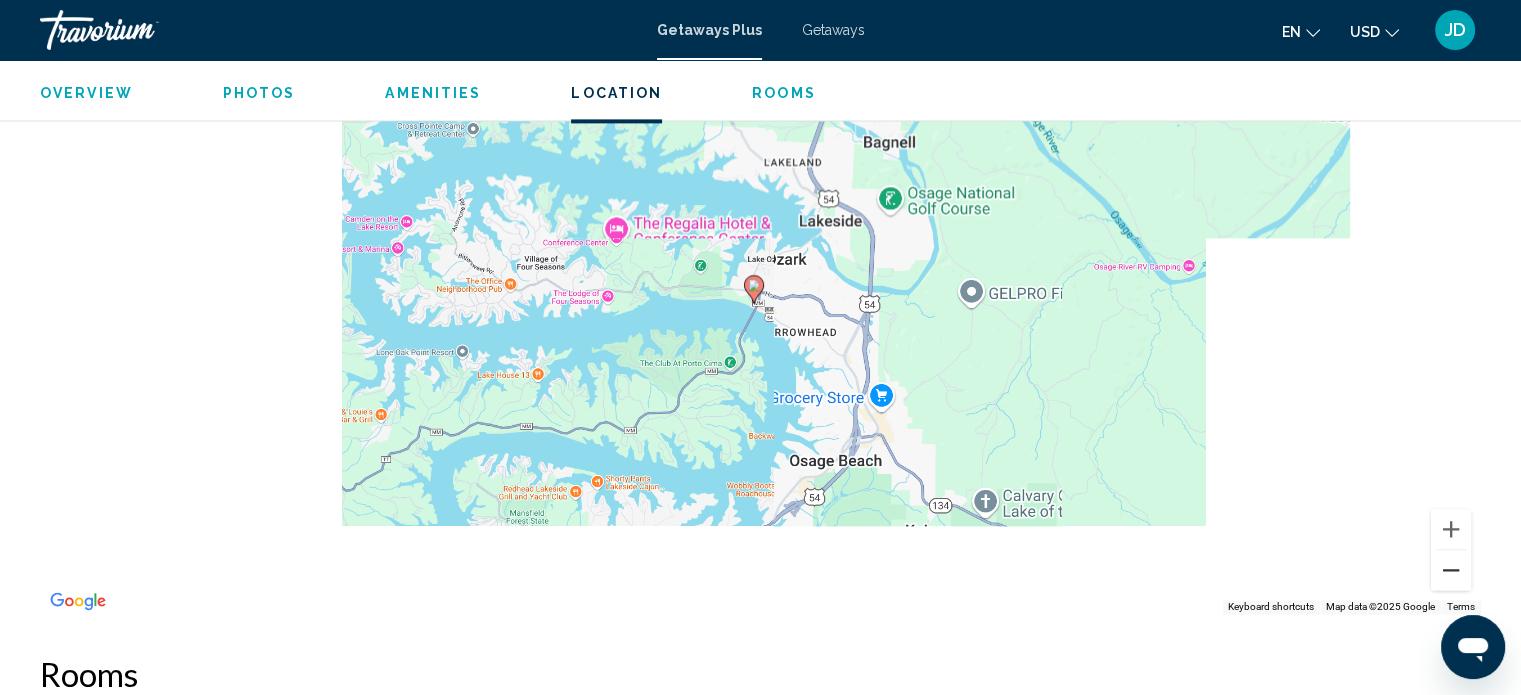 click at bounding box center (1451, 570) 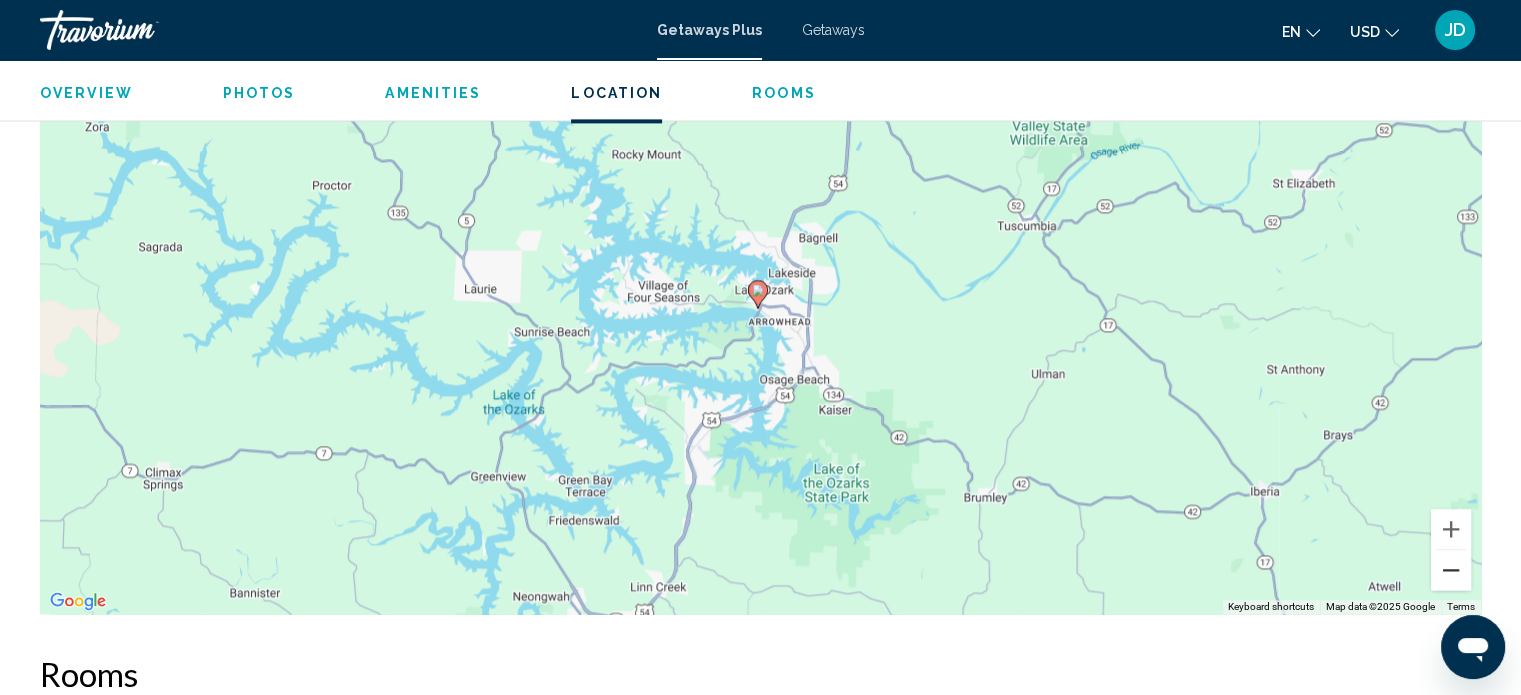 click at bounding box center (1451, 570) 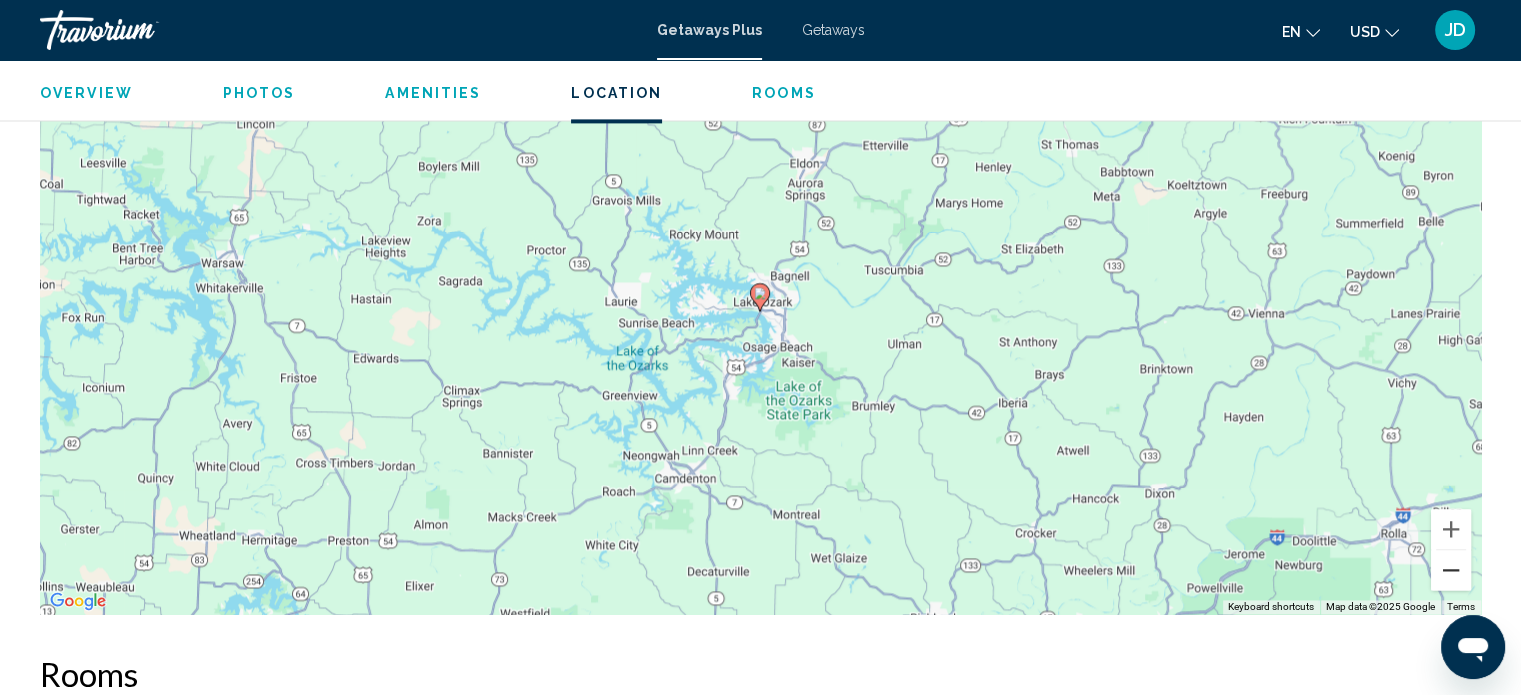 click at bounding box center (1451, 570) 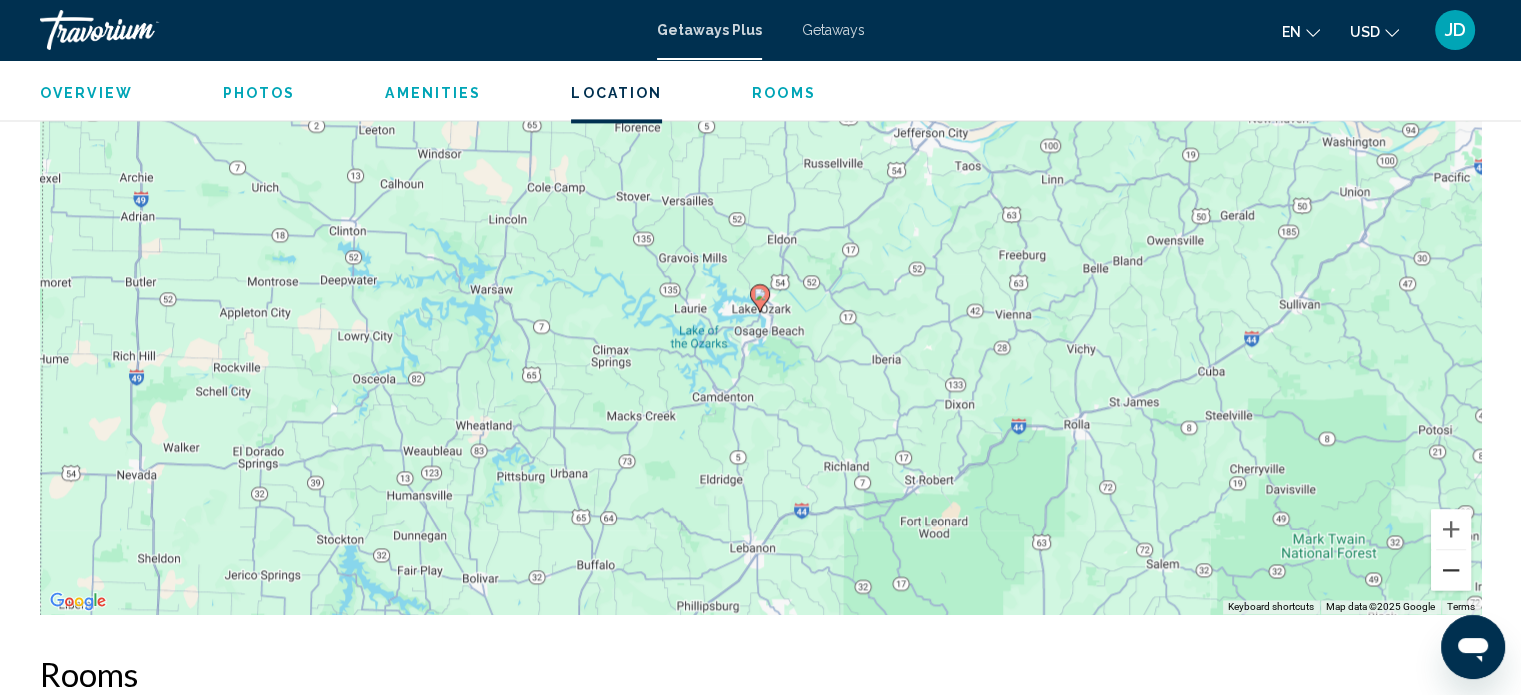 click at bounding box center [1451, 570] 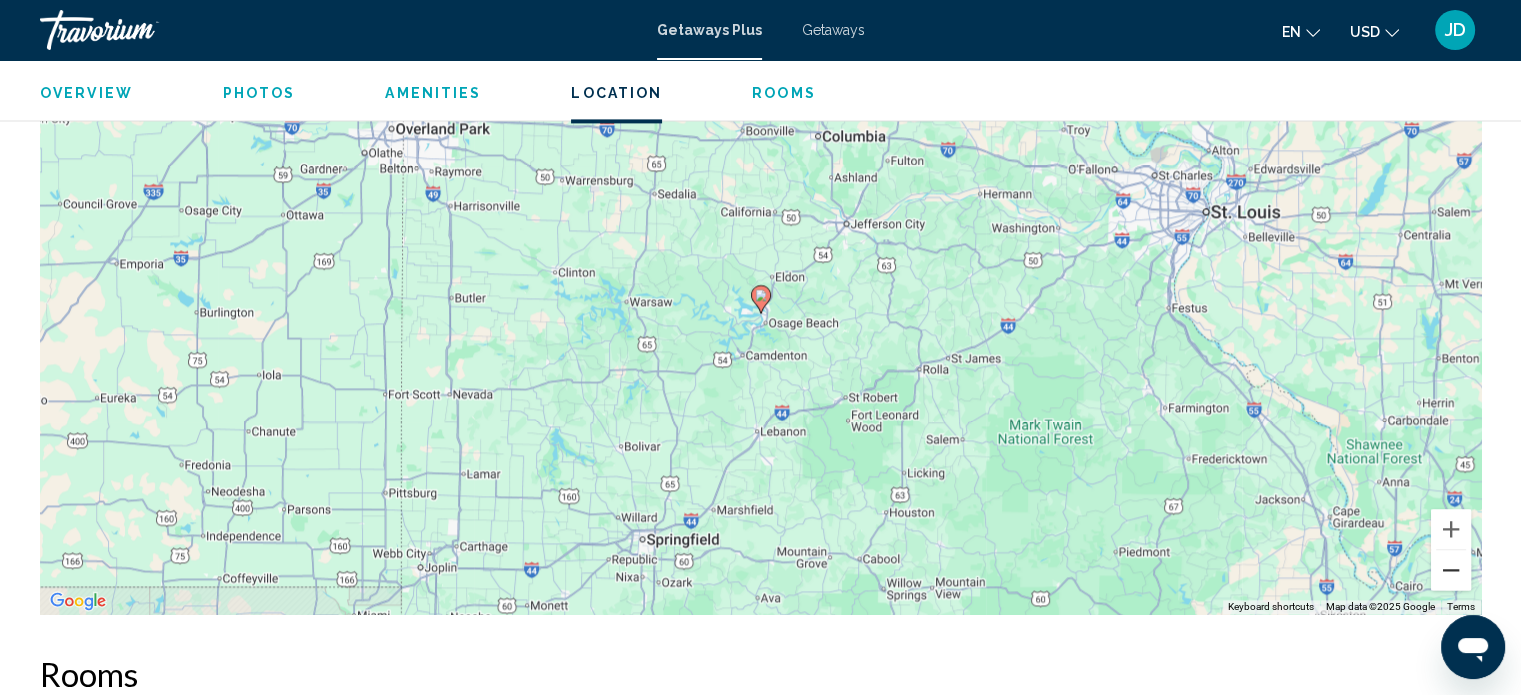 click at bounding box center (1451, 570) 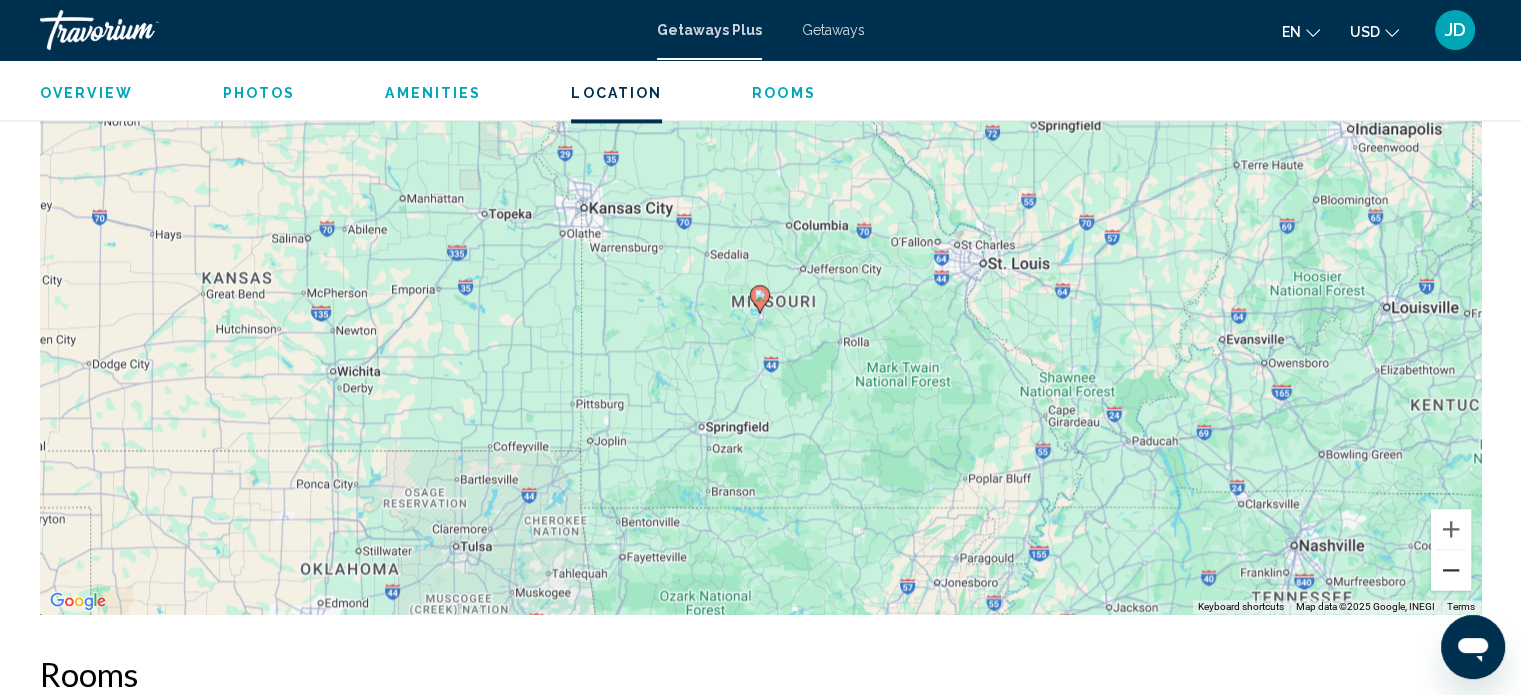 click at bounding box center (1451, 570) 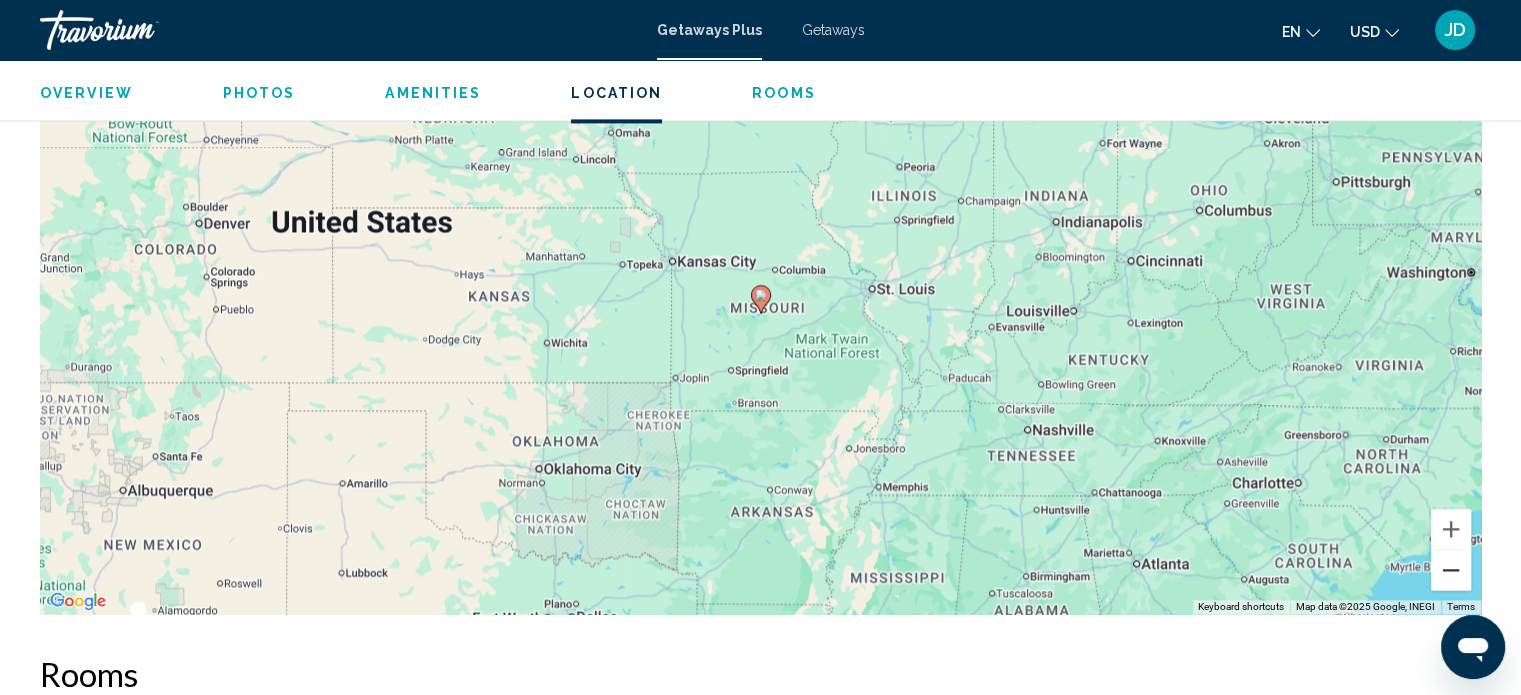 click at bounding box center (1451, 570) 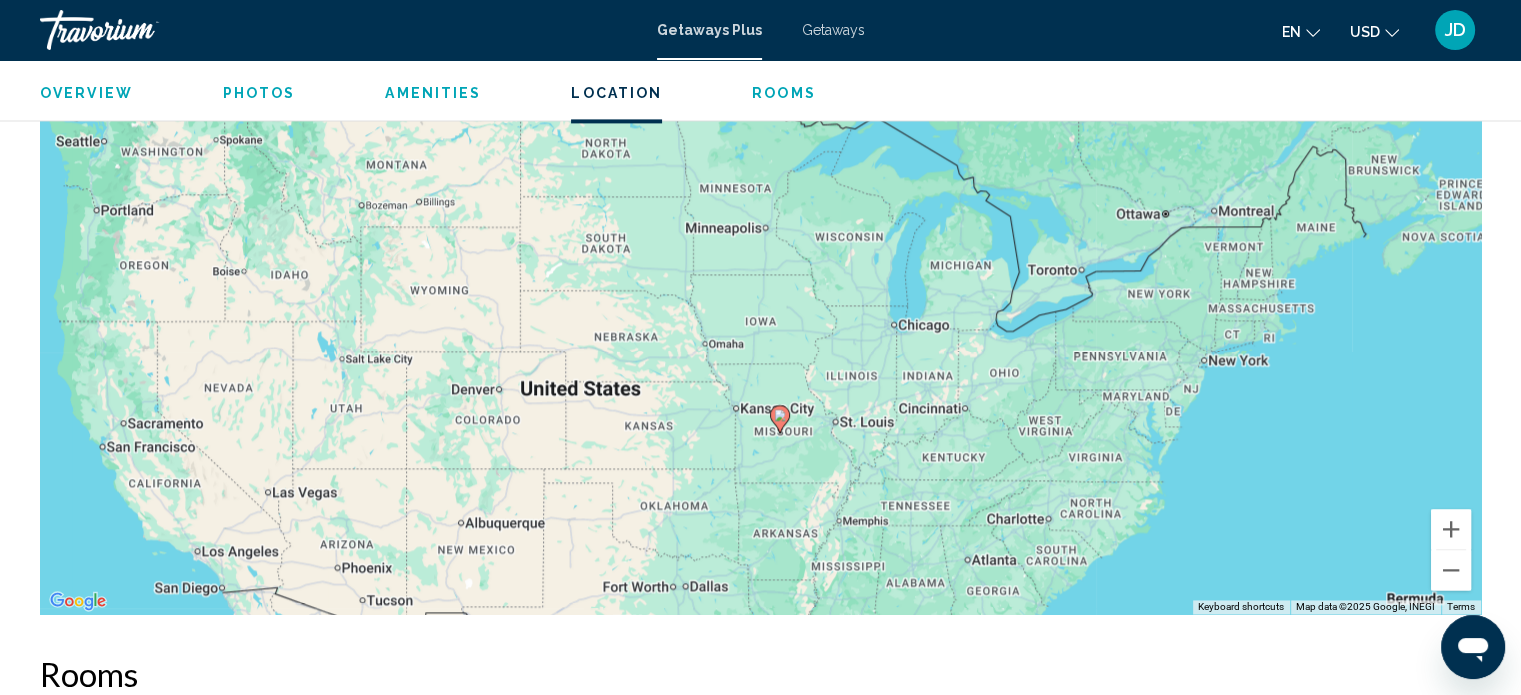 drag, startPoint x: 971, startPoint y: 264, endPoint x: 989, endPoint y: 387, distance: 124.3101 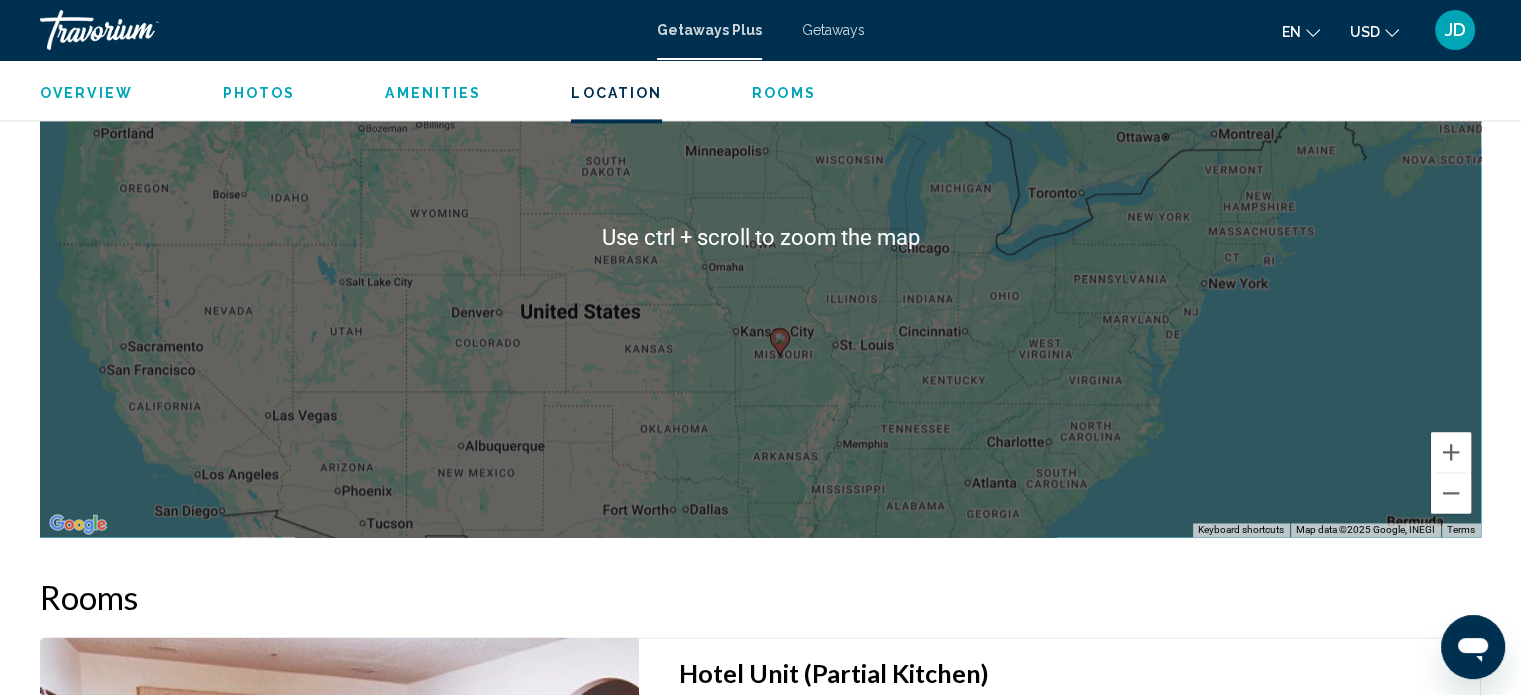 scroll, scrollTop: 2988, scrollLeft: 0, axis: vertical 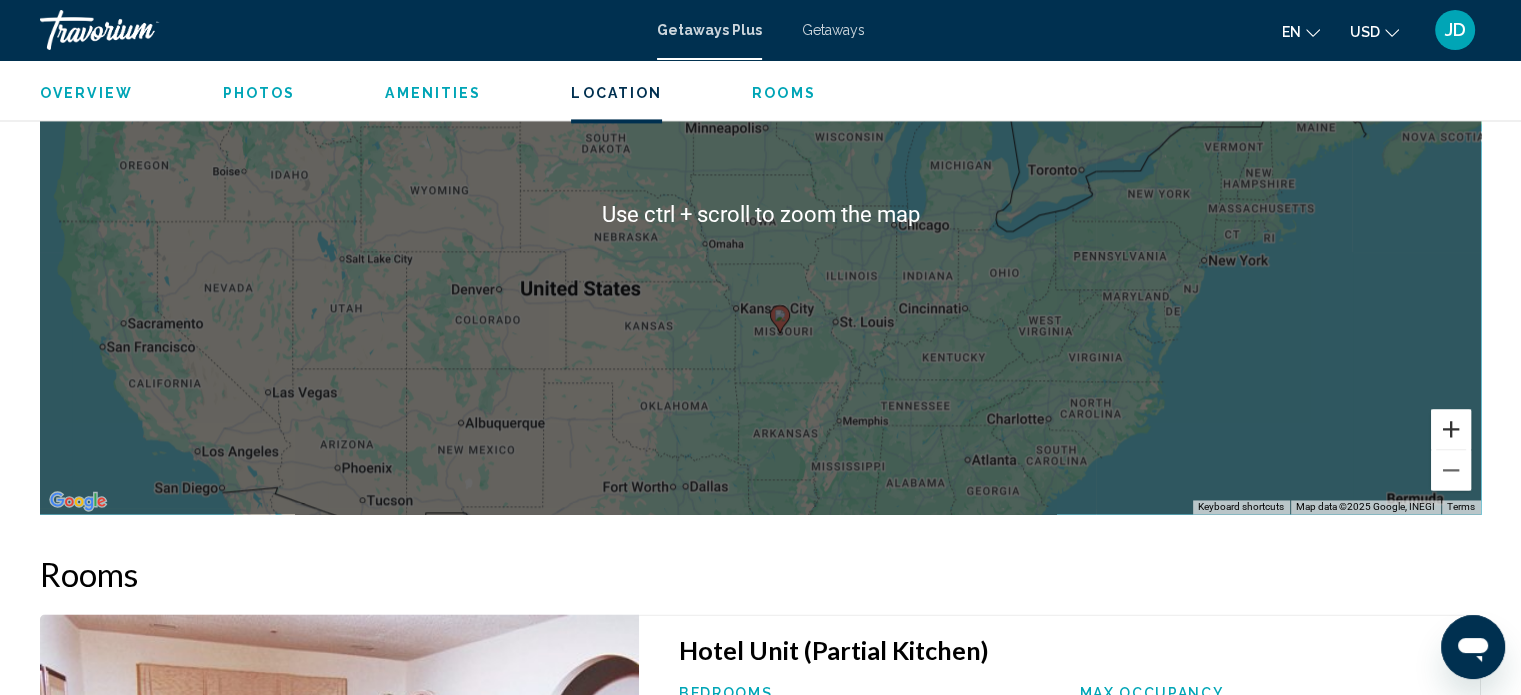 click at bounding box center [1451, 429] 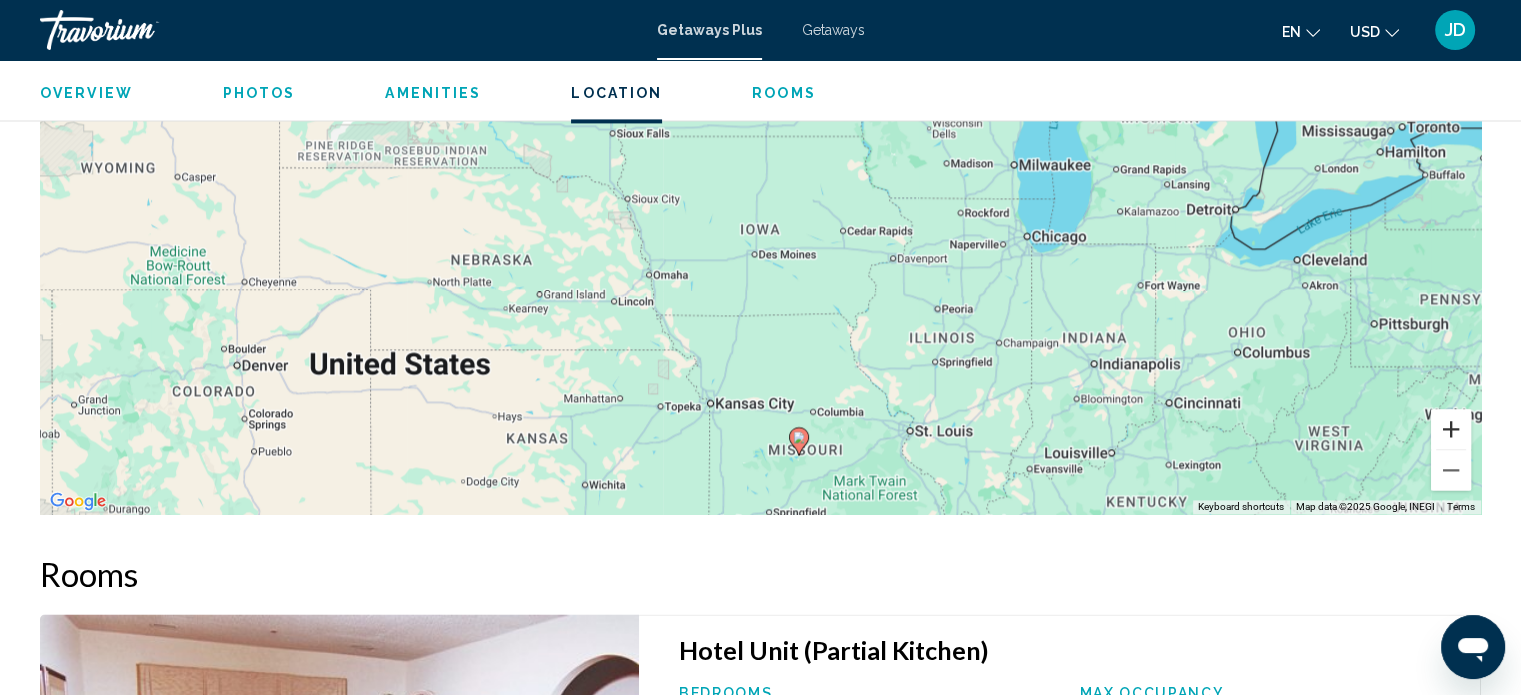 click at bounding box center [1451, 429] 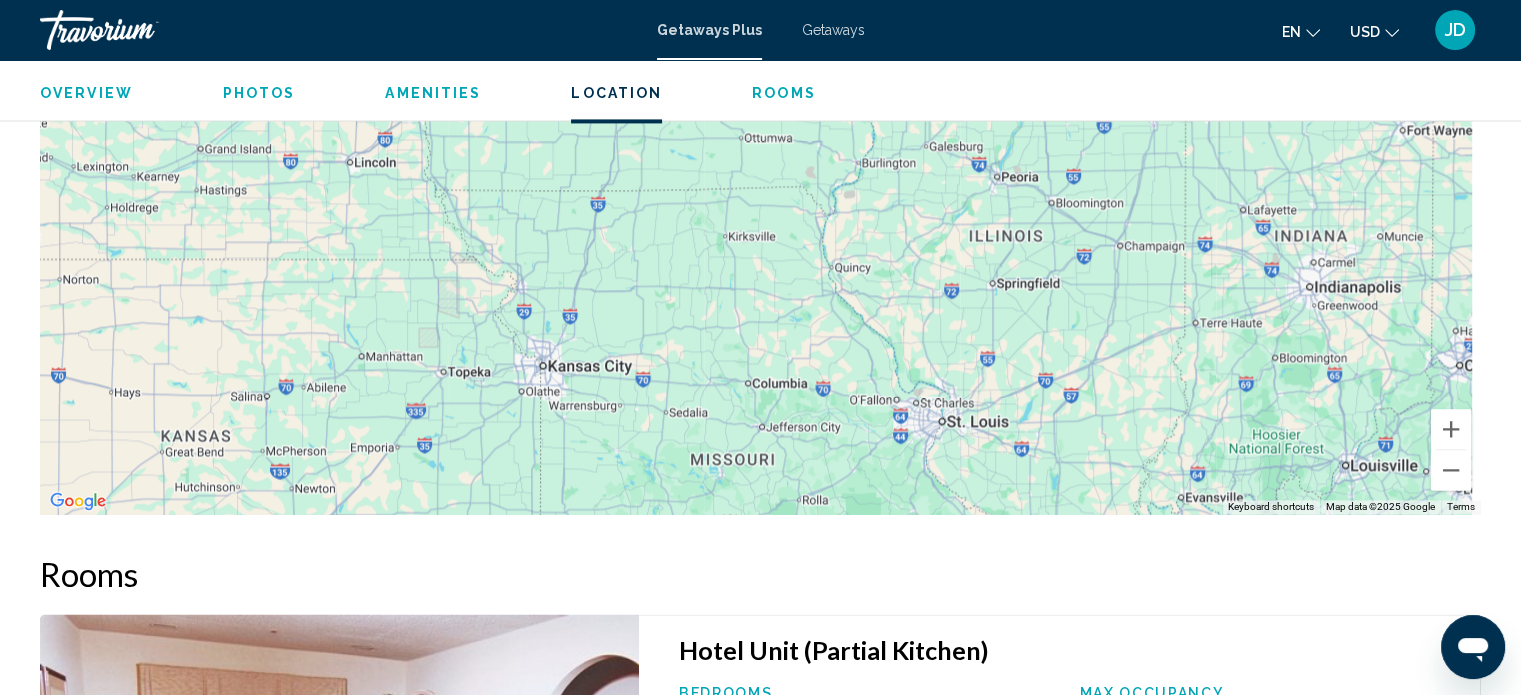 drag, startPoint x: 986, startPoint y: 364, endPoint x: 868, endPoint y: 133, distance: 259.39352 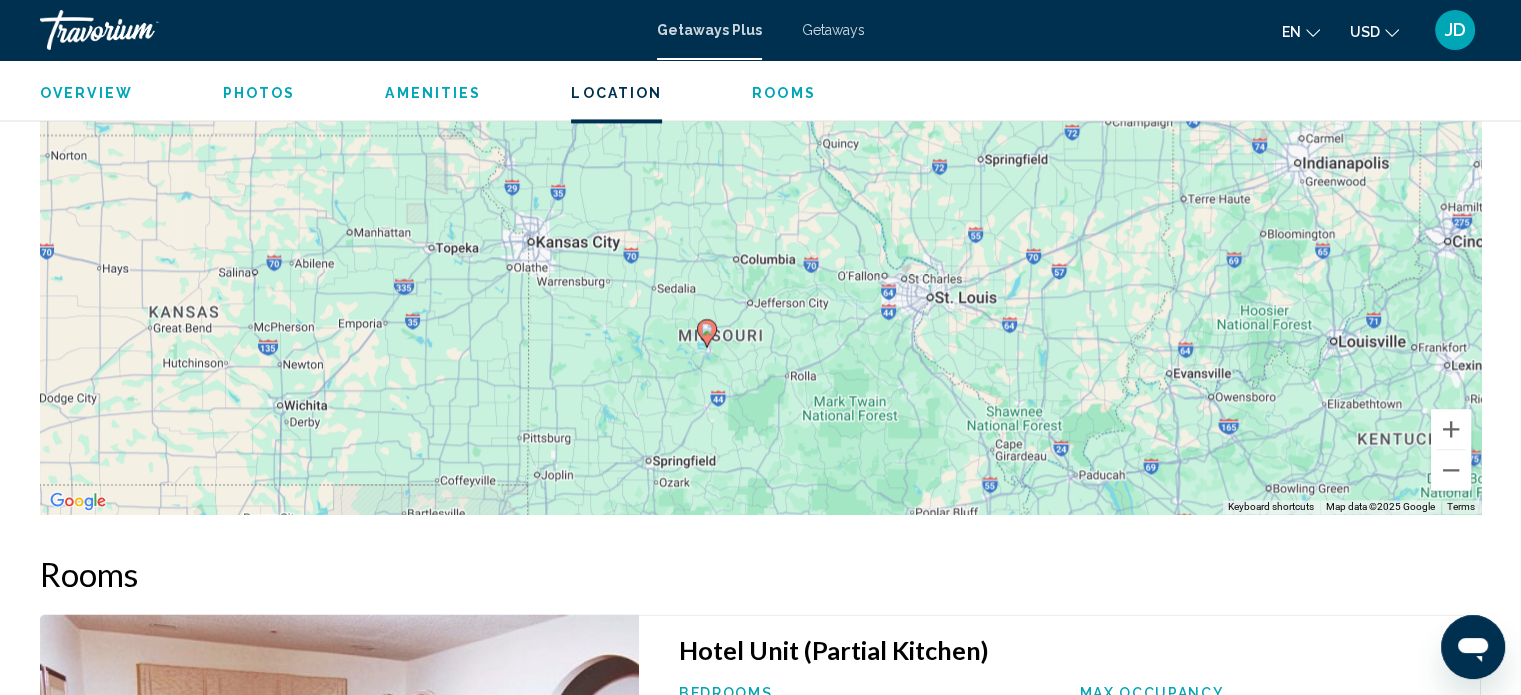 drag, startPoint x: 946, startPoint y: 321, endPoint x: 944, endPoint y: 230, distance: 91.02197 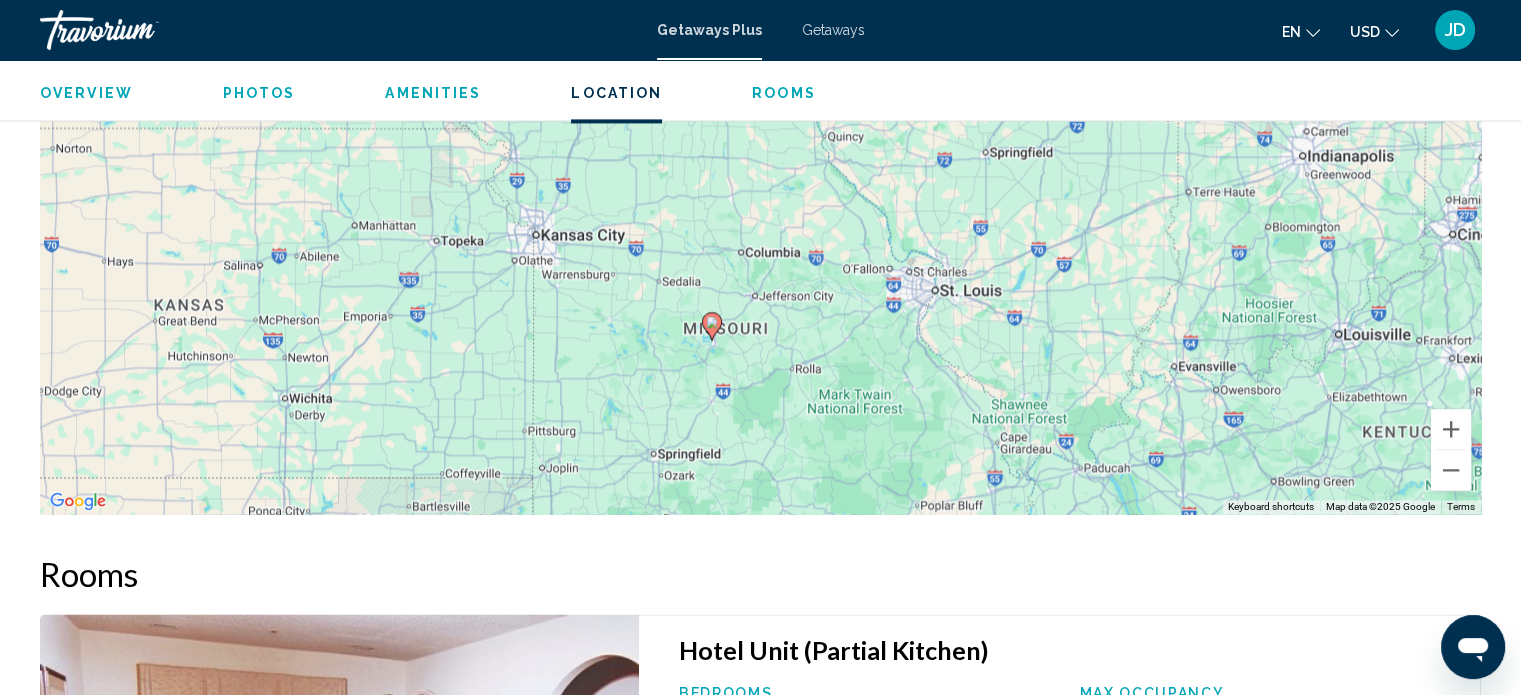 click 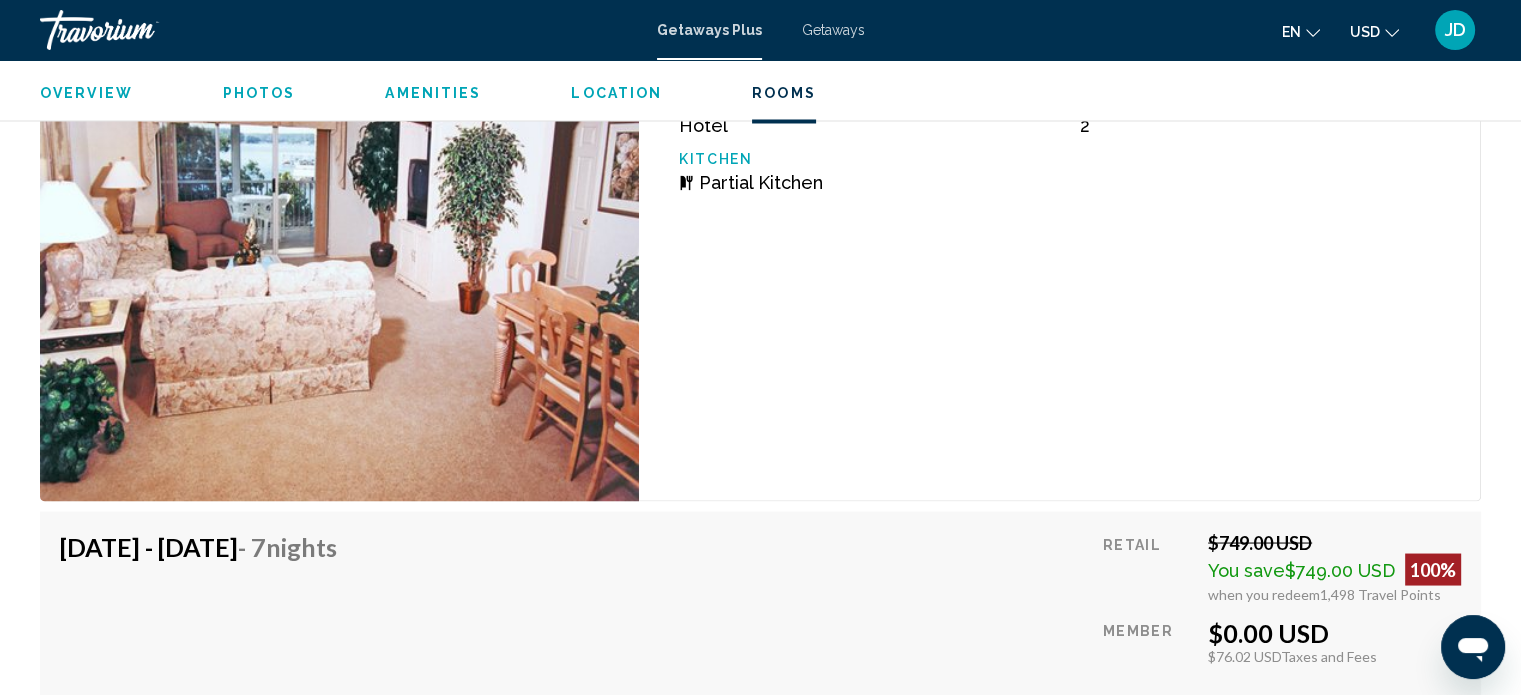scroll, scrollTop: 3588, scrollLeft: 0, axis: vertical 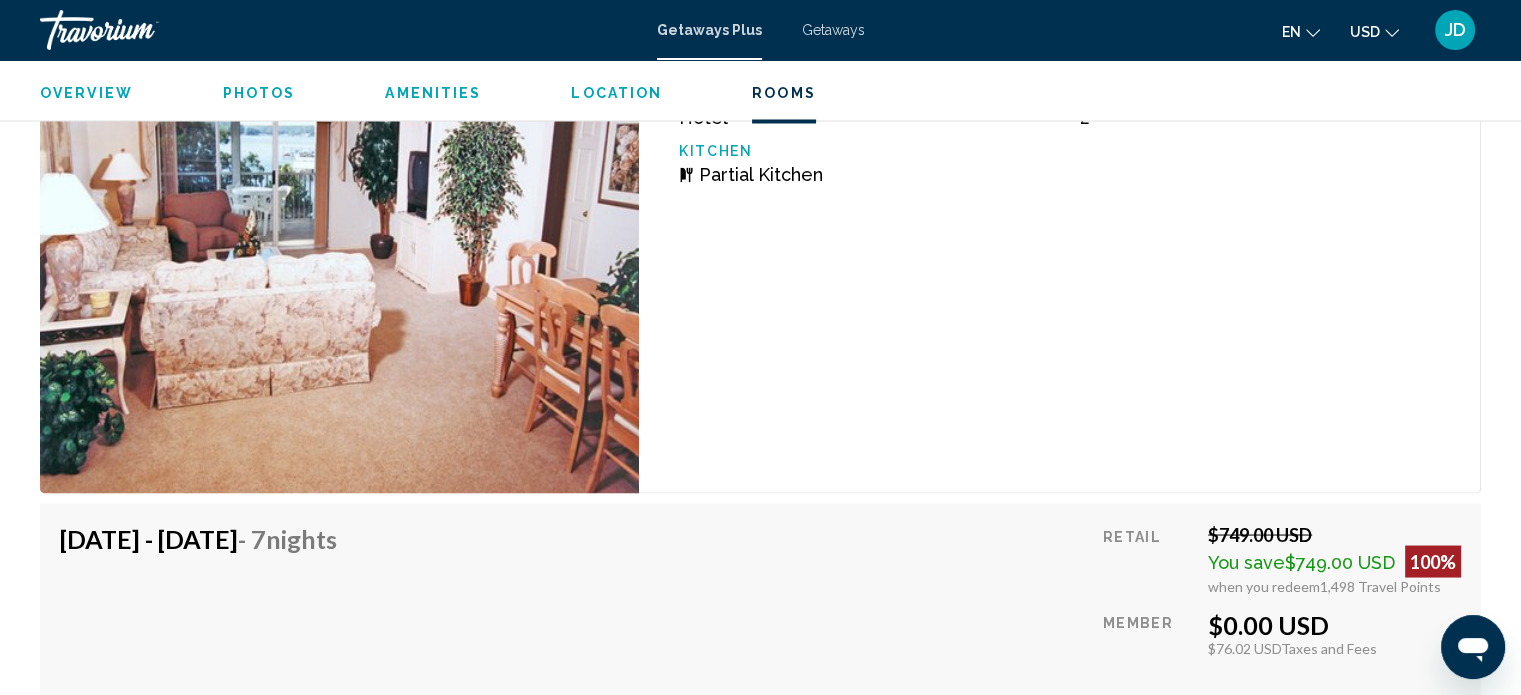 click at bounding box center (339, 253) 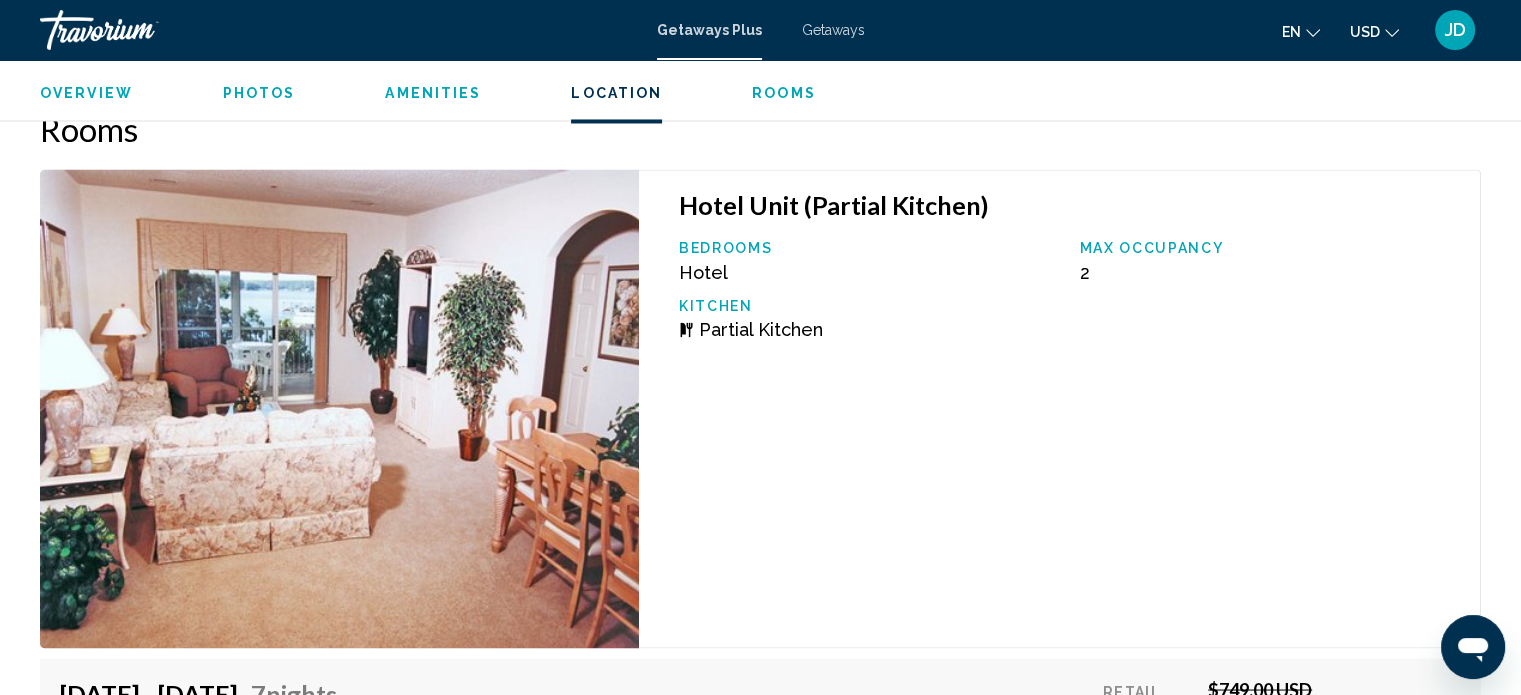 scroll, scrollTop: 3288, scrollLeft: 0, axis: vertical 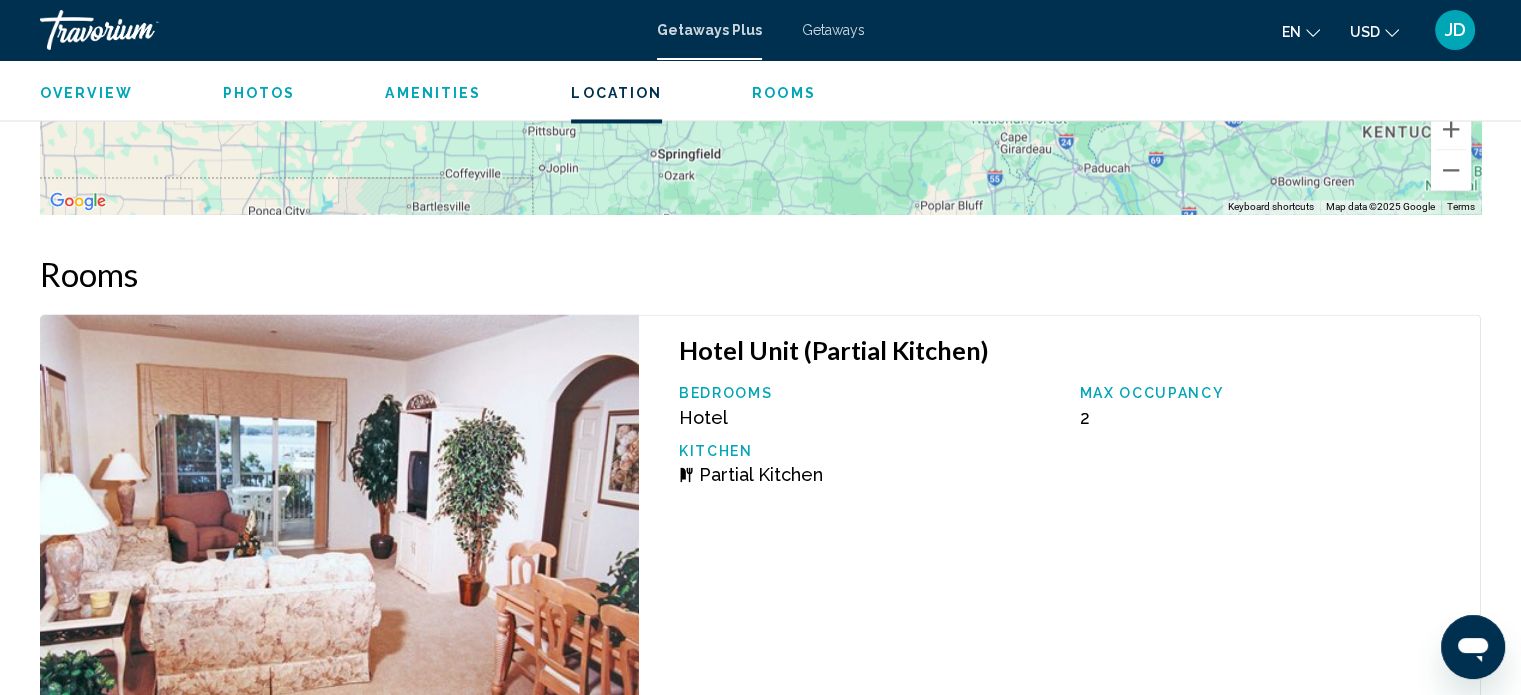 click on "Hotel Unit (Partial Kitchen)" at bounding box center [1069, 350] 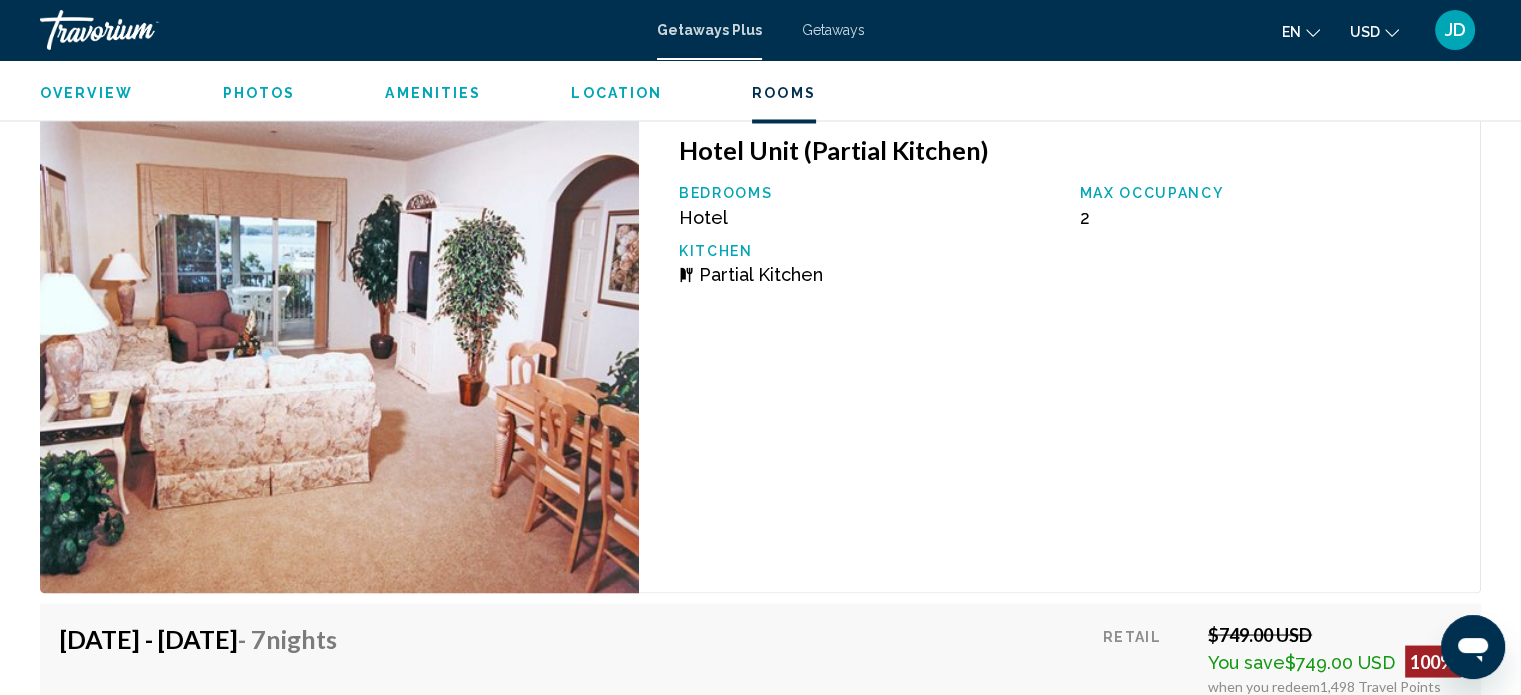 click at bounding box center (339, 353) 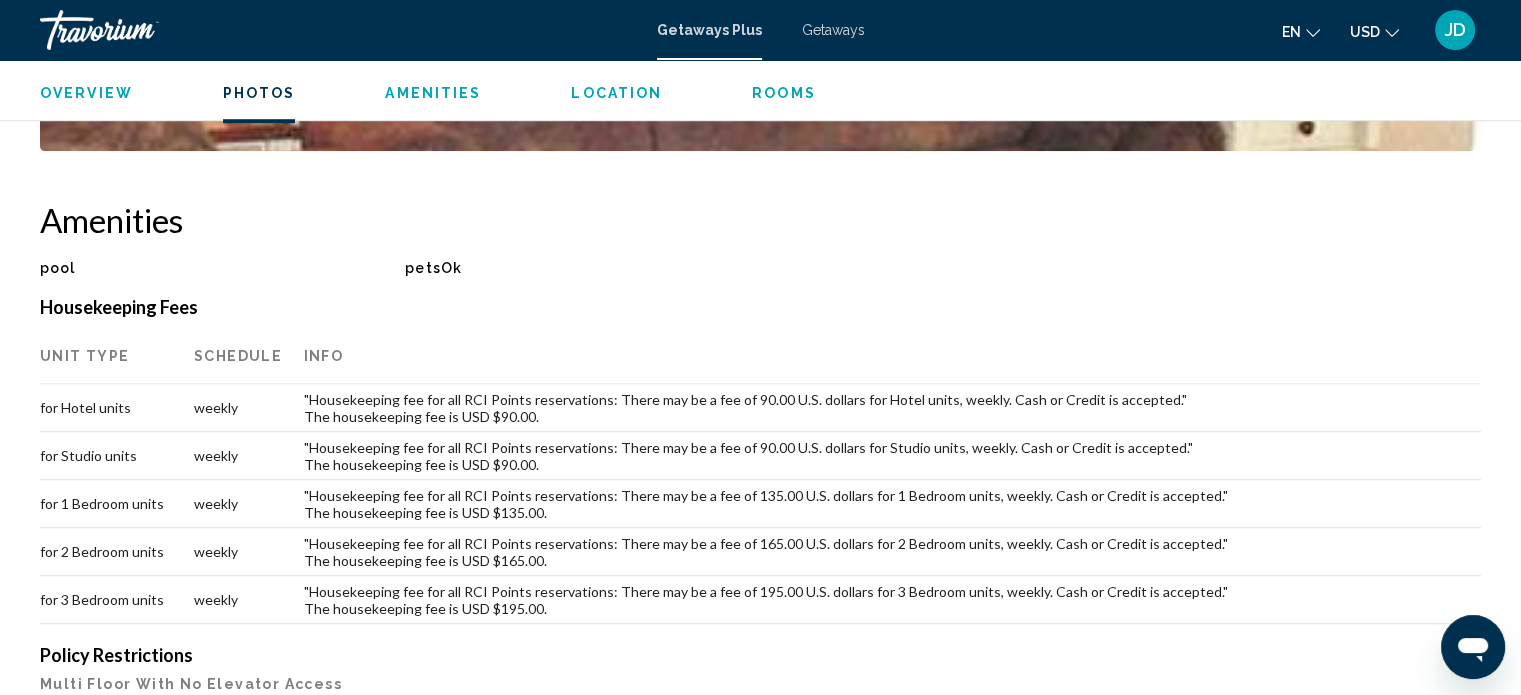 scroll, scrollTop: 1427, scrollLeft: 0, axis: vertical 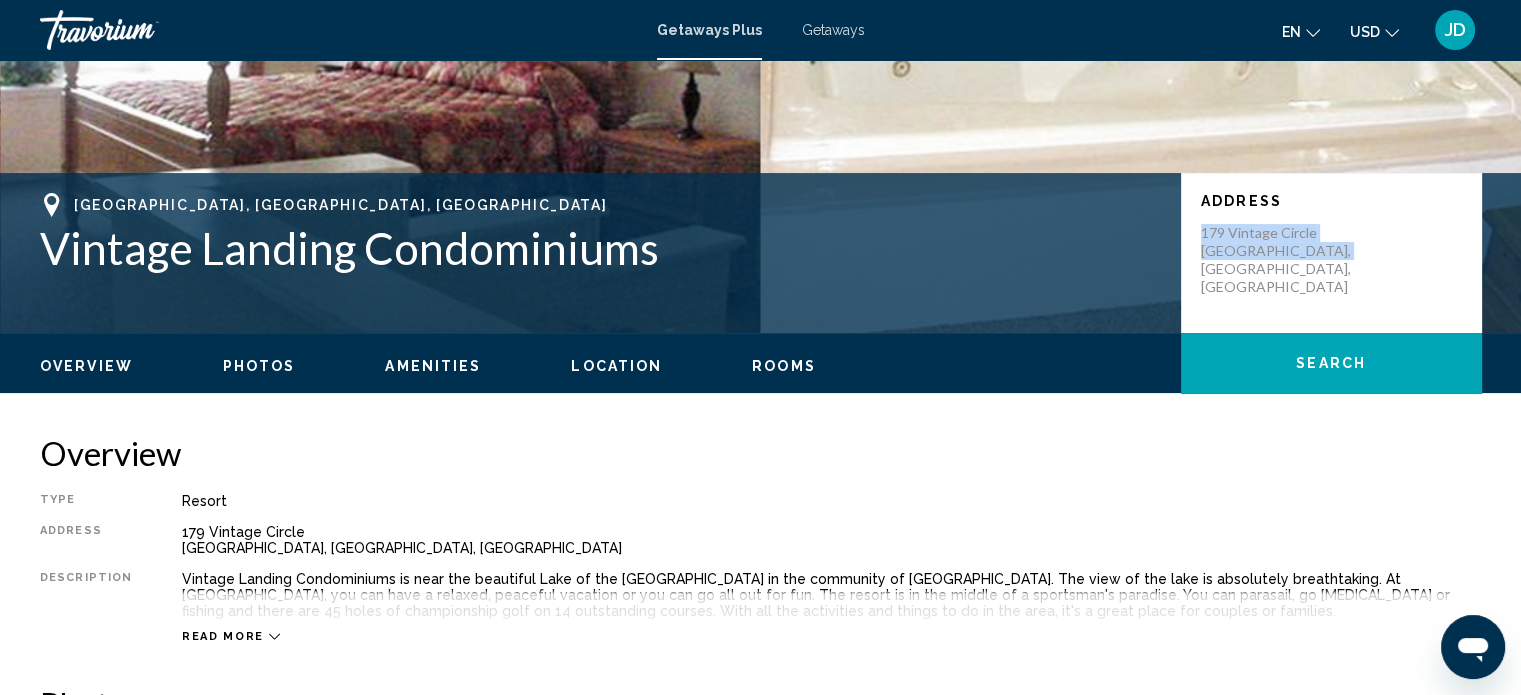 drag, startPoint x: 1337, startPoint y: 247, endPoint x: 1228, endPoint y: 255, distance: 109.29318 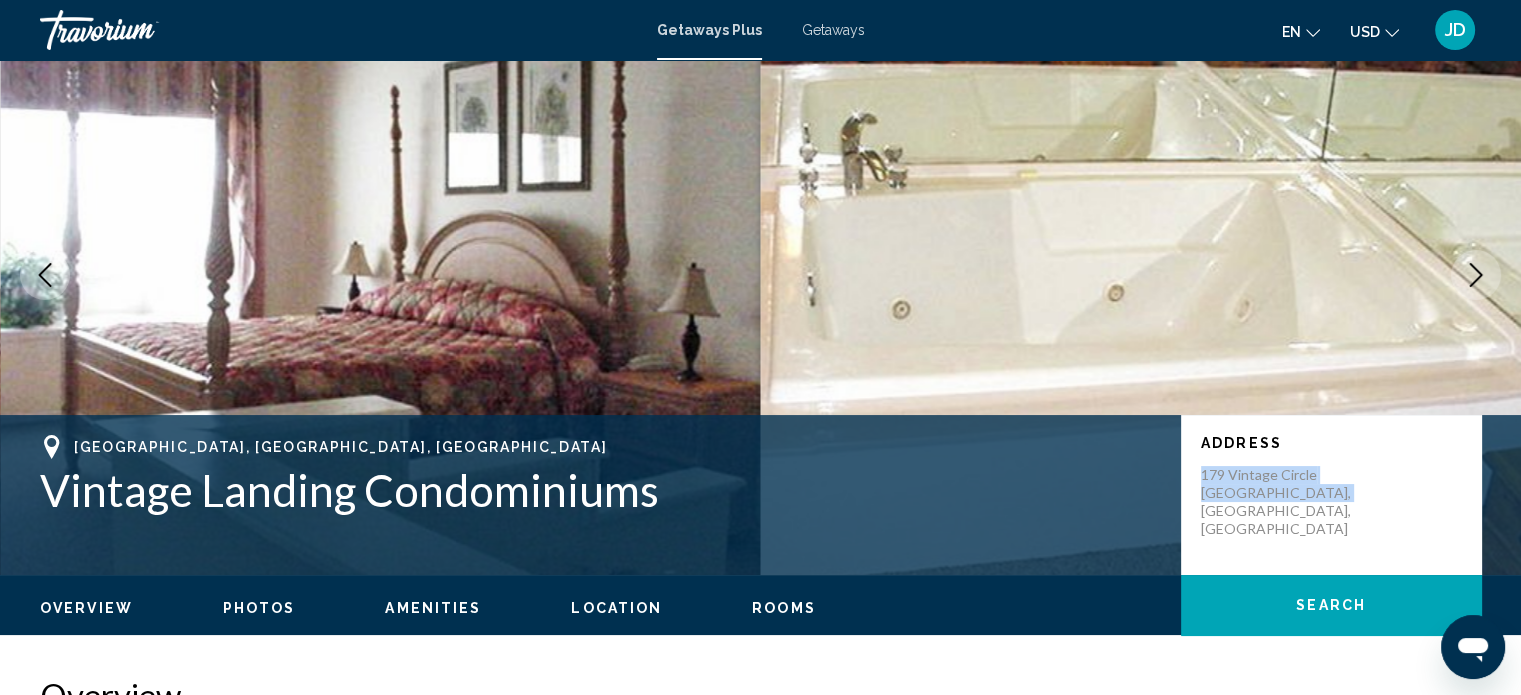 scroll, scrollTop: 0, scrollLeft: 0, axis: both 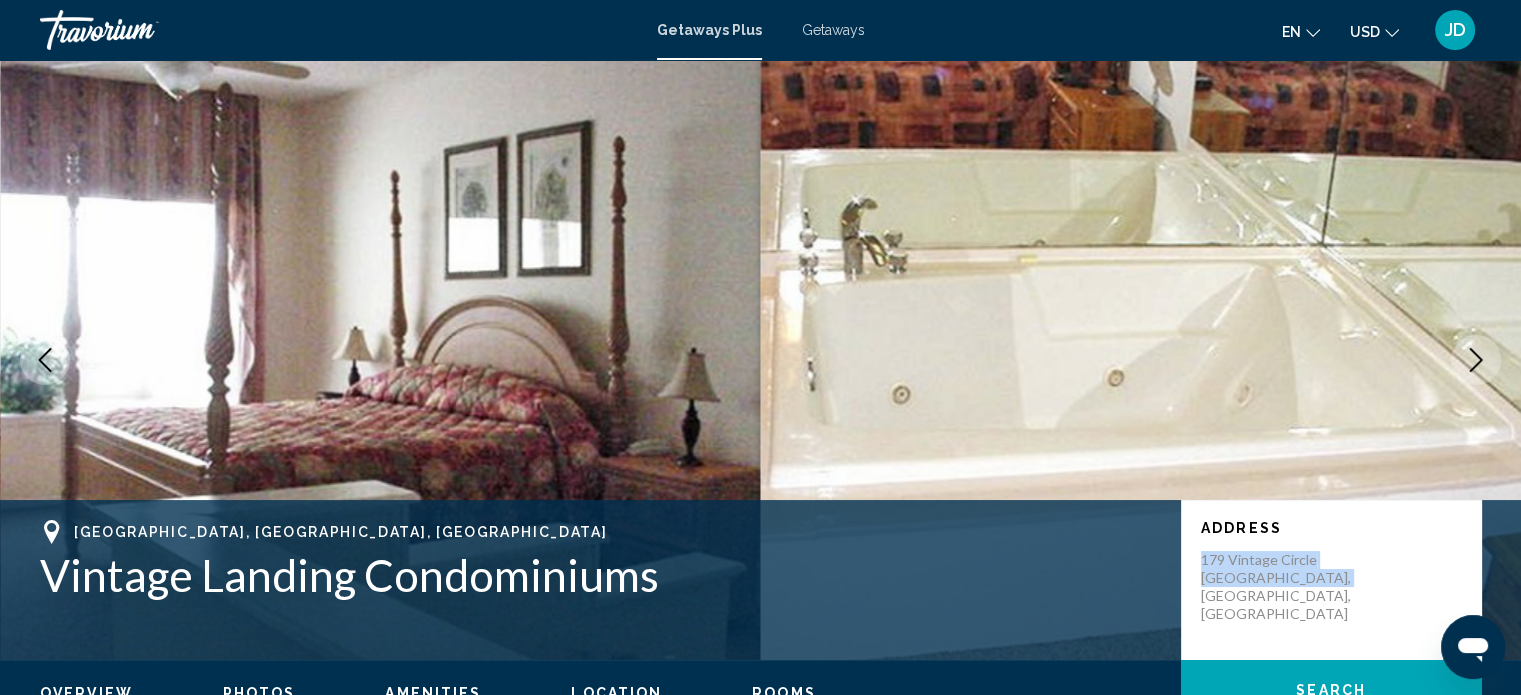 click 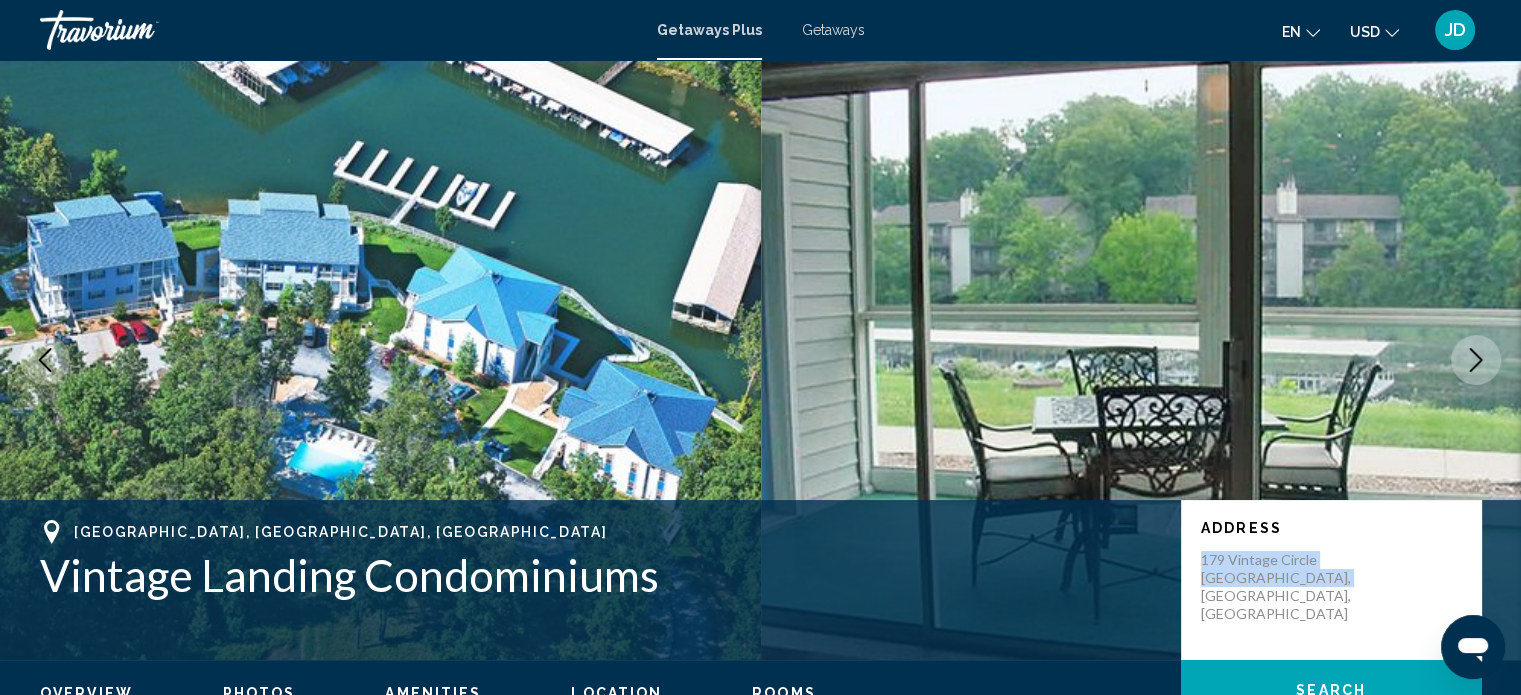 click 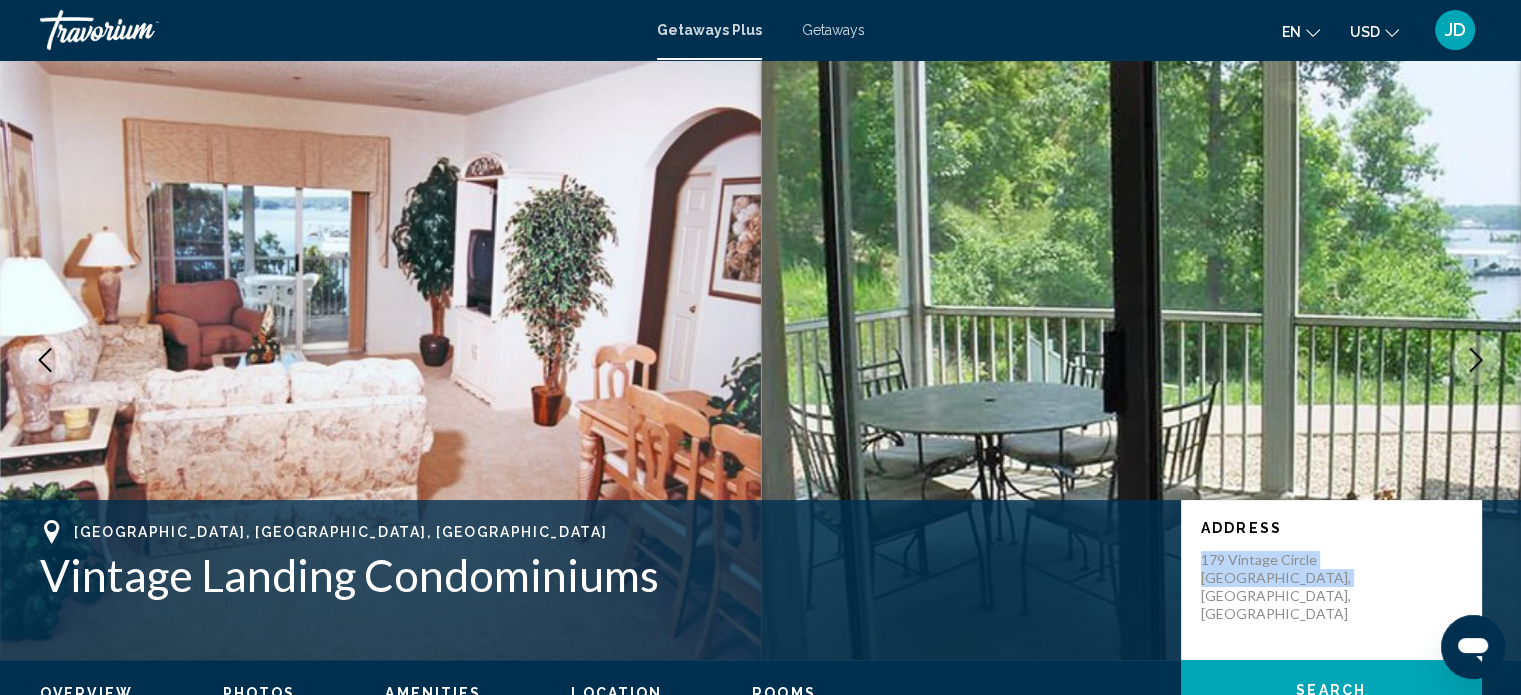 click 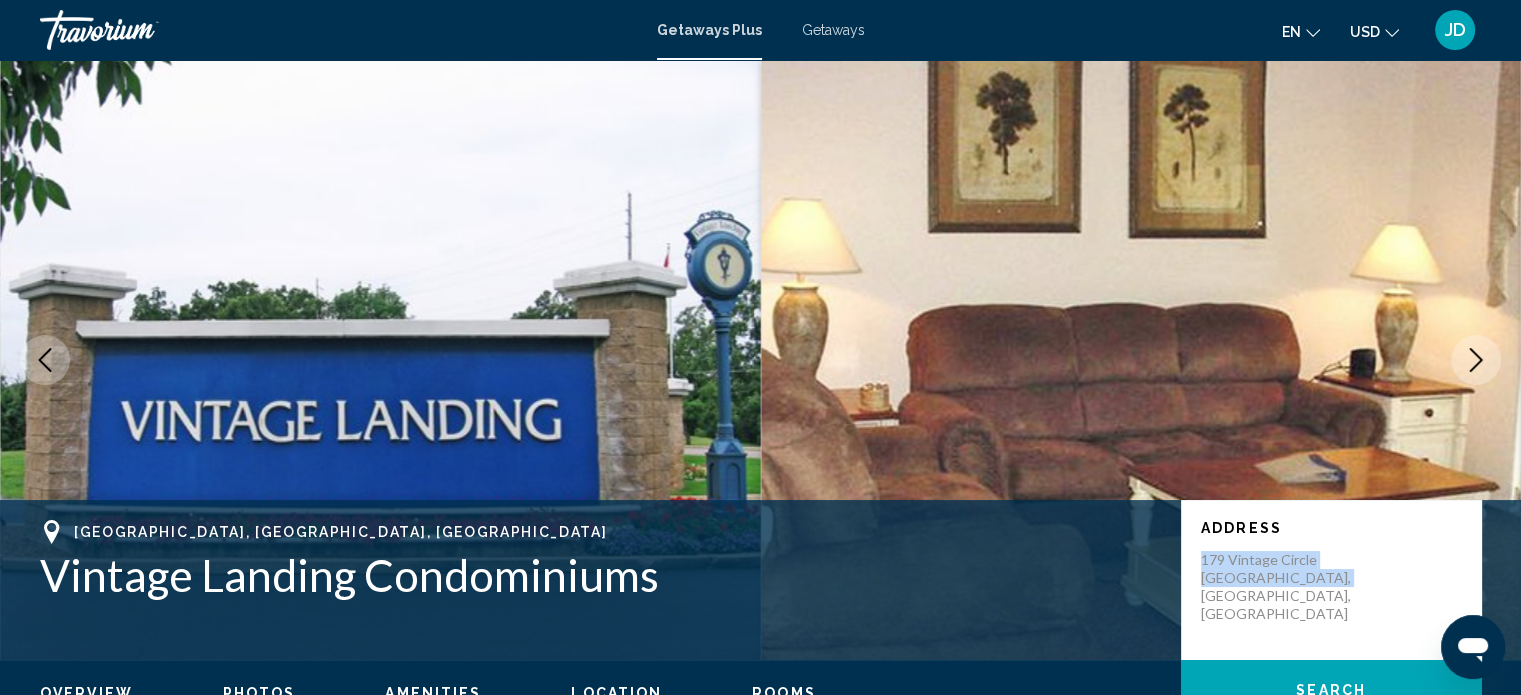 click 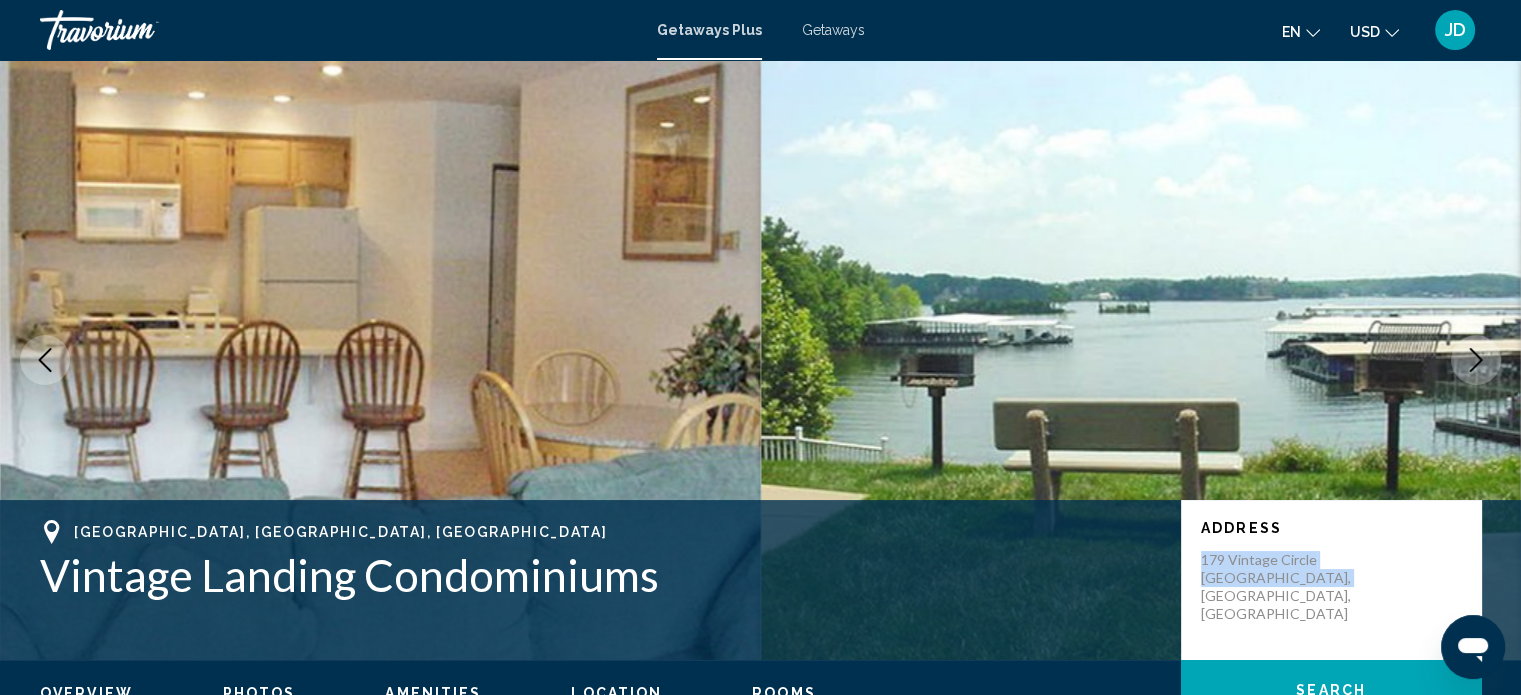 click 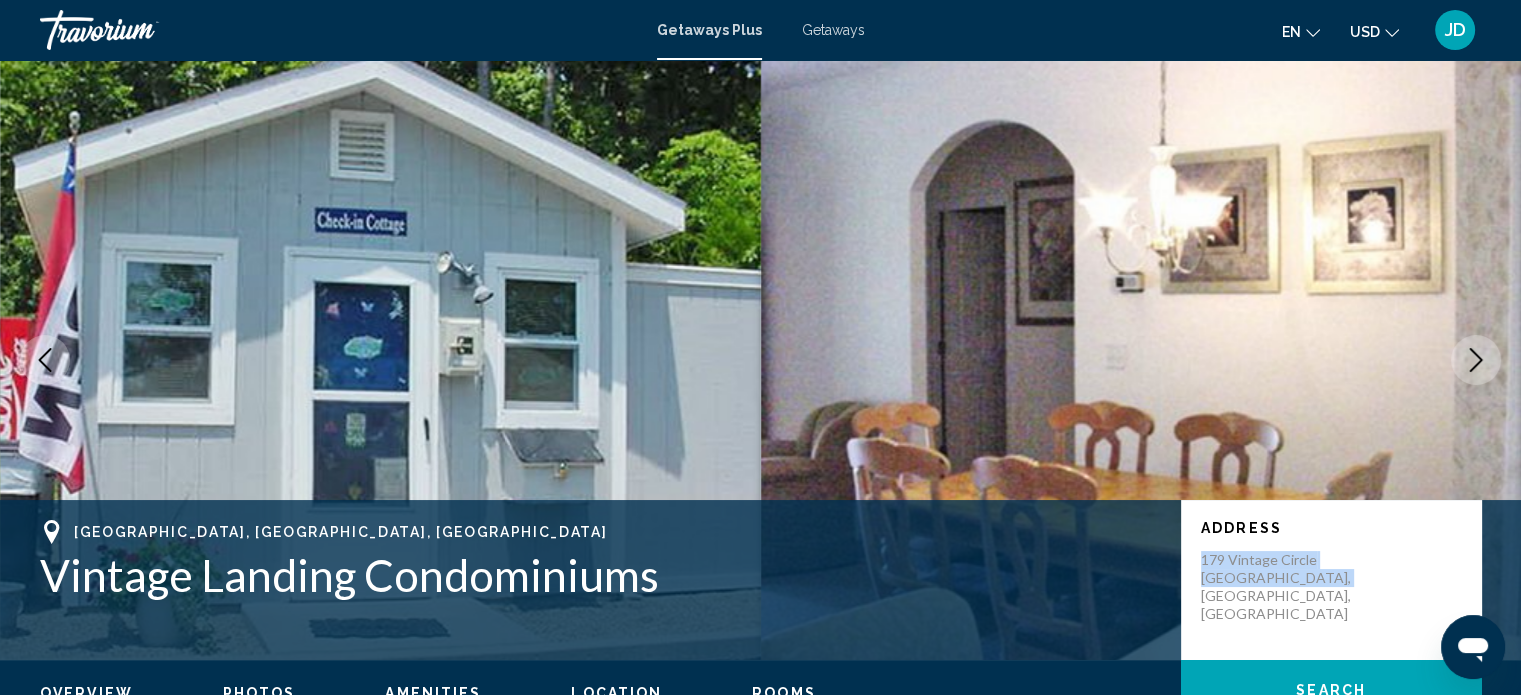 click 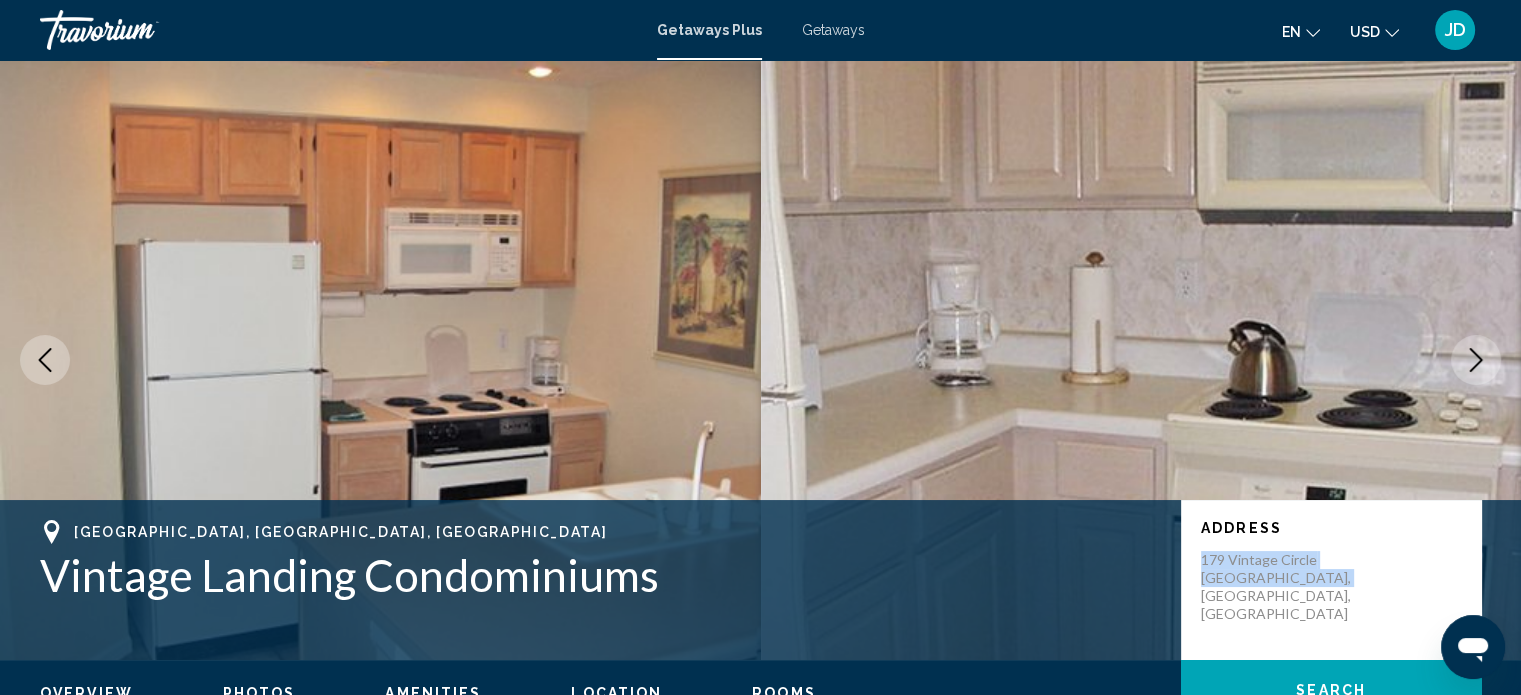 click 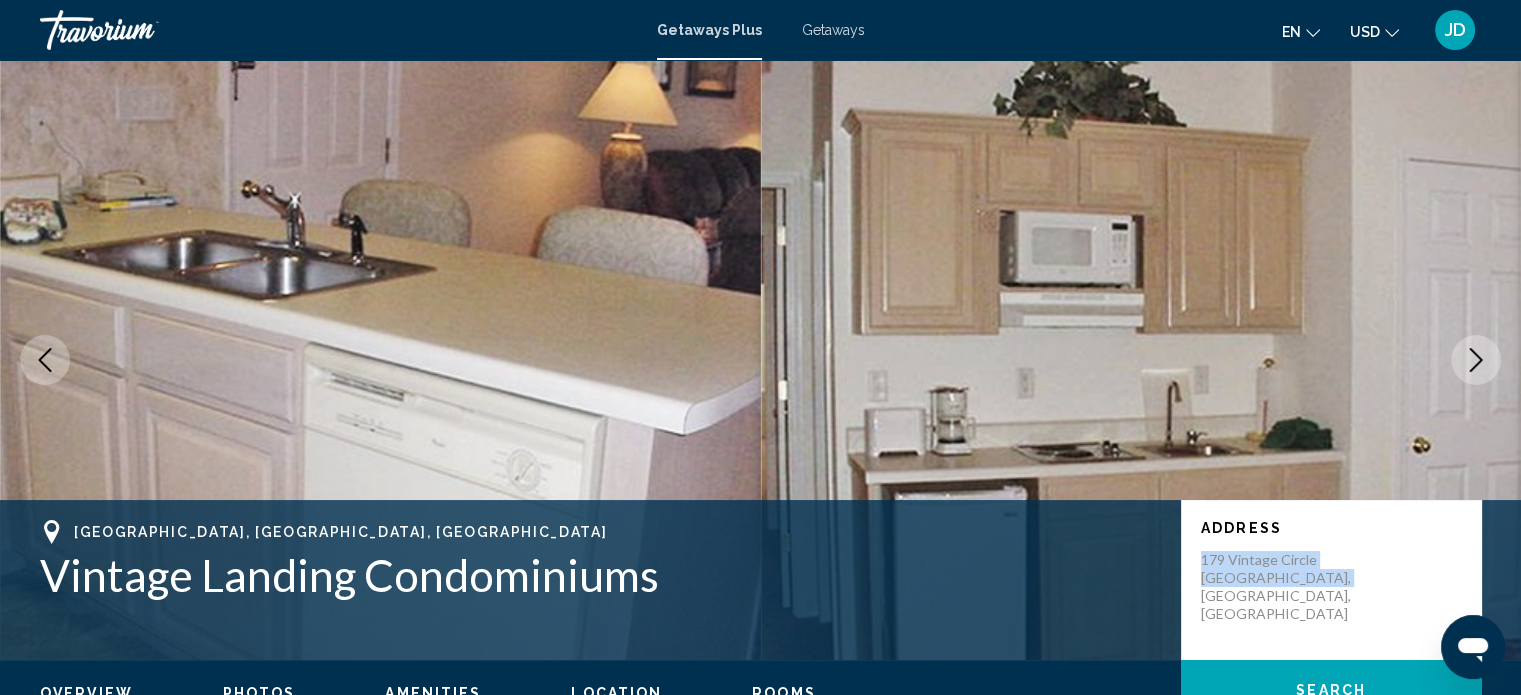 click 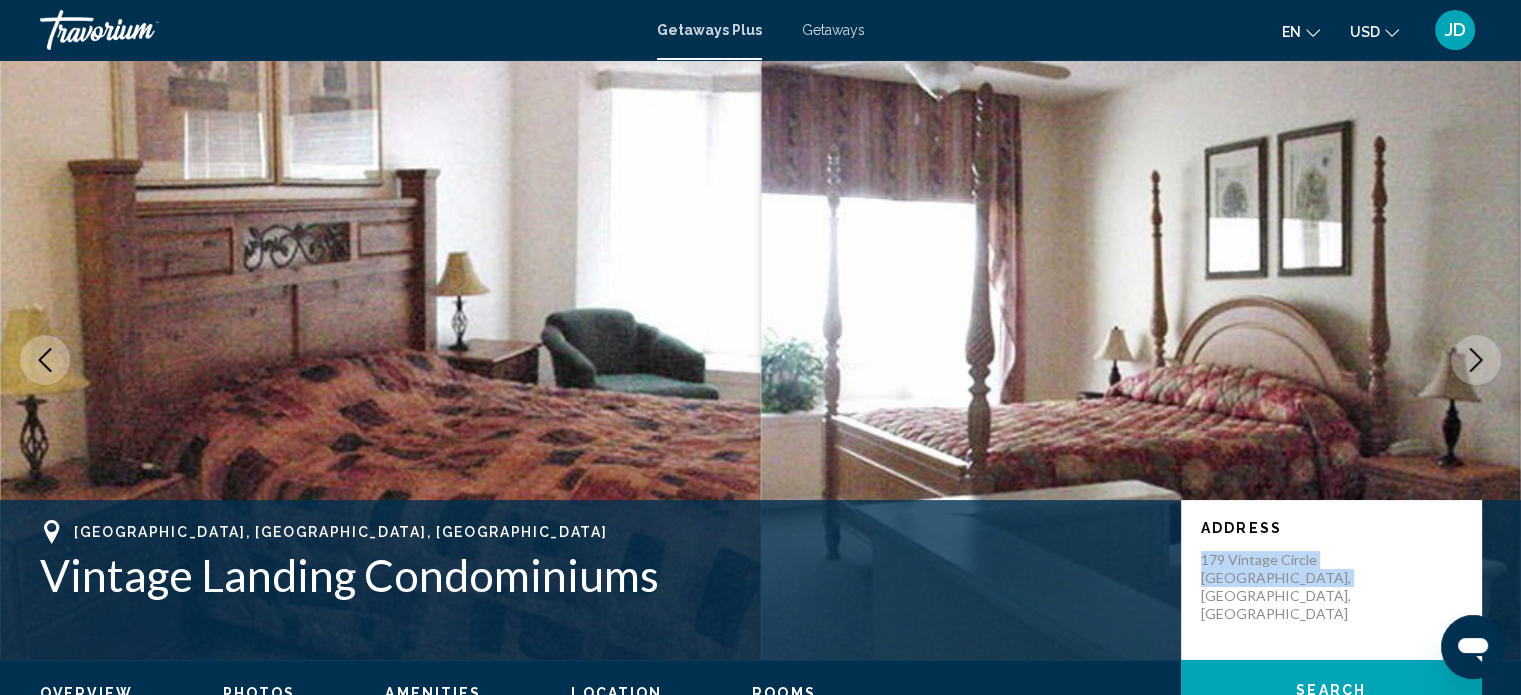 click 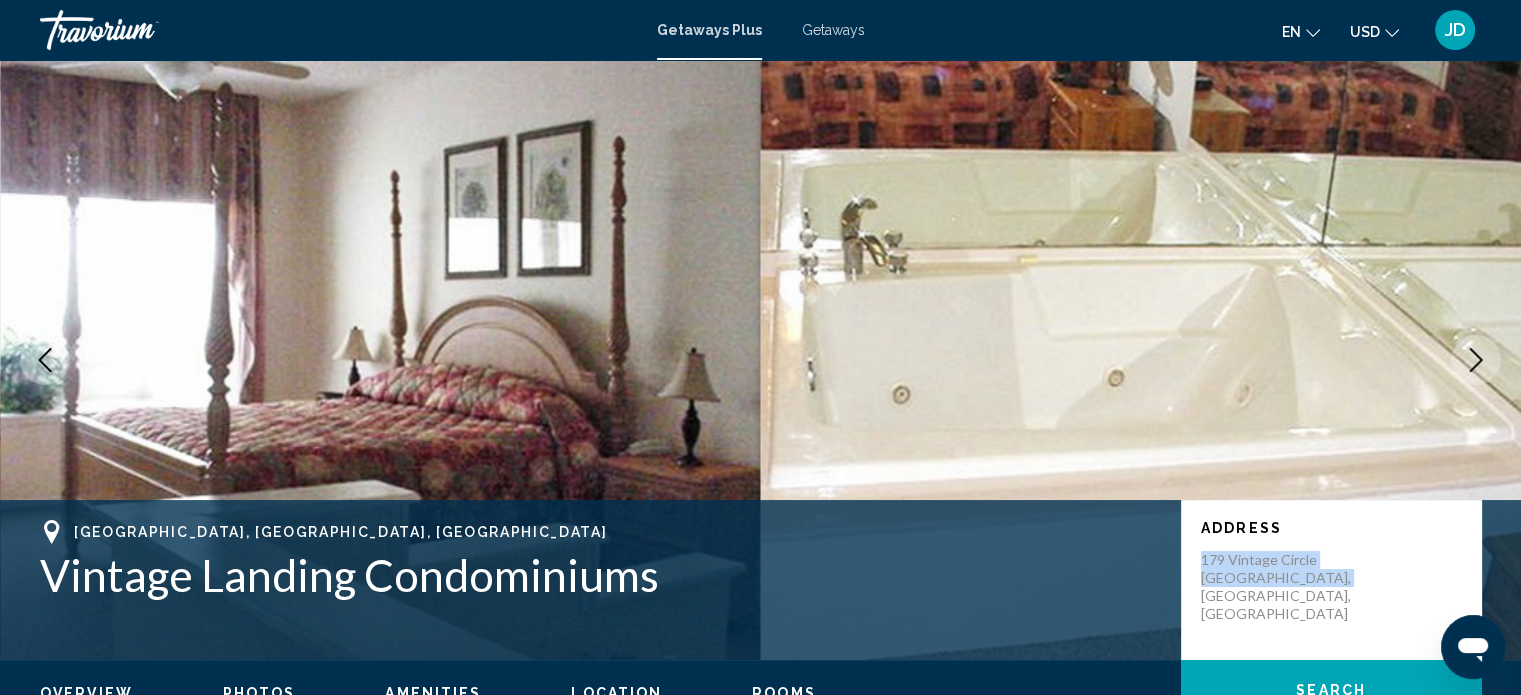 click 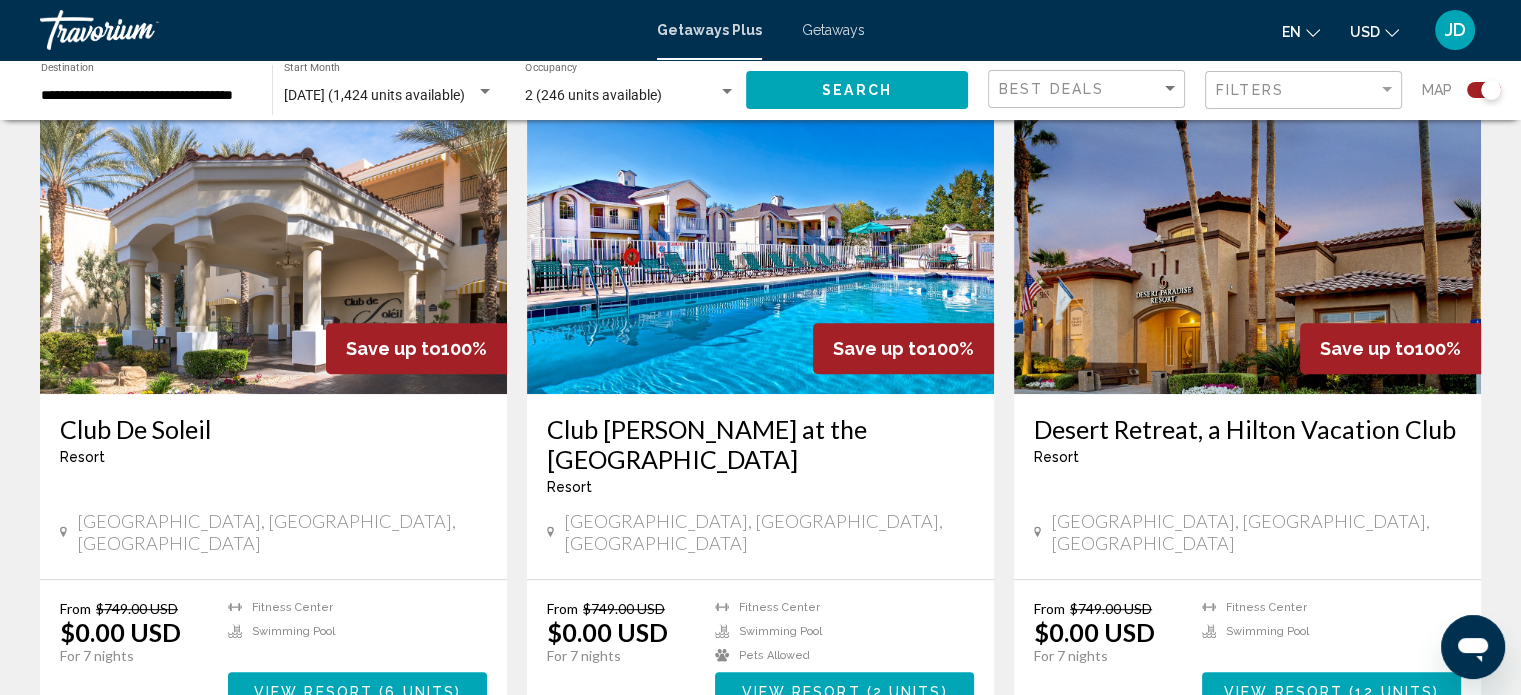 scroll, scrollTop: 800, scrollLeft: 0, axis: vertical 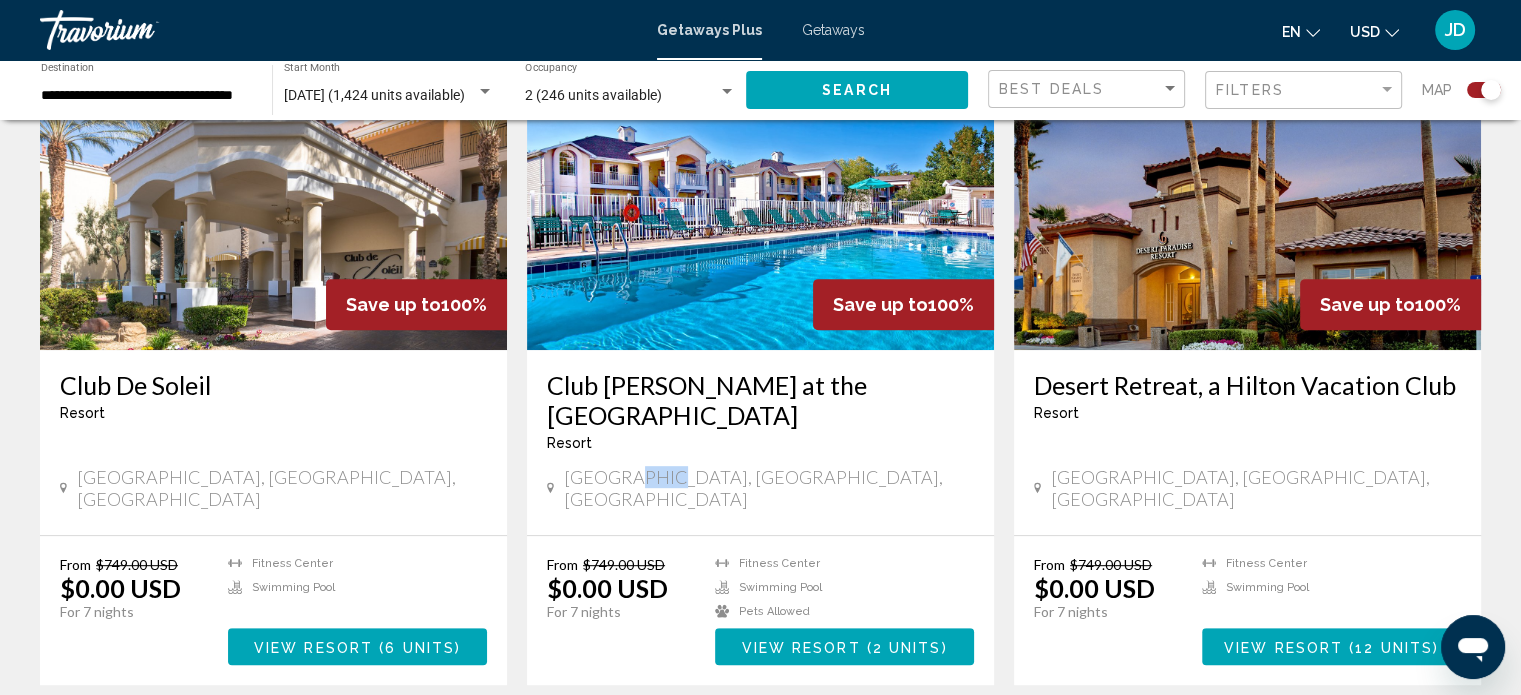 drag, startPoint x: 664, startPoint y: 448, endPoint x: 628, endPoint y: 448, distance: 36 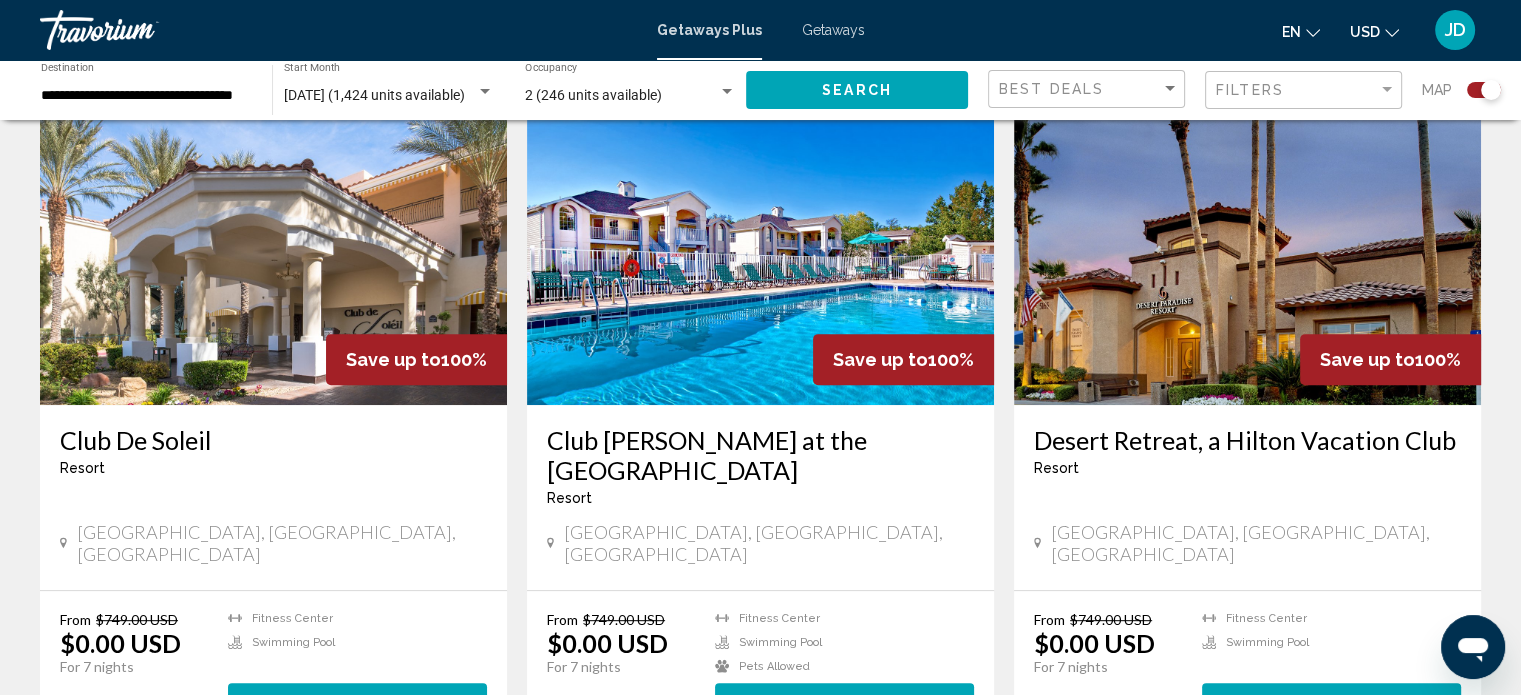 scroll, scrollTop: 700, scrollLeft: 0, axis: vertical 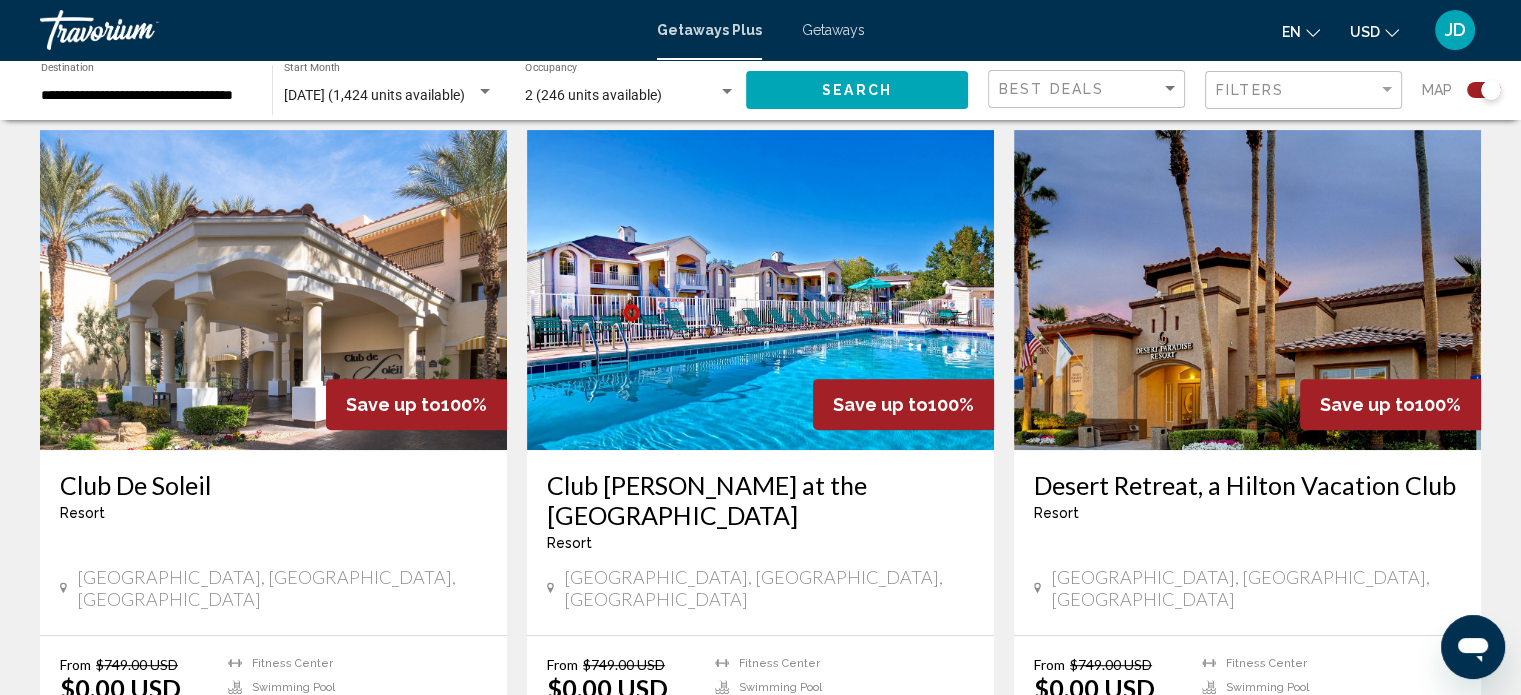 click at bounding box center [760, 290] 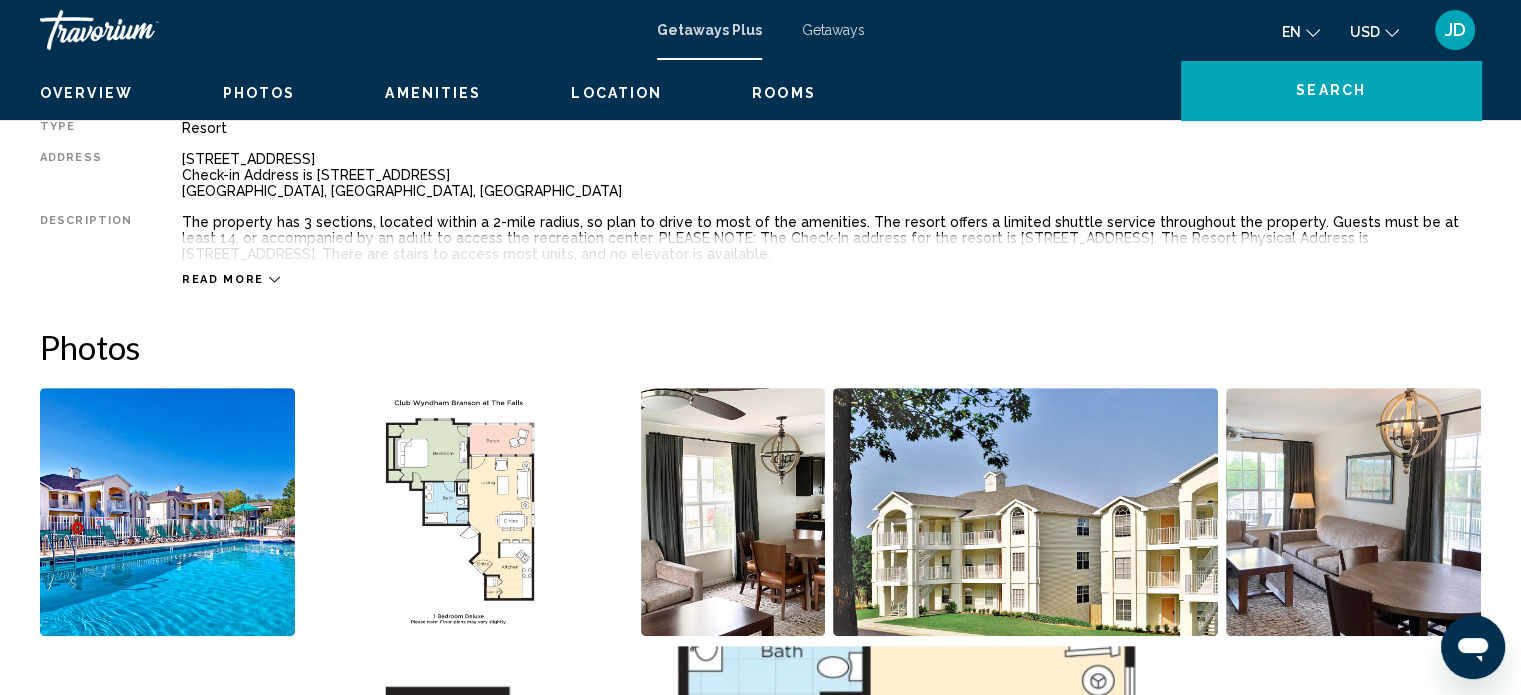 scroll, scrollTop: 12, scrollLeft: 0, axis: vertical 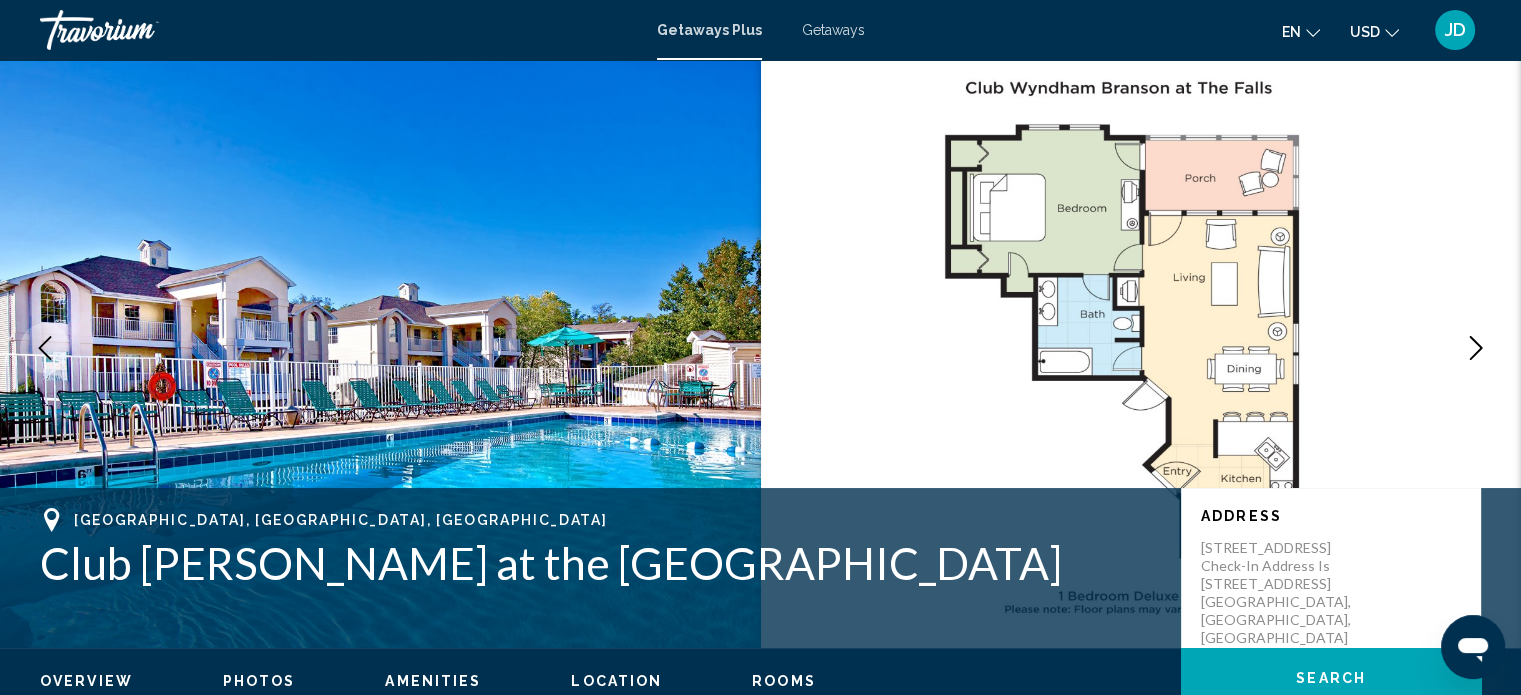 click at bounding box center [1476, 348] 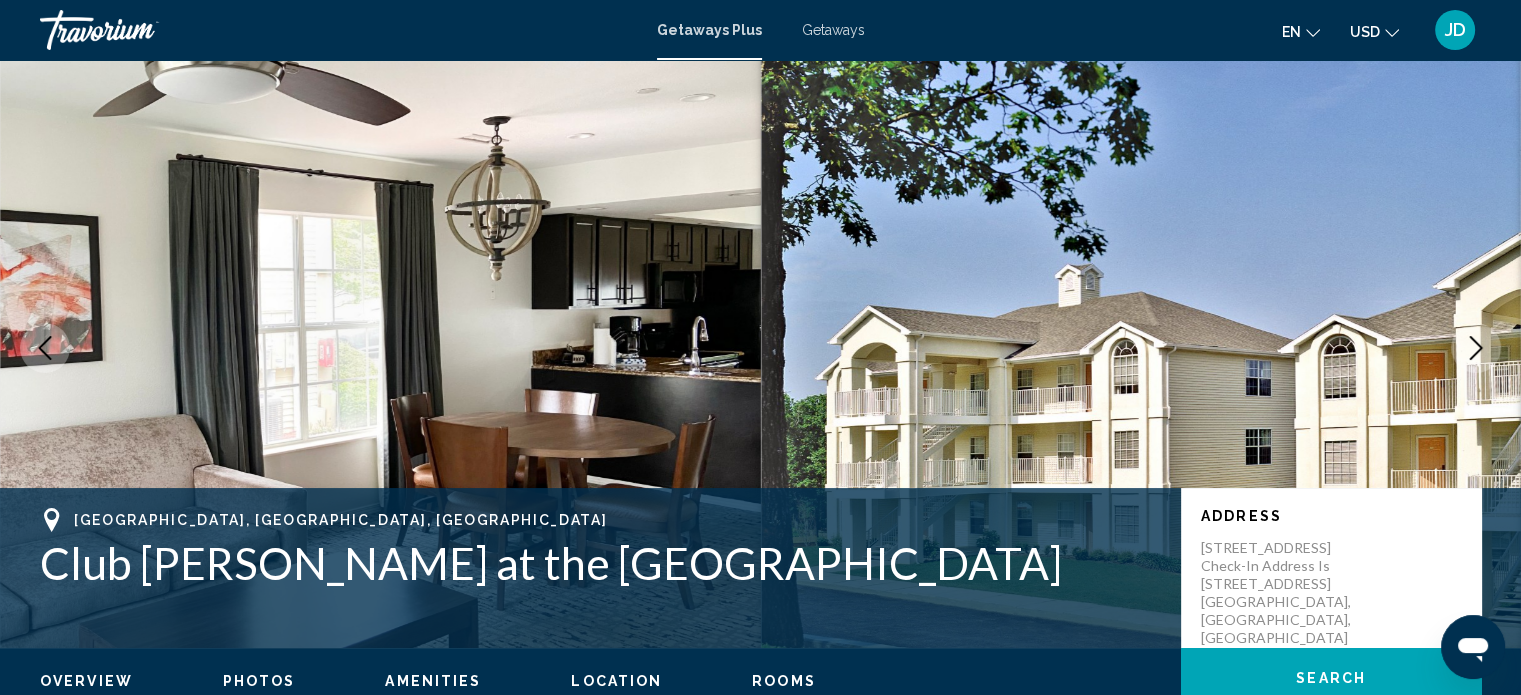 click at bounding box center (1476, 348) 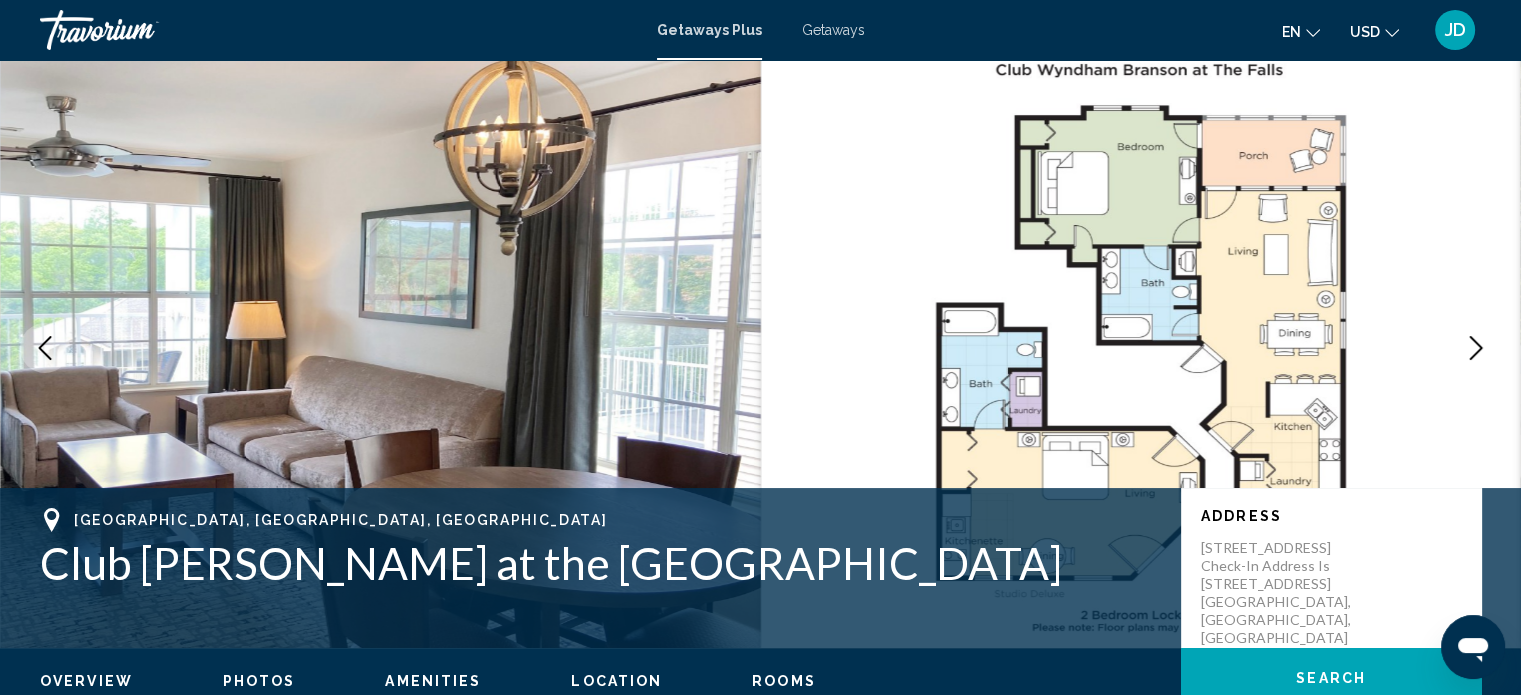 click at bounding box center (1476, 348) 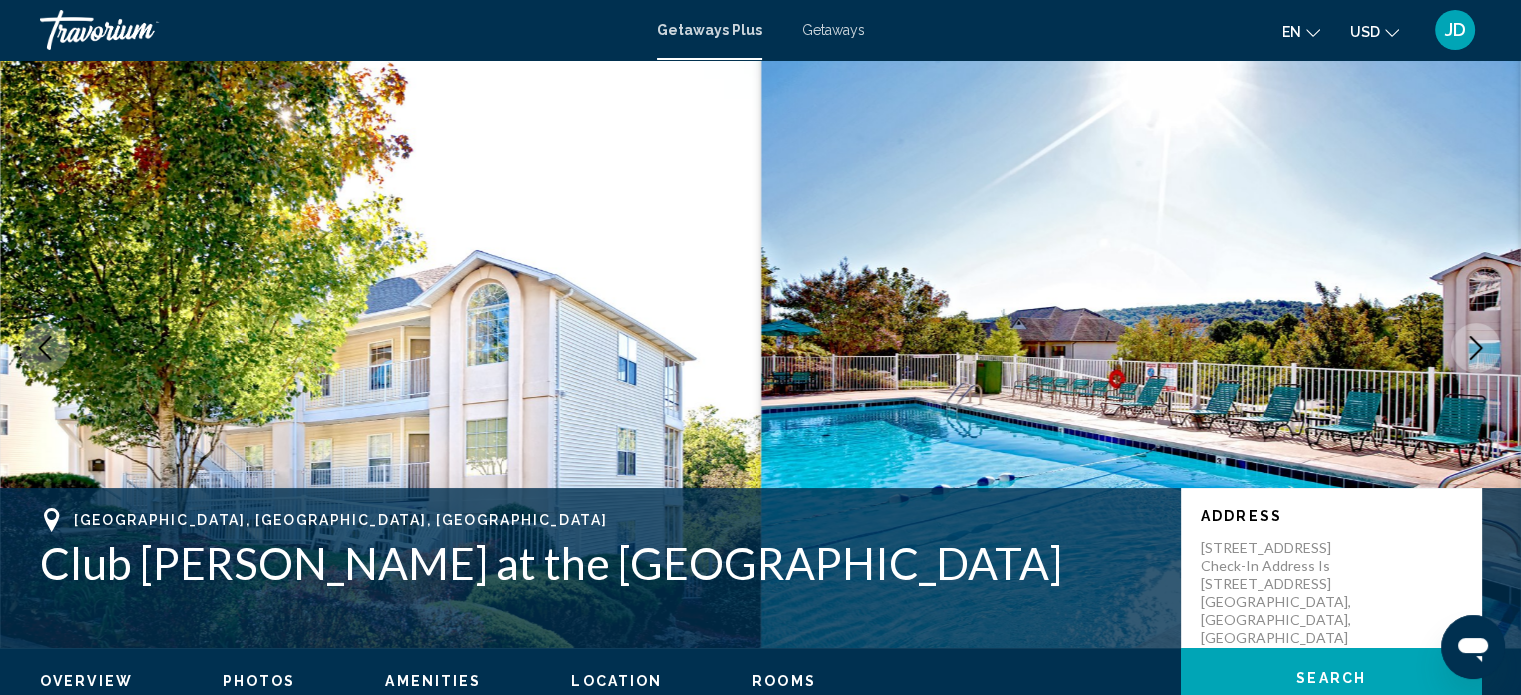 click at bounding box center [1476, 348] 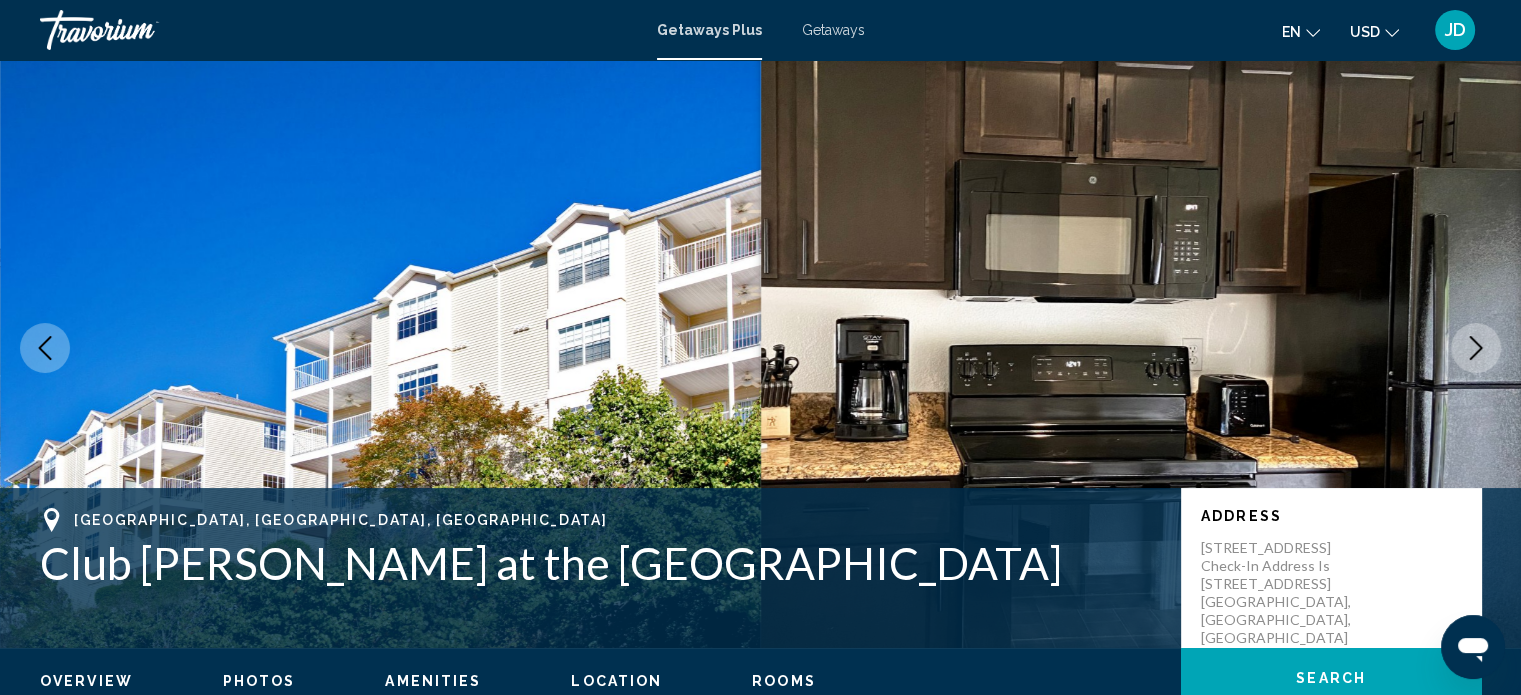 click at bounding box center [1476, 348] 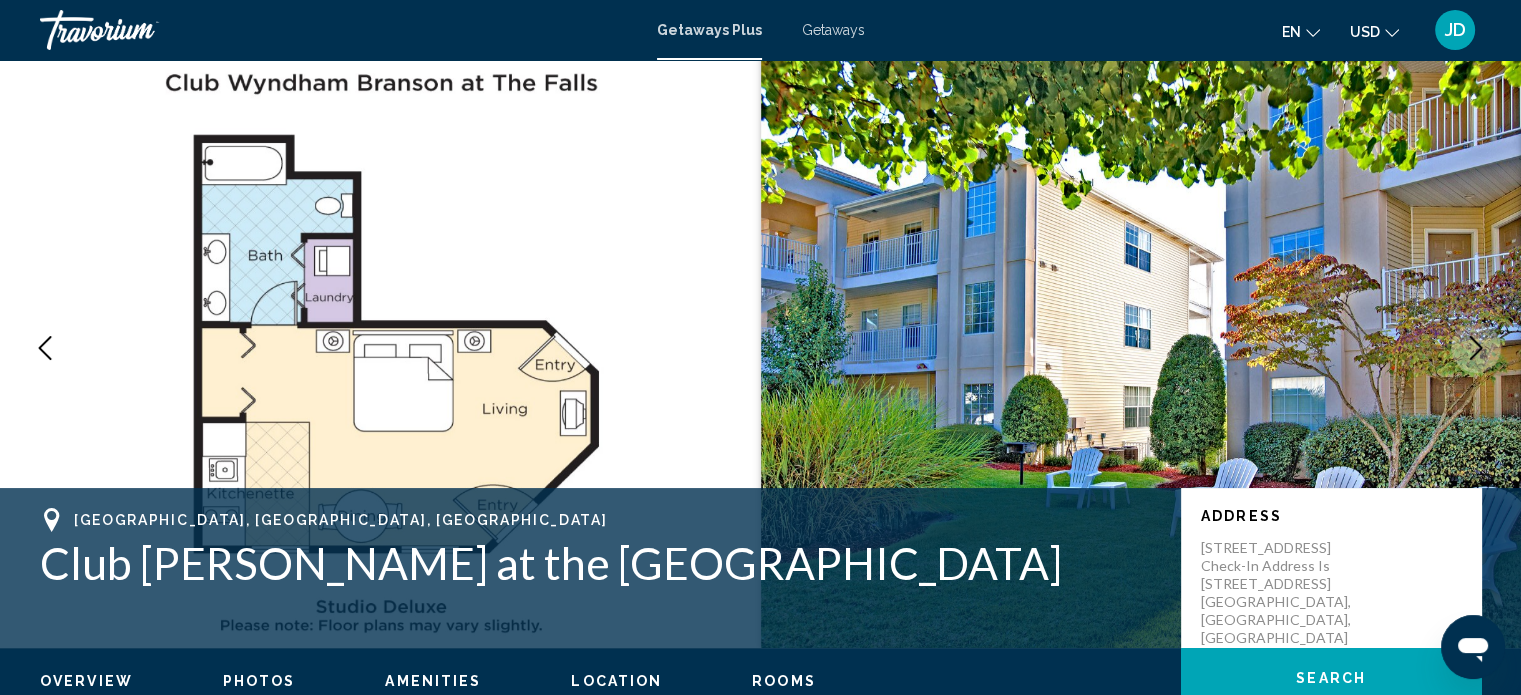 click at bounding box center (1141, 348) 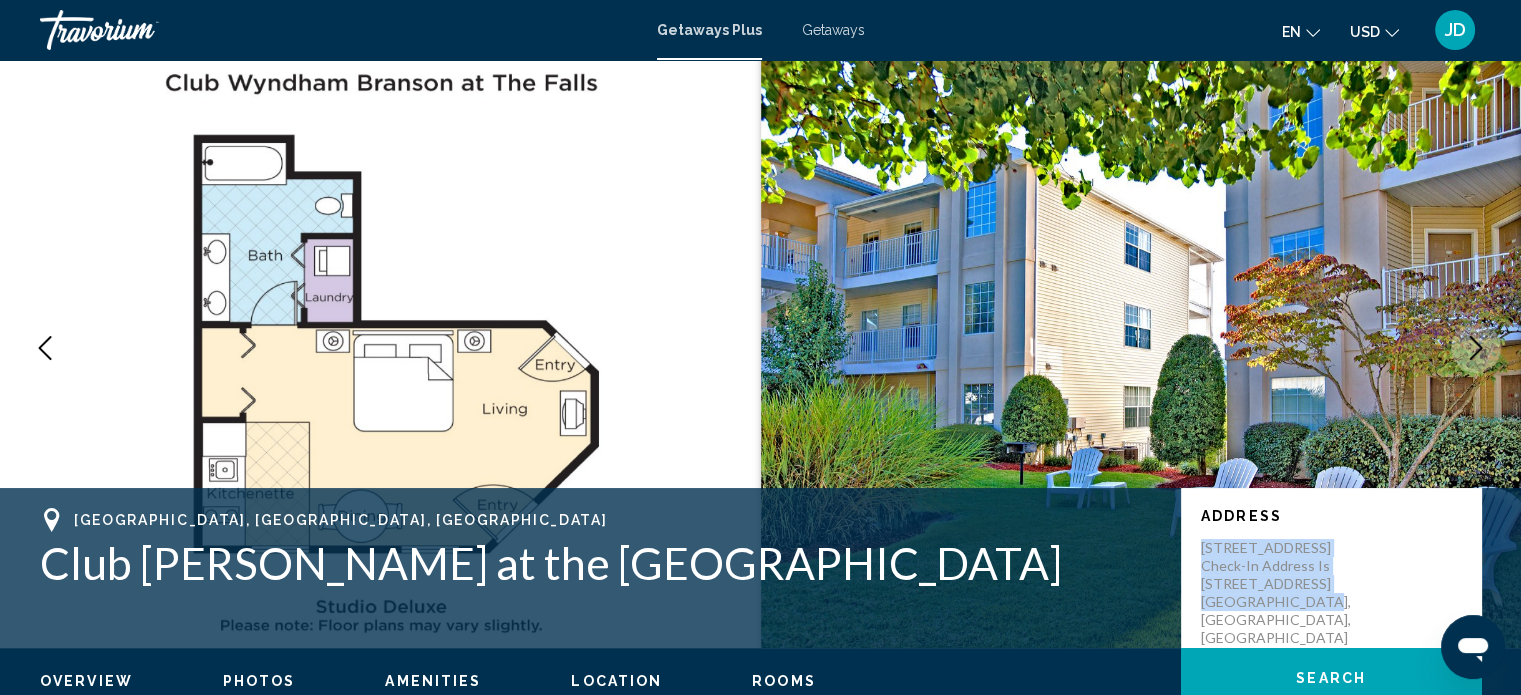 drag, startPoint x: 1324, startPoint y: 605, endPoint x: 1199, endPoint y: 539, distance: 141.35417 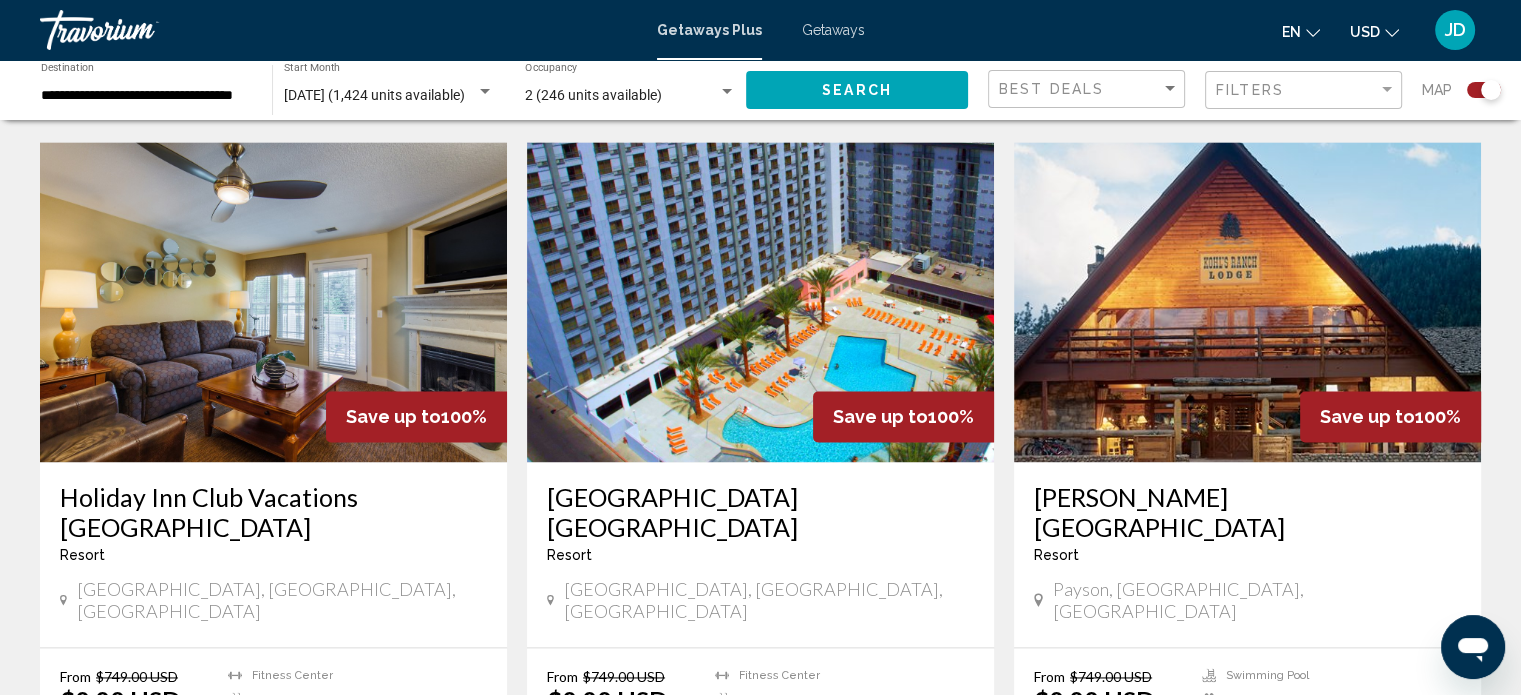 scroll, scrollTop: 2800, scrollLeft: 0, axis: vertical 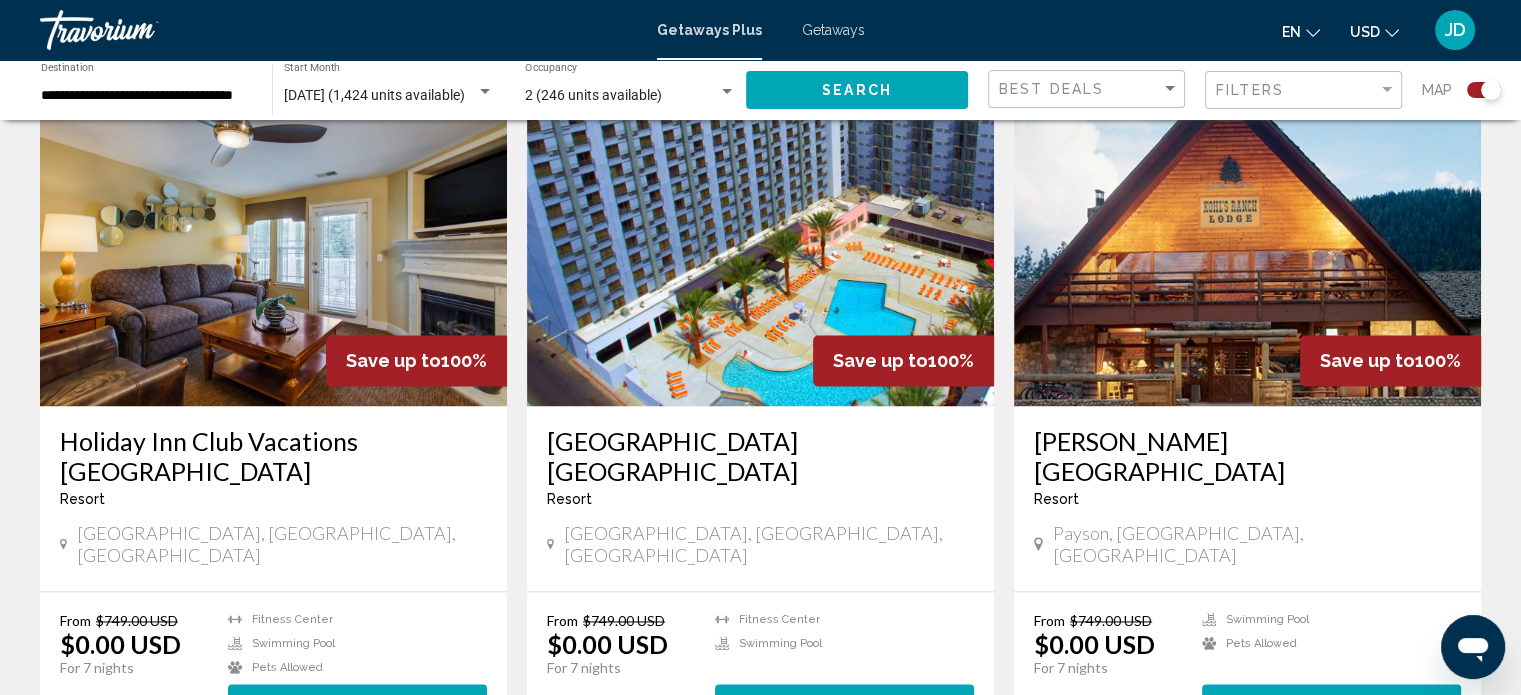 click on "2" at bounding box center (621, 801) 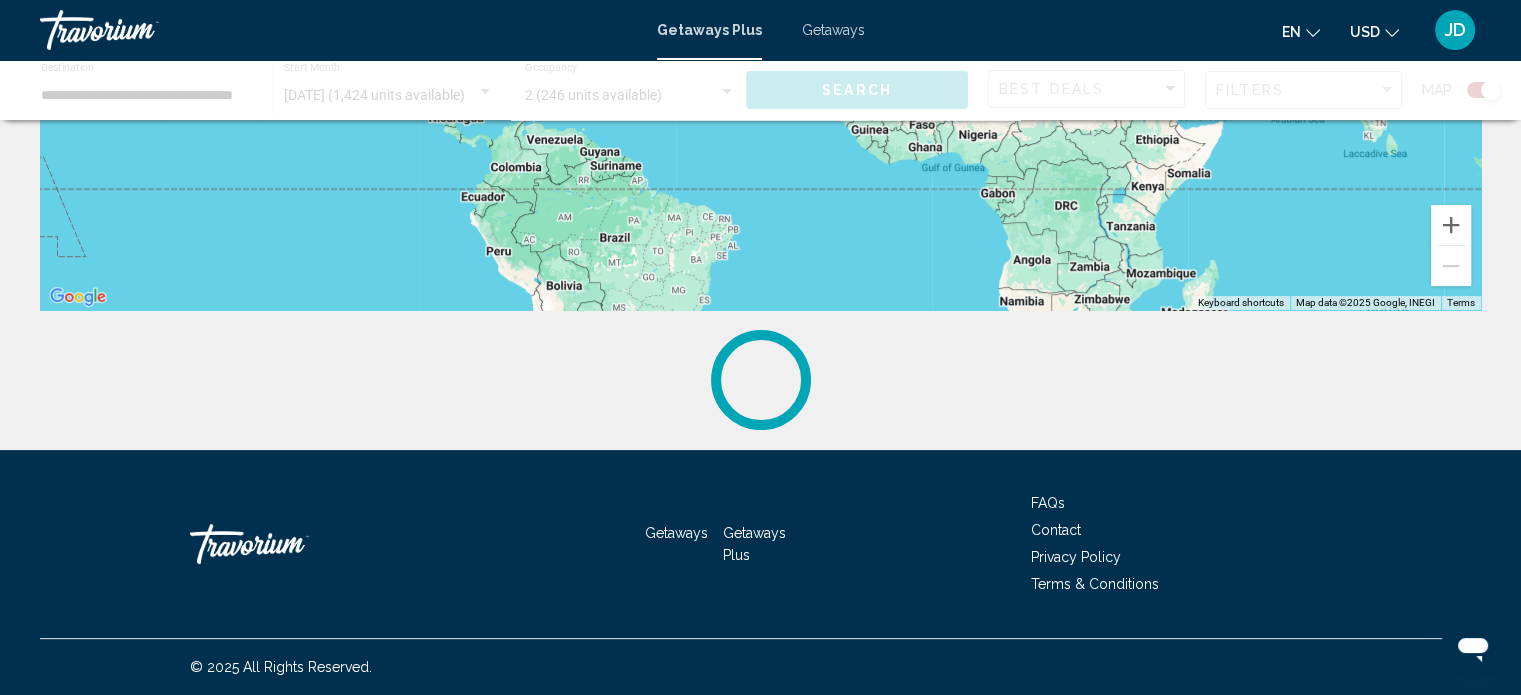 scroll, scrollTop: 0, scrollLeft: 0, axis: both 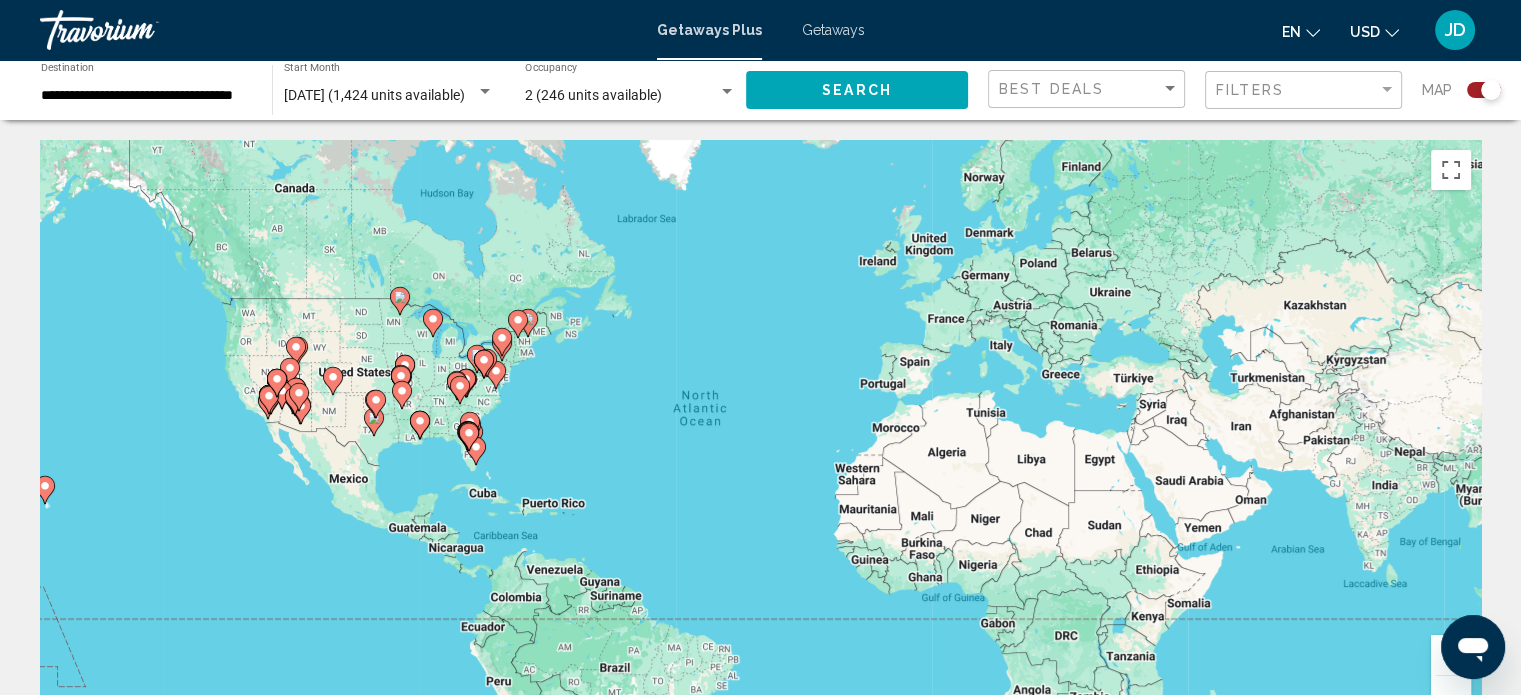 click 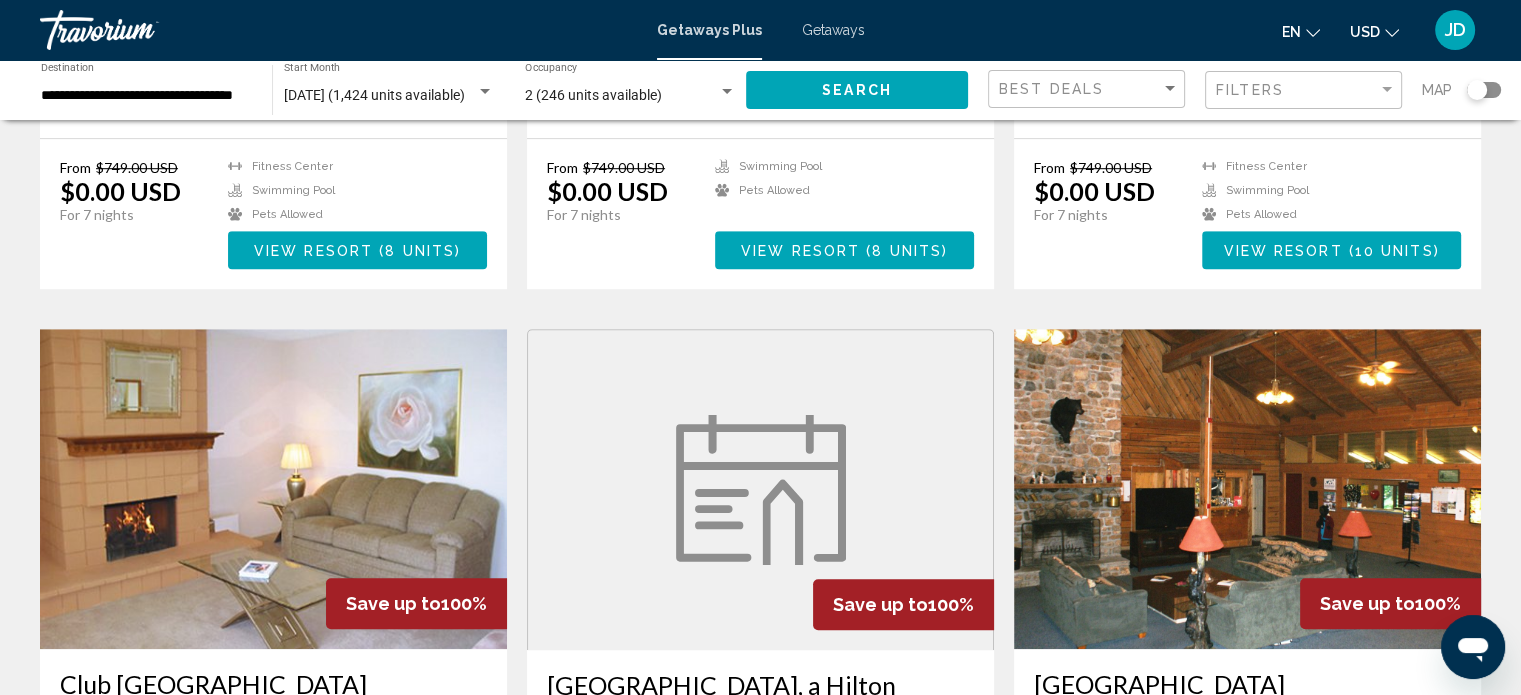 scroll, scrollTop: 1400, scrollLeft: 0, axis: vertical 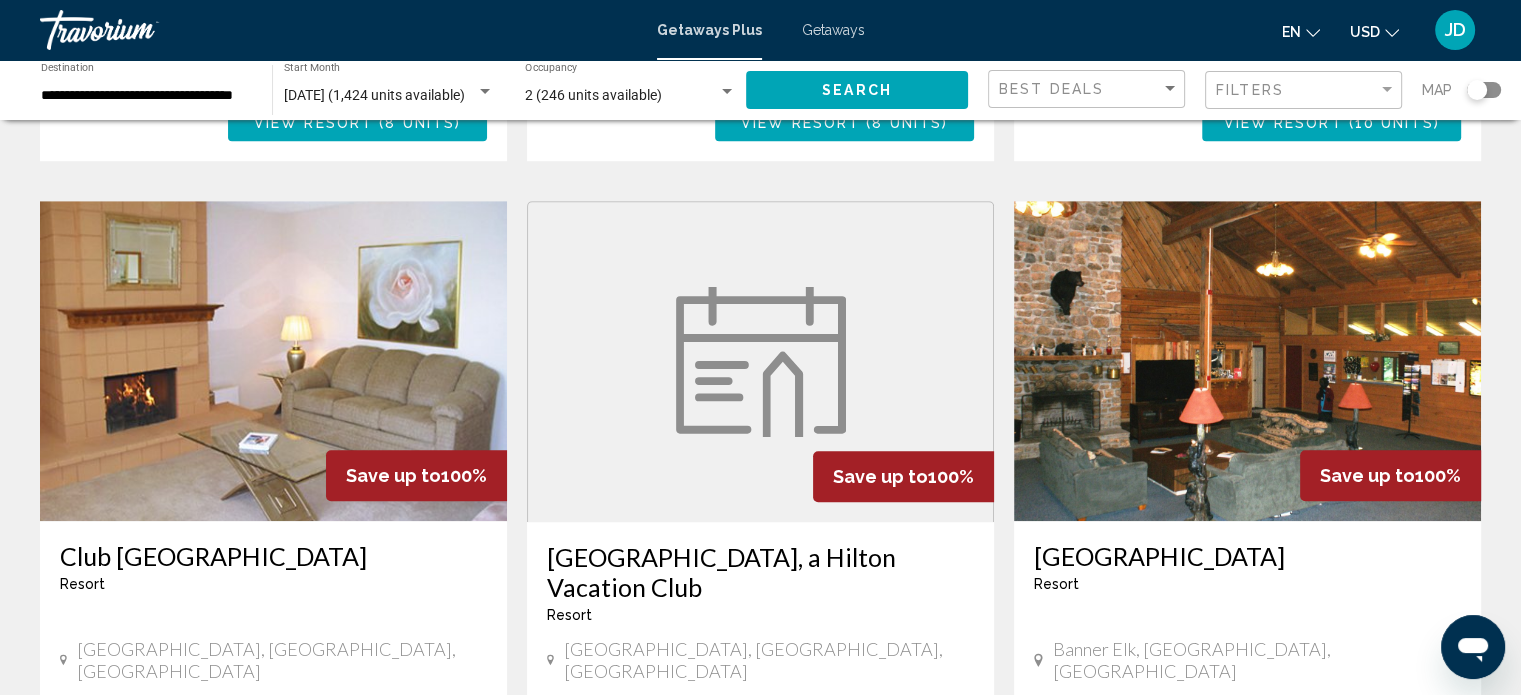 click at bounding box center (1247, 361) 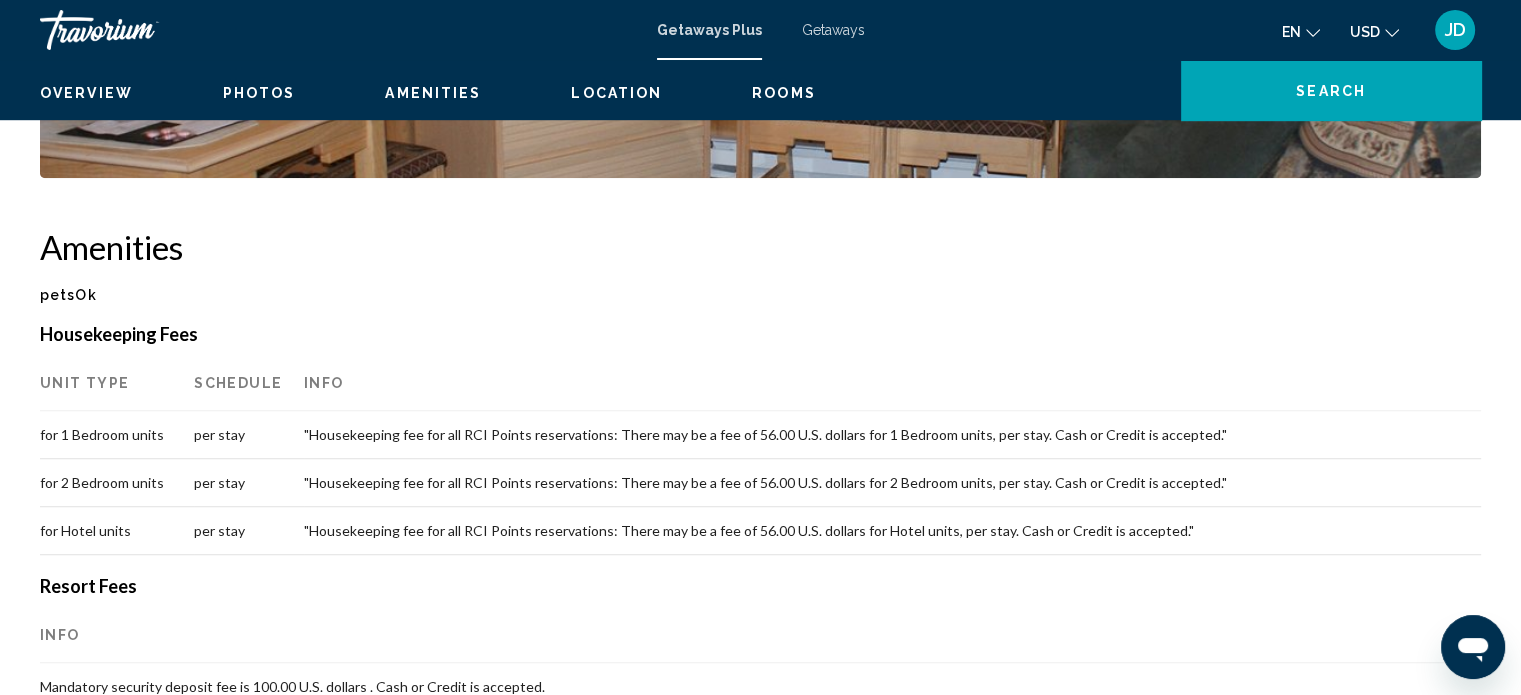 scroll, scrollTop: 12, scrollLeft: 0, axis: vertical 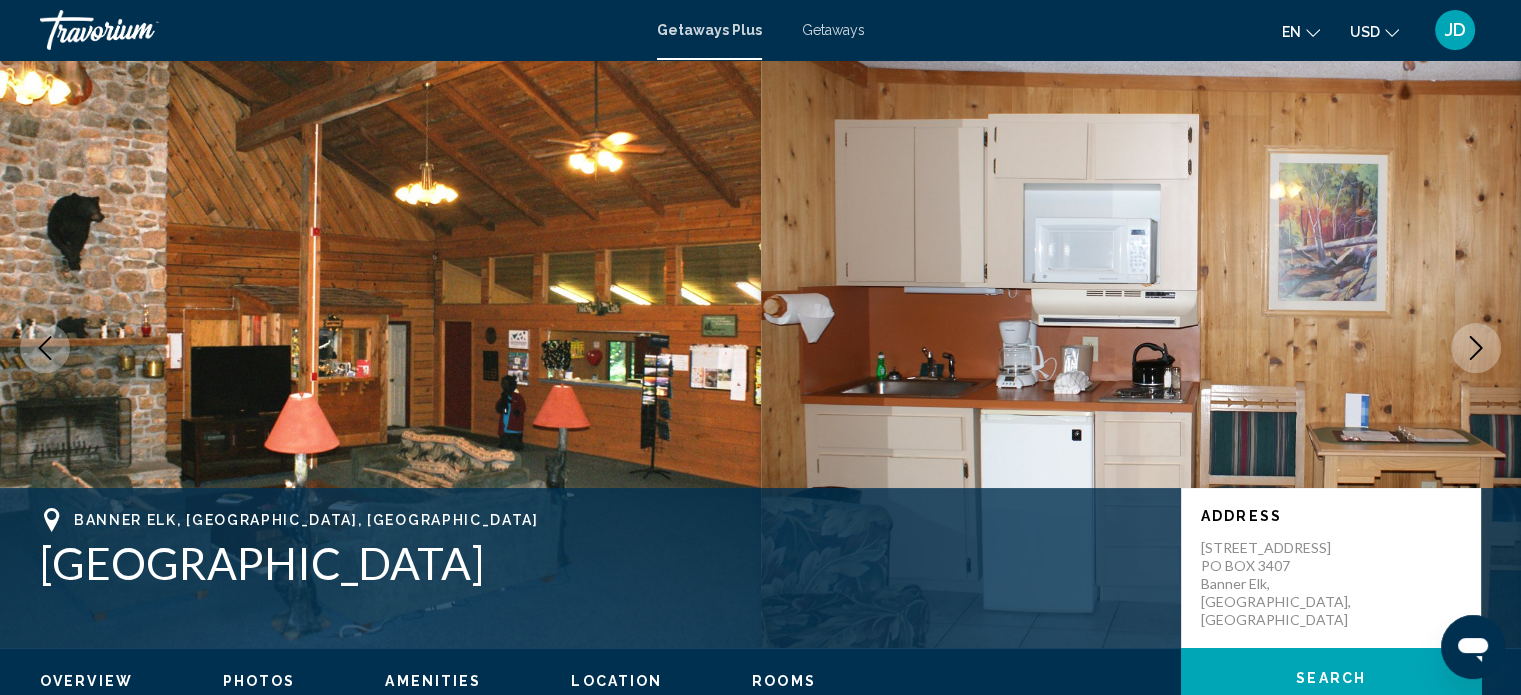 click at bounding box center (1476, 348) 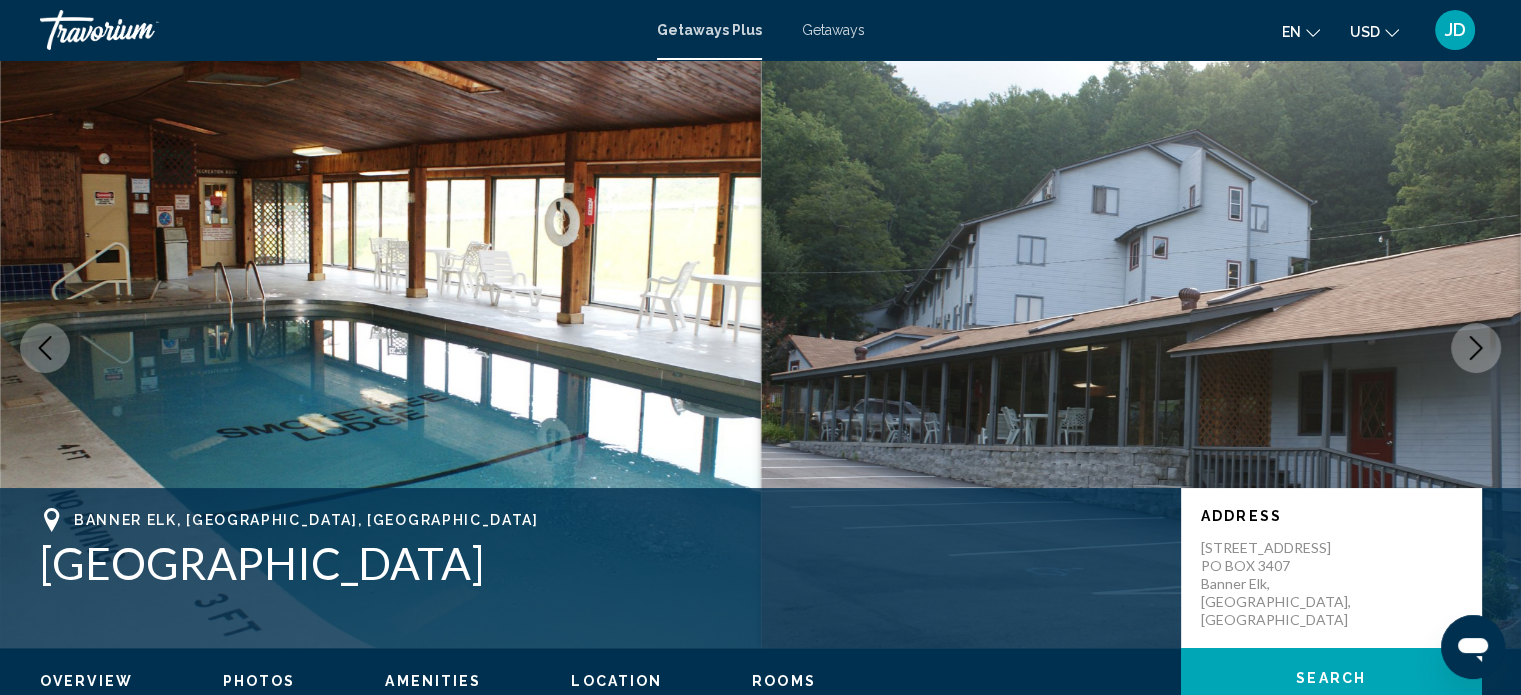 click at bounding box center (1476, 348) 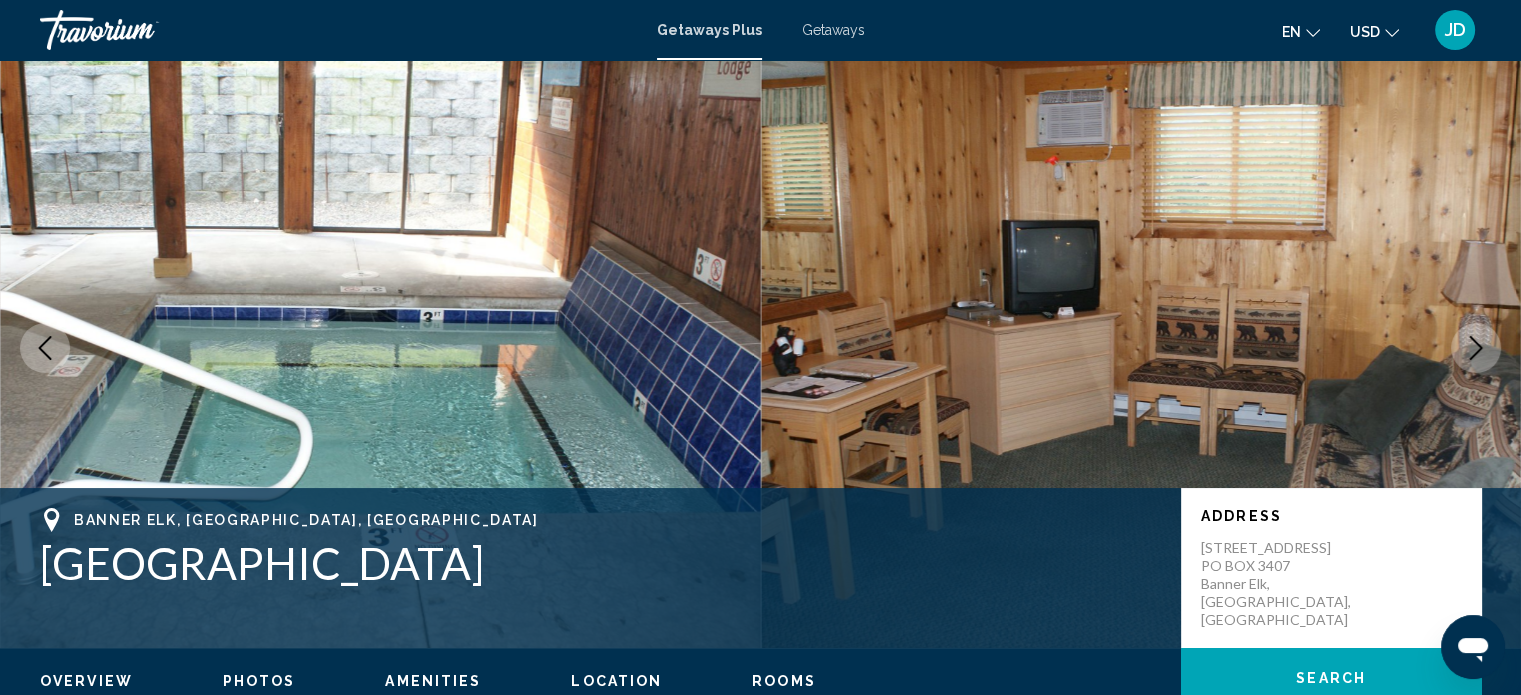 click at bounding box center [1476, 348] 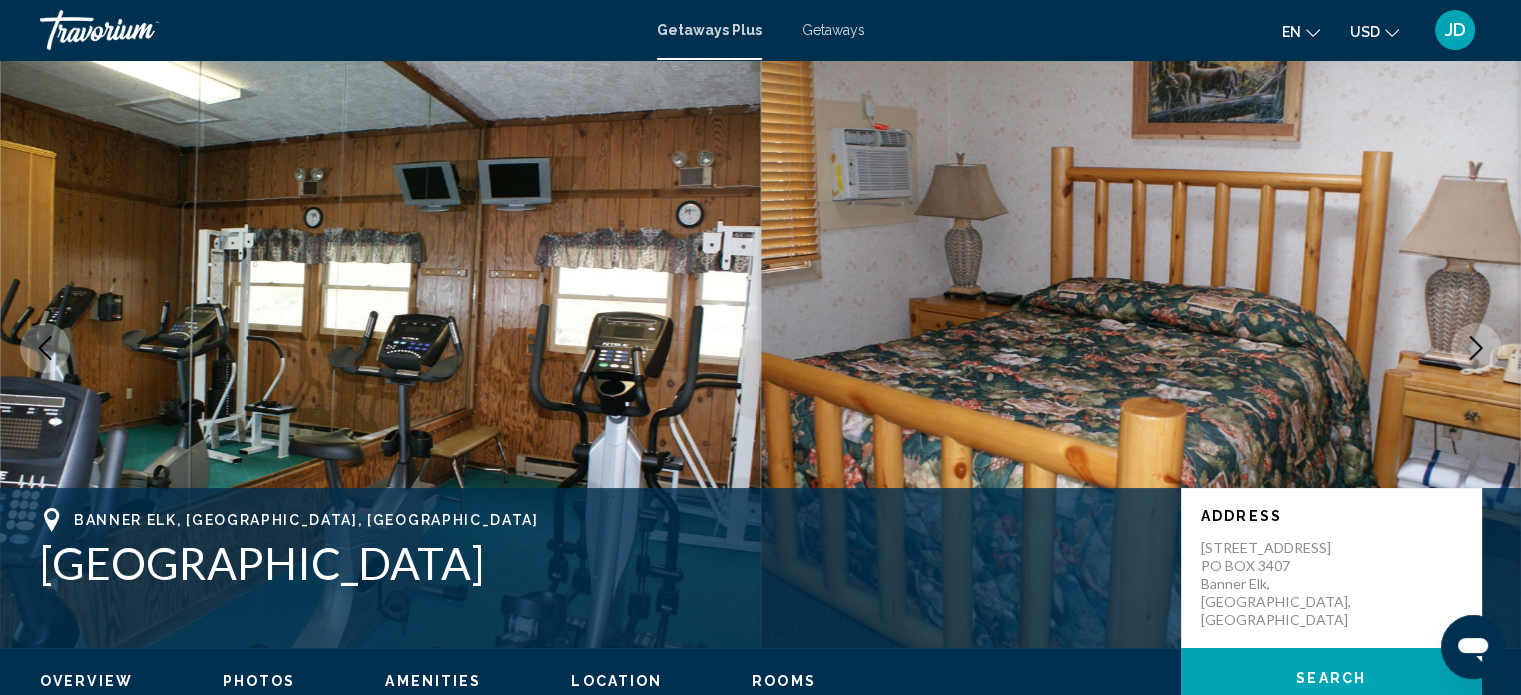 click at bounding box center (1476, 348) 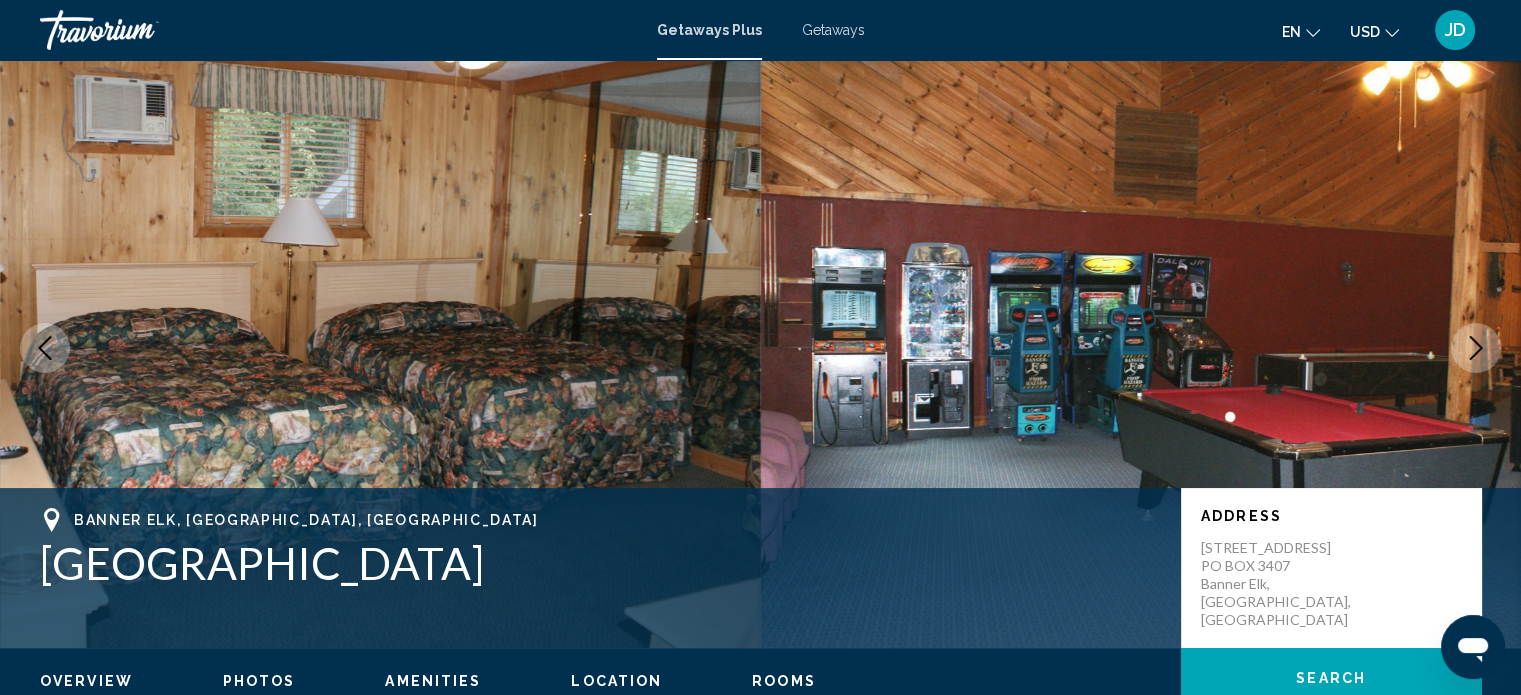 click at bounding box center (1476, 348) 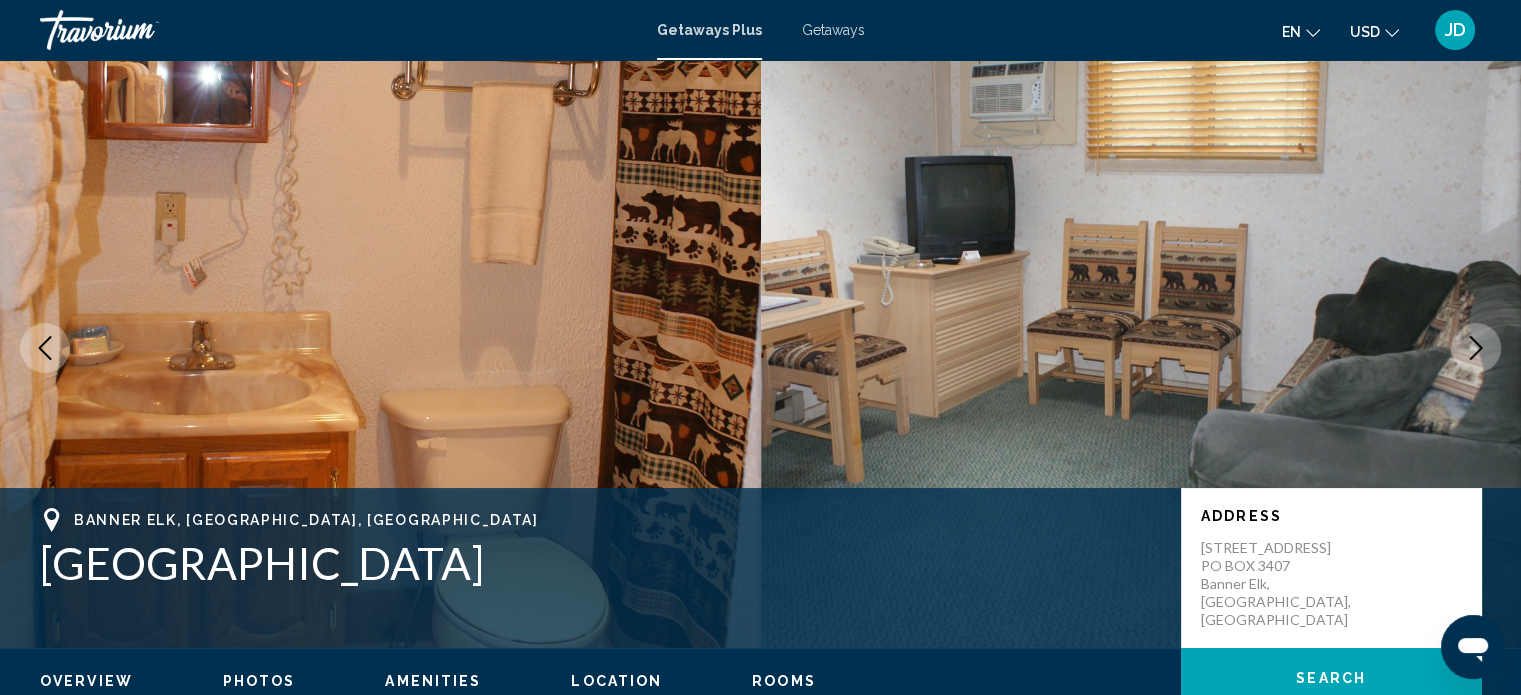 click at bounding box center [1476, 348] 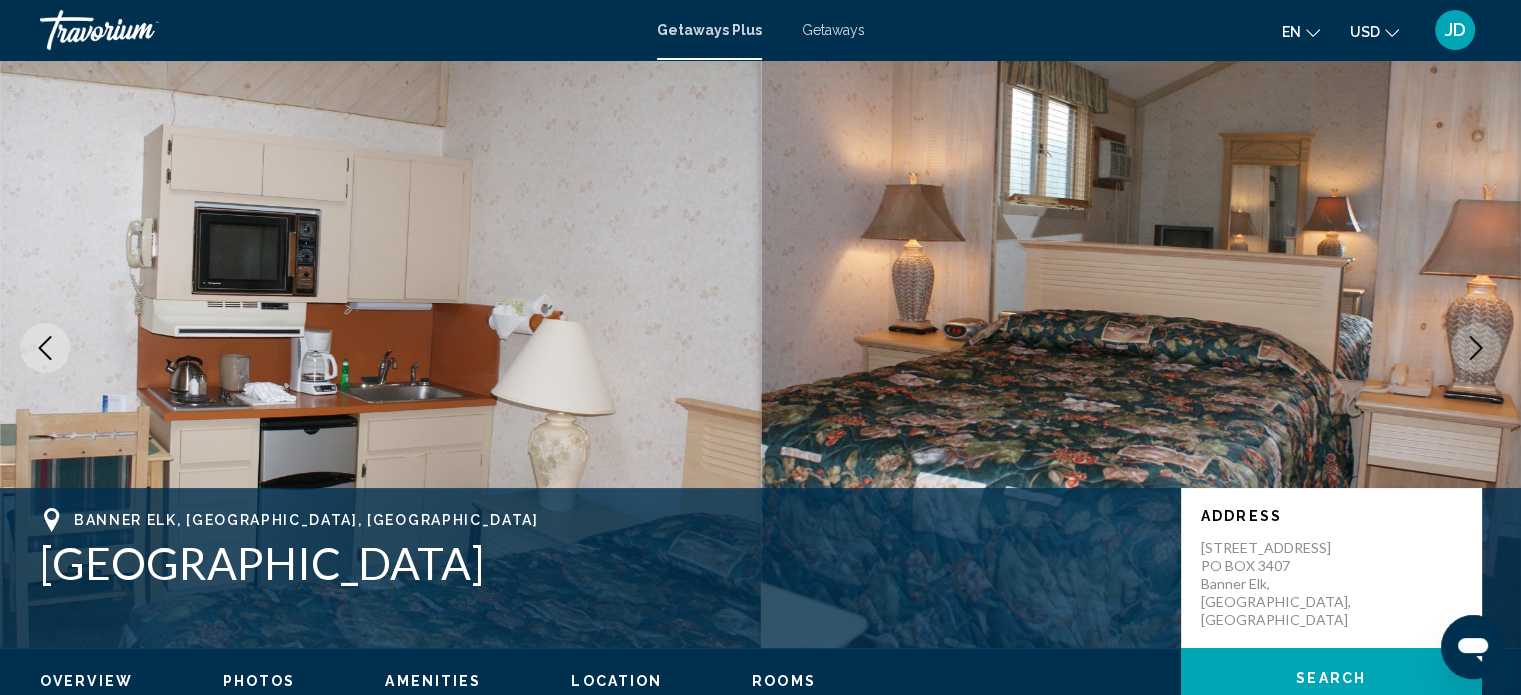 click 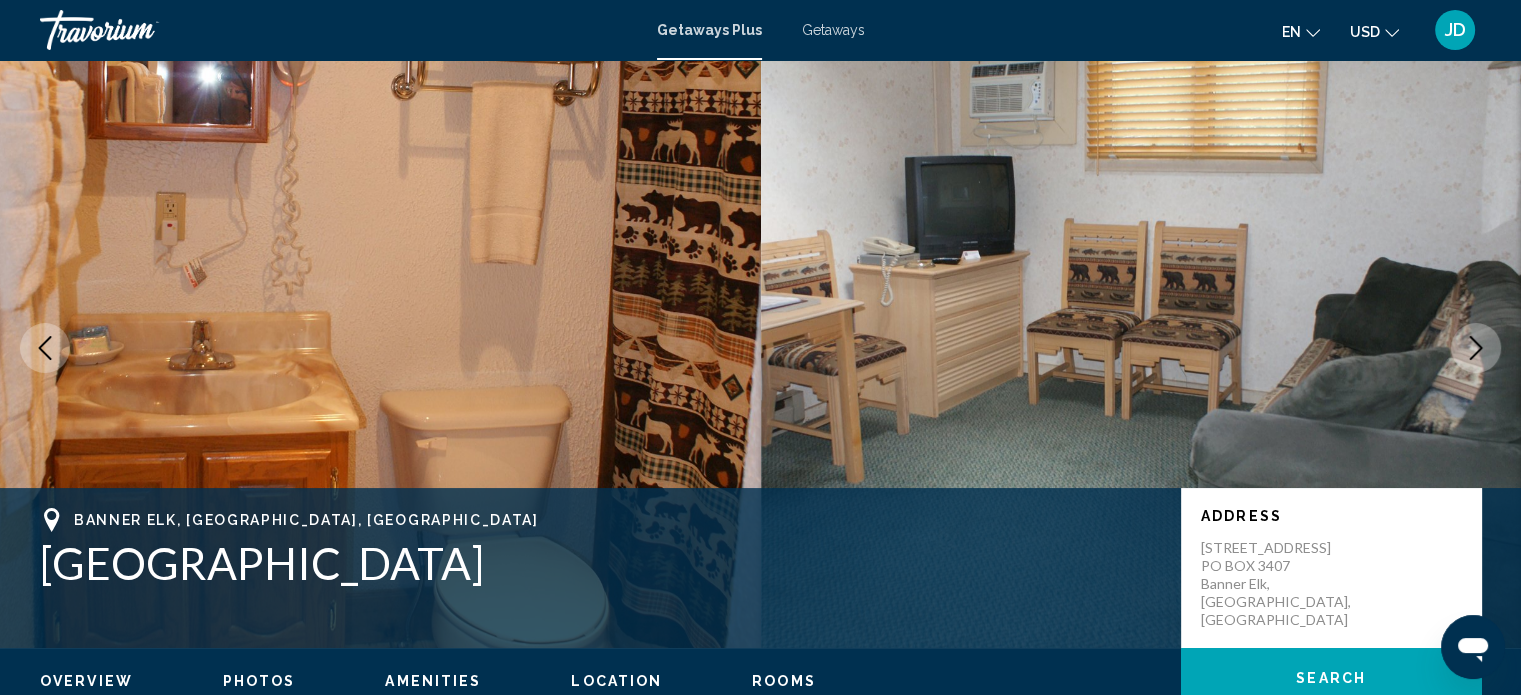 click 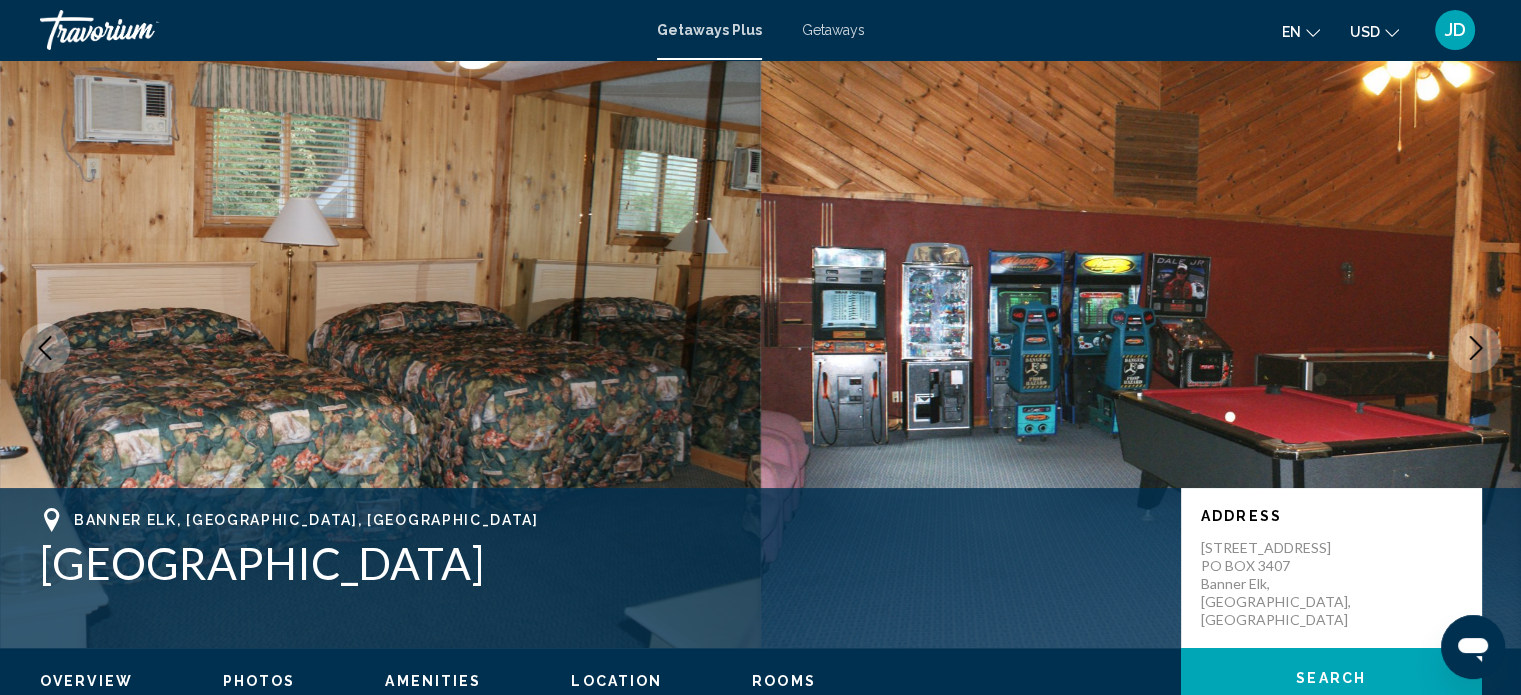click 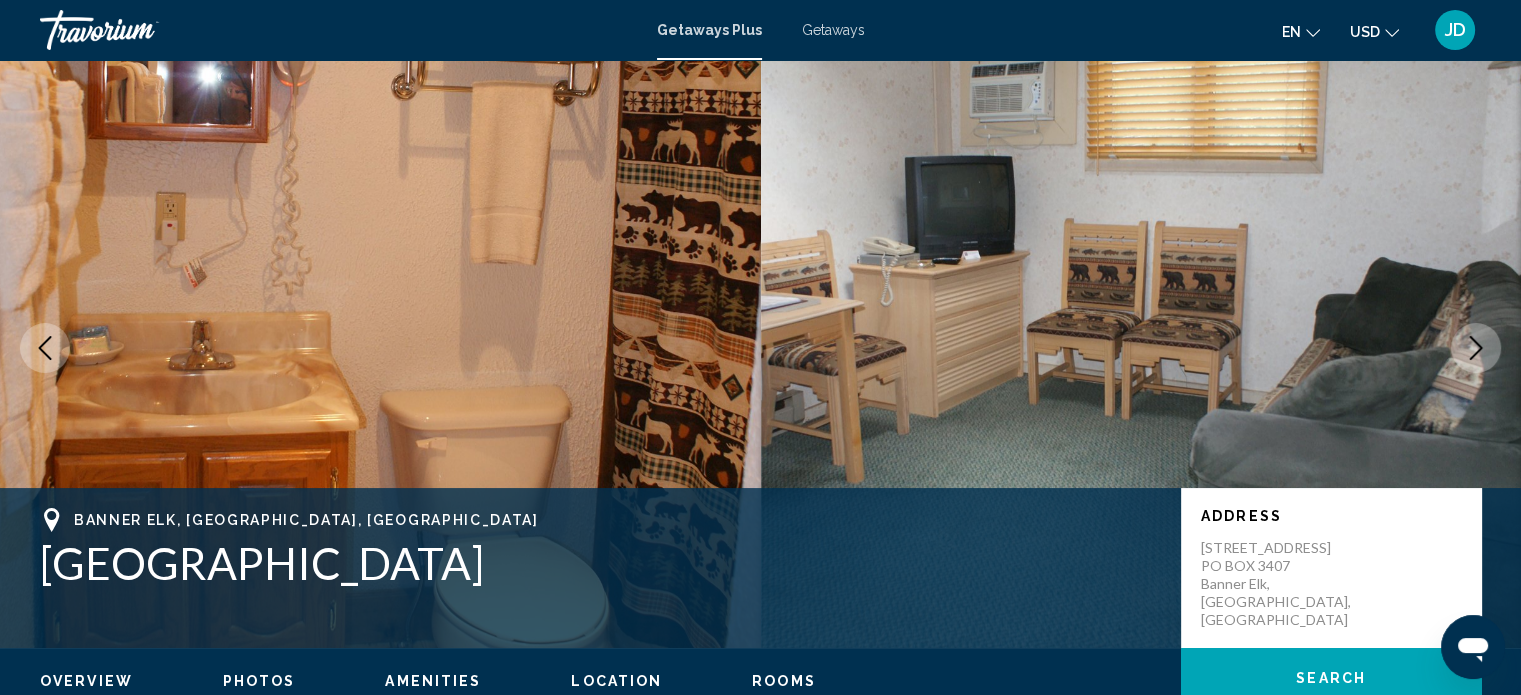 click 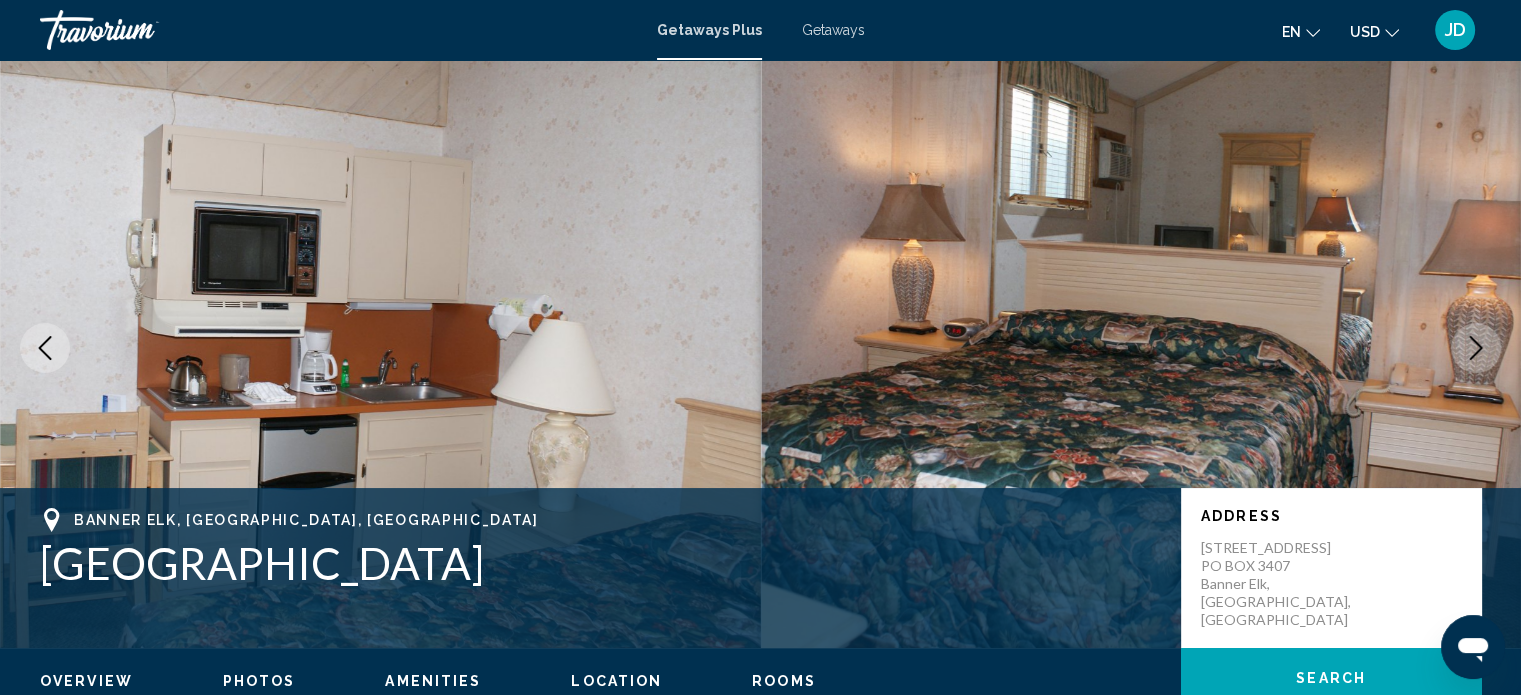 click at bounding box center (45, 348) 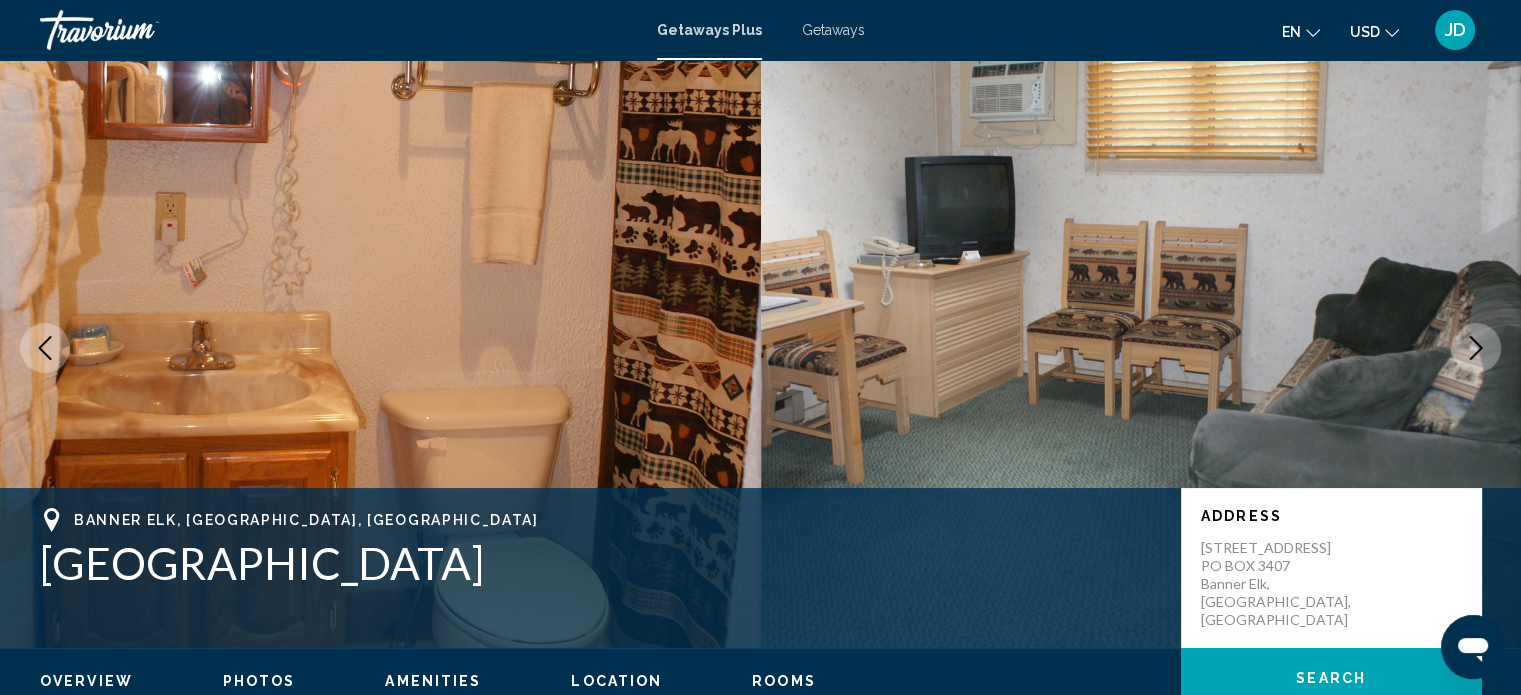 click at bounding box center [1476, 348] 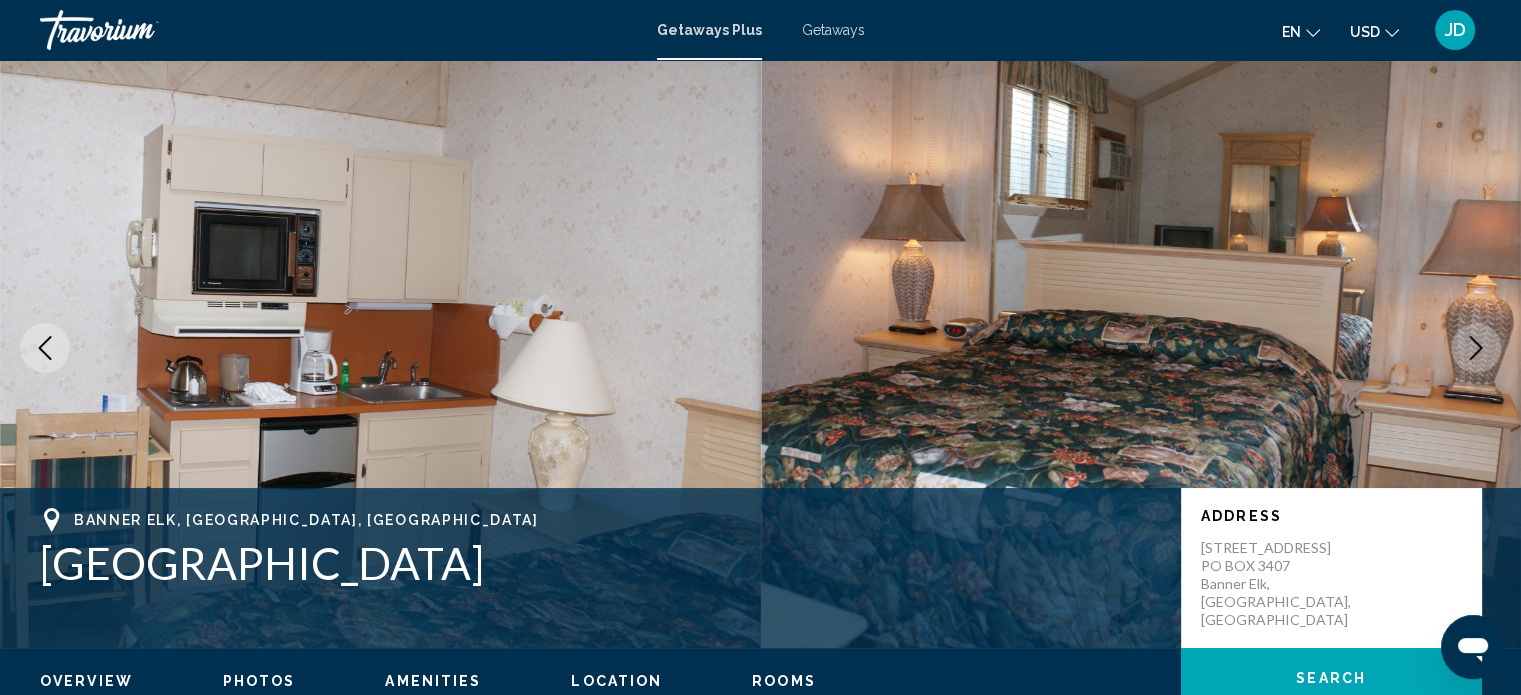 click at bounding box center (1476, 348) 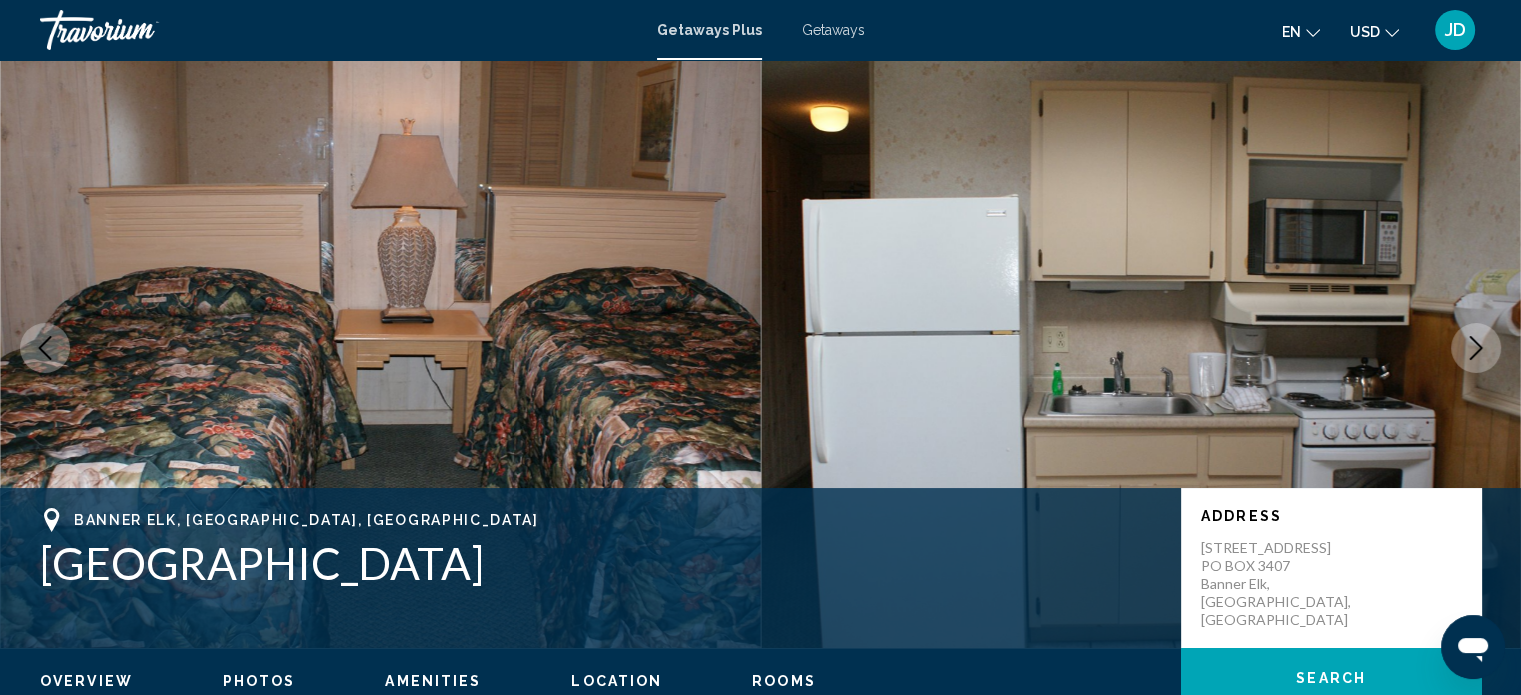 click at bounding box center [1476, 348] 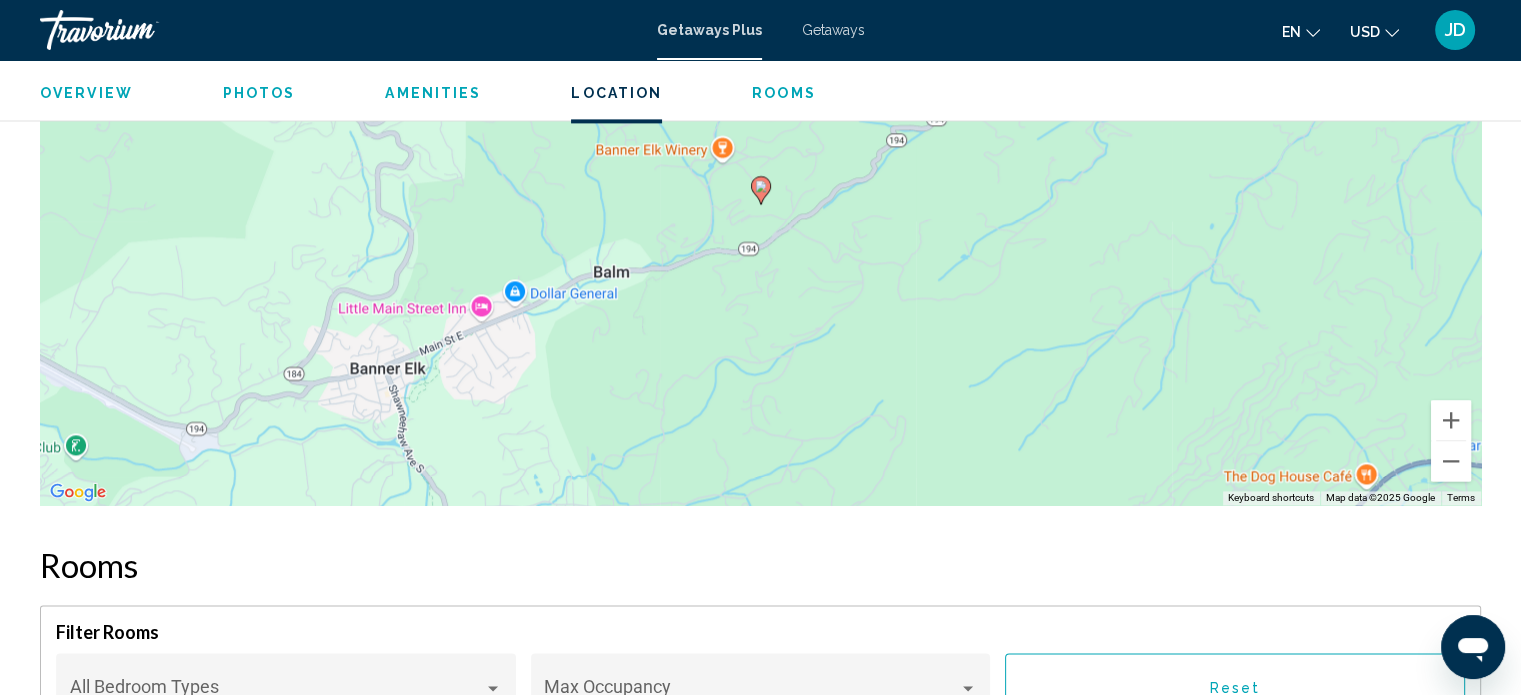 scroll, scrollTop: 2812, scrollLeft: 0, axis: vertical 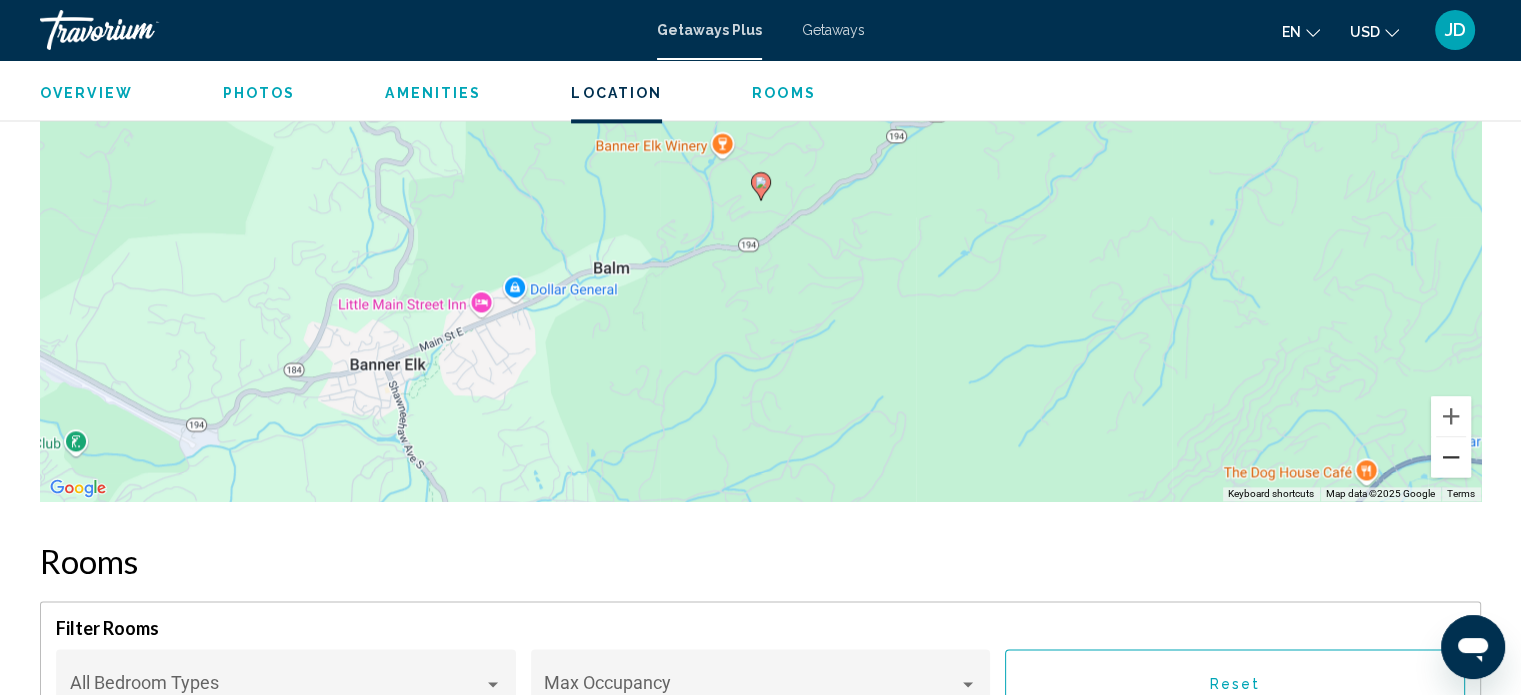 click at bounding box center [1451, 457] 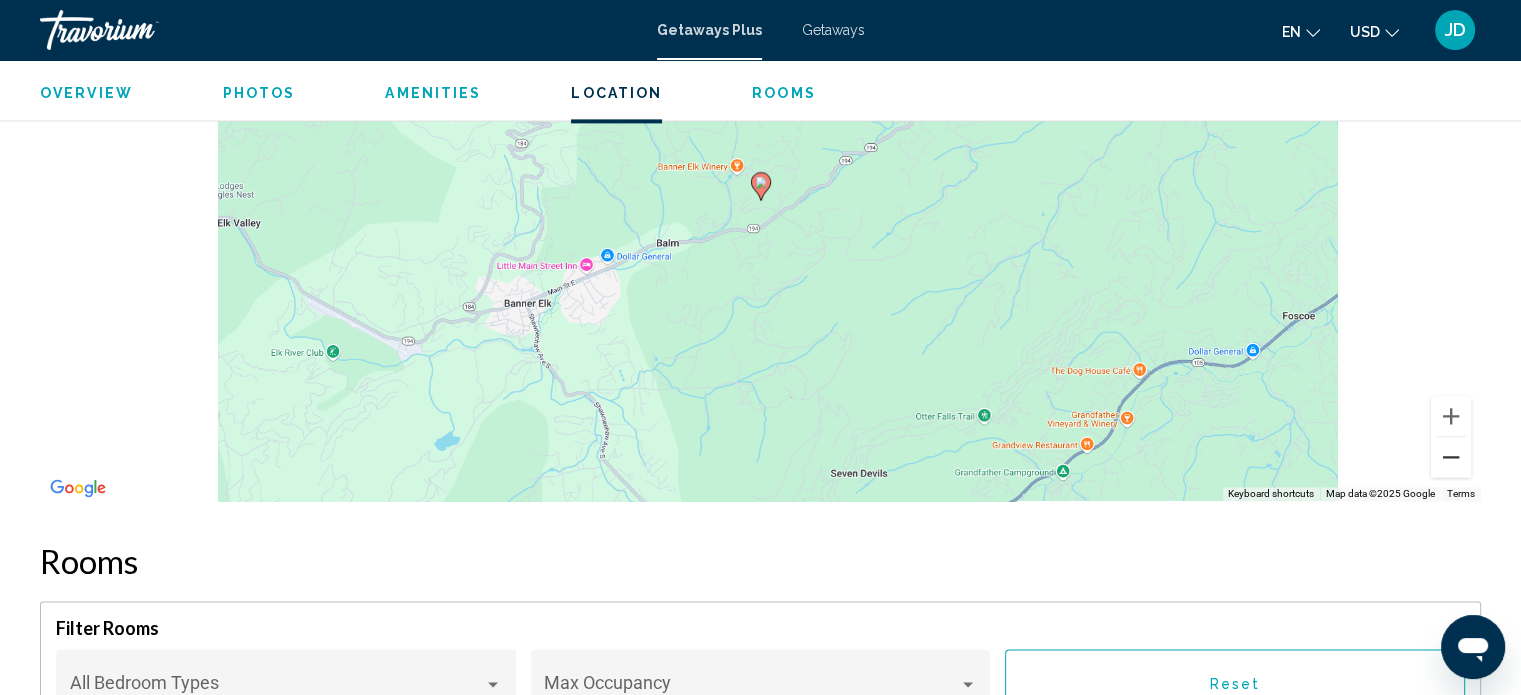 click at bounding box center [1451, 457] 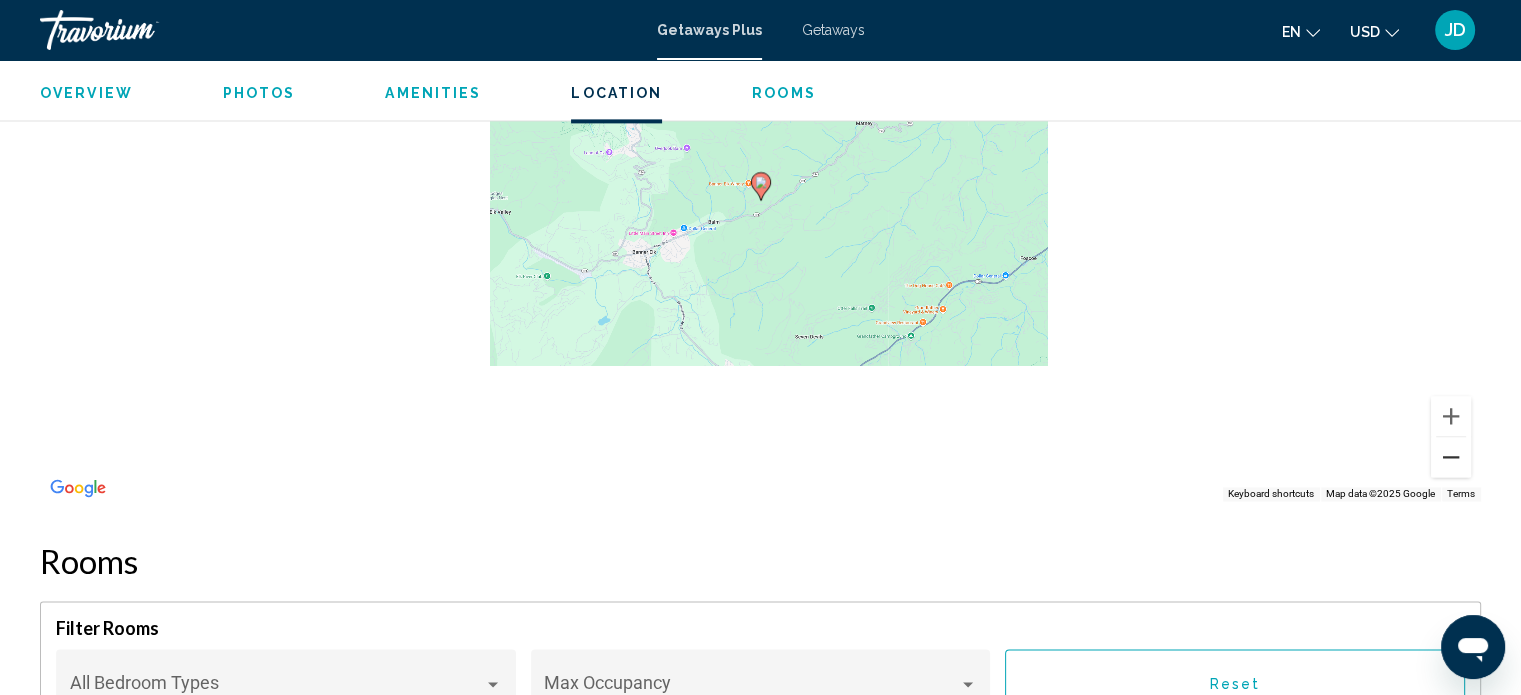 click at bounding box center (1451, 457) 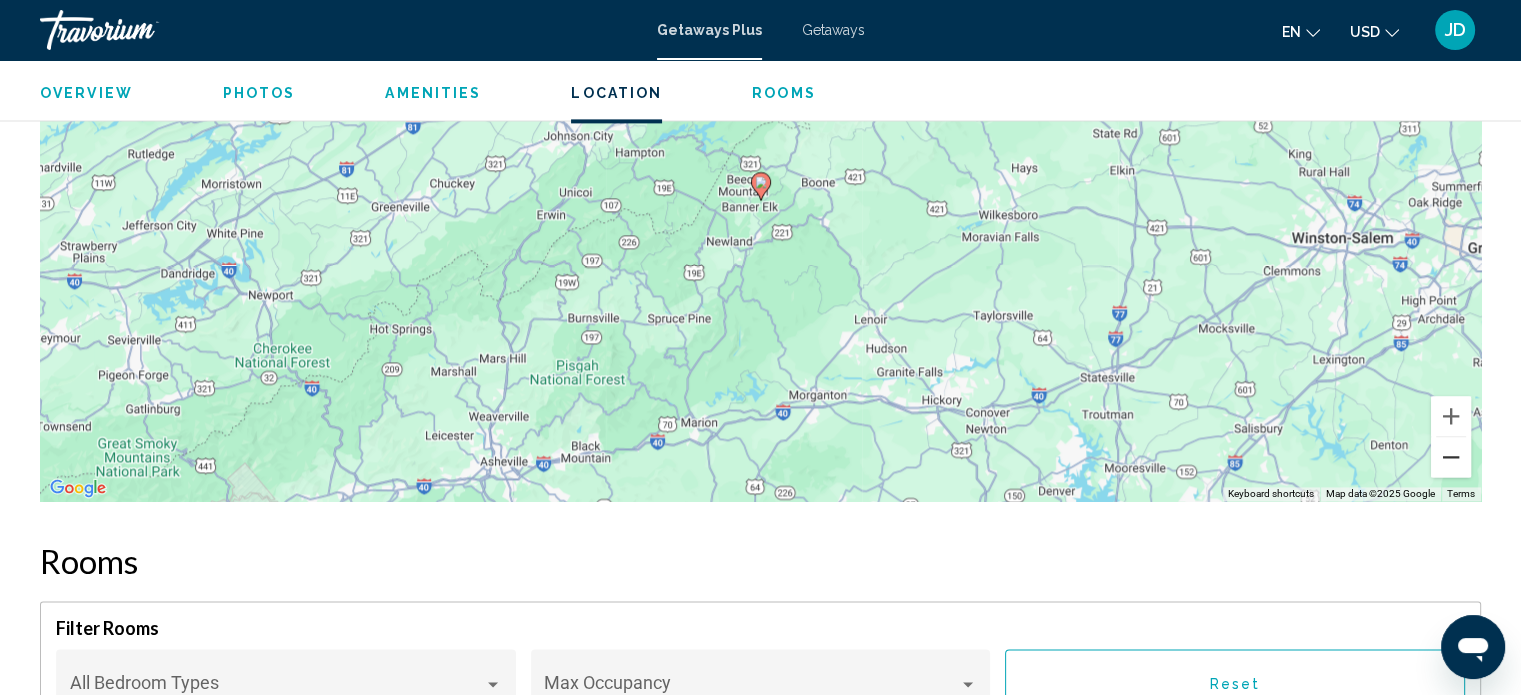 click at bounding box center [1451, 457] 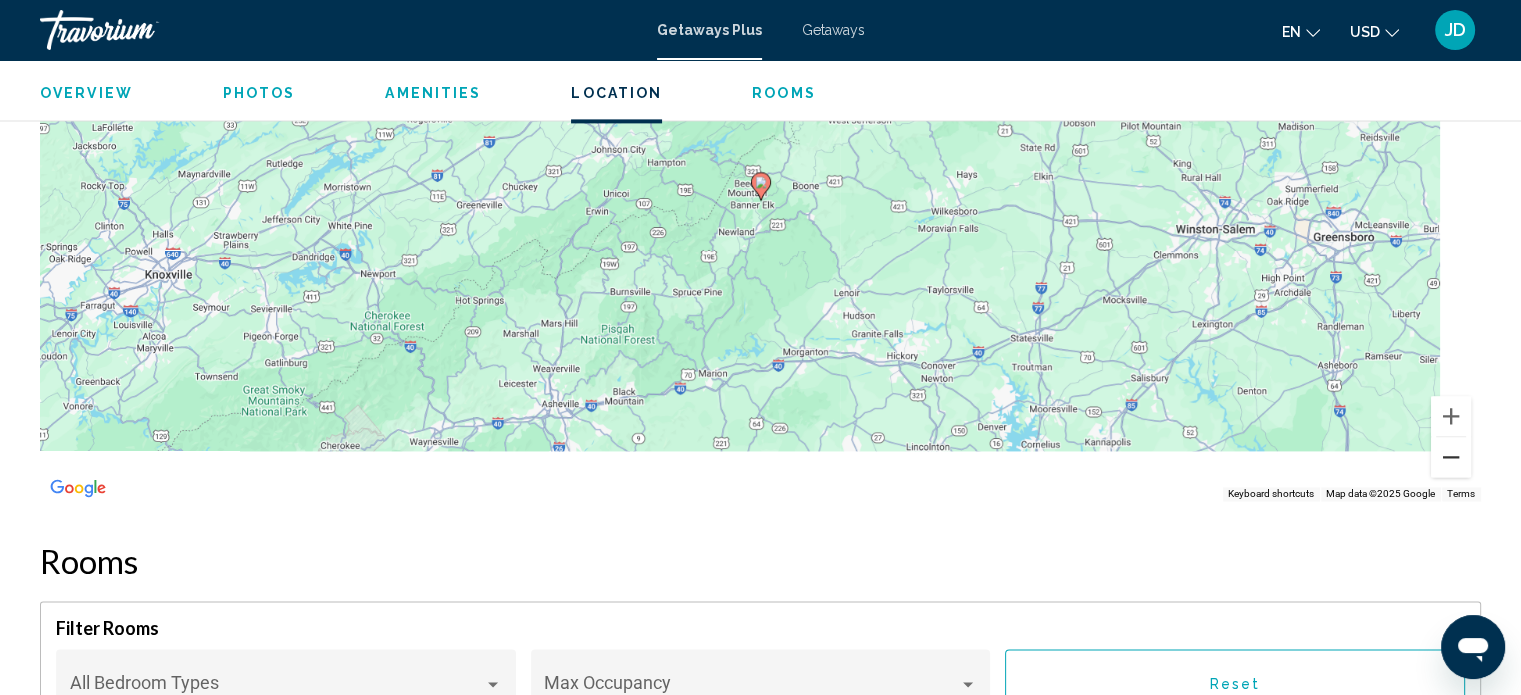 click at bounding box center (1451, 457) 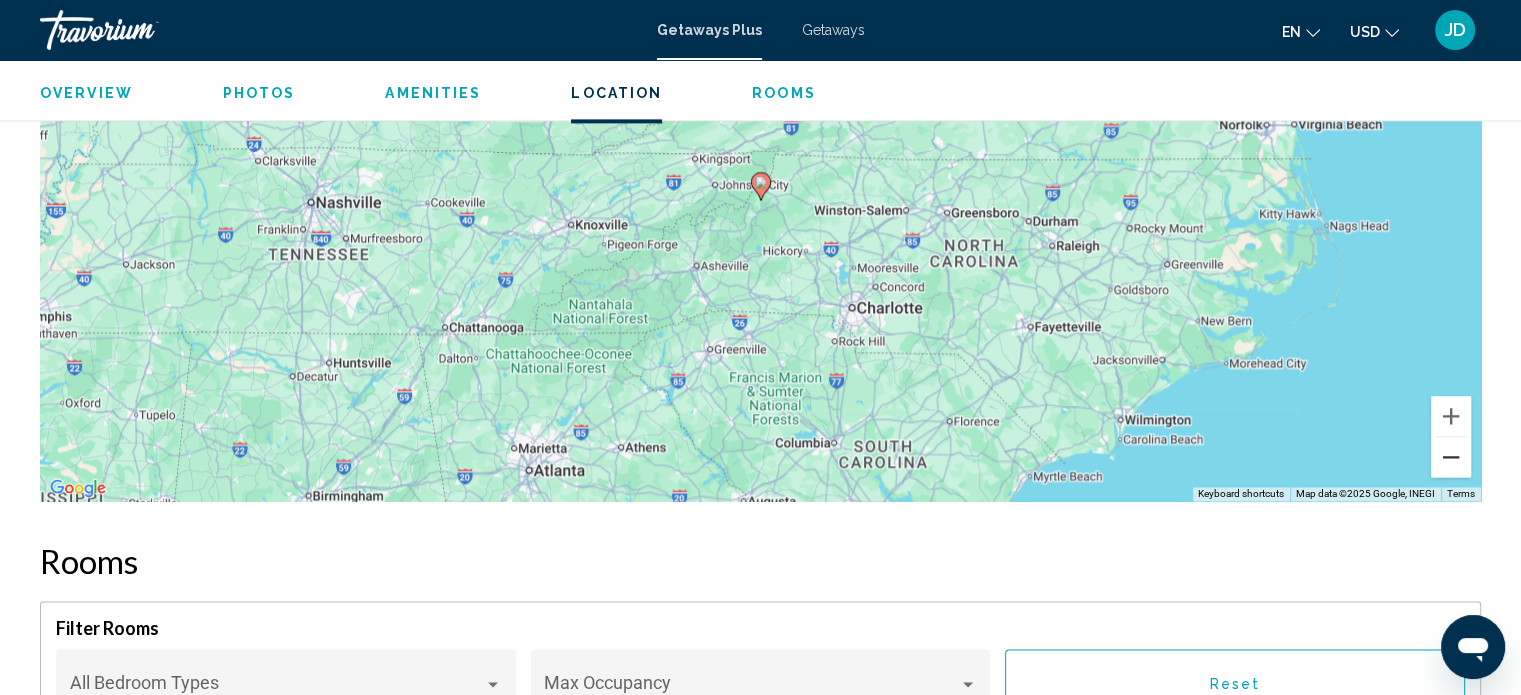 click at bounding box center (1451, 457) 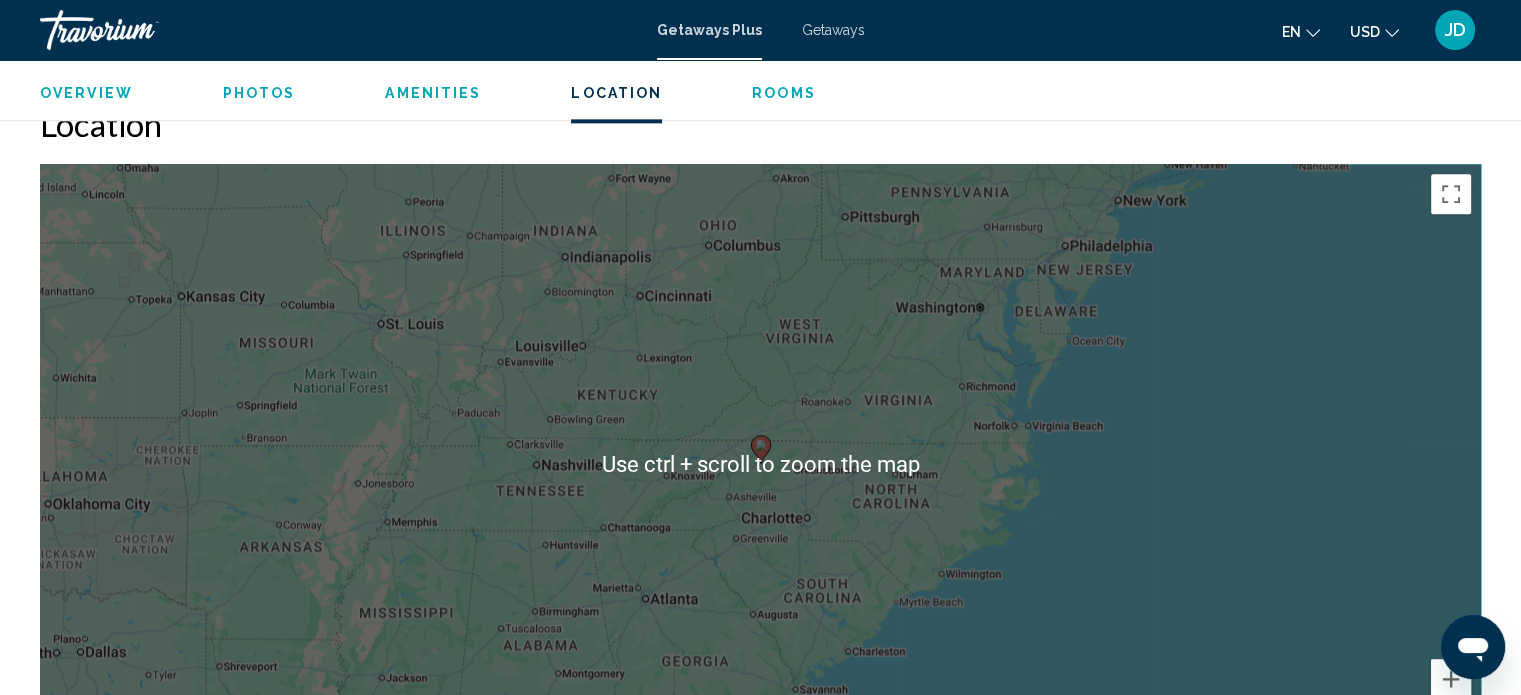 scroll, scrollTop: 2812, scrollLeft: 0, axis: vertical 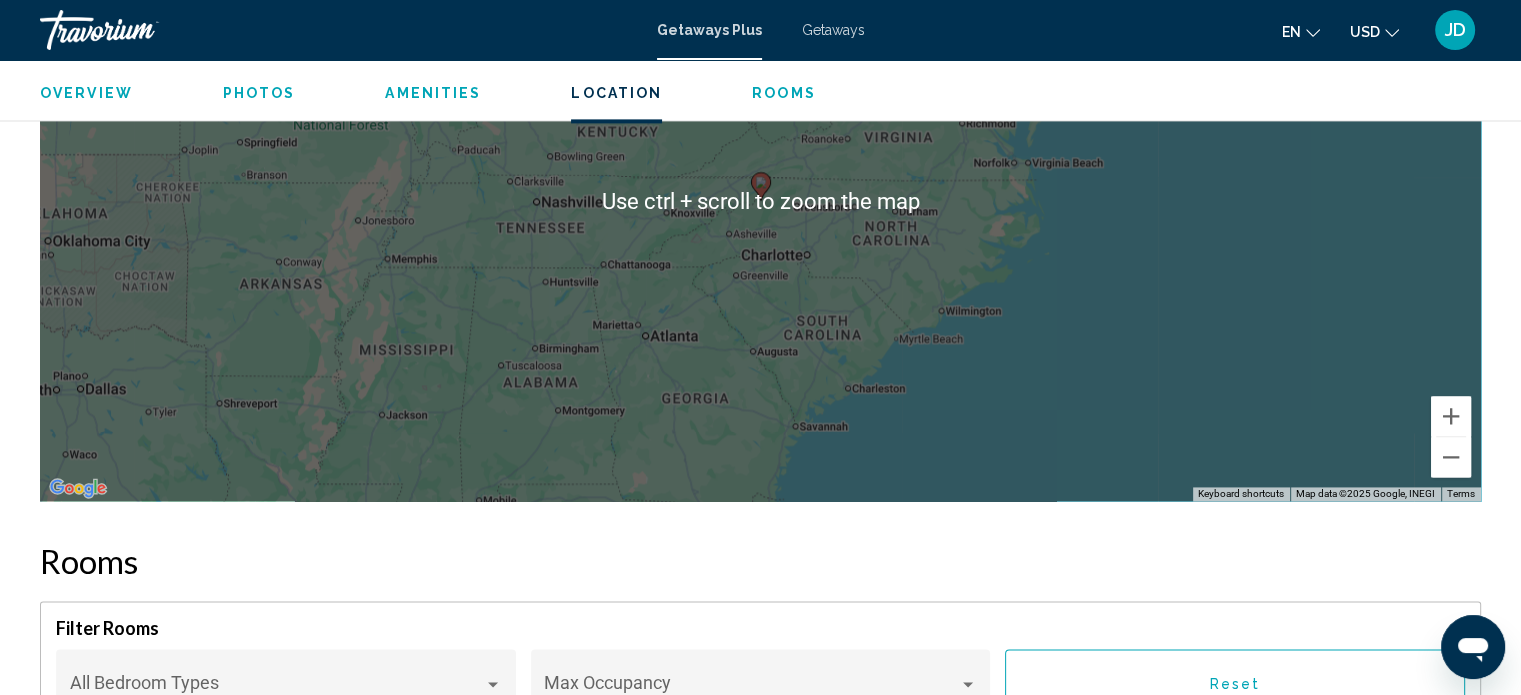click on "To navigate, press the arrow keys. To activate drag with keyboard, press Alt + Enter. Once in keyboard drag state, use the arrow keys to move the marker. To complete the drag, press the Enter key. To cancel, press Escape." at bounding box center [760, 201] 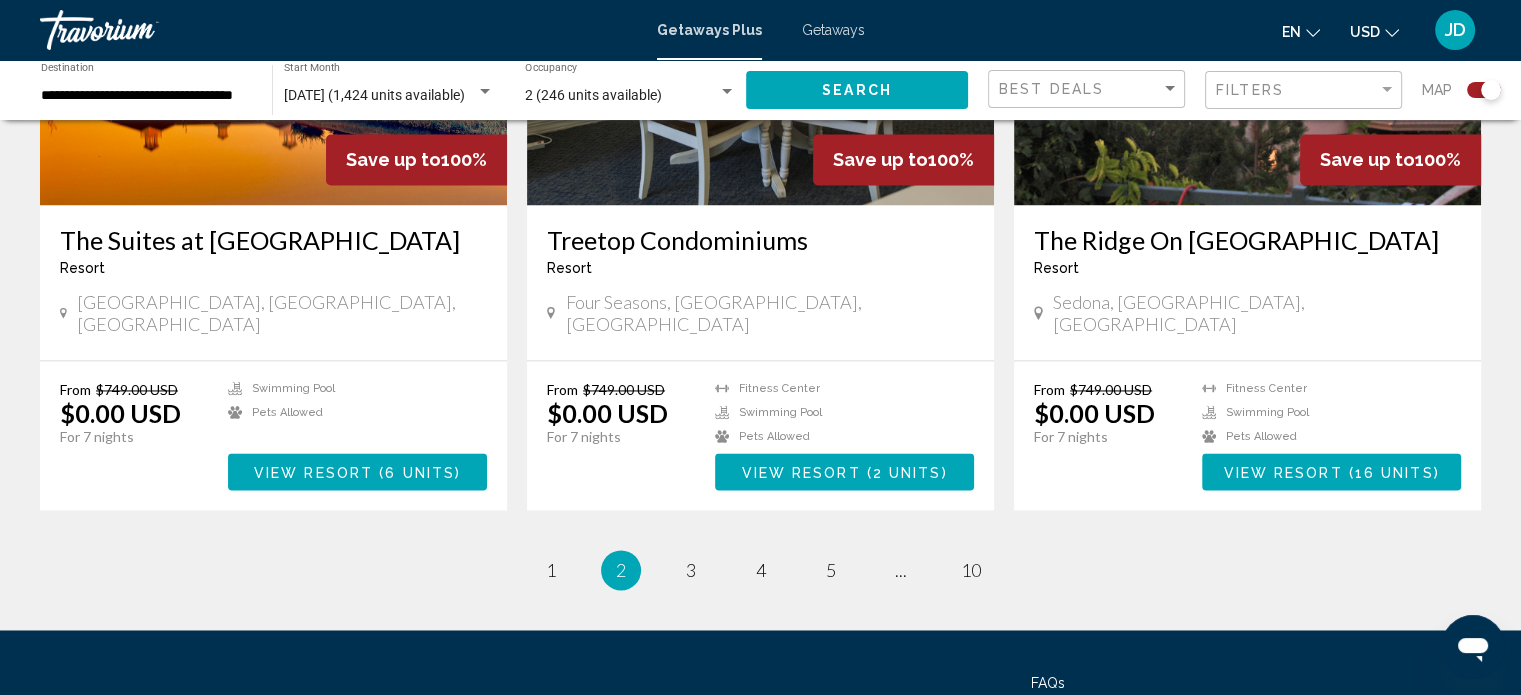 scroll, scrollTop: 3060, scrollLeft: 0, axis: vertical 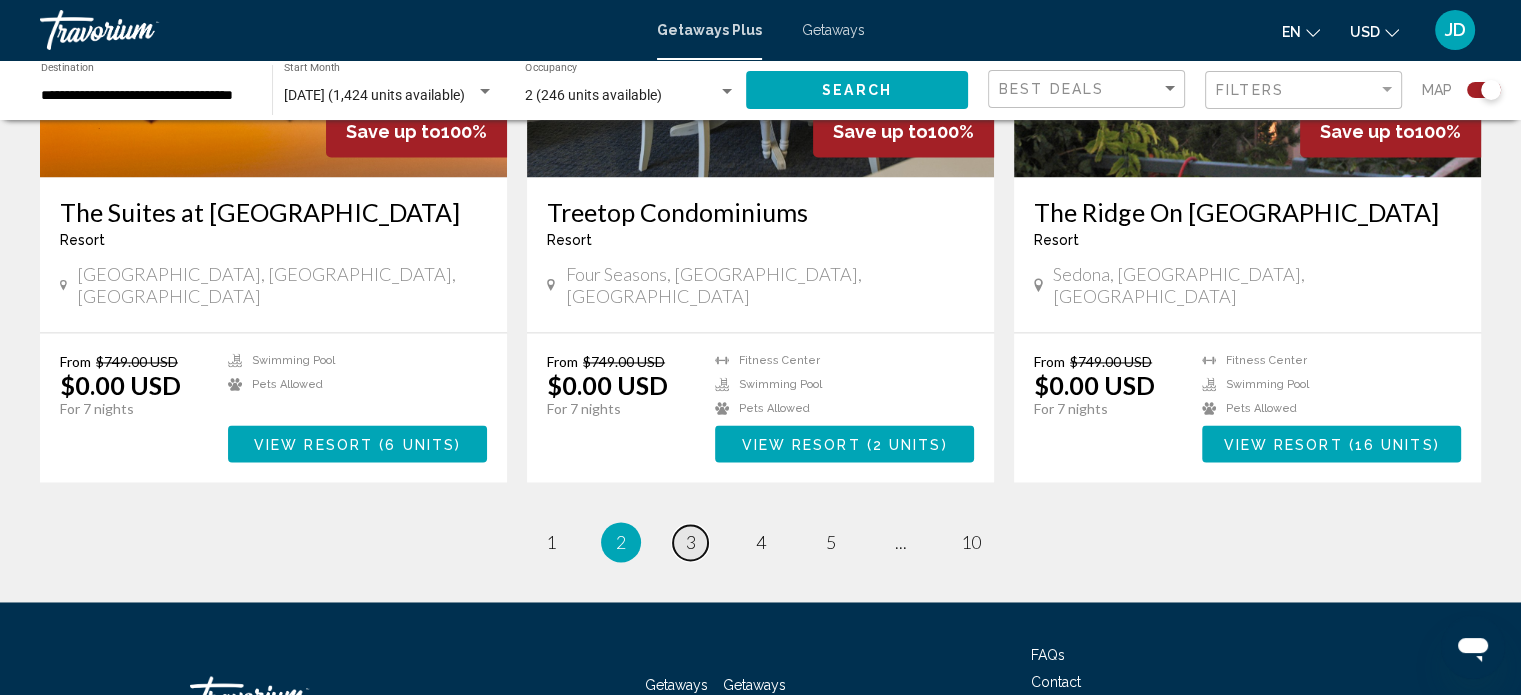 click on "3" at bounding box center [691, 542] 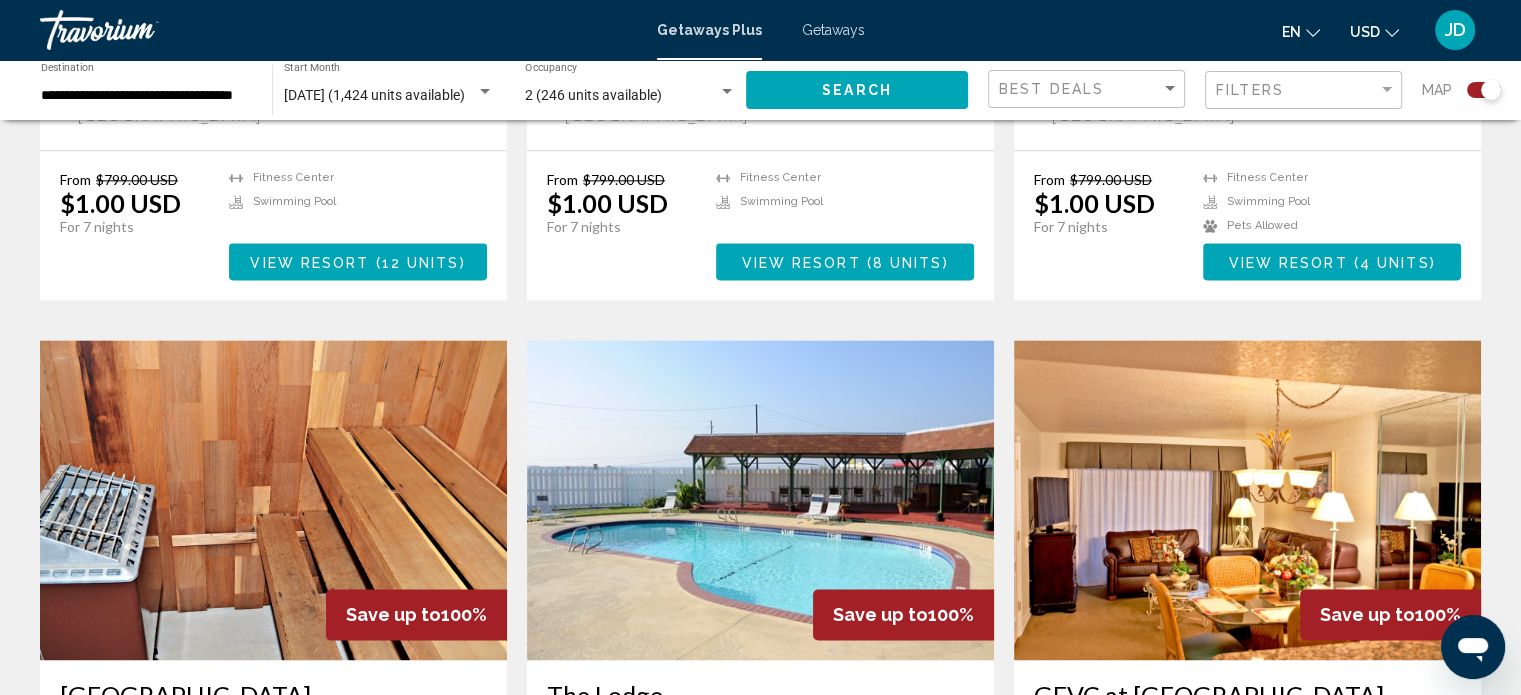 scroll, scrollTop: 2529, scrollLeft: 0, axis: vertical 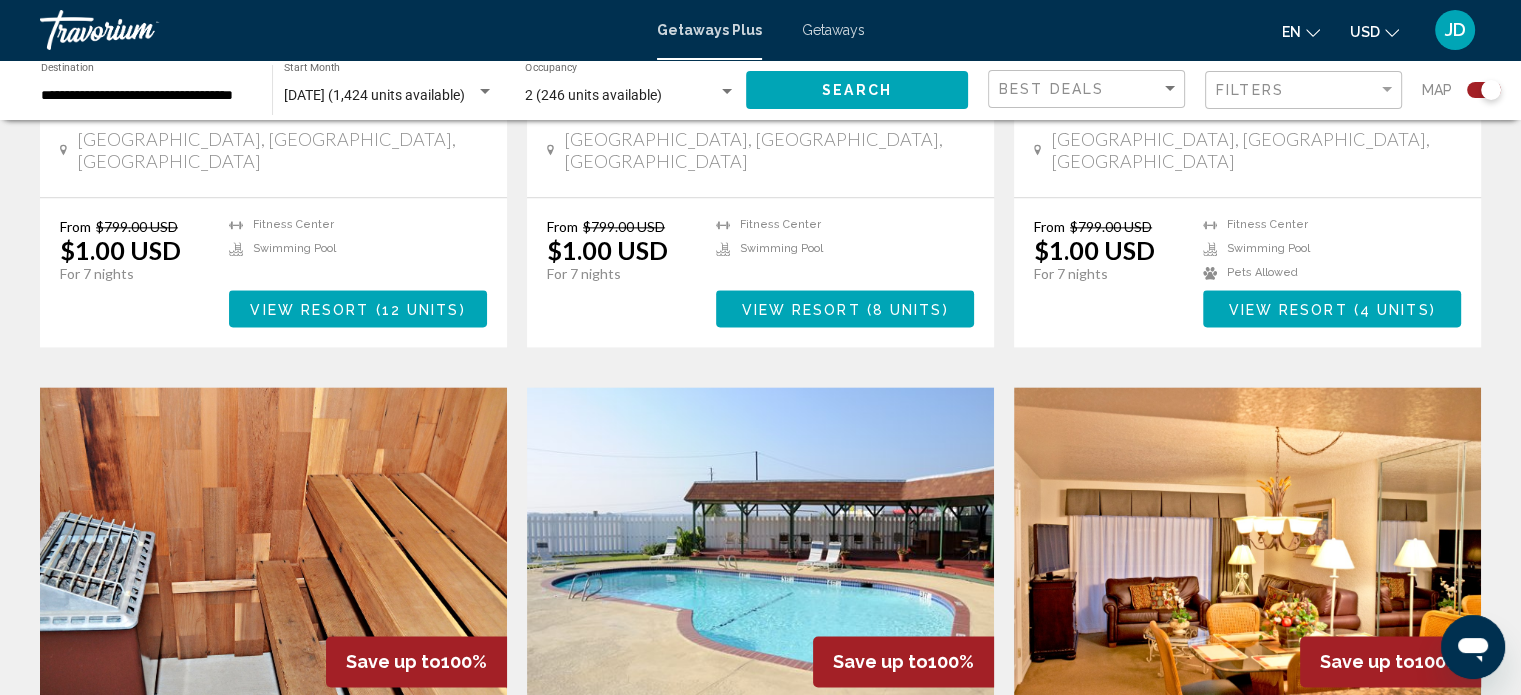 click at bounding box center (760, 547) 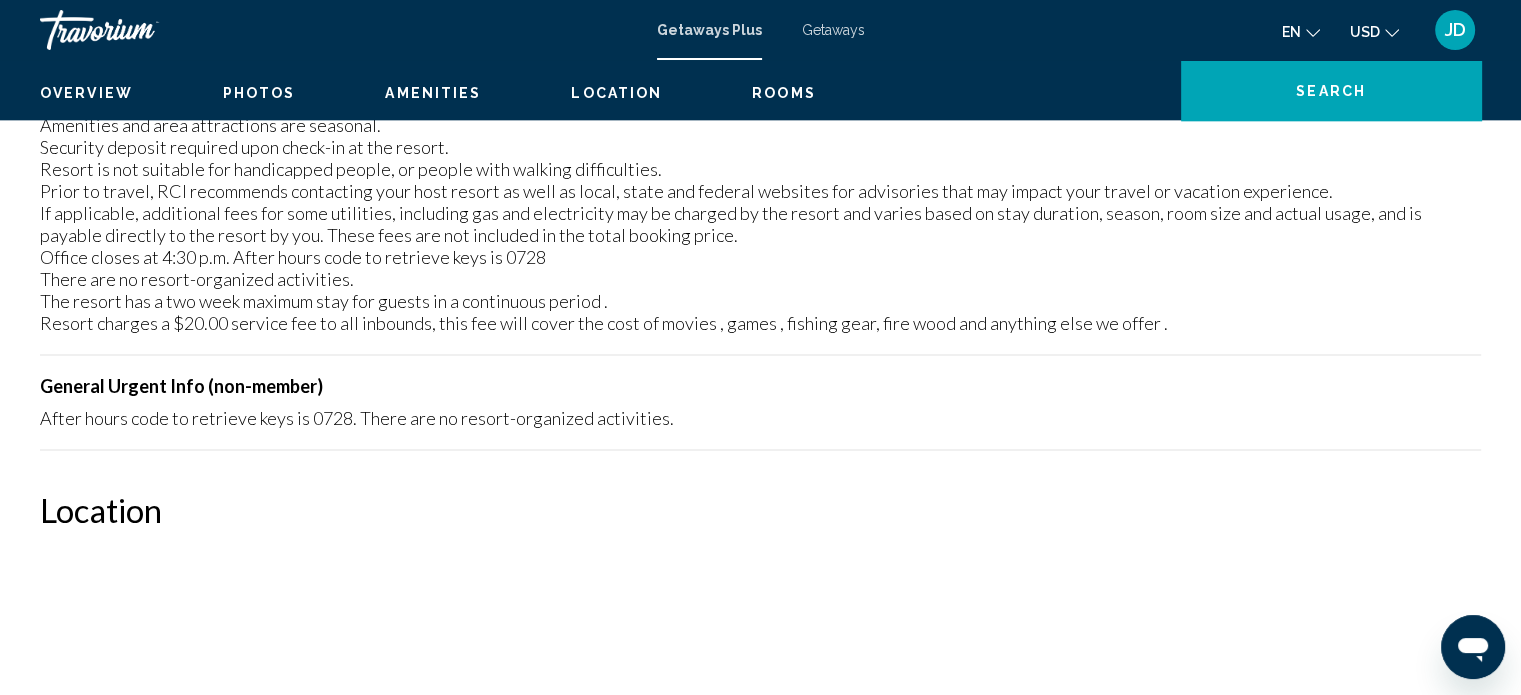 scroll, scrollTop: 12, scrollLeft: 0, axis: vertical 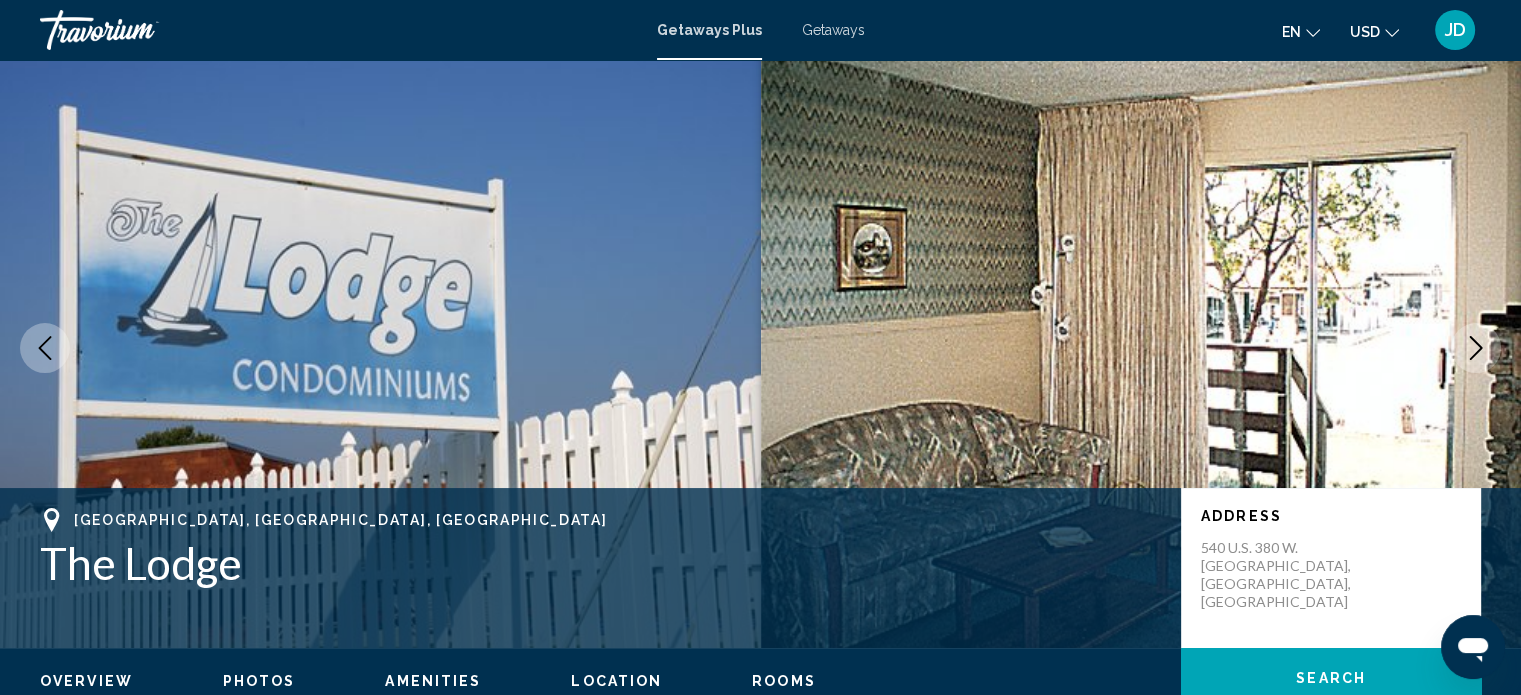 click at bounding box center [1476, 348] 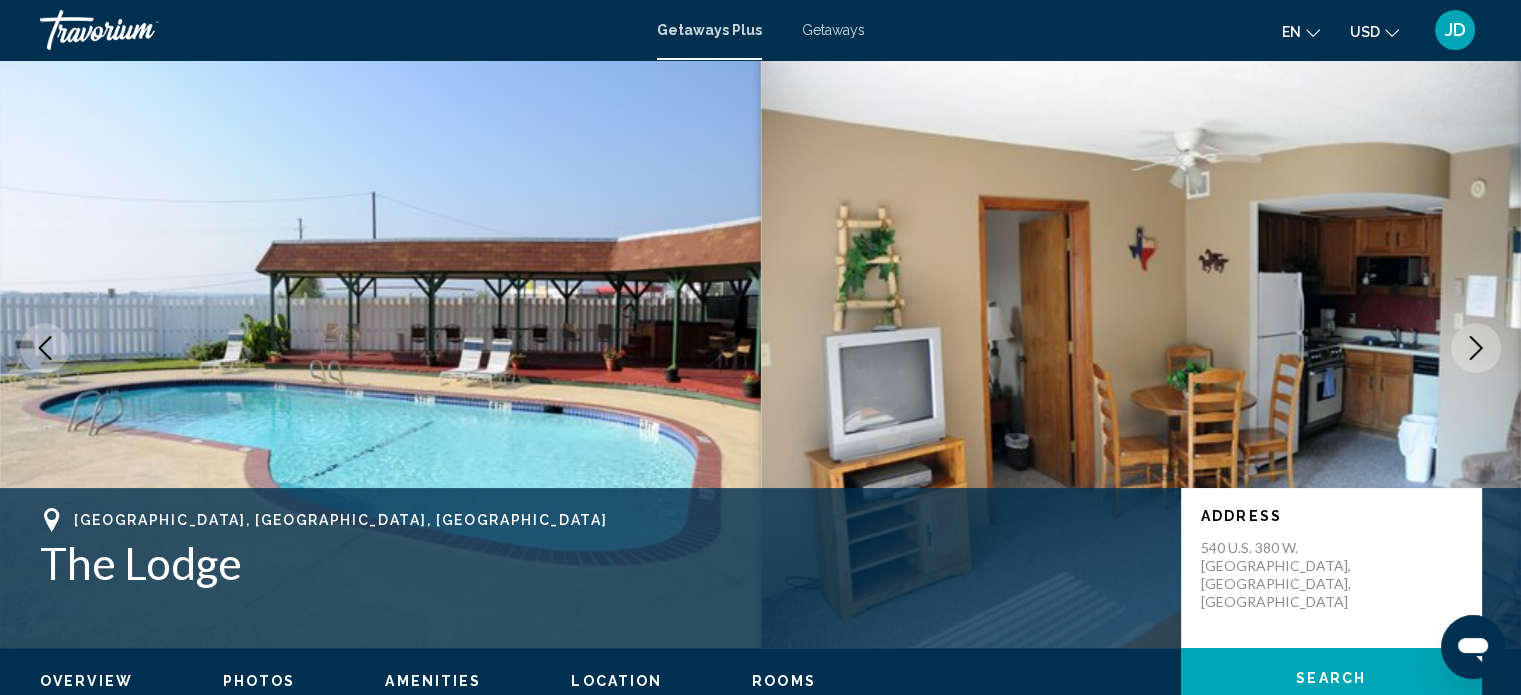 click 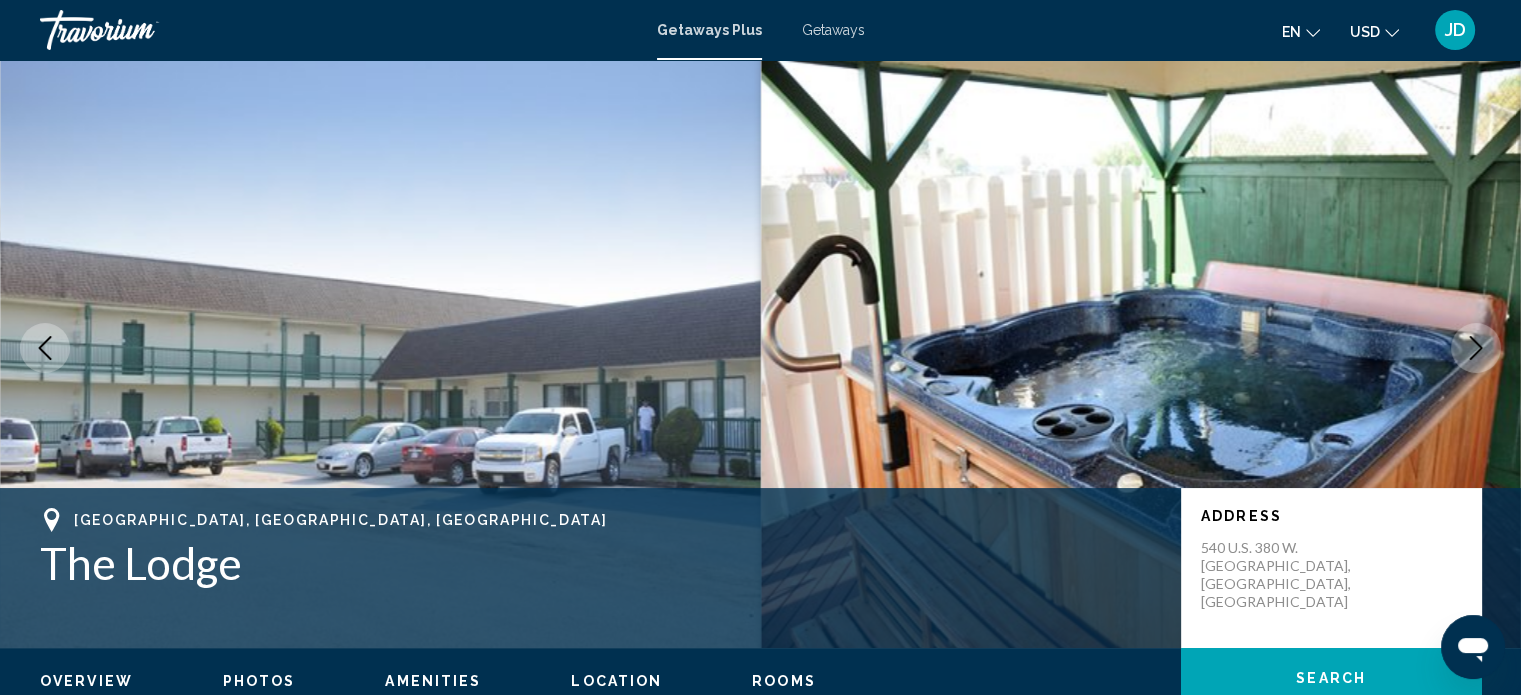 click 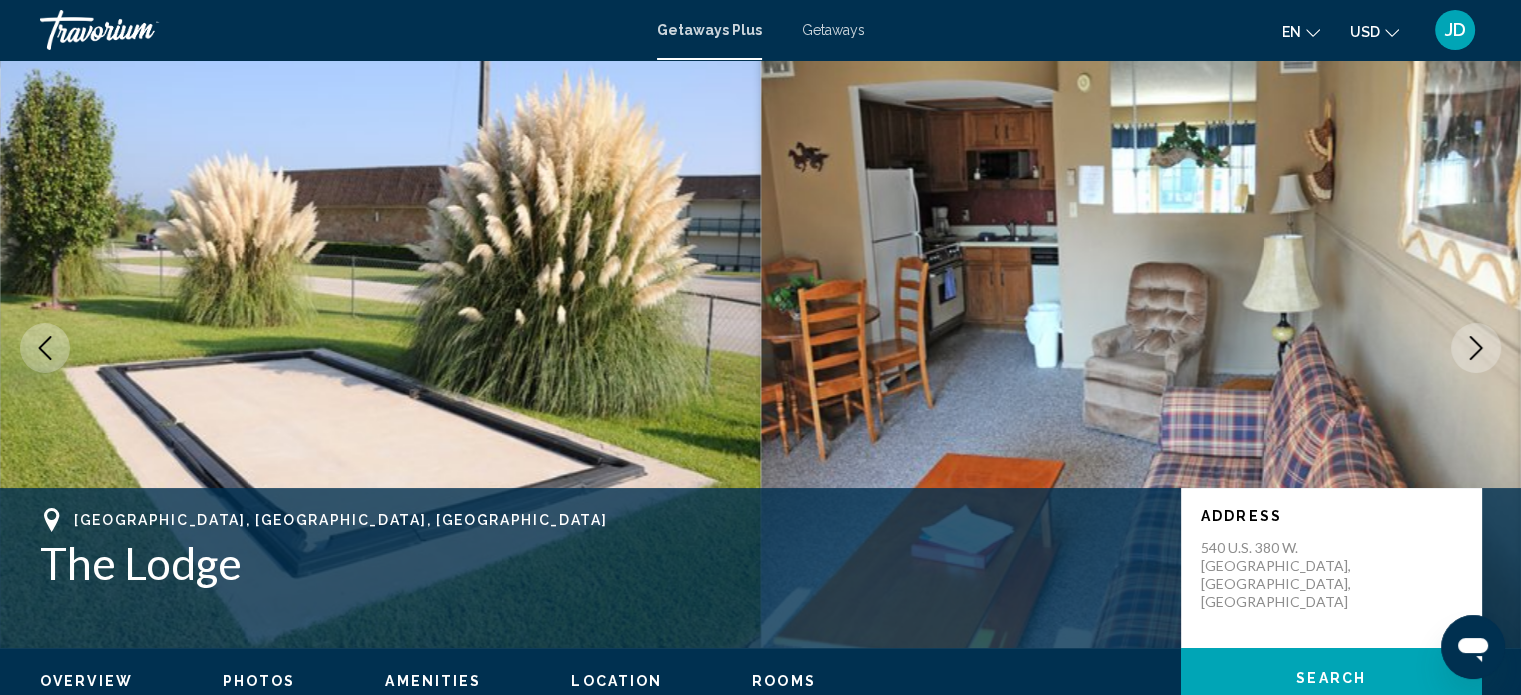 click 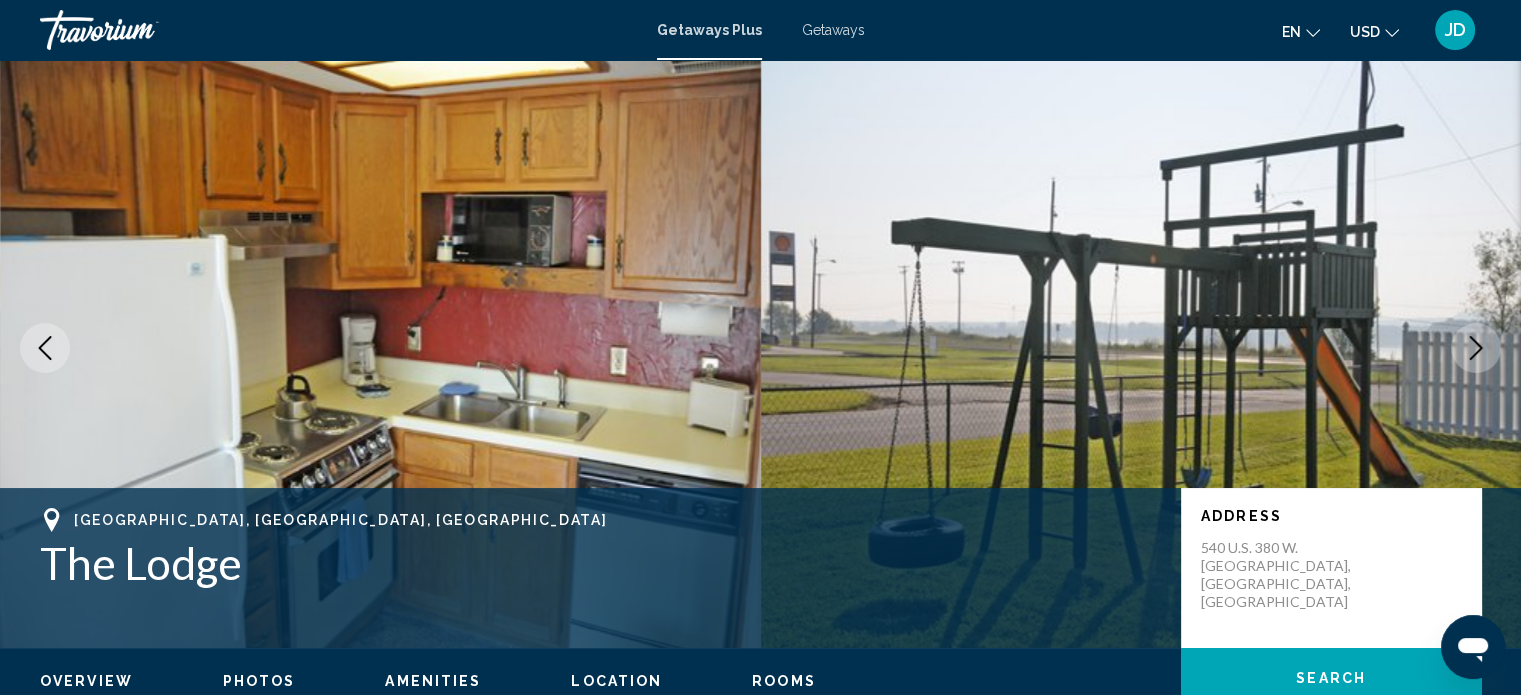 click 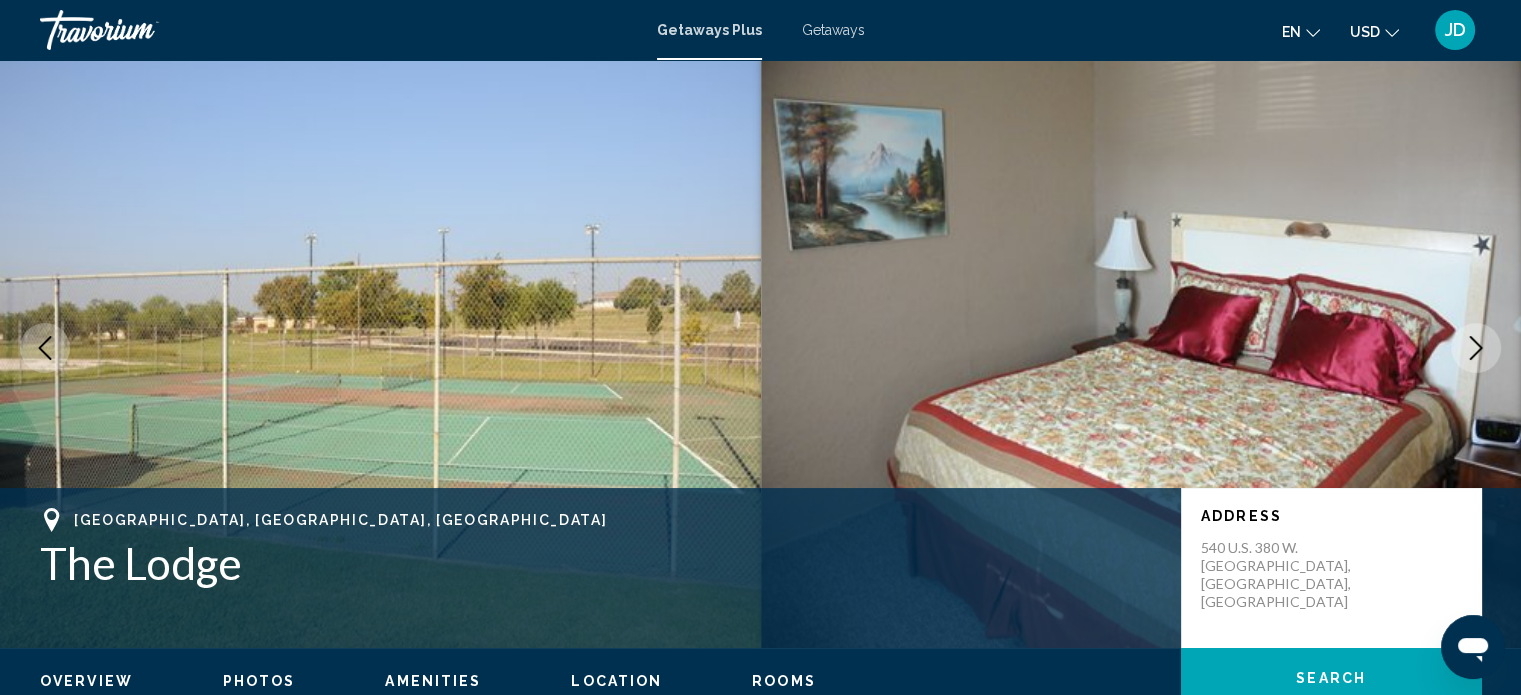 click at bounding box center (1476, 348) 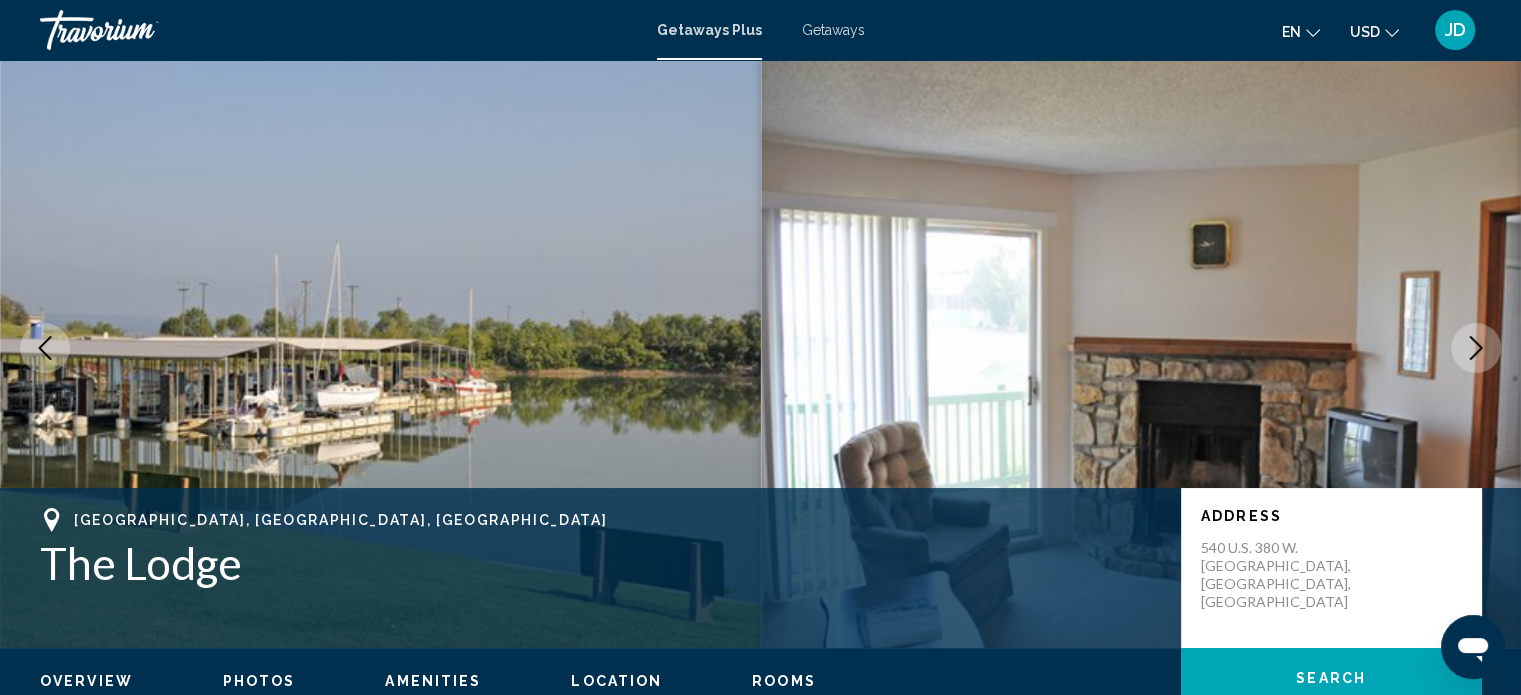 click at bounding box center (1476, 348) 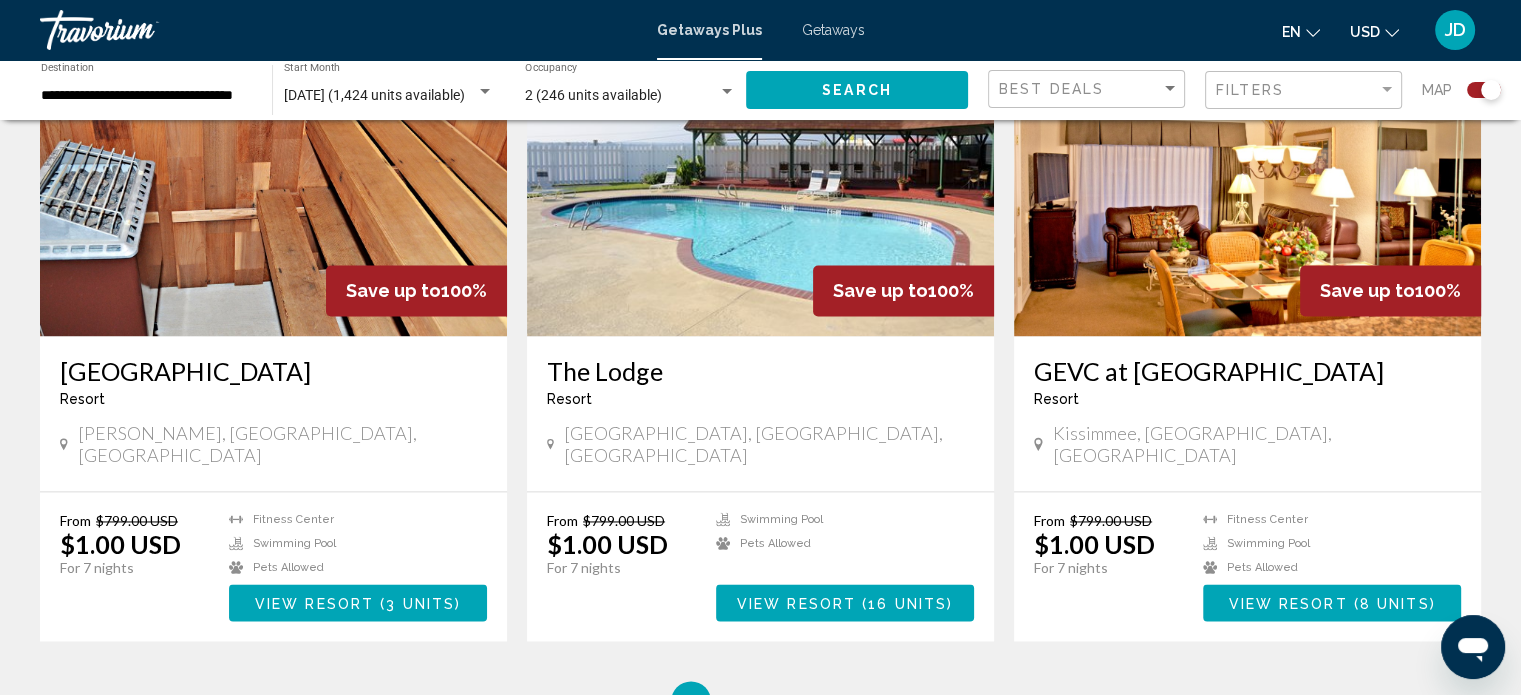 scroll, scrollTop: 3120, scrollLeft: 0, axis: vertical 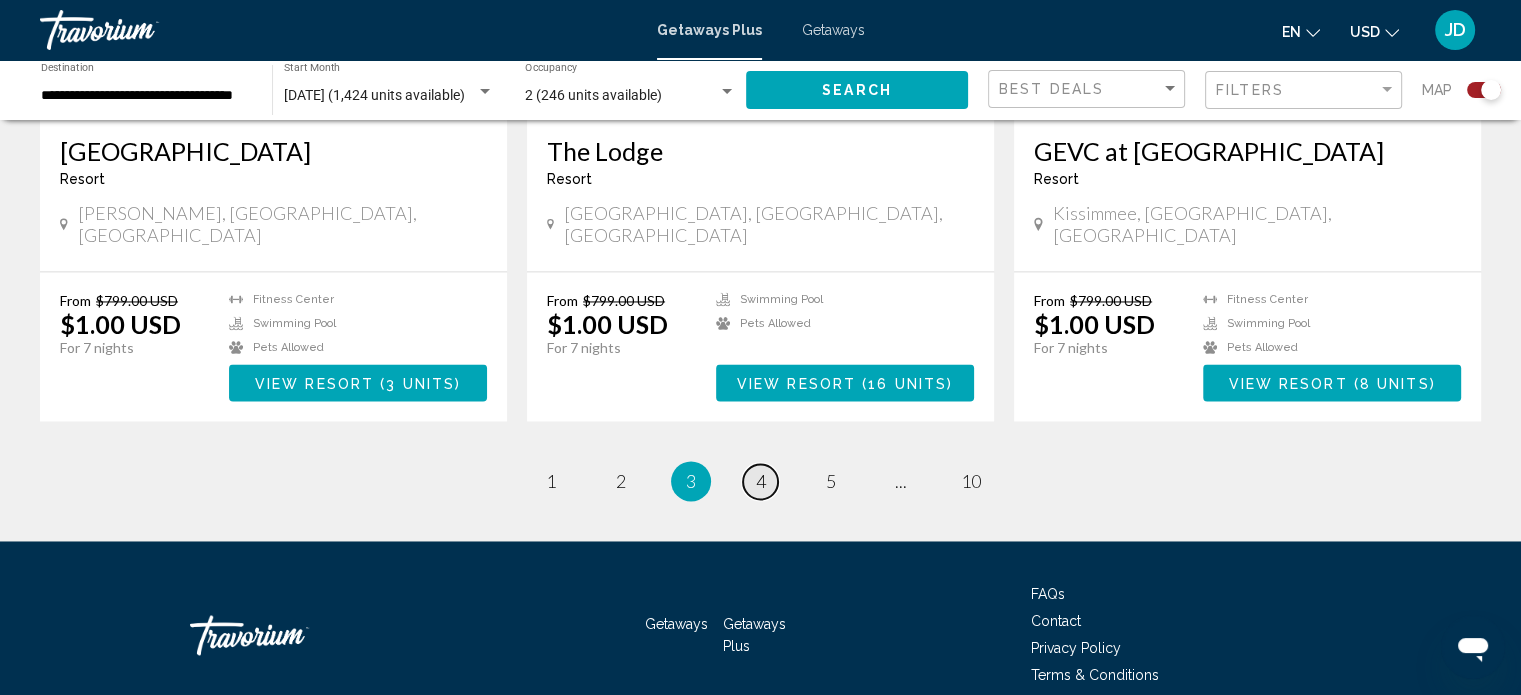 click on "4" at bounding box center [761, 481] 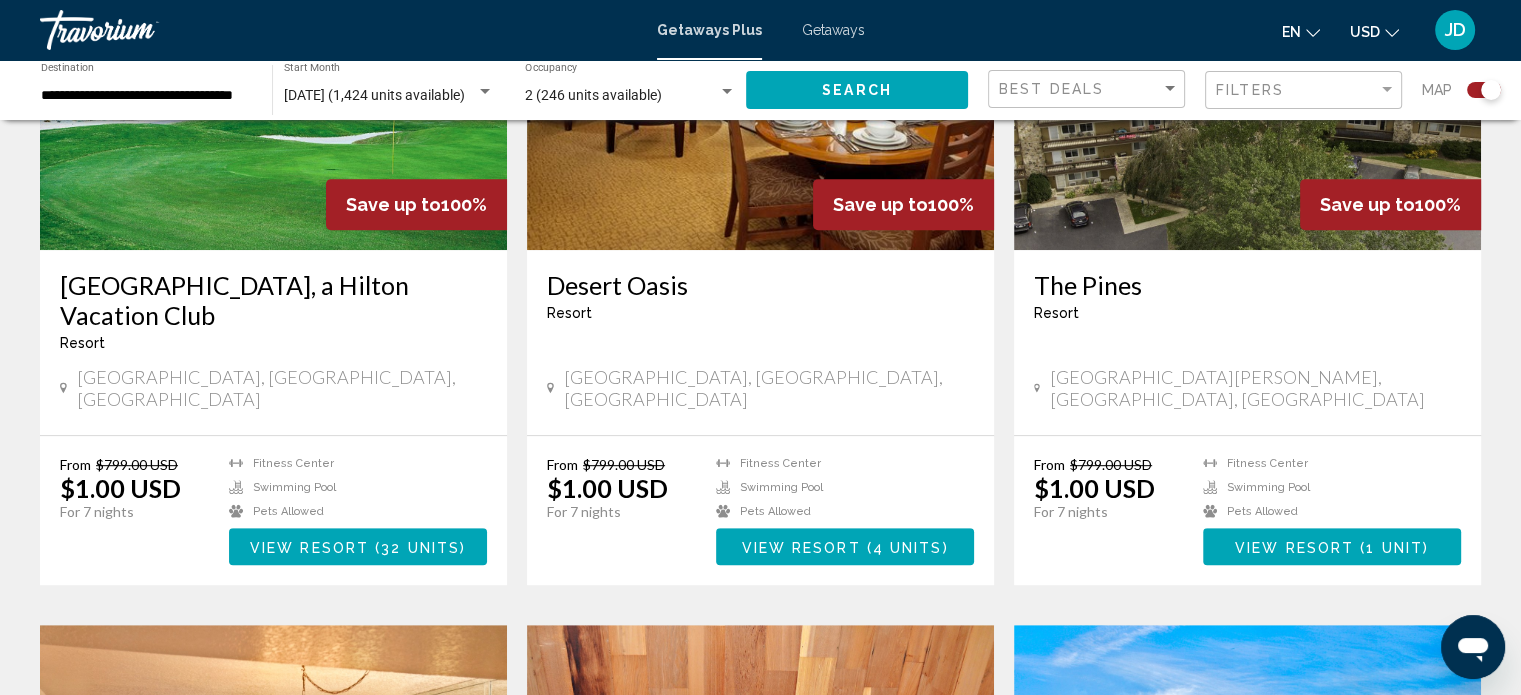 scroll, scrollTop: 700, scrollLeft: 0, axis: vertical 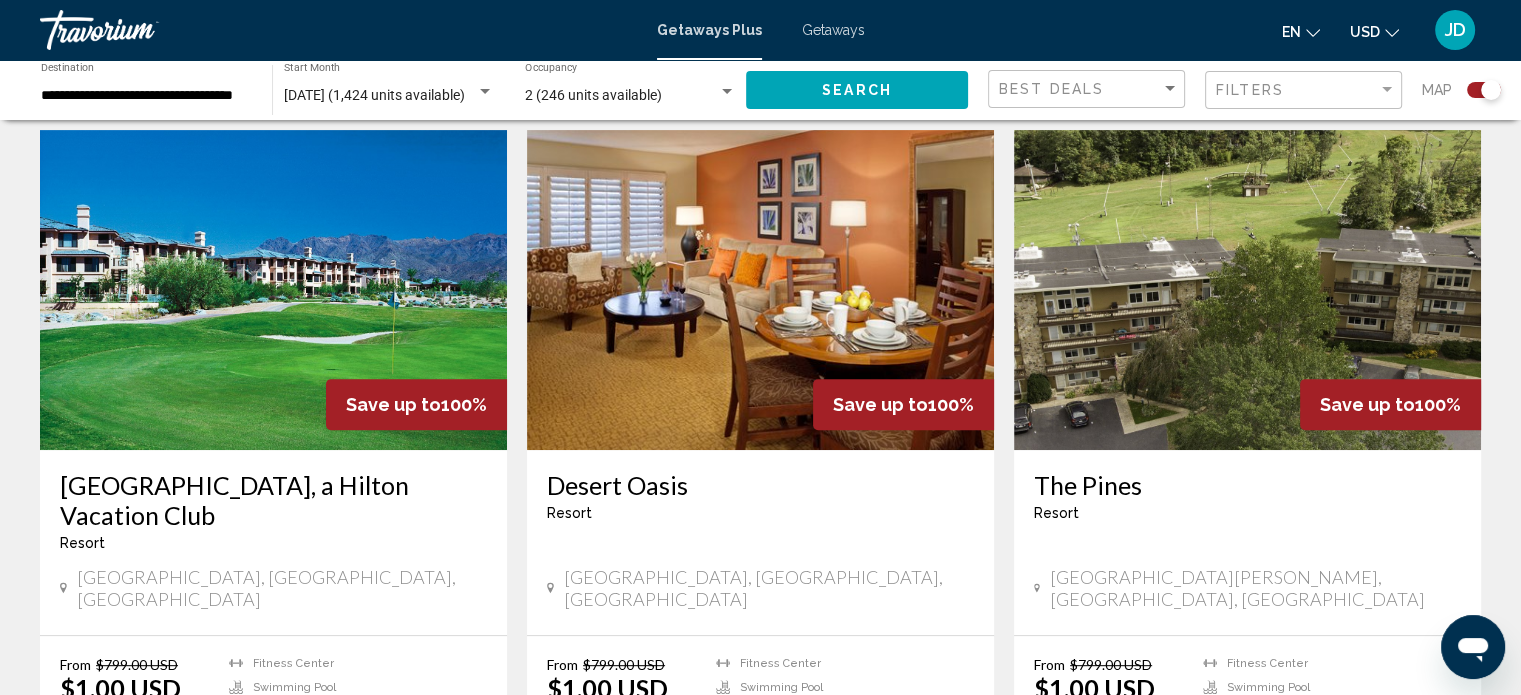 click at bounding box center [760, 290] 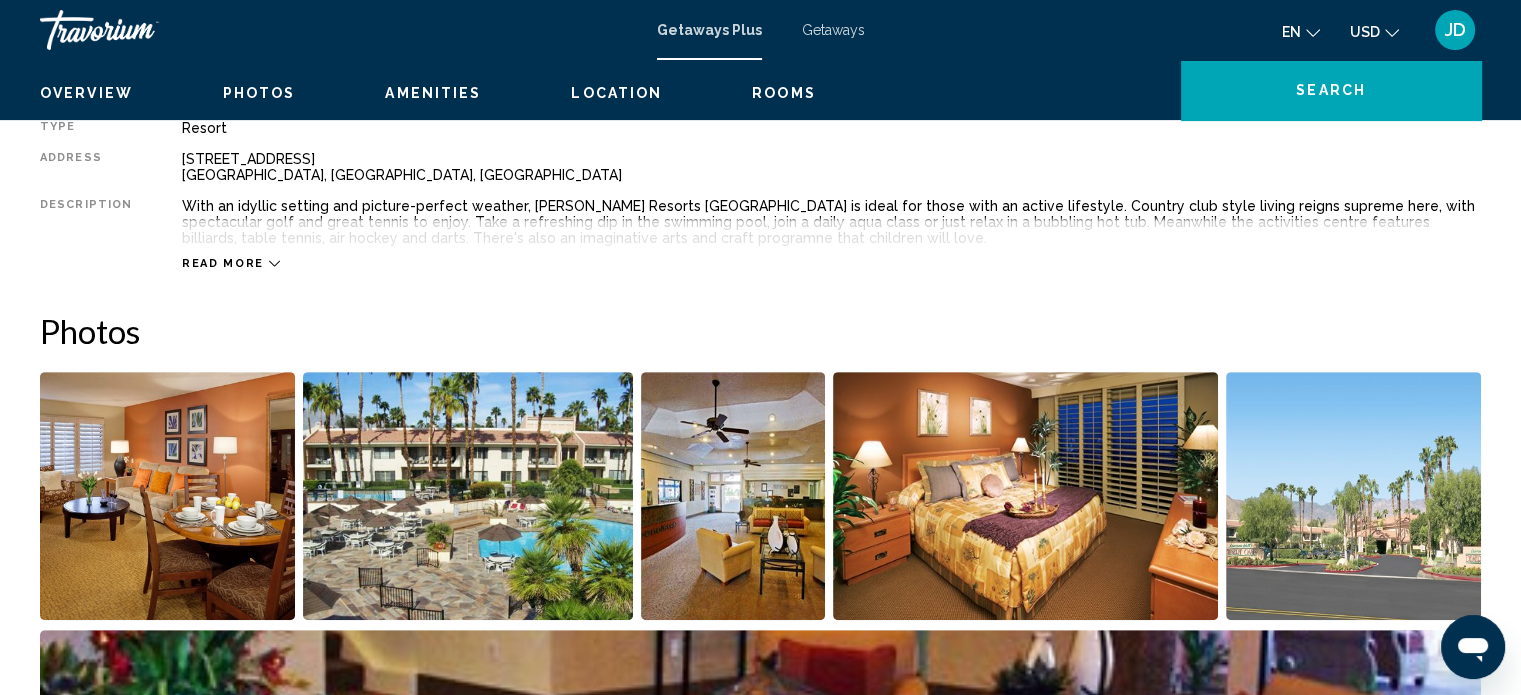 scroll, scrollTop: 12, scrollLeft: 0, axis: vertical 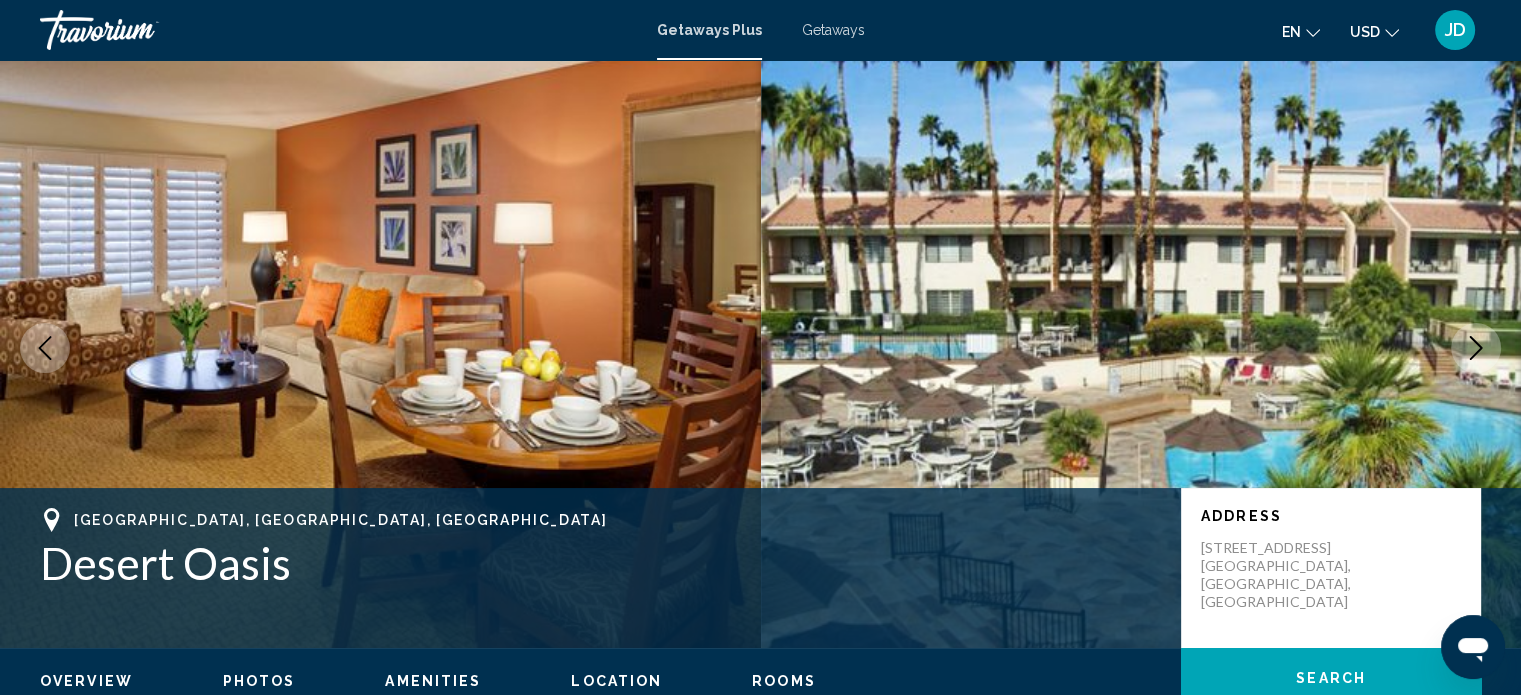 click 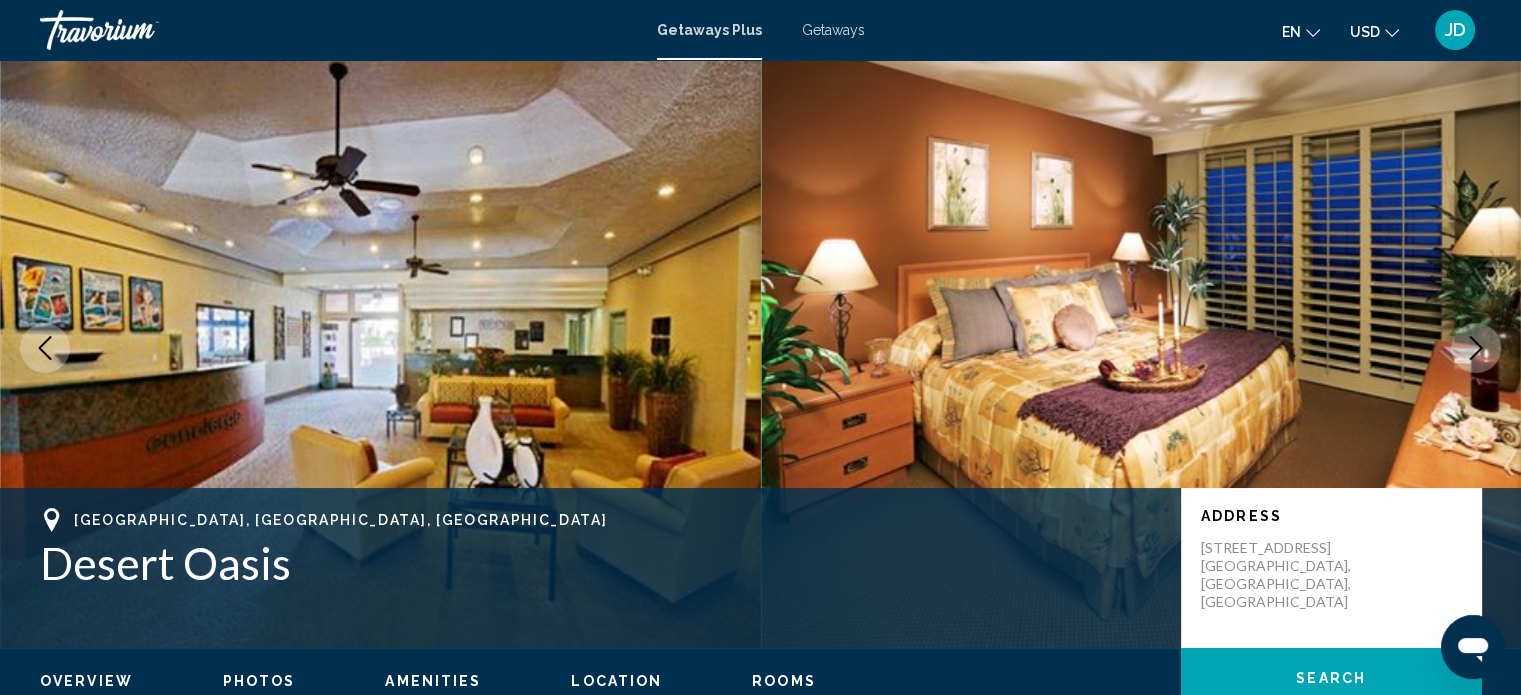 click 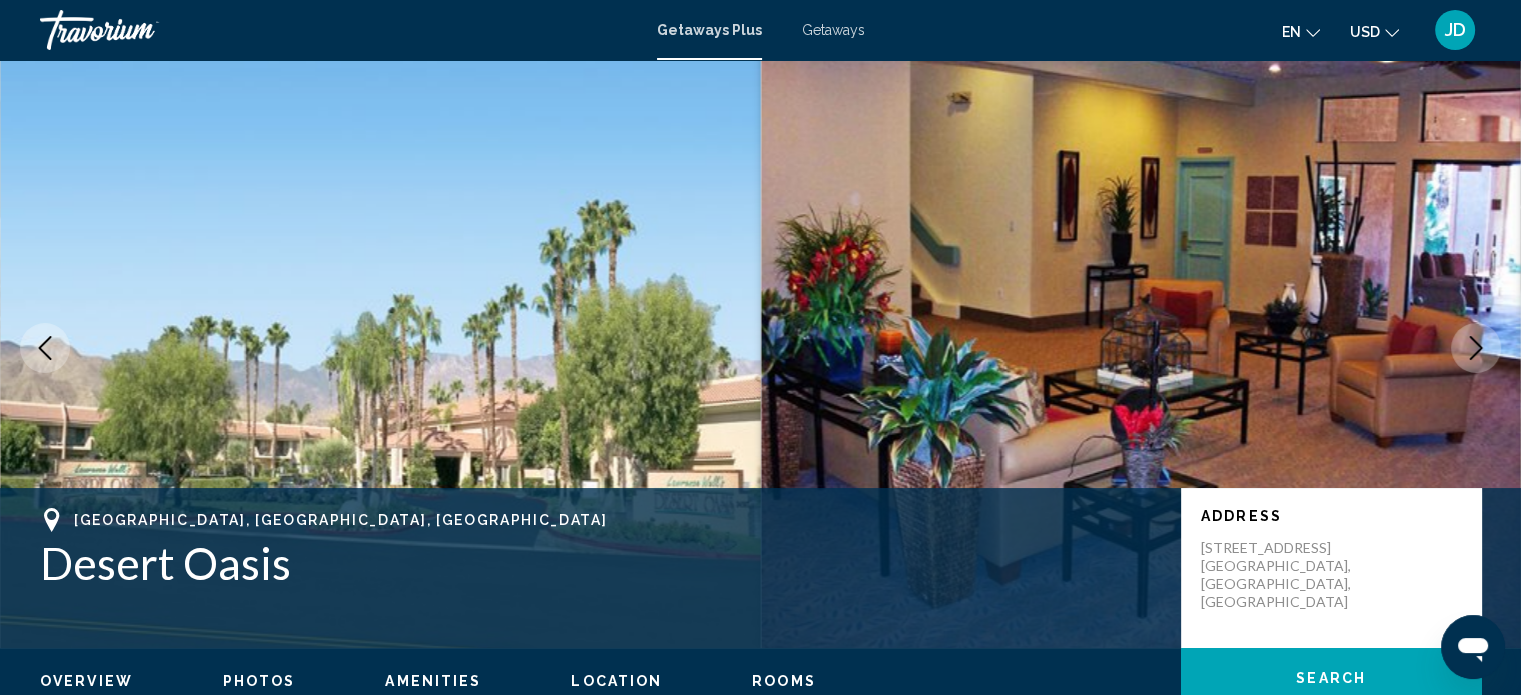 click 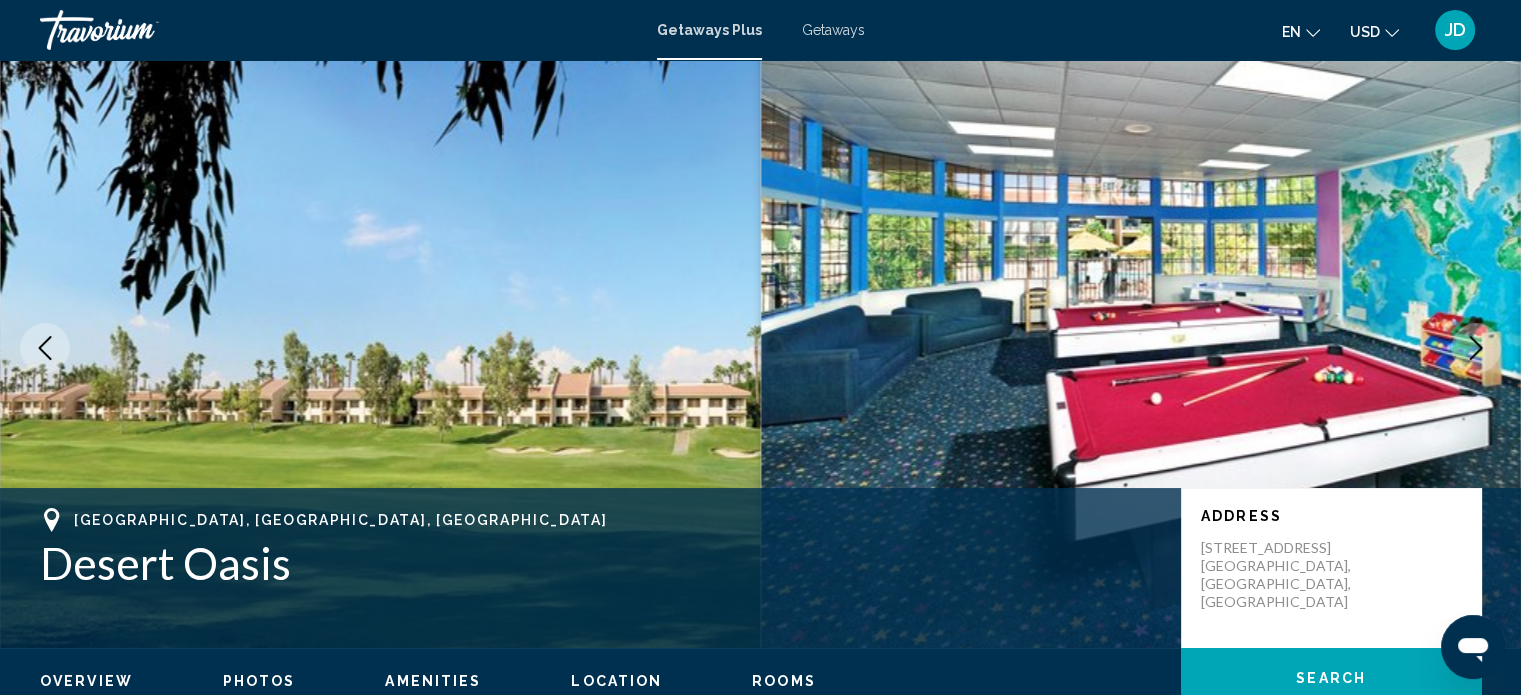 click 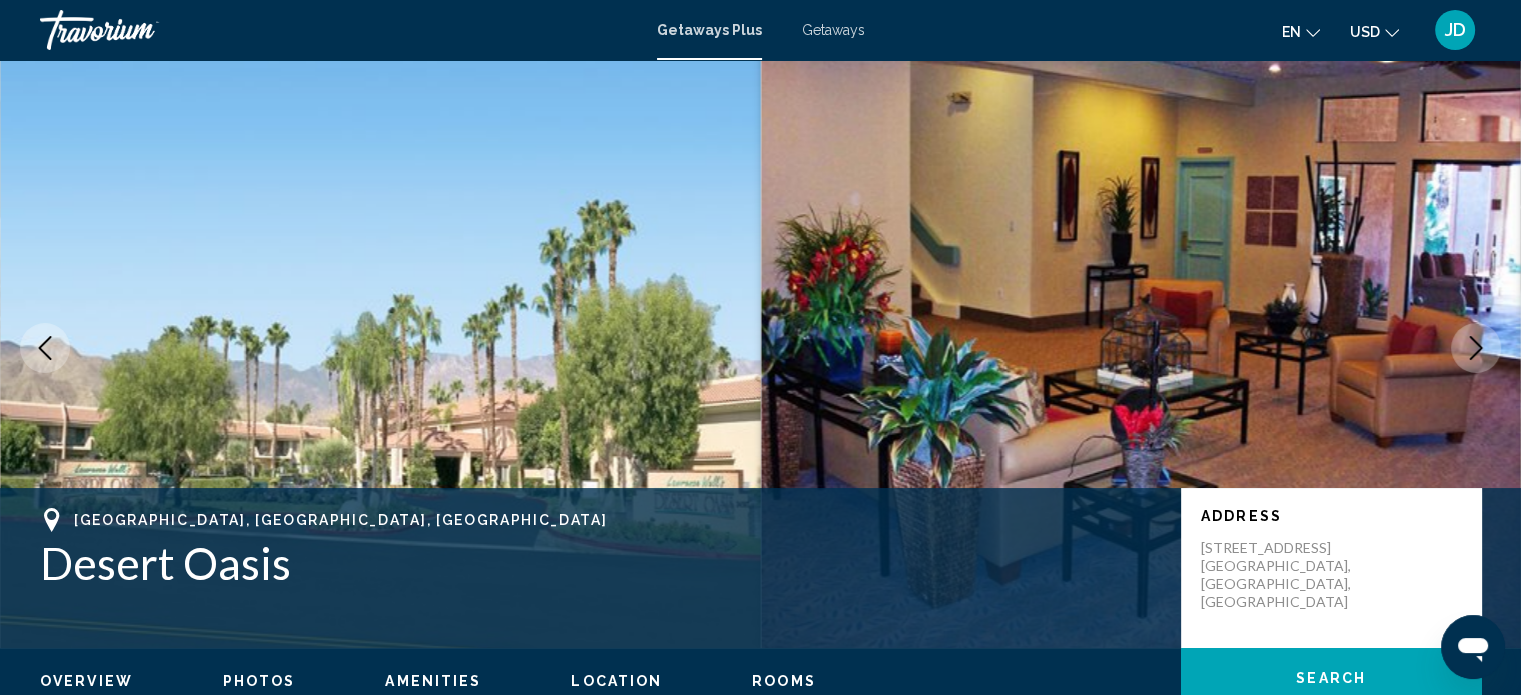 click at bounding box center (1476, 348) 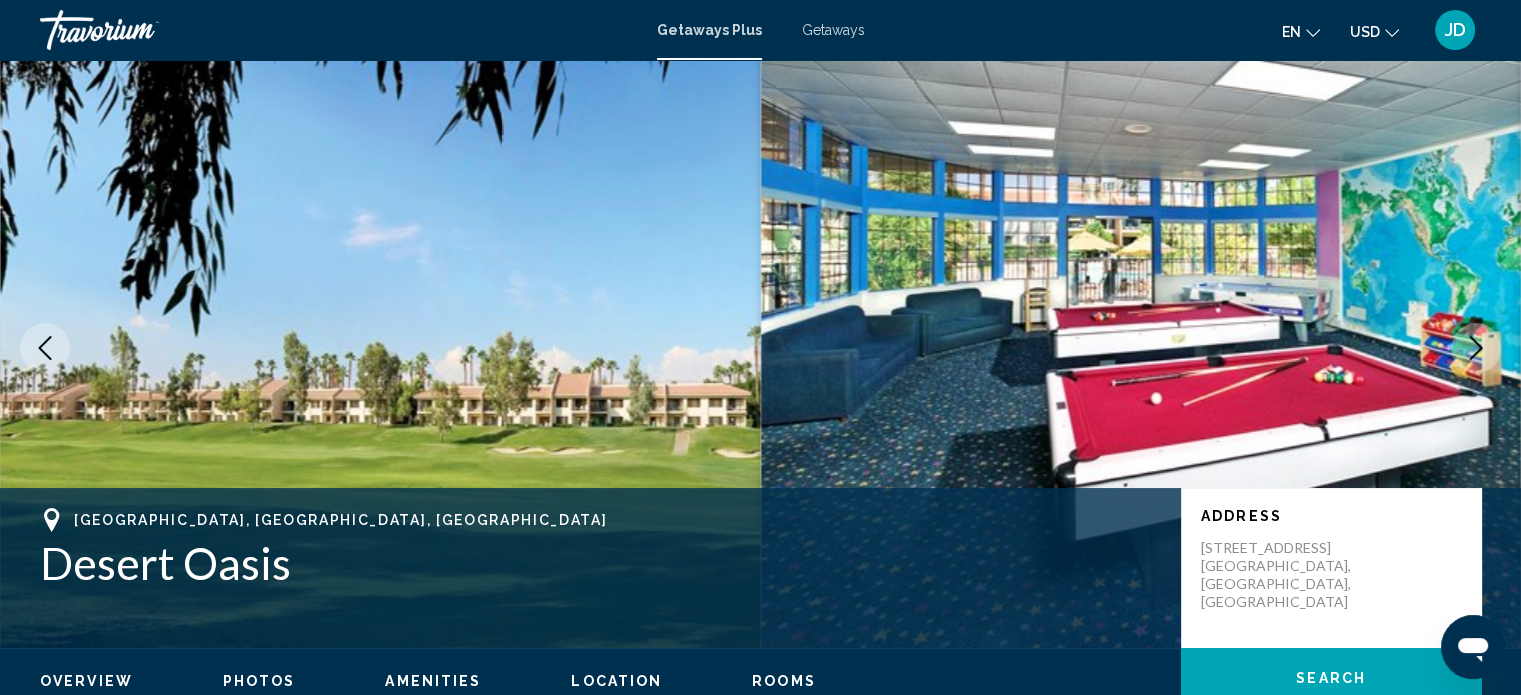 click at bounding box center (1476, 348) 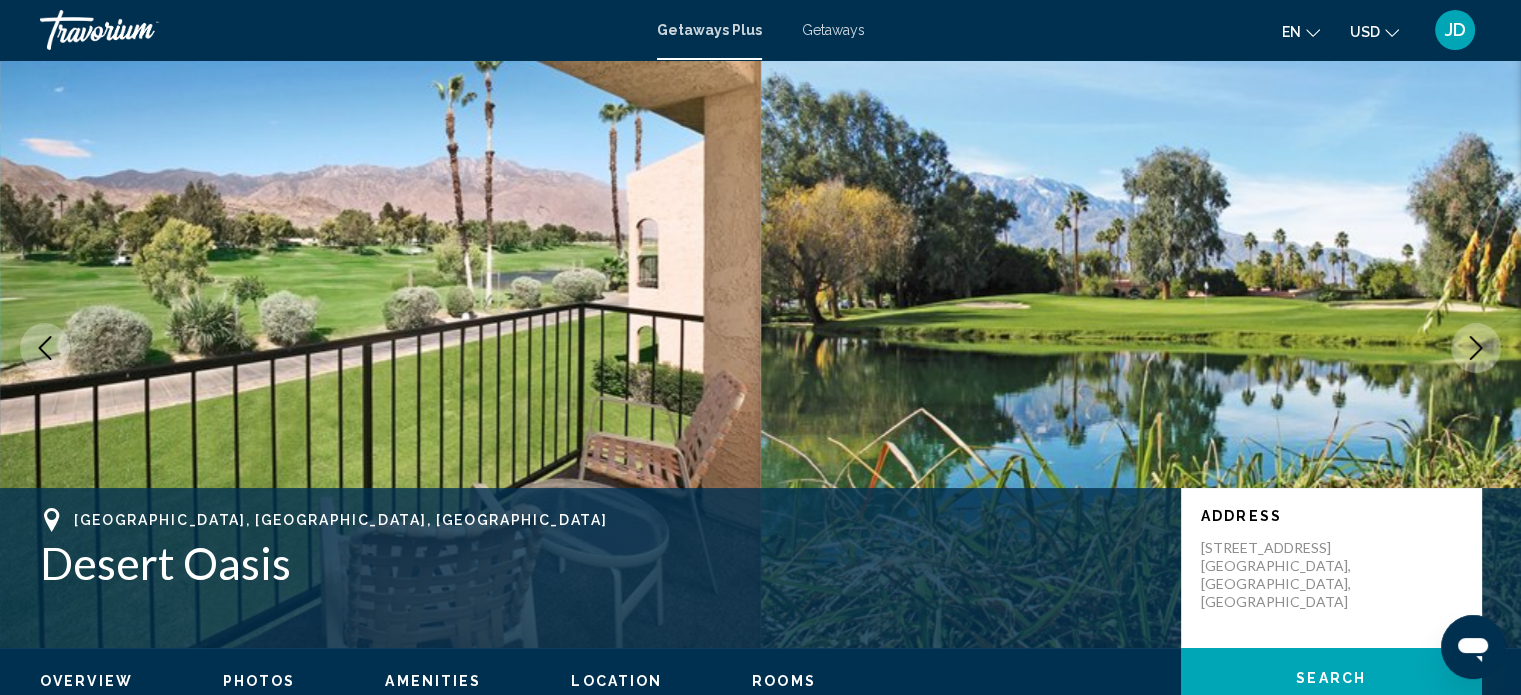 click 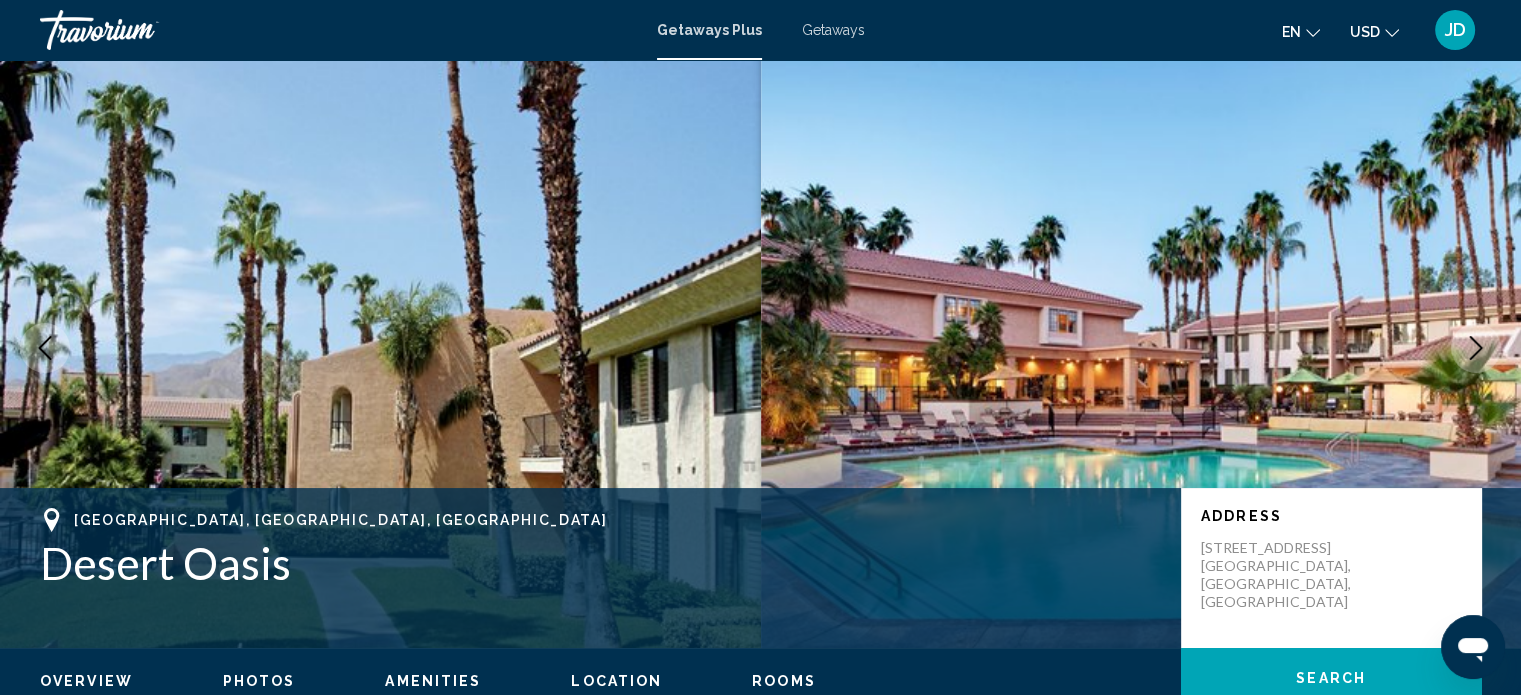 click 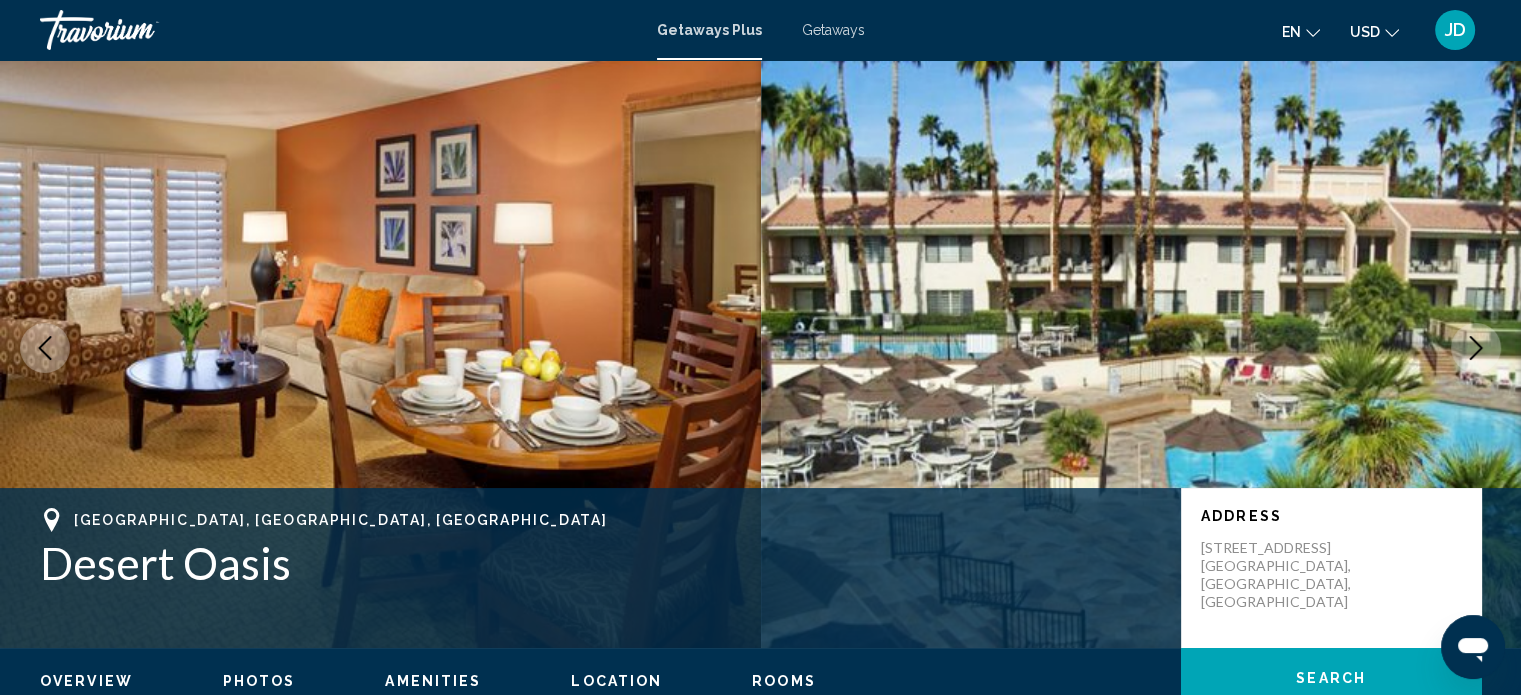 click 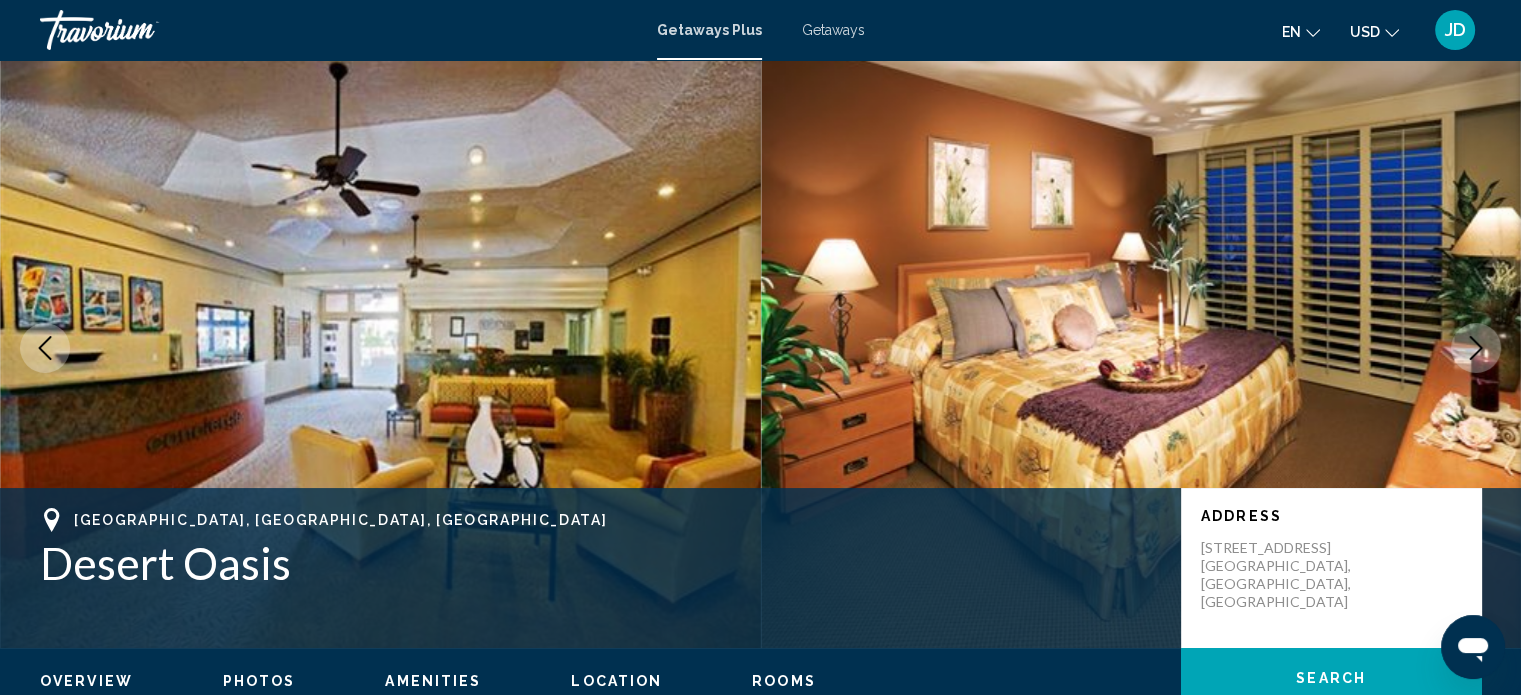 click 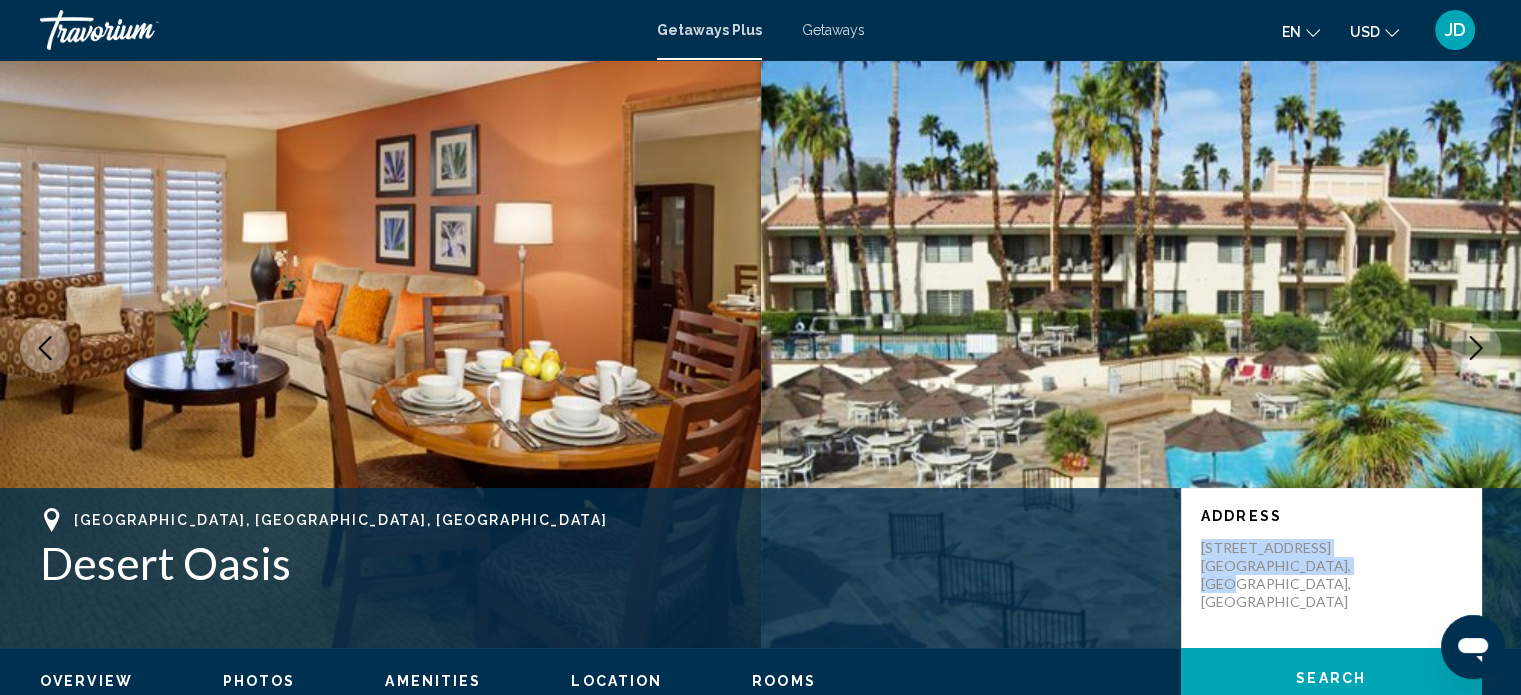 drag, startPoint x: 1354, startPoint y: 586, endPoint x: 1184, endPoint y: 542, distance: 175.60182 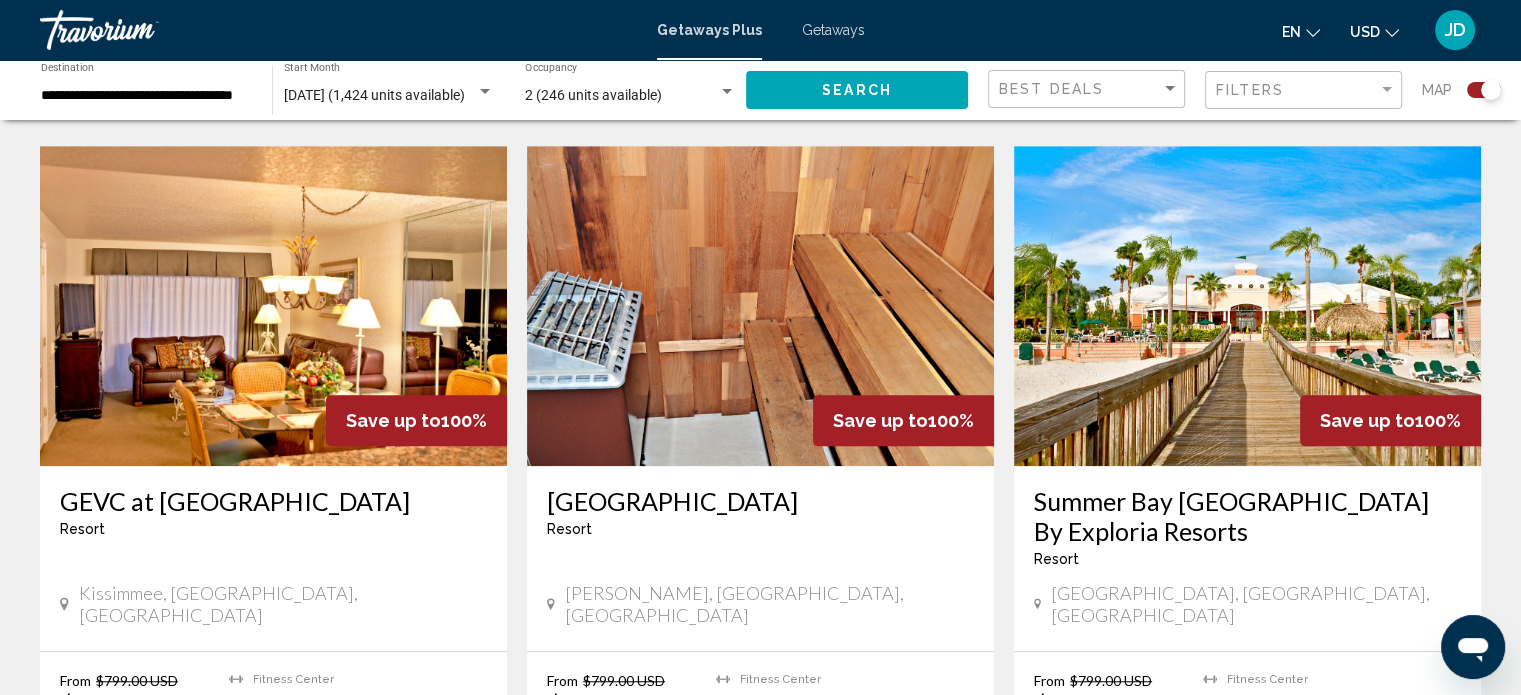 scroll, scrollTop: 1400, scrollLeft: 0, axis: vertical 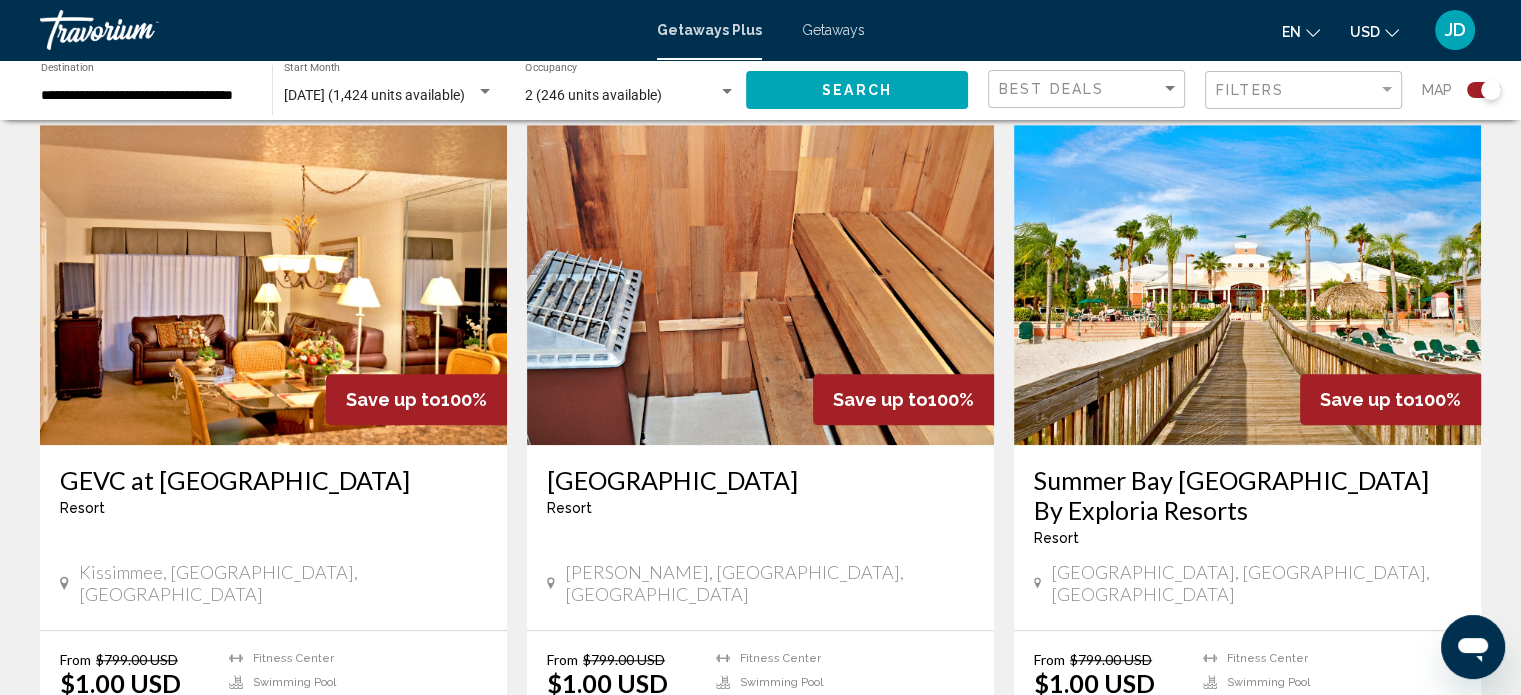 click at bounding box center [1247, 285] 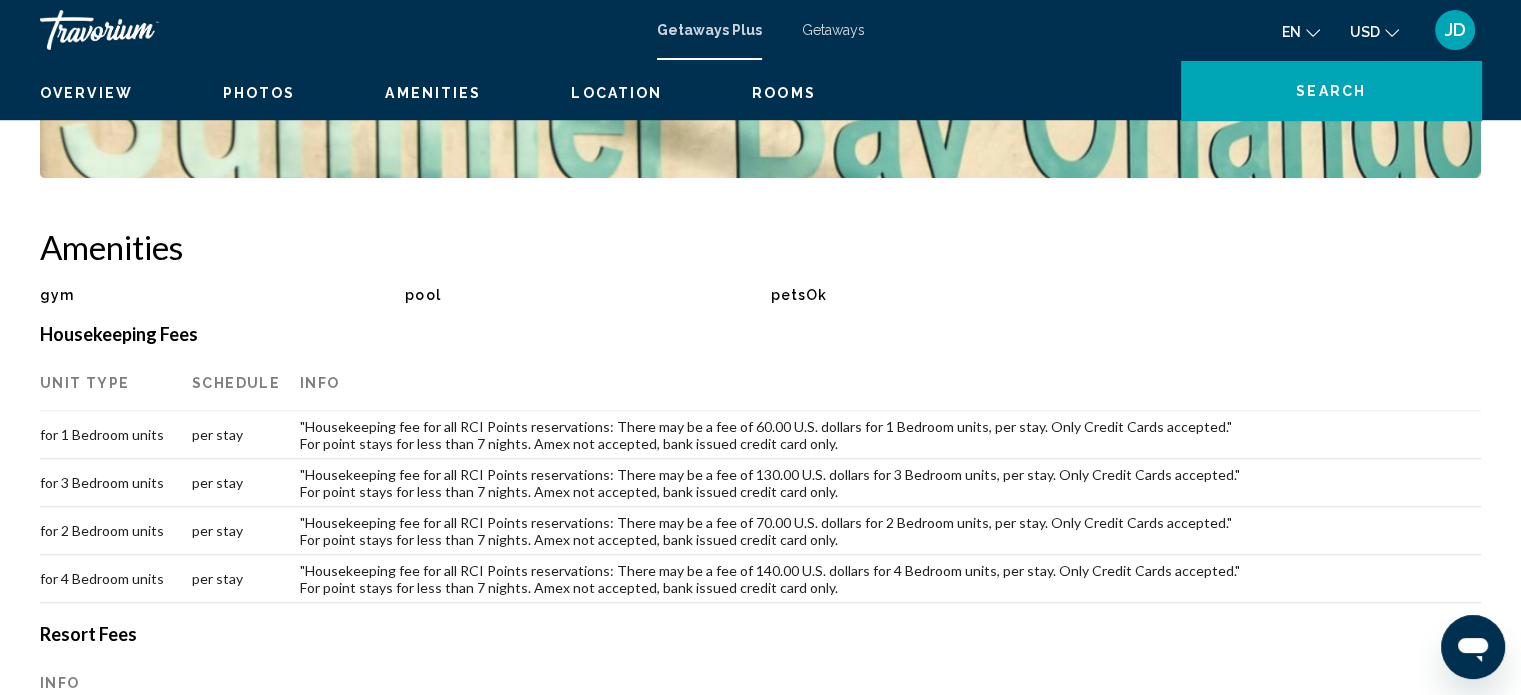 scroll, scrollTop: 12, scrollLeft: 0, axis: vertical 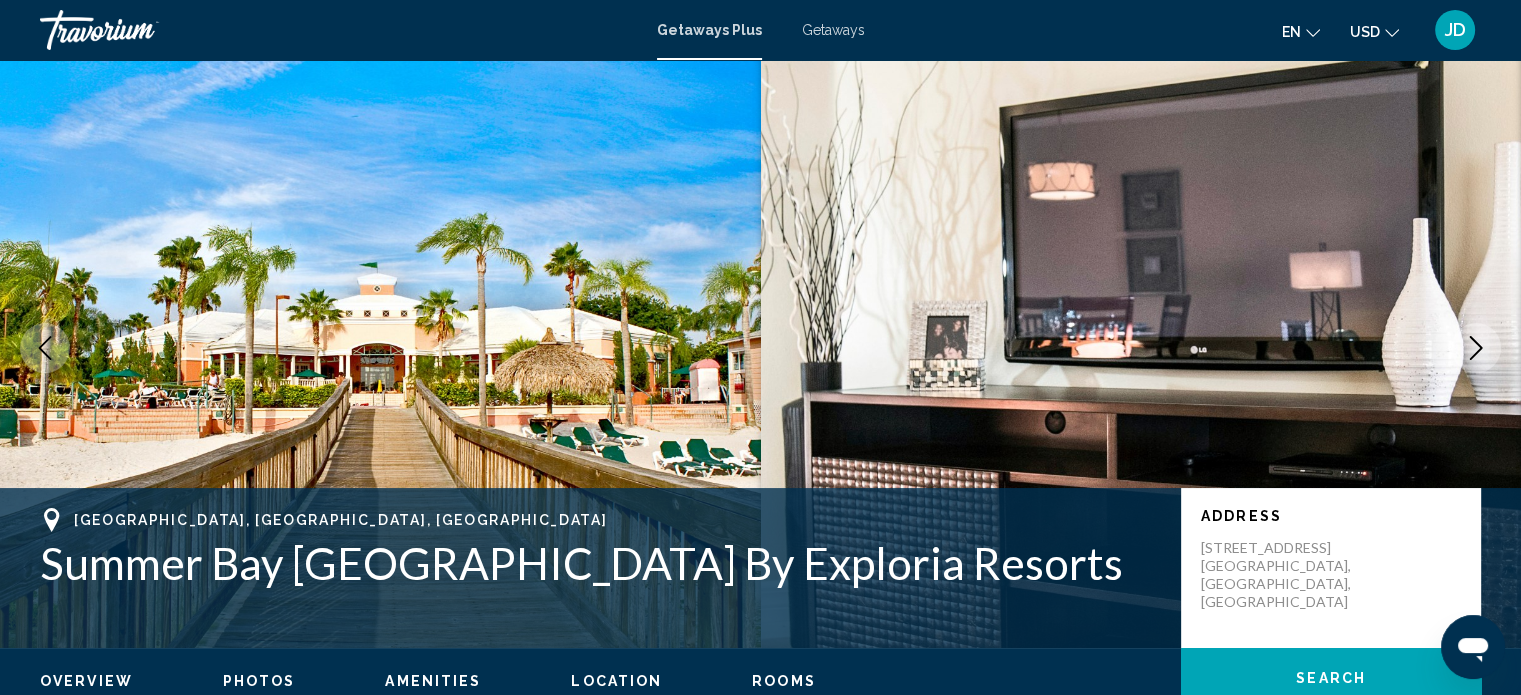 click 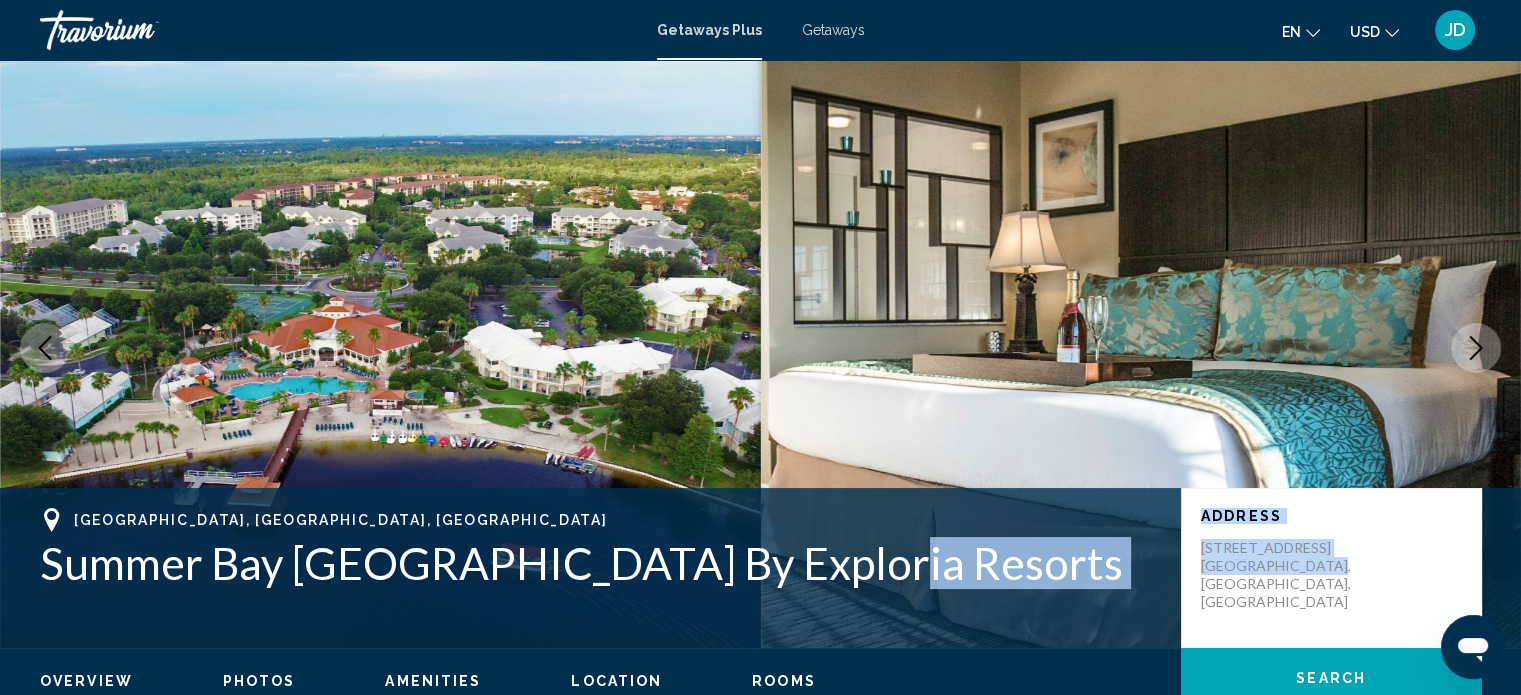 drag, startPoint x: 1342, startPoint y: 573, endPoint x: 1174, endPoint y: 544, distance: 170.4846 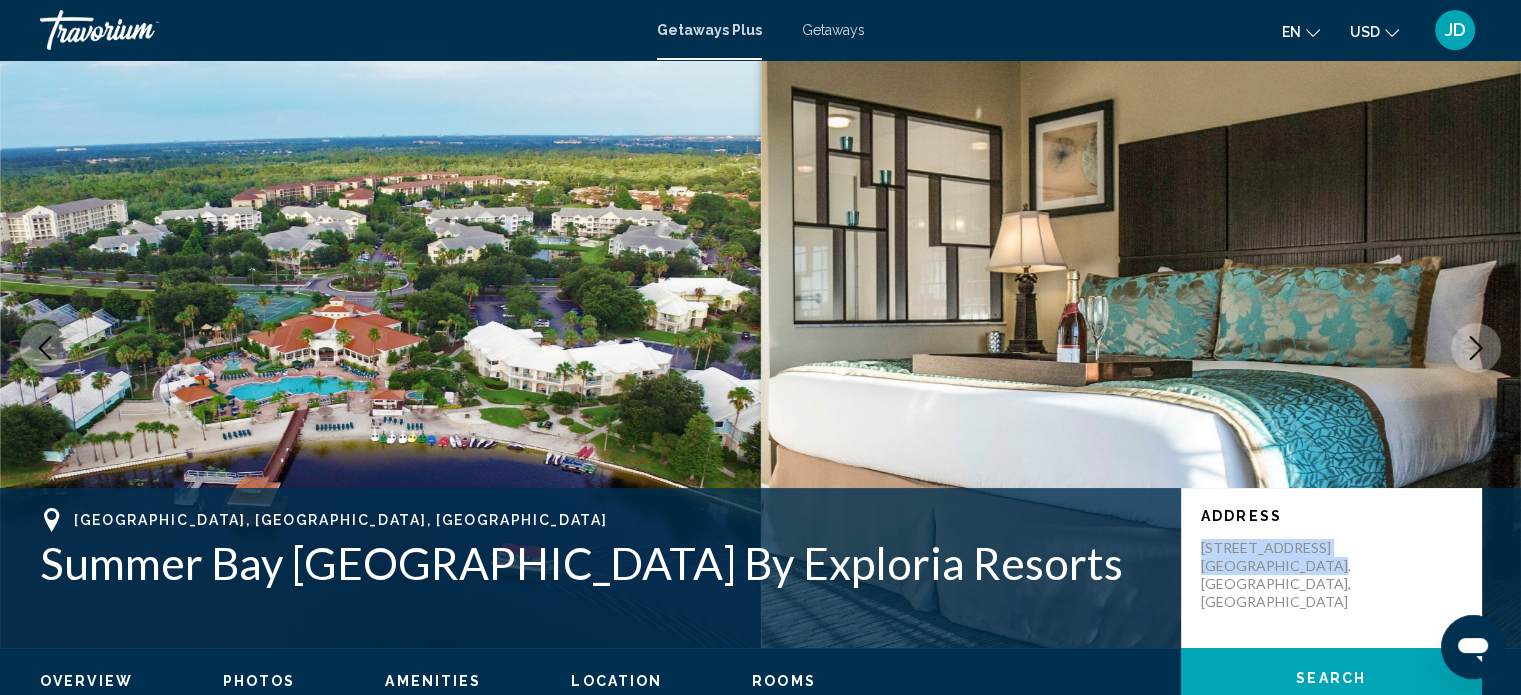 drag, startPoint x: 1323, startPoint y: 567, endPoint x: 1200, endPoint y: 545, distance: 124.95199 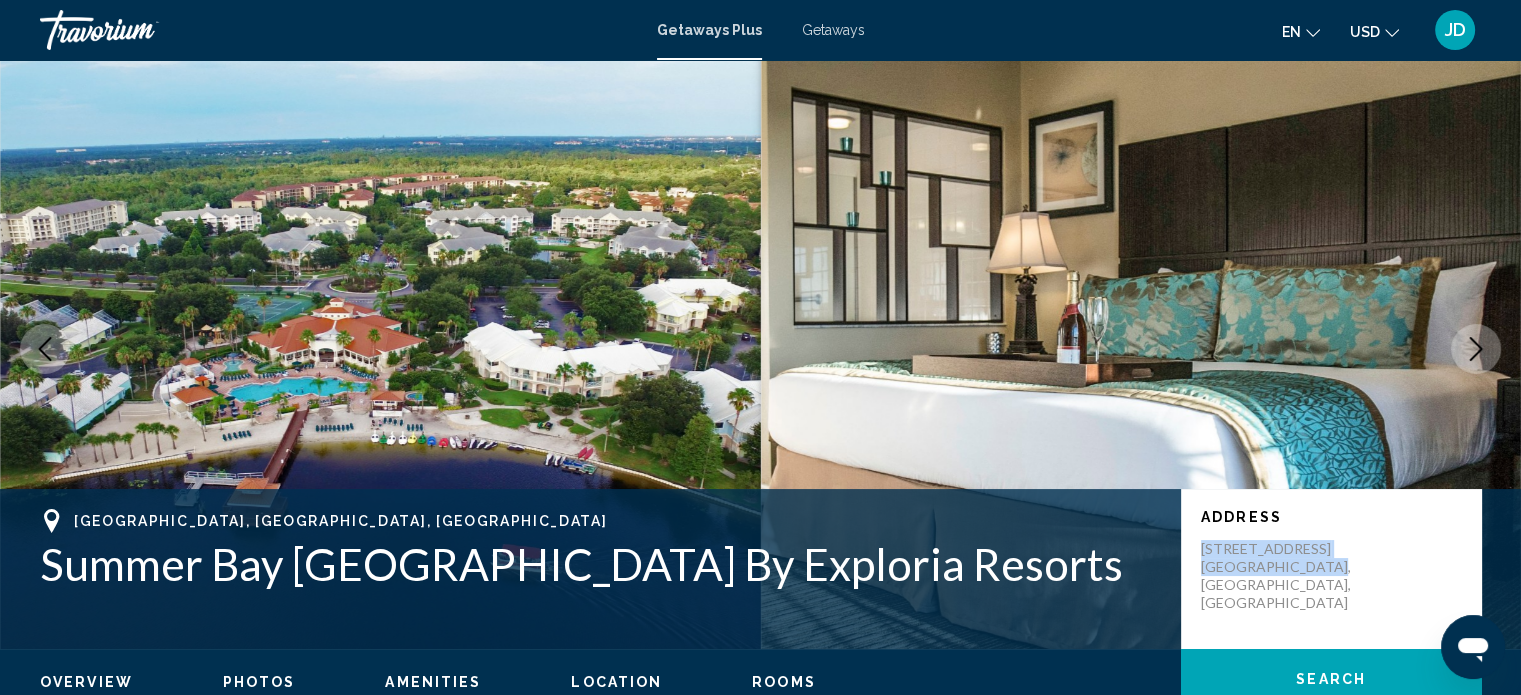scroll, scrollTop: 0, scrollLeft: 0, axis: both 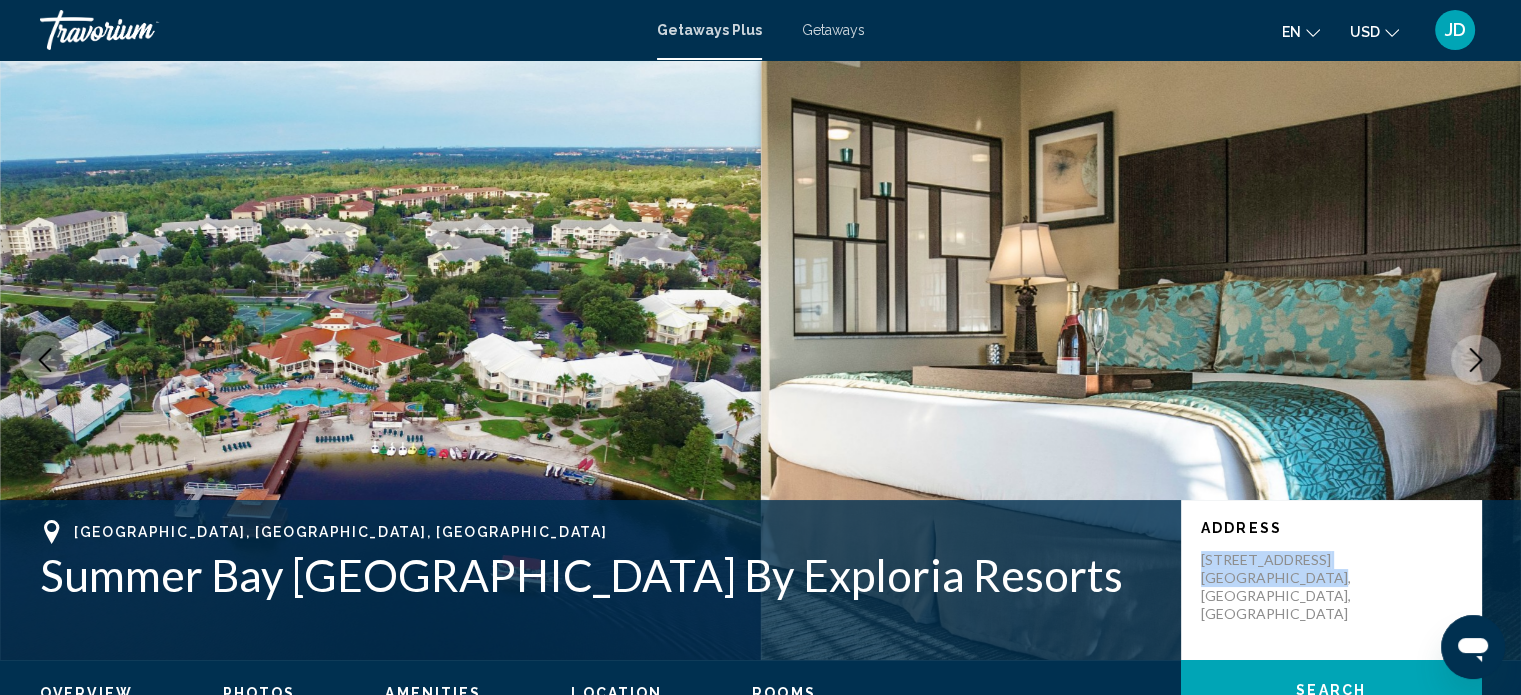 click 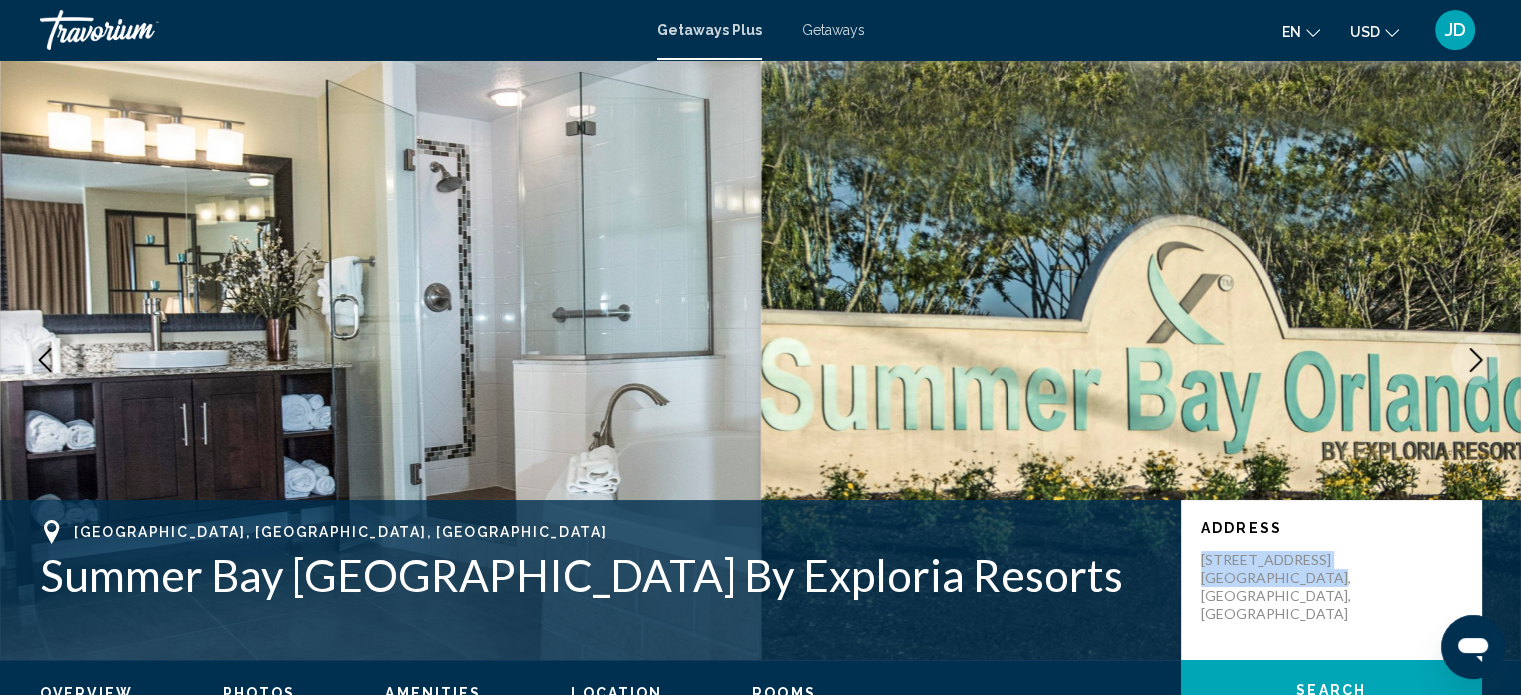 click 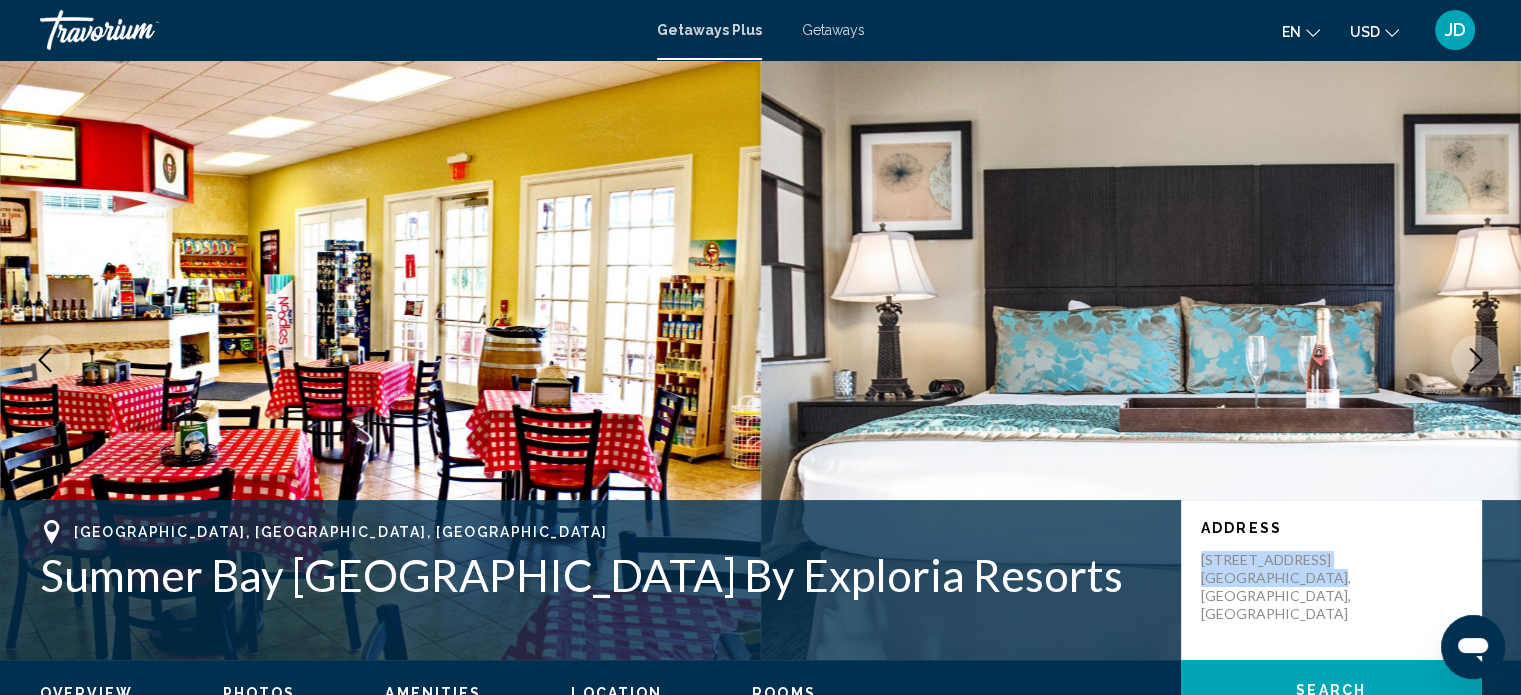 click 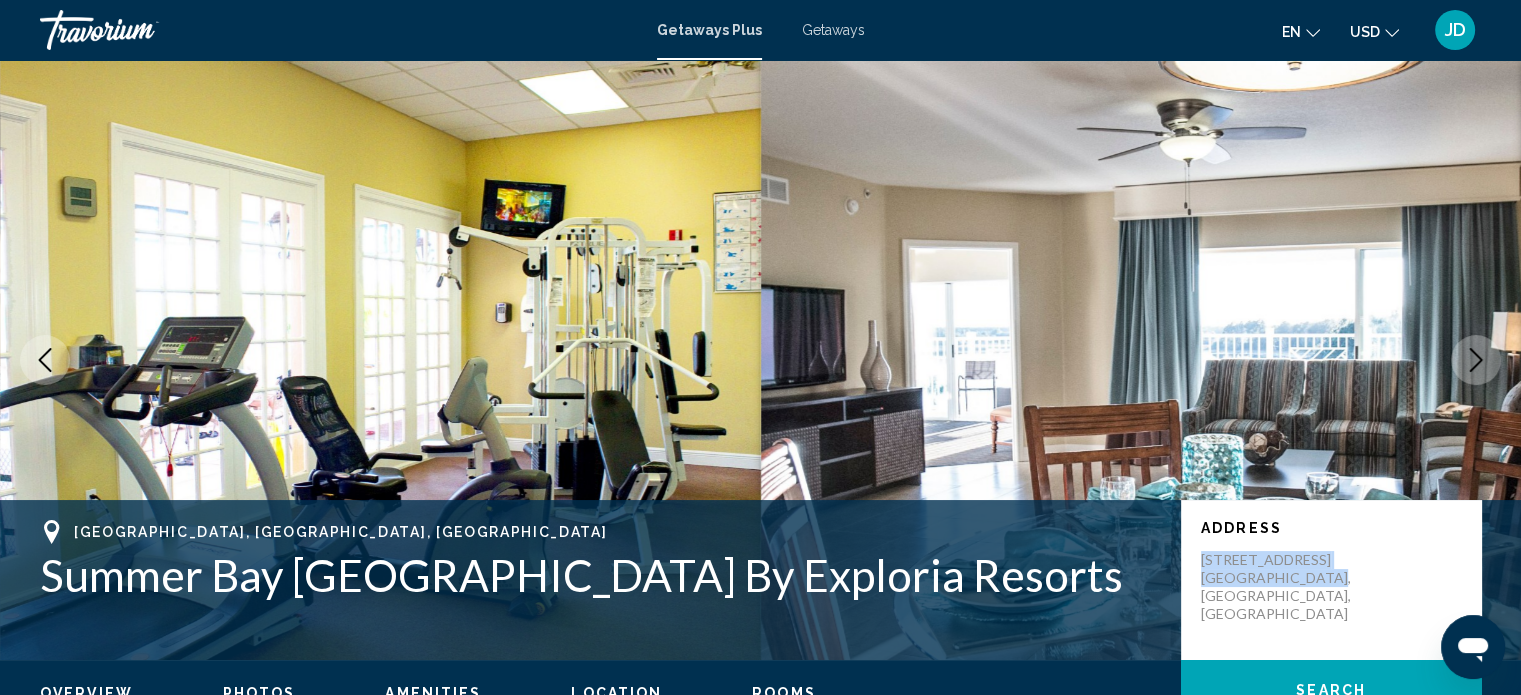 click 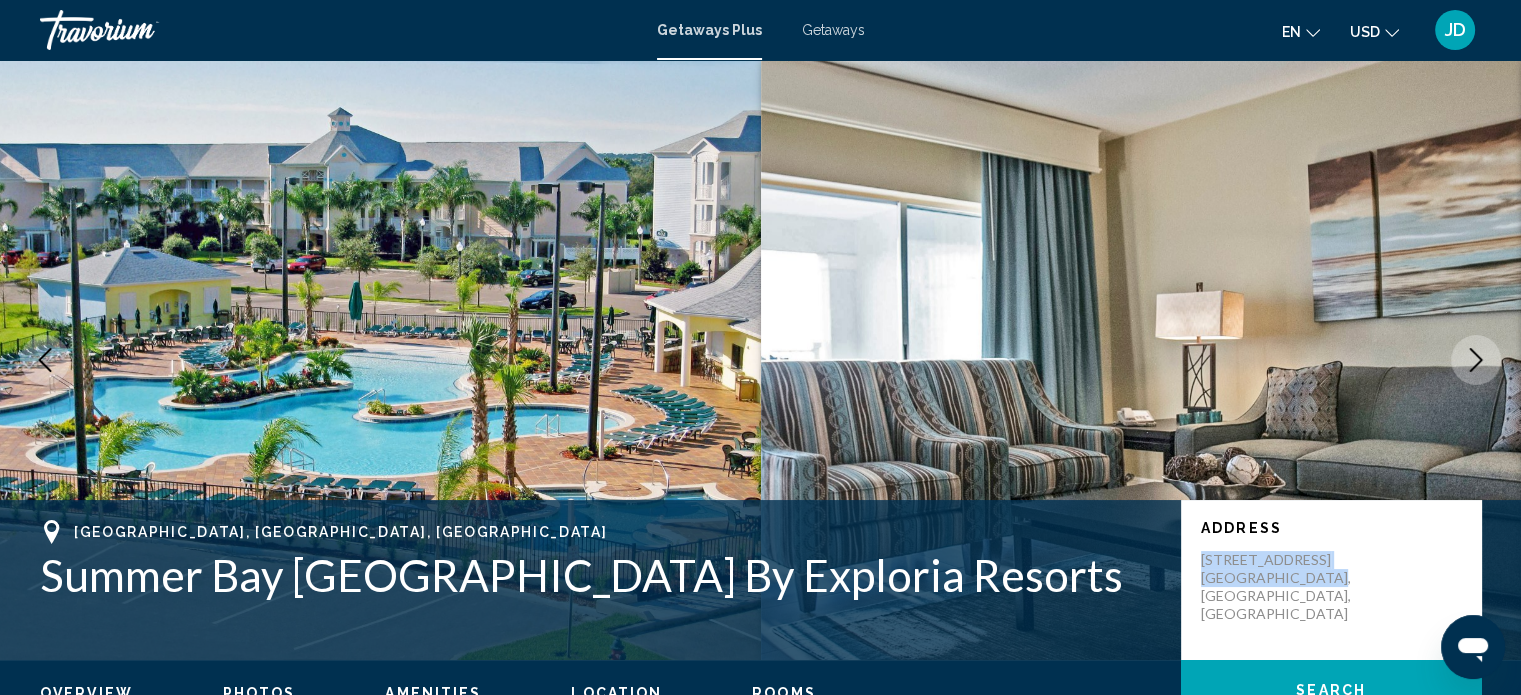 click 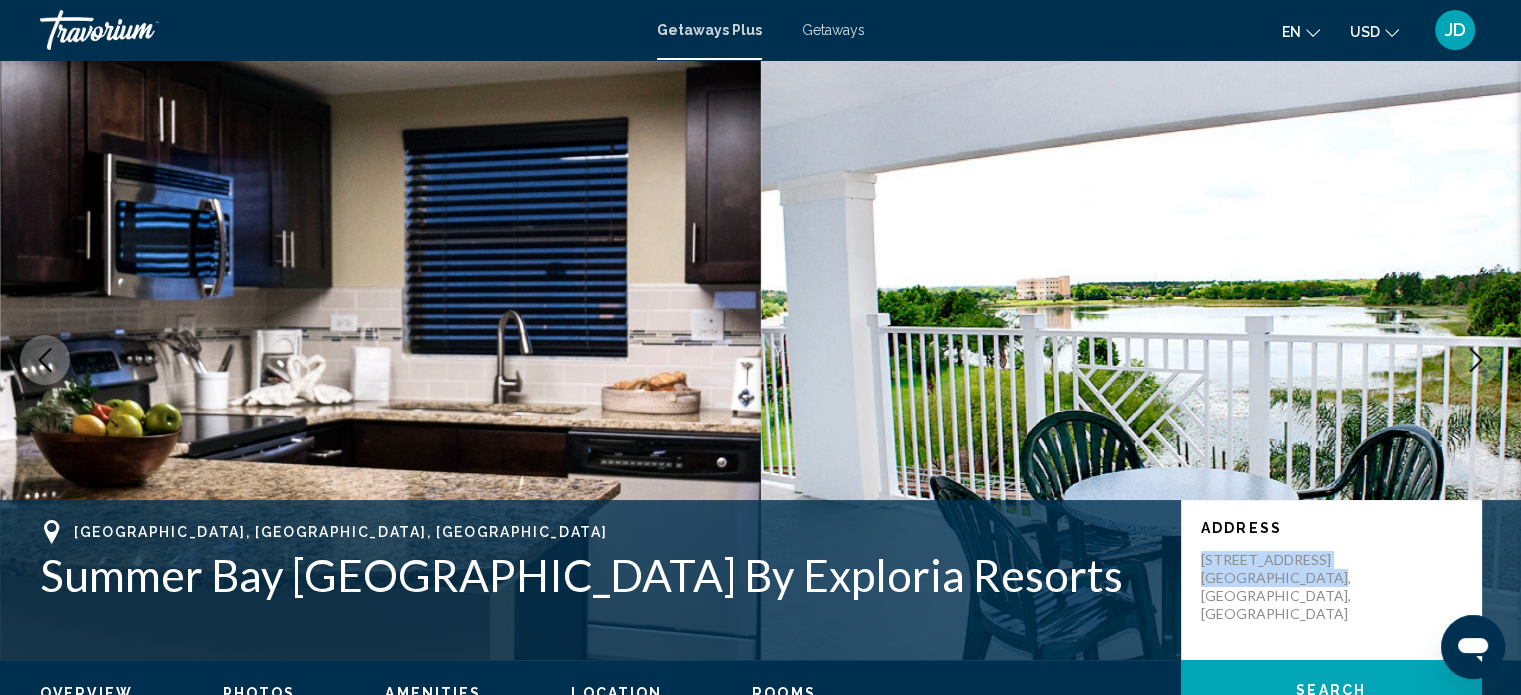 click 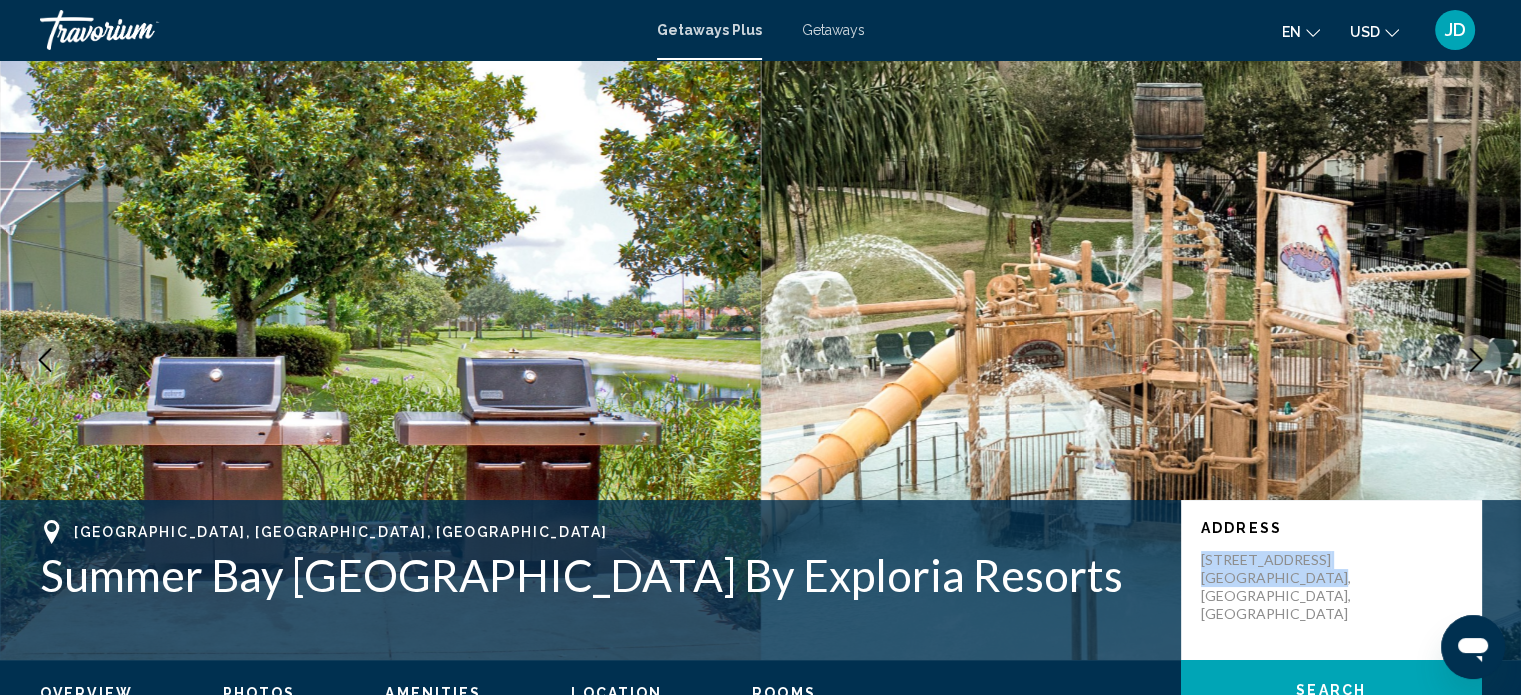 click 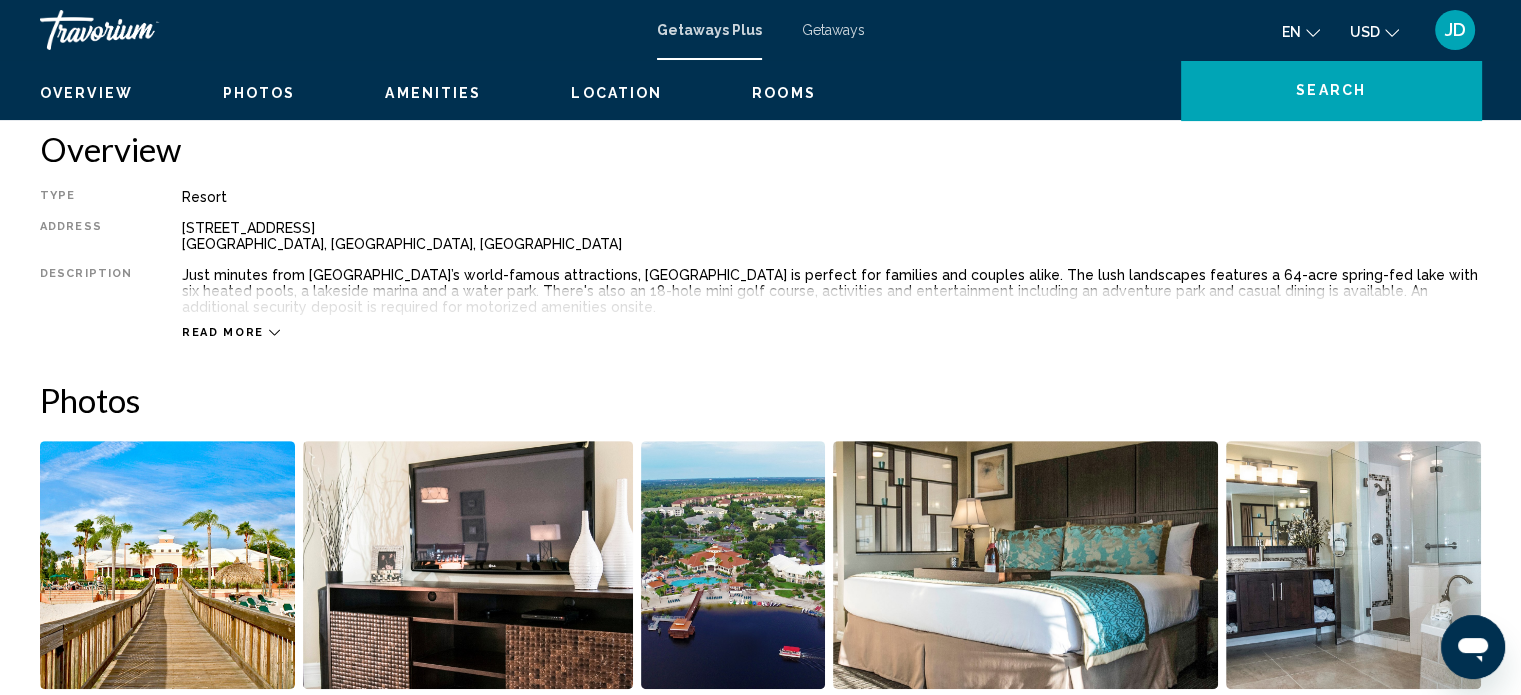scroll, scrollTop: 800, scrollLeft: 0, axis: vertical 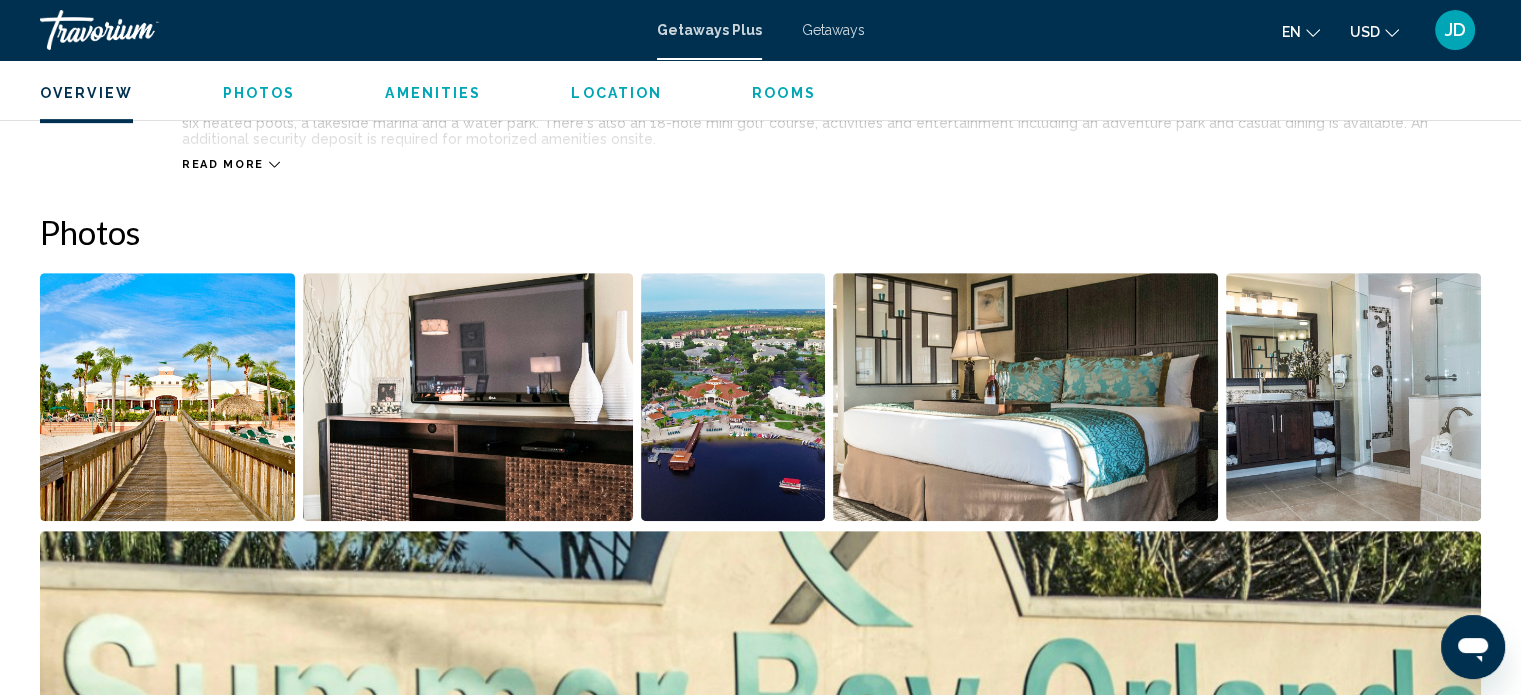 click at bounding box center [733, 397] 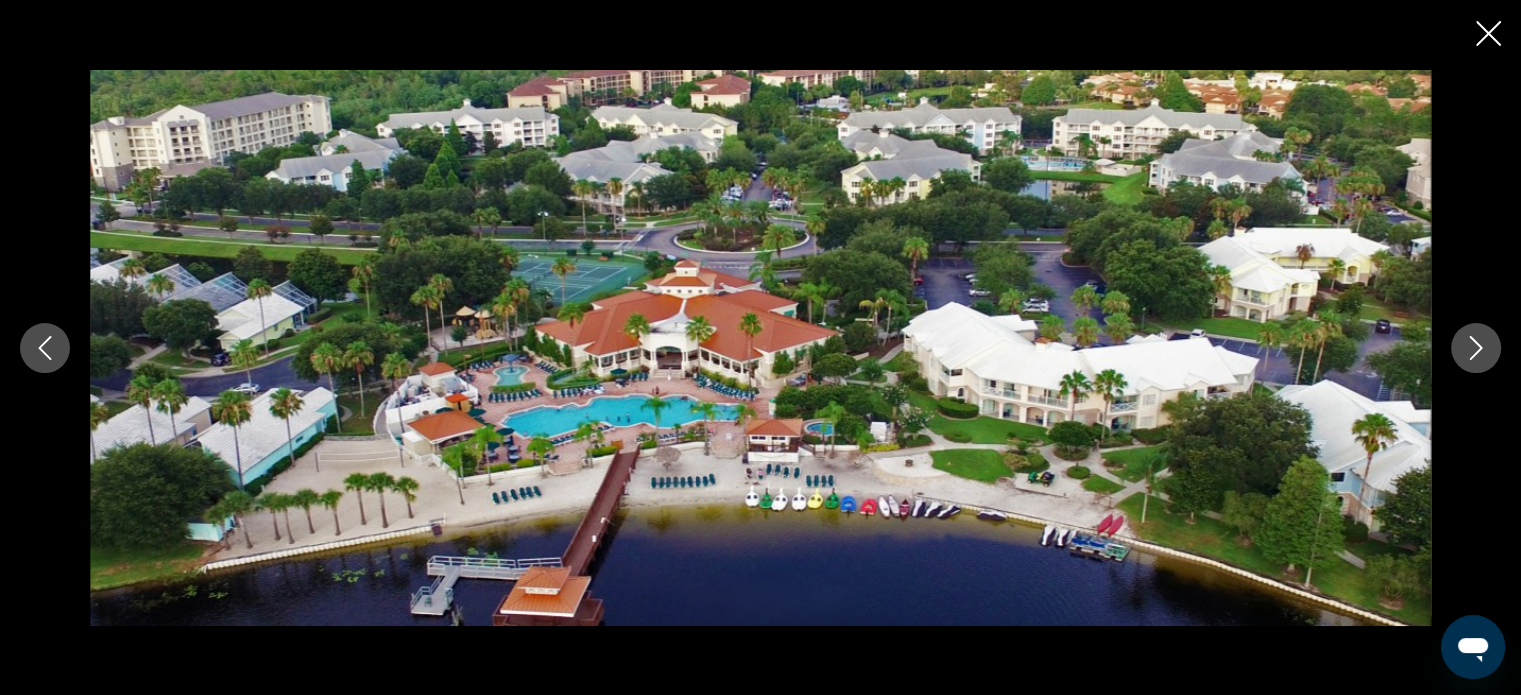 click 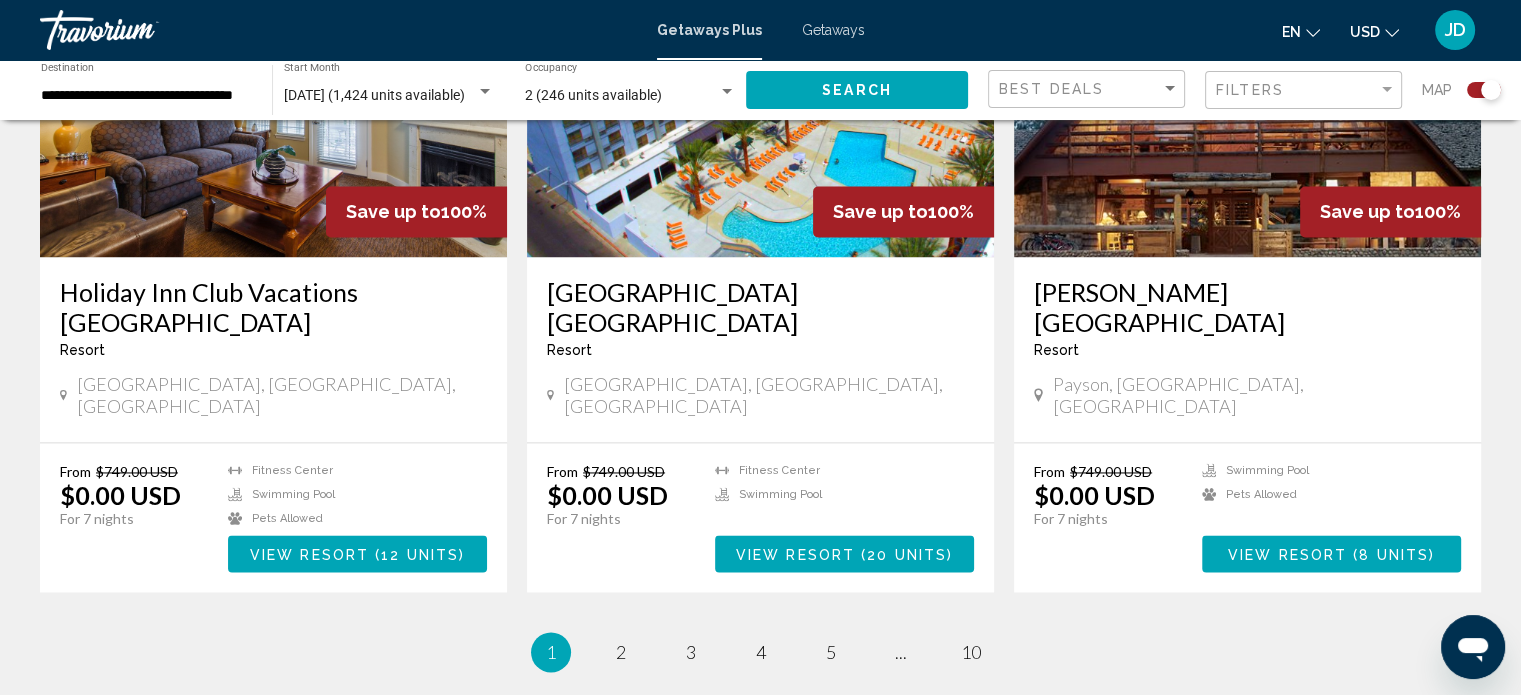 scroll, scrollTop: 3060, scrollLeft: 0, axis: vertical 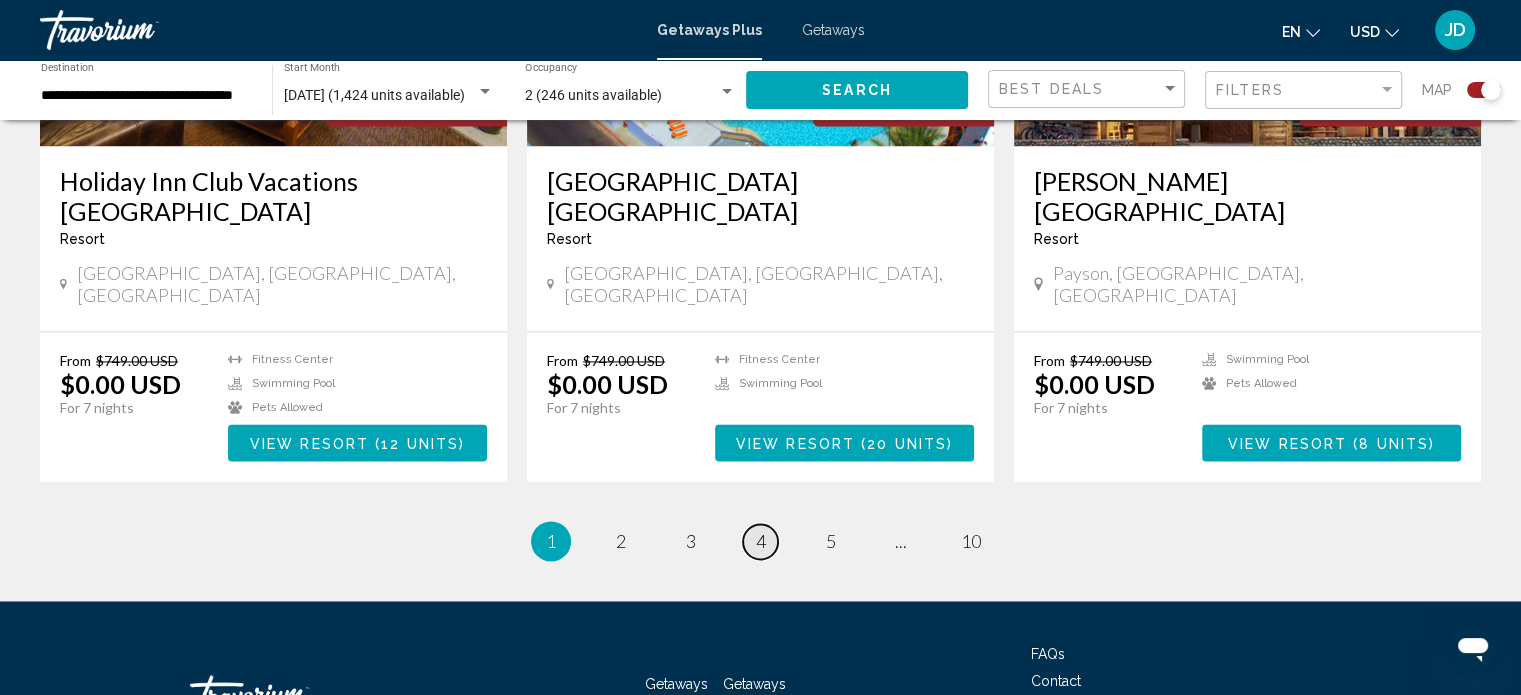 click on "4" at bounding box center (761, 541) 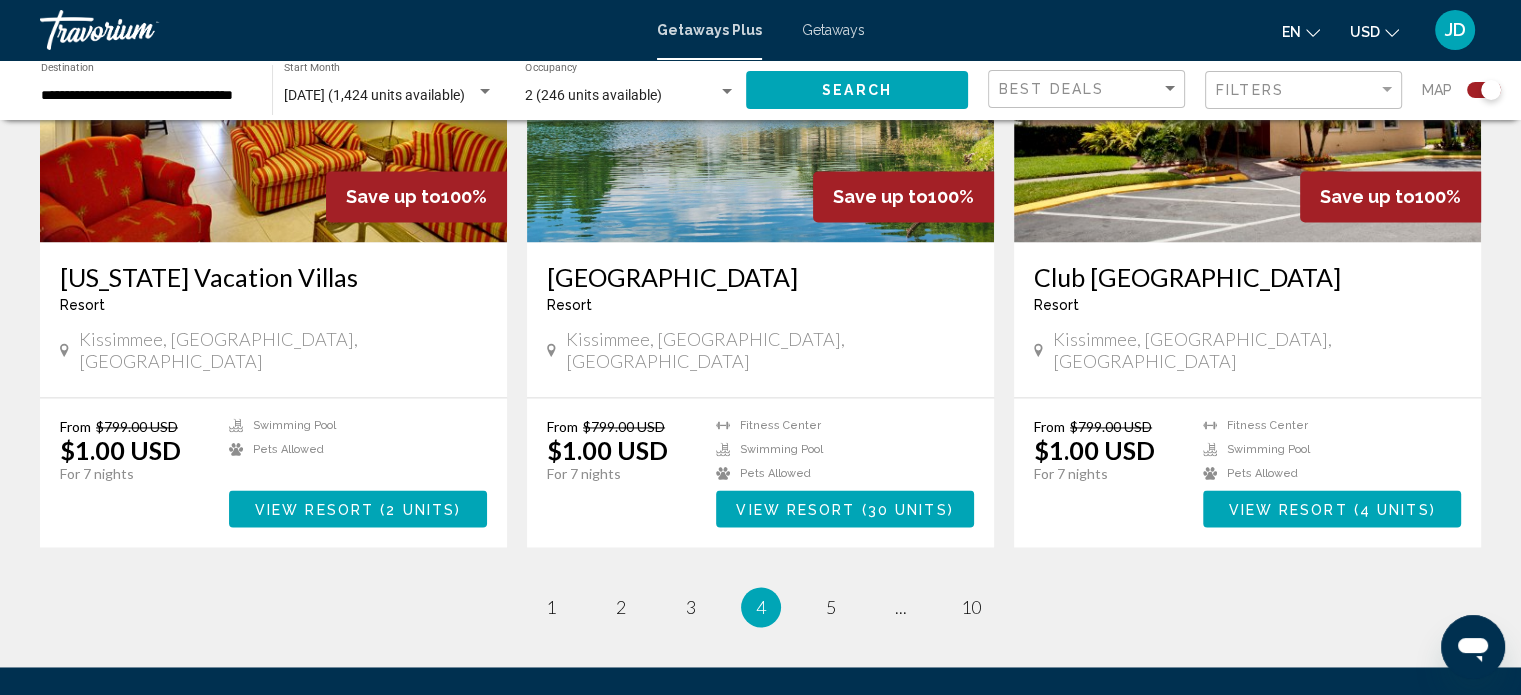 scroll, scrollTop: 3000, scrollLeft: 0, axis: vertical 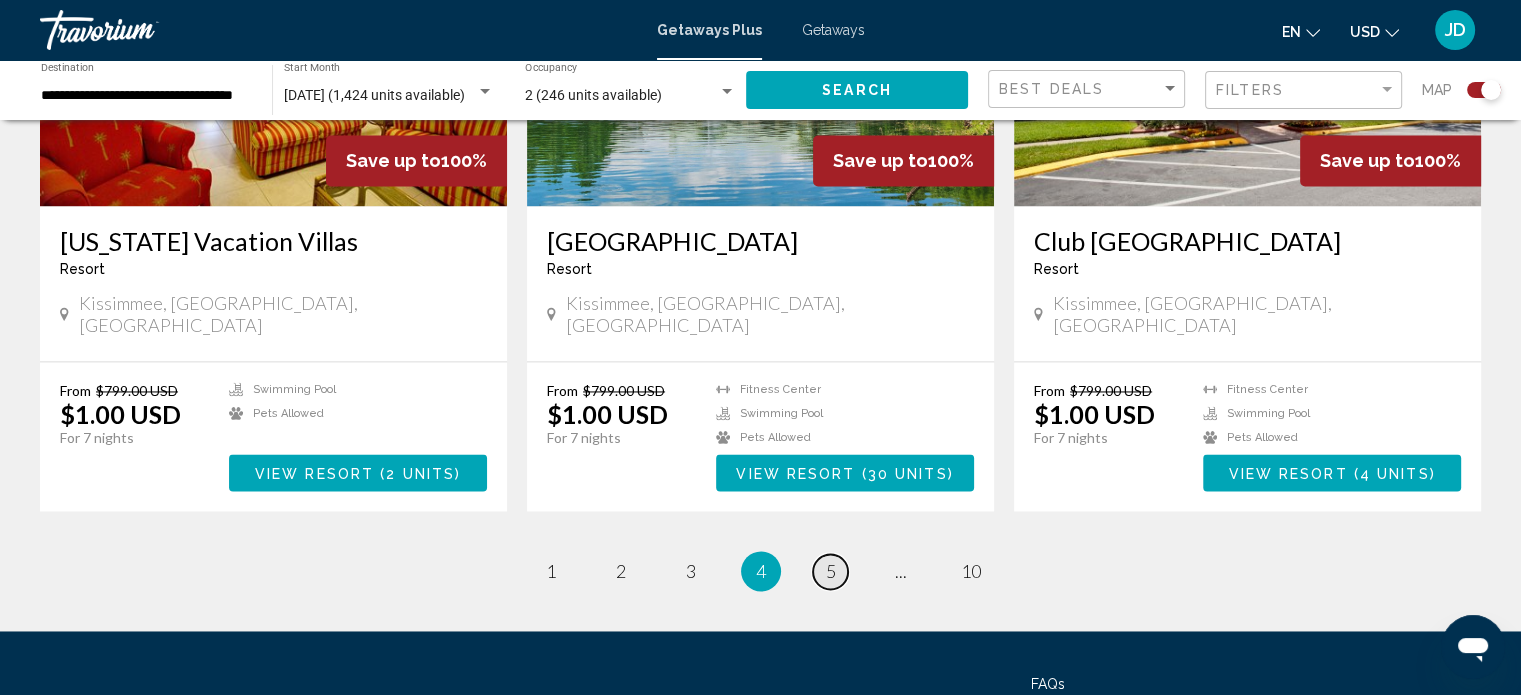 click on "page  5" at bounding box center (830, 571) 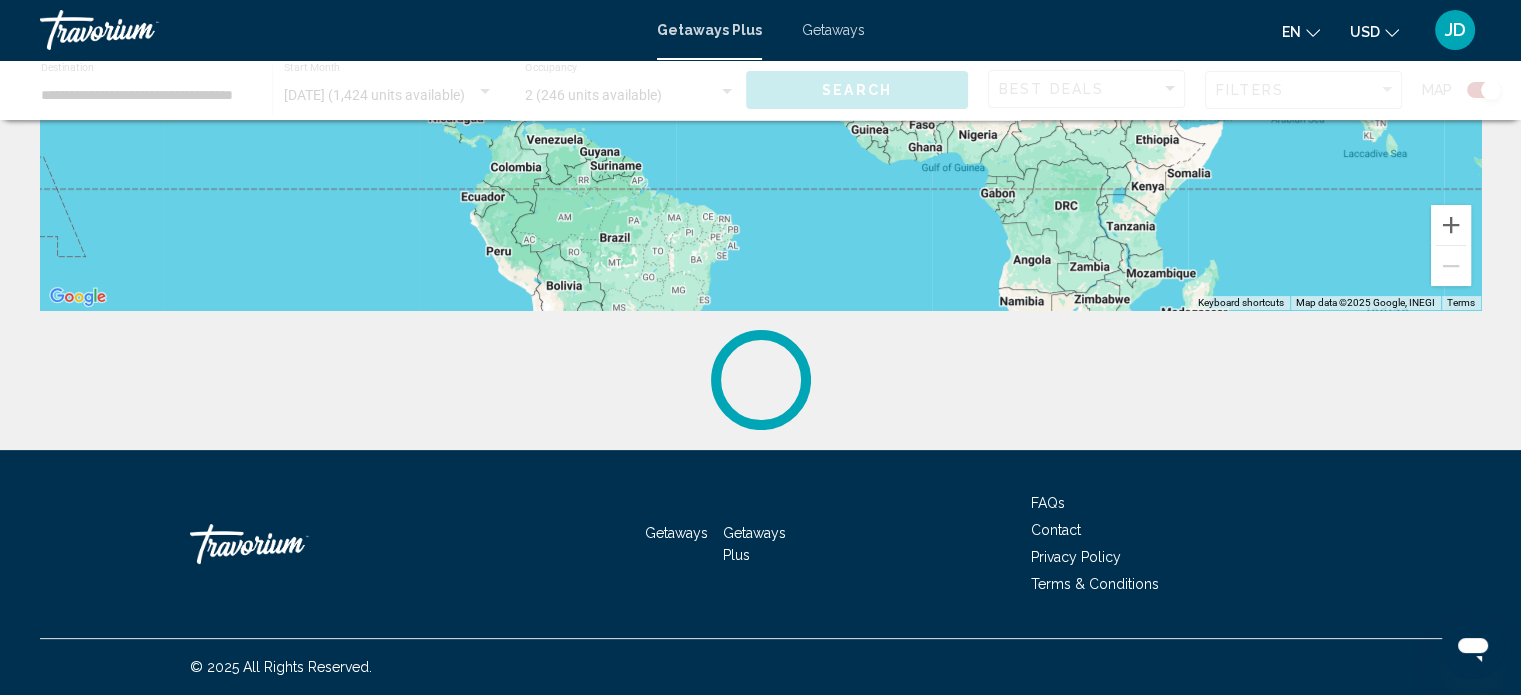 scroll, scrollTop: 0, scrollLeft: 0, axis: both 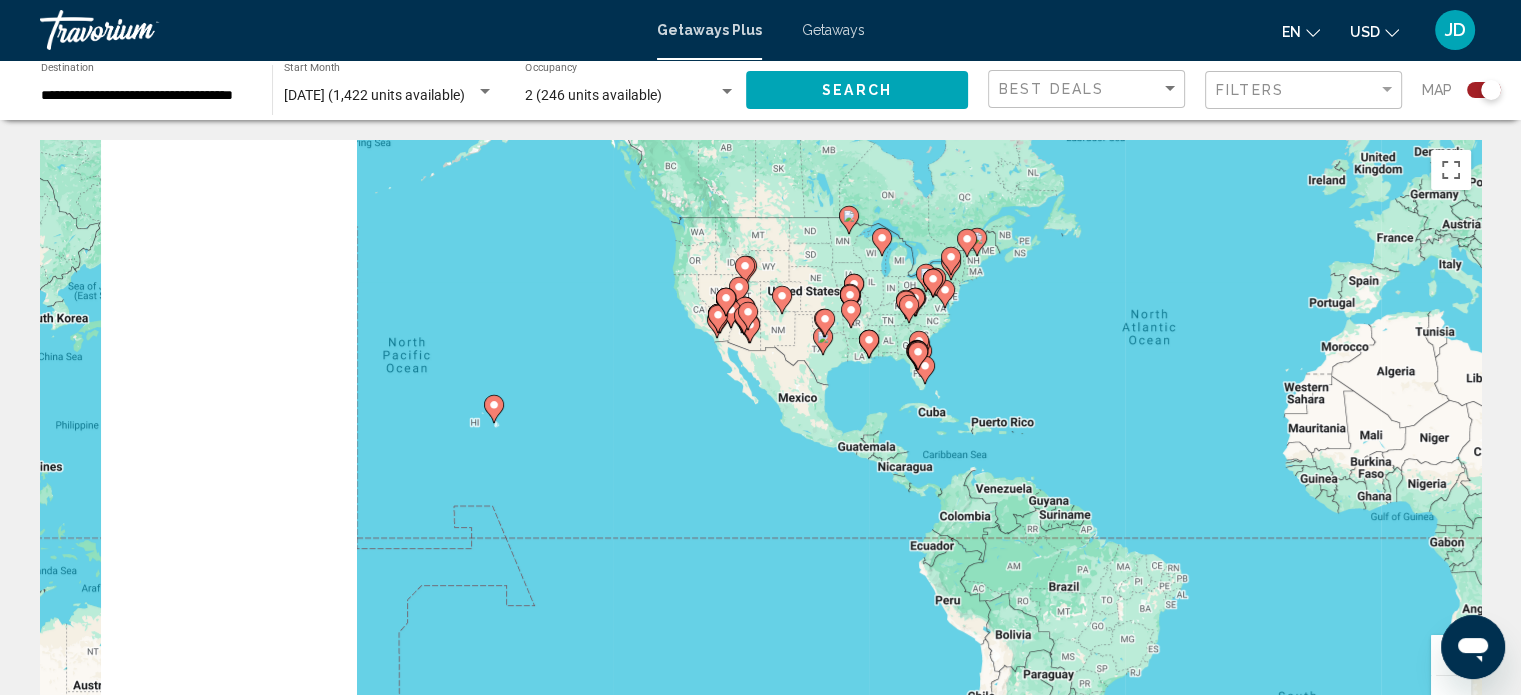 drag, startPoint x: 705, startPoint y: 404, endPoint x: 1106, endPoint y: 335, distance: 406.8931 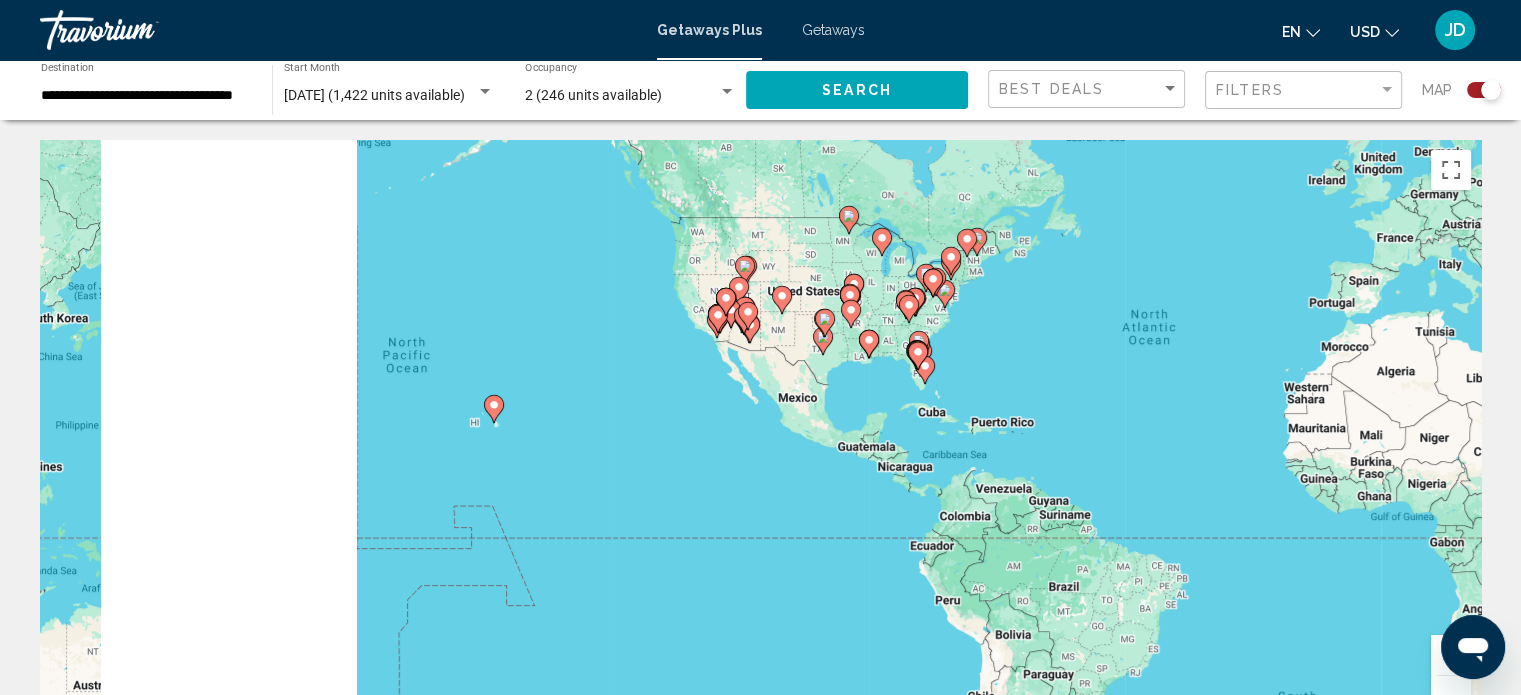 click on "To navigate, press the arrow keys. To activate drag with keyboard, press Alt + Enter. Once in keyboard drag state, use the arrow keys to move the marker. To complete the drag, press the Enter key. To cancel, press Escape." at bounding box center (760, 440) 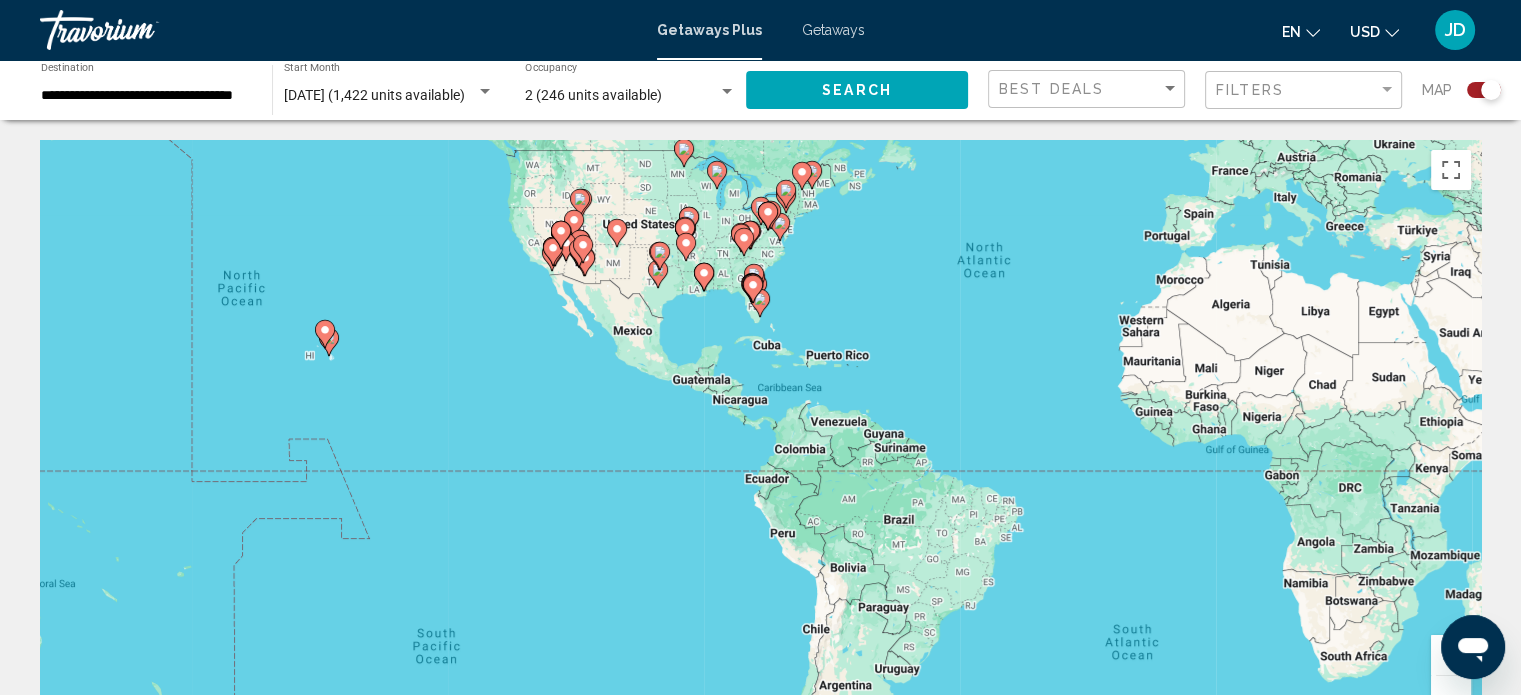 drag, startPoint x: 1070, startPoint y: 381, endPoint x: 913, endPoint y: 329, distance: 165.38742 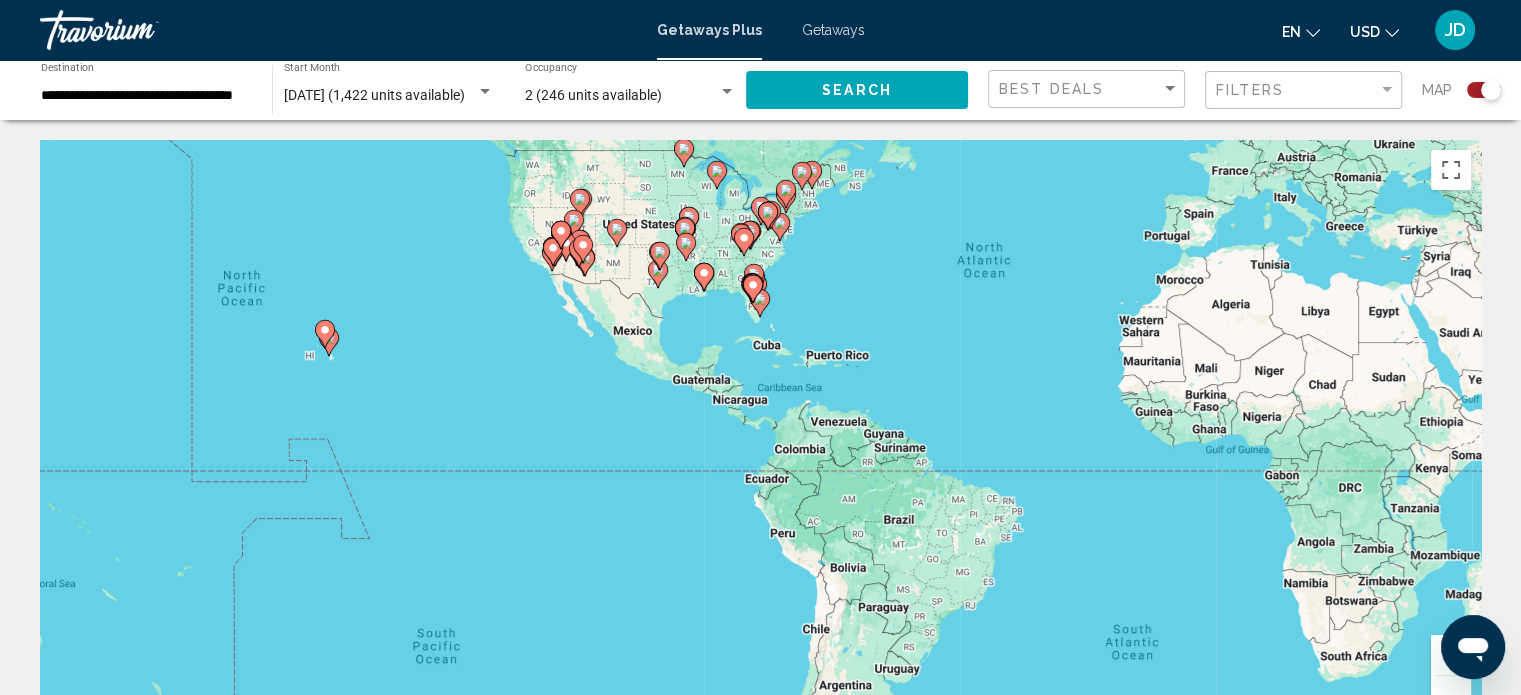 click on "To navigate, press the arrow keys. To activate drag with keyboard, press Alt + Enter. Once in keyboard drag state, use the arrow keys to move the marker. To complete the drag, press the Enter key. To cancel, press Escape." at bounding box center [760, 440] 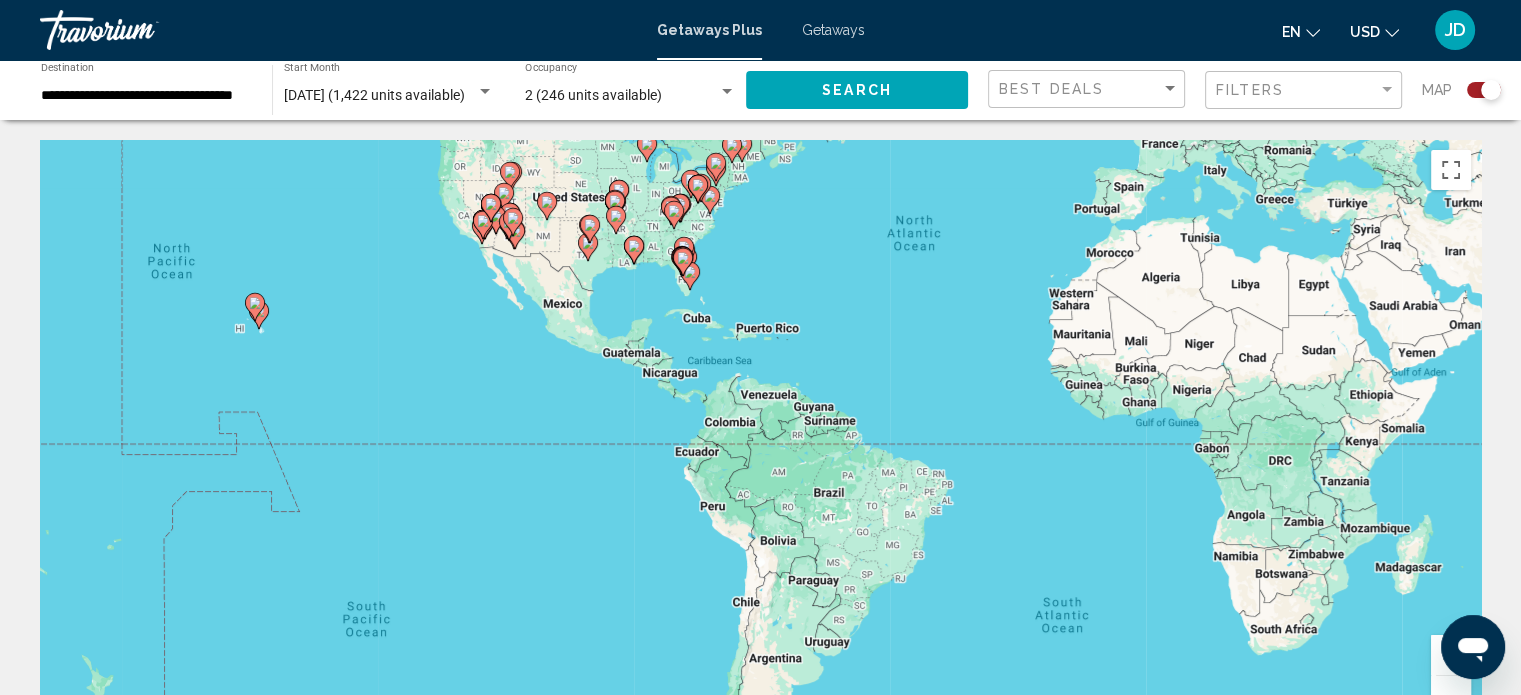 click at bounding box center (1451, 655) 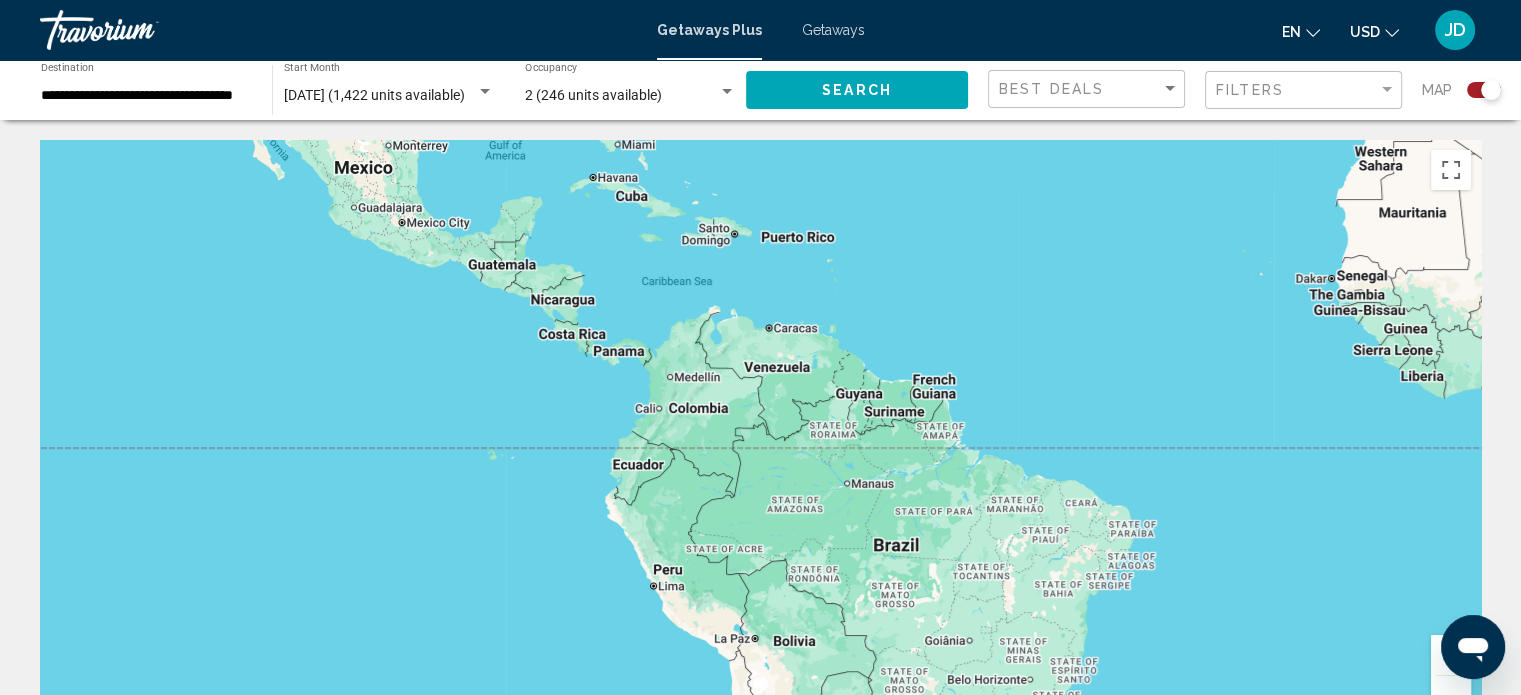 click at bounding box center [1451, 655] 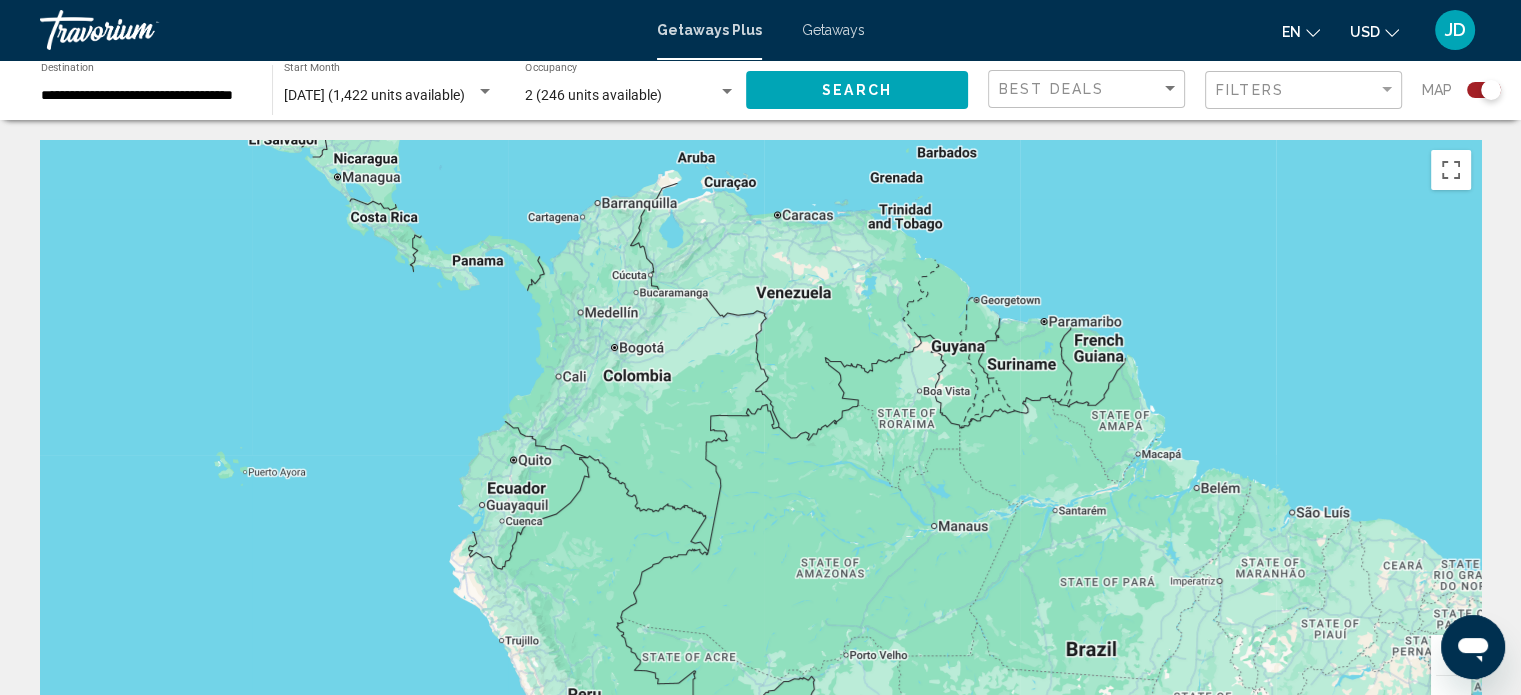drag, startPoint x: 992, startPoint y: 519, endPoint x: 1126, endPoint y: 631, distance: 174.64249 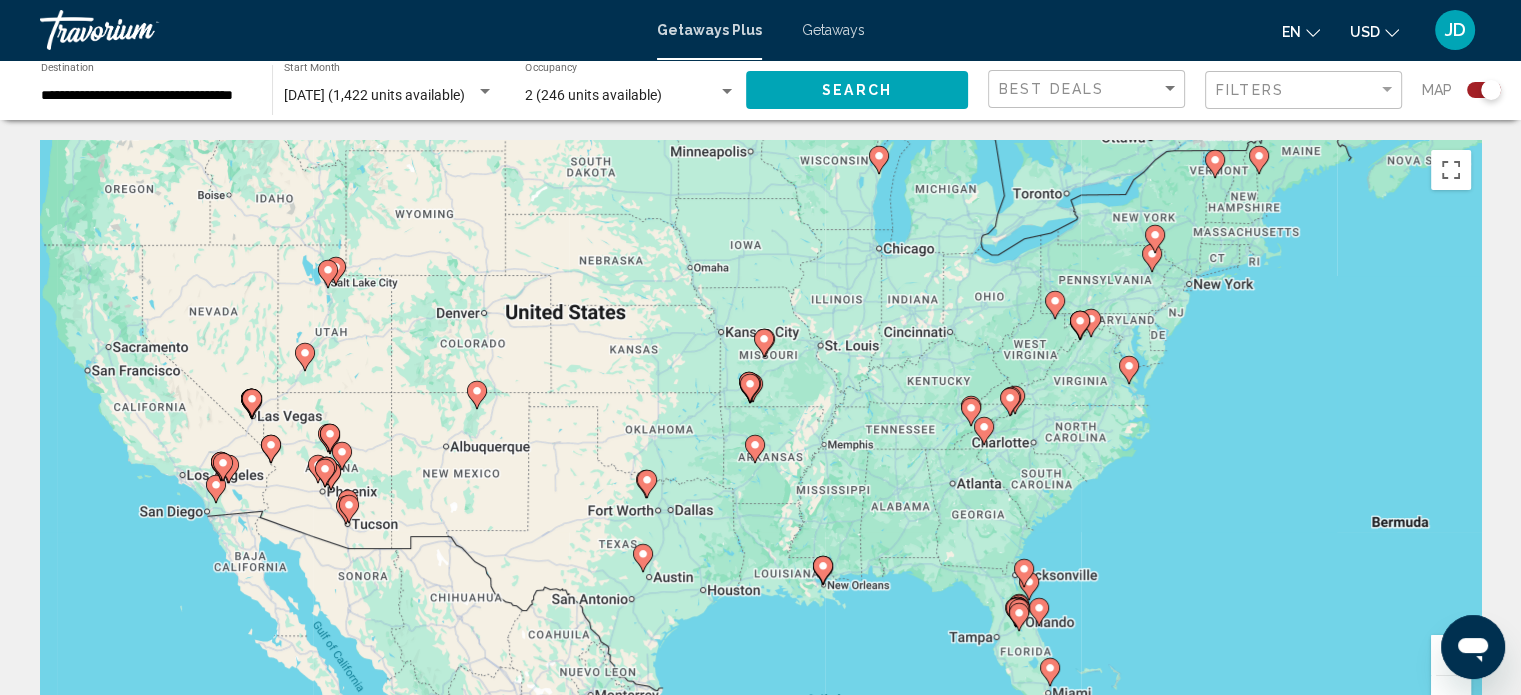 drag, startPoint x: 710, startPoint y: 475, endPoint x: 596, endPoint y: 466, distance: 114.35471 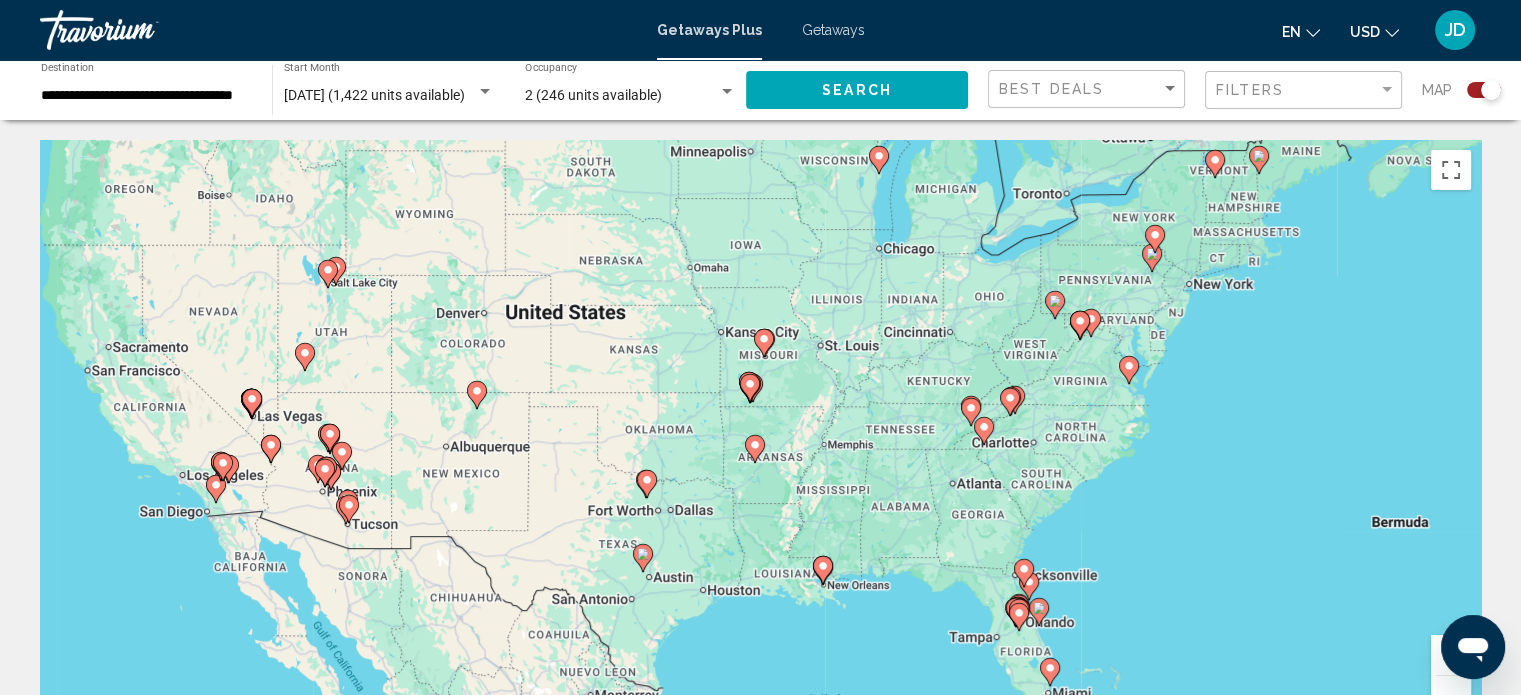 click on "To navigate, press the arrow keys. To activate drag with keyboard, press Alt + Enter. Once in keyboard drag state, use the arrow keys to move the marker. To complete the drag, press the Enter key. To cancel, press Escape." at bounding box center (760, 440) 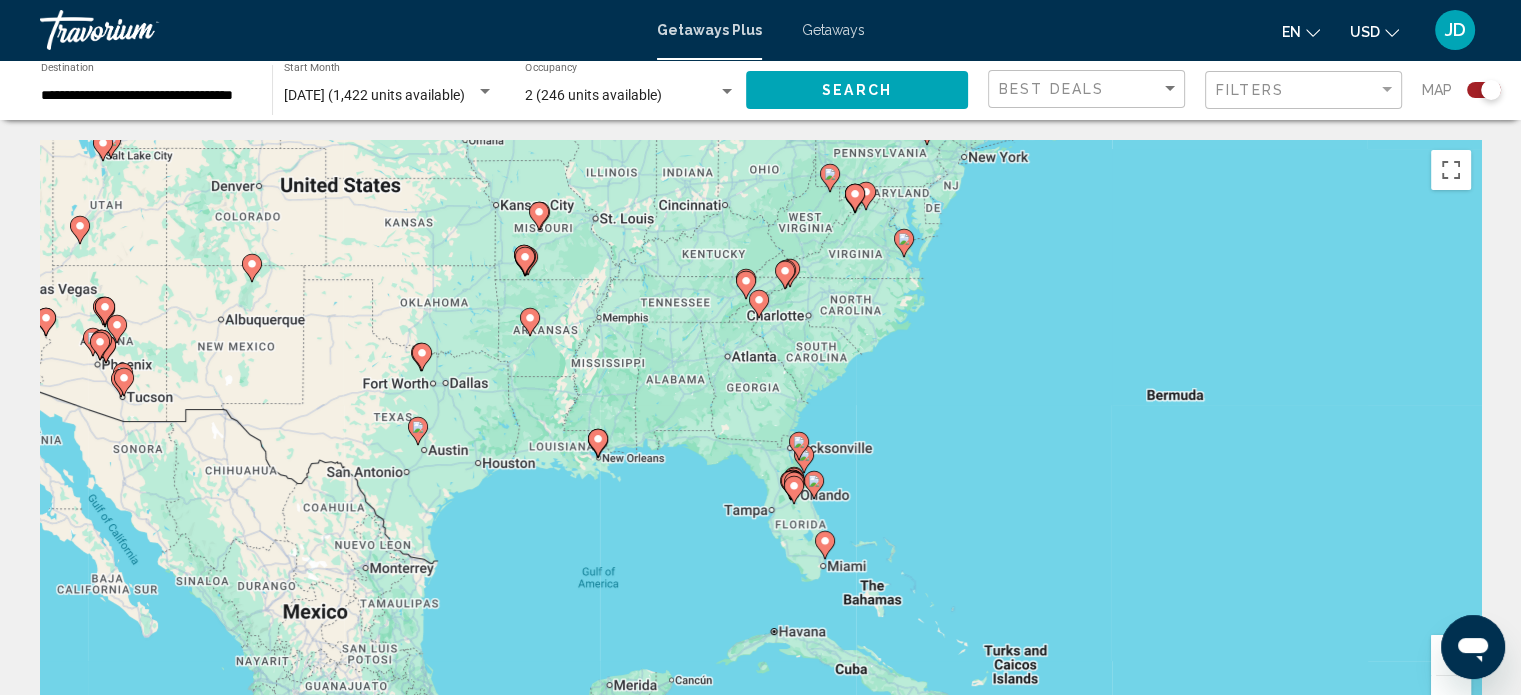 drag, startPoint x: 1178, startPoint y: 435, endPoint x: 1052, endPoint y: 281, distance: 198.97739 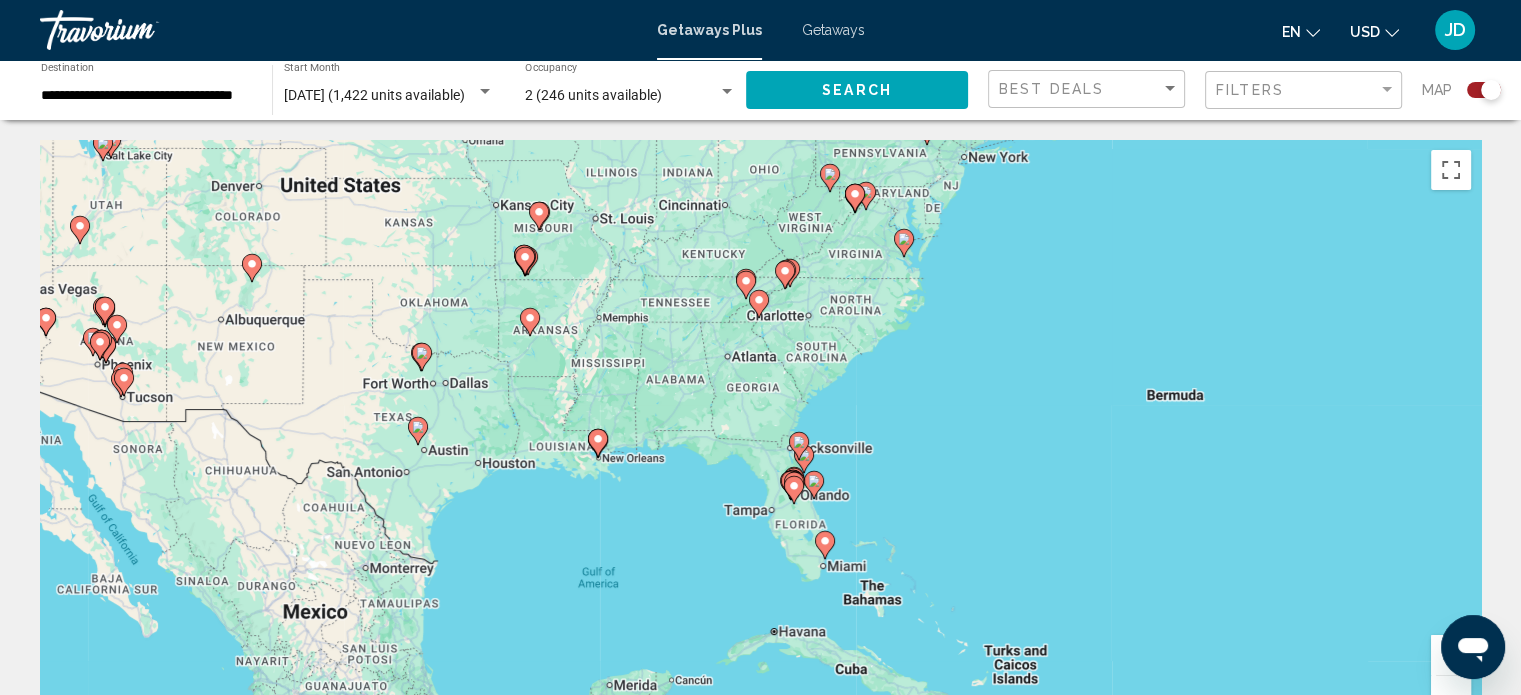 click on "To navigate, press the arrow keys. To activate drag with keyboard, press Alt + Enter. Once in keyboard drag state, use the arrow keys to move the marker. To complete the drag, press the Enter key. To cancel, press Escape." at bounding box center [760, 440] 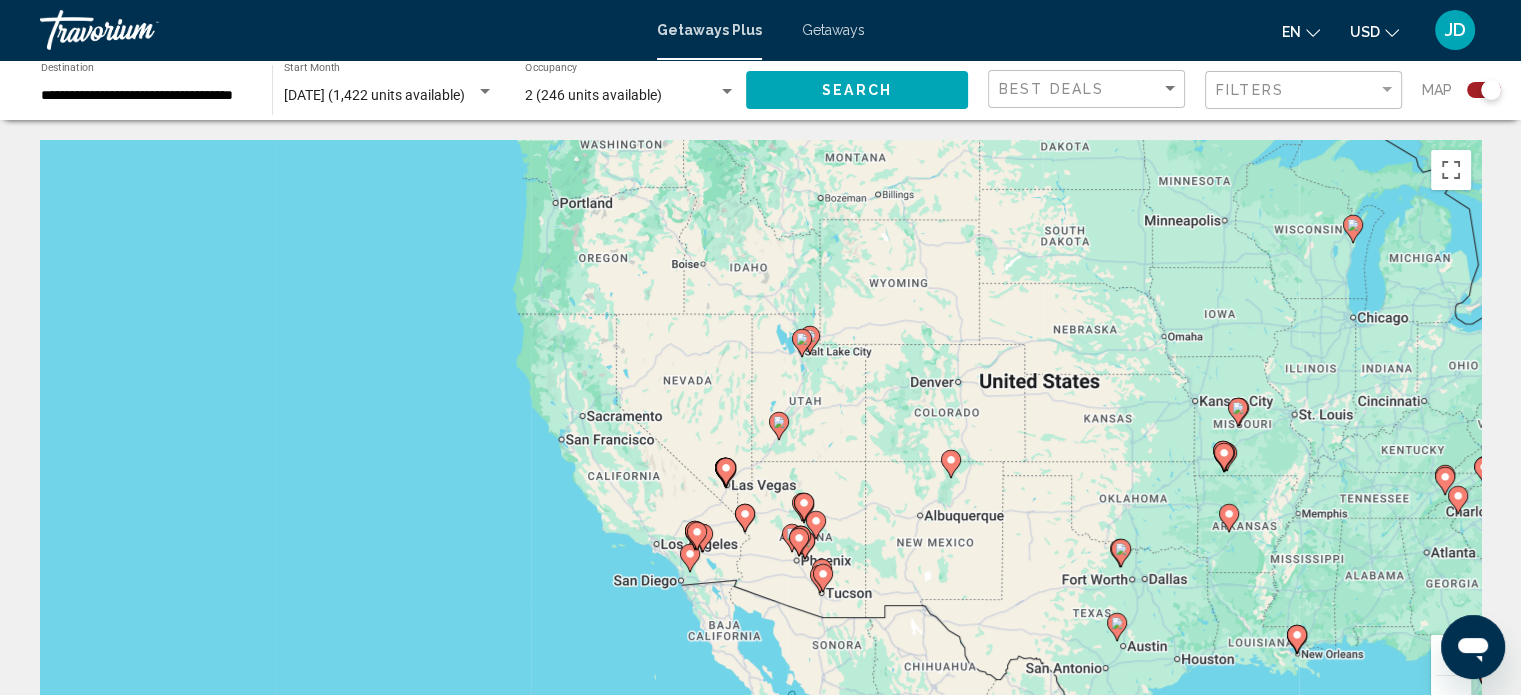 drag, startPoint x: 1171, startPoint y: 589, endPoint x: 1167, endPoint y: 608, distance: 19.416489 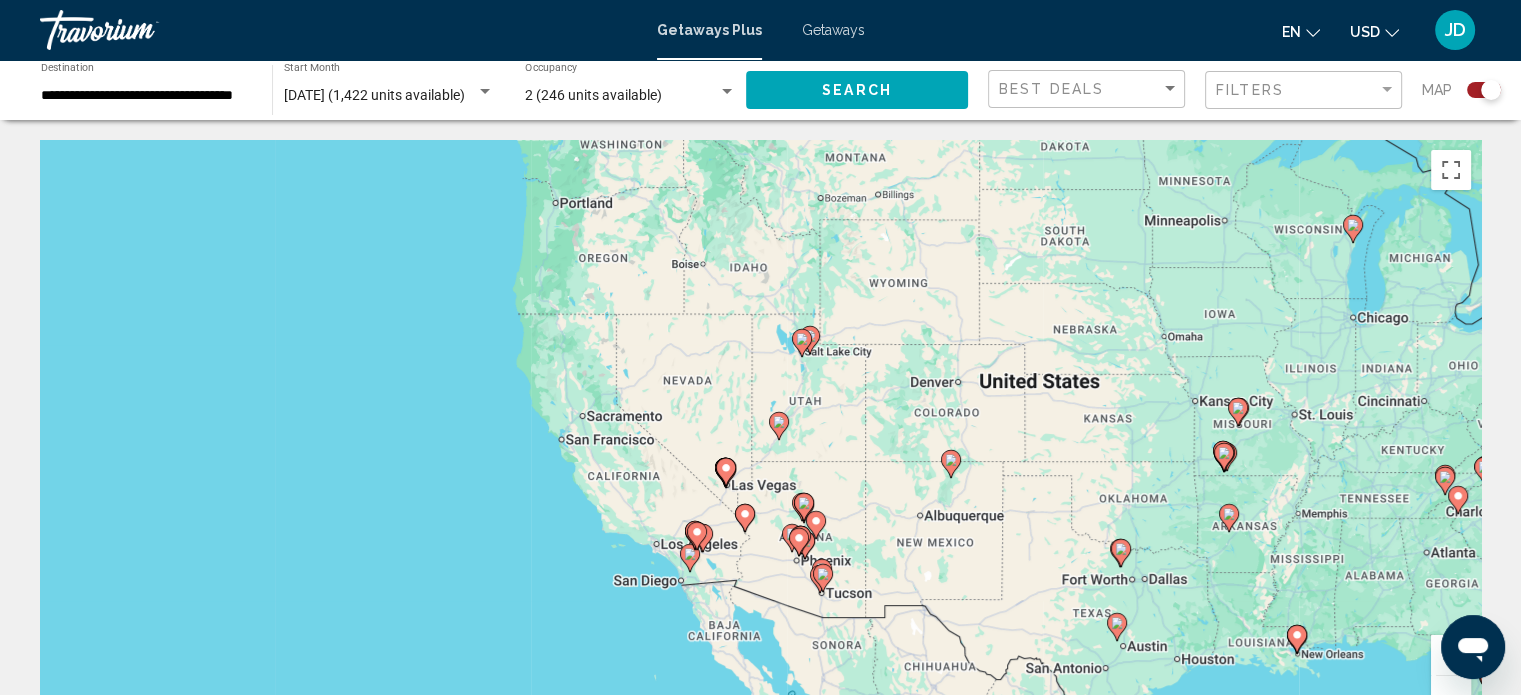 click on "To navigate, press the arrow keys. To activate drag with keyboard, press Alt + Enter. Once in keyboard drag state, use the arrow keys to move the marker. To complete the drag, press the Enter key. To cancel, press Escape." at bounding box center [760, 440] 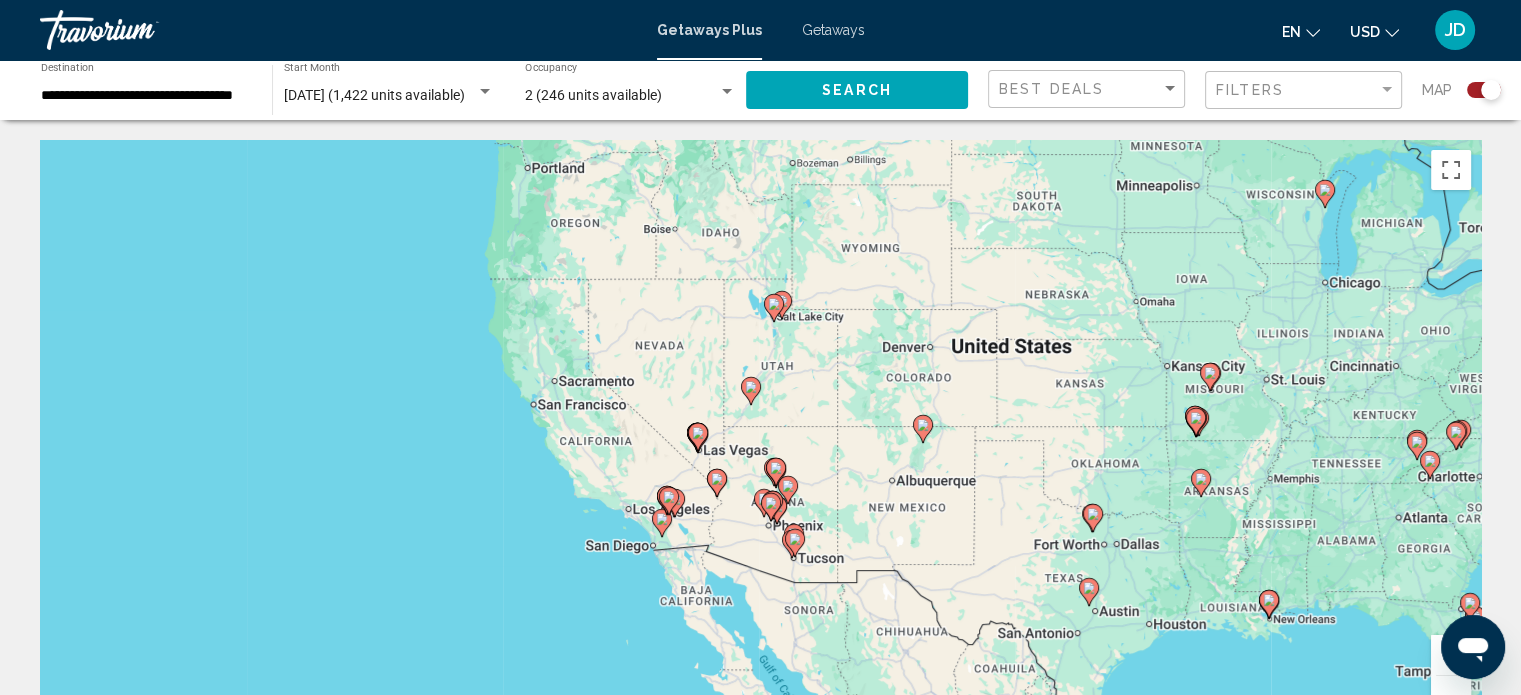 drag, startPoint x: 659, startPoint y: 423, endPoint x: 637, endPoint y: 331, distance: 94.59387 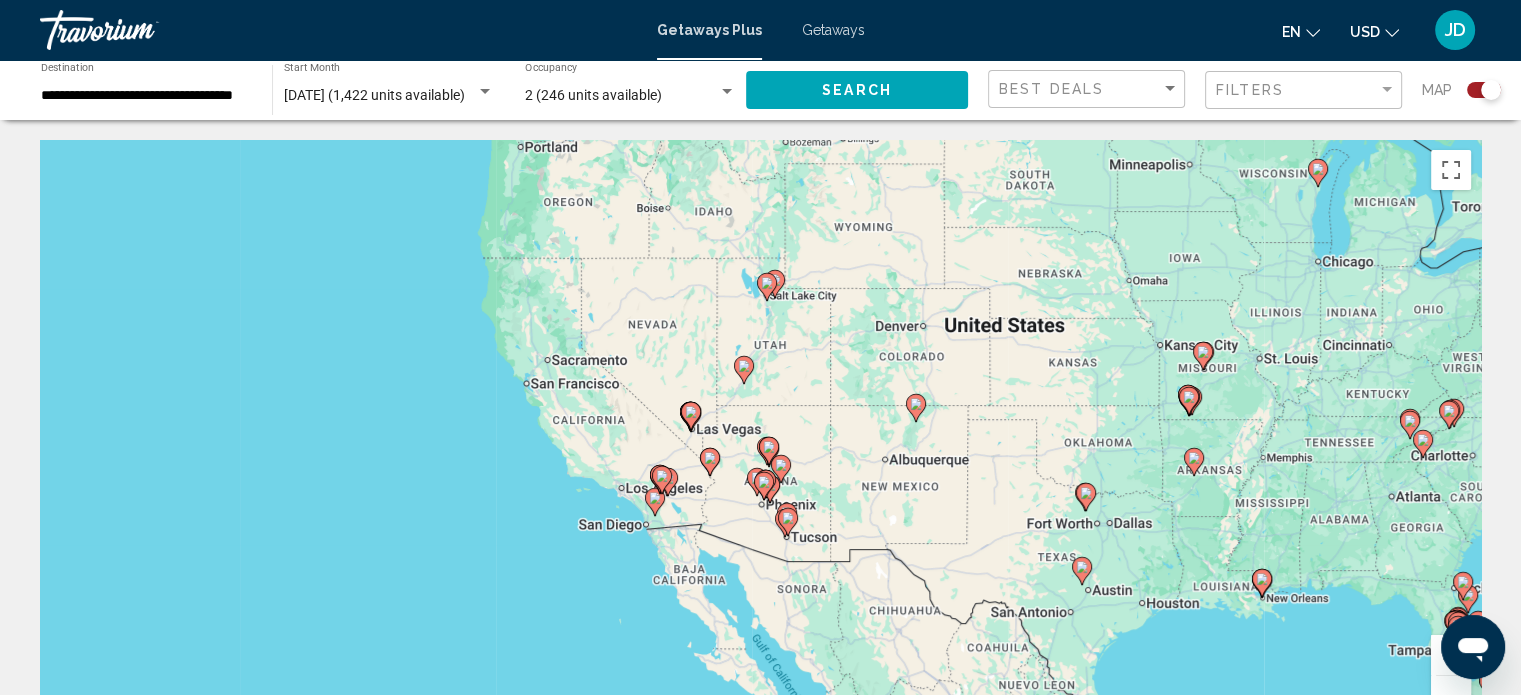click 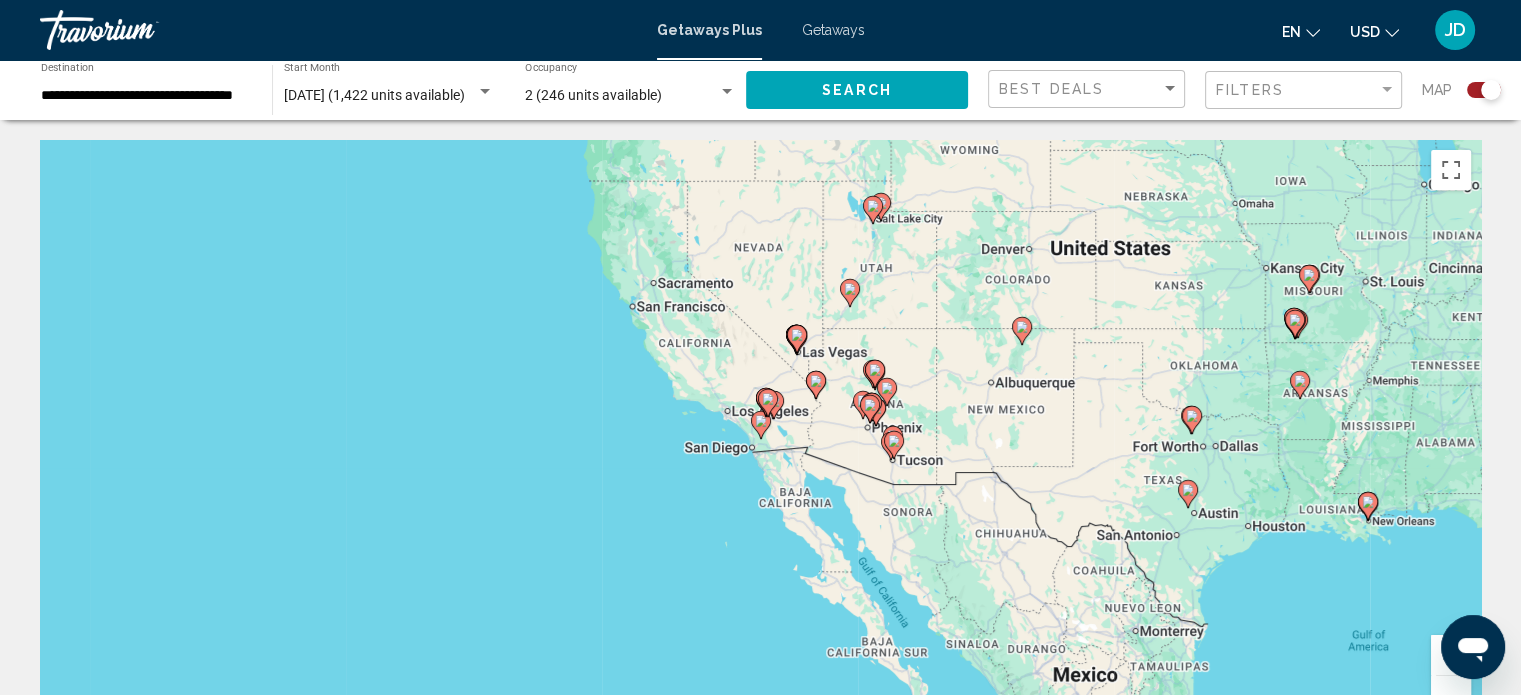 click 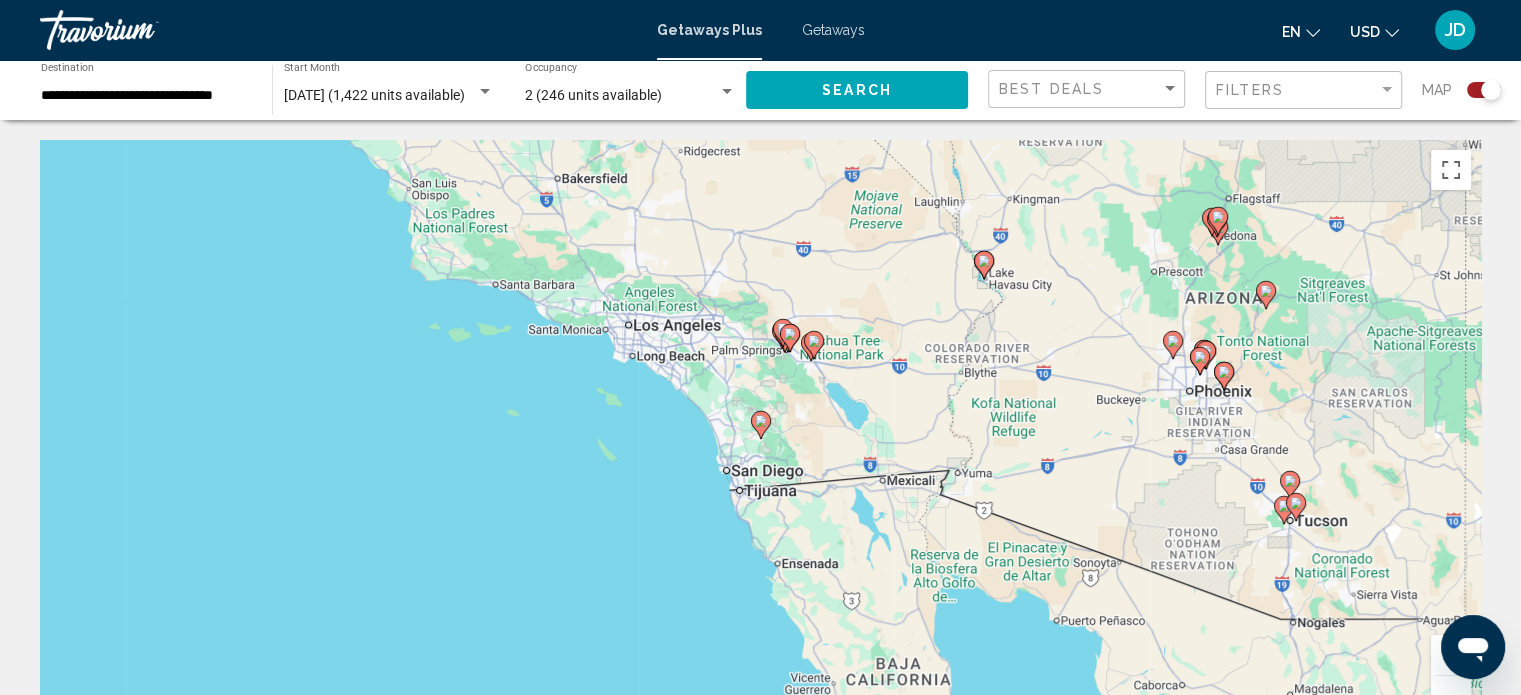 click 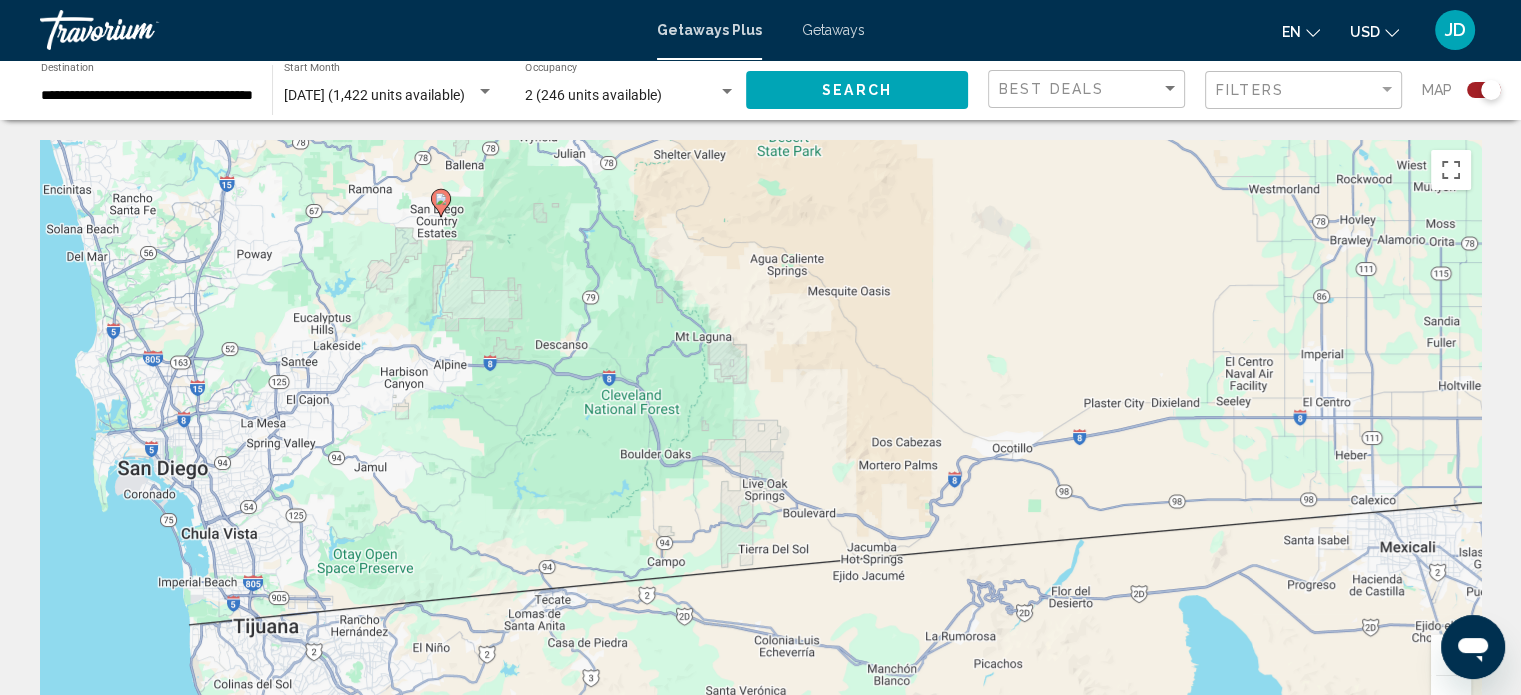 drag, startPoint x: 1140, startPoint y: 531, endPoint x: 820, endPoint y: 305, distance: 391.76013 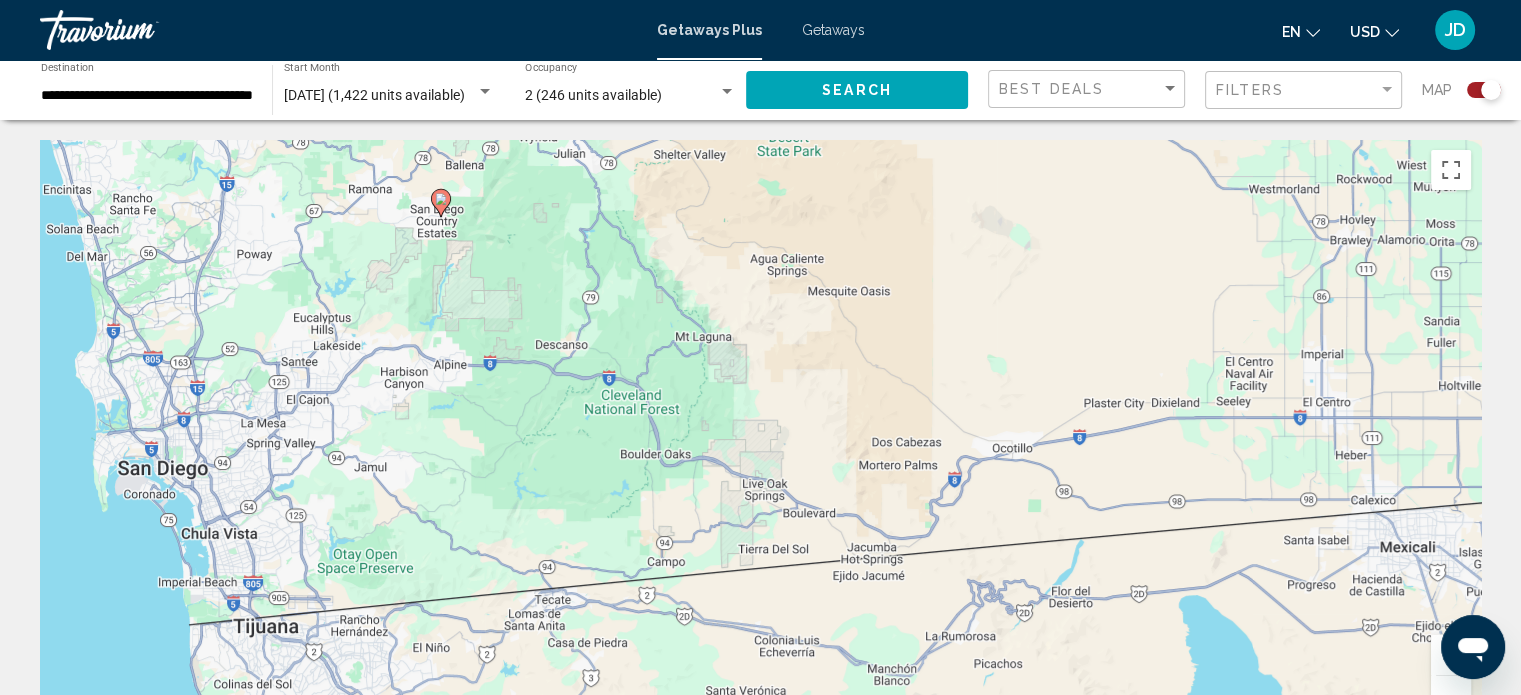 click at bounding box center [1451, 696] 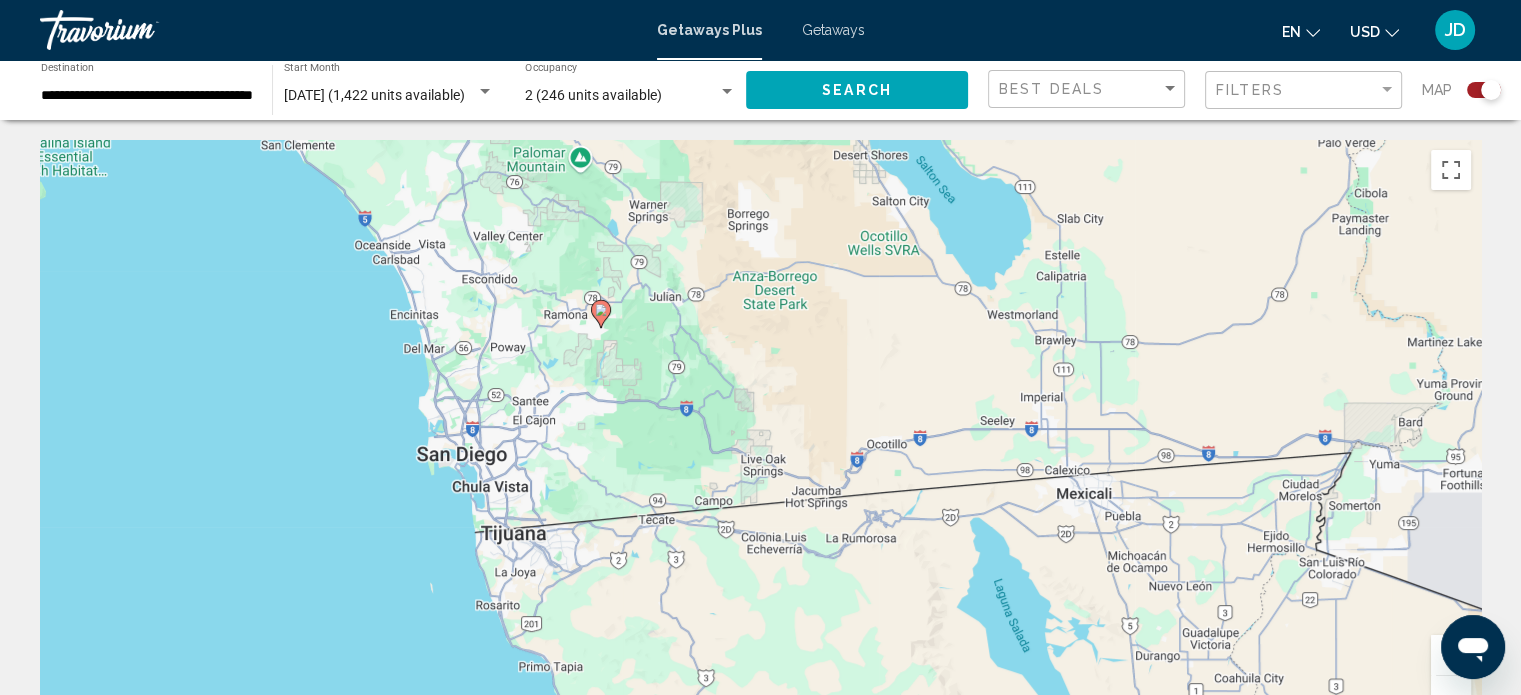 click at bounding box center [1451, 696] 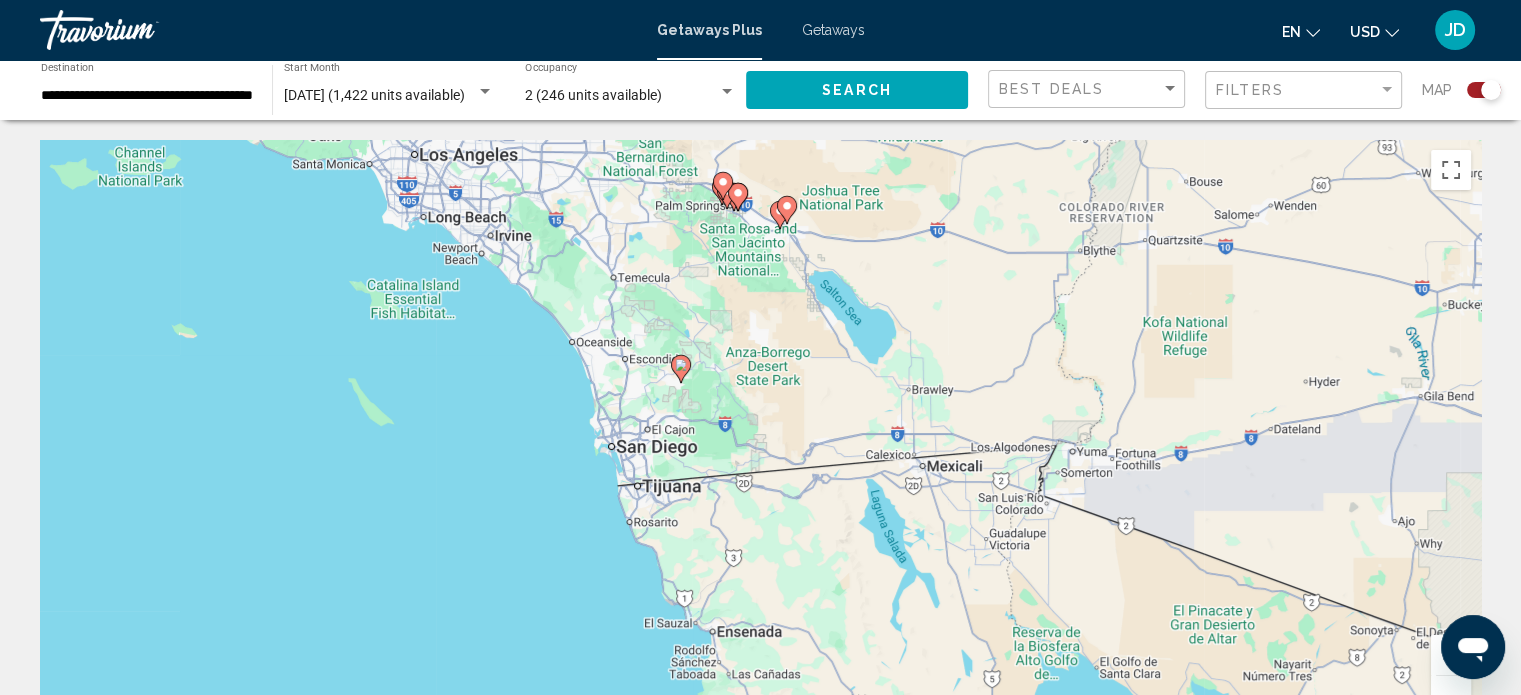 click at bounding box center [1451, 696] 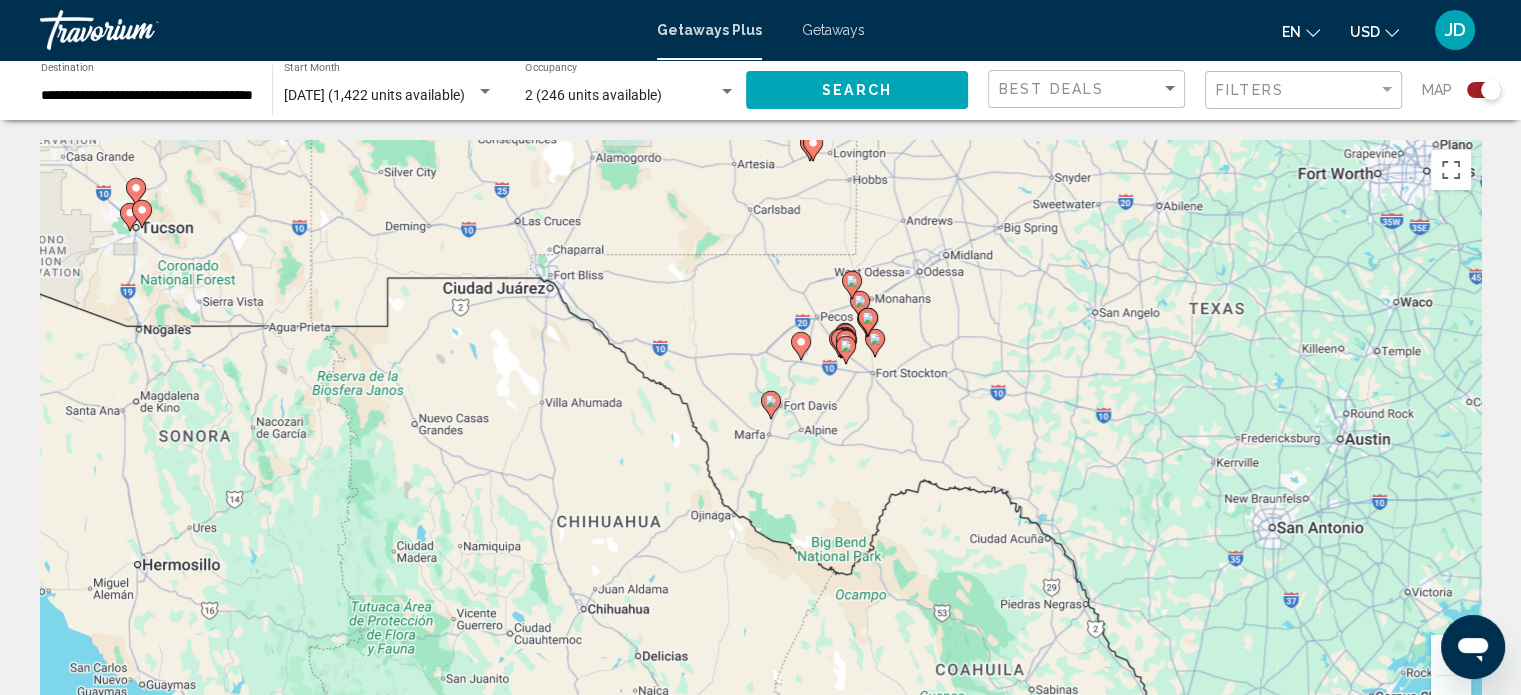 drag, startPoint x: 788, startPoint y: 394, endPoint x: 174, endPoint y: 231, distance: 635.26764 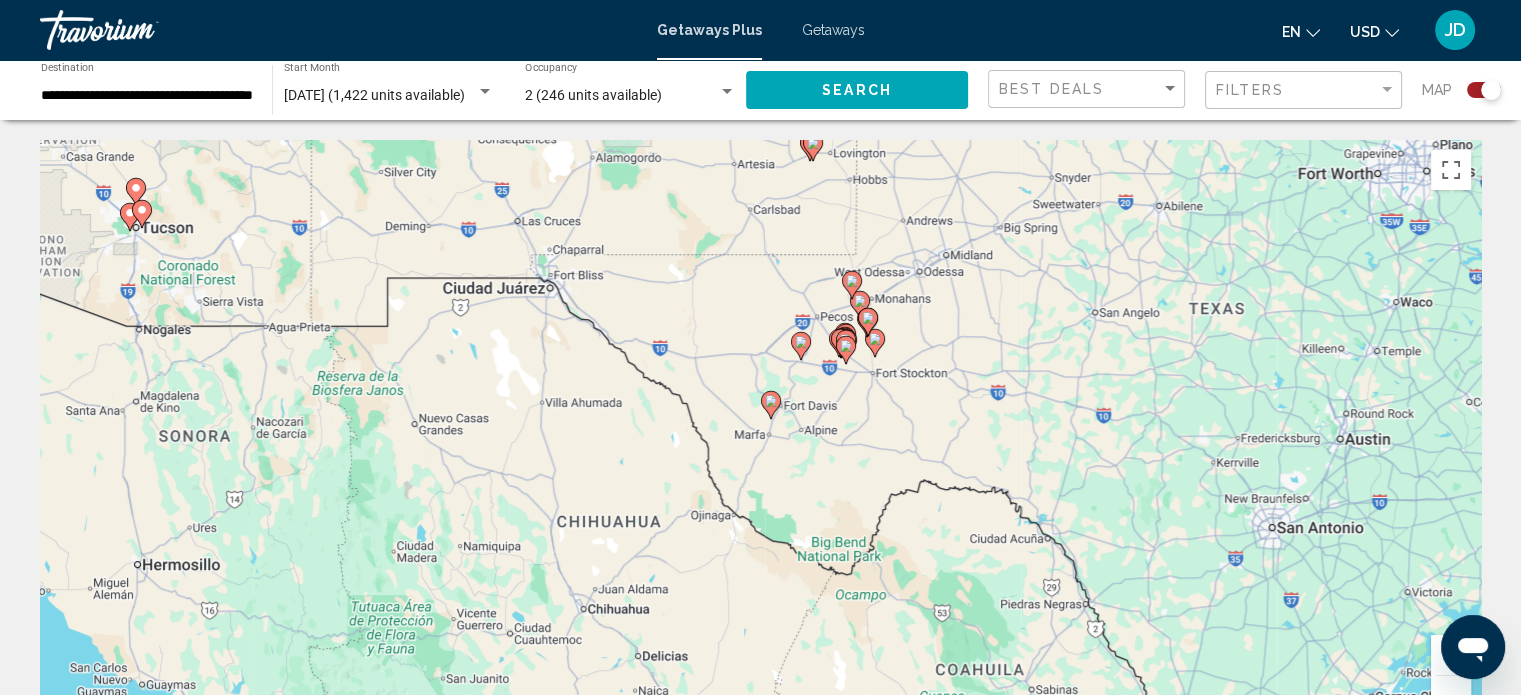 click on "To navigate, press the arrow keys. To activate drag with keyboard, press Alt + Enter. Once in keyboard drag state, use the arrow keys to move the marker. To complete the drag, press the Enter key. To cancel, press Escape." at bounding box center [760, 440] 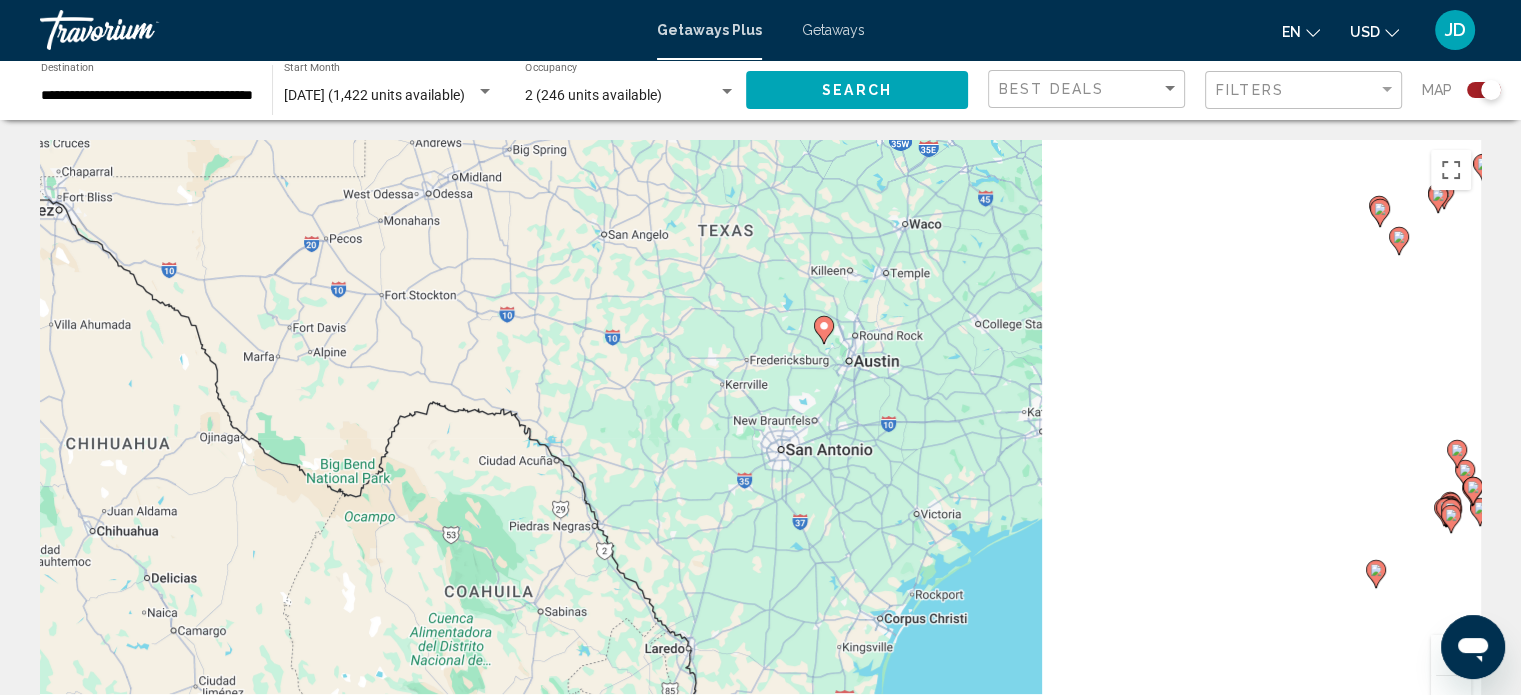 drag, startPoint x: 695, startPoint y: 390, endPoint x: 532, endPoint y: 347, distance: 168.57639 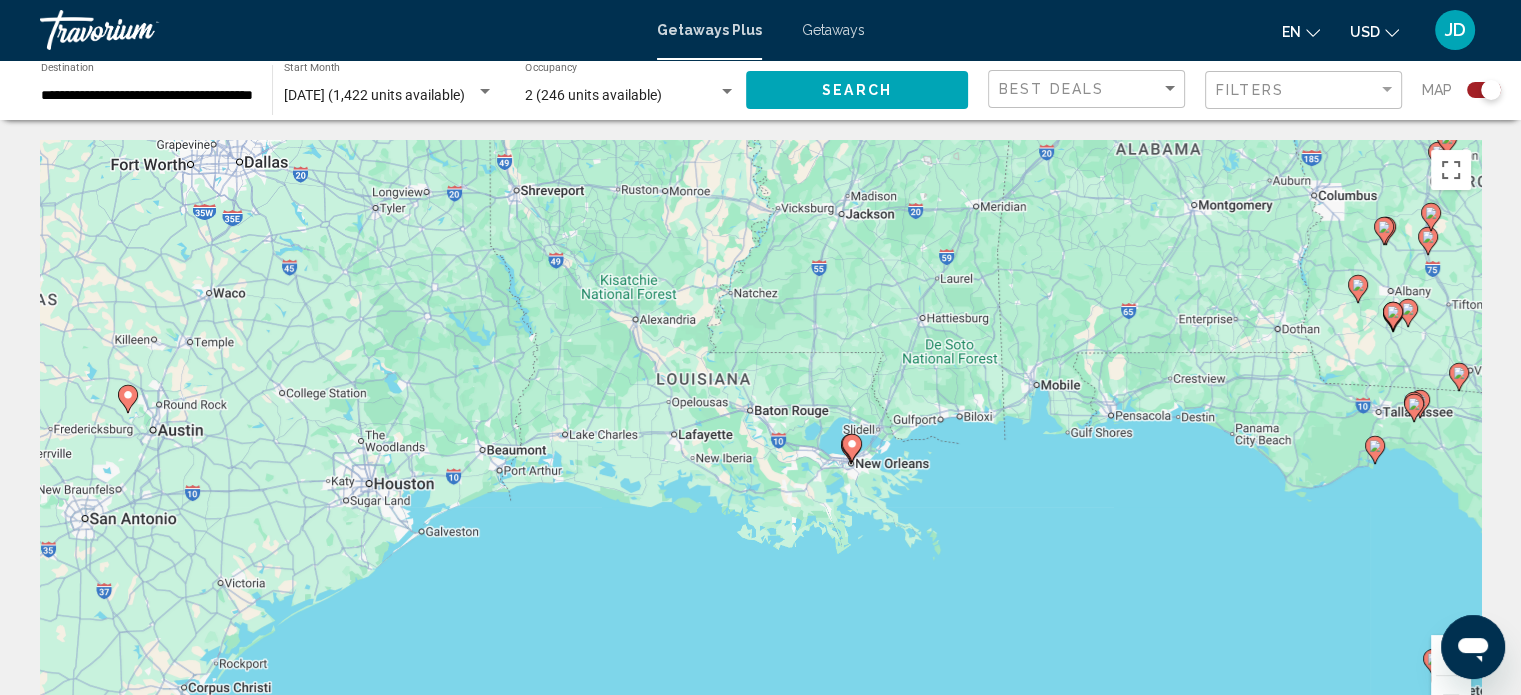 drag, startPoint x: 1276, startPoint y: 476, endPoint x: 760, endPoint y: 575, distance: 525.41125 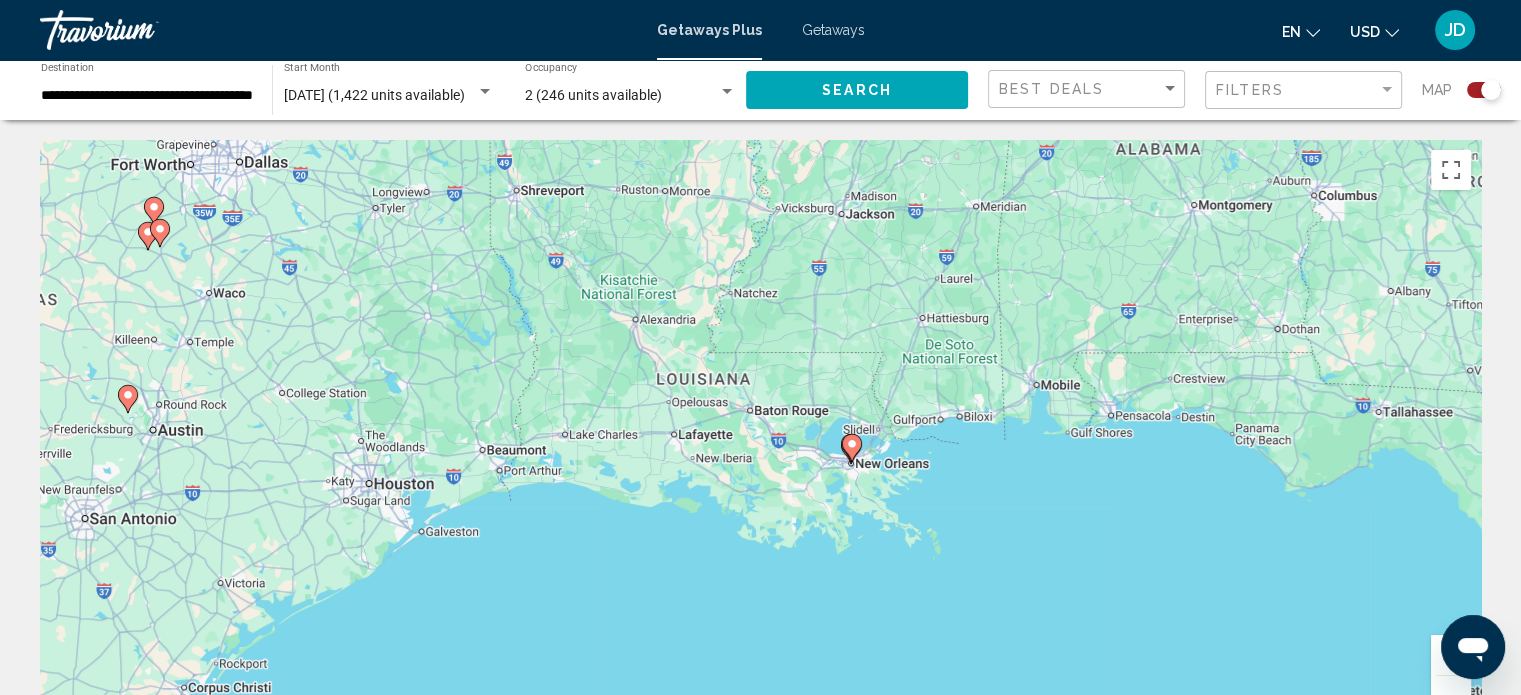click 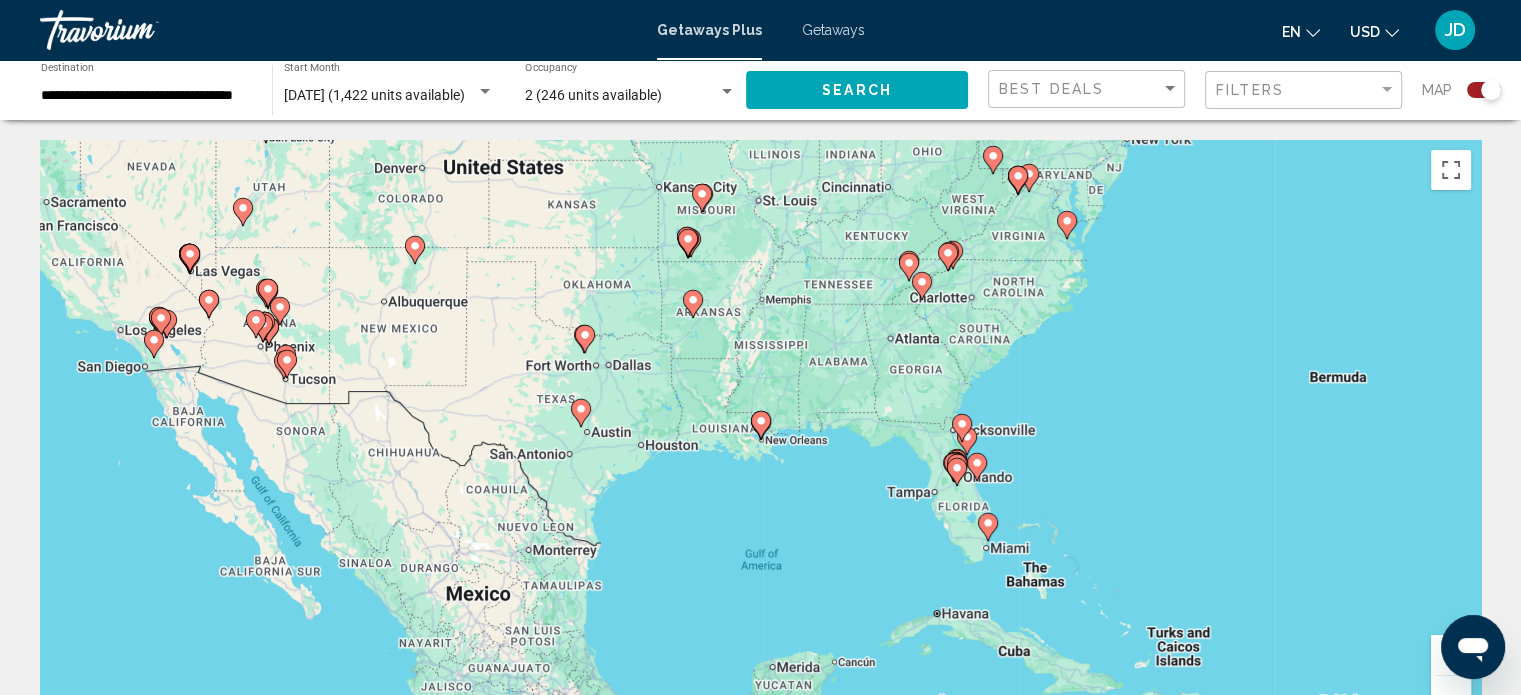 click 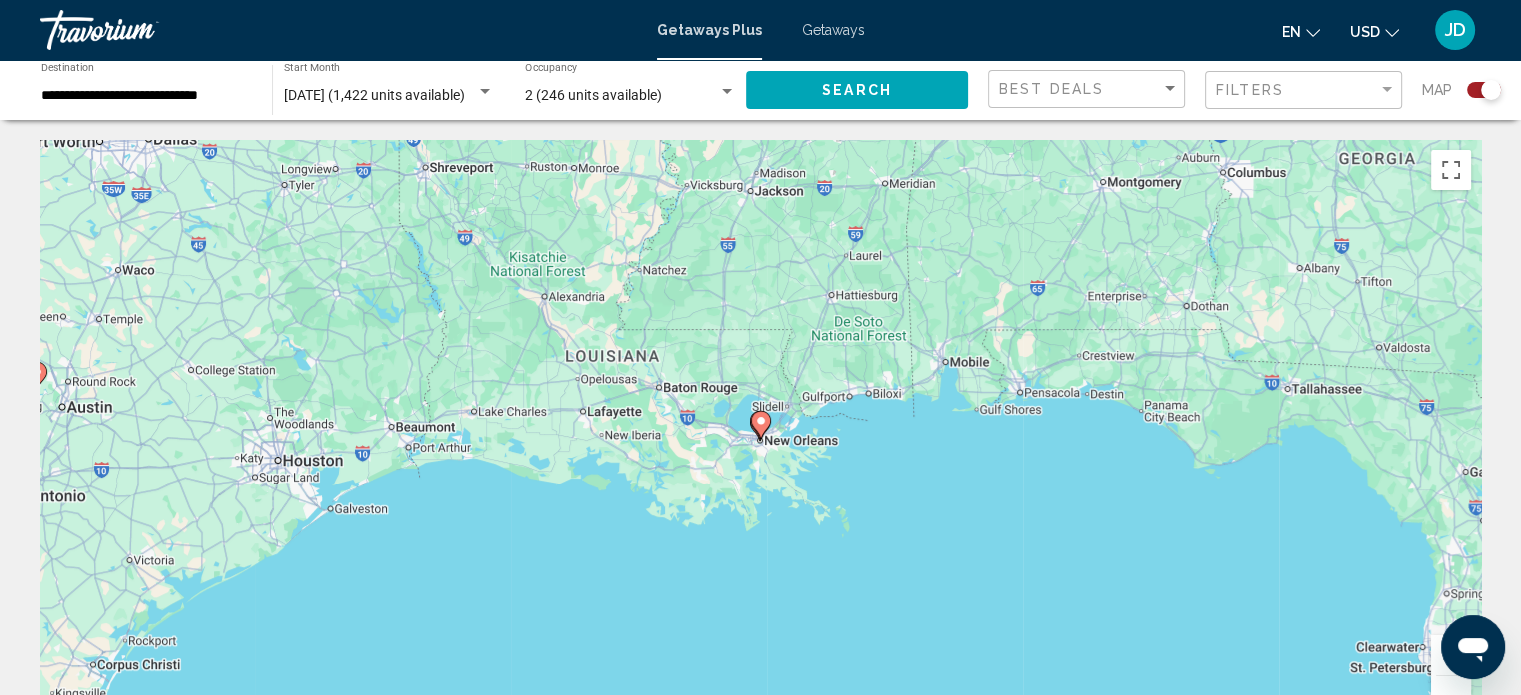click 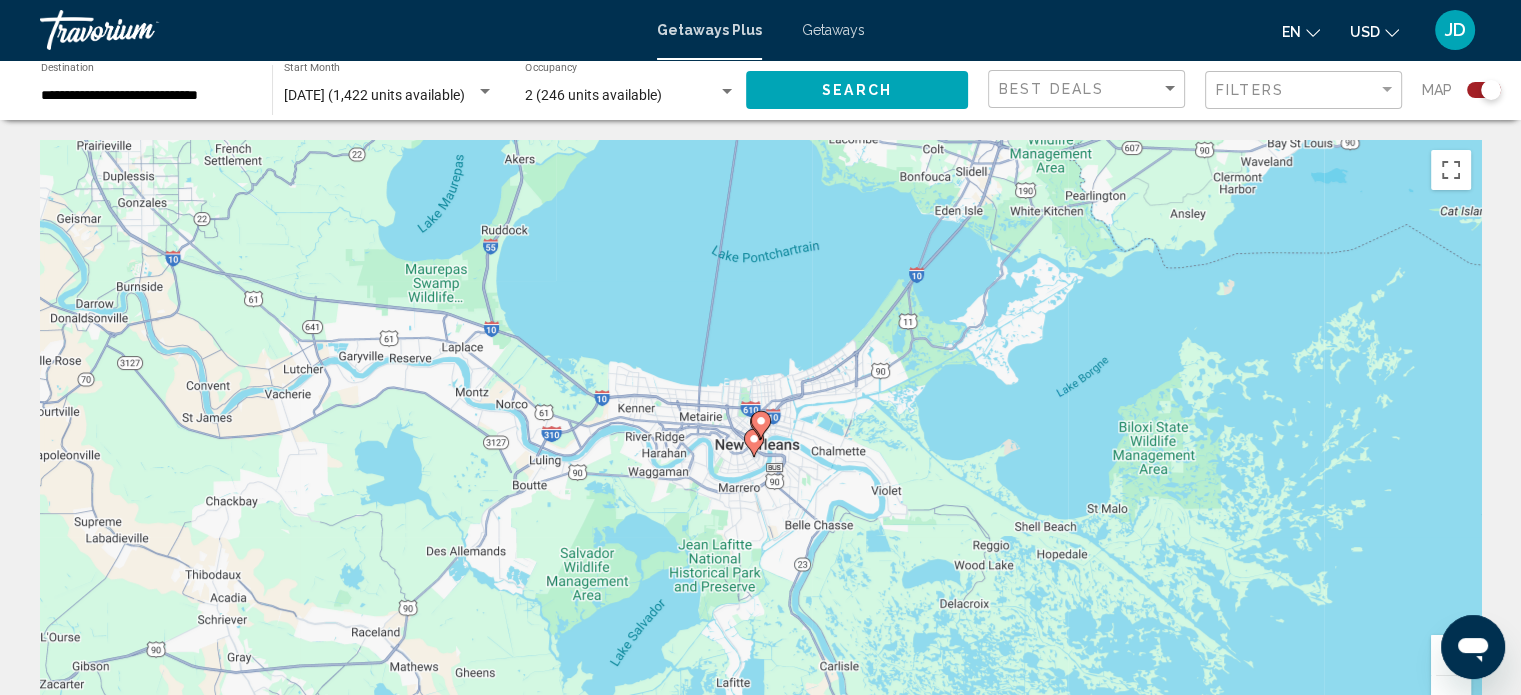 click 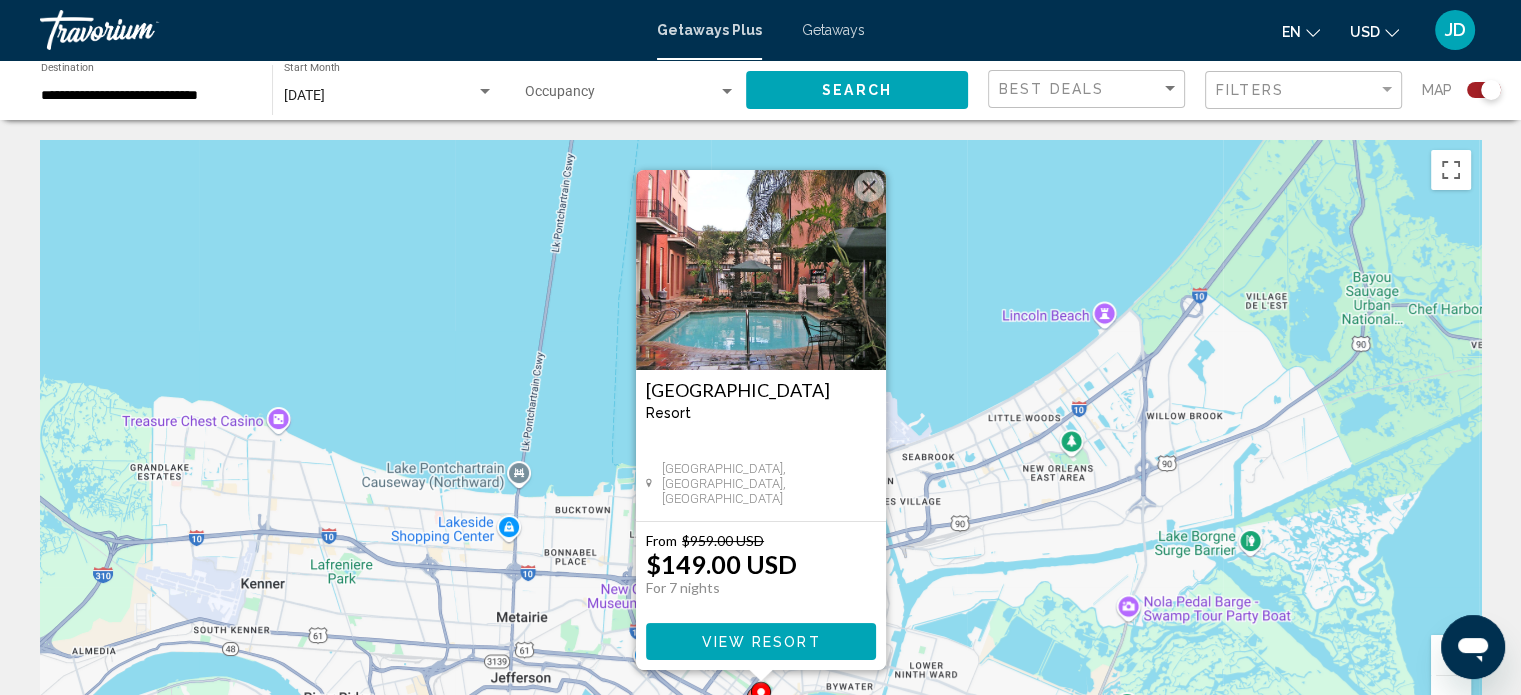click at bounding box center [869, 187] 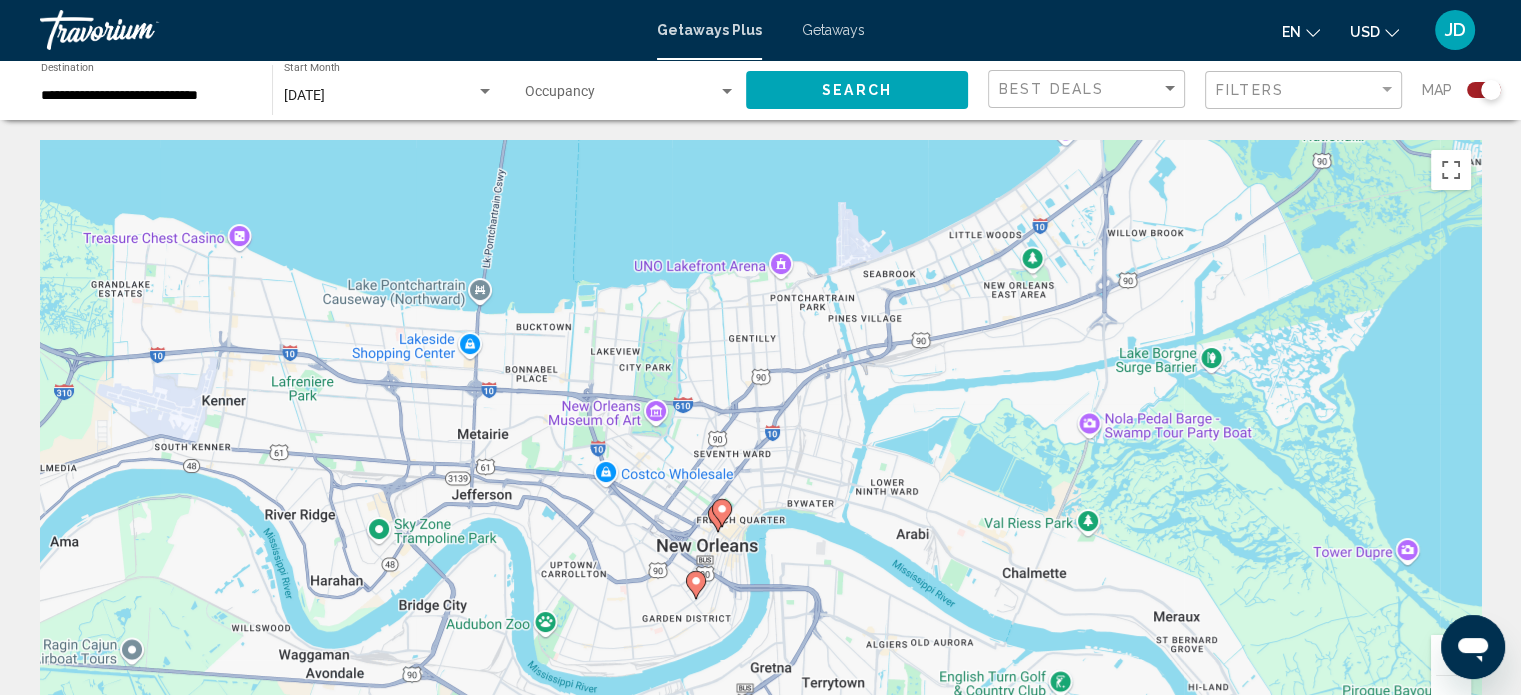 drag, startPoint x: 877, startPoint y: 566, endPoint x: 838, endPoint y: 383, distance: 187.10959 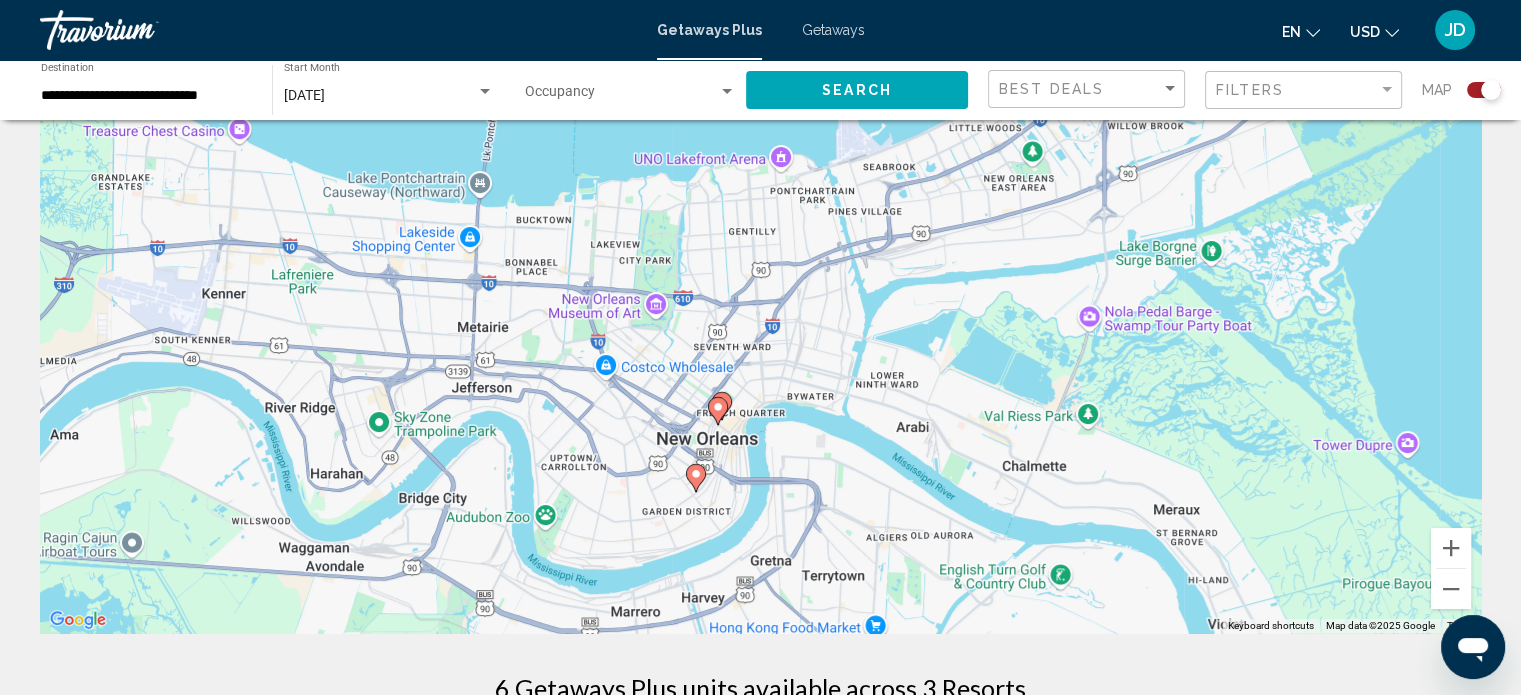 scroll, scrollTop: 200, scrollLeft: 0, axis: vertical 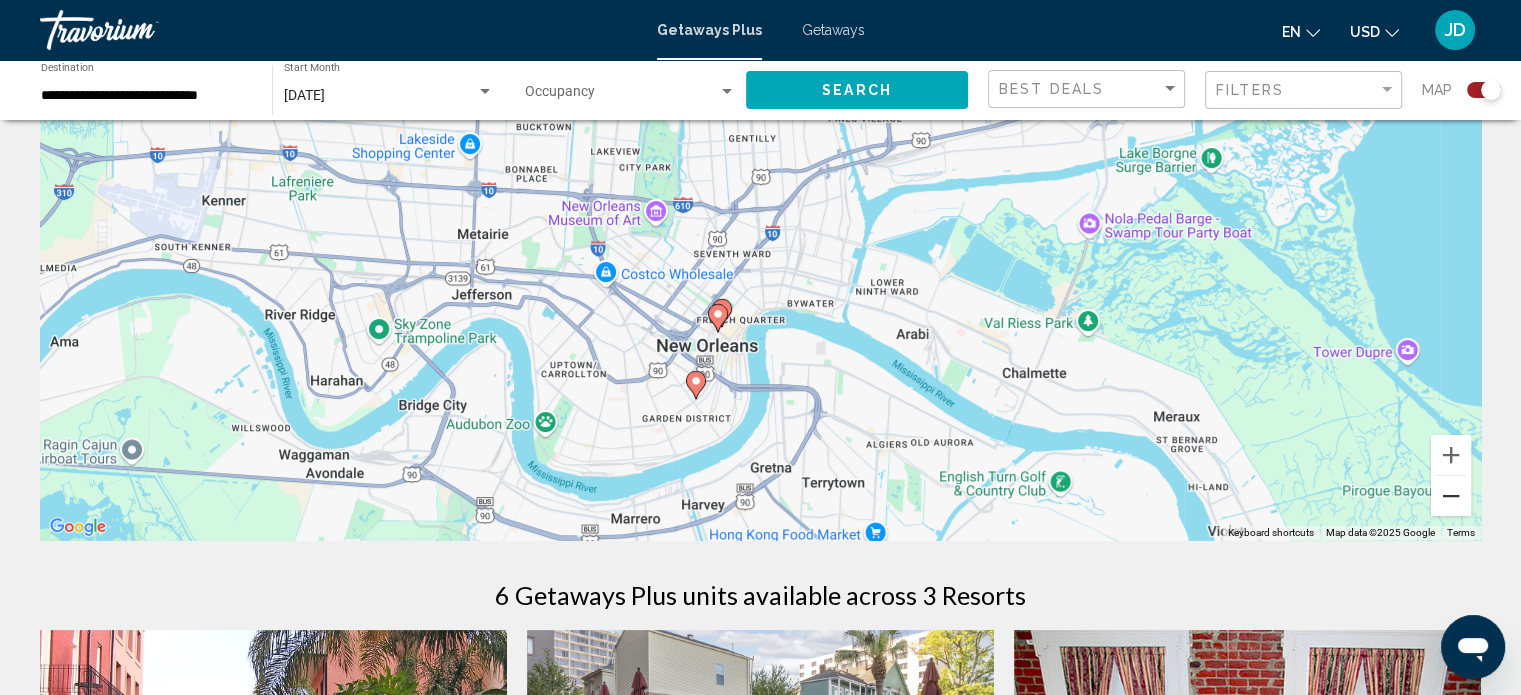 click at bounding box center [1451, 496] 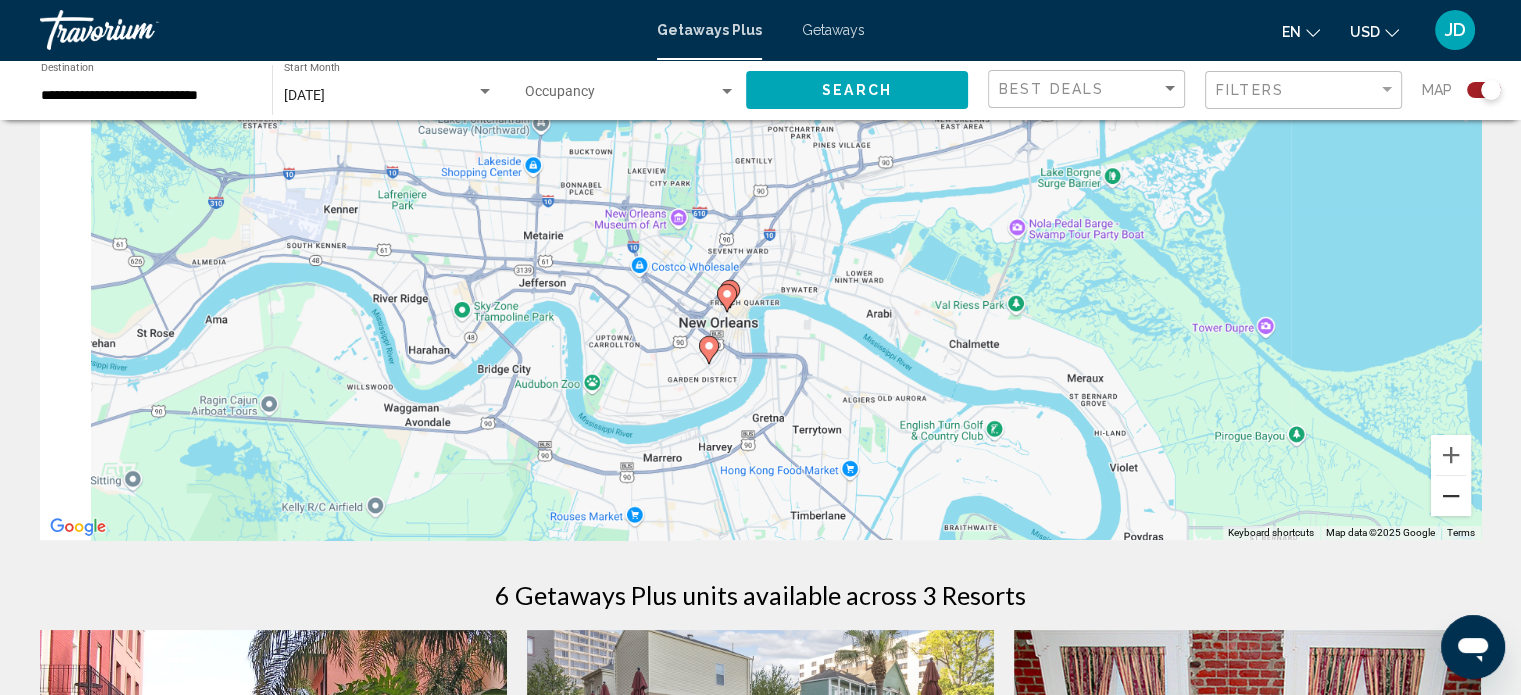 click at bounding box center [1451, 496] 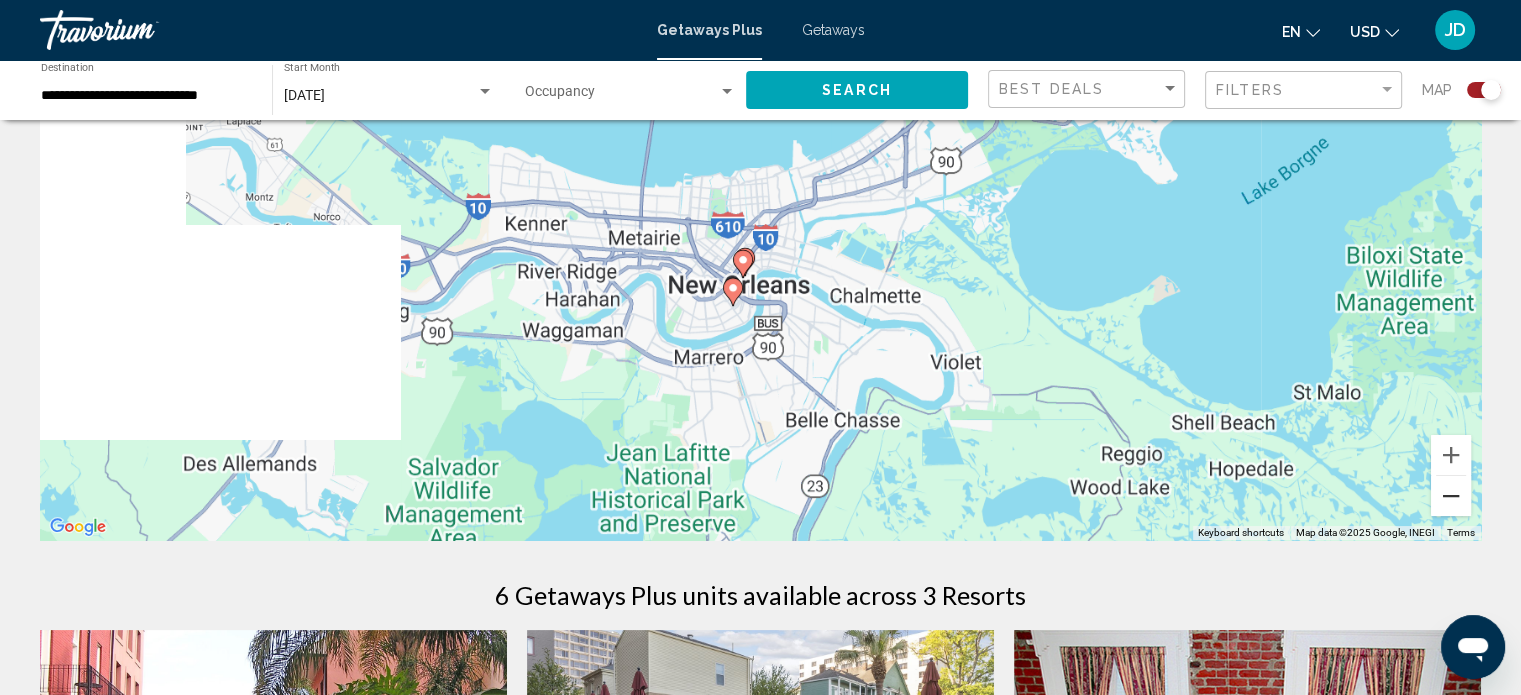 click at bounding box center (1451, 496) 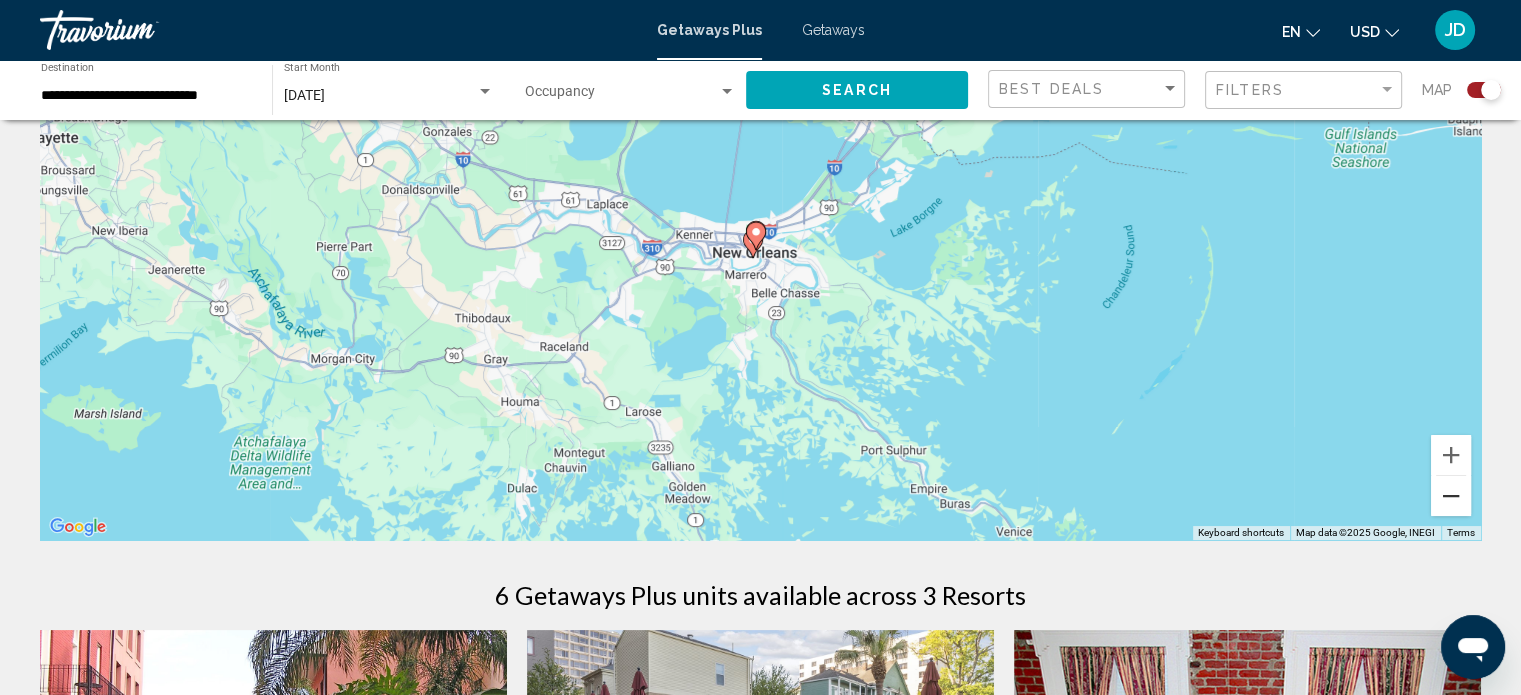 click at bounding box center (1451, 496) 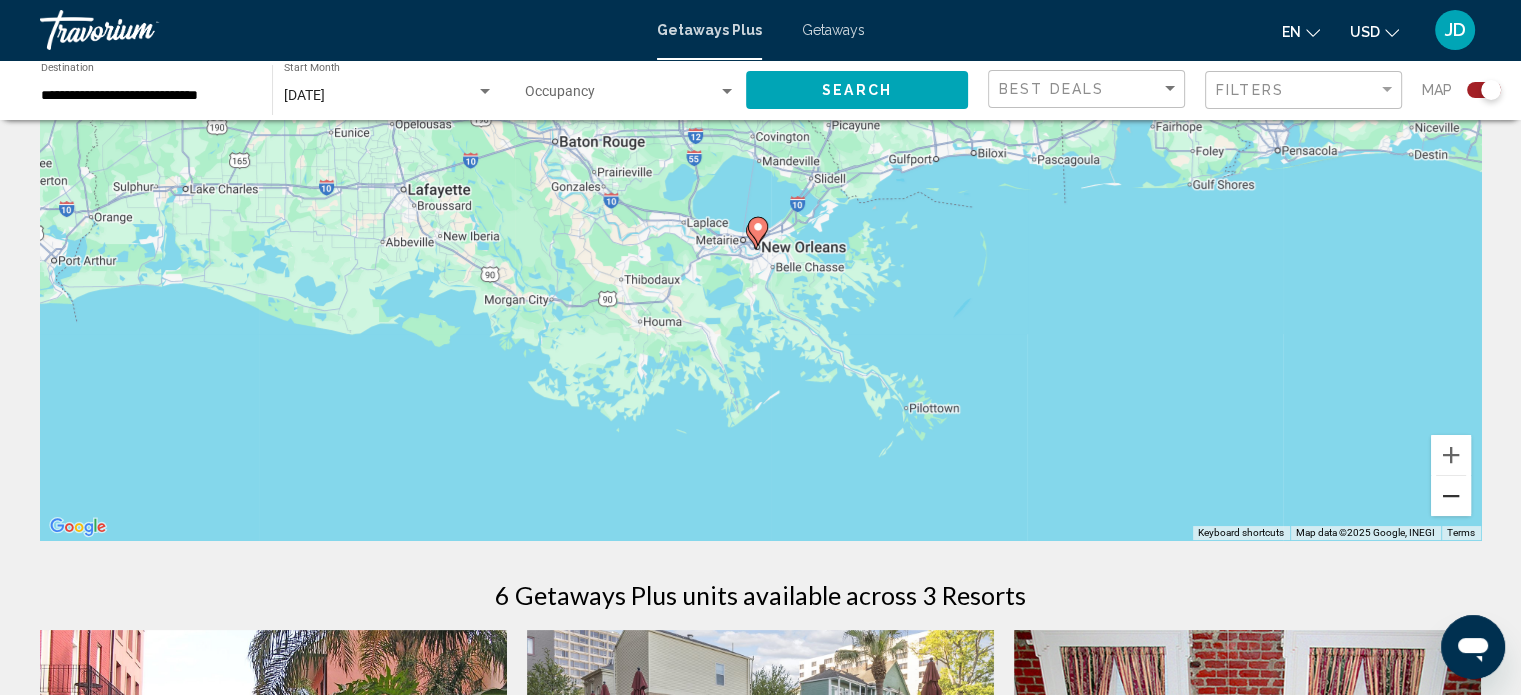 click at bounding box center (1451, 496) 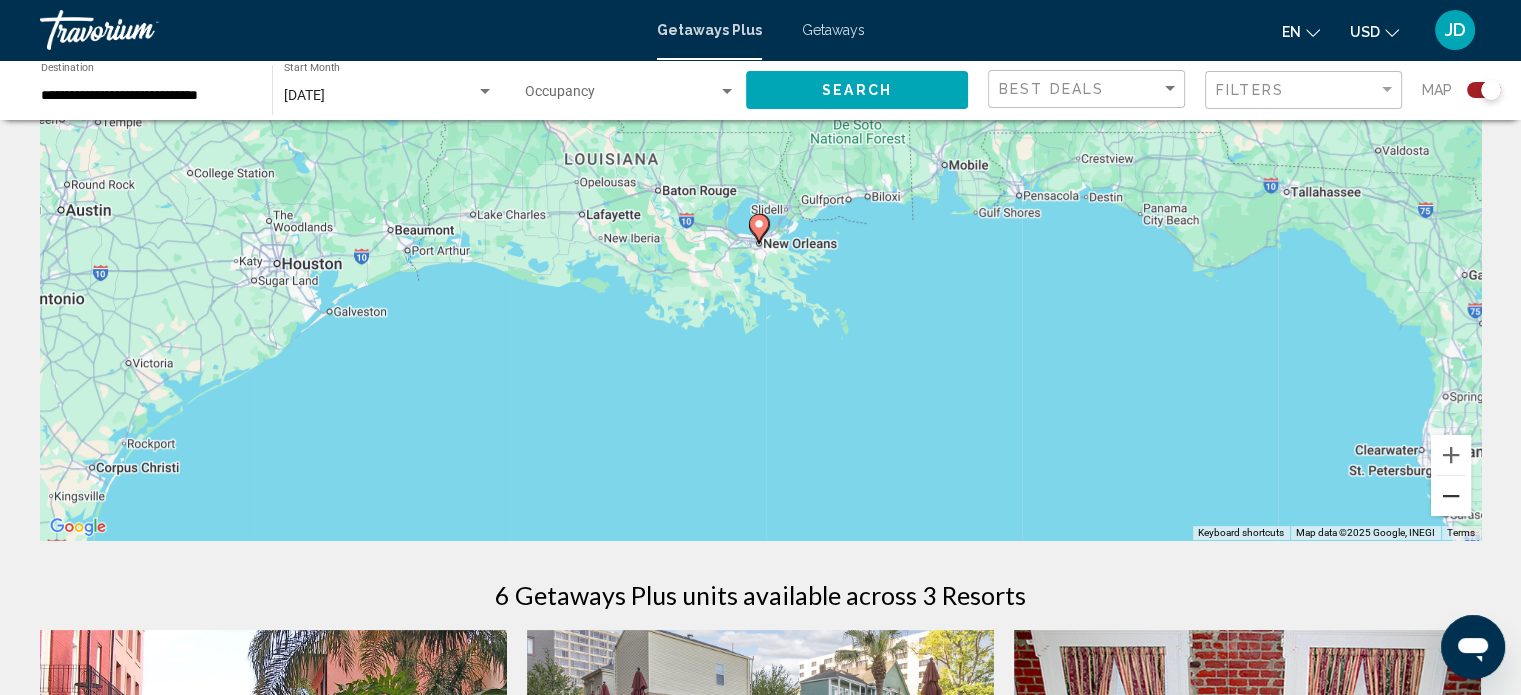 click at bounding box center [1451, 496] 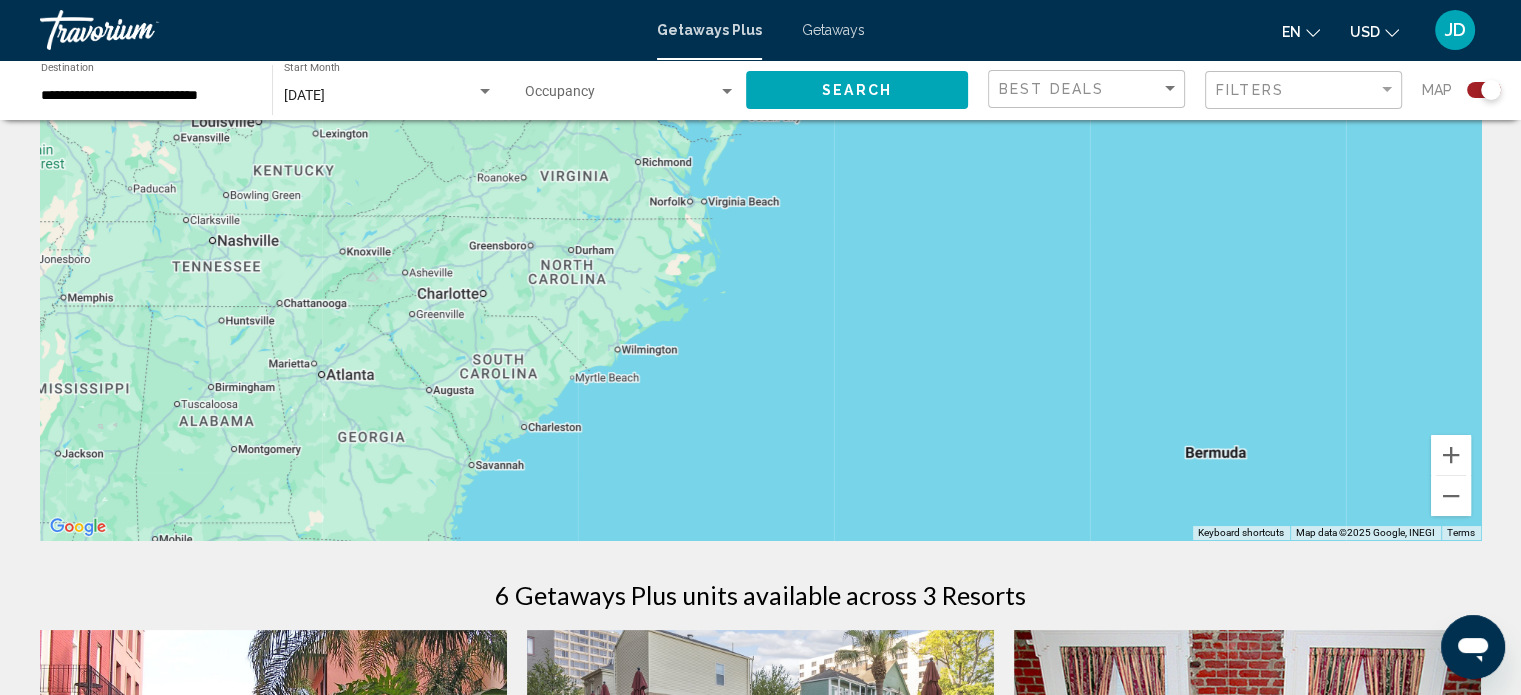drag, startPoint x: 1224, startPoint y: 280, endPoint x: 524, endPoint y: 621, distance: 778.6405 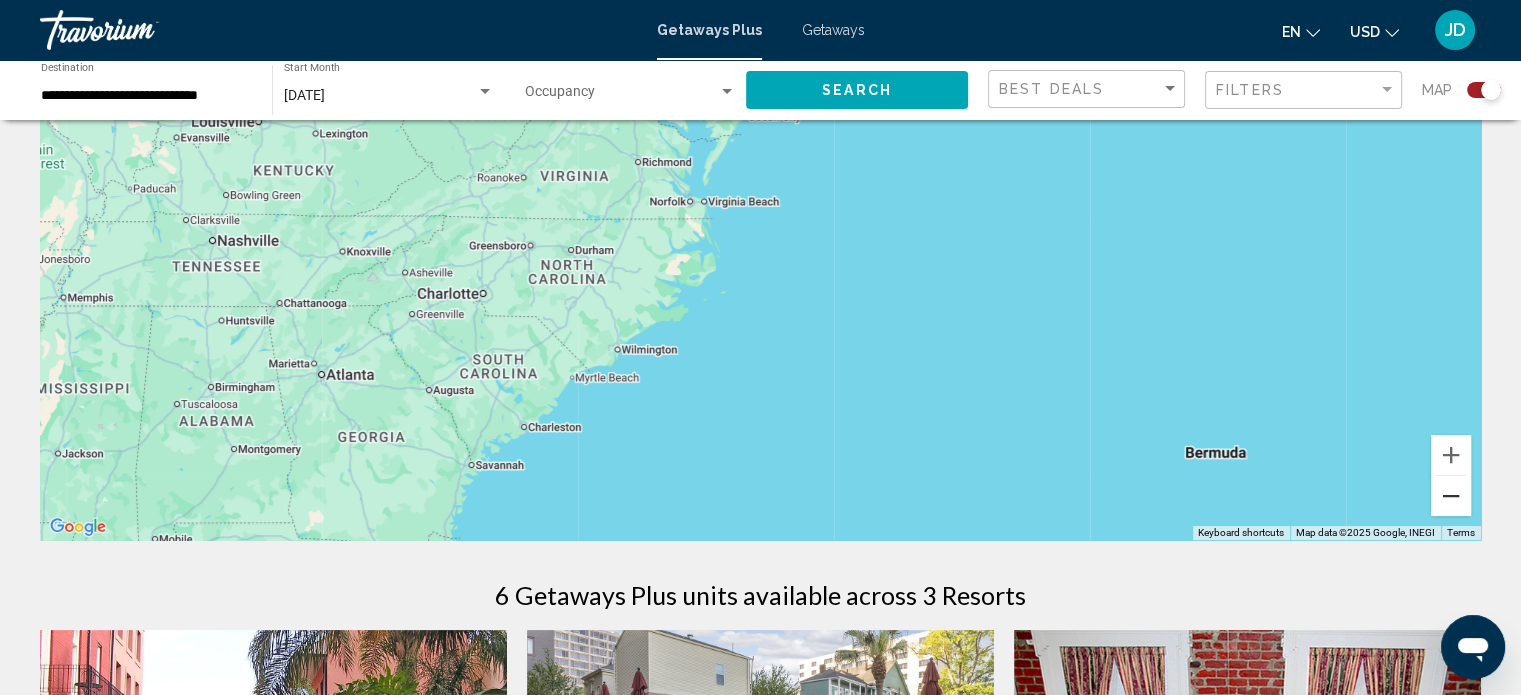 click at bounding box center [1451, 496] 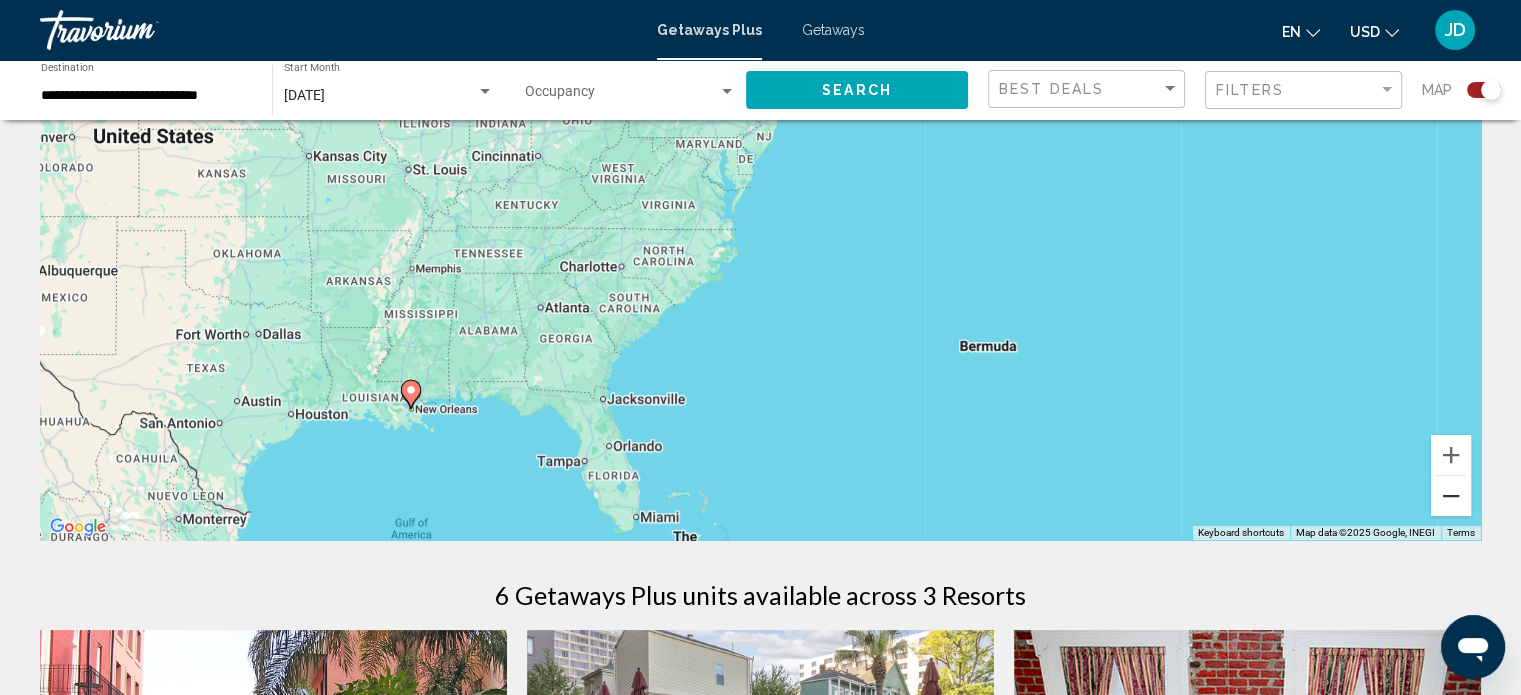 click at bounding box center [1451, 496] 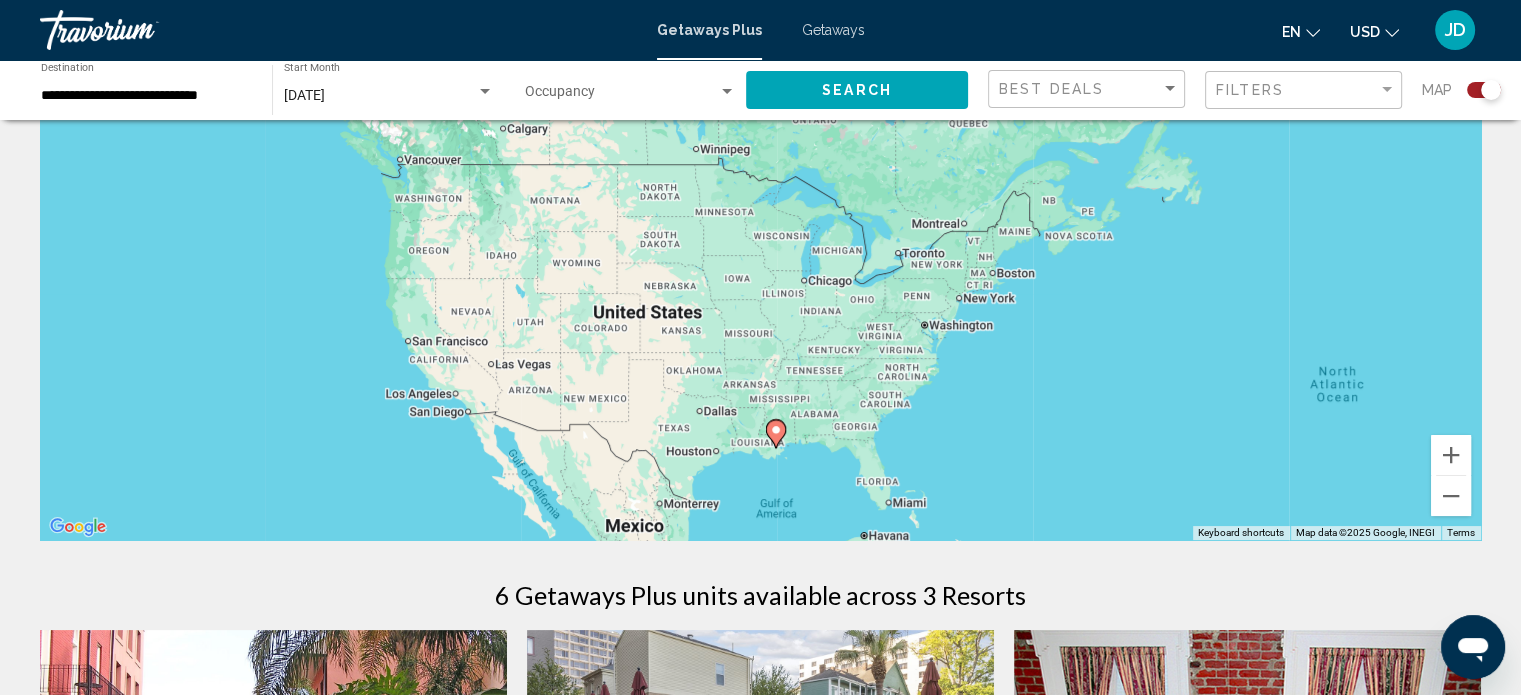 drag, startPoint x: 773, startPoint y: 357, endPoint x: 883, endPoint y: 463, distance: 152.76125 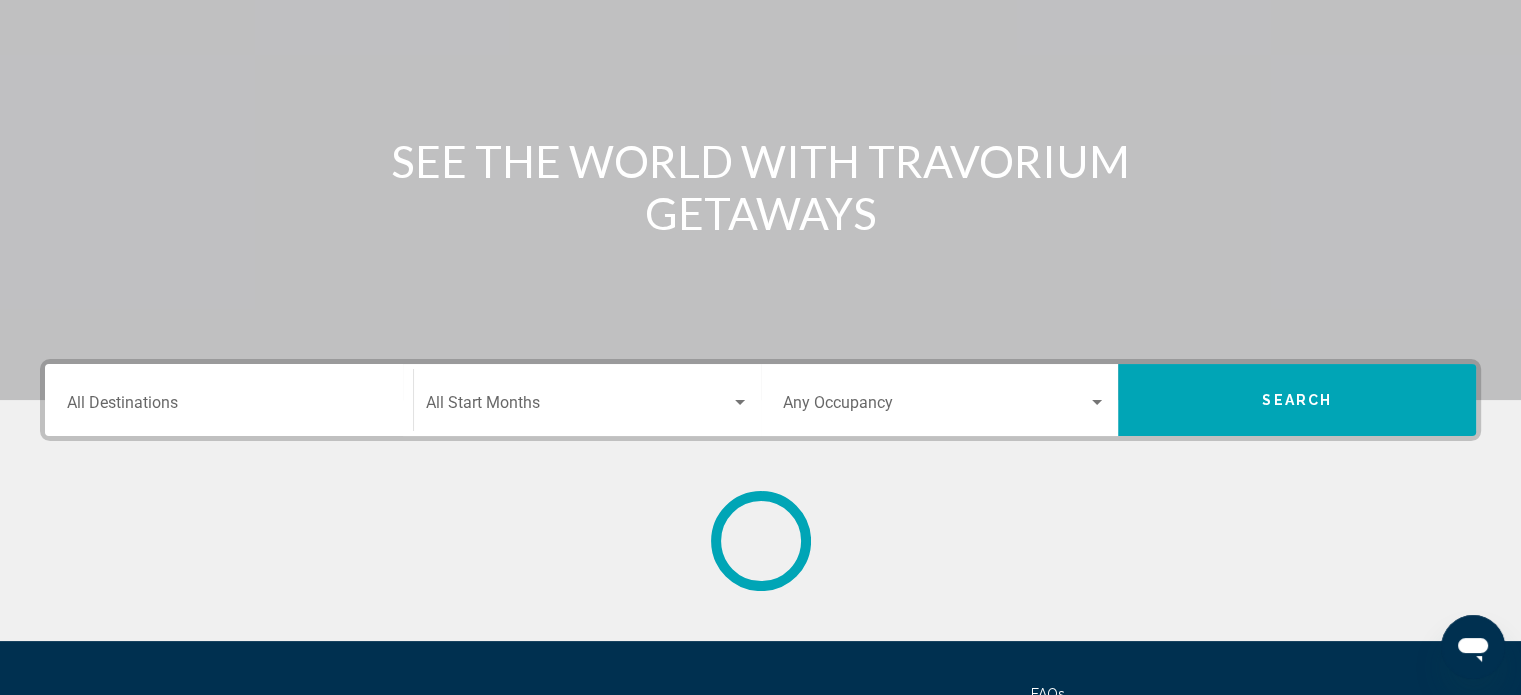 scroll, scrollTop: 0, scrollLeft: 0, axis: both 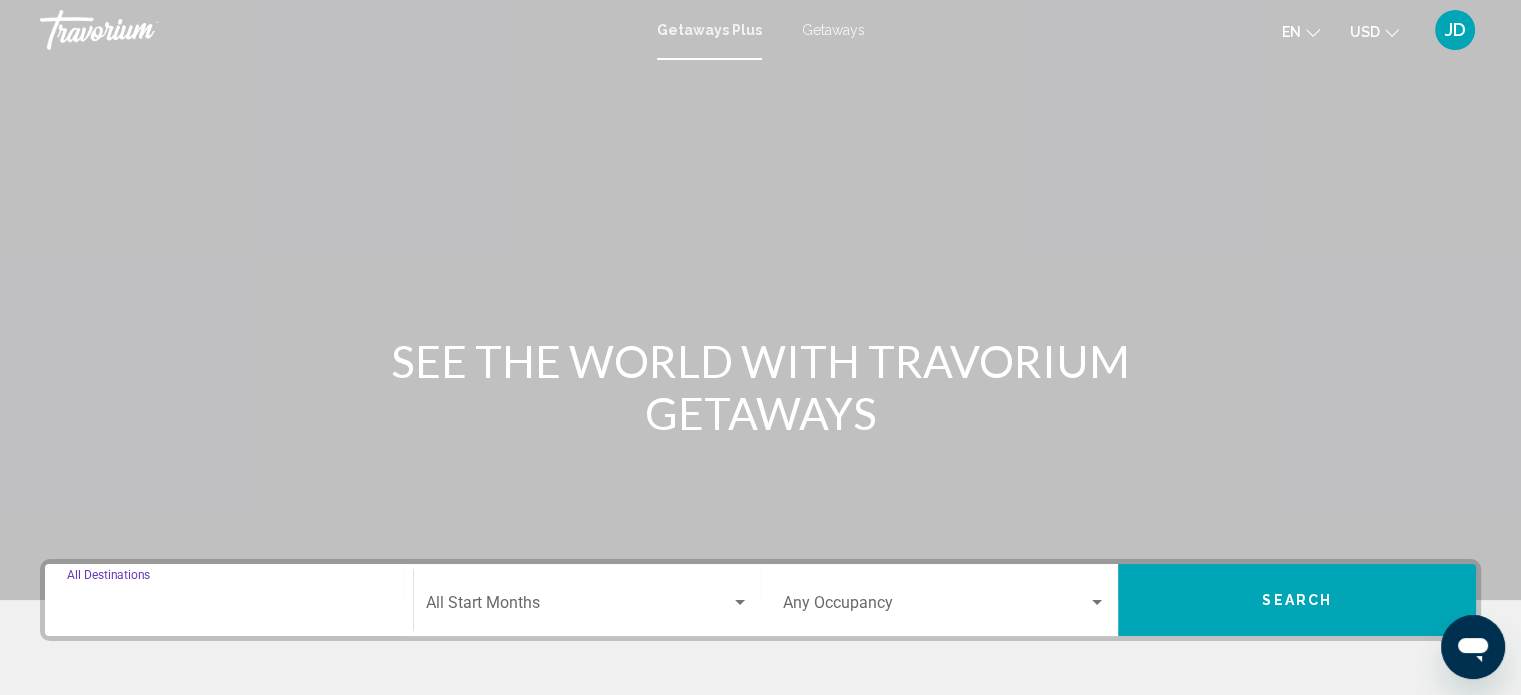 click on "Destination All Destinations" at bounding box center (229, 607) 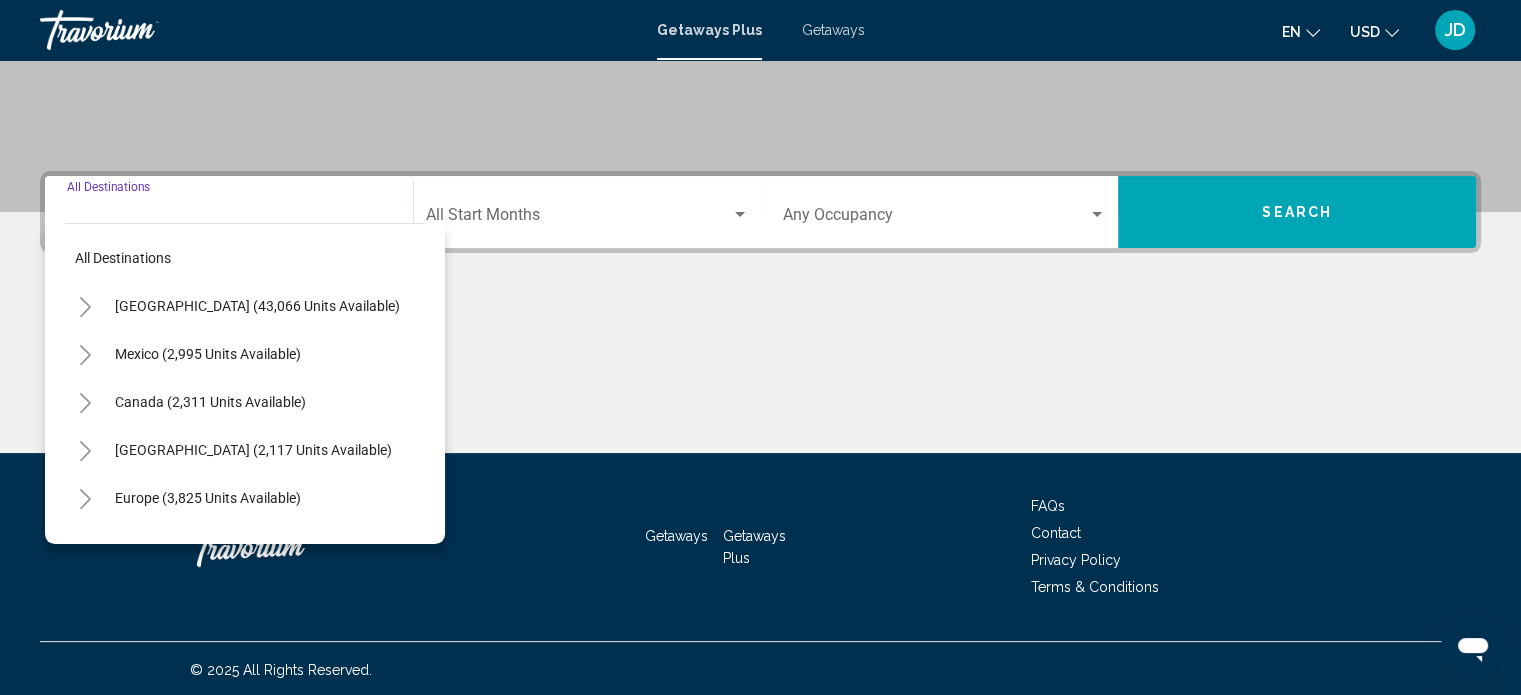 scroll, scrollTop: 390, scrollLeft: 0, axis: vertical 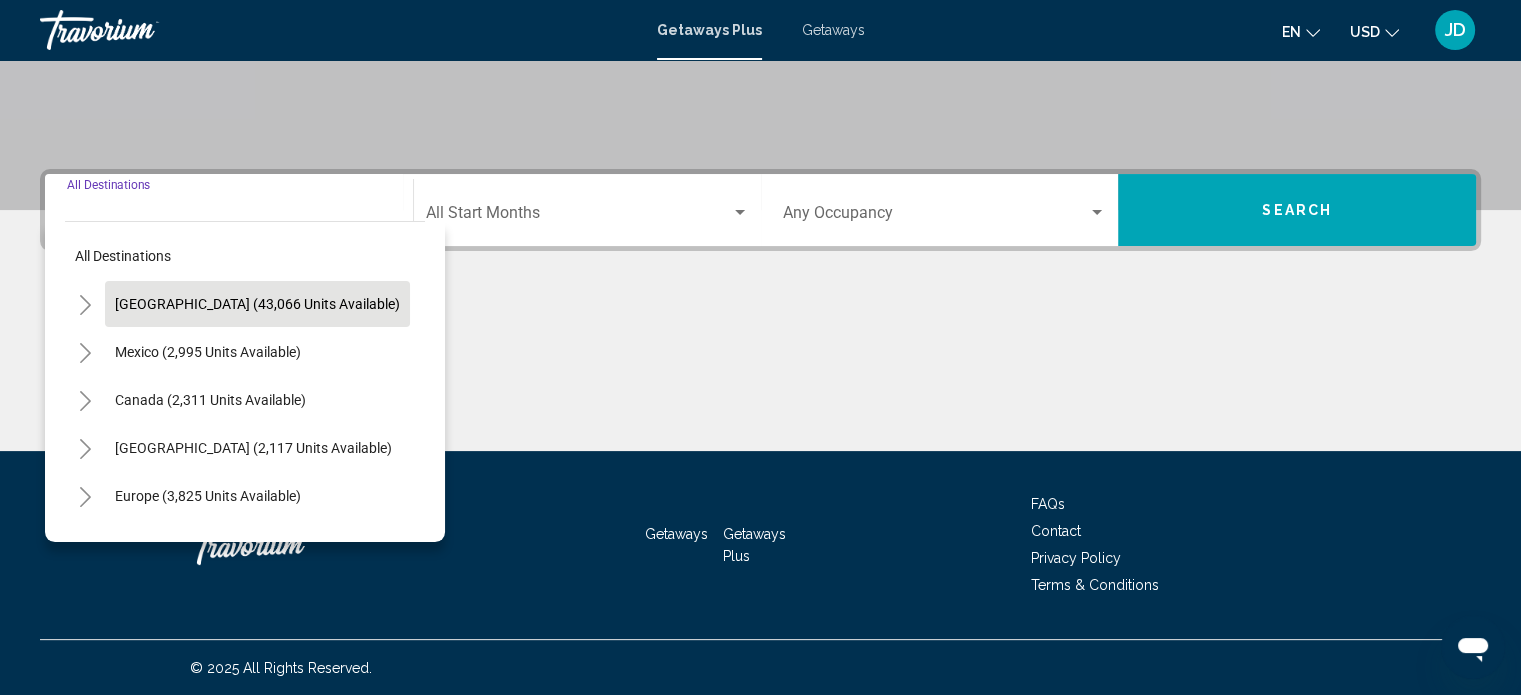 click on "United States (43,066 units available)" at bounding box center (208, 352) 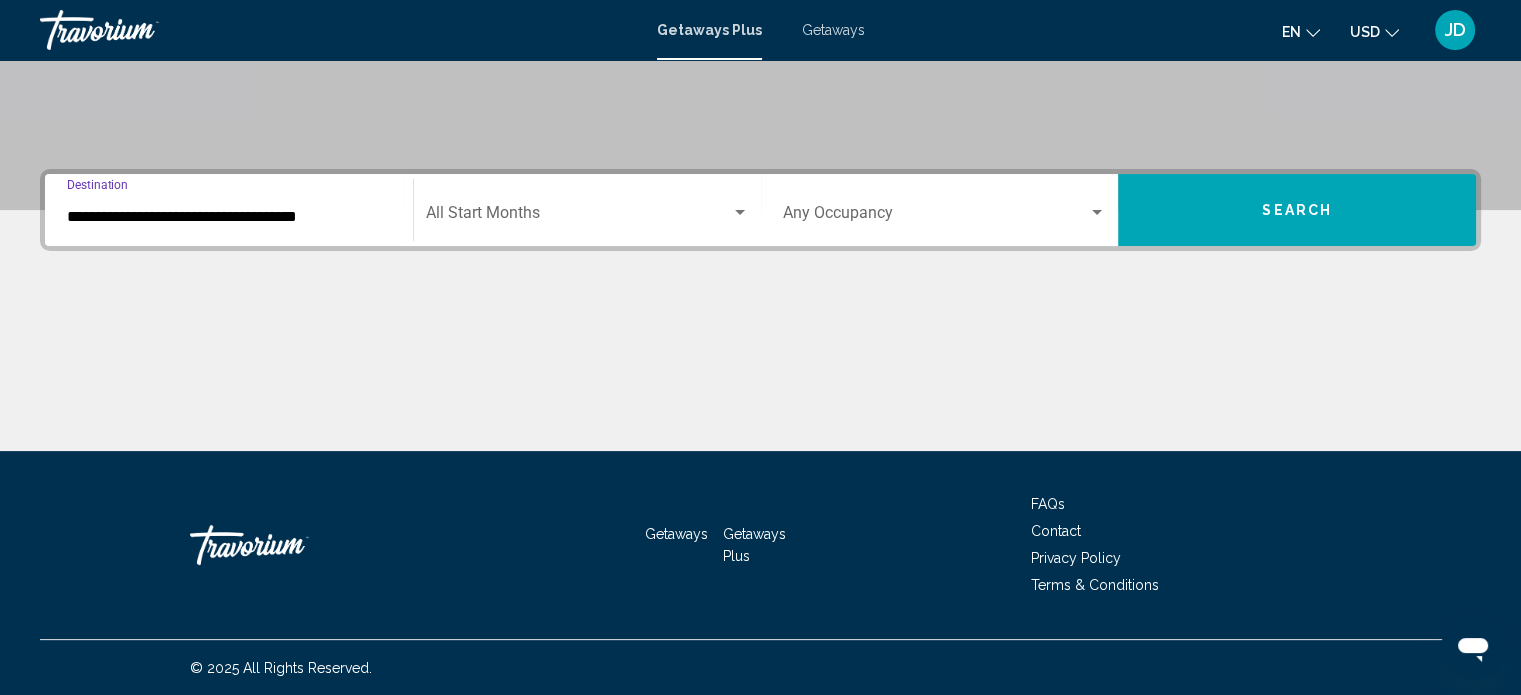click at bounding box center [578, 217] 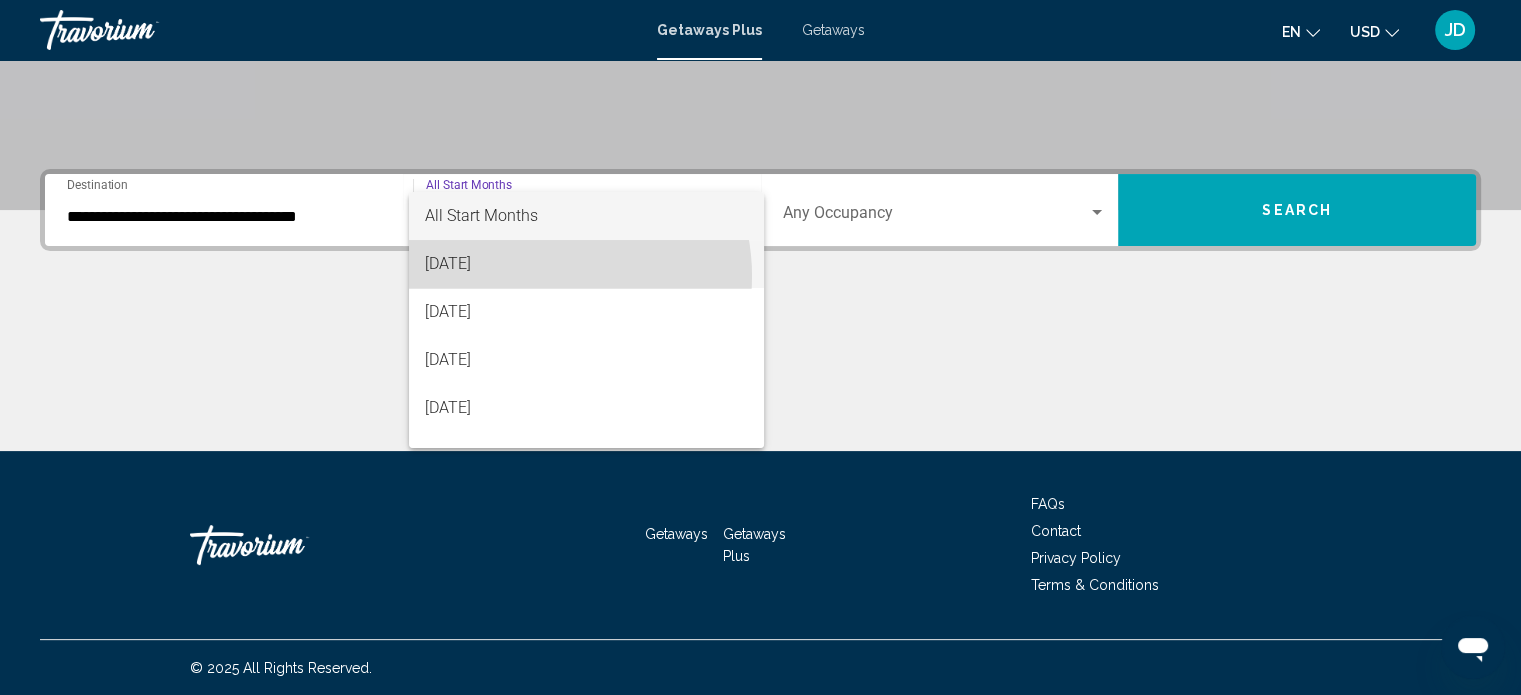 click on "July 2025" at bounding box center (586, 264) 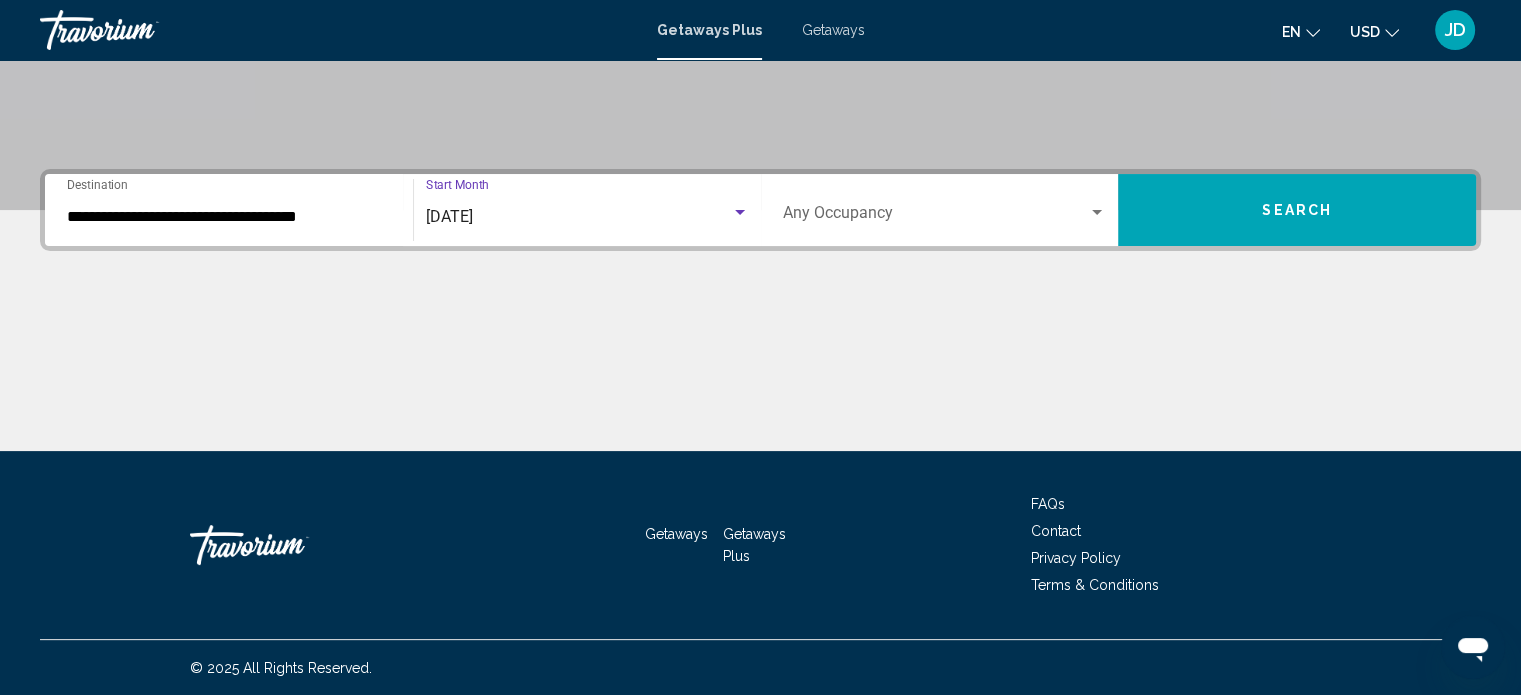 click at bounding box center [936, 217] 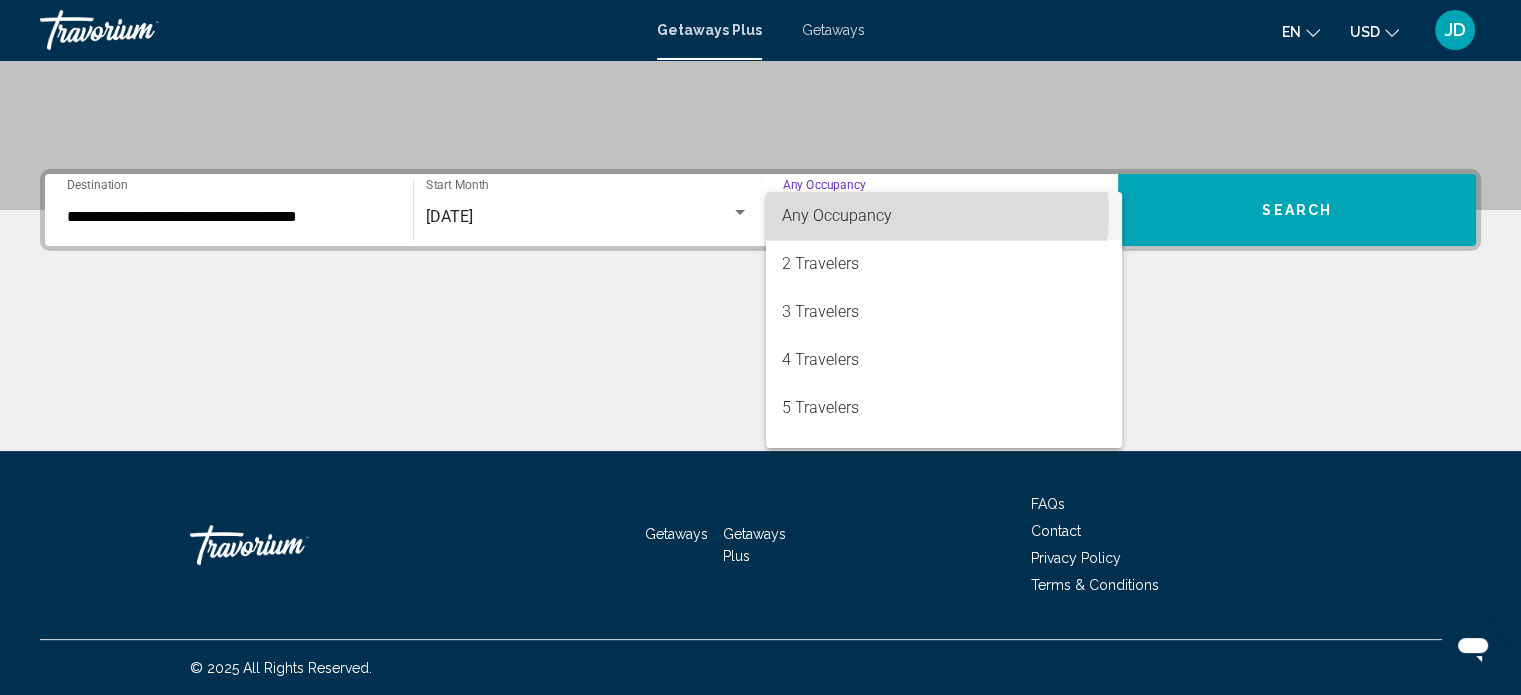 click on "Any Occupancy" at bounding box center [944, 216] 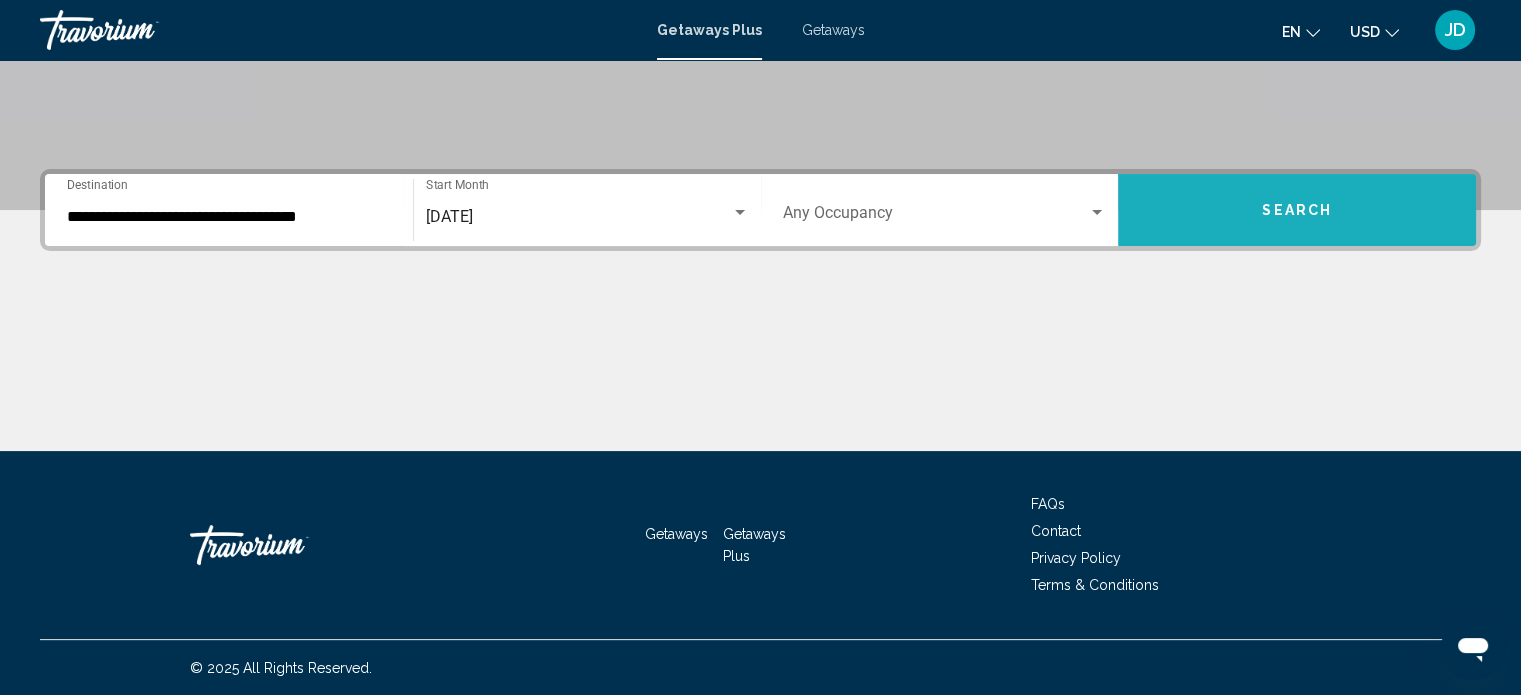 click on "Search" at bounding box center (1297, 211) 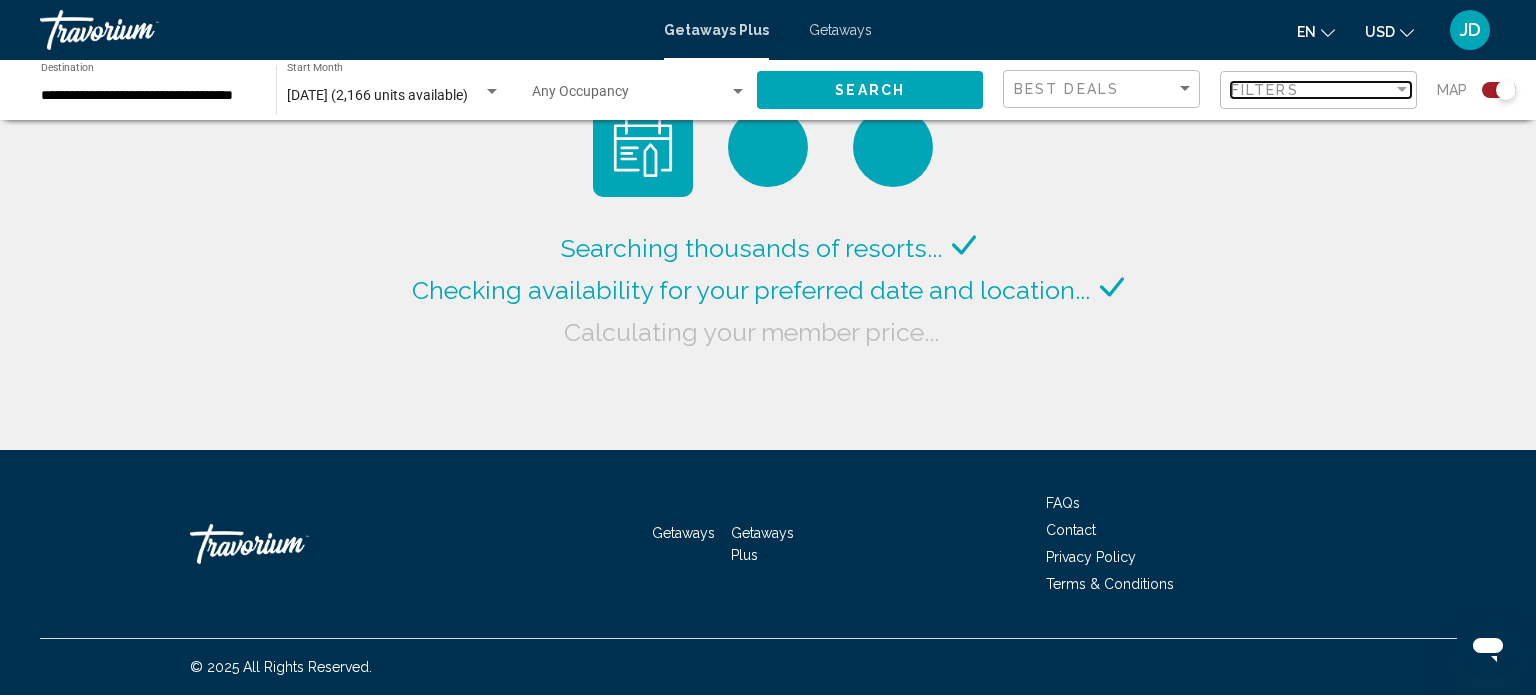 click on "Filters" at bounding box center [1265, 90] 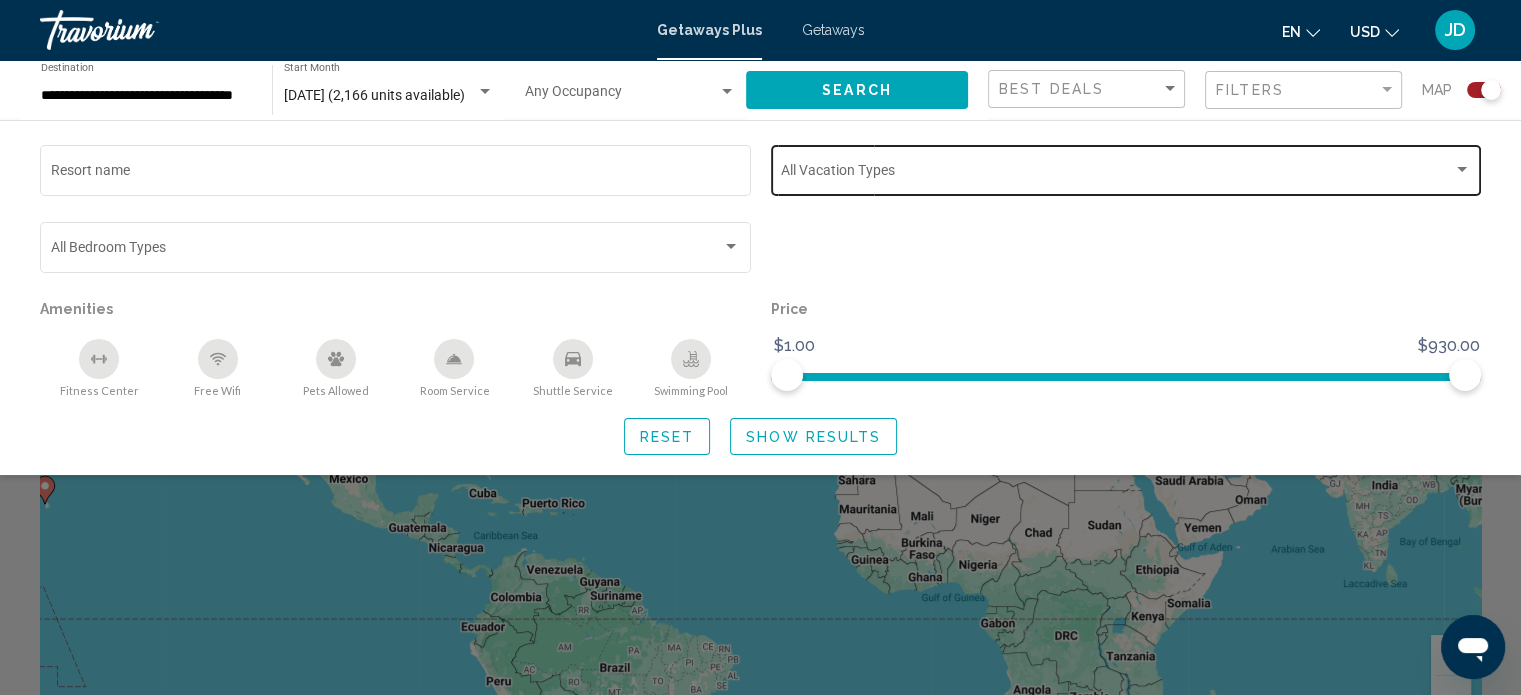 click on "Vacation Types All Vacation Types" 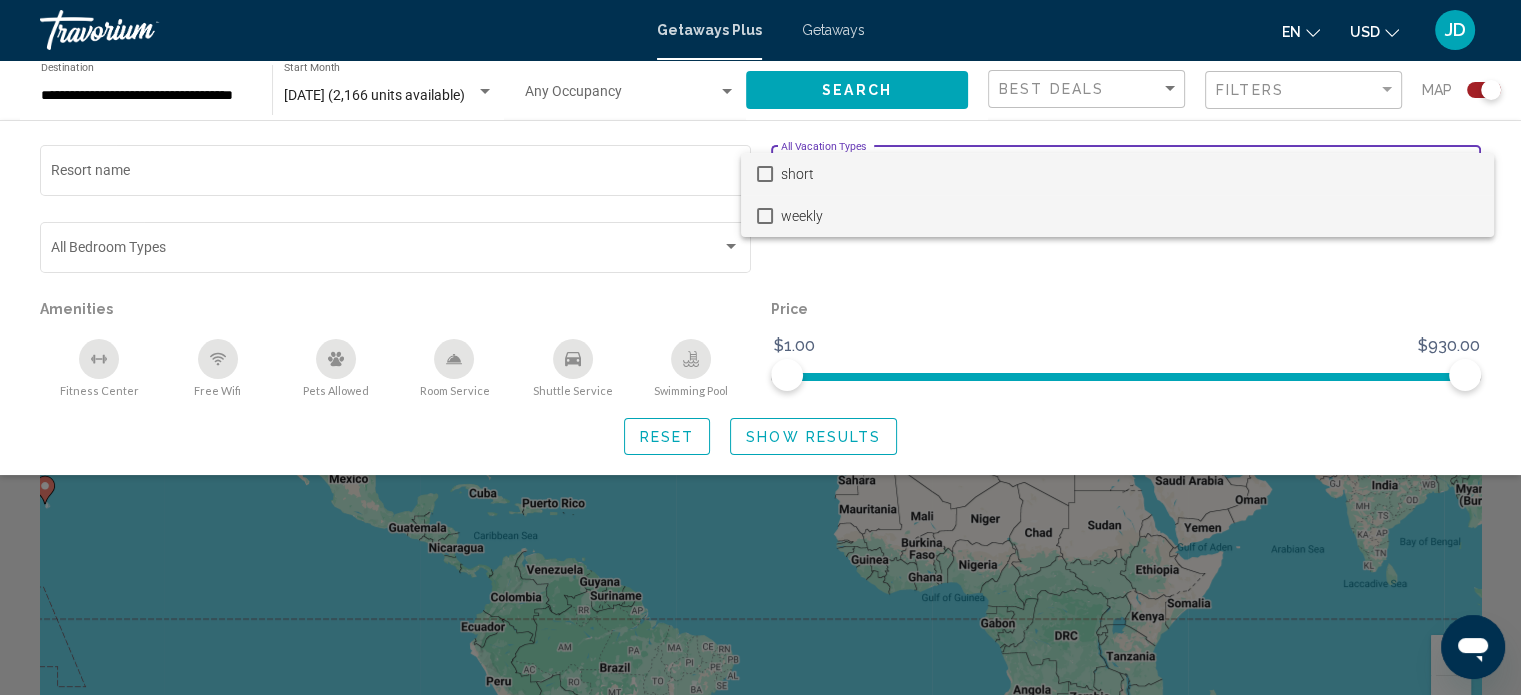 click on "weekly" at bounding box center [1129, 216] 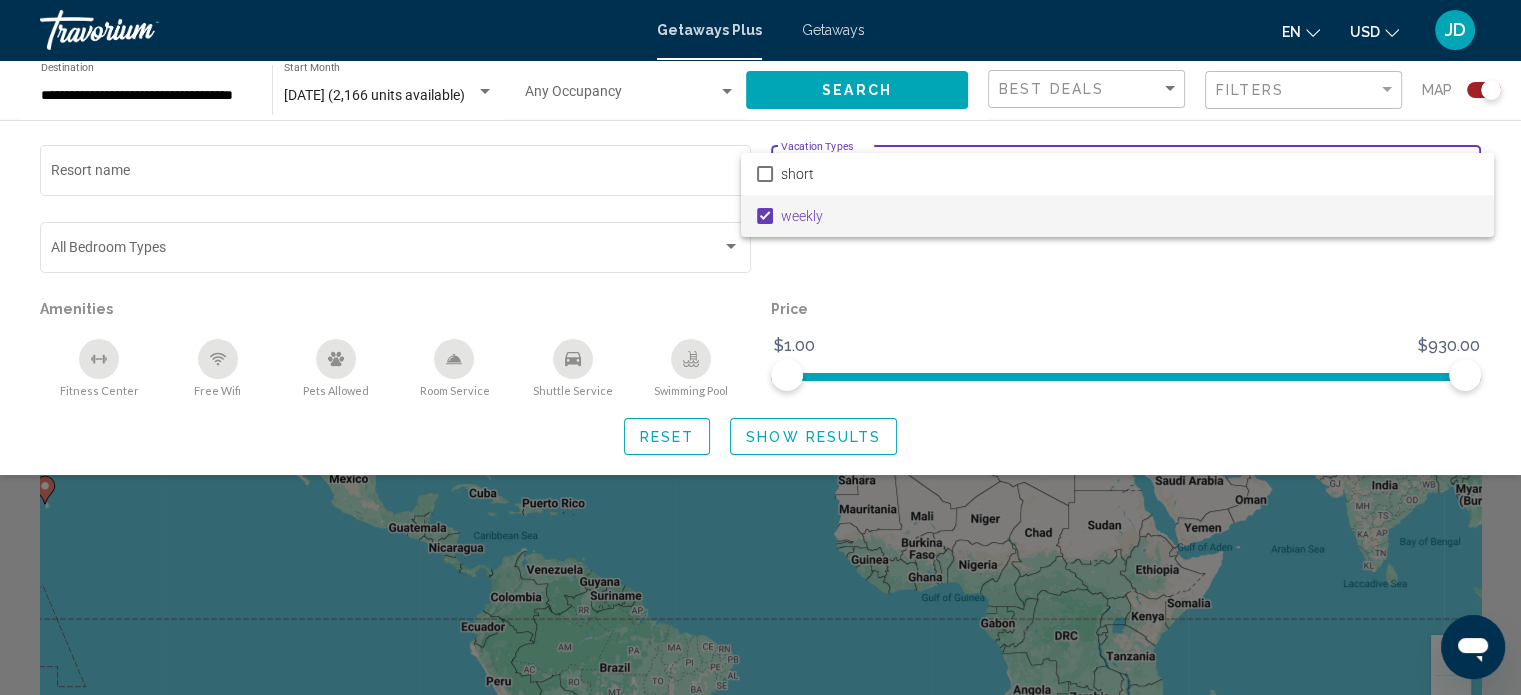 click at bounding box center (760, 347) 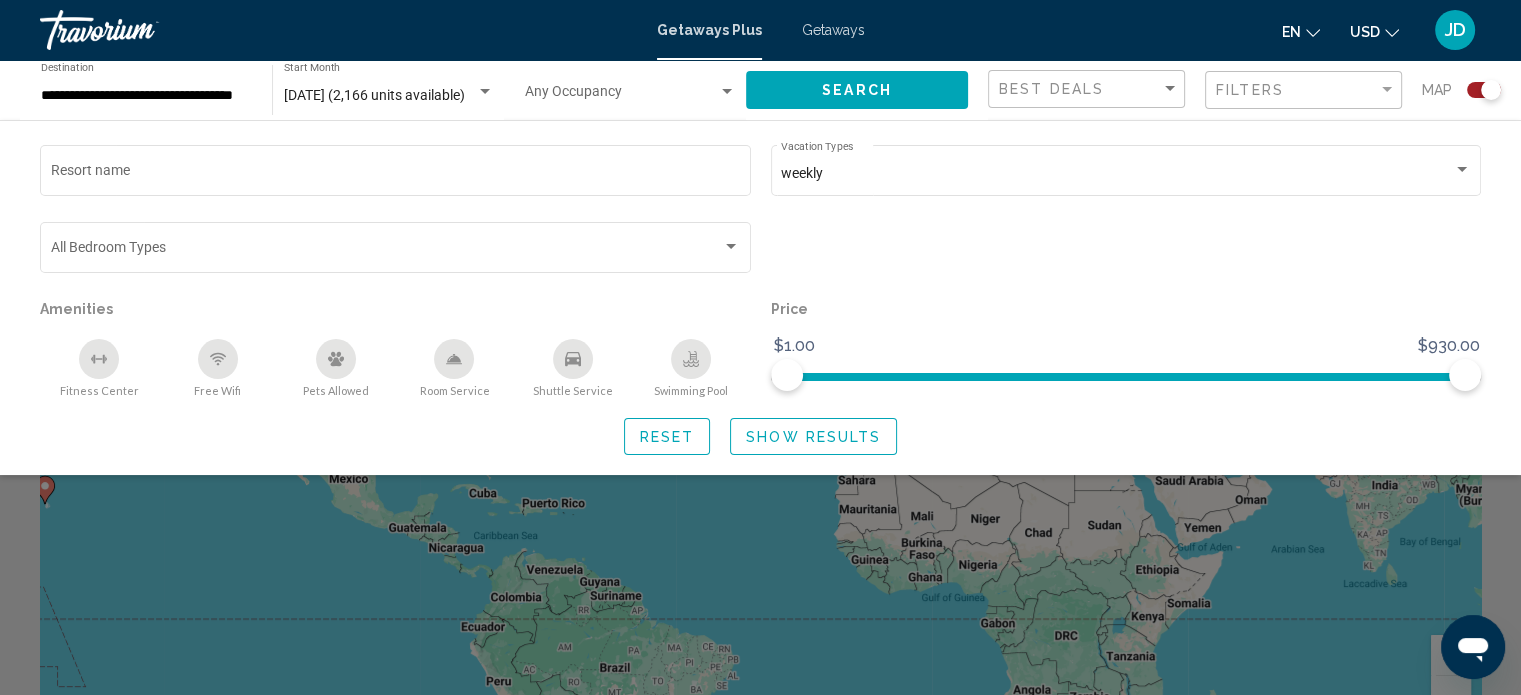 click on "Show Results" 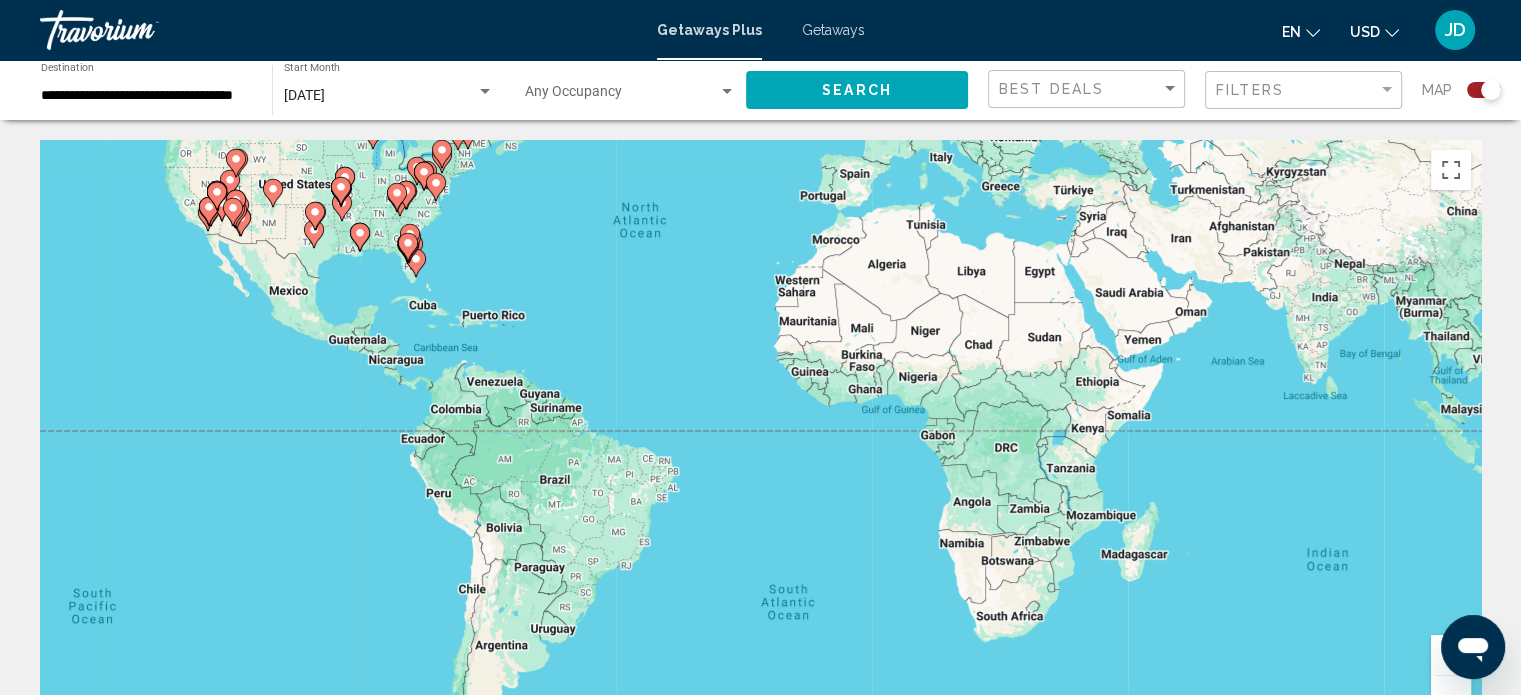 drag, startPoint x: 1148, startPoint y: 532, endPoint x: 1232, endPoint y: 436, distance: 127.56175 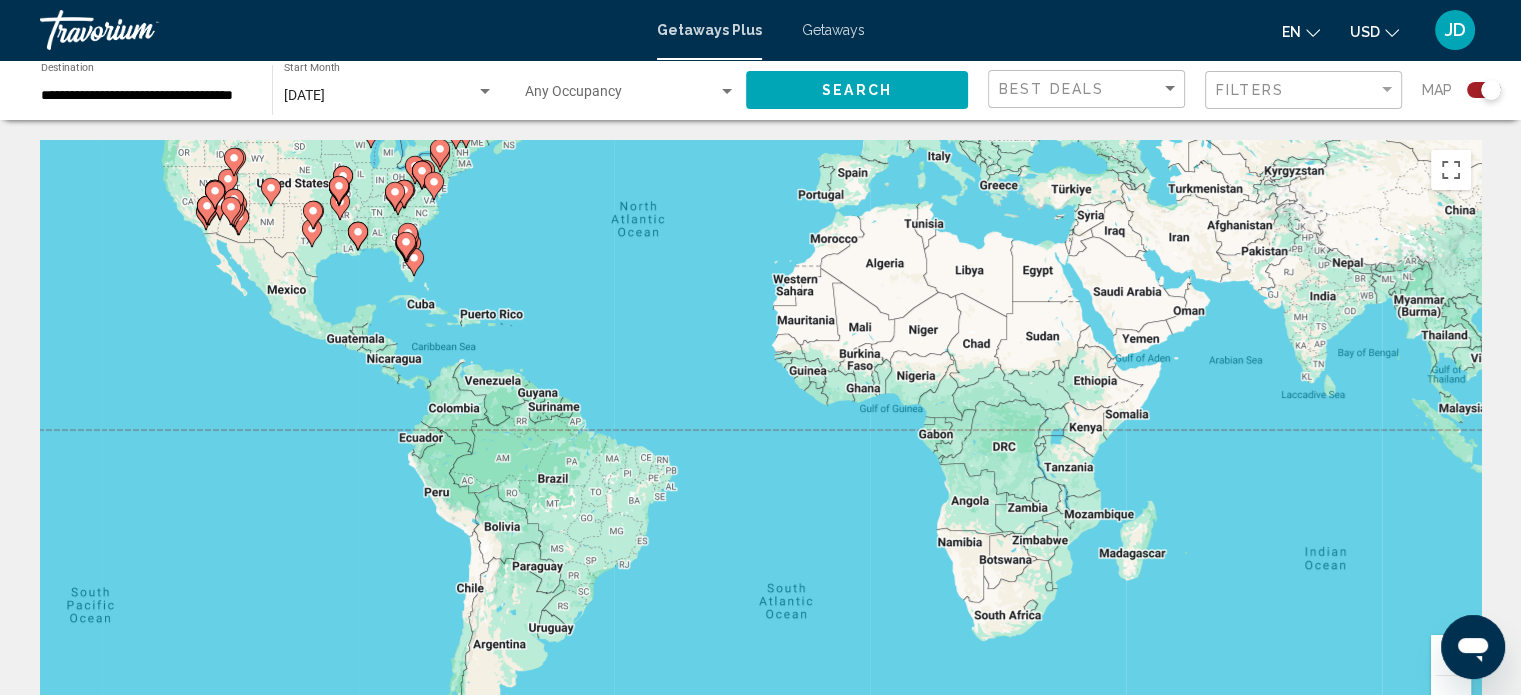 click at bounding box center (1451, 655) 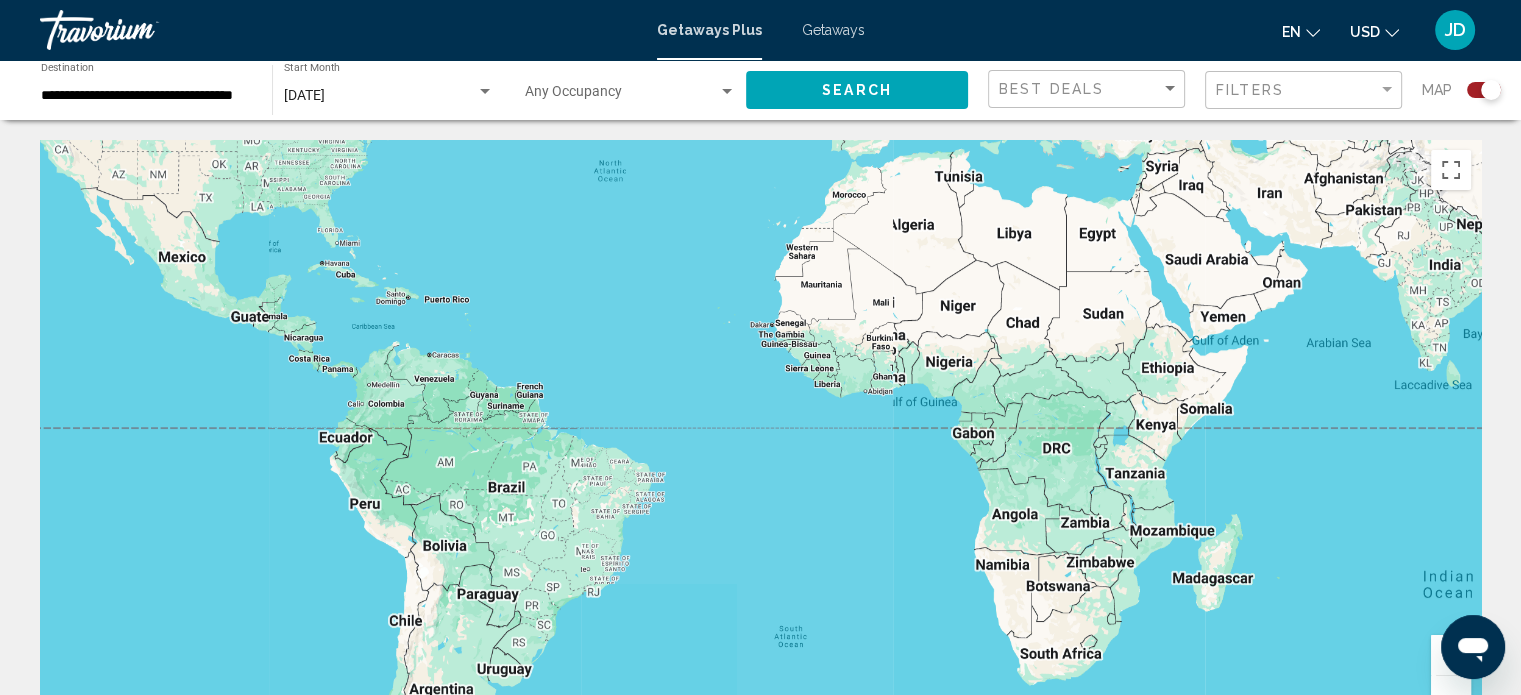 click at bounding box center [1451, 655] 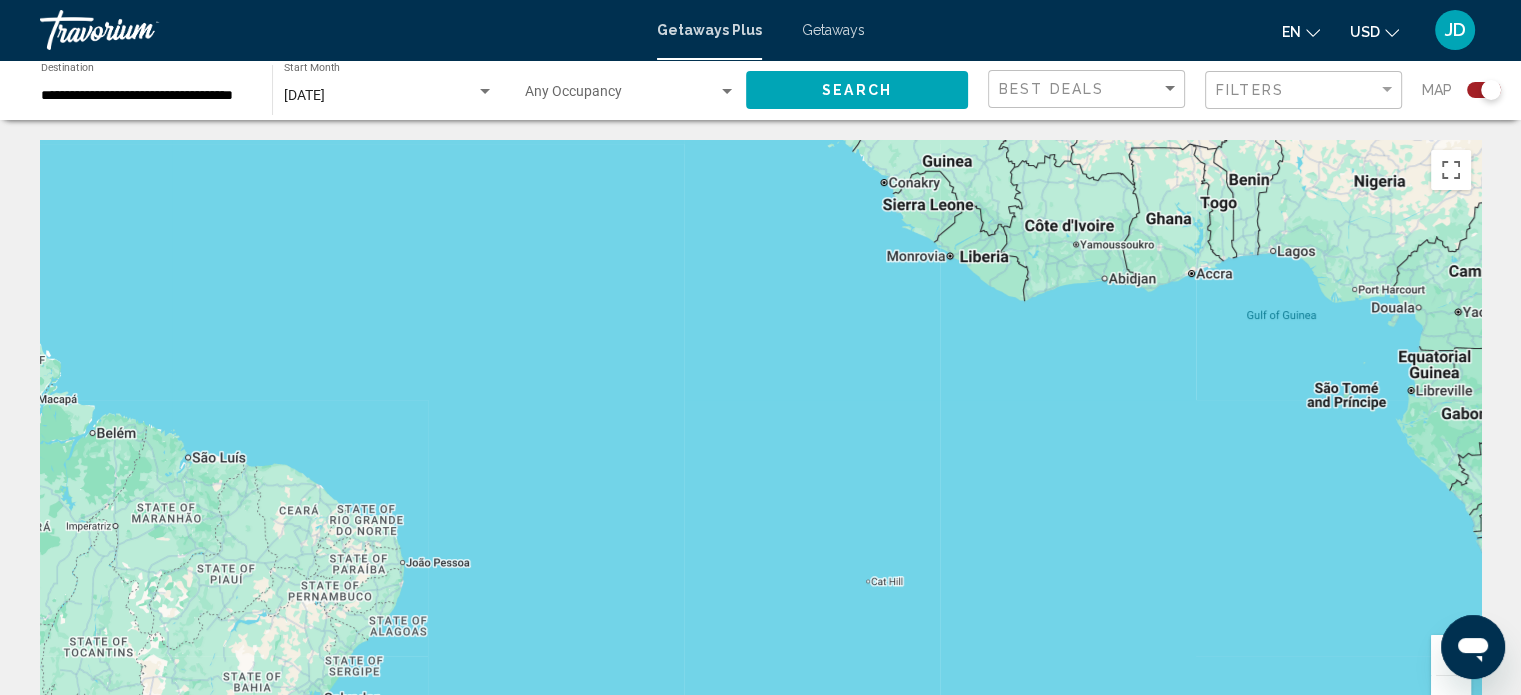 drag, startPoint x: 359, startPoint y: 388, endPoint x: 1077, endPoint y: 591, distance: 746.14545 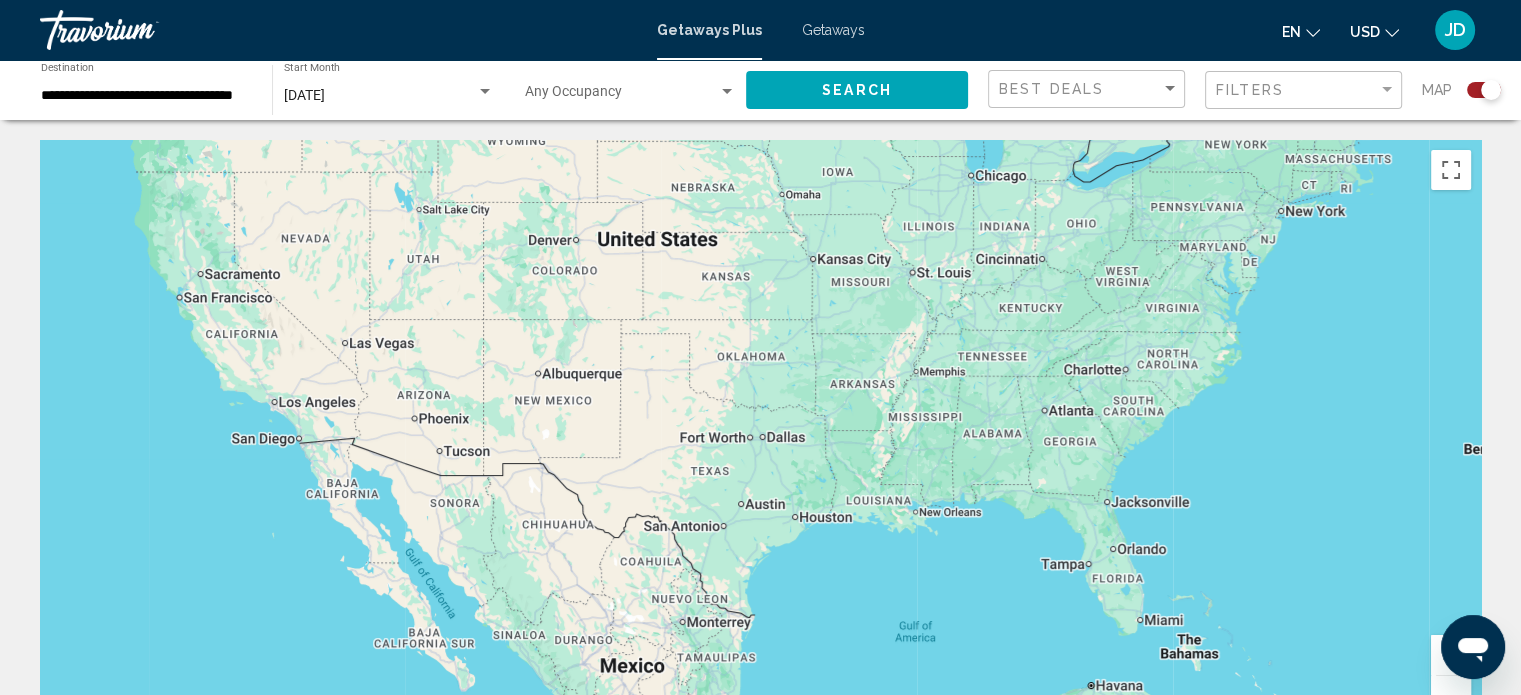drag, startPoint x: 905, startPoint y: 437, endPoint x: 504, endPoint y: 590, distance: 429.19693 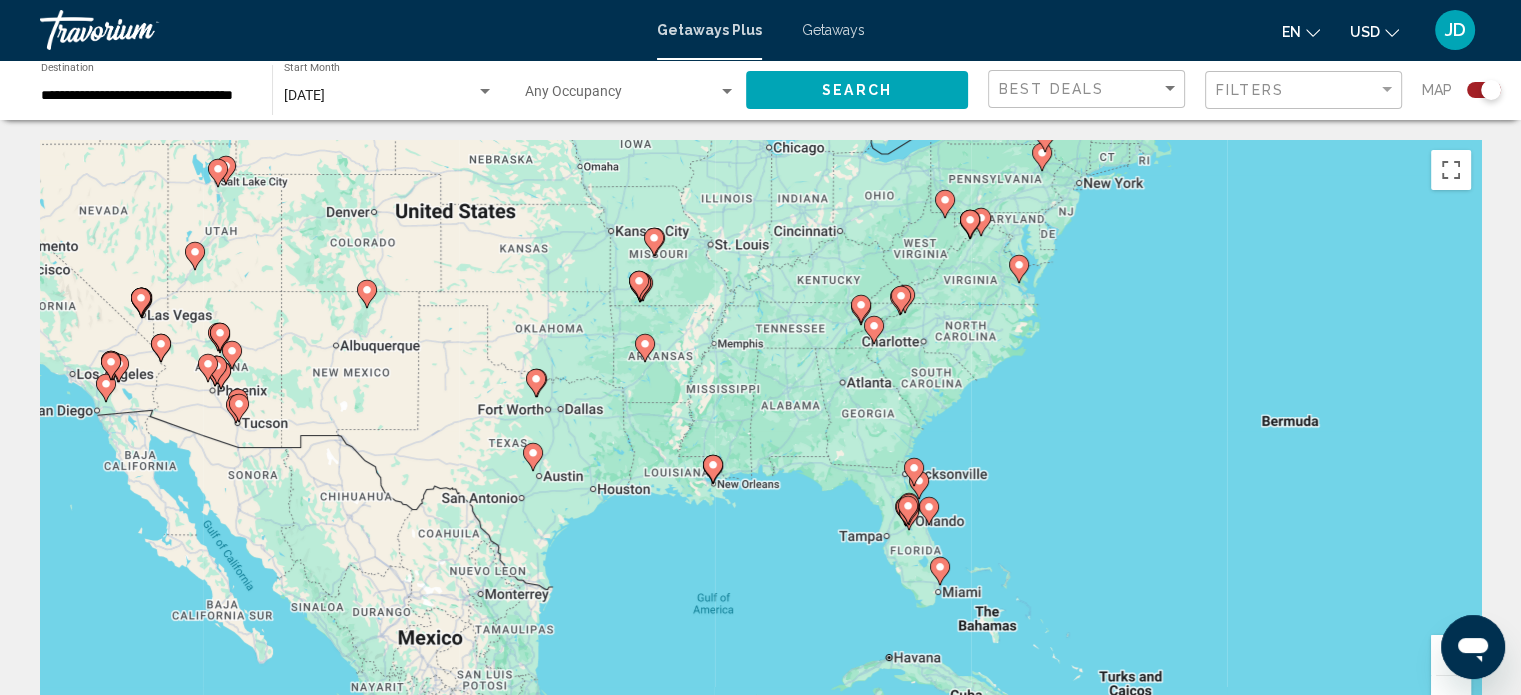 drag, startPoint x: 705, startPoint y: 592, endPoint x: 675, endPoint y: 607, distance: 33.54102 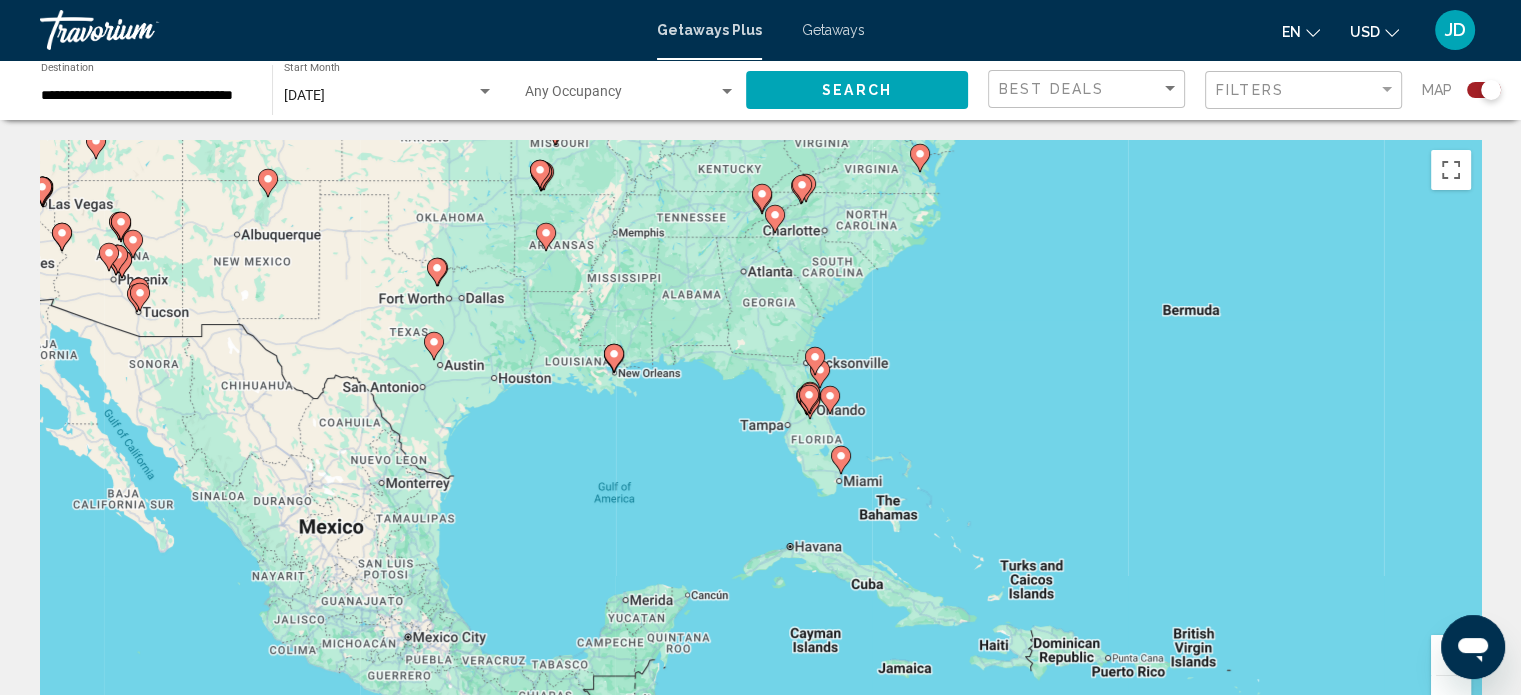 drag, startPoint x: 947, startPoint y: 475, endPoint x: 873, endPoint y: 347, distance: 147.85127 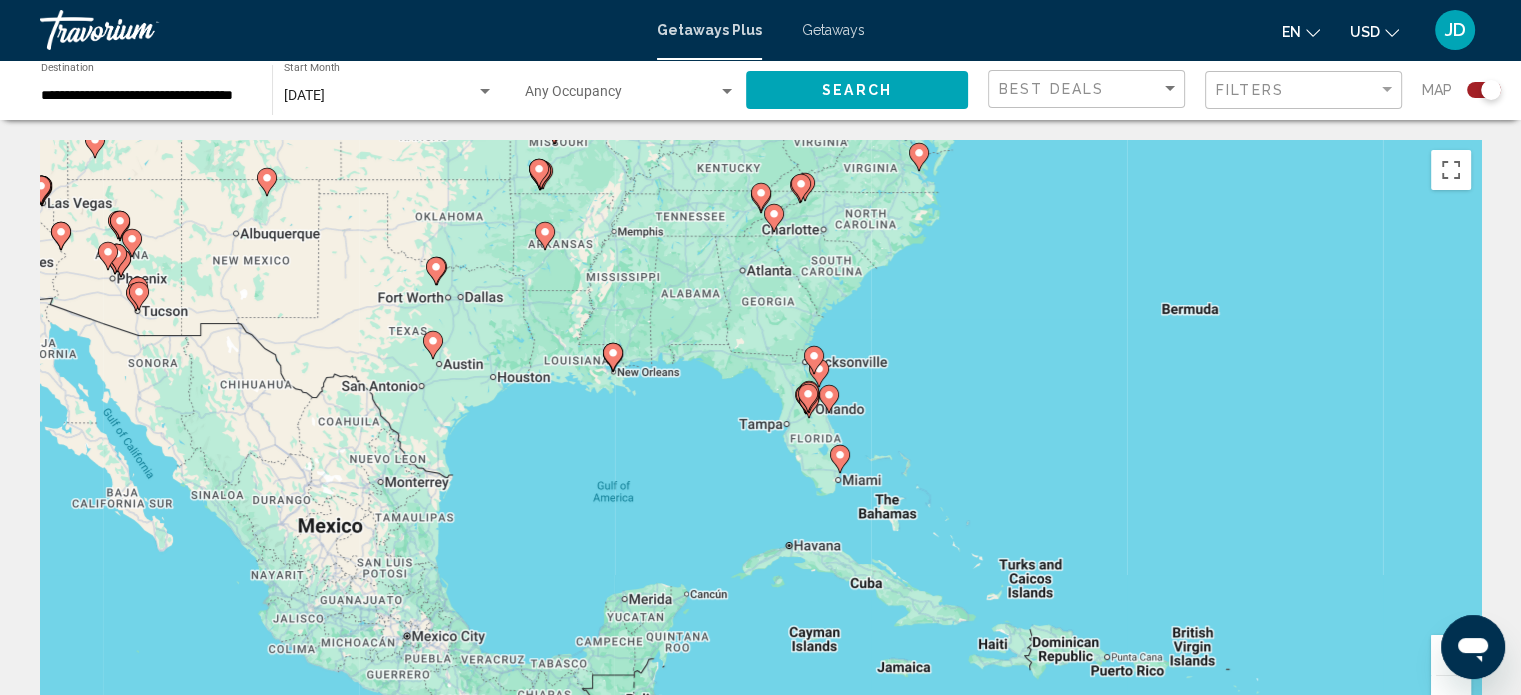 click at bounding box center (1451, 655) 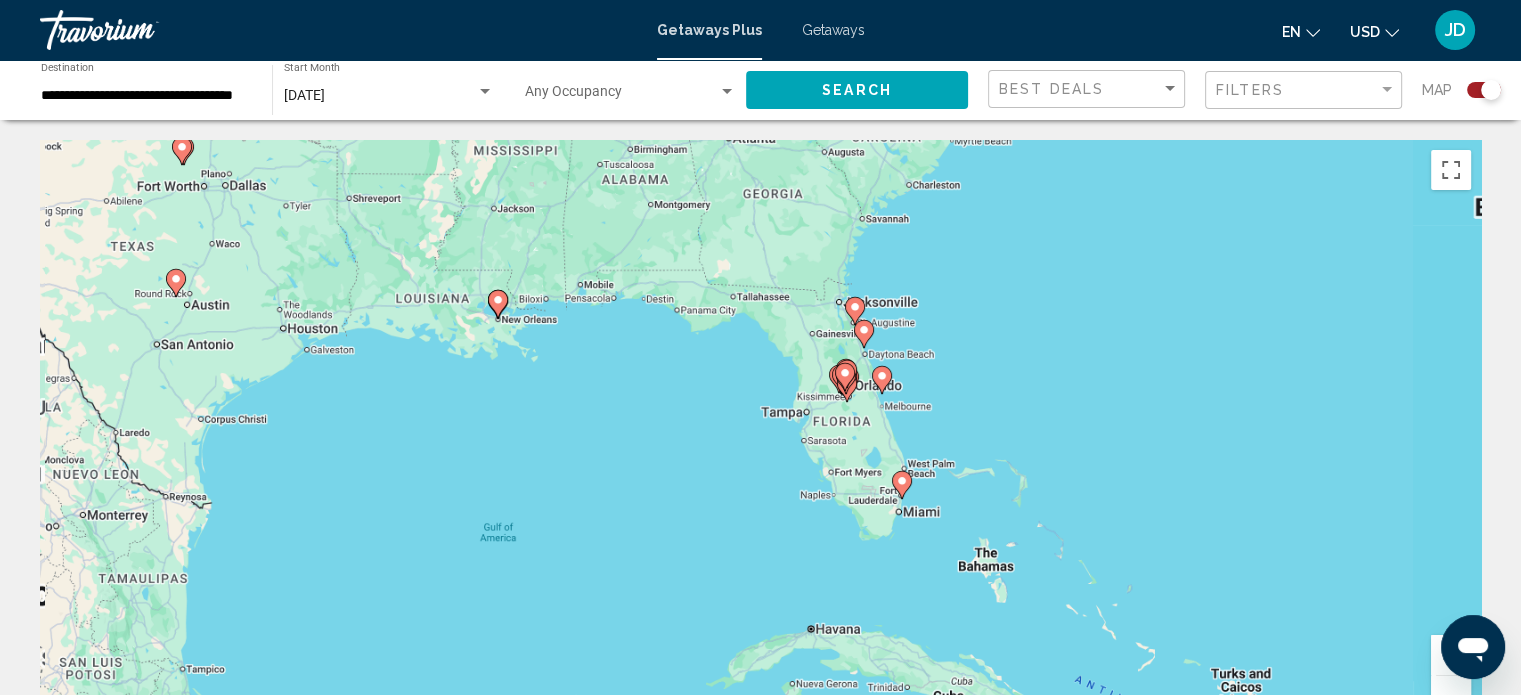 click at bounding box center [1451, 655] 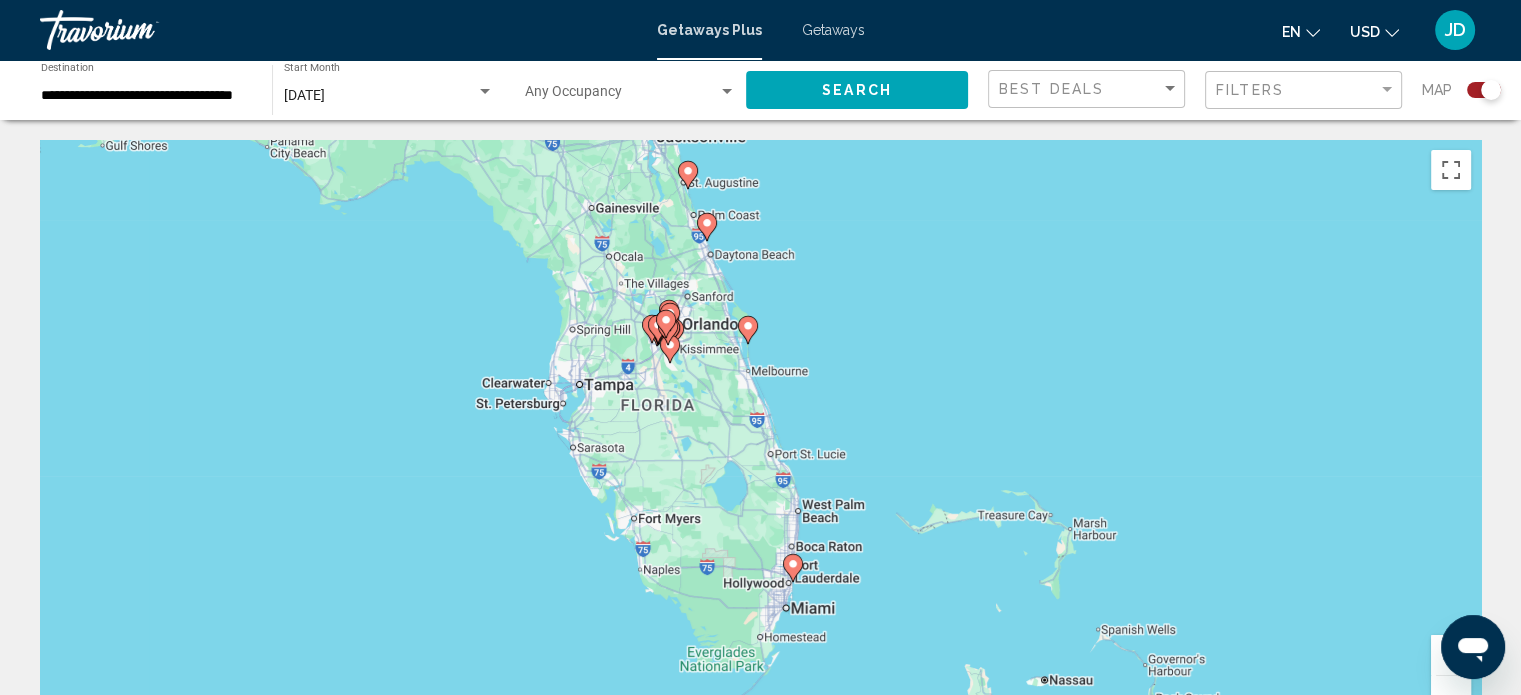 drag, startPoint x: 1152, startPoint y: 427, endPoint x: 896, endPoint y: 419, distance: 256.12497 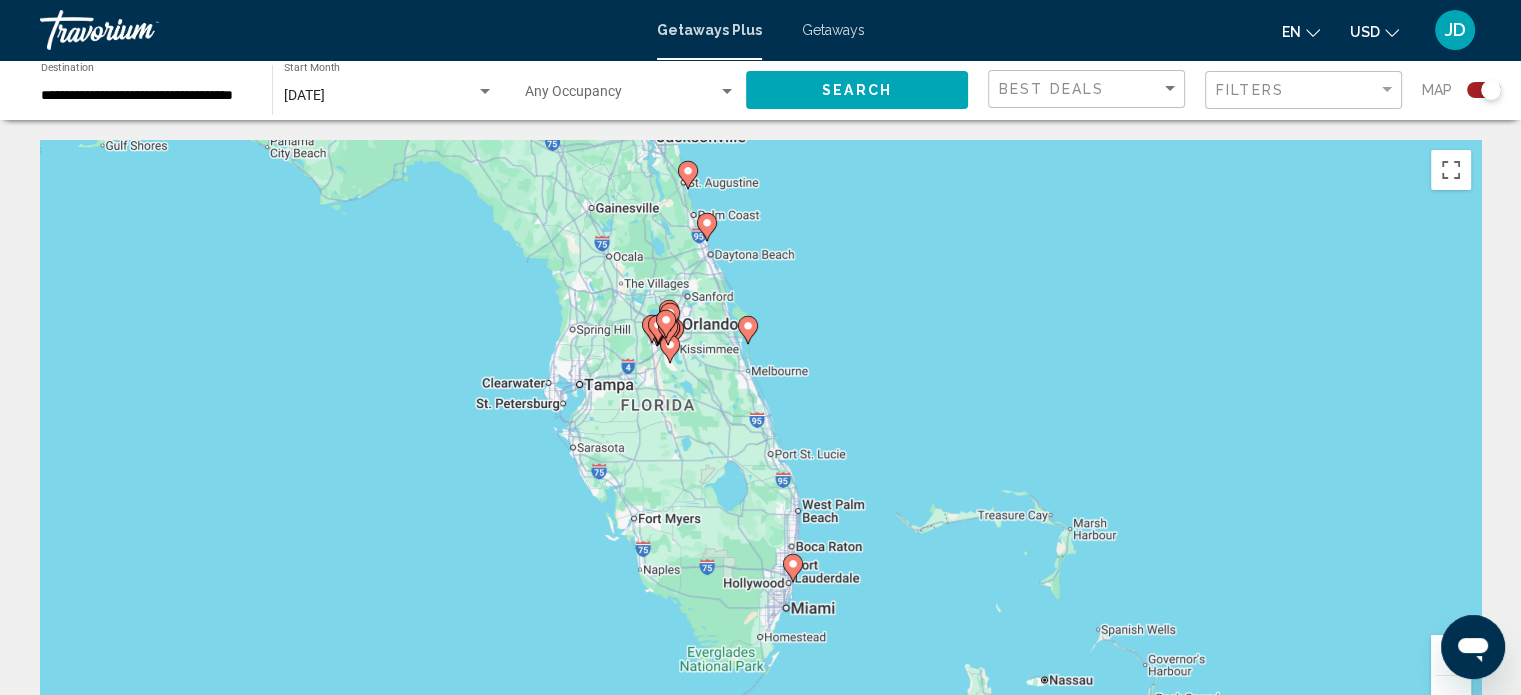 click on "To navigate, press the arrow keys. To activate drag with keyboard, press Alt + Enter. Once in keyboard drag state, use the arrow keys to move the marker. To complete the drag, press the Enter key. To cancel, press Escape." at bounding box center [760, 440] 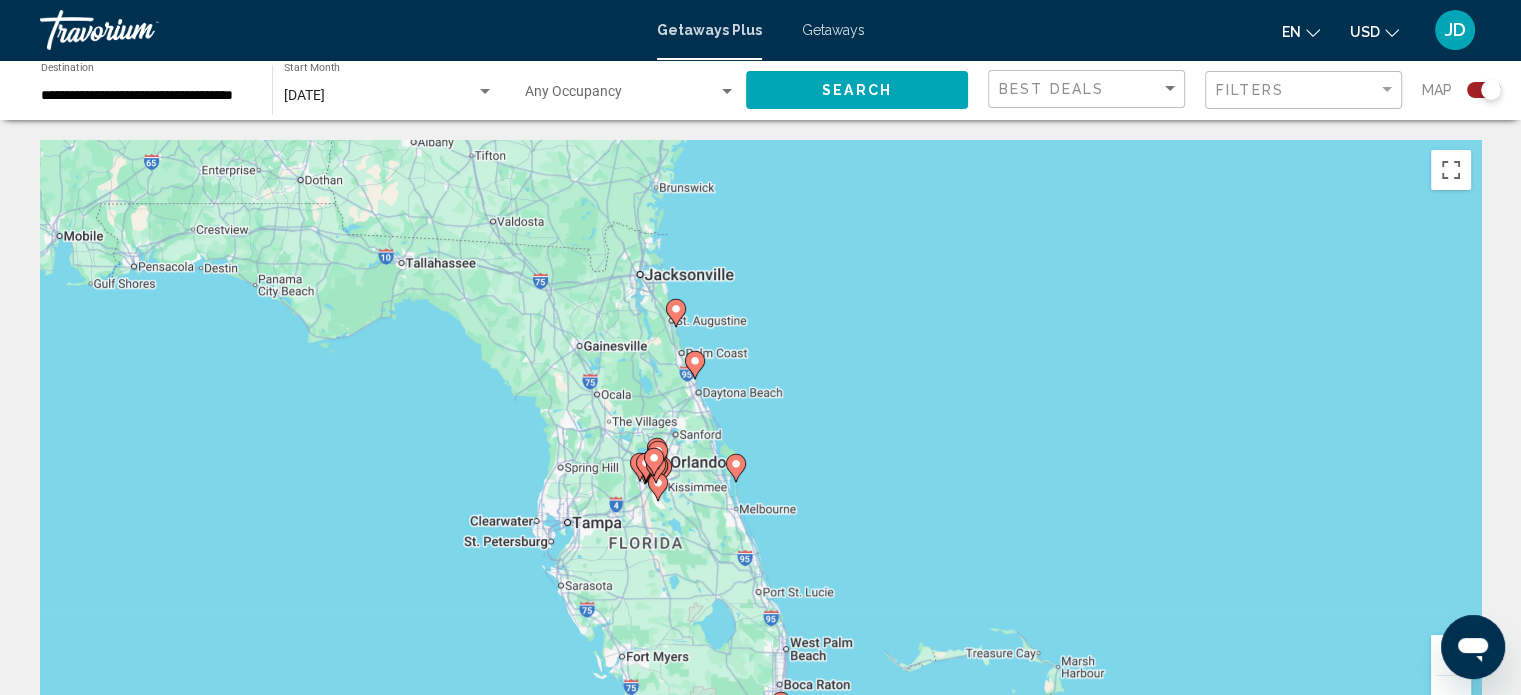 drag, startPoint x: 833, startPoint y: 334, endPoint x: 828, endPoint y: 461, distance: 127.09839 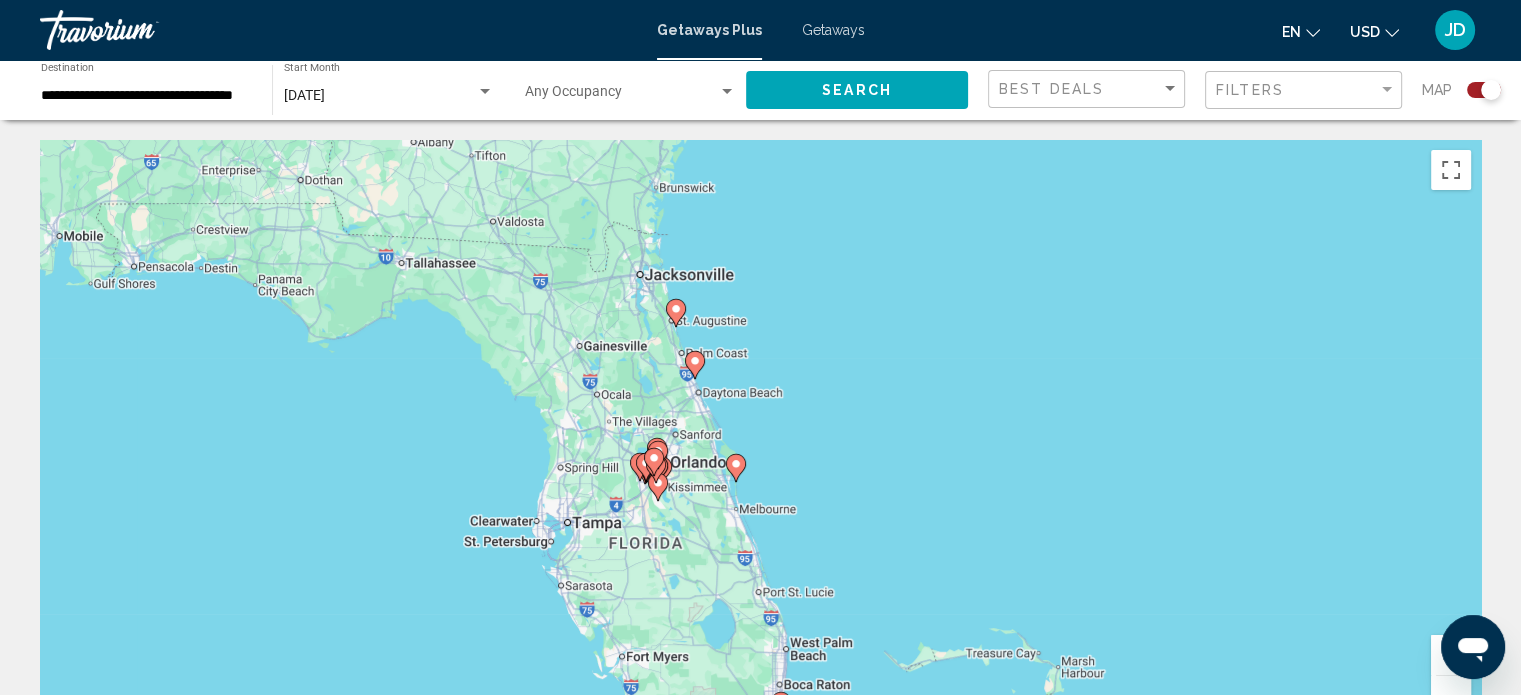 click 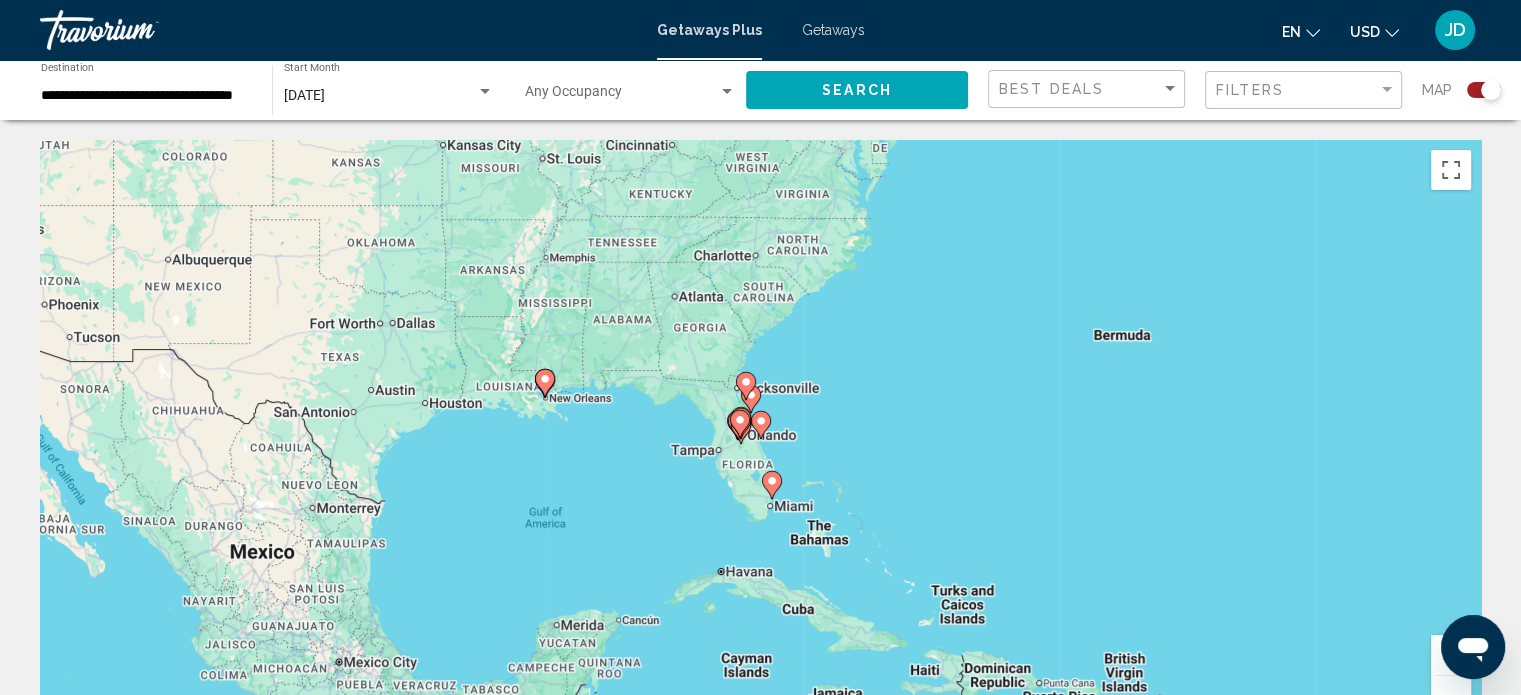 click at bounding box center (1451, 655) 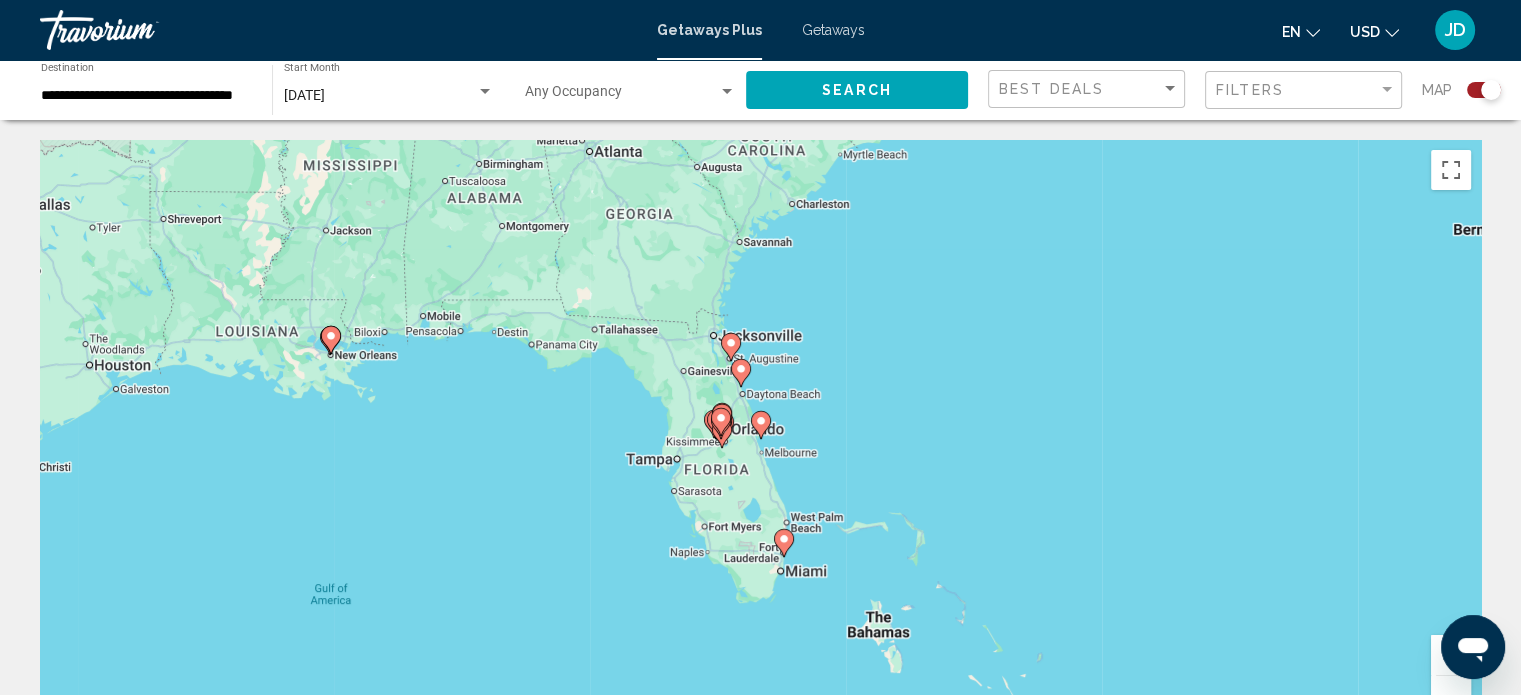 click at bounding box center [1451, 655] 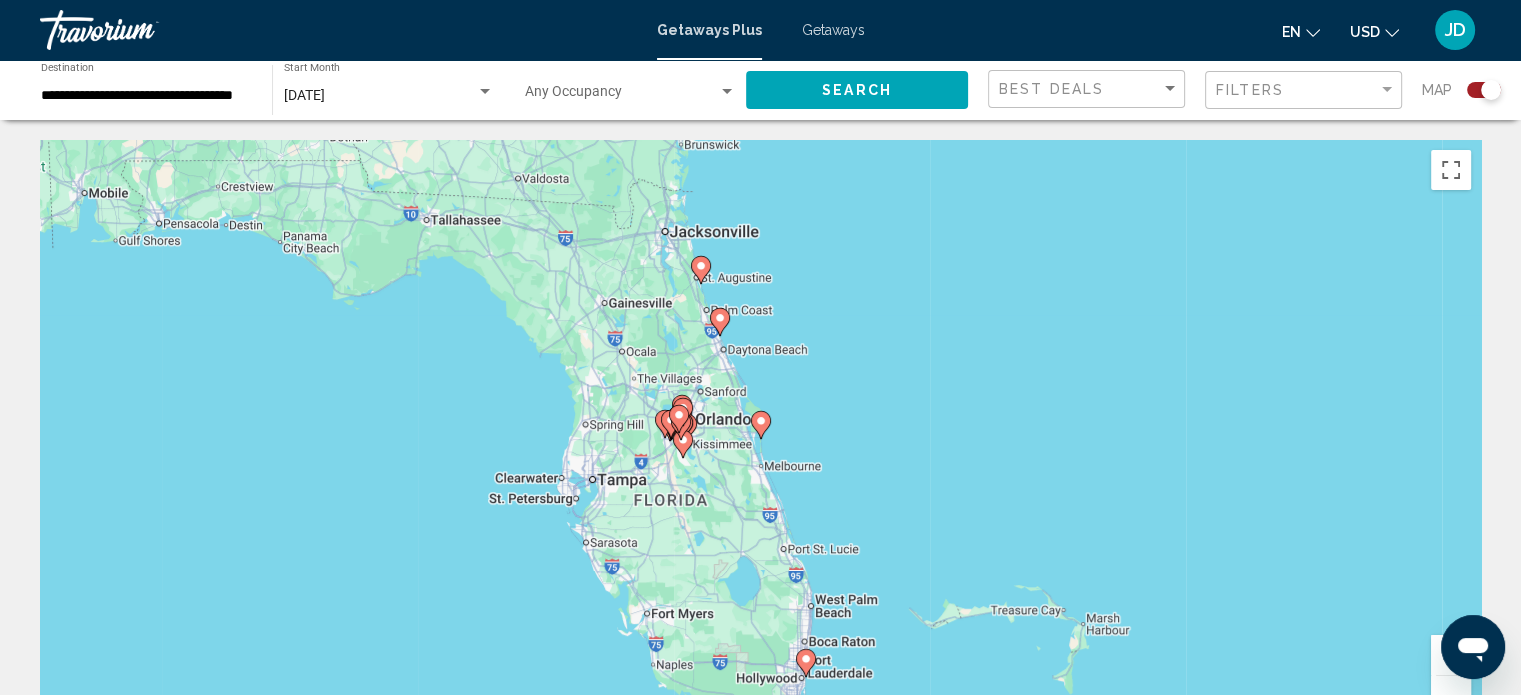click at bounding box center [1451, 655] 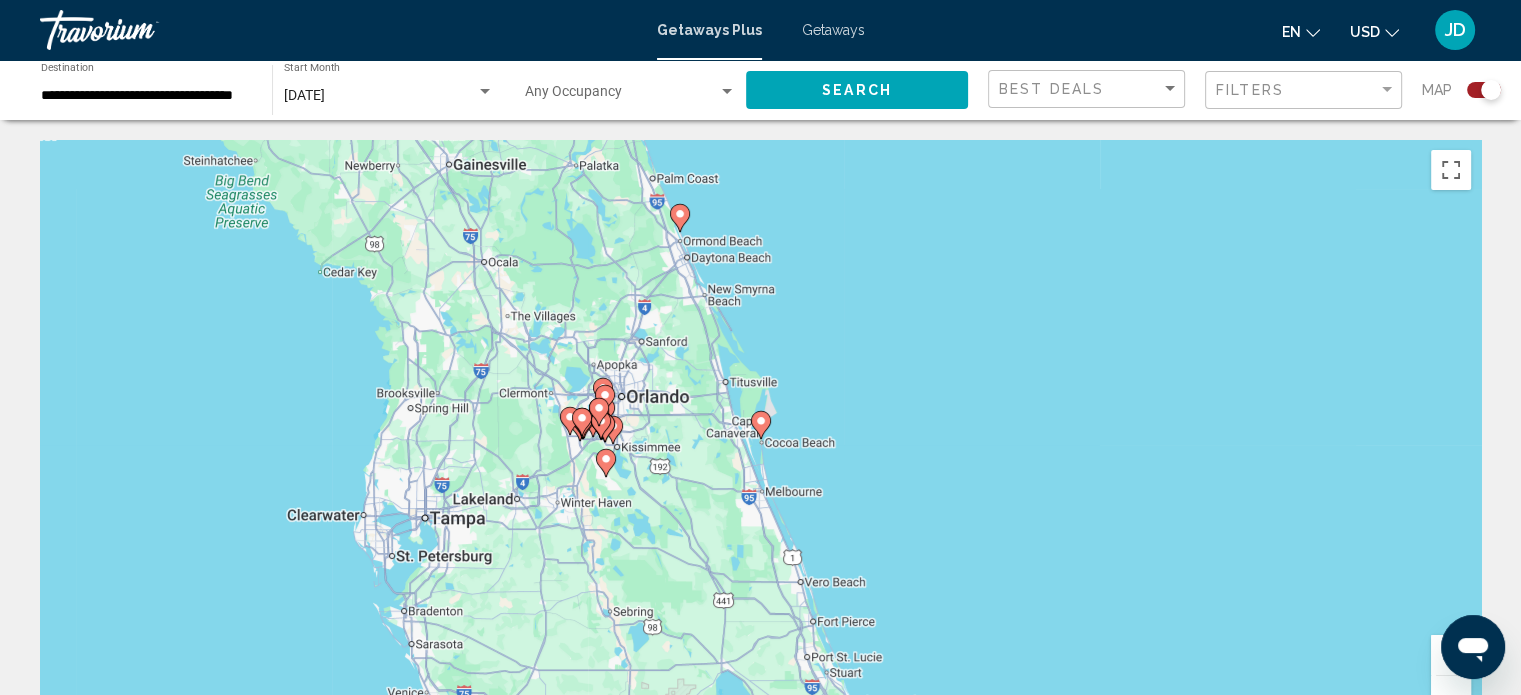 click at bounding box center [1451, 655] 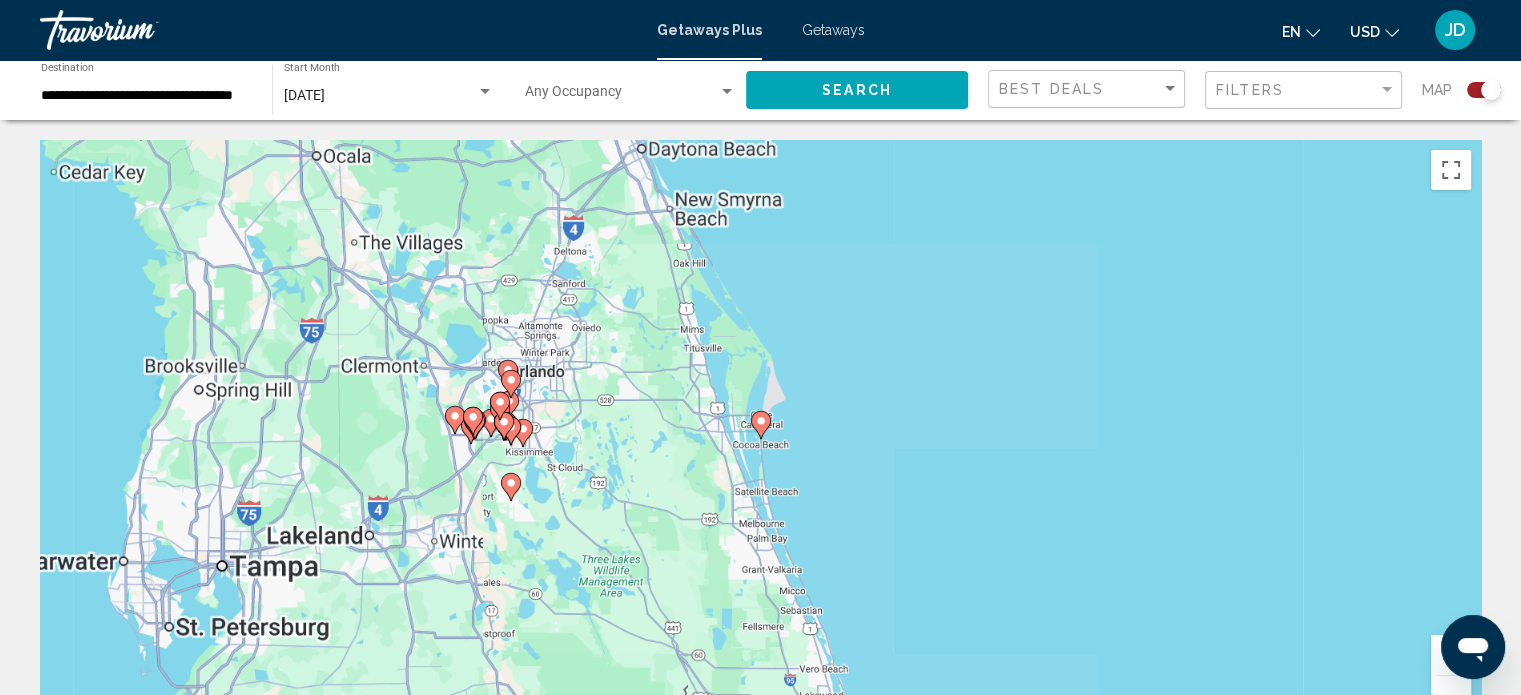 click at bounding box center (1451, 655) 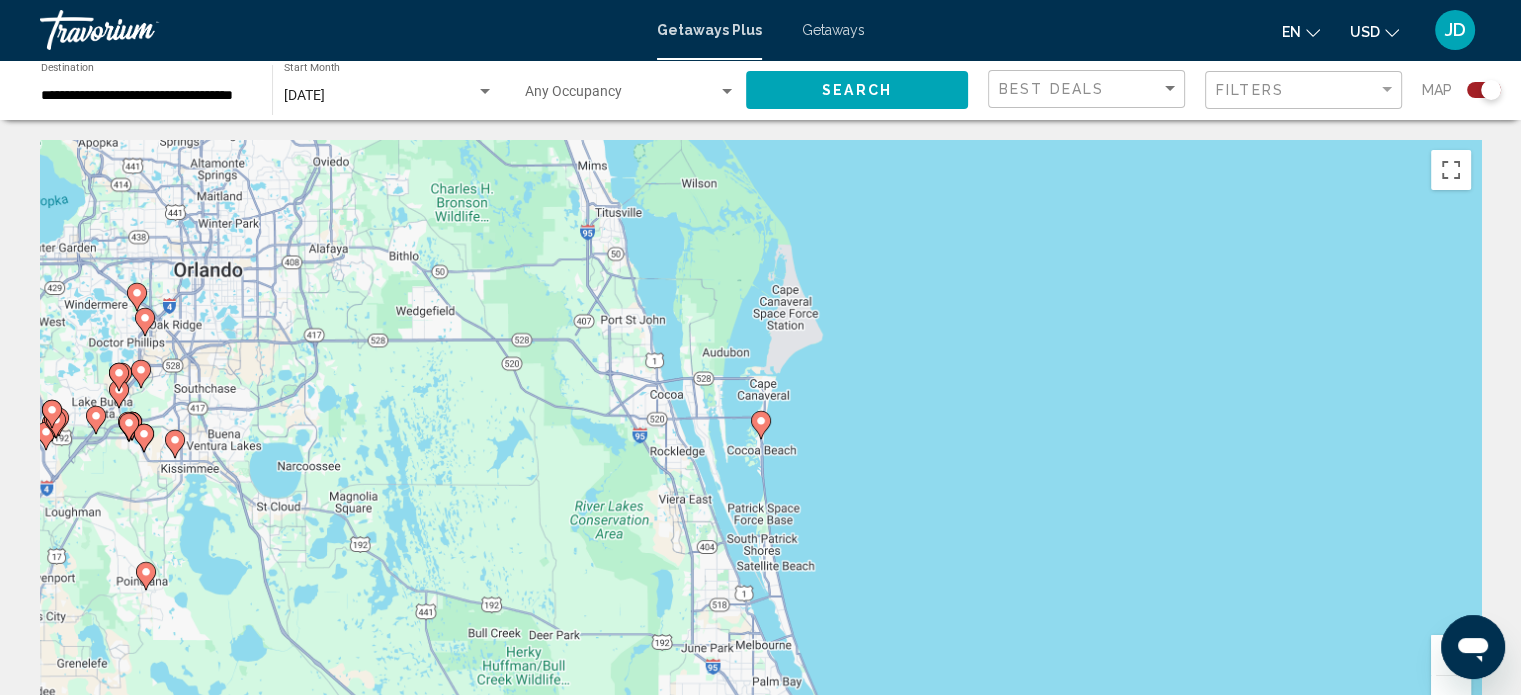 click at bounding box center [1451, 655] 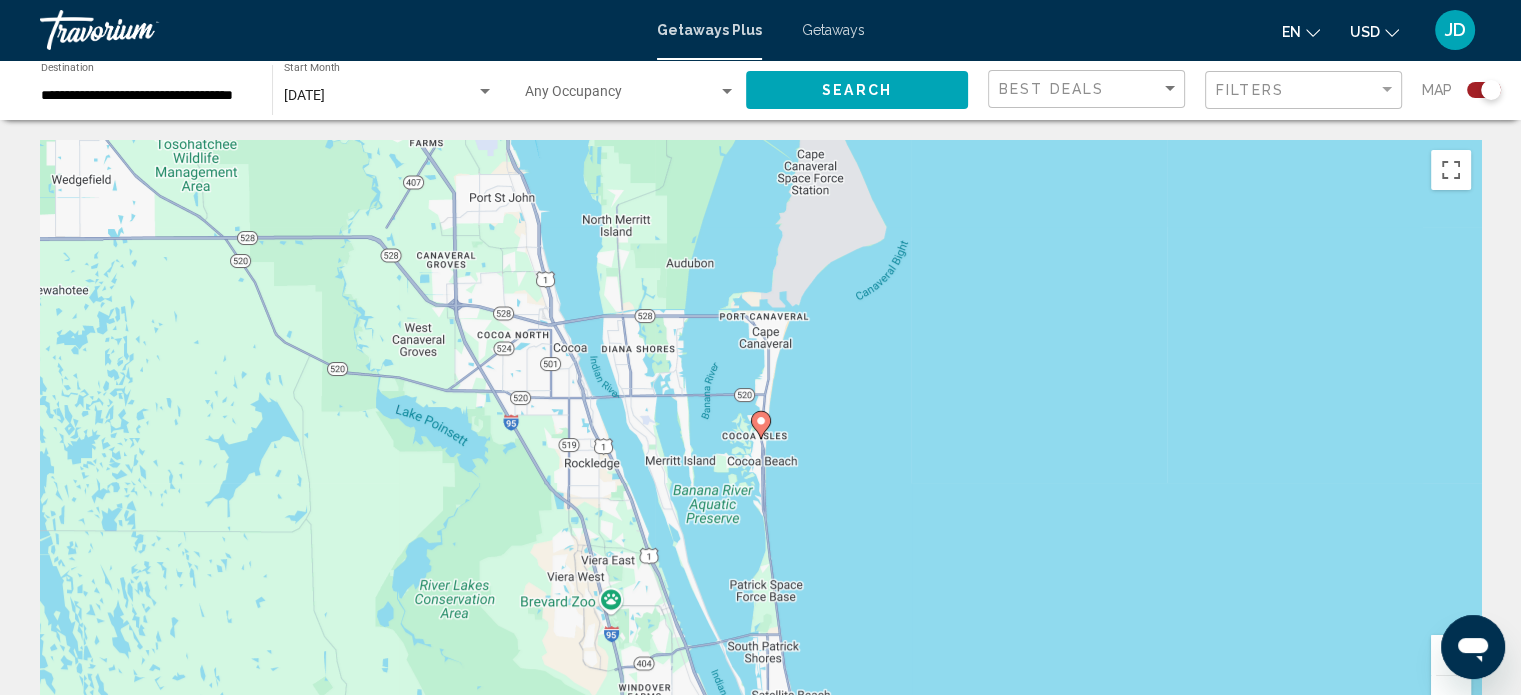 click at bounding box center (1451, 655) 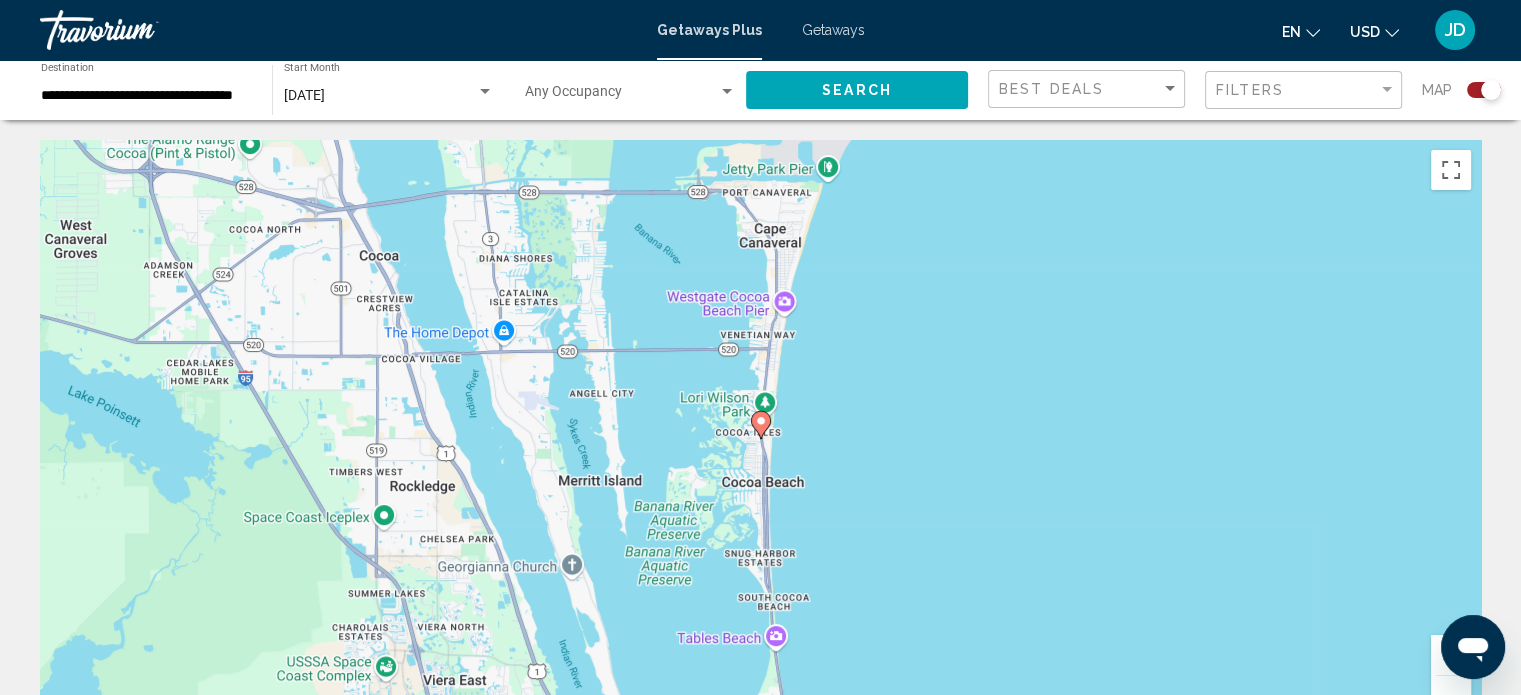 click at bounding box center (1451, 655) 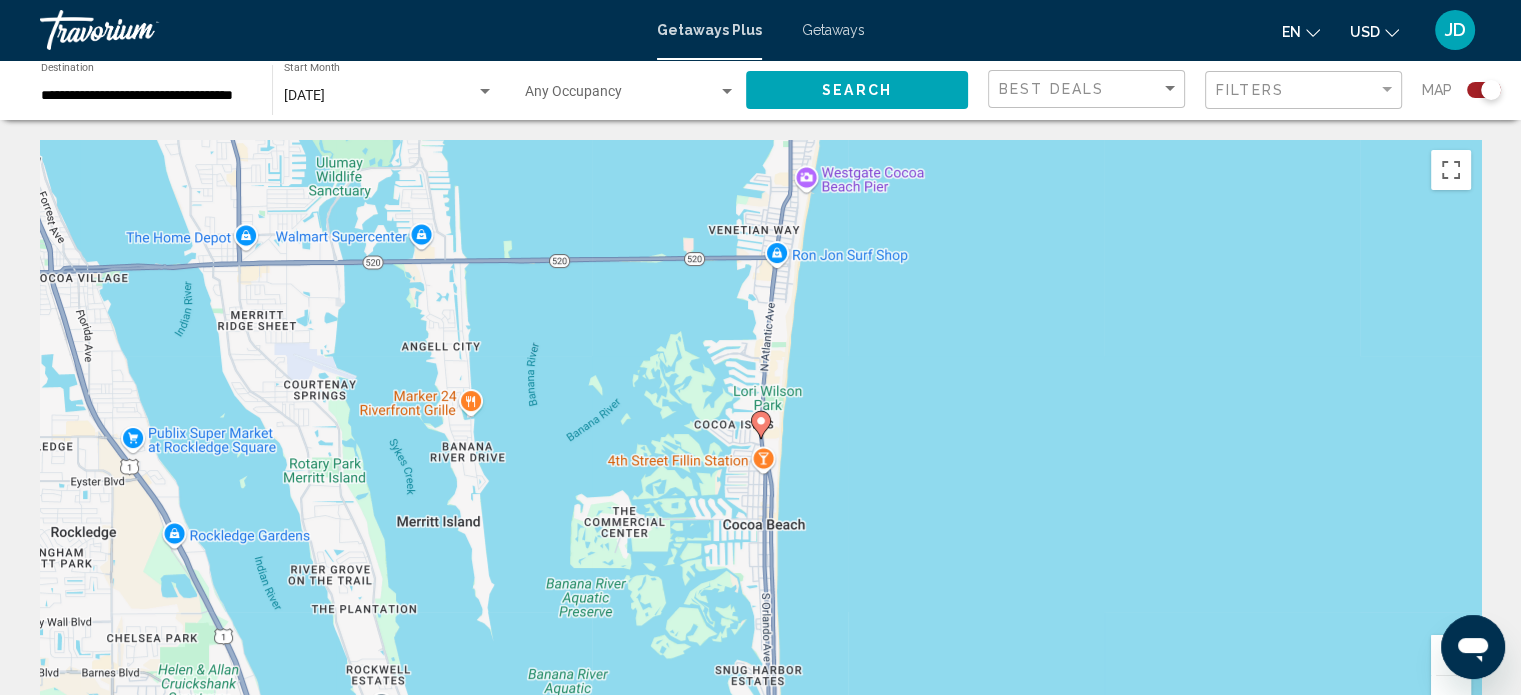 click at bounding box center (1451, 655) 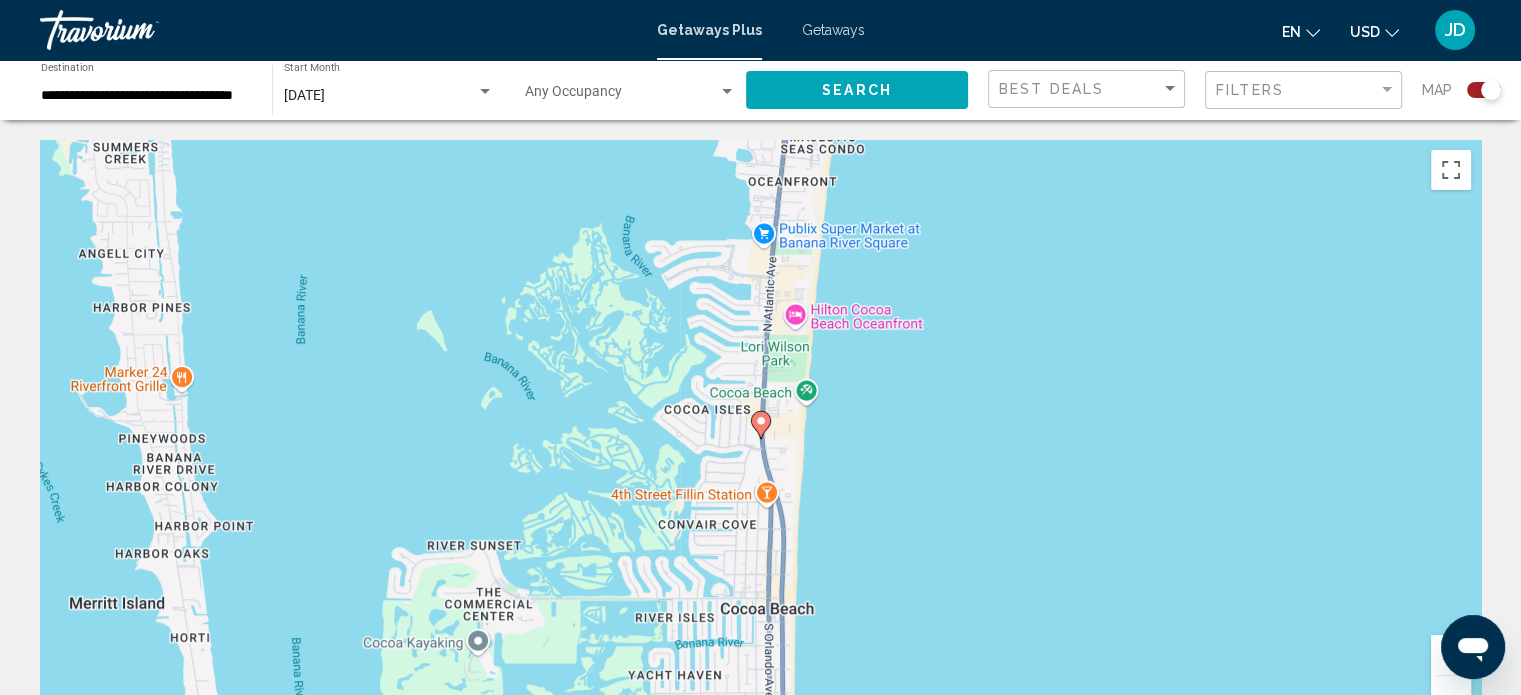 click 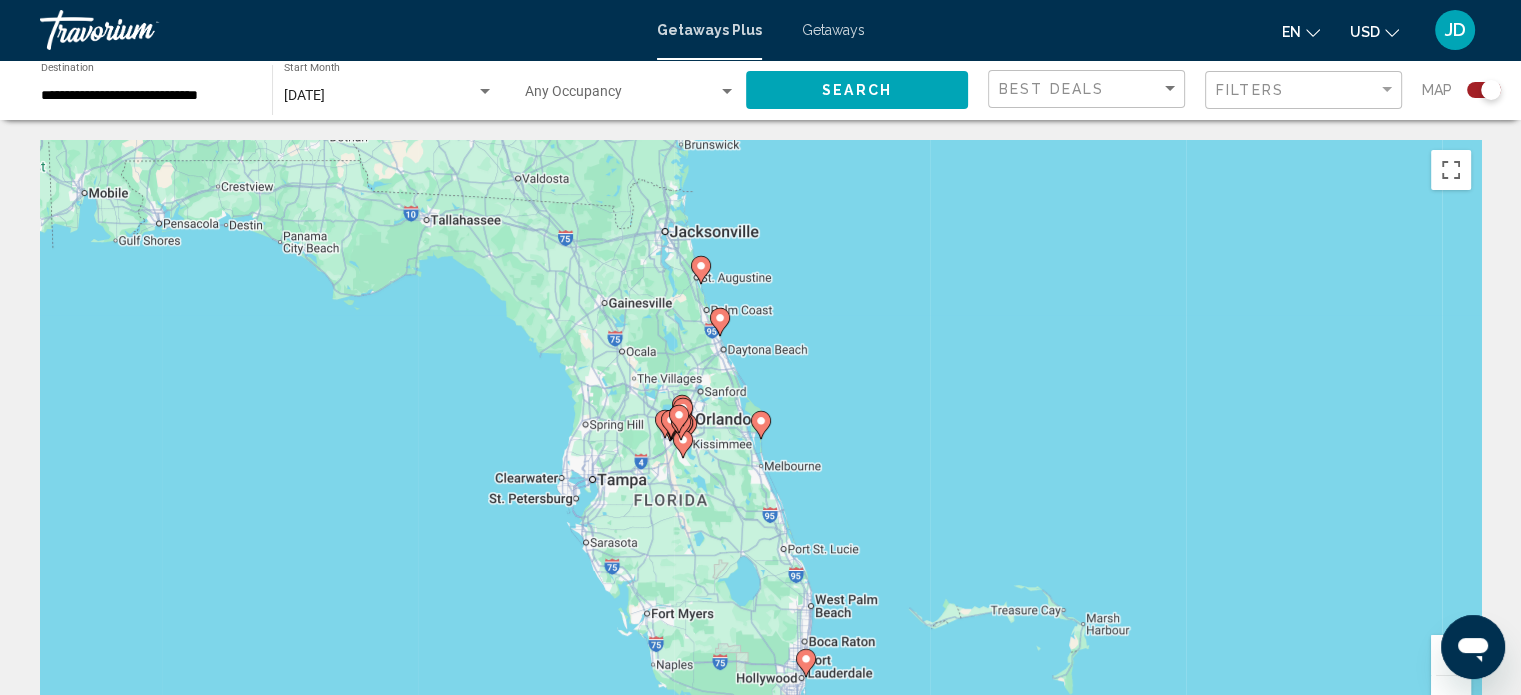 click 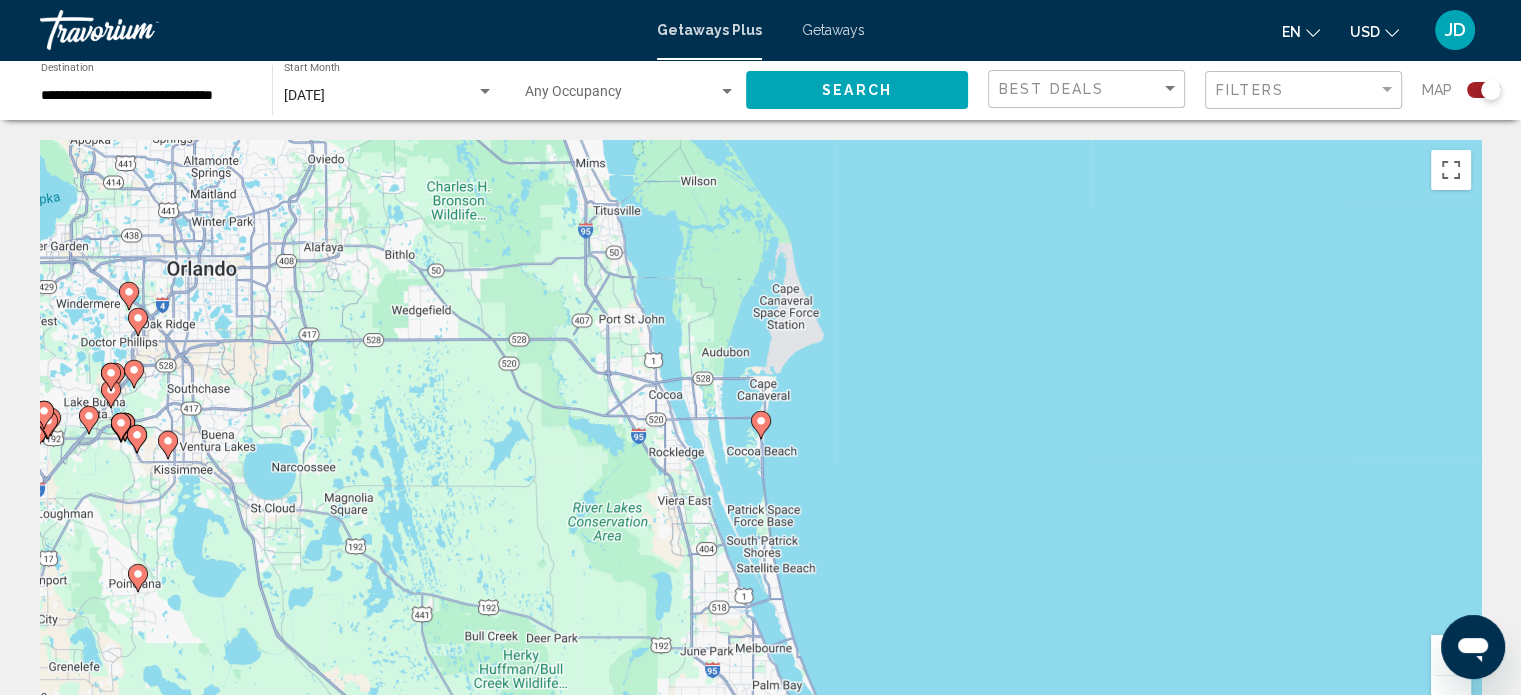 click 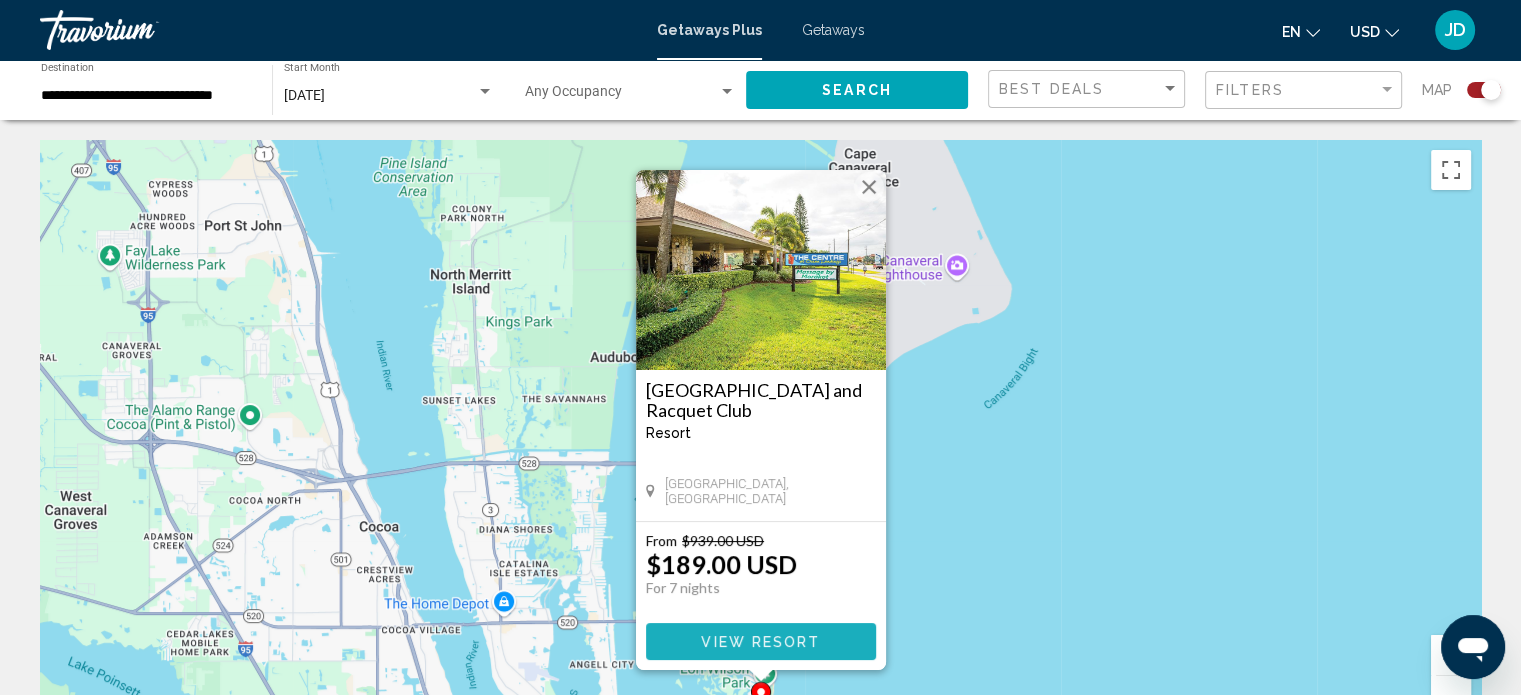 click on "View Resort" at bounding box center [760, 642] 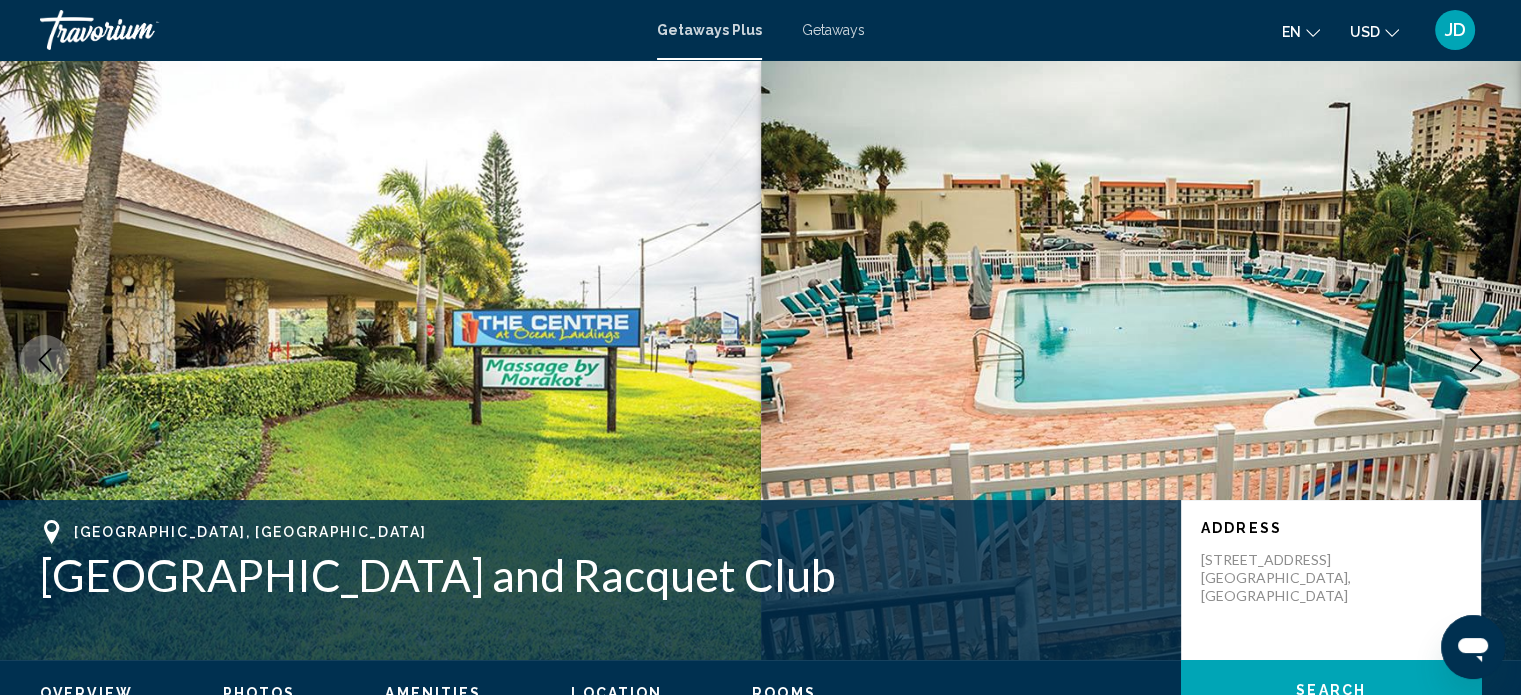 scroll, scrollTop: 12, scrollLeft: 0, axis: vertical 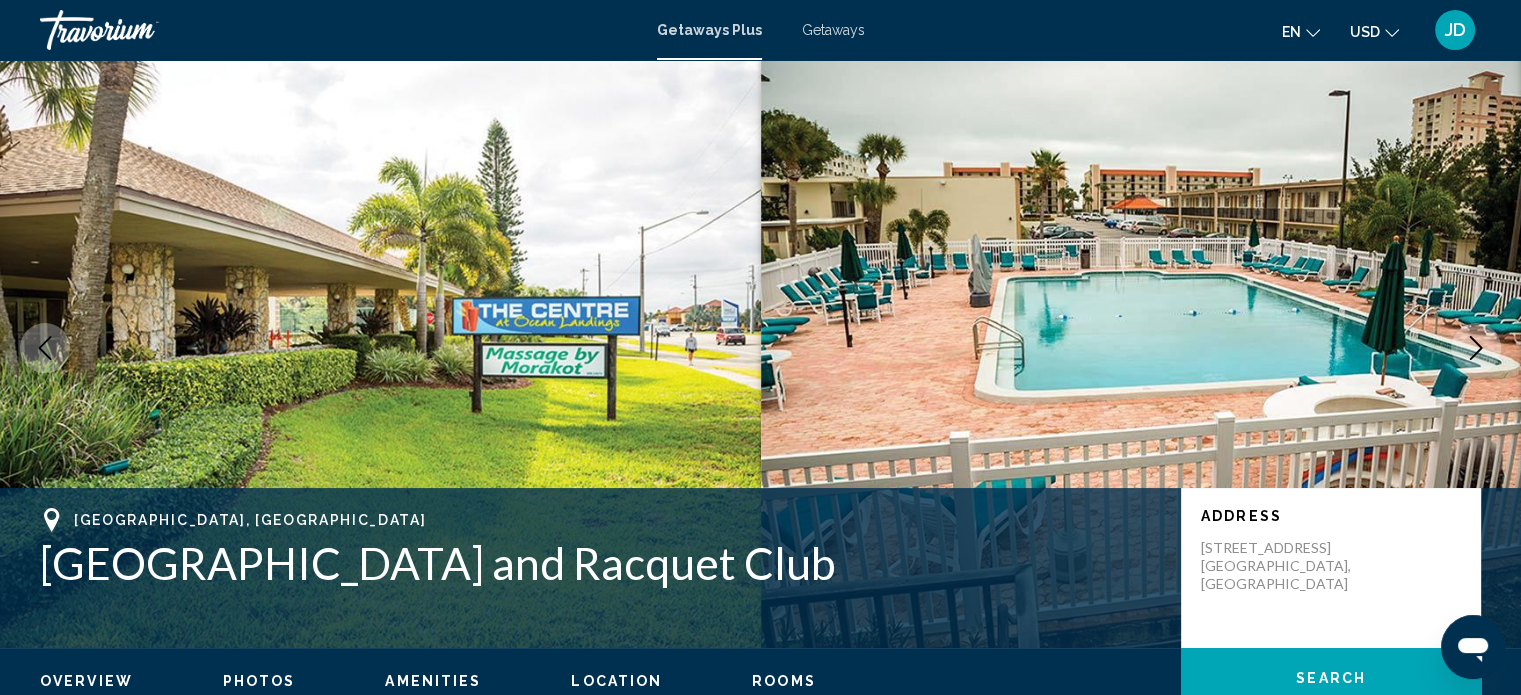 click at bounding box center [1476, 348] 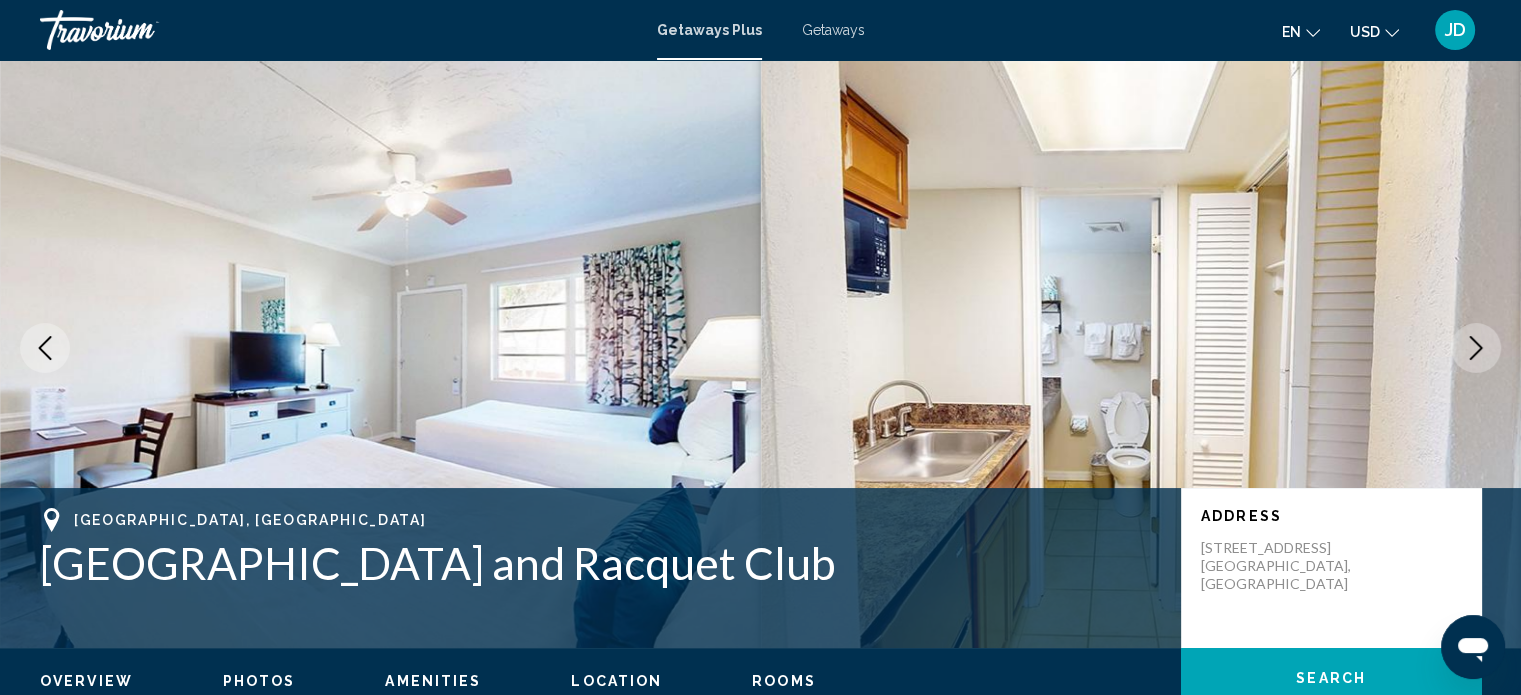click at bounding box center (1476, 348) 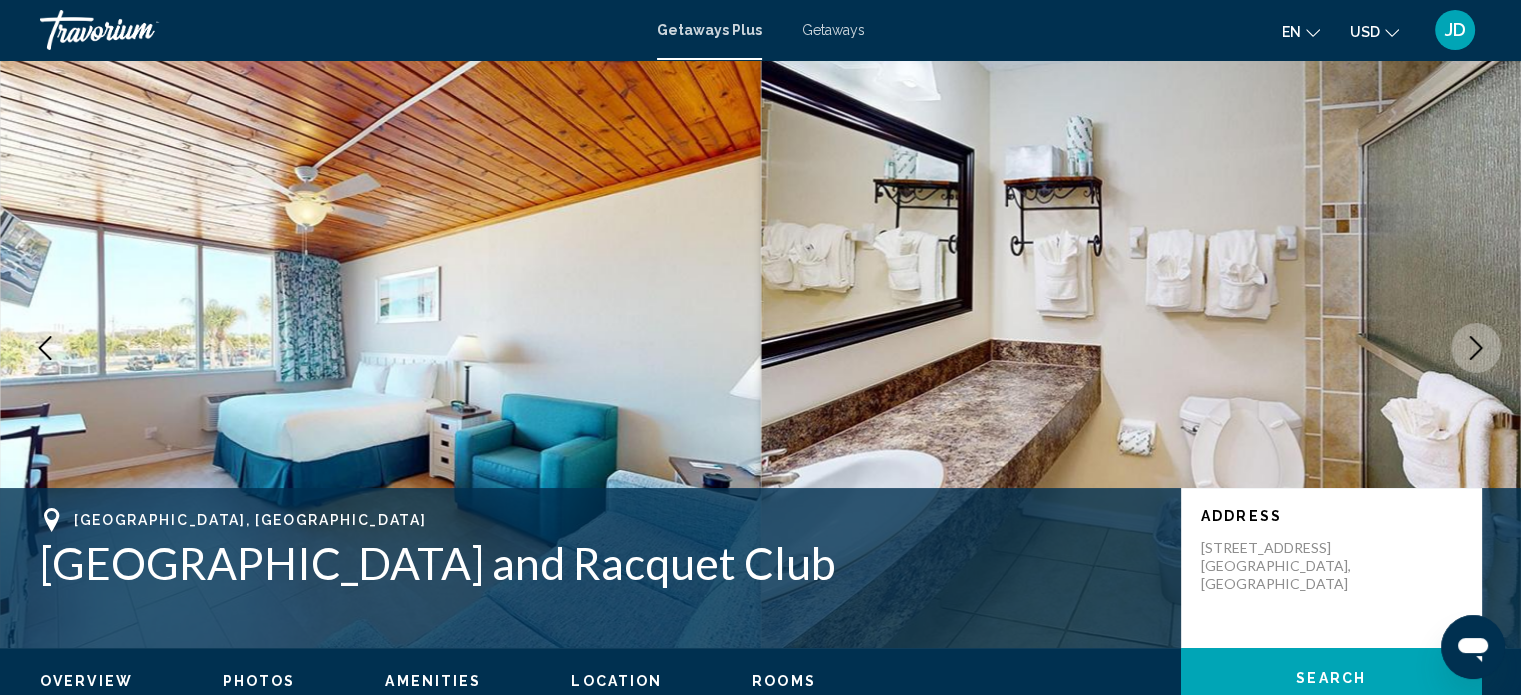 click at bounding box center (1476, 348) 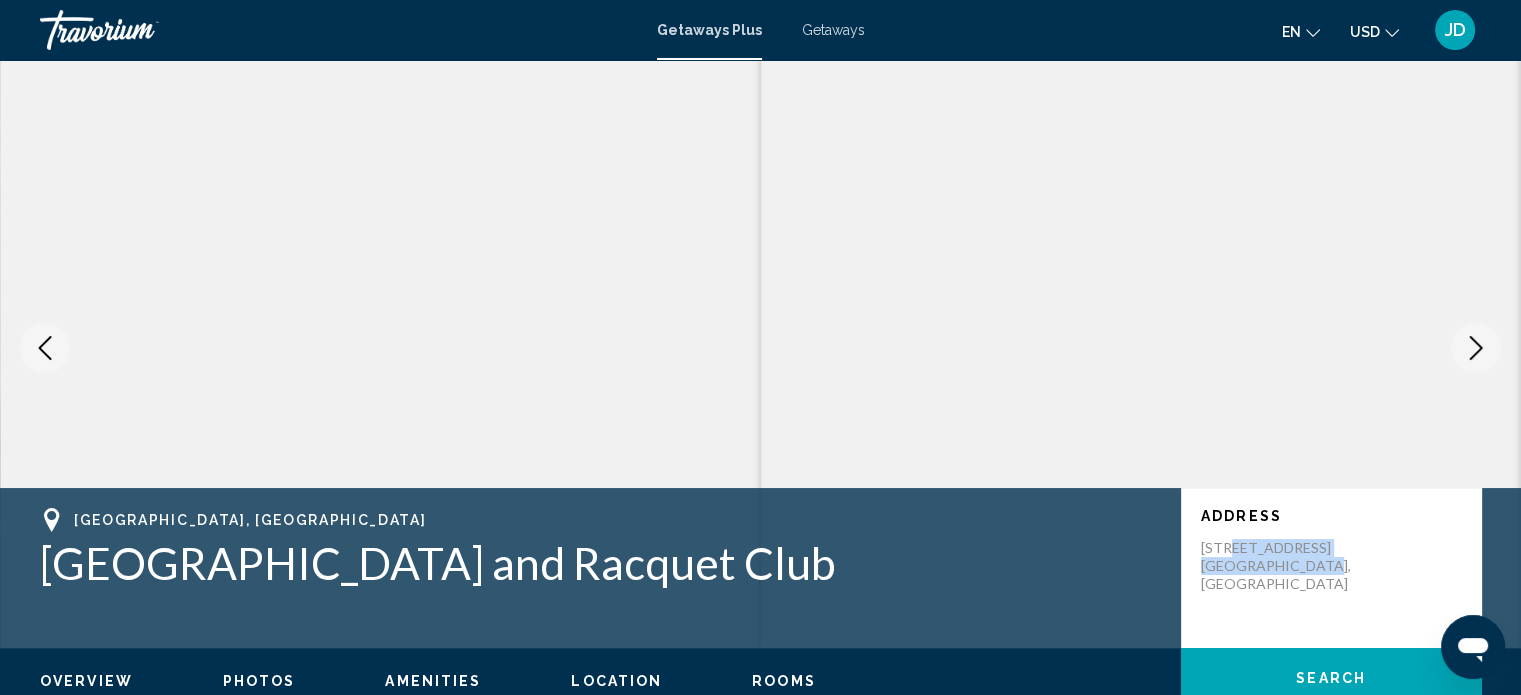 drag, startPoint x: 1313, startPoint y: 591, endPoint x: 1233, endPoint y: 543, distance: 93.29523 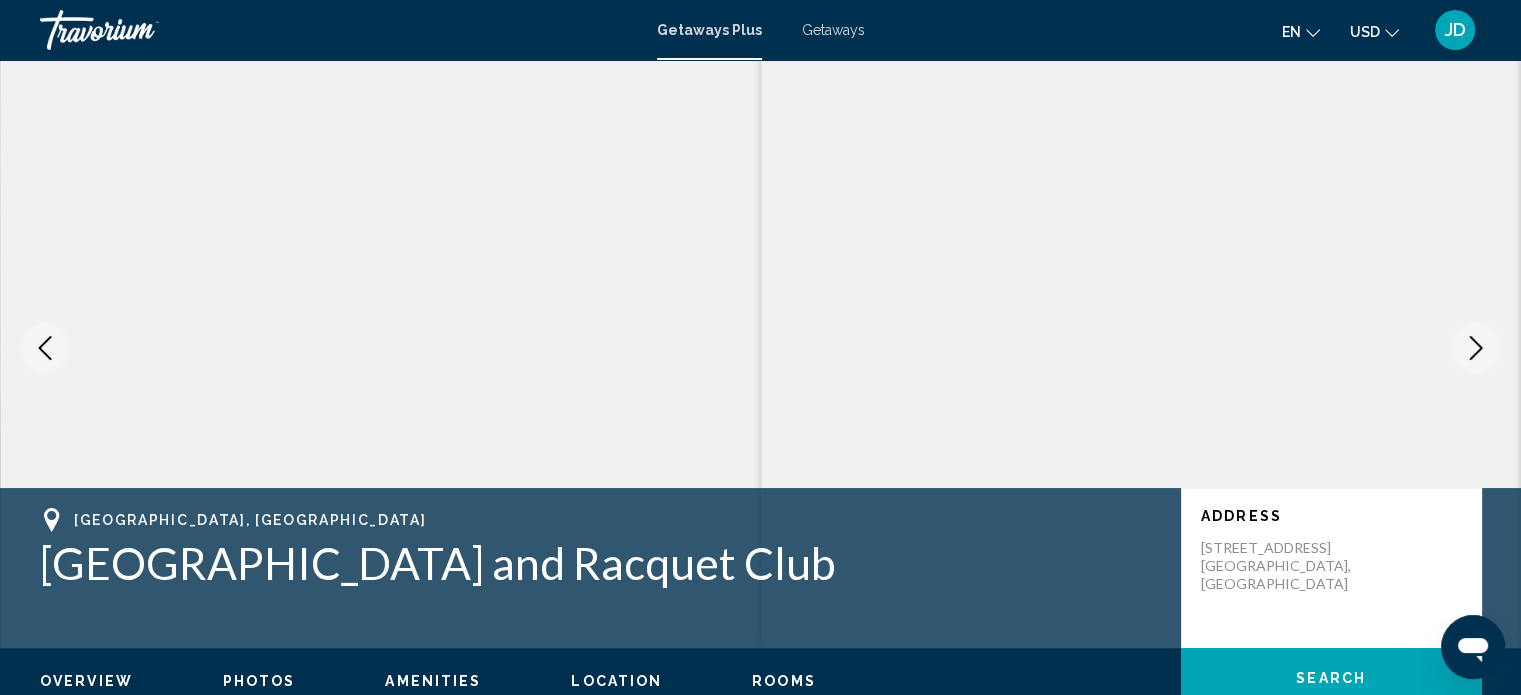 click on "900 North Atlantic Avenue Cocoa Beach, FL, 329313111, USA" at bounding box center (1281, 566) 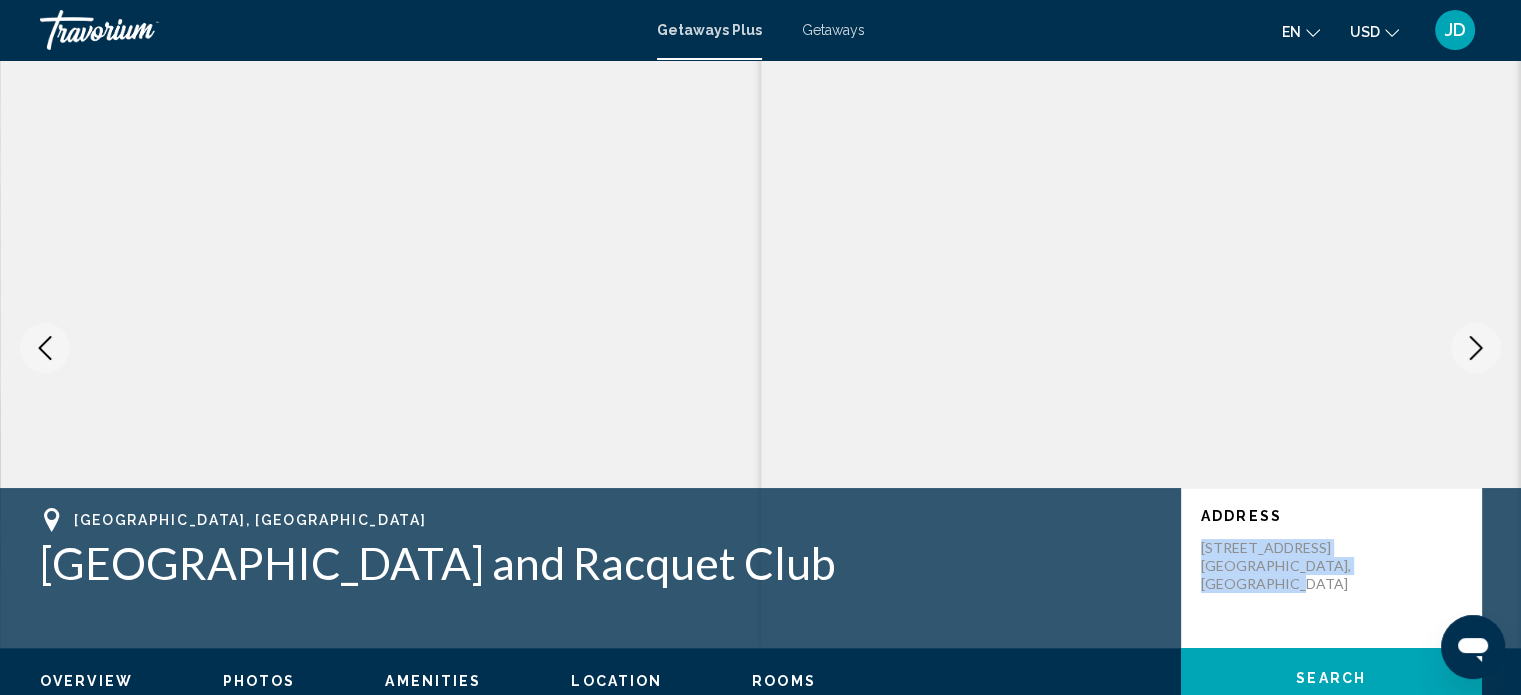drag, startPoint x: 1312, startPoint y: 596, endPoint x: 1194, endPoint y: 547, distance: 127.769325 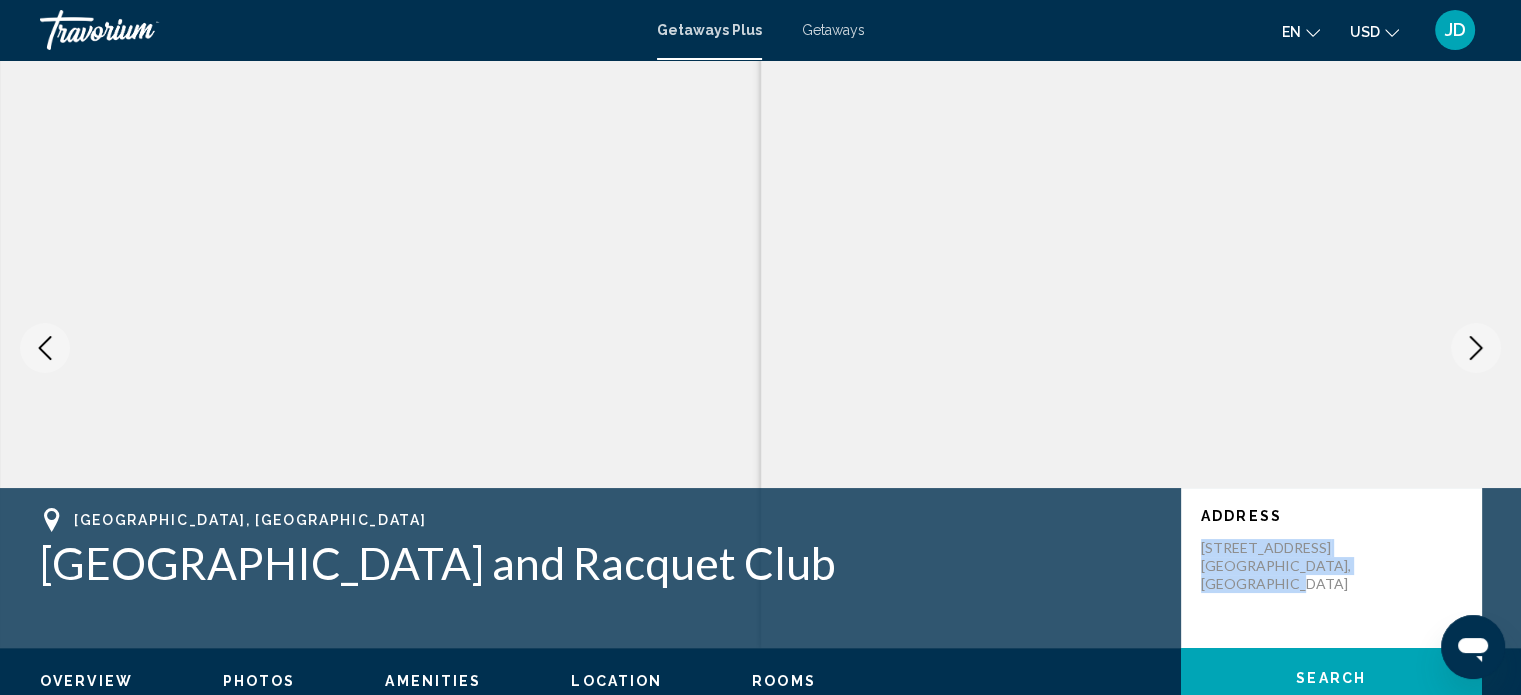 click 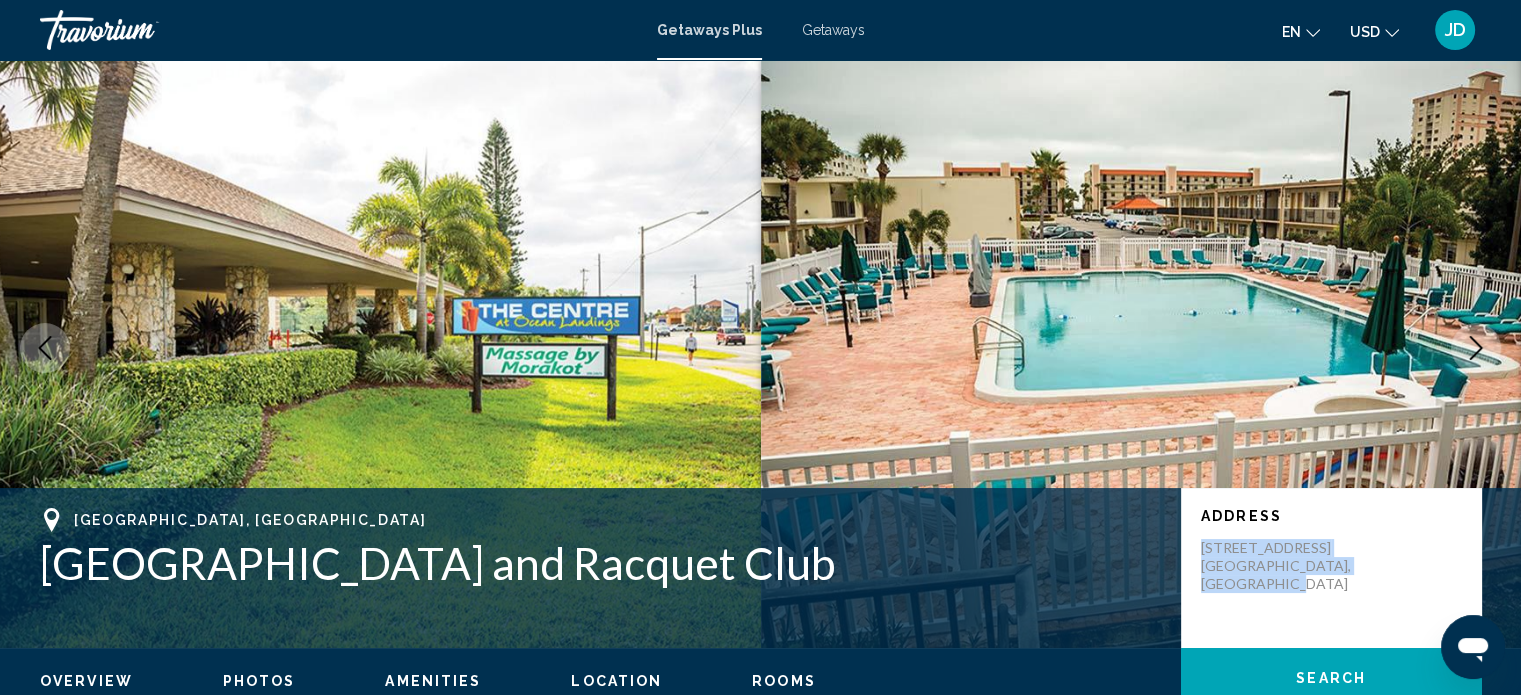 click 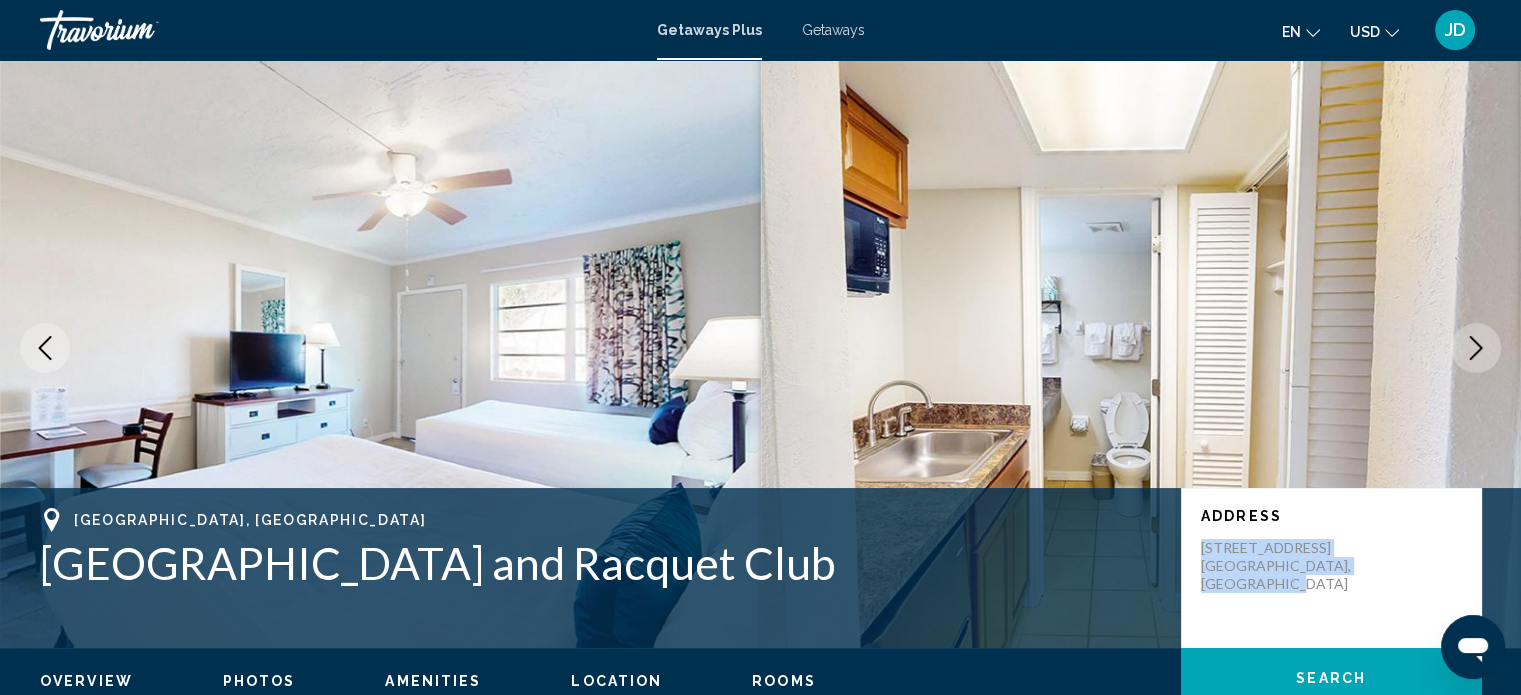 click 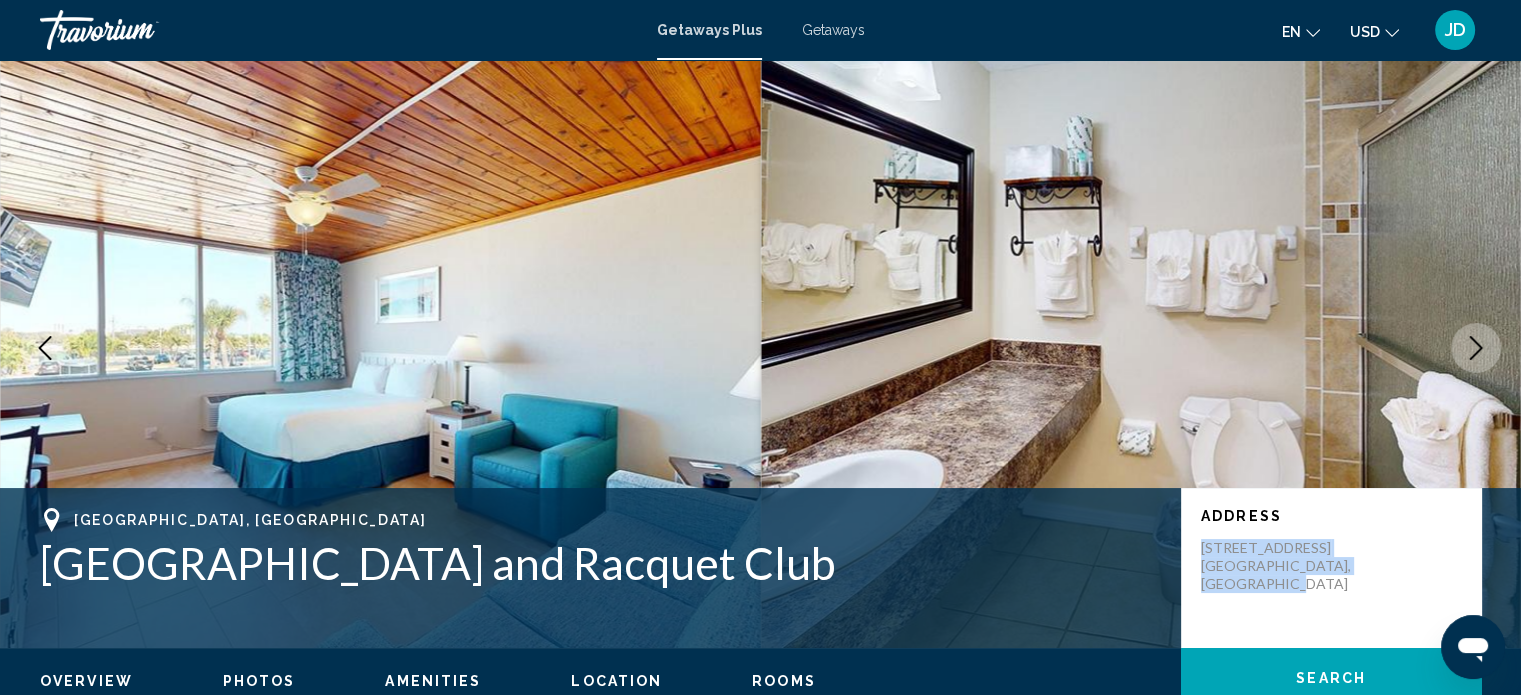 click 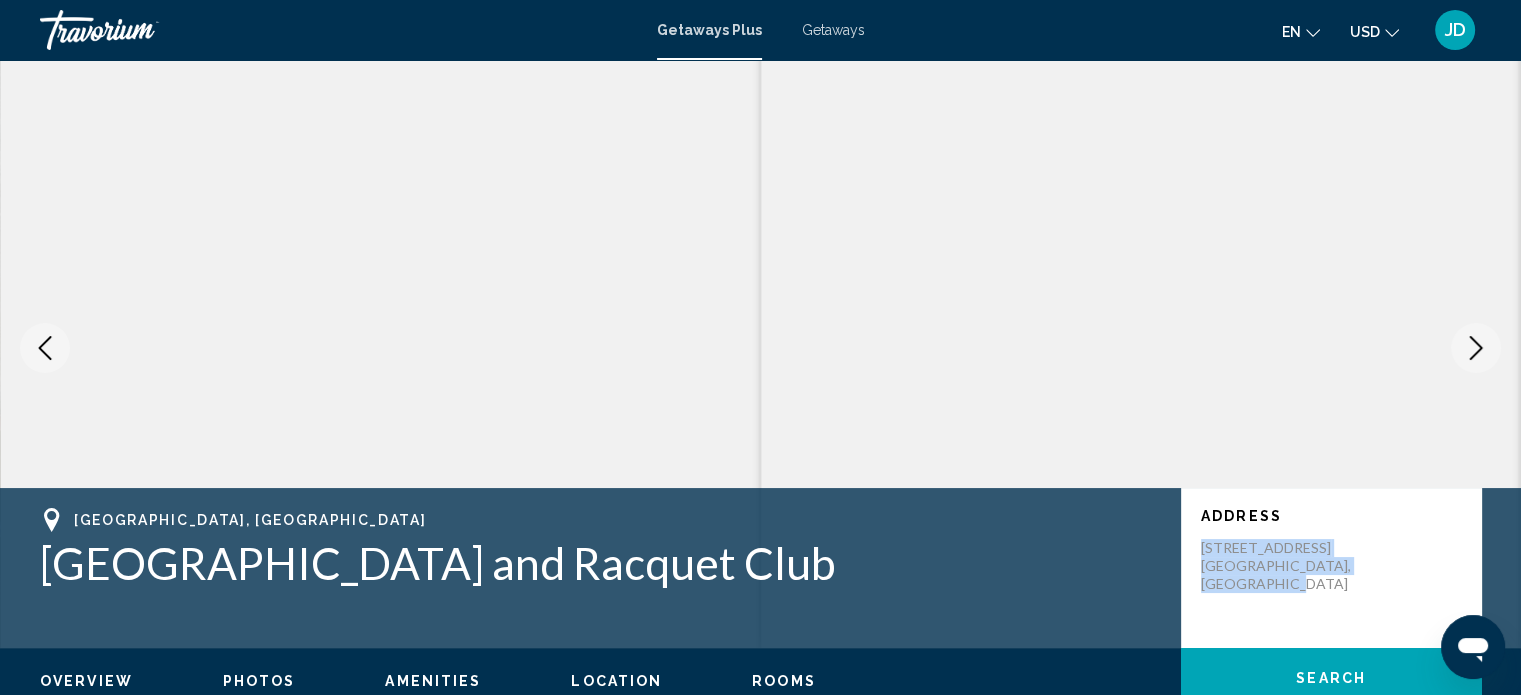 click 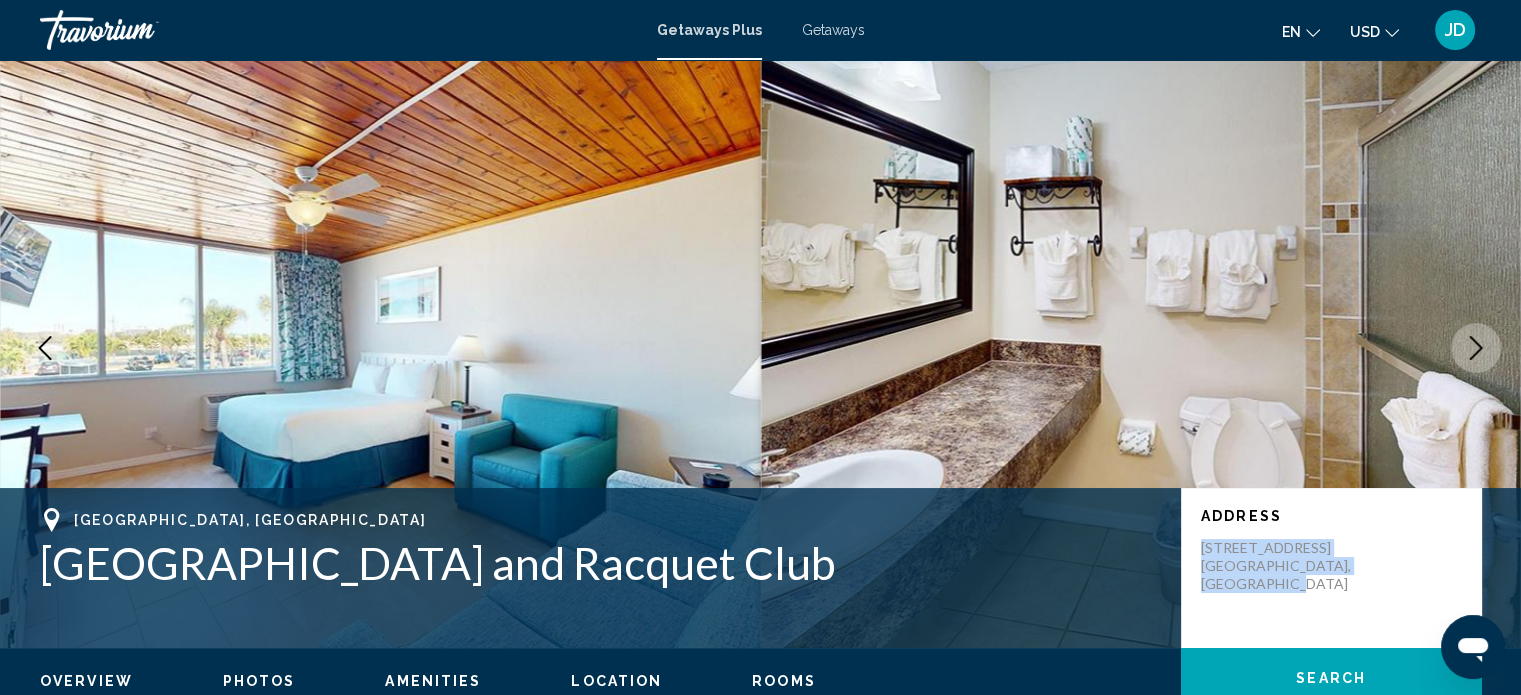 click 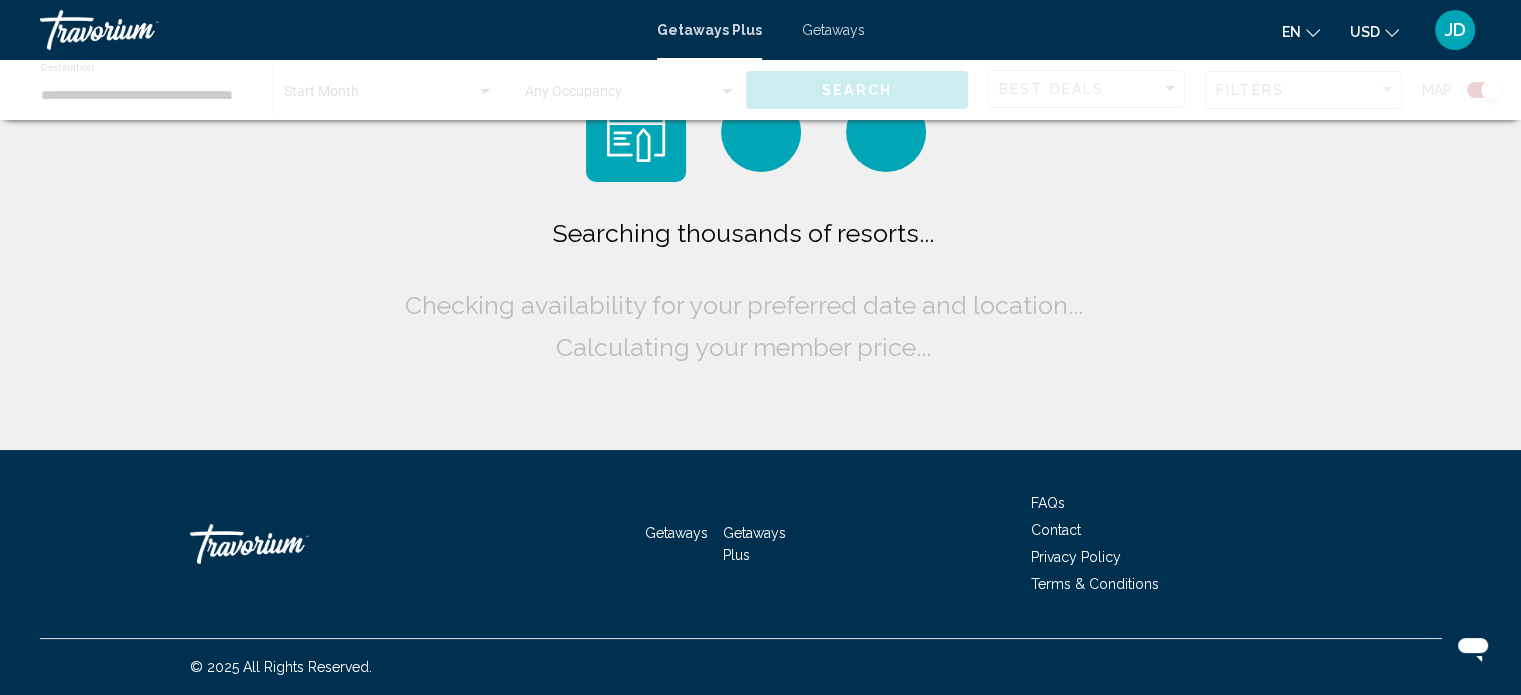 scroll, scrollTop: 0, scrollLeft: 0, axis: both 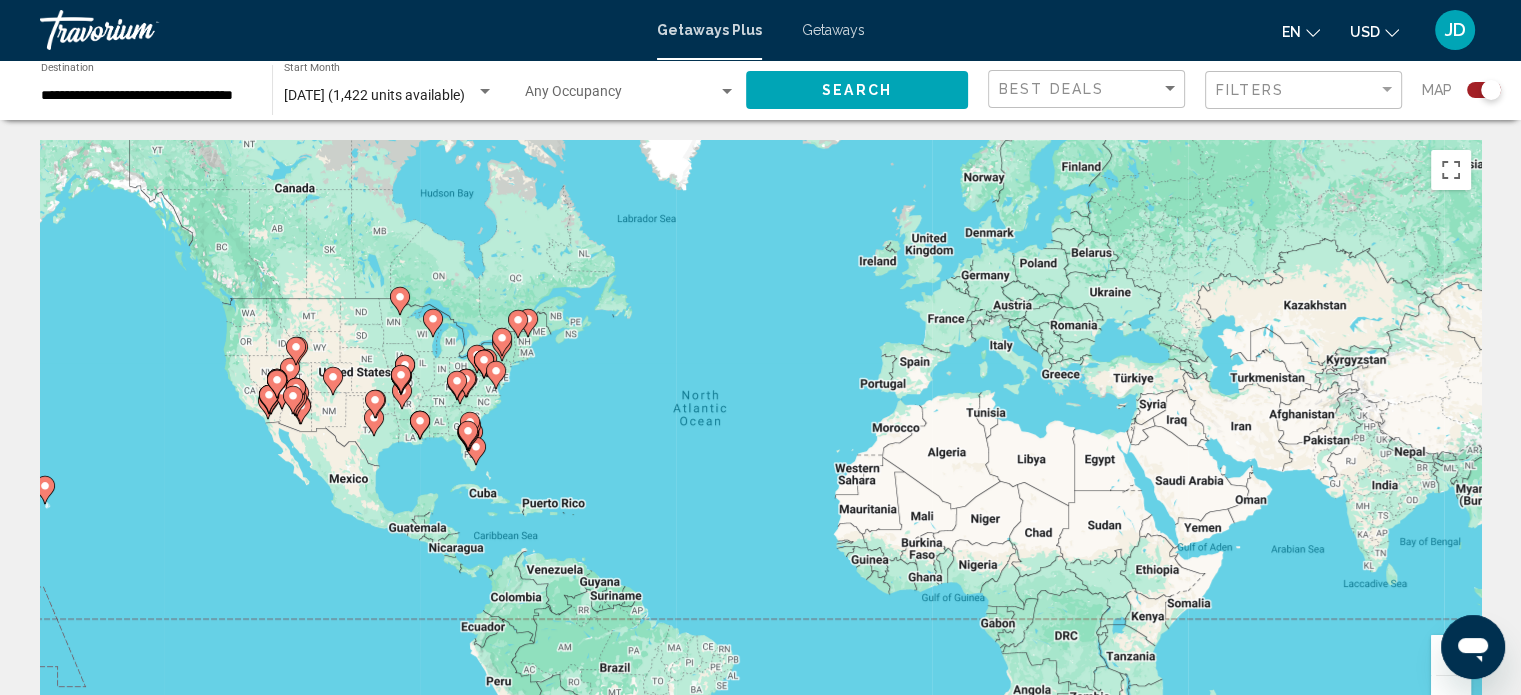 click at bounding box center [1451, 655] 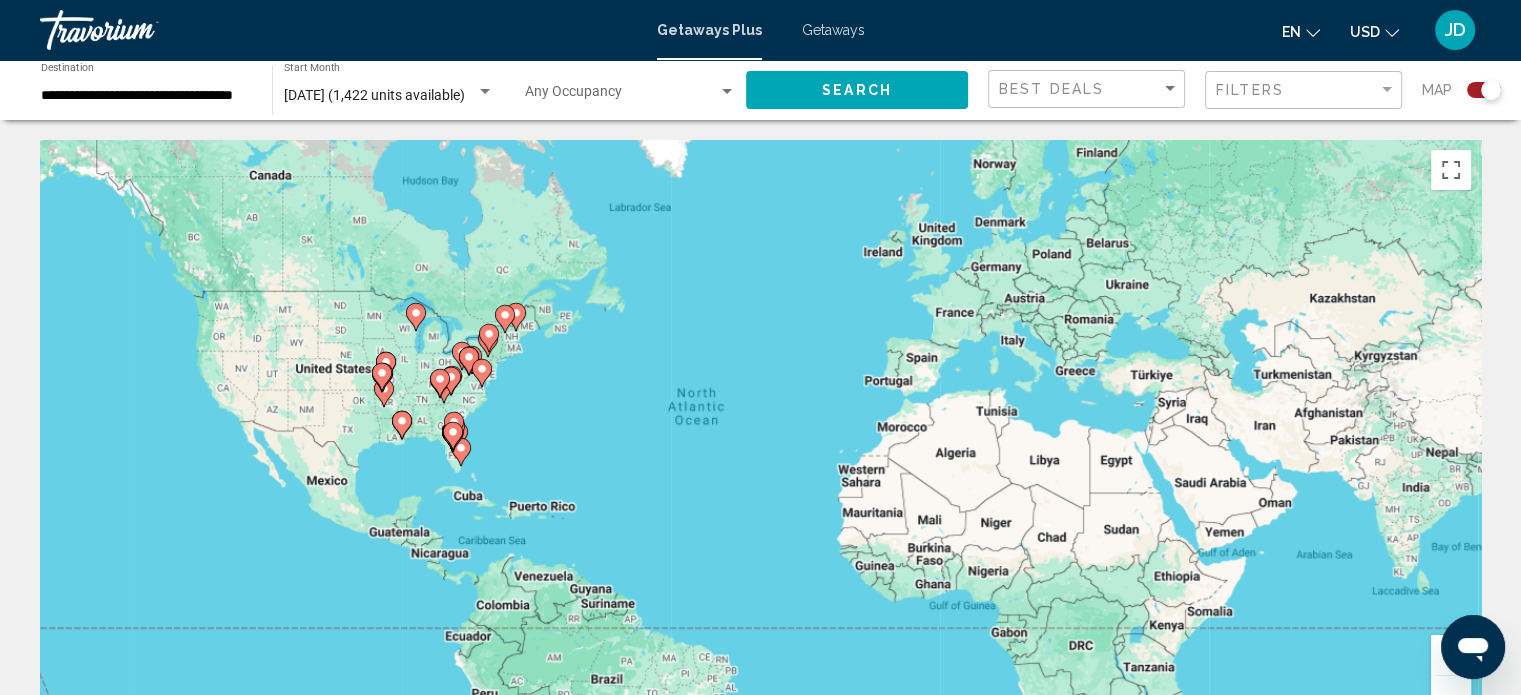 click at bounding box center [1451, 655] 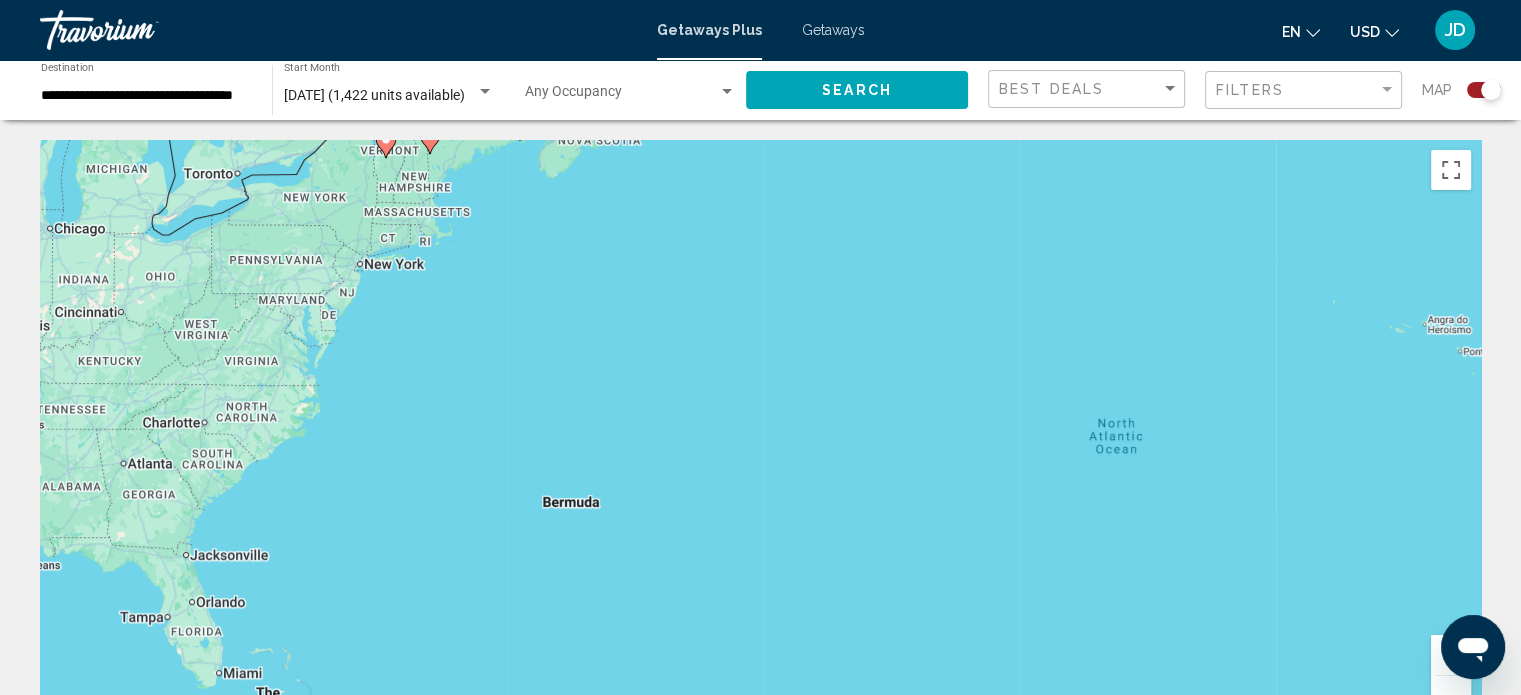 drag, startPoint x: 728, startPoint y: 471, endPoint x: 1094, endPoint y: 563, distance: 377.38574 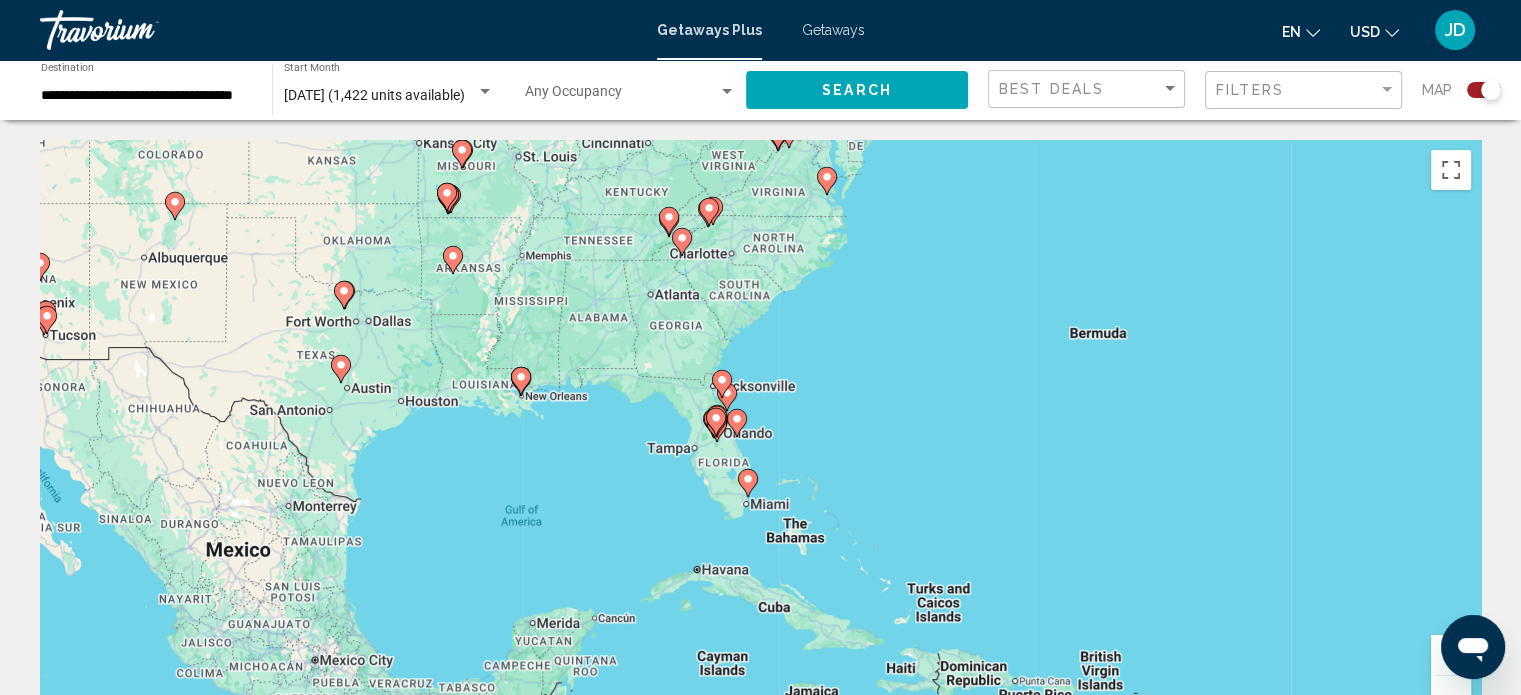 drag, startPoint x: 1007, startPoint y: 258, endPoint x: 824, endPoint y: 150, distance: 212.49236 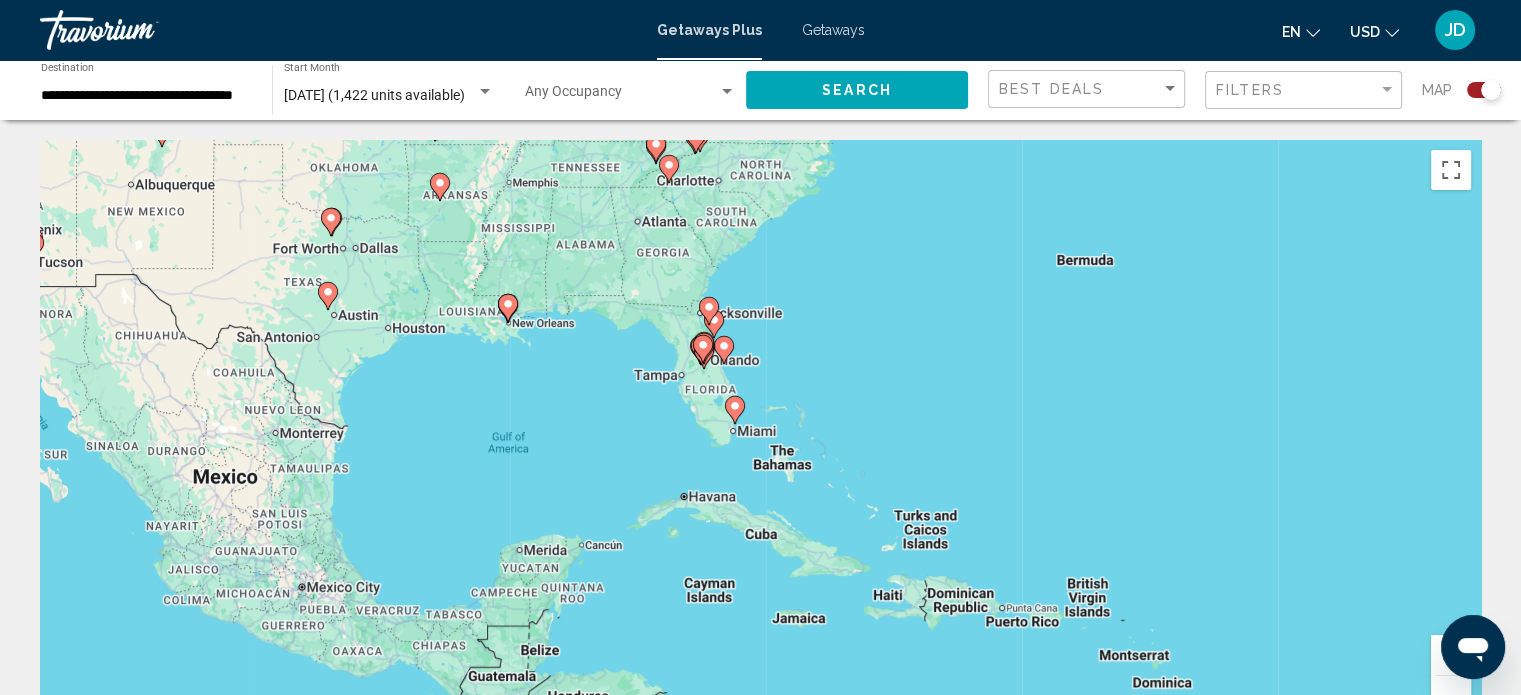 drag, startPoint x: 896, startPoint y: 355, endPoint x: 902, endPoint y: 330, distance: 25.70992 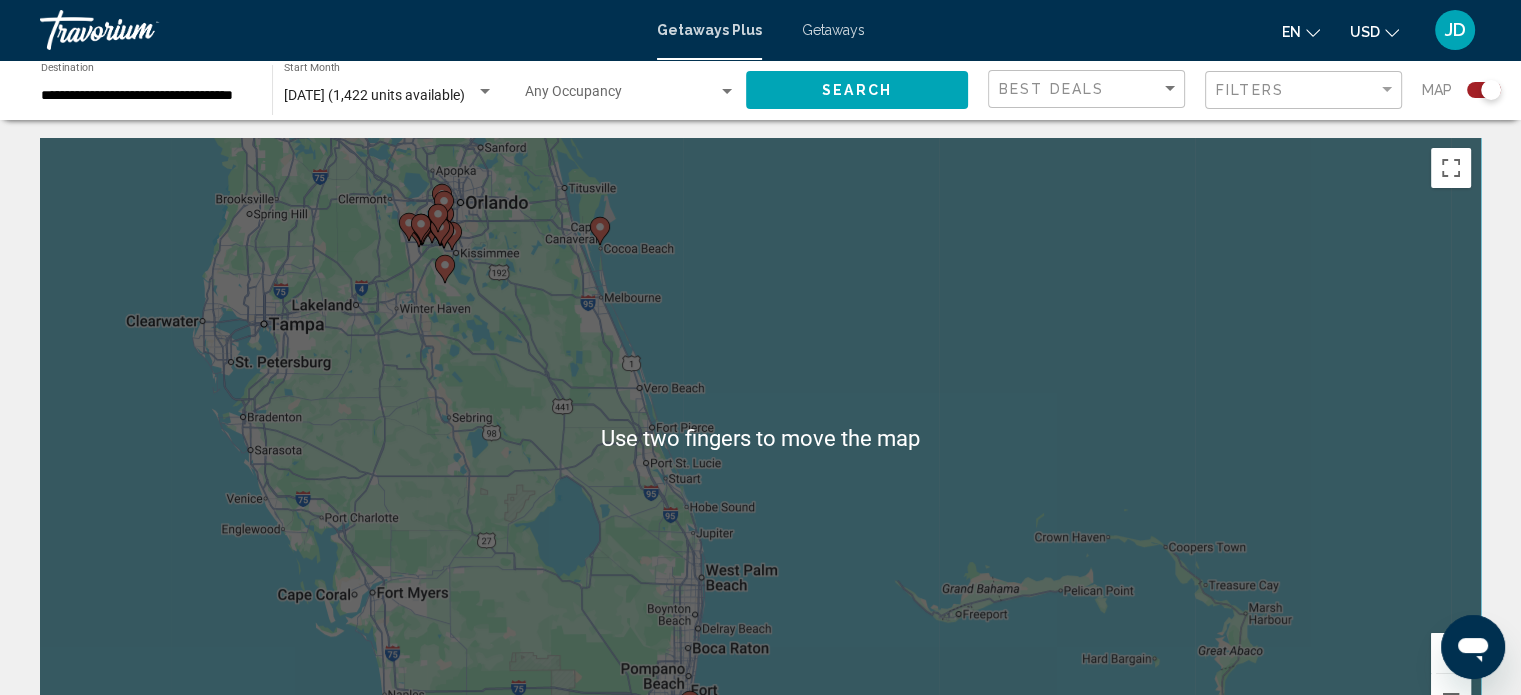 scroll, scrollTop: 3, scrollLeft: 0, axis: vertical 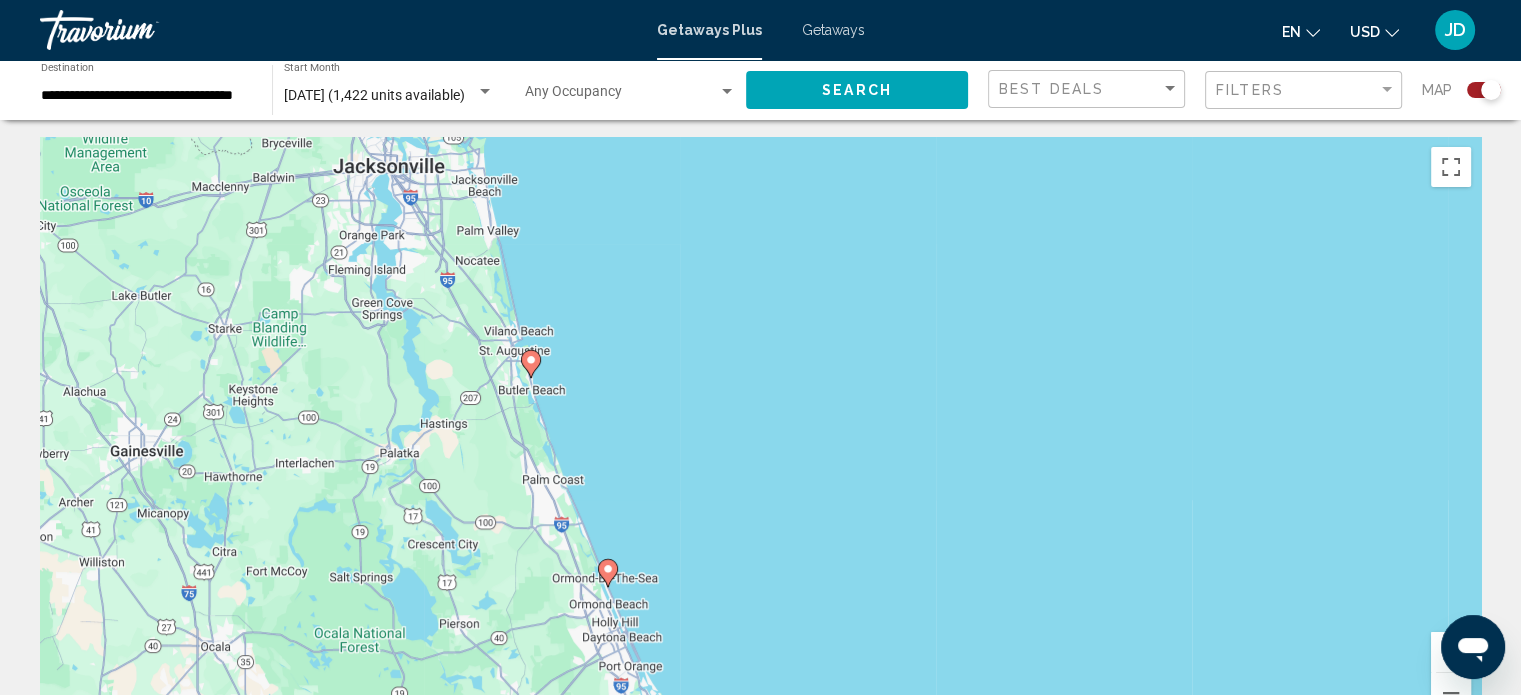 click 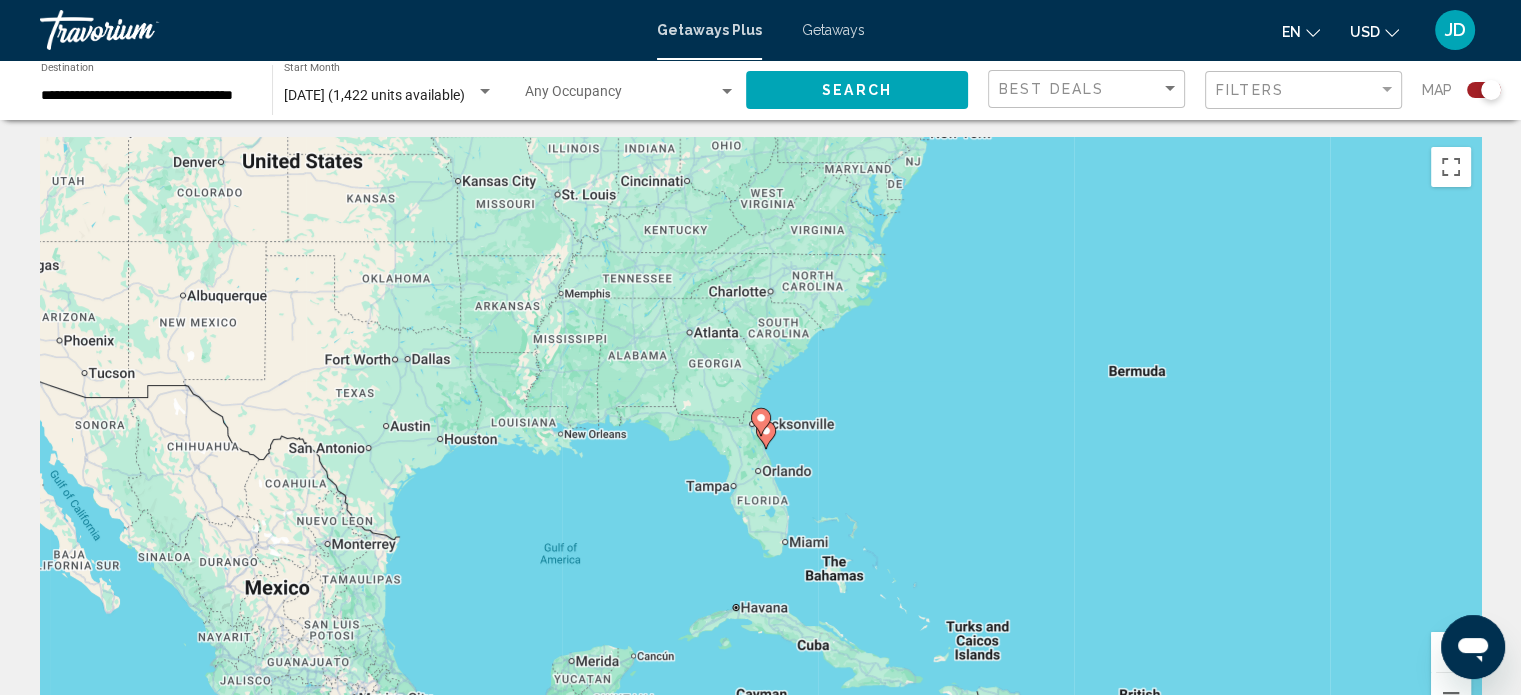 click 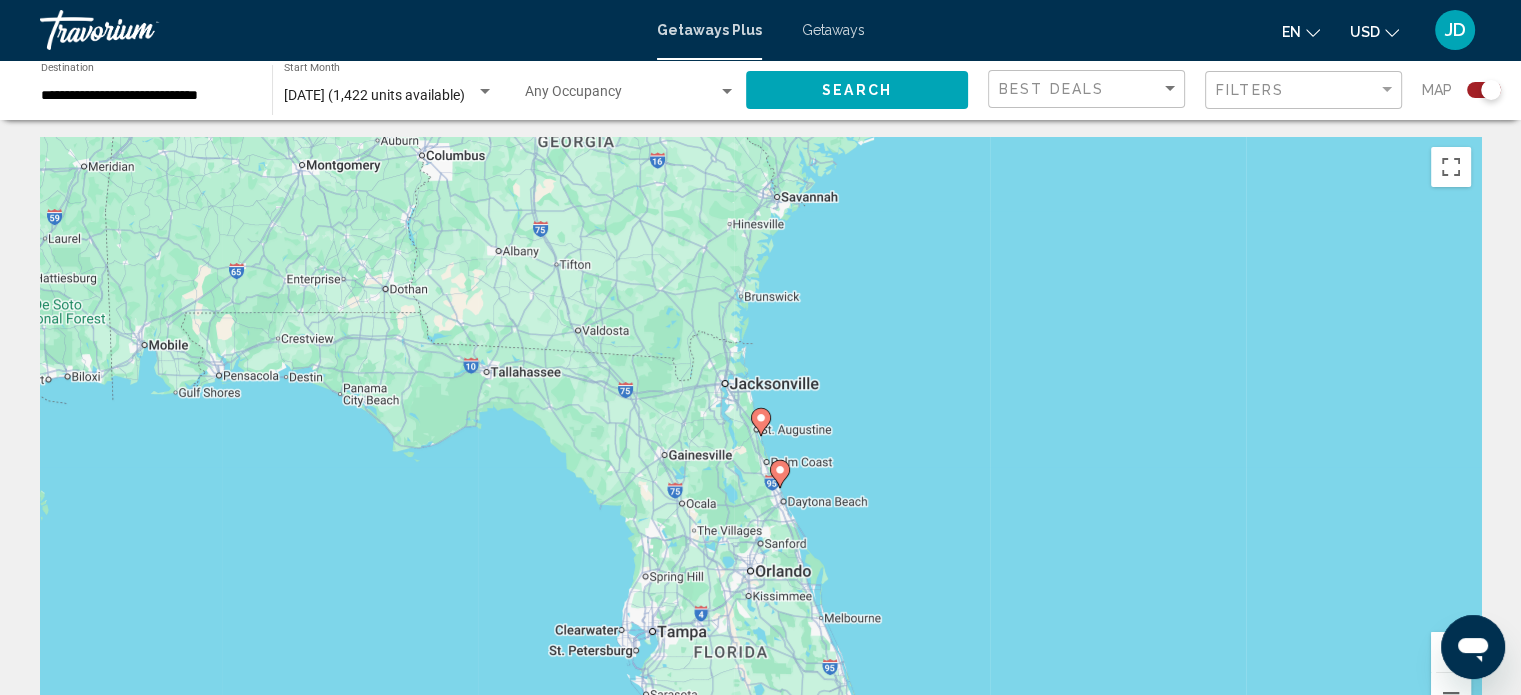 click 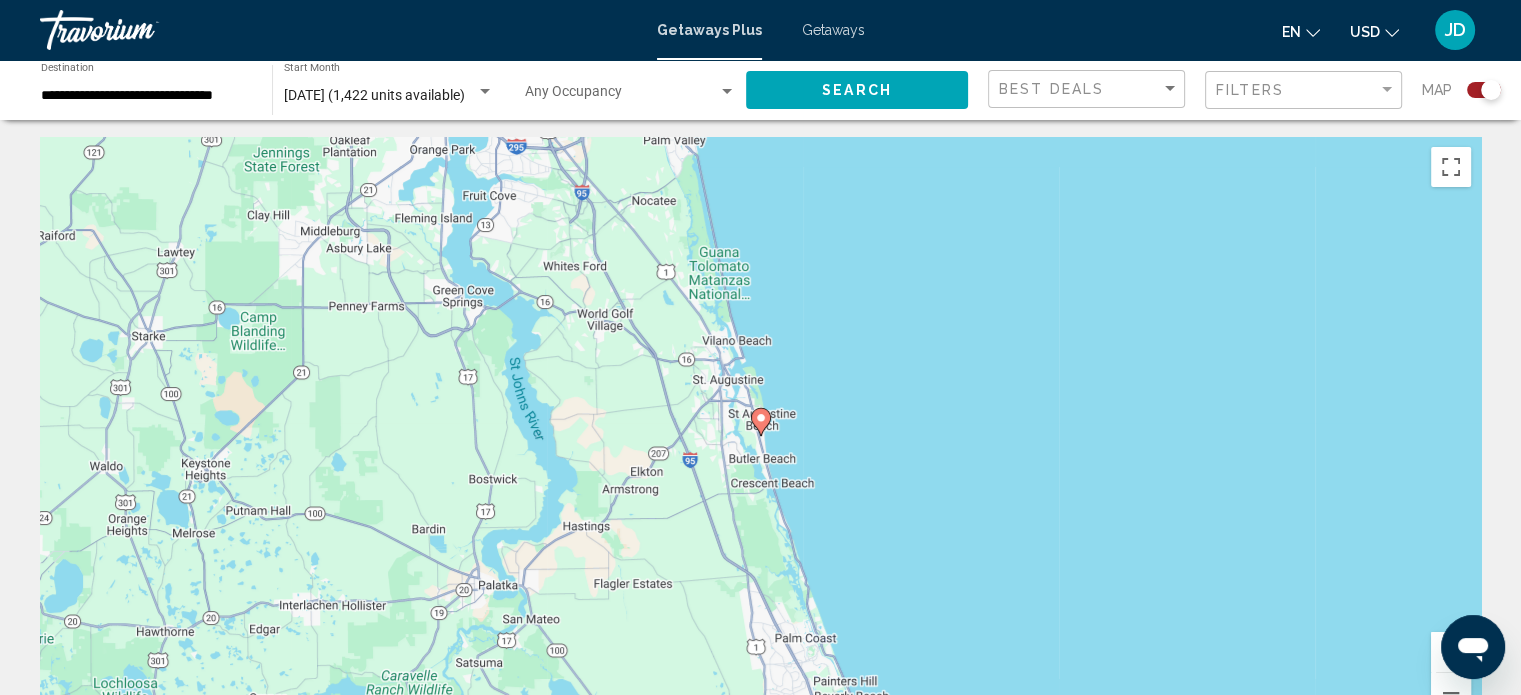 click 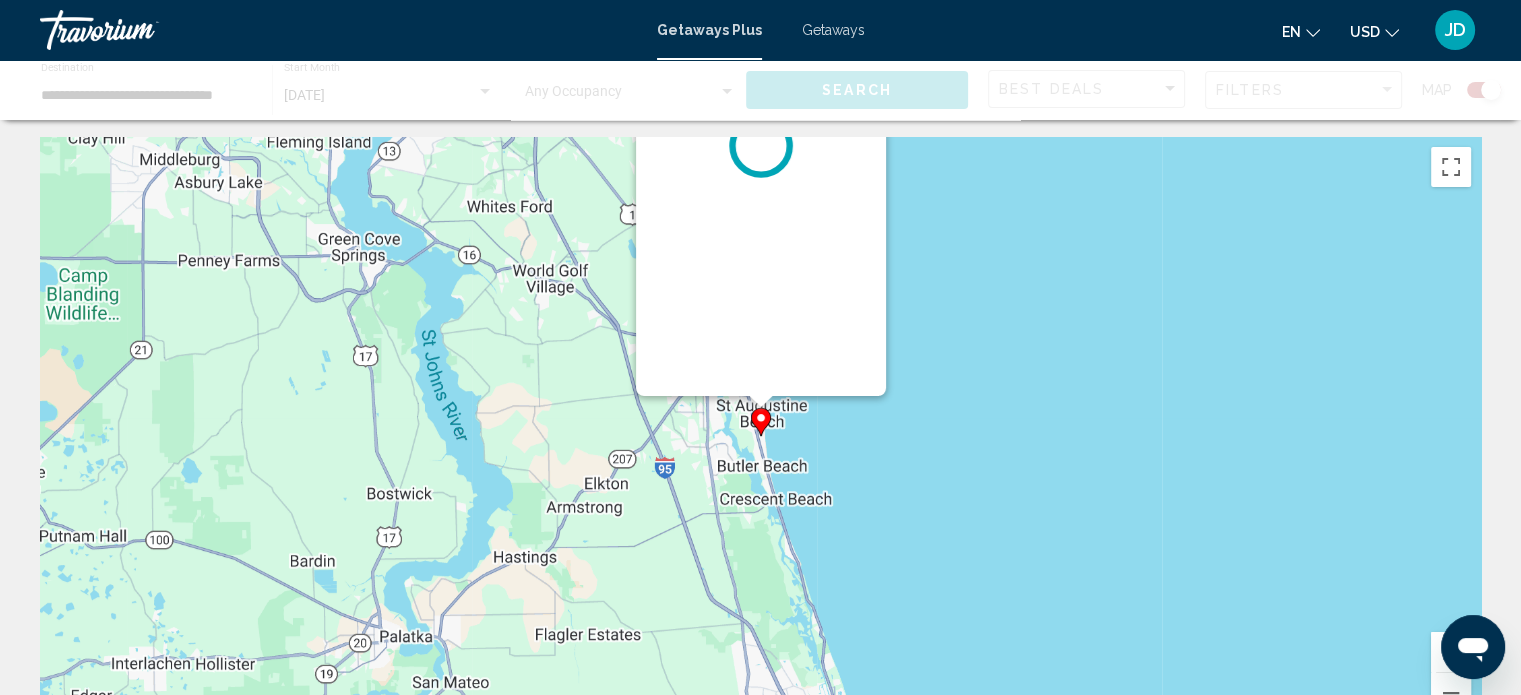 scroll, scrollTop: 0, scrollLeft: 0, axis: both 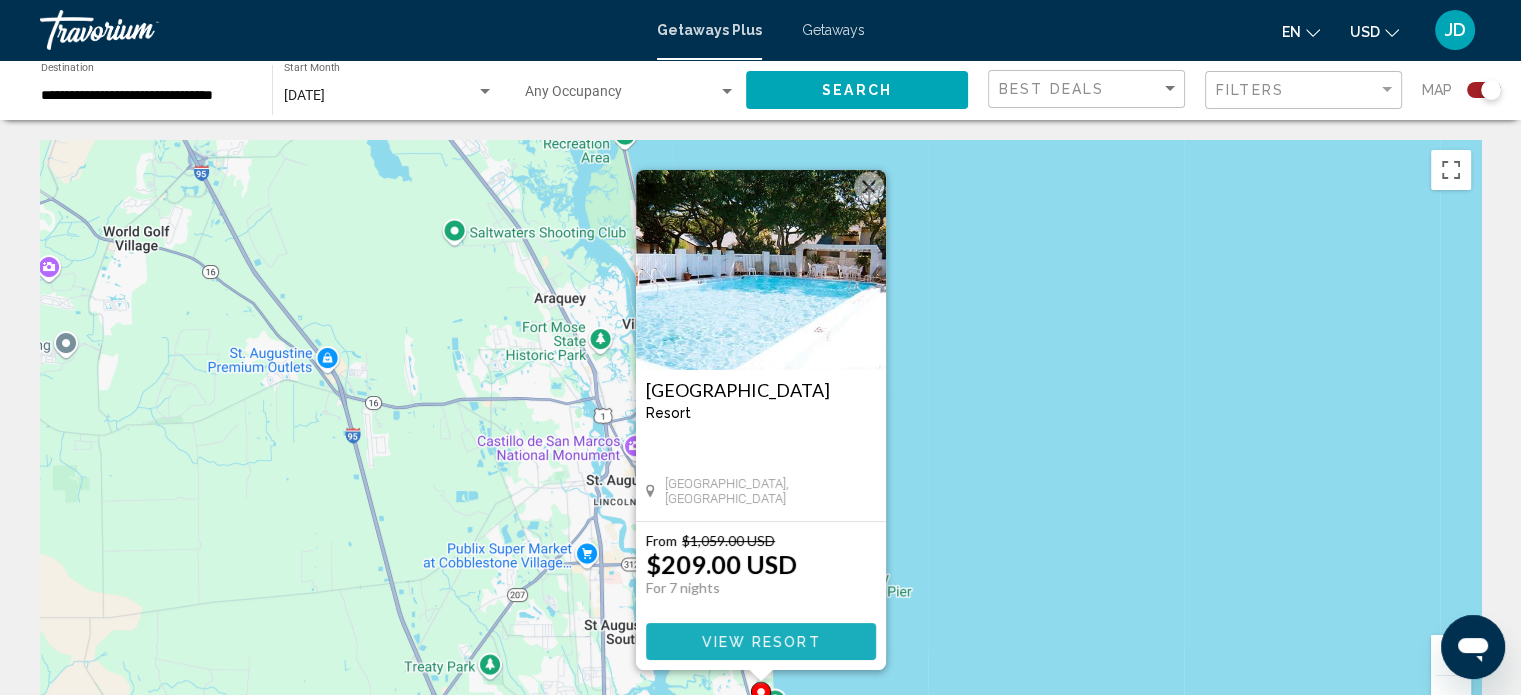 click on "View Resort" at bounding box center (760, 642) 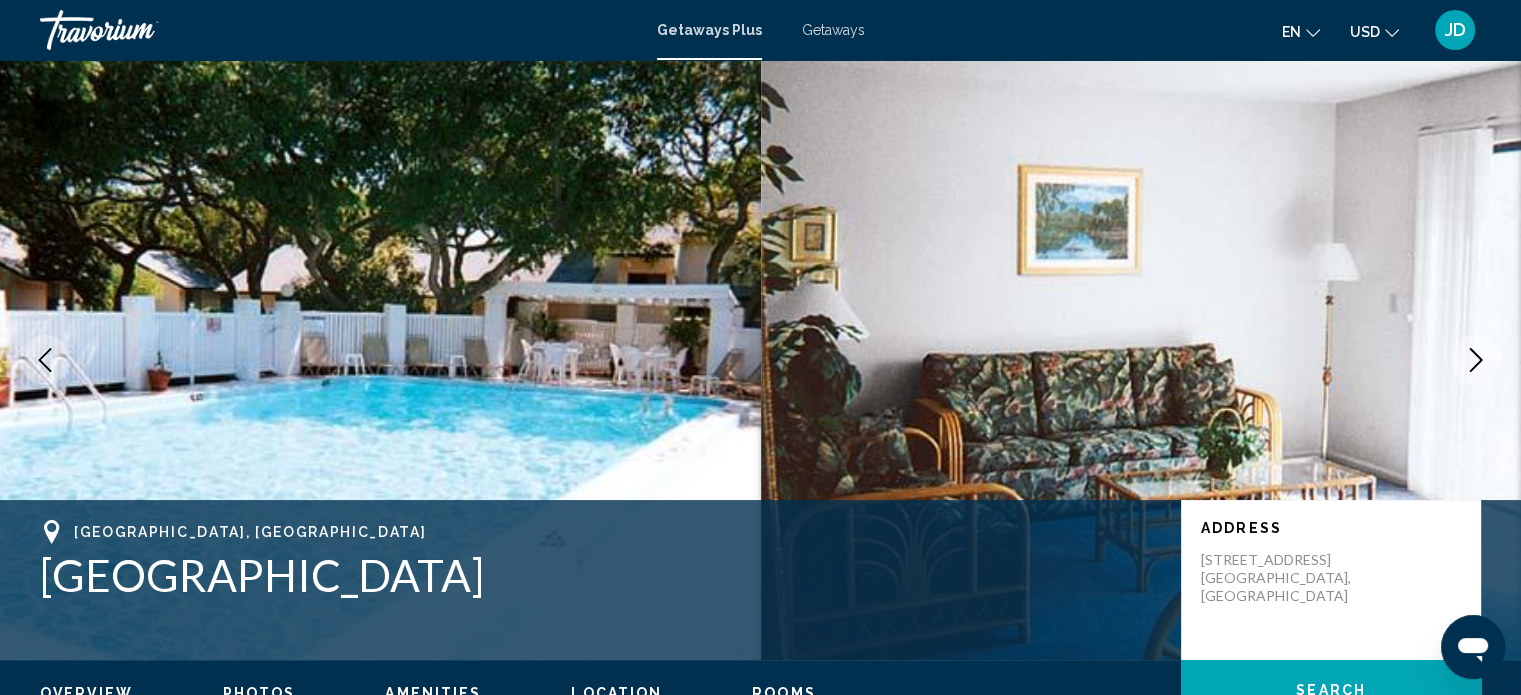 scroll, scrollTop: 12, scrollLeft: 0, axis: vertical 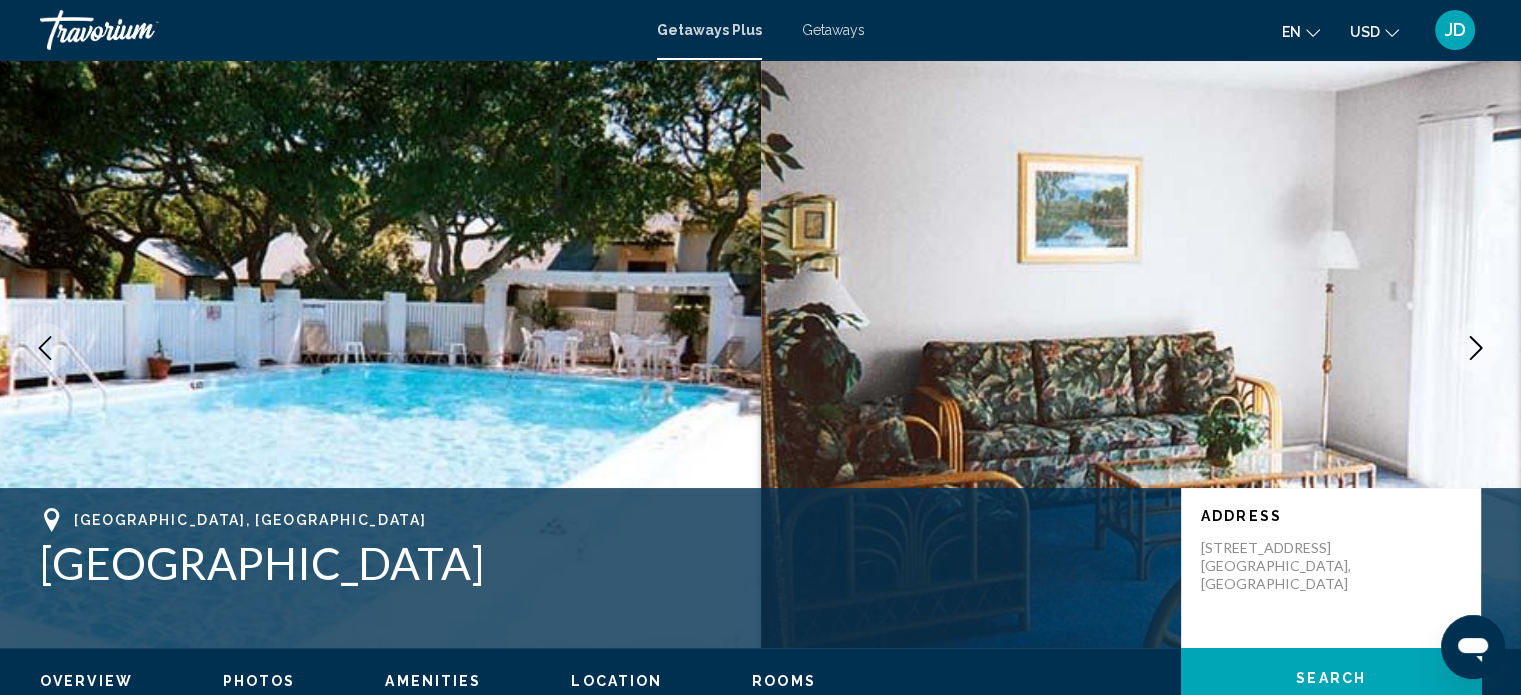 click 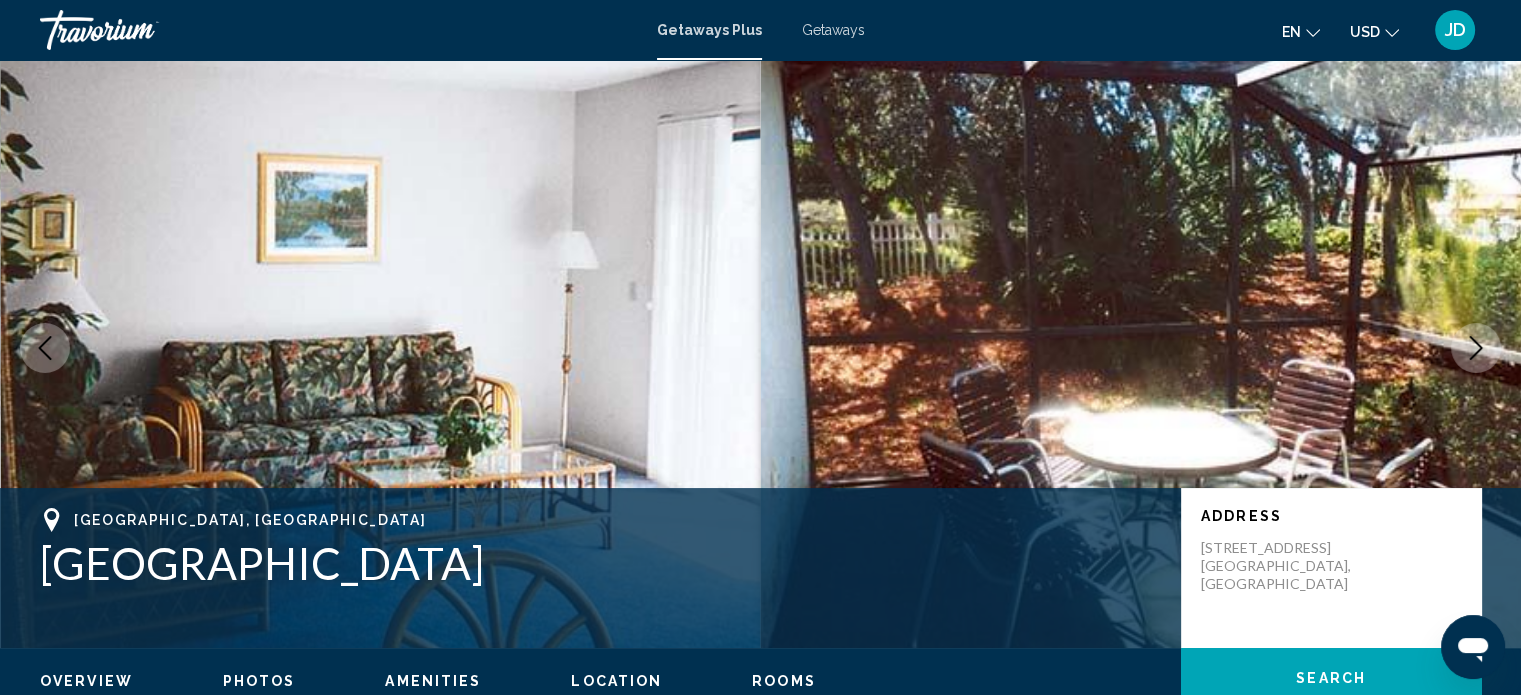 click 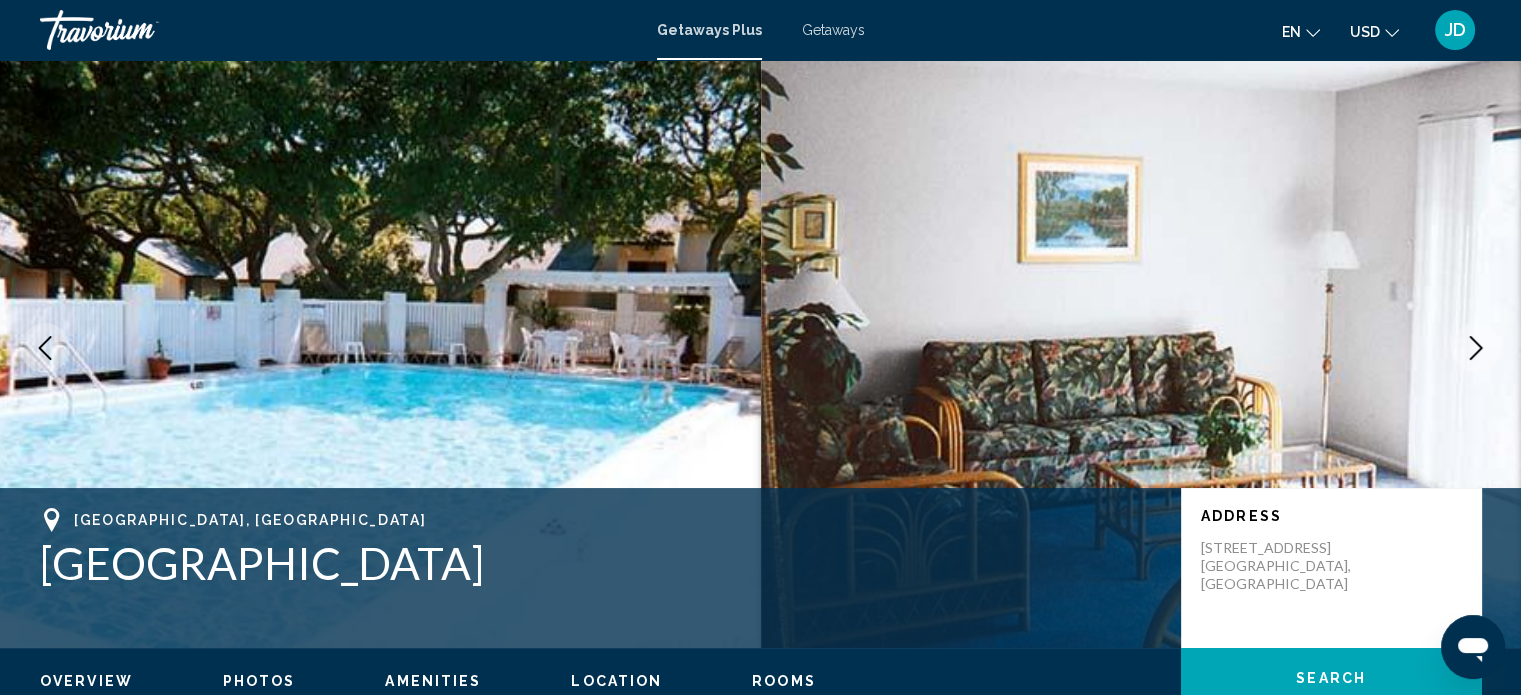 click at bounding box center (1476, 348) 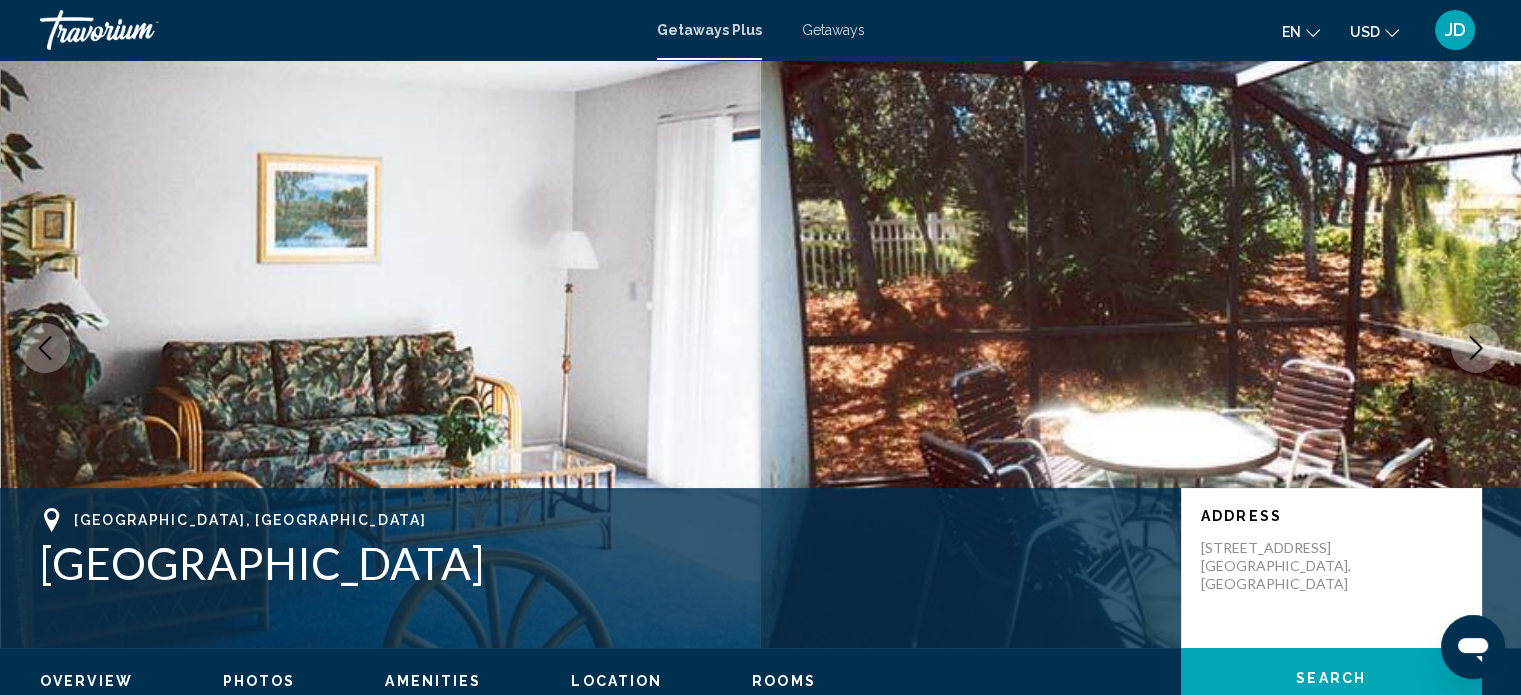 drag, startPoint x: 773, startPoint y: 563, endPoint x: 88, endPoint y: 512, distance: 686.89594 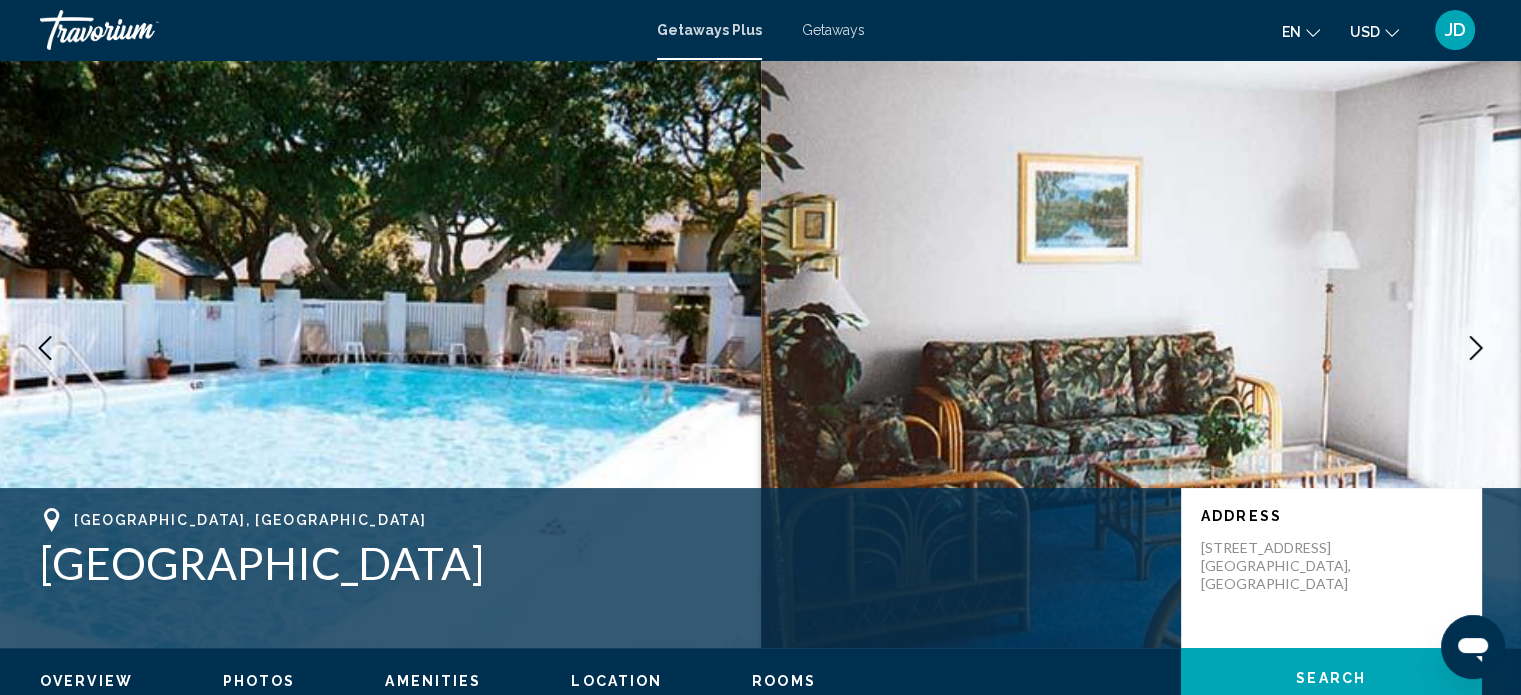 click at bounding box center [1476, 348] 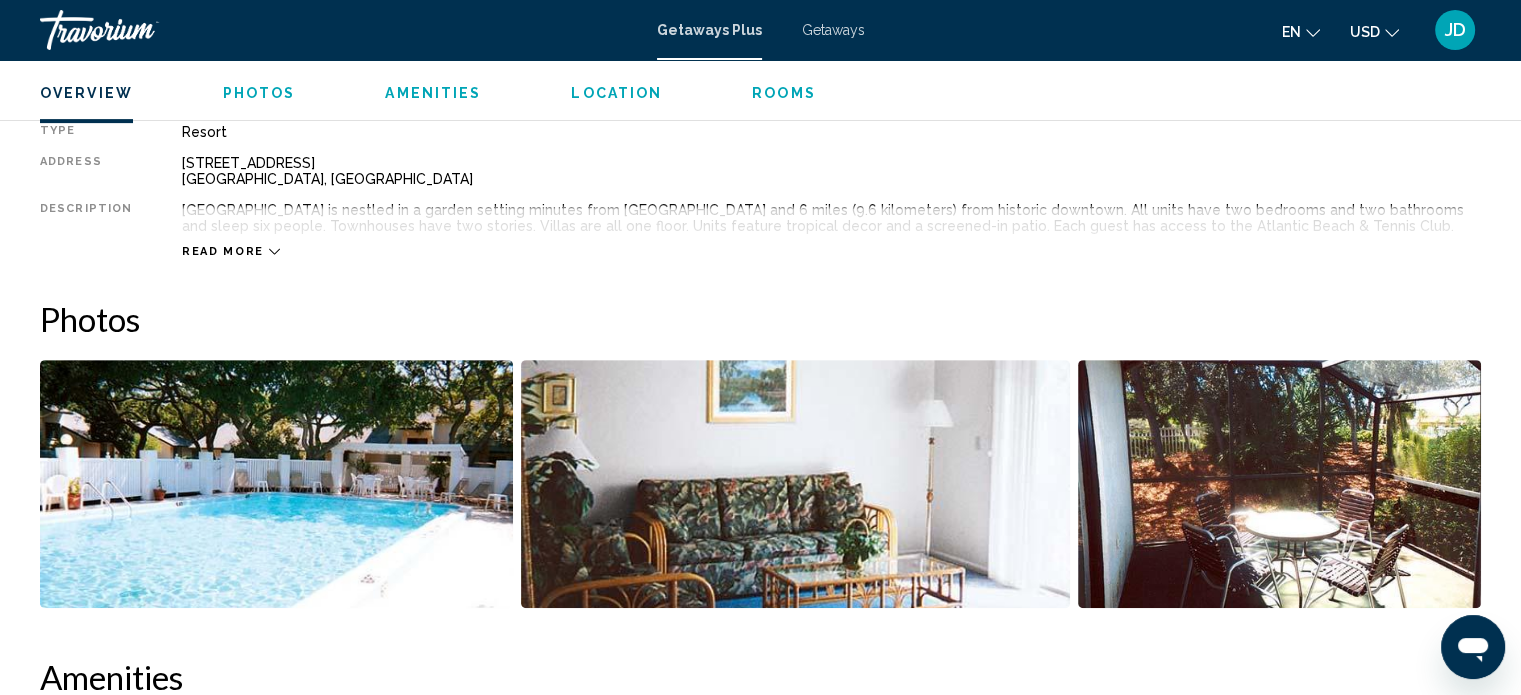 scroll, scrollTop: 882, scrollLeft: 0, axis: vertical 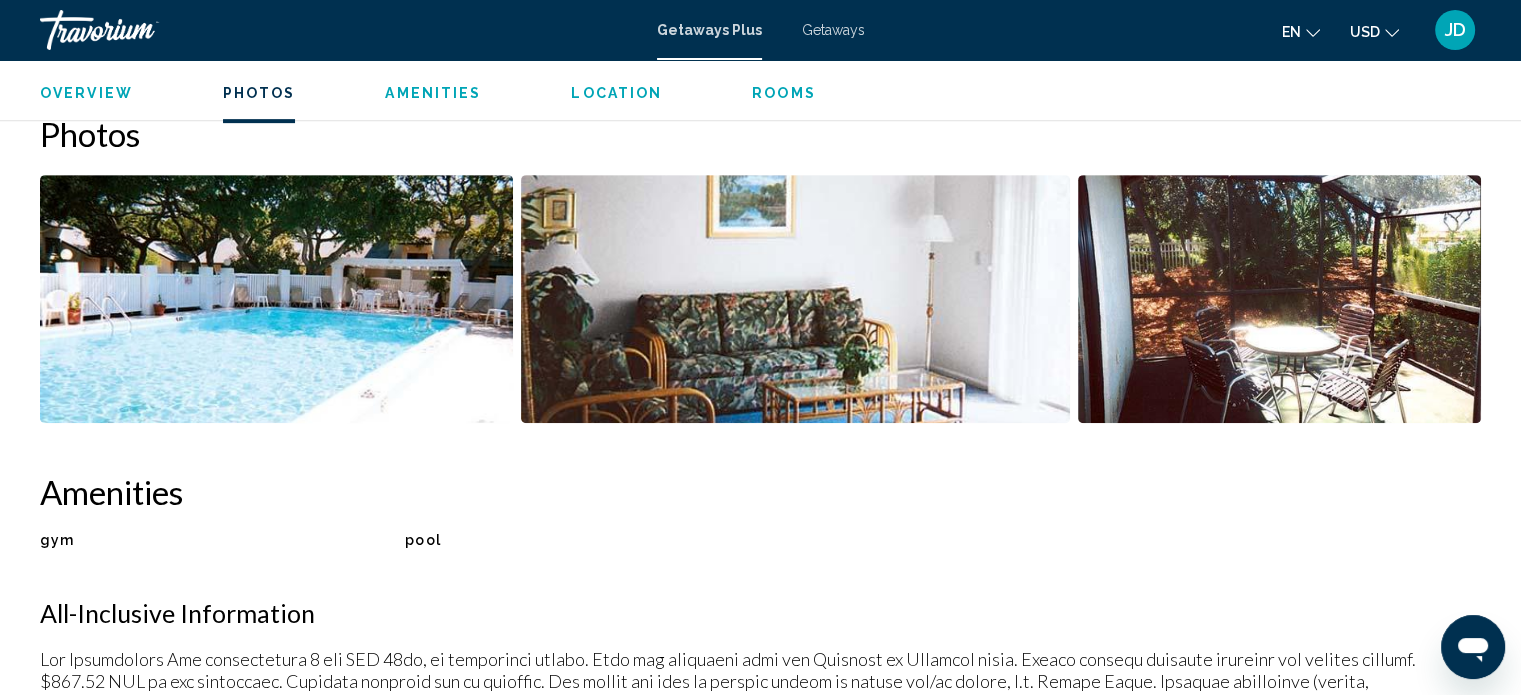 click at bounding box center (795, 299) 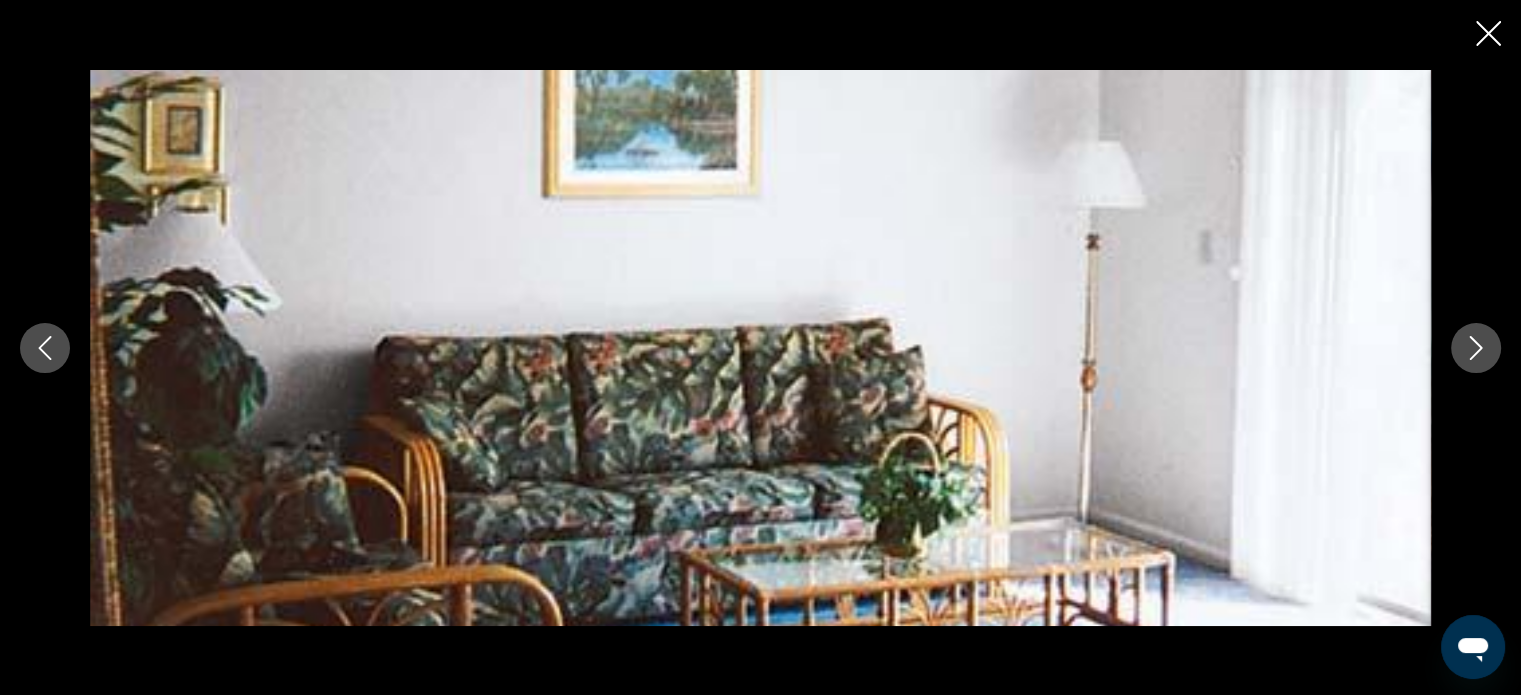 scroll, scrollTop: 1082, scrollLeft: 0, axis: vertical 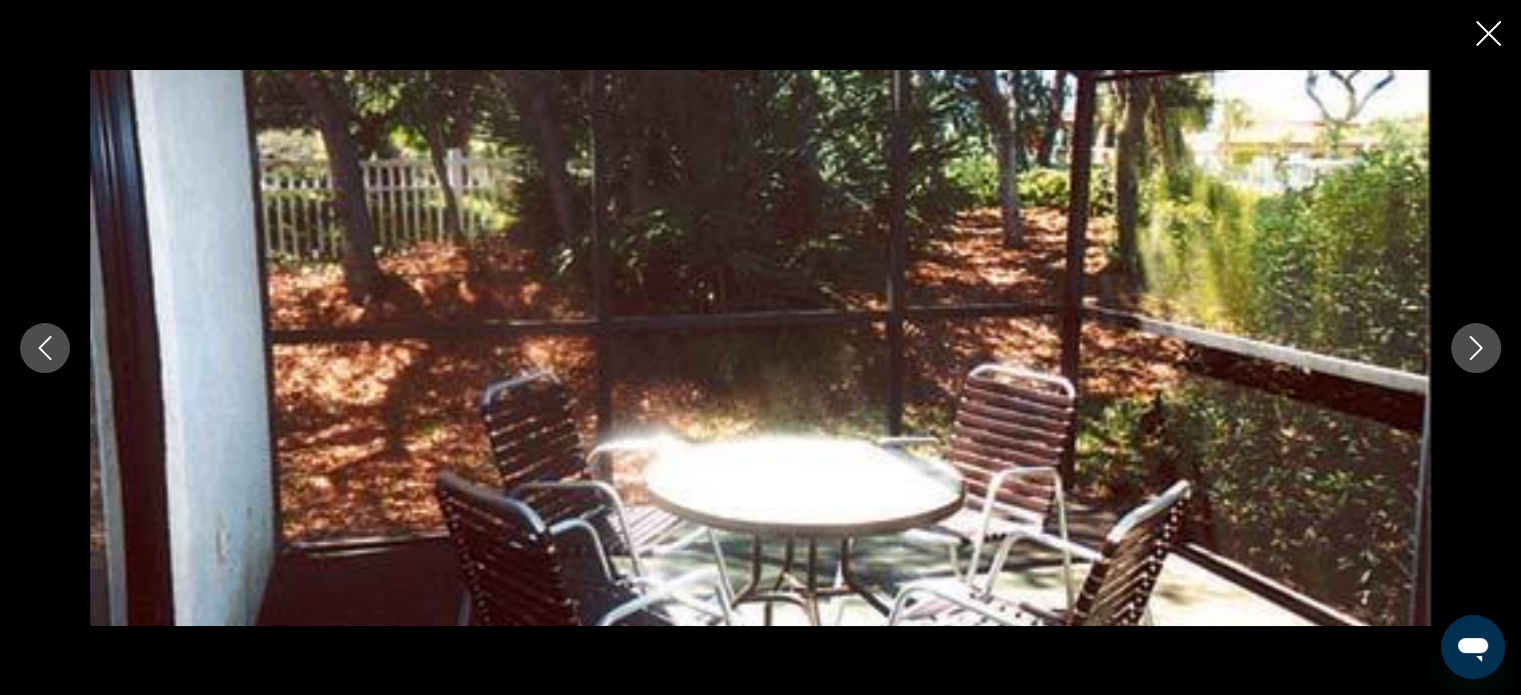 click at bounding box center [45, 348] 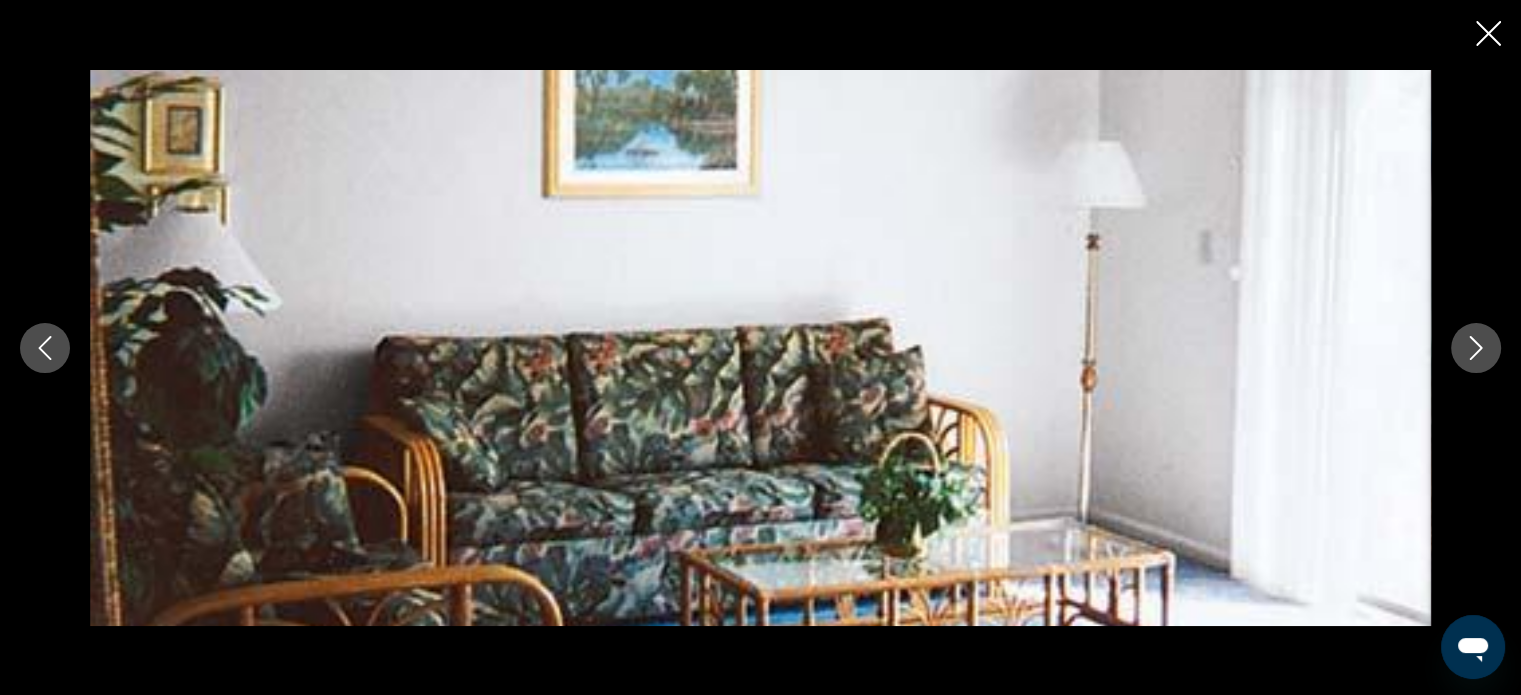 click at bounding box center [45, 348] 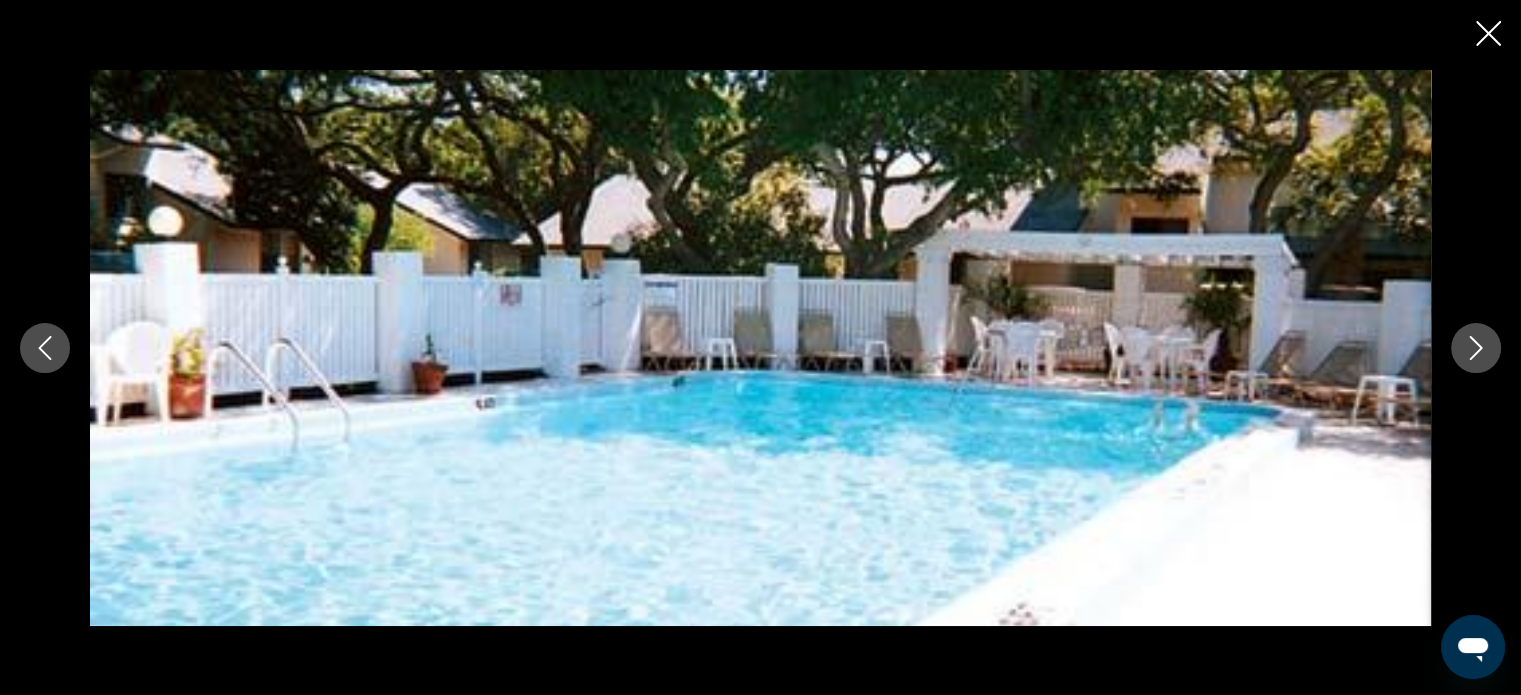 click 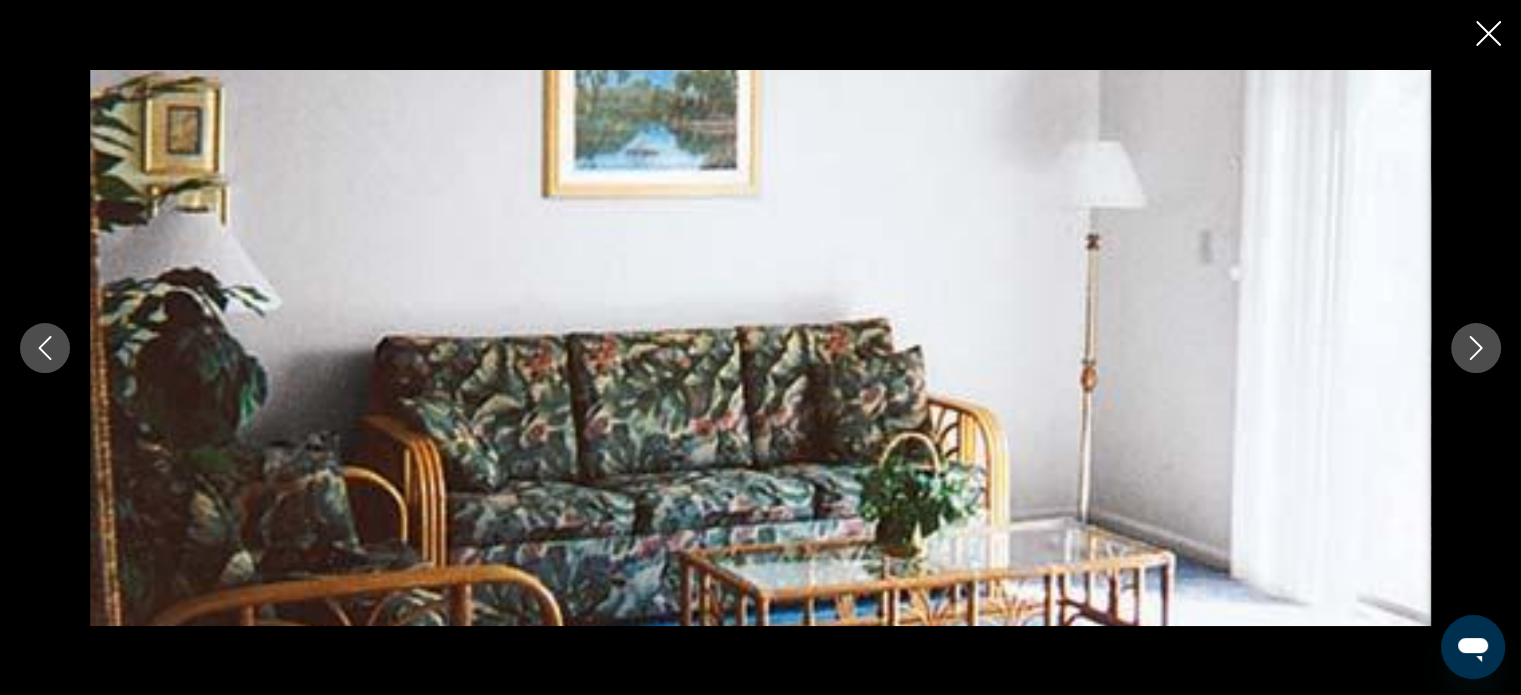 click 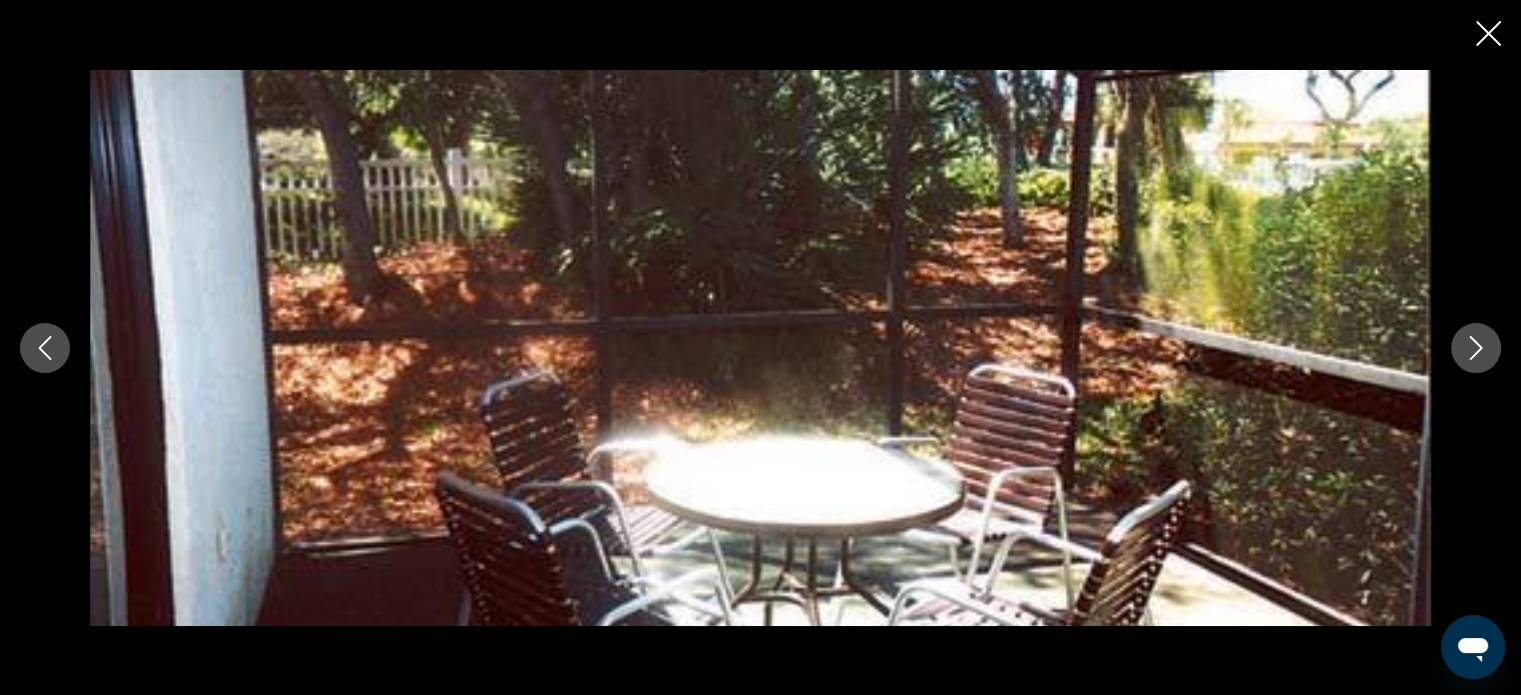 click 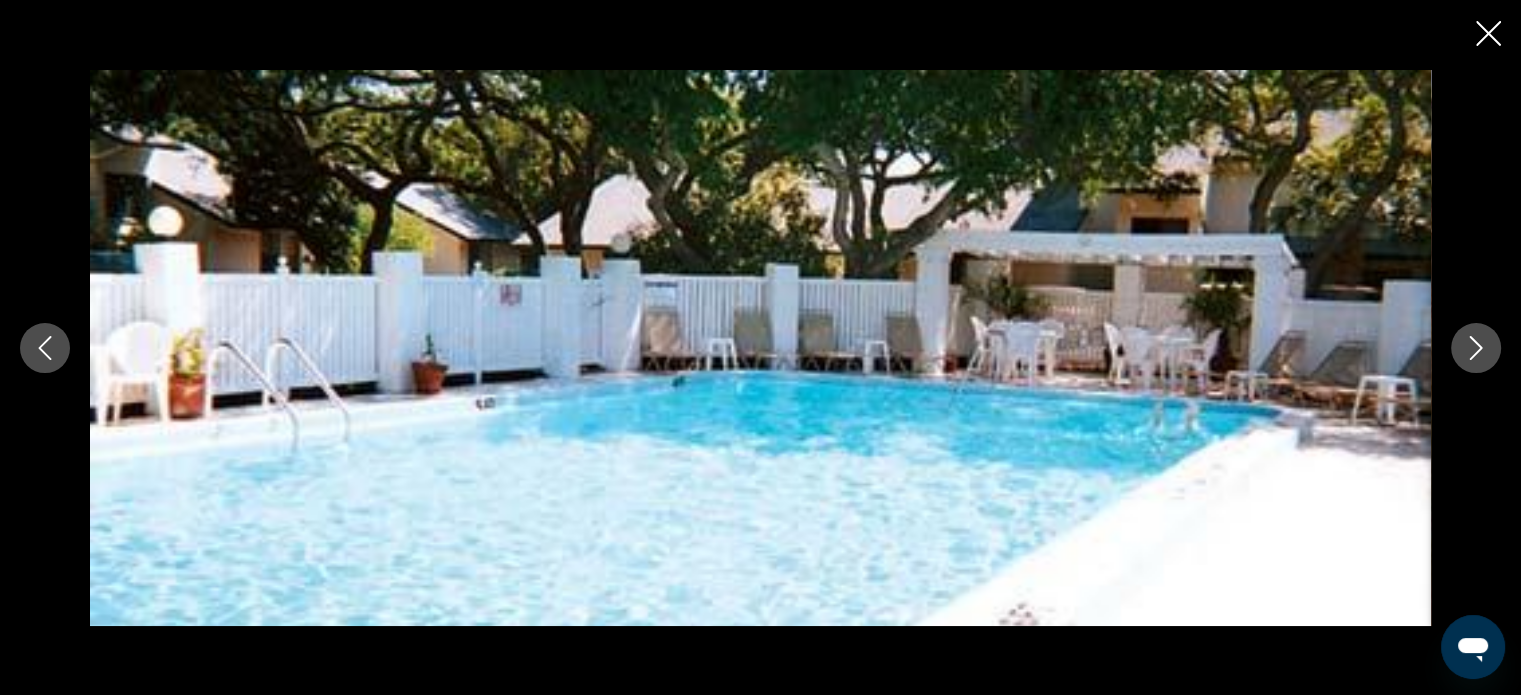 click 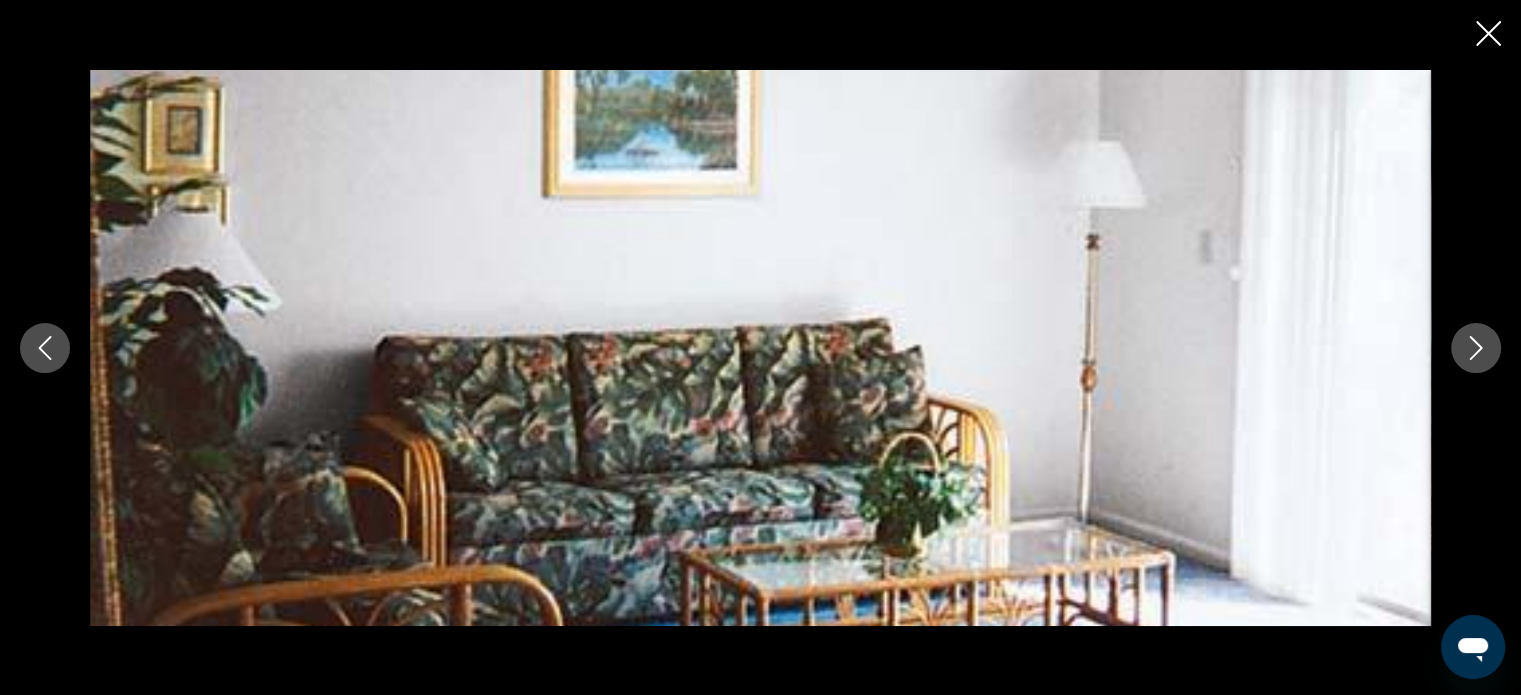 click 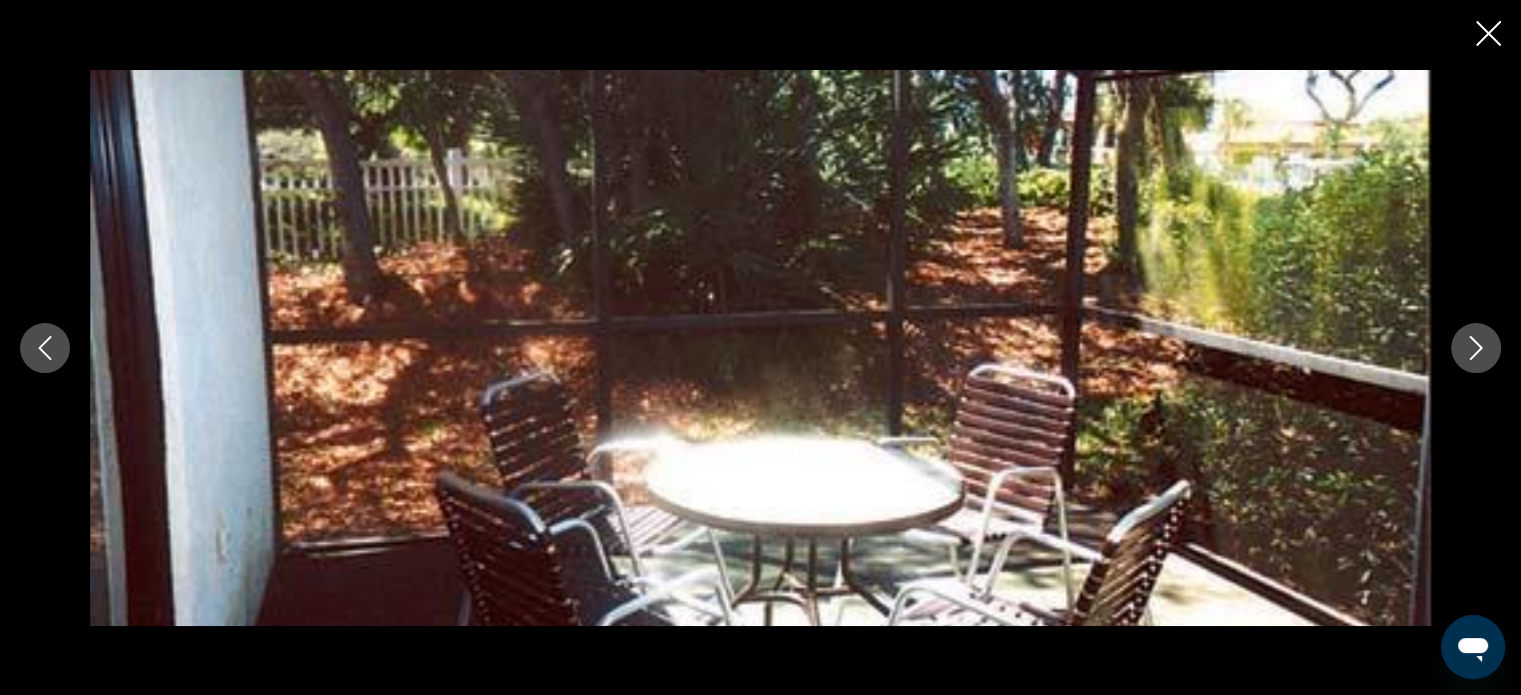 click 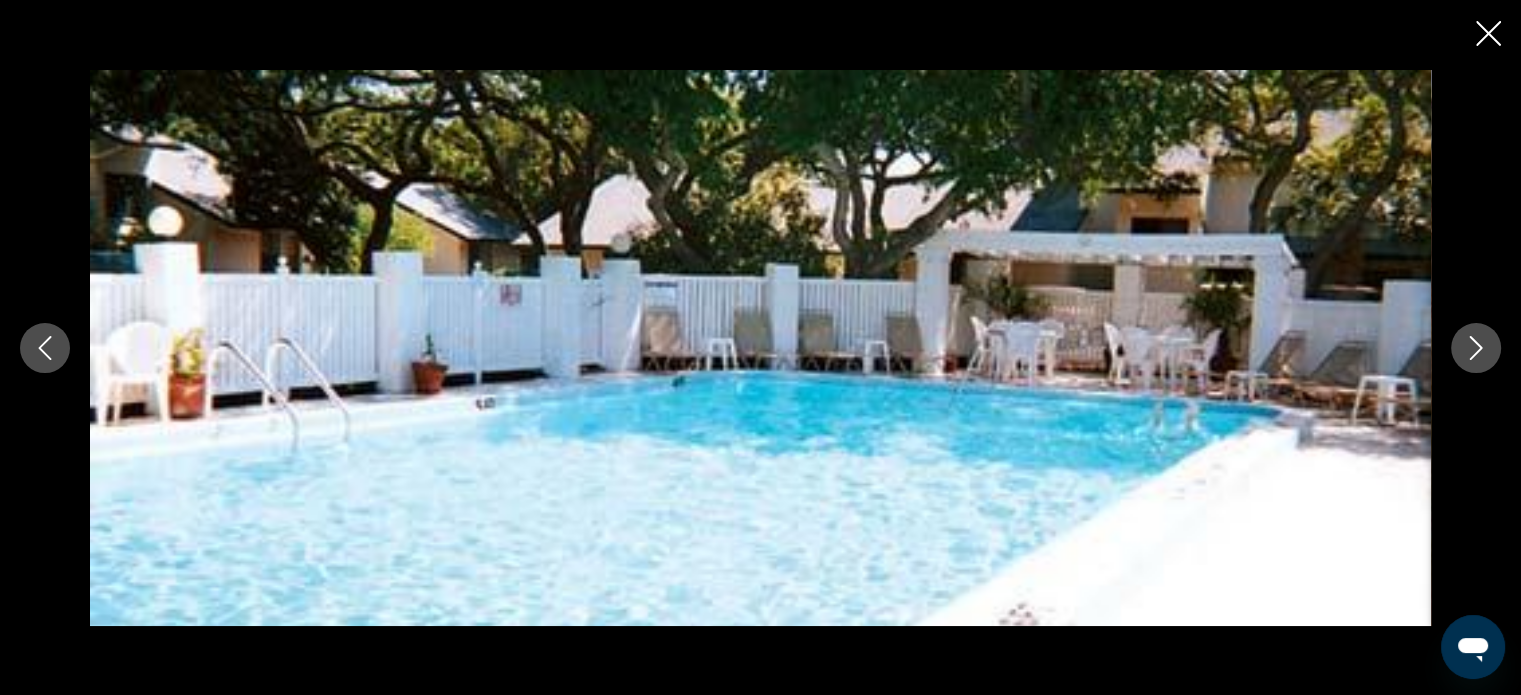 click 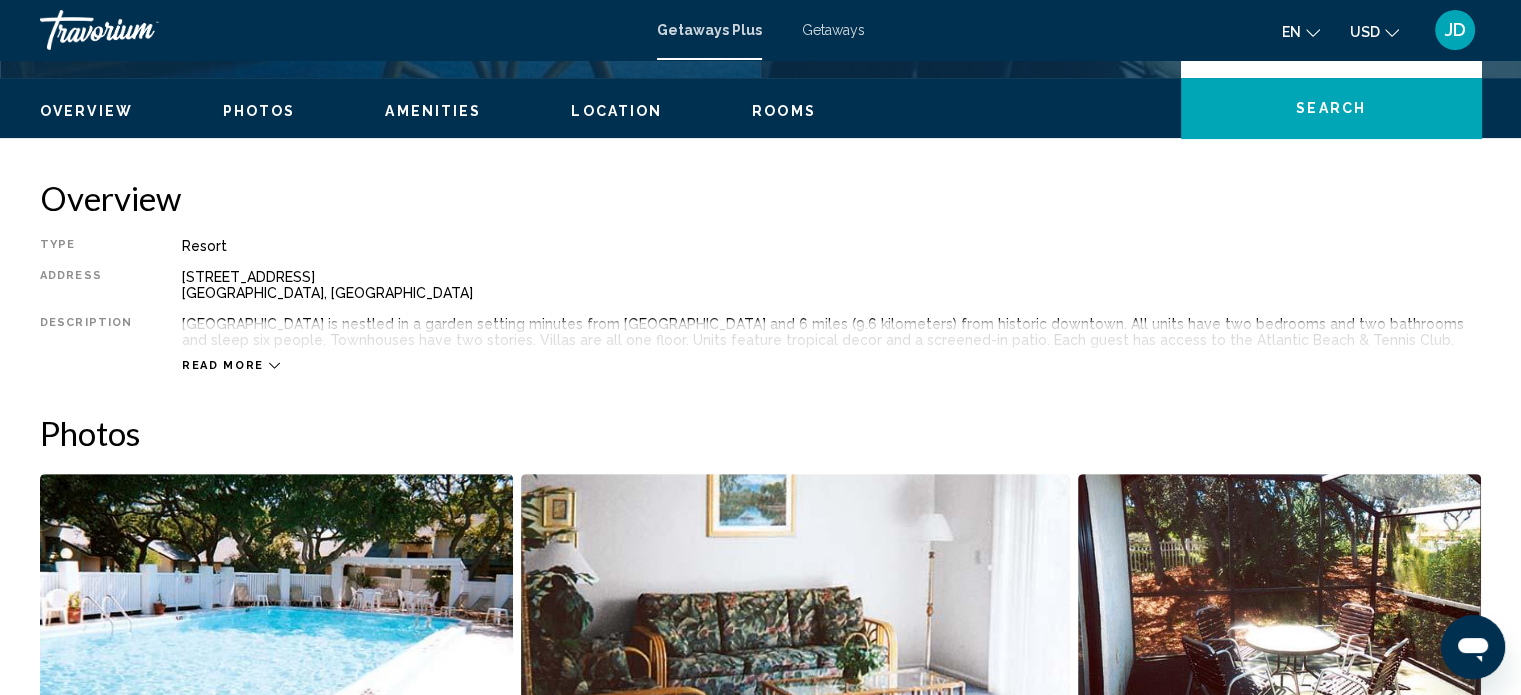 scroll, scrollTop: 0, scrollLeft: 0, axis: both 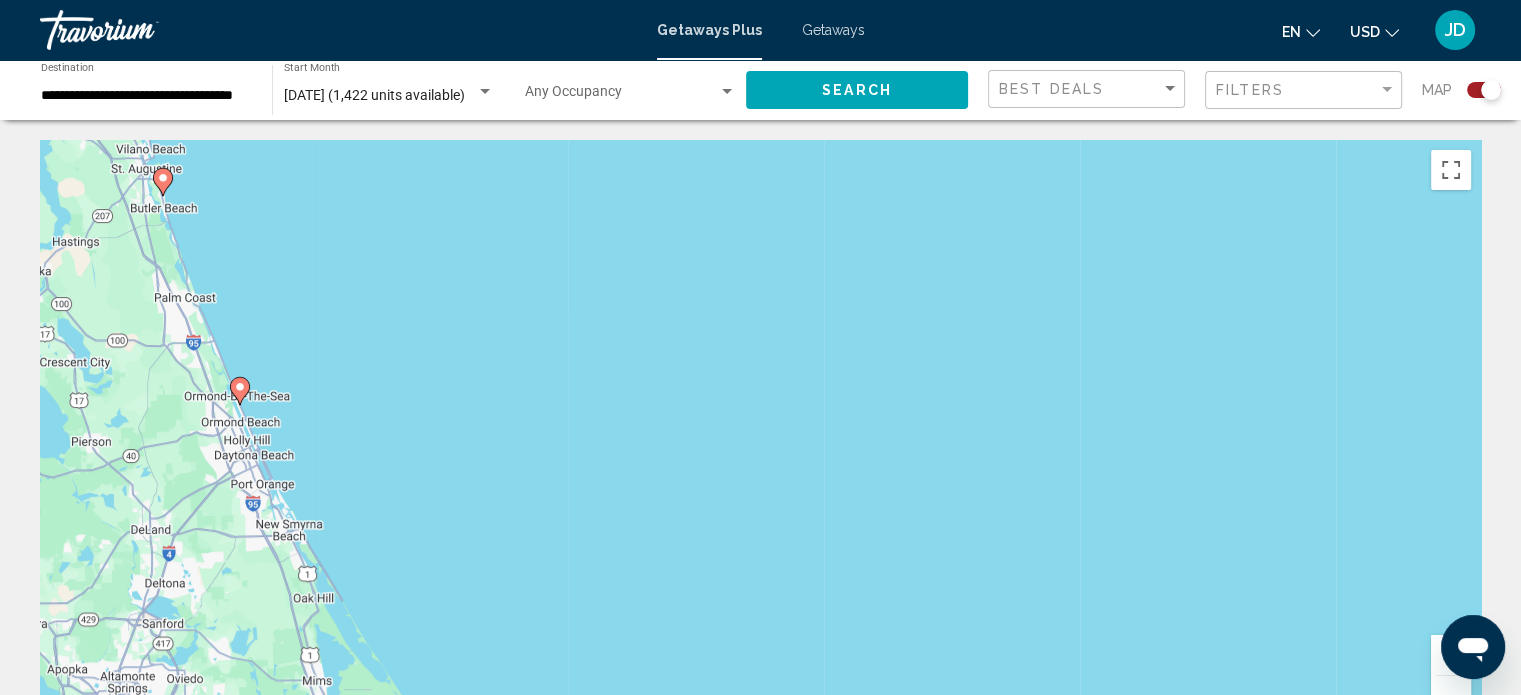 click 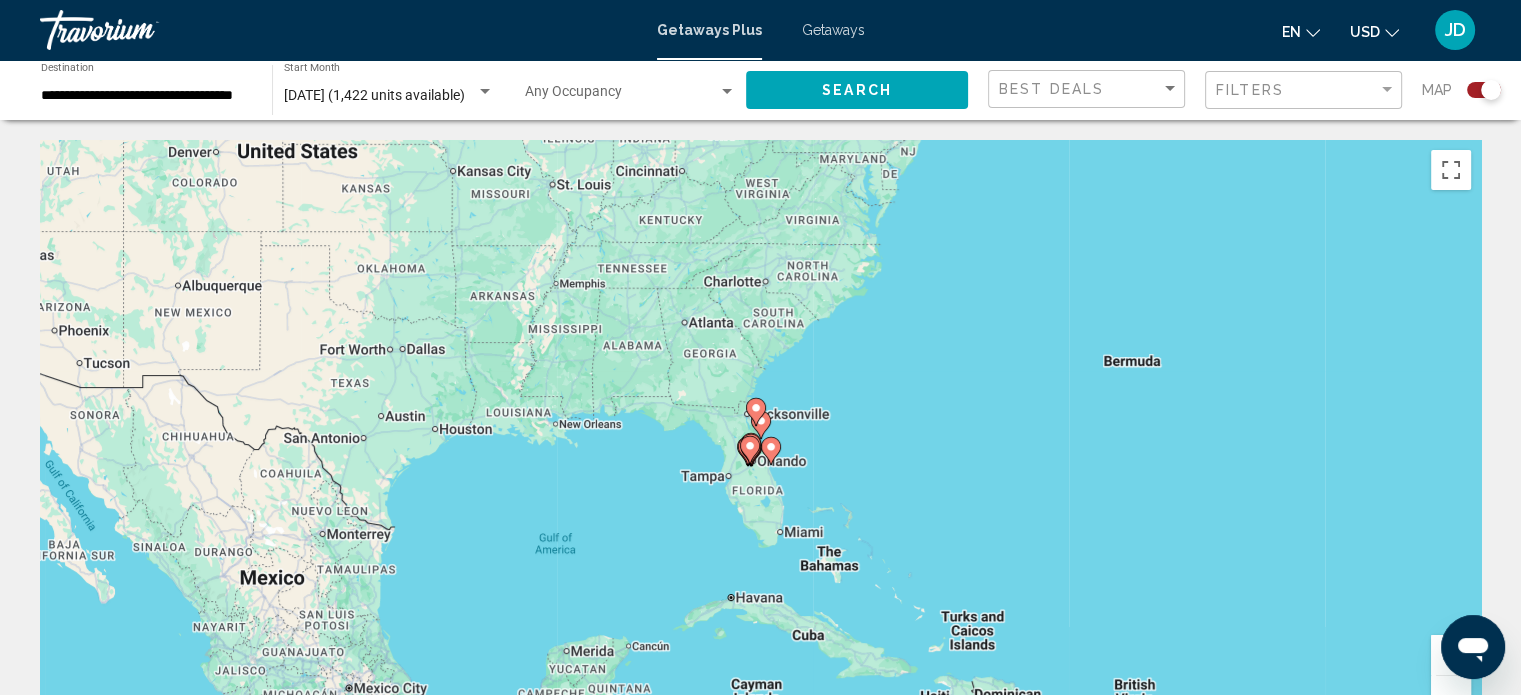 click at bounding box center [756, 412] 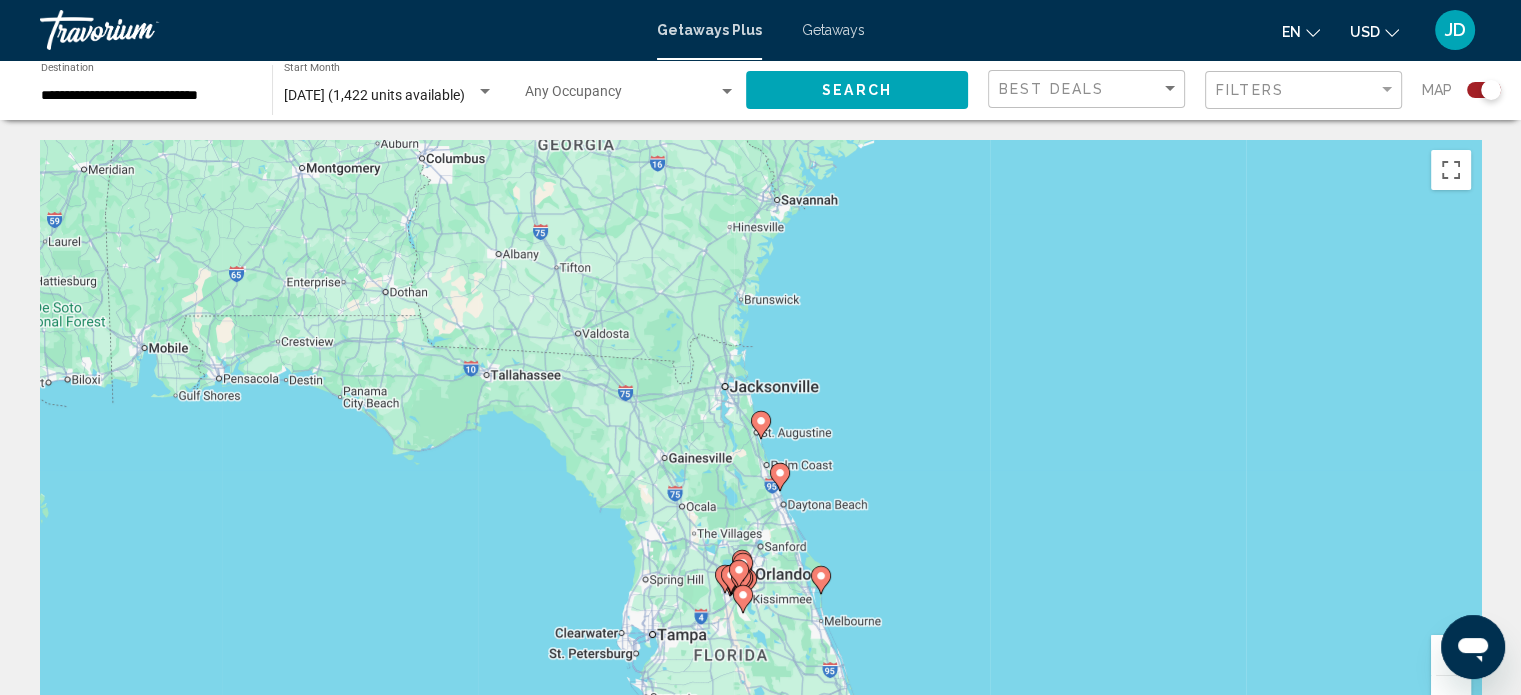 click 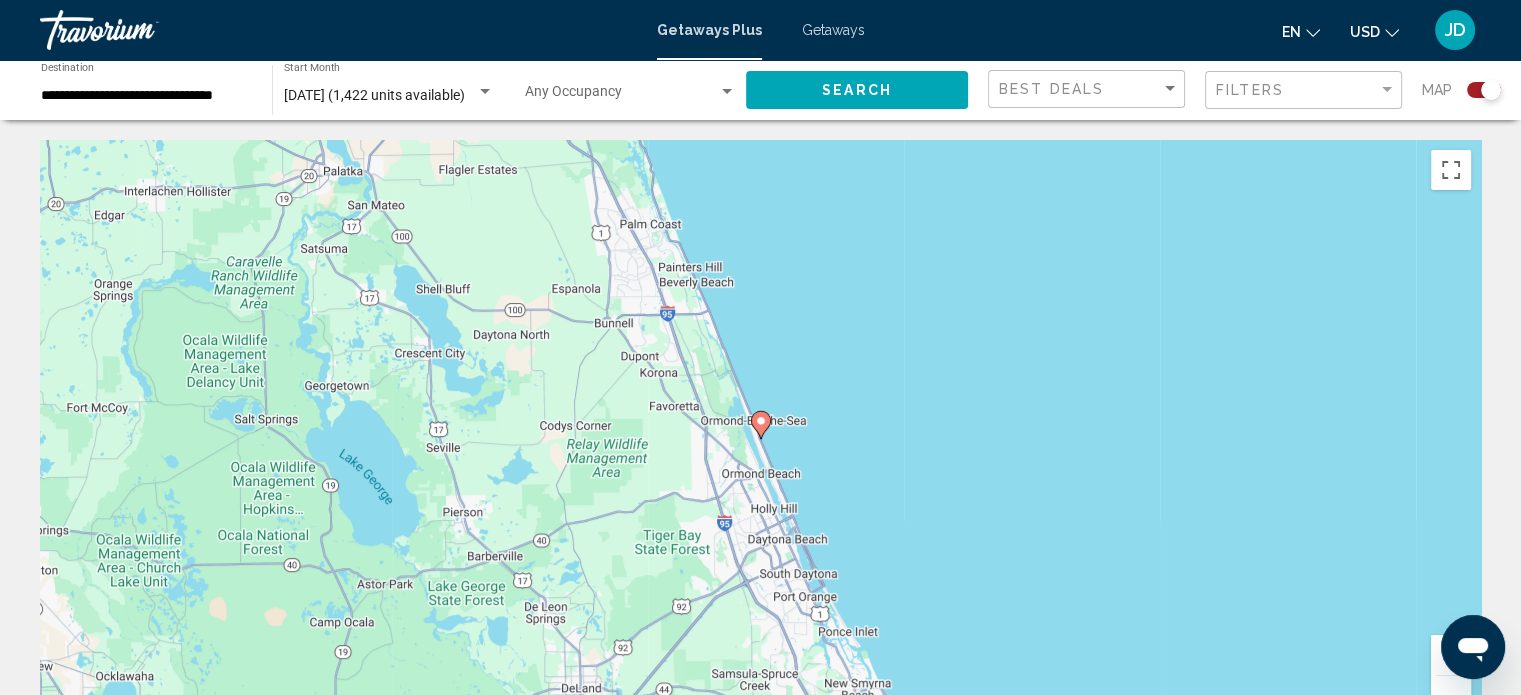 click 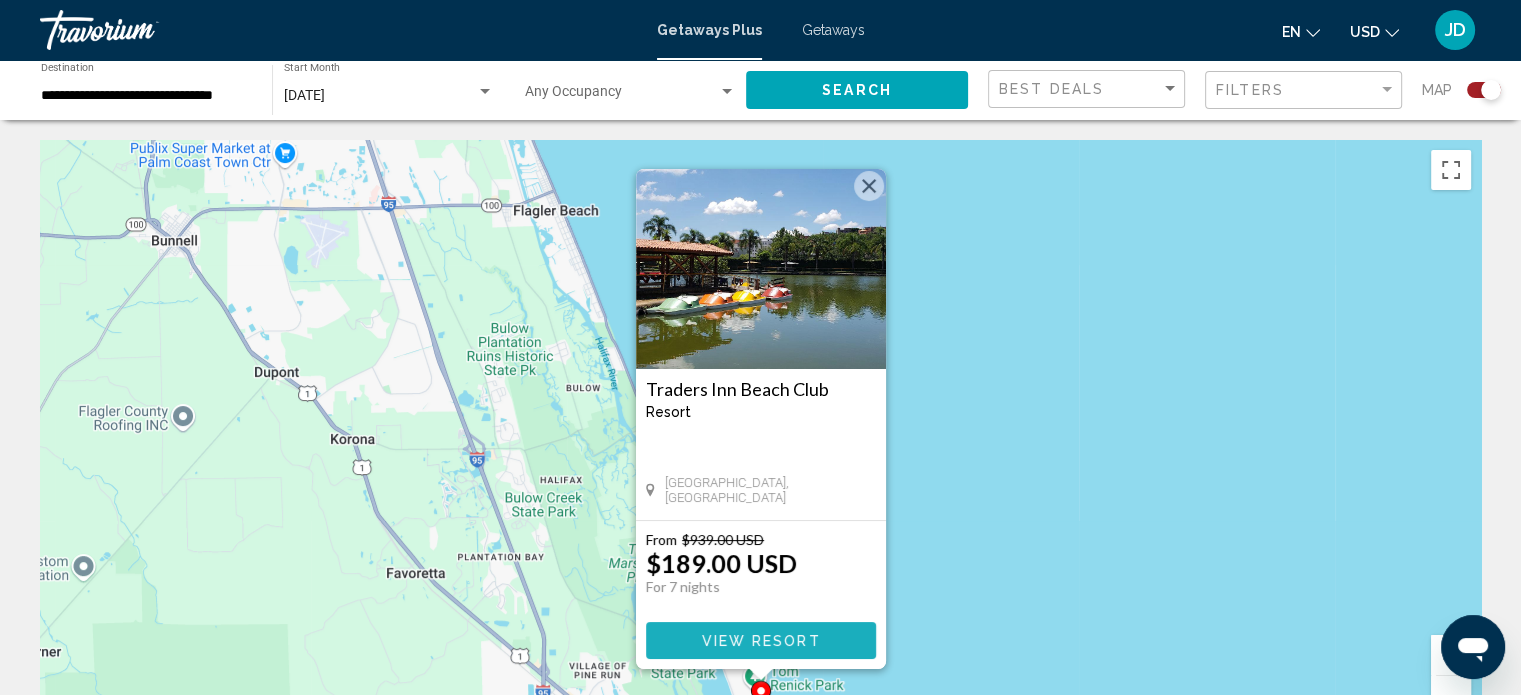 click on "View Resort" at bounding box center [760, 641] 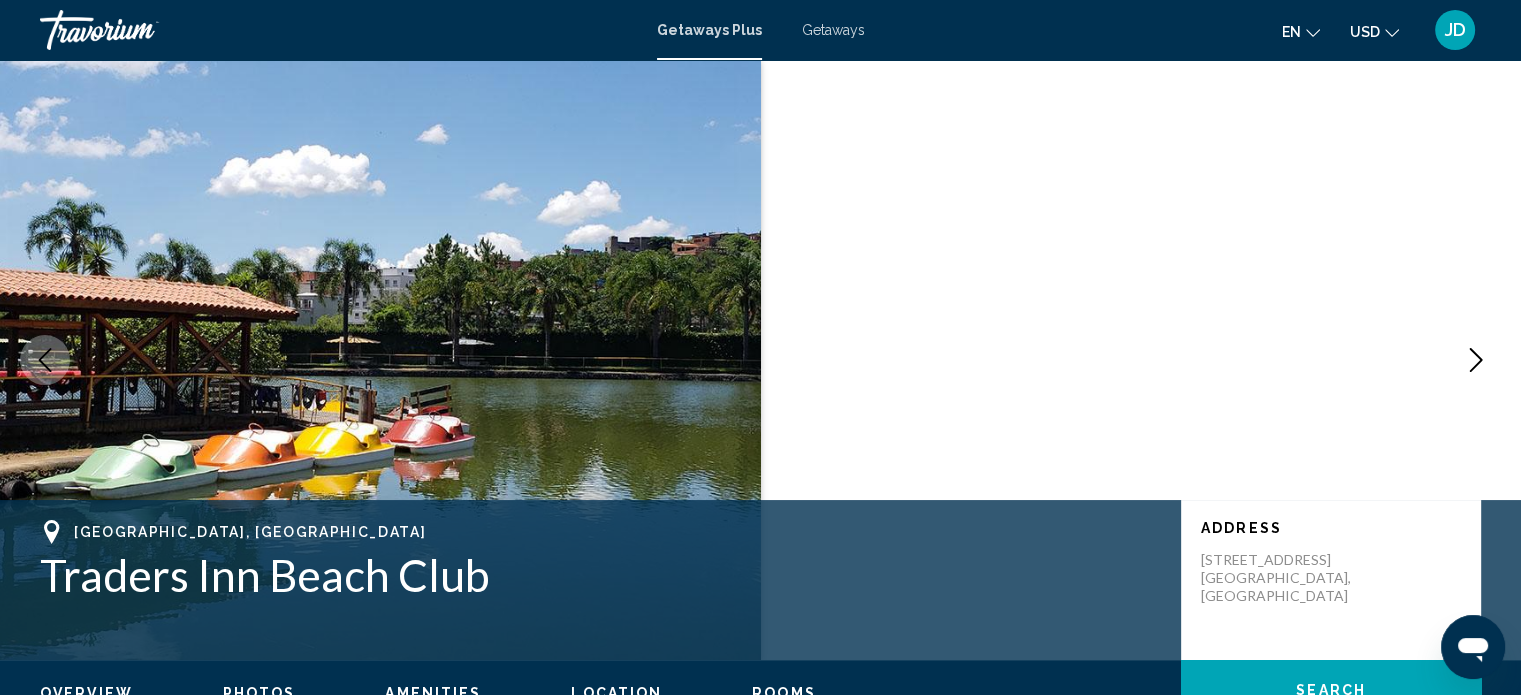 scroll, scrollTop: 12, scrollLeft: 0, axis: vertical 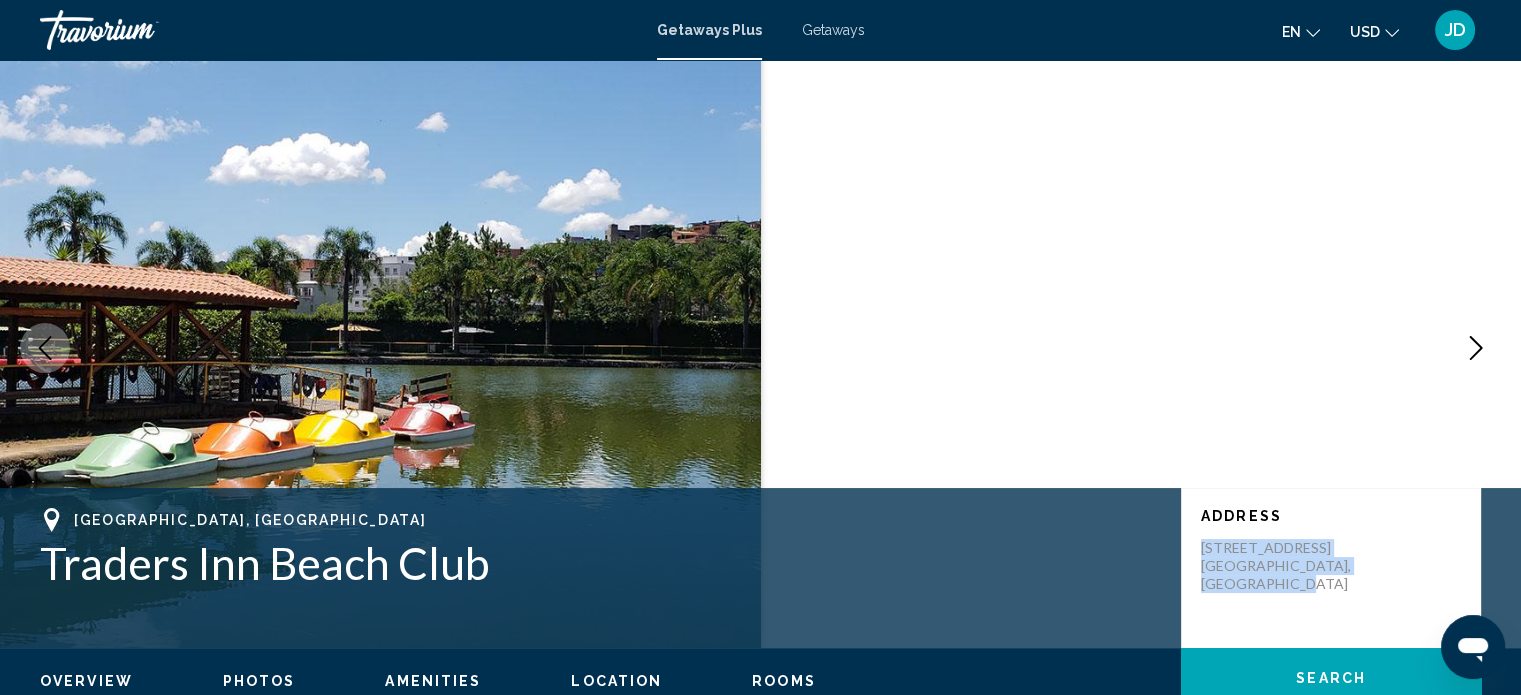drag, startPoint x: 1315, startPoint y: 596, endPoint x: 1204, endPoint y: 543, distance: 123.00407 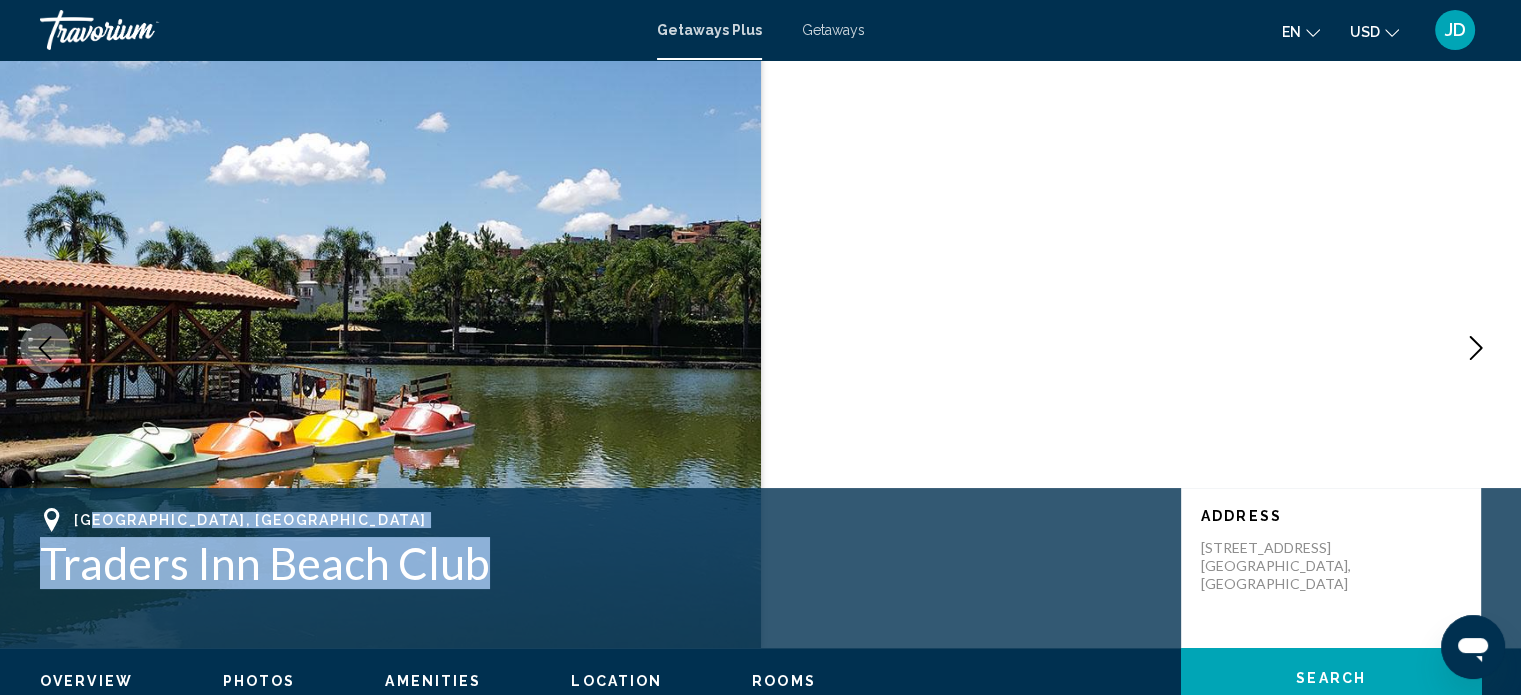 drag, startPoint x: 519, startPoint y: 541, endPoint x: 92, endPoint y: 508, distance: 428.2733 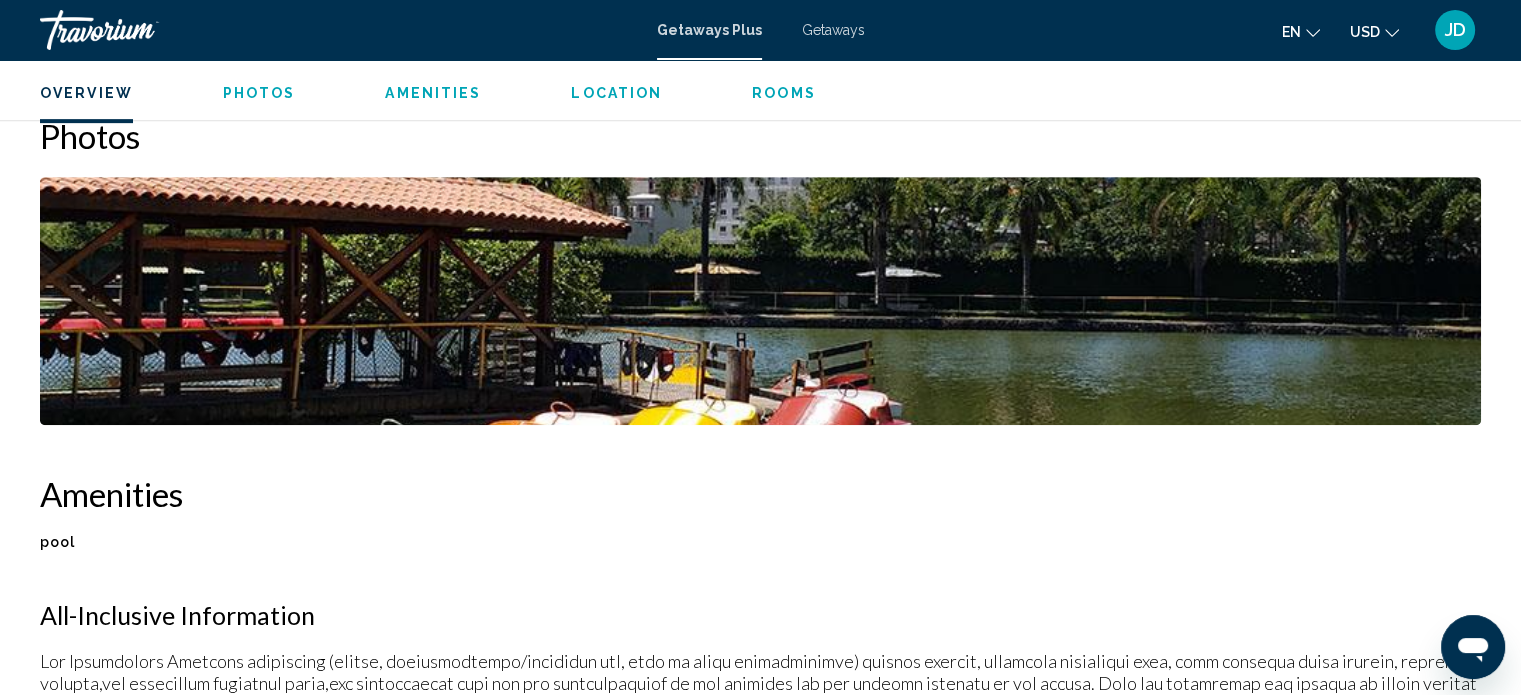 scroll, scrollTop: 1012, scrollLeft: 0, axis: vertical 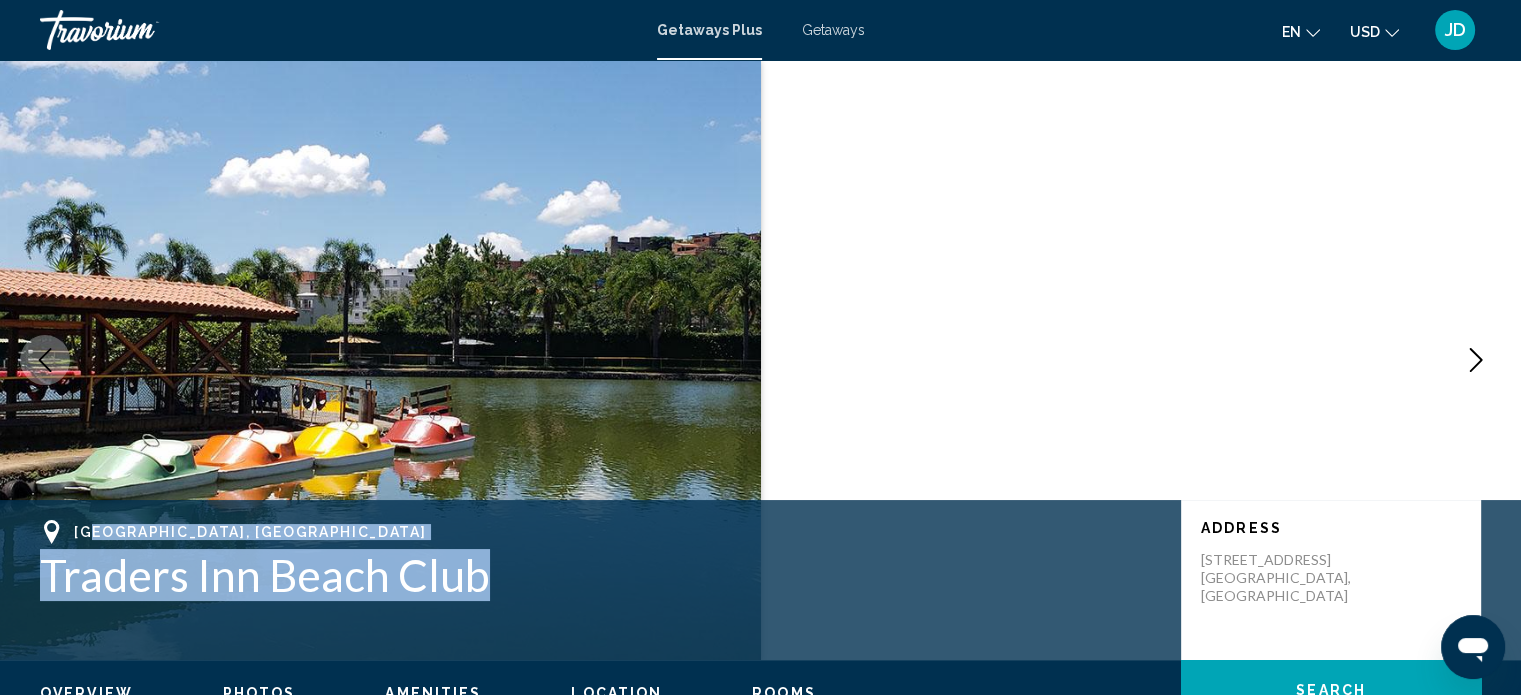 click 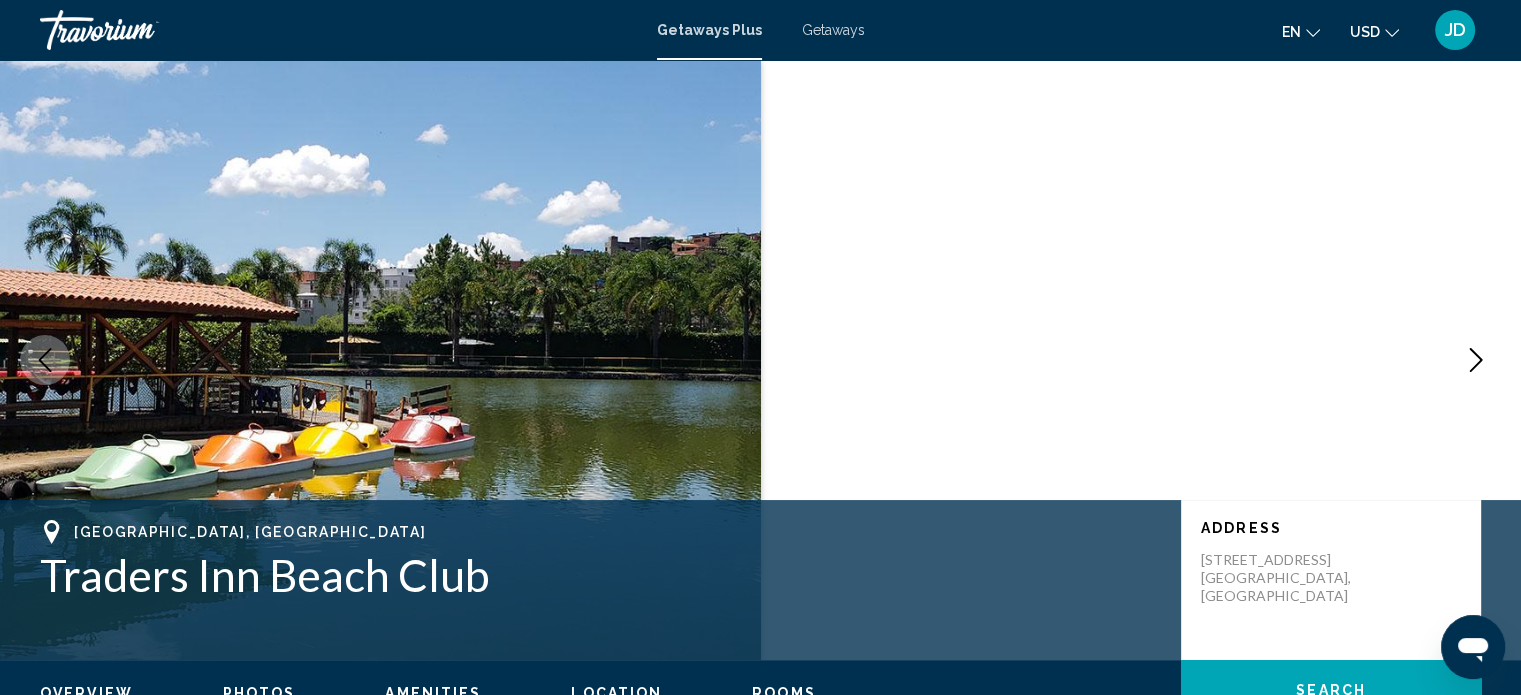 click 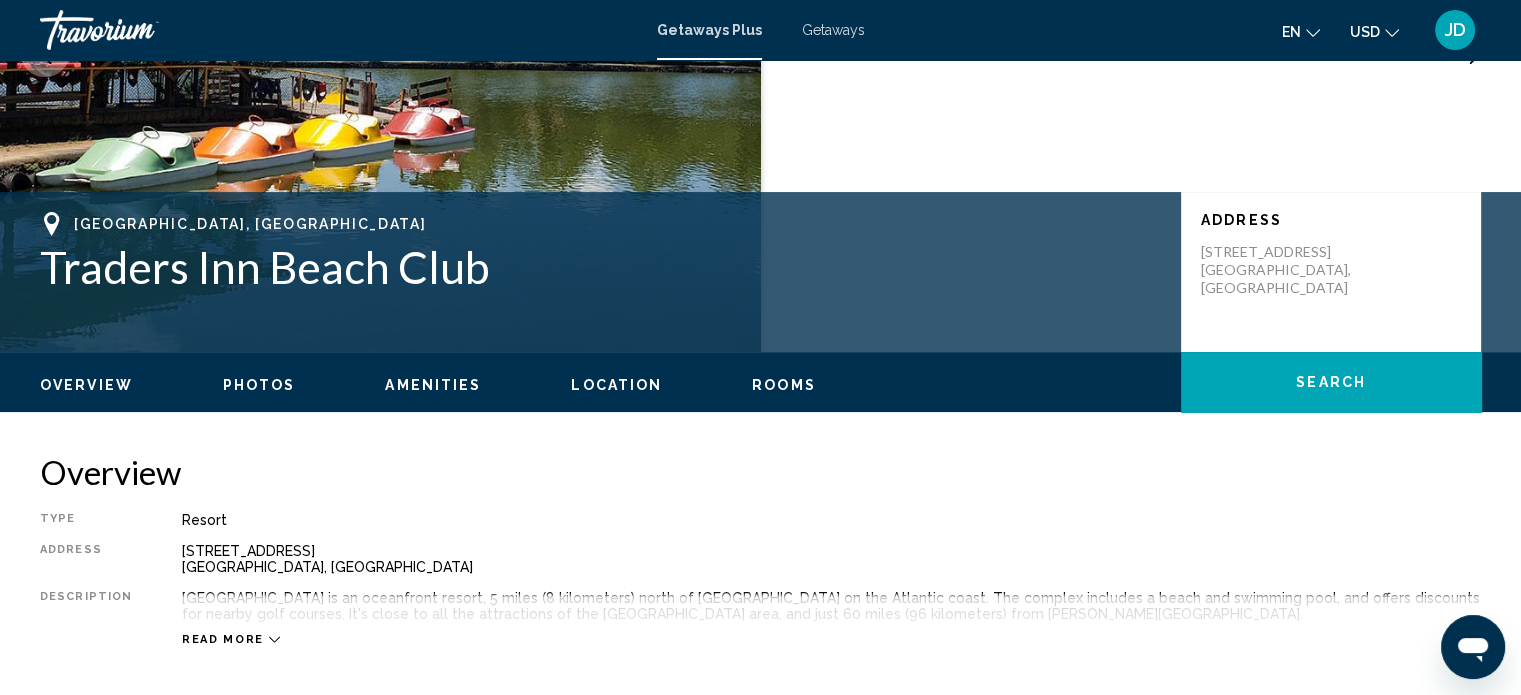 scroll, scrollTop: 0, scrollLeft: 0, axis: both 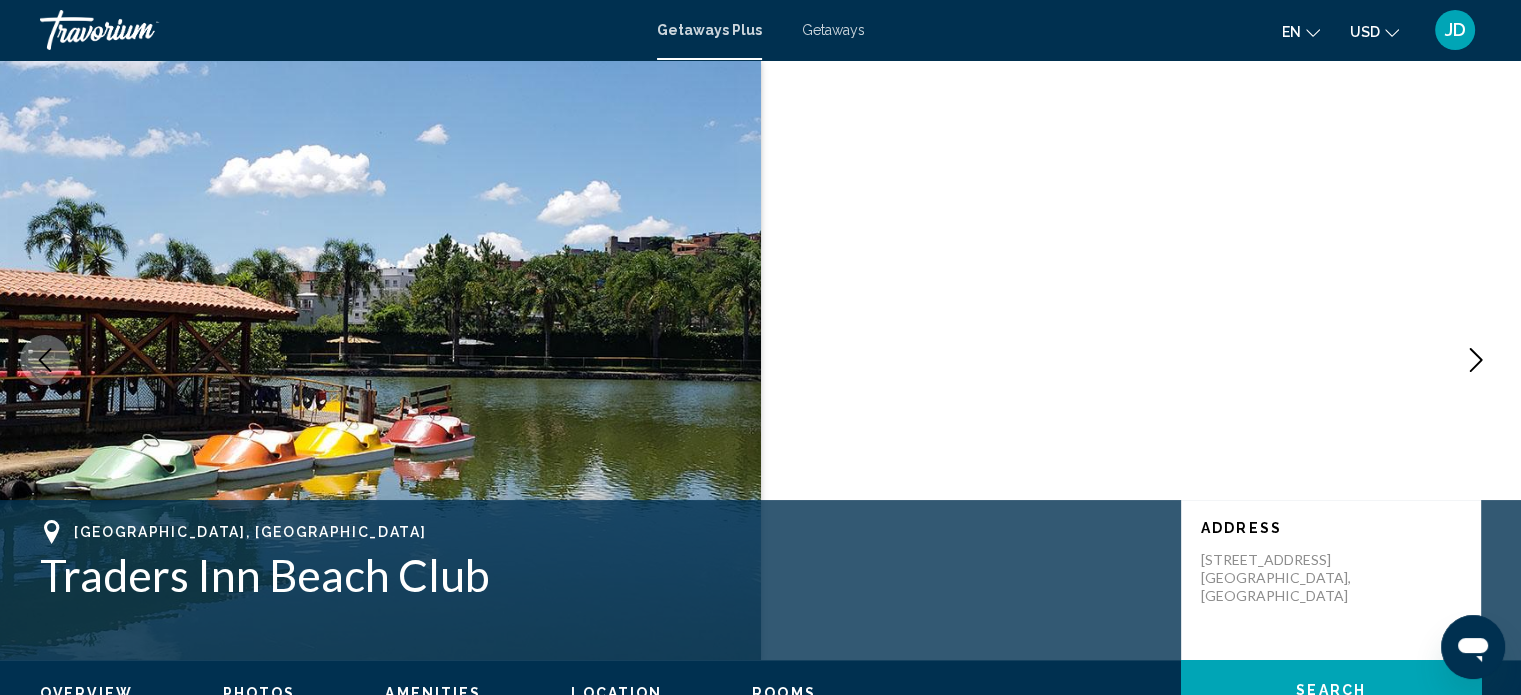 click 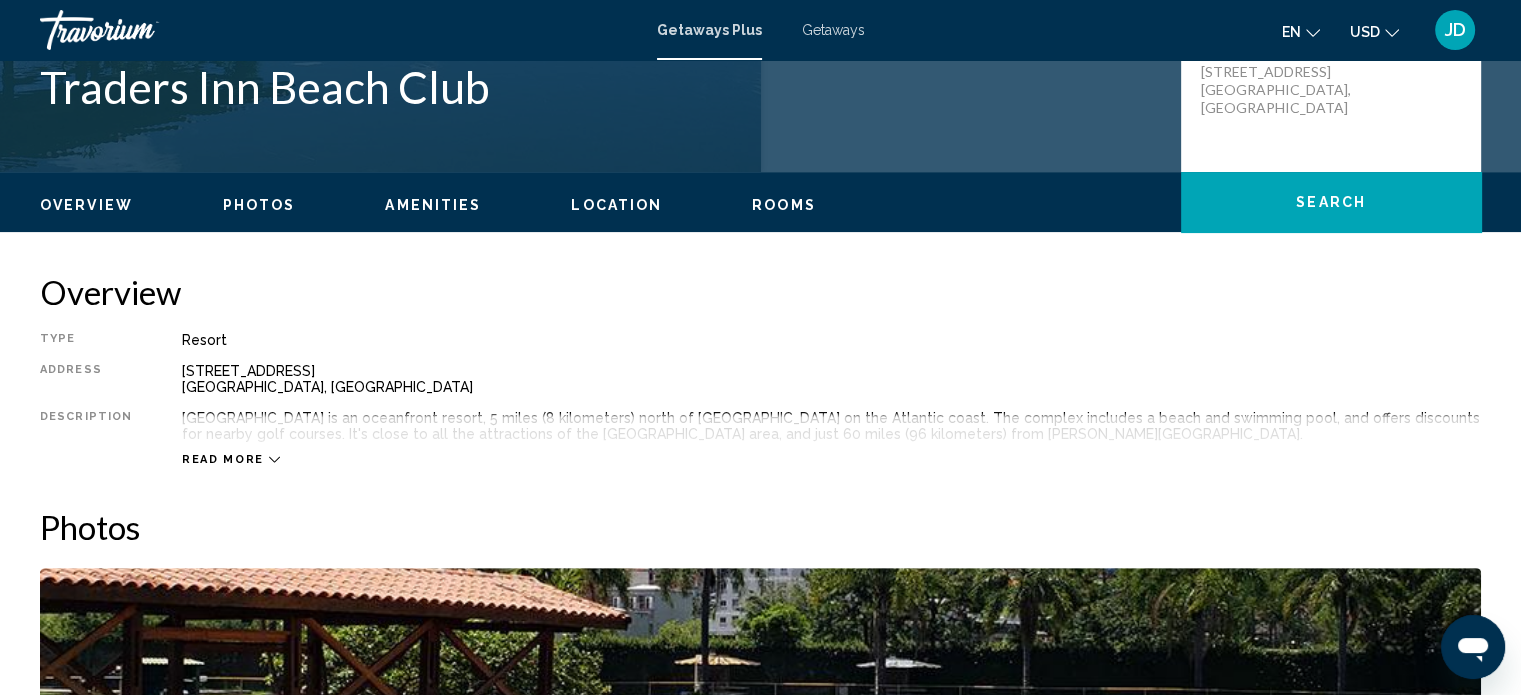 scroll, scrollTop: 500, scrollLeft: 0, axis: vertical 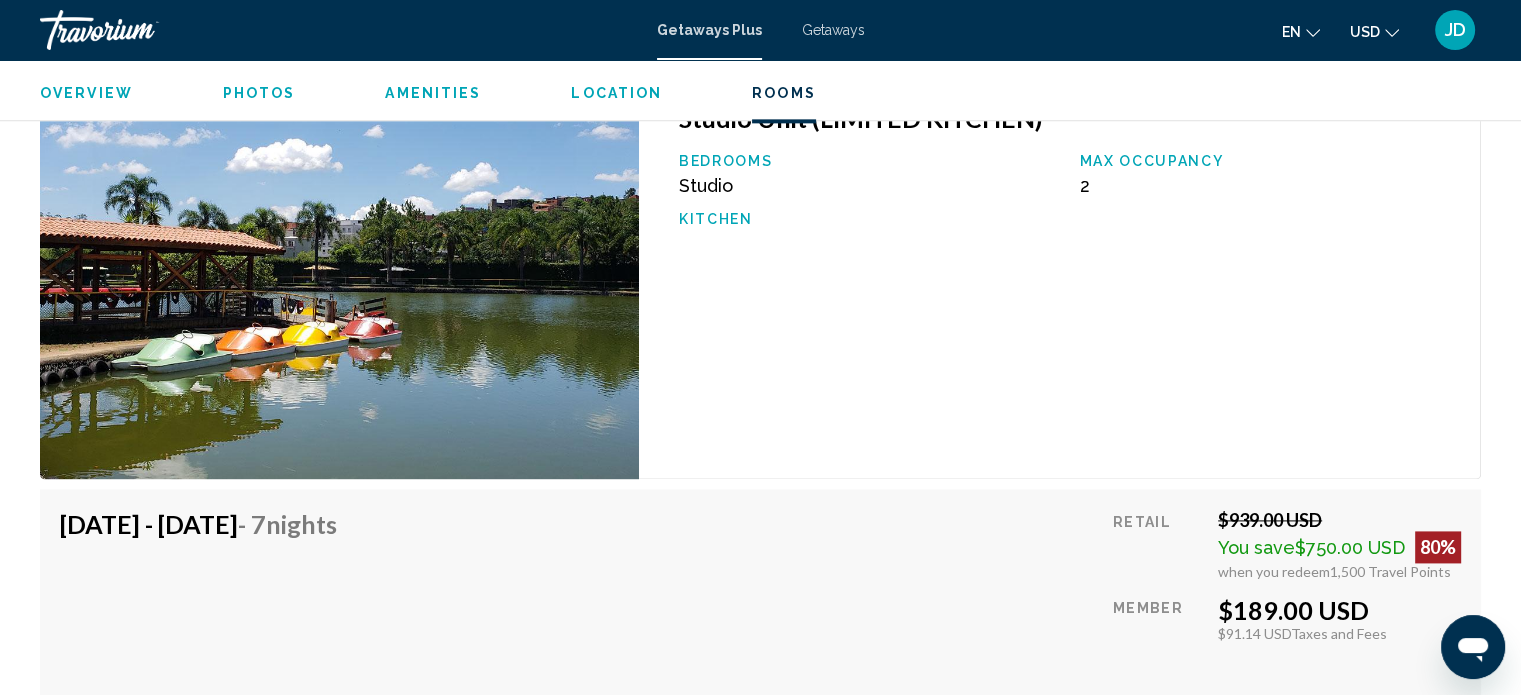 click at bounding box center (339, 280) 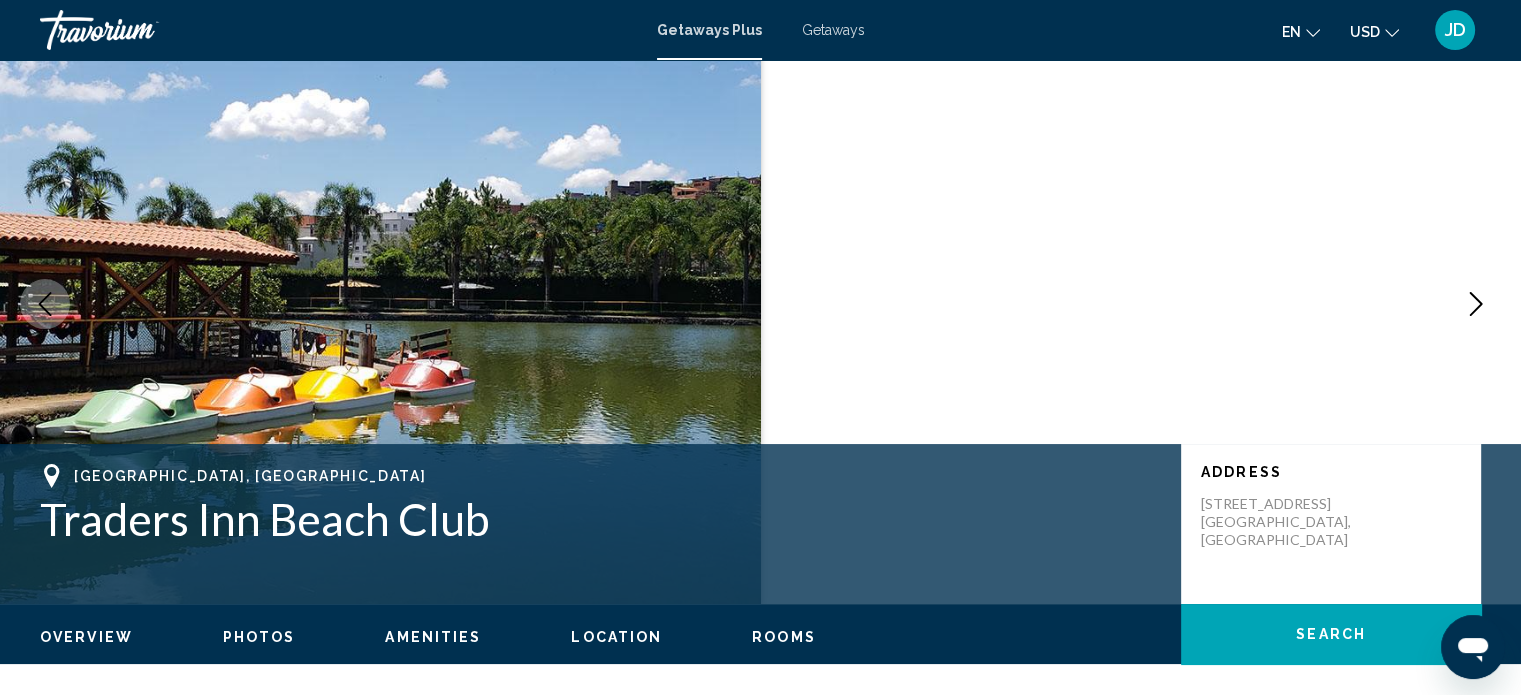 scroll, scrollTop: 0, scrollLeft: 0, axis: both 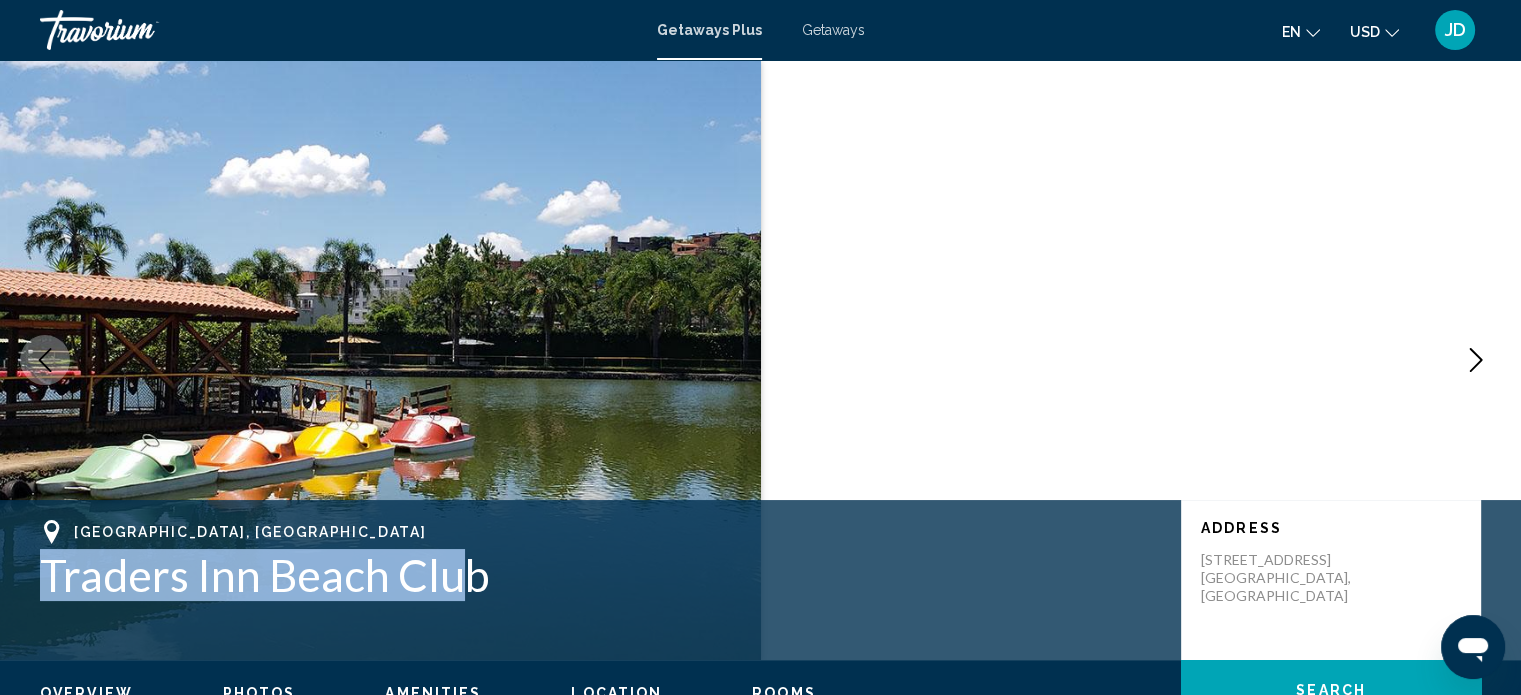 drag, startPoint x: 469, startPoint y: 579, endPoint x: 44, endPoint y: 581, distance: 425.0047 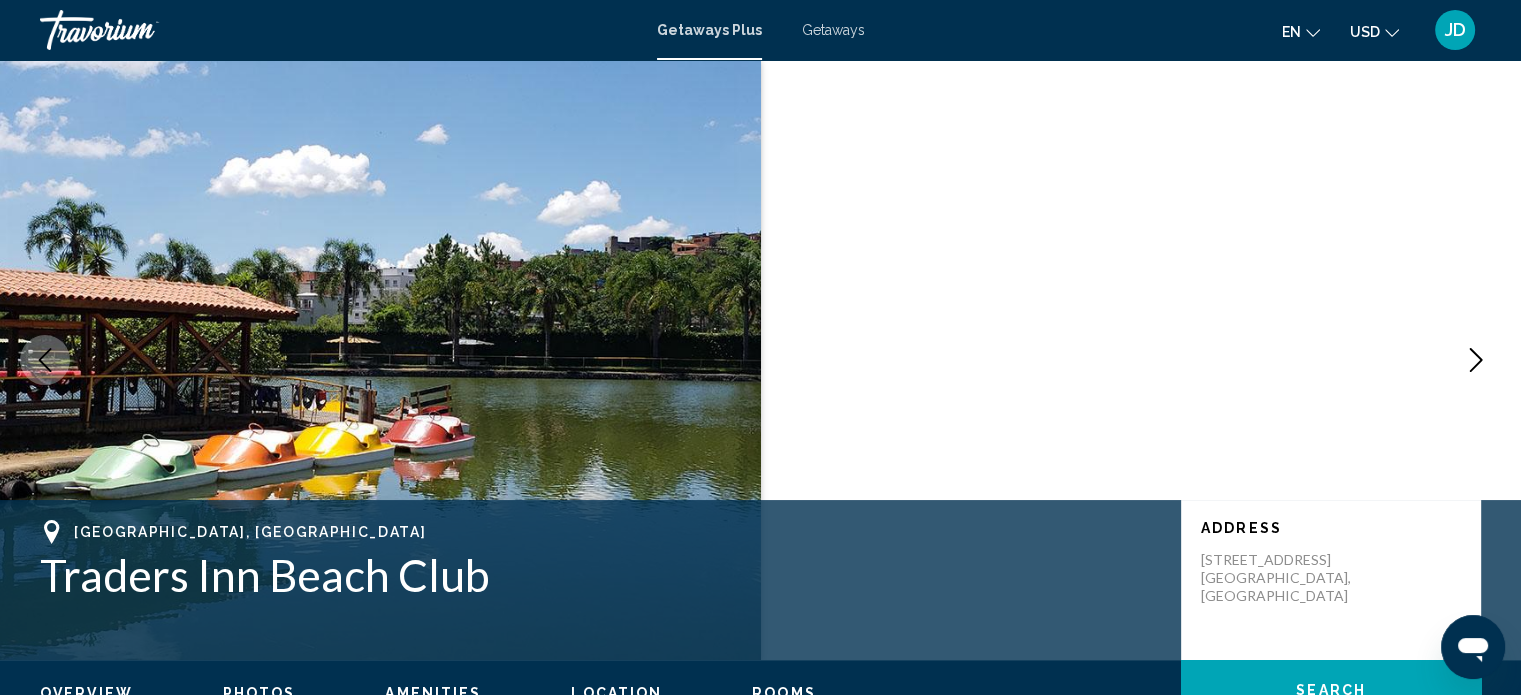 click on "Ormond Beach, FL, 321763629, USA Traders Inn Beach Club Address 1355 Ocean Shore Boulevard Ormond Beach, FL, 321763629, USA" at bounding box center (760, 580) 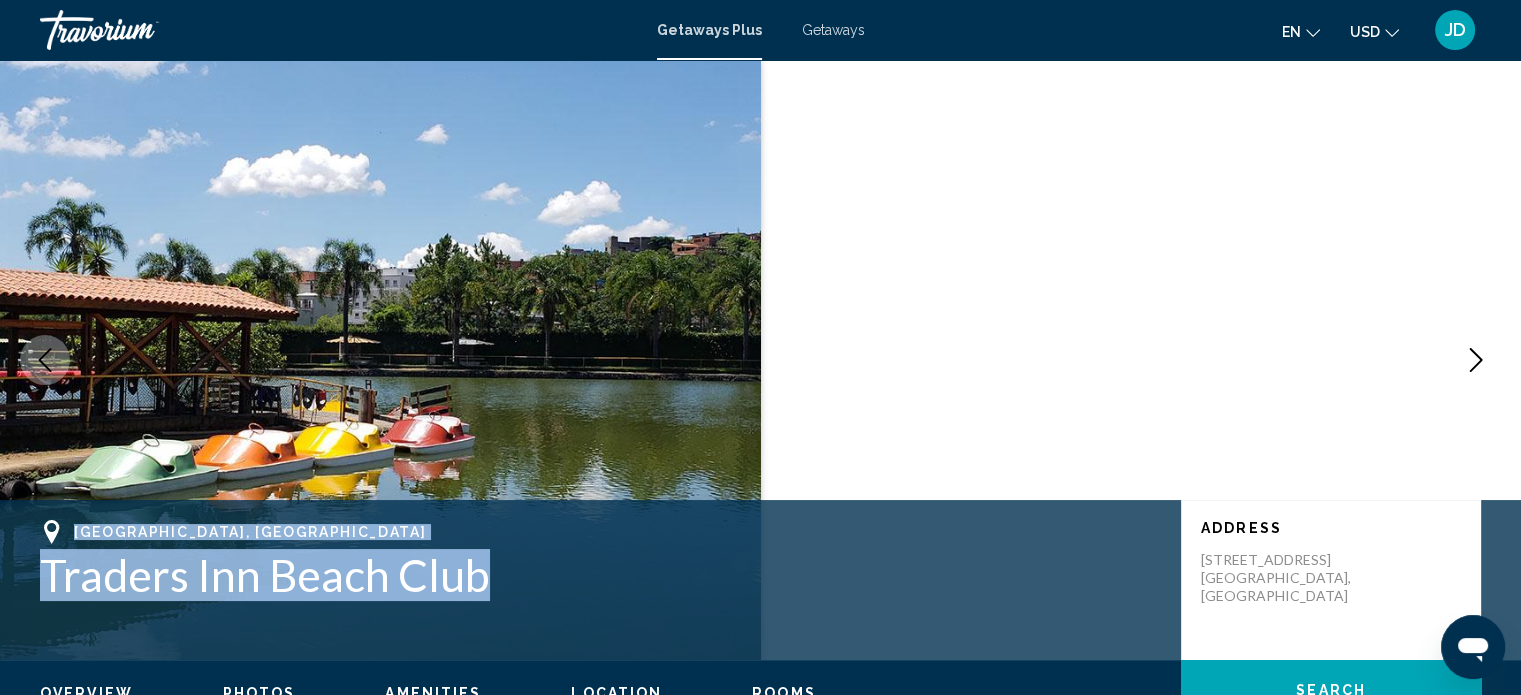drag, startPoint x: 488, startPoint y: 602, endPoint x: 71, endPoint y: 527, distance: 423.69092 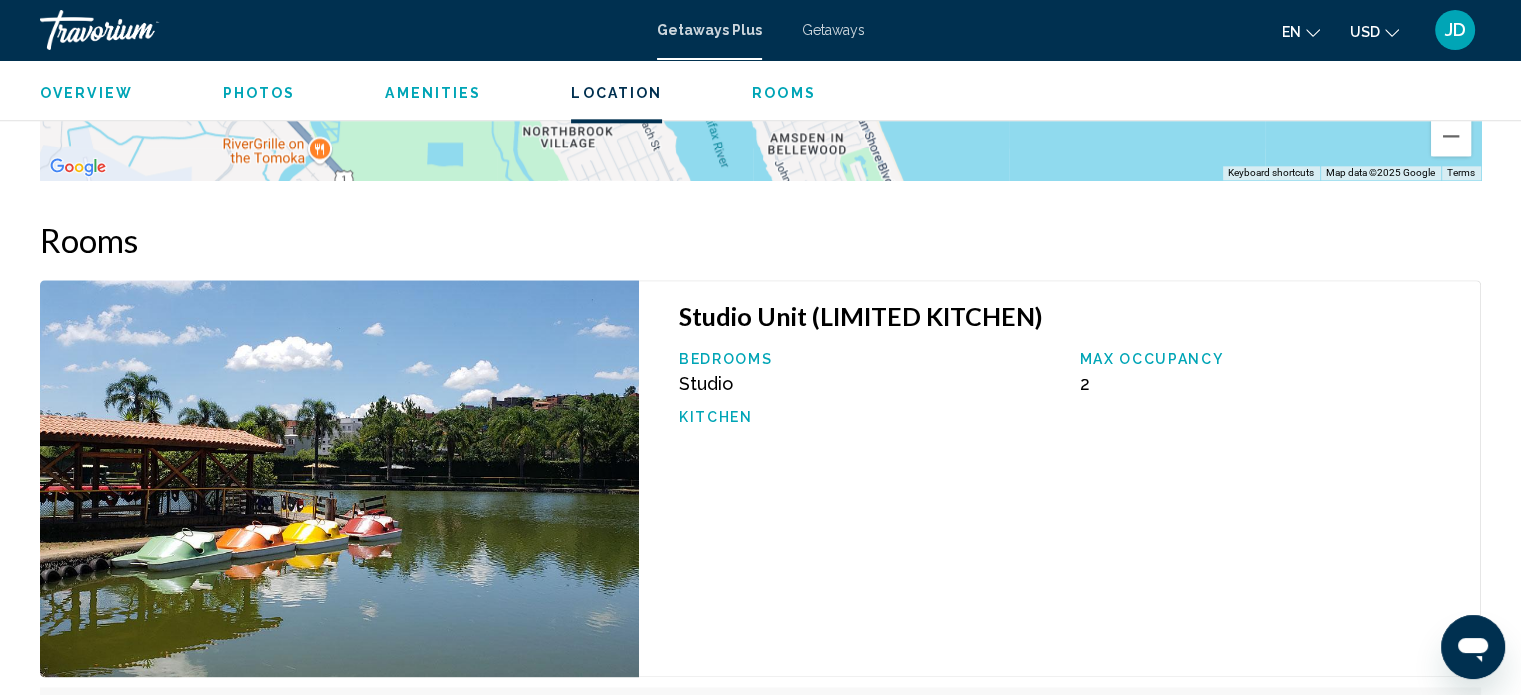 scroll, scrollTop: 2400, scrollLeft: 0, axis: vertical 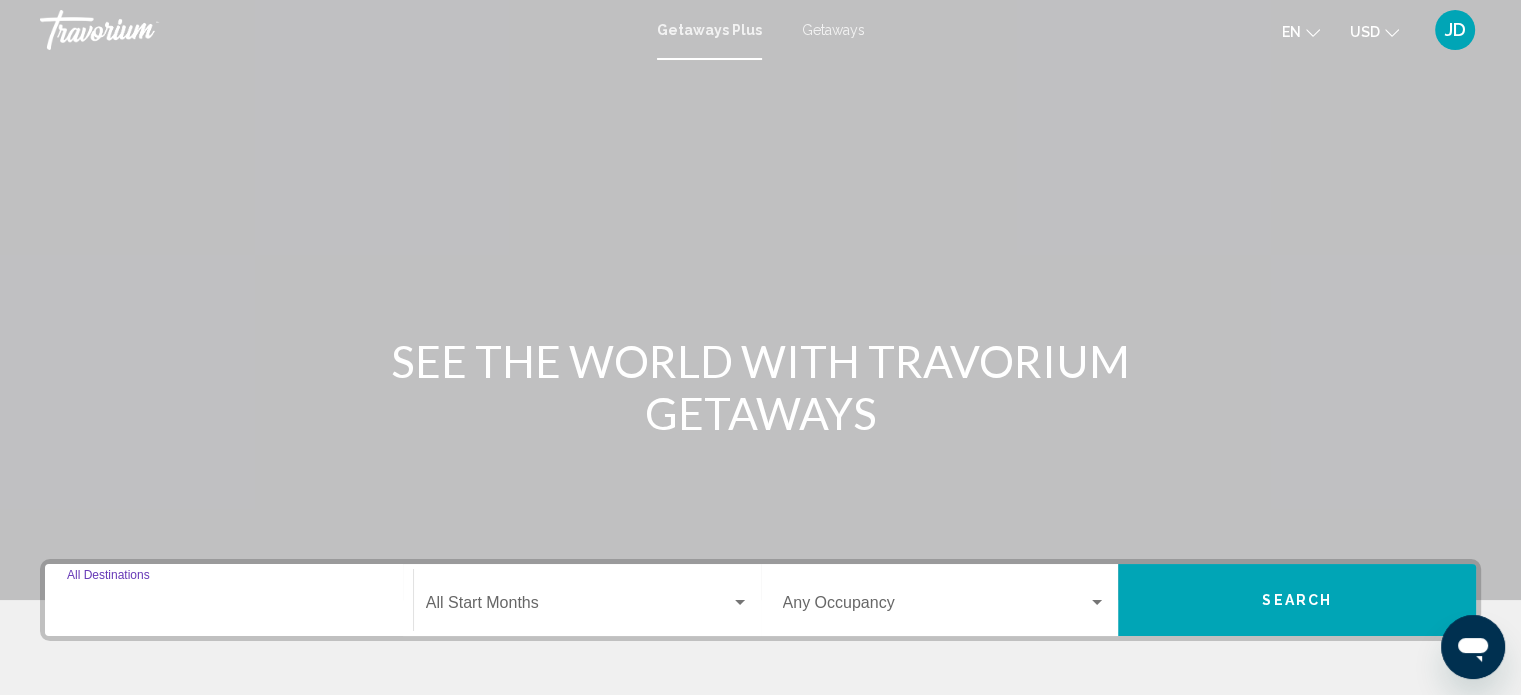 click on "Destination All Destinations" at bounding box center [229, 607] 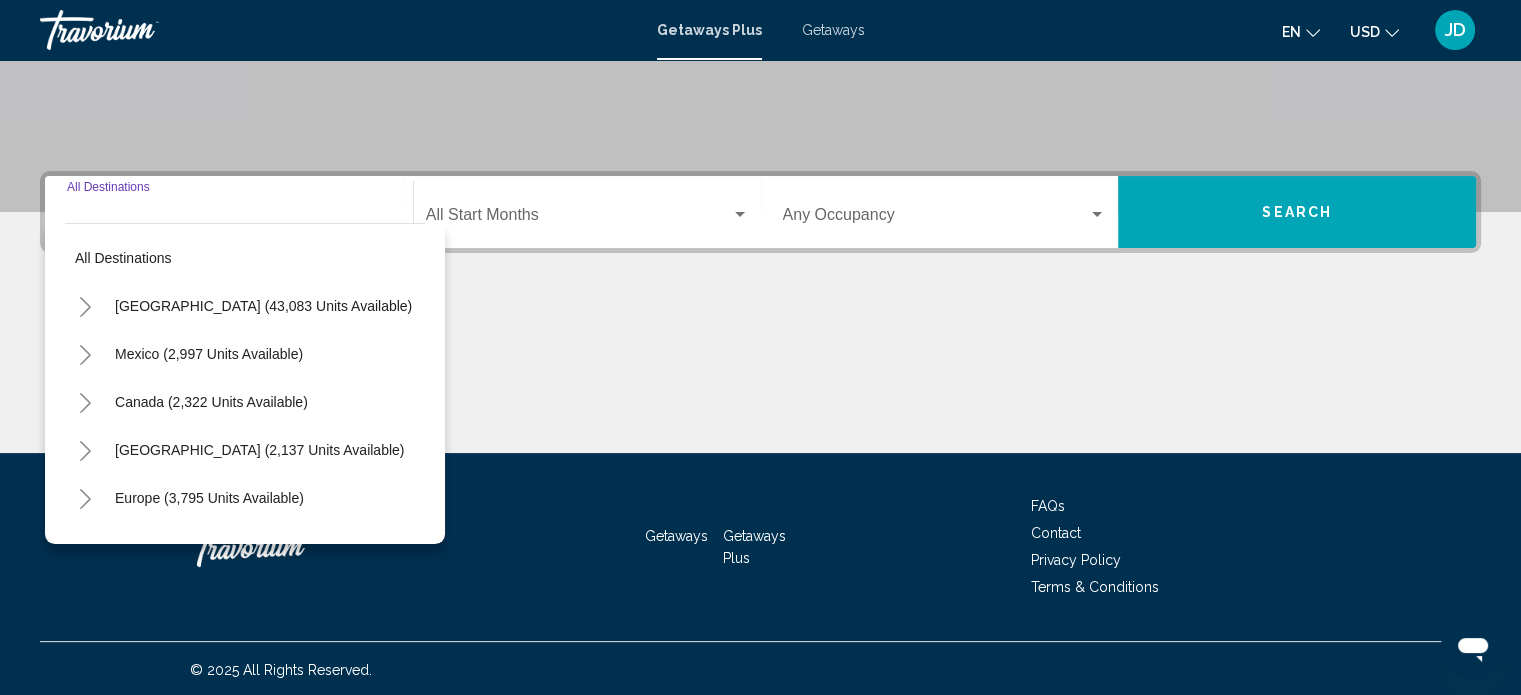 scroll, scrollTop: 390, scrollLeft: 0, axis: vertical 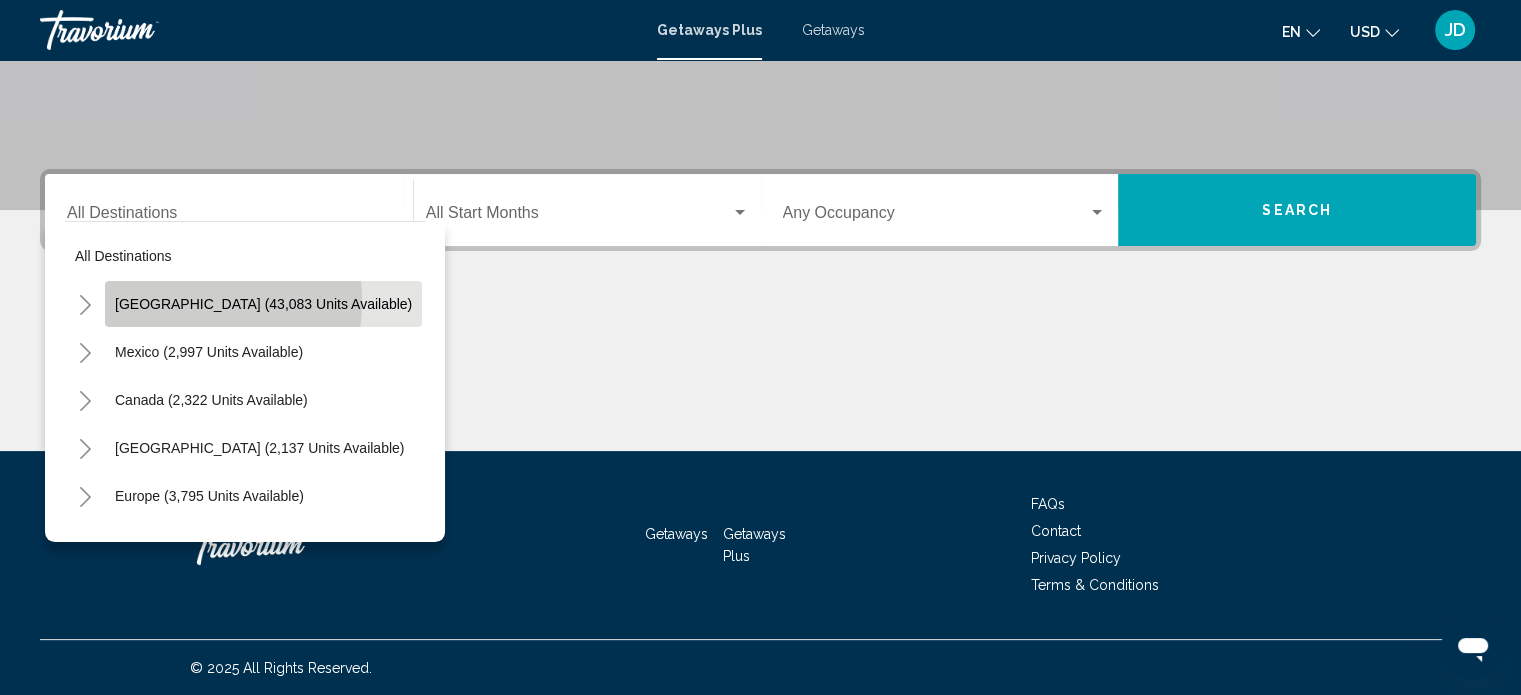 click on "United States (43,083 units available)" 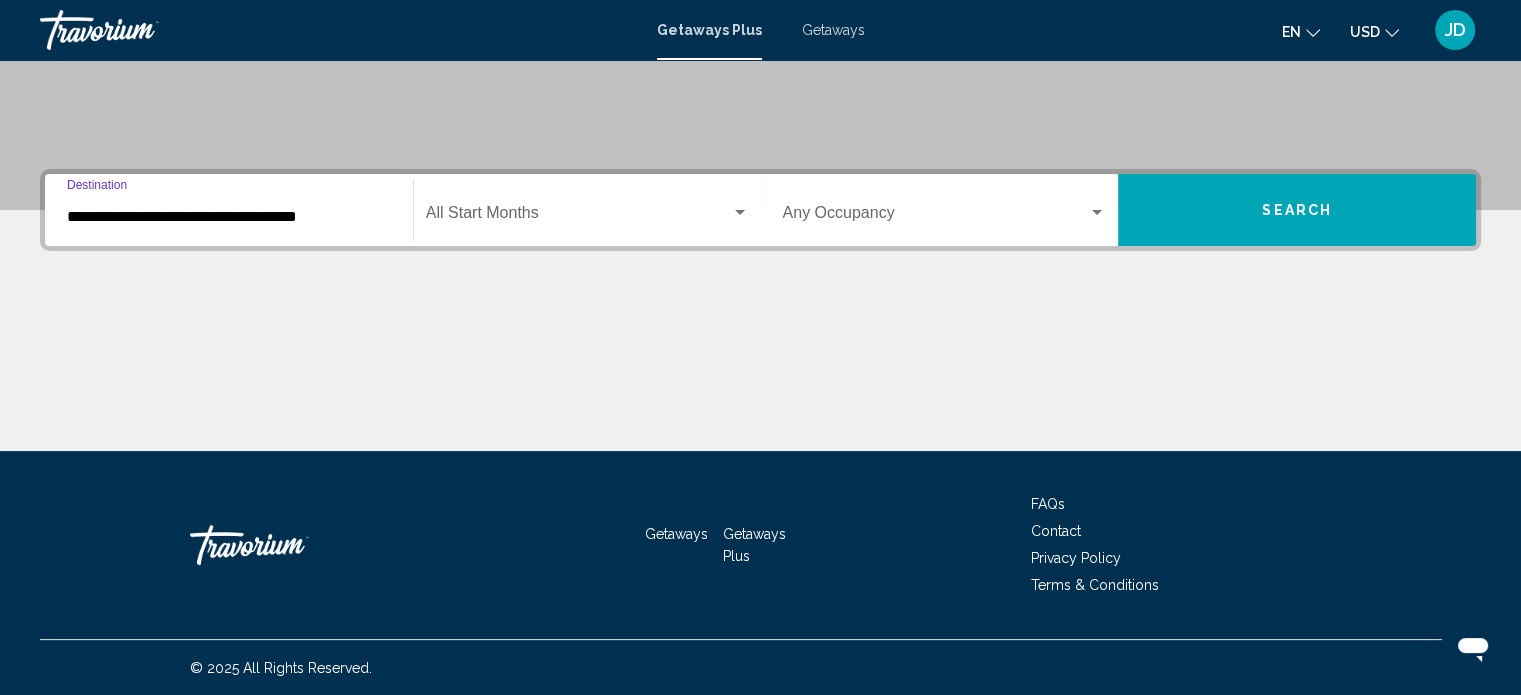 click on "**********" at bounding box center [229, 217] 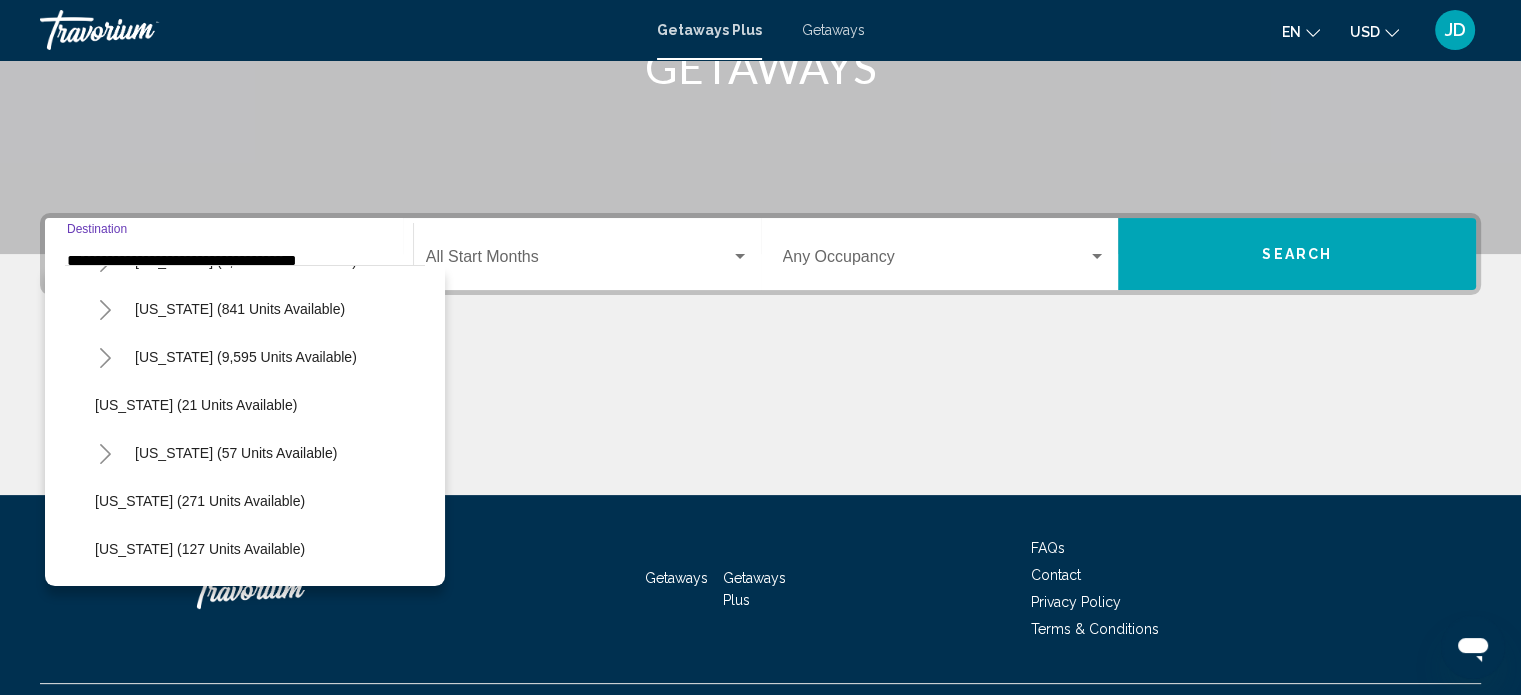 scroll, scrollTop: 200, scrollLeft: 0, axis: vertical 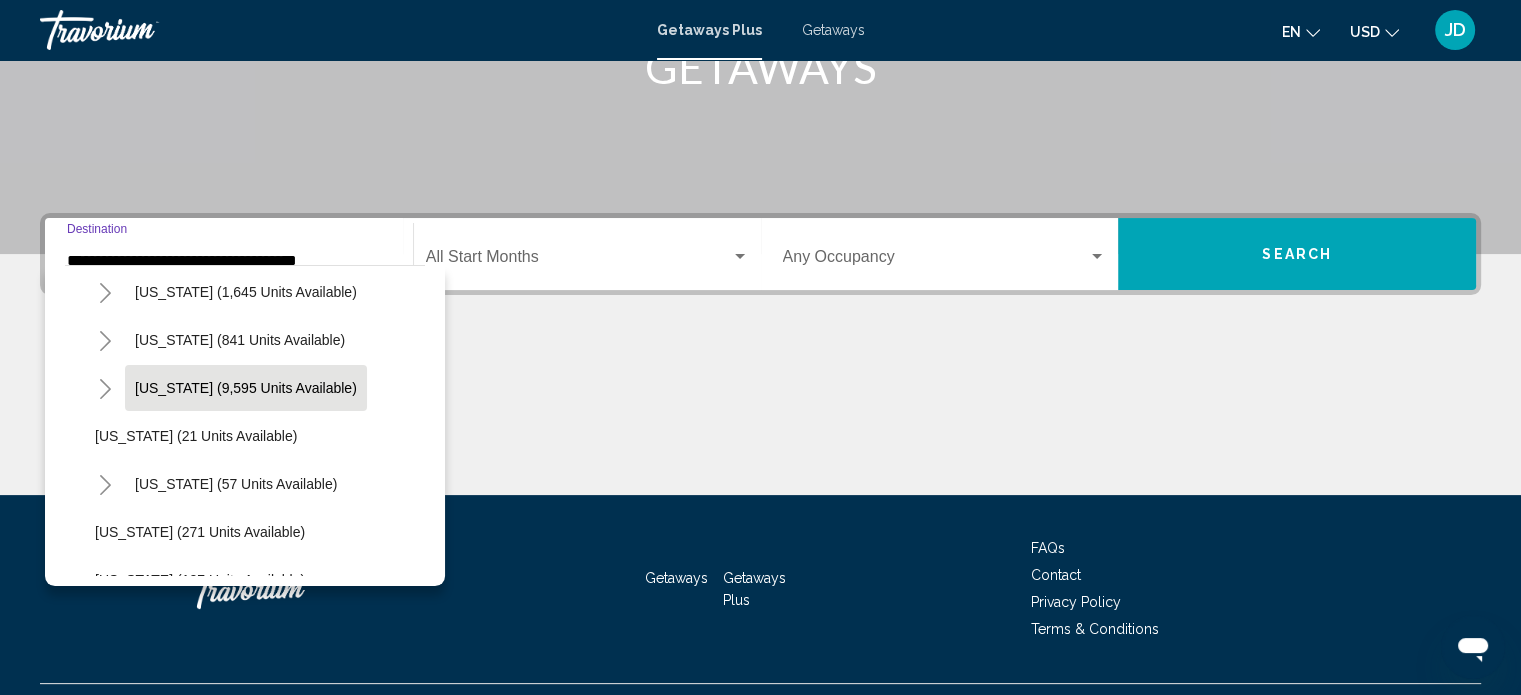 click on "Florida (9,595 units available)" 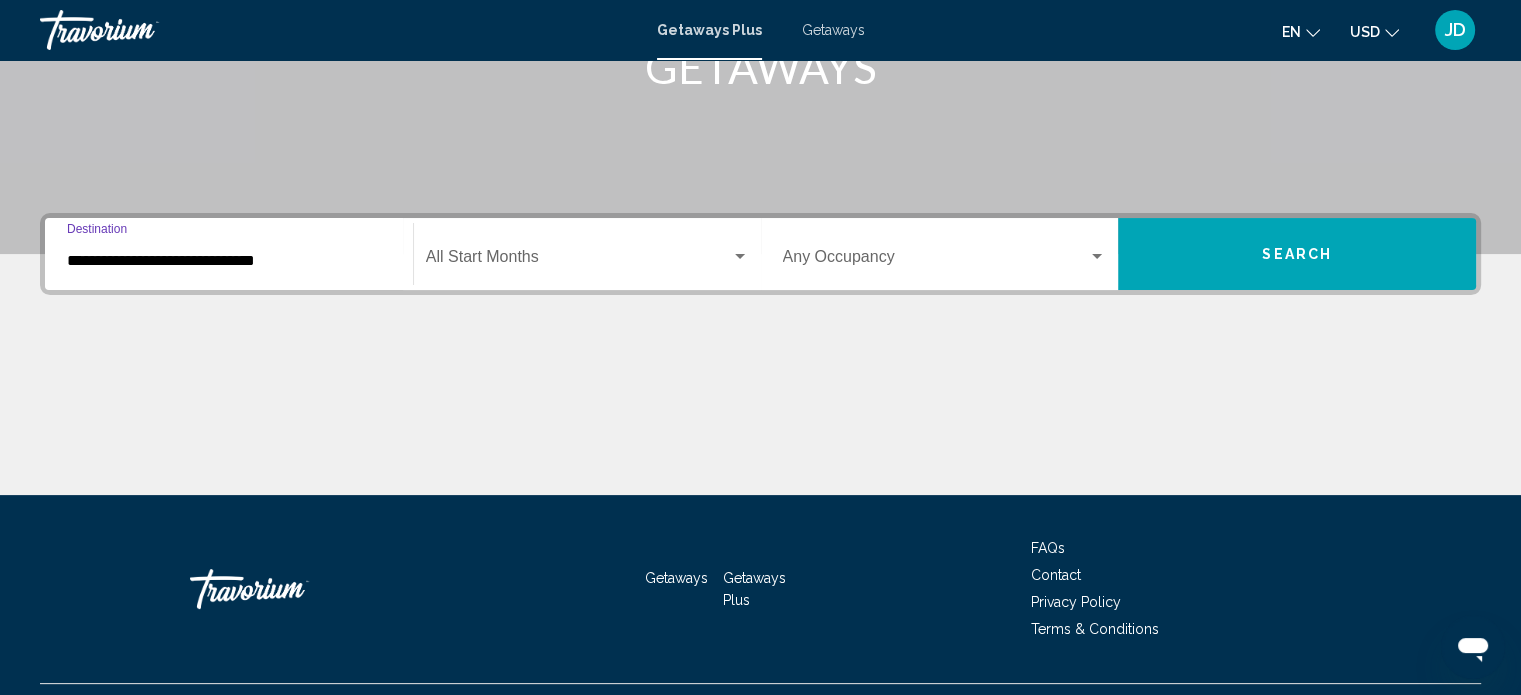 scroll, scrollTop: 390, scrollLeft: 0, axis: vertical 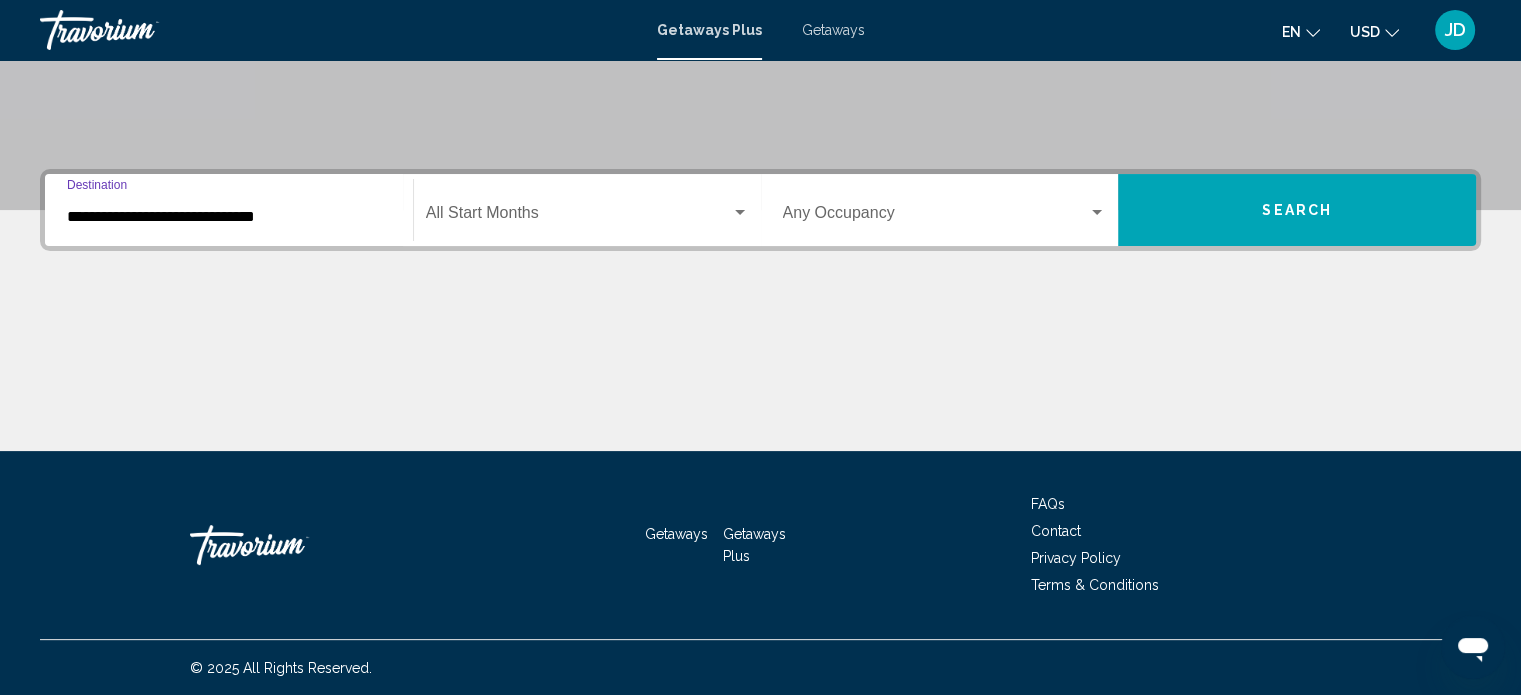 click on "**********" at bounding box center (229, 217) 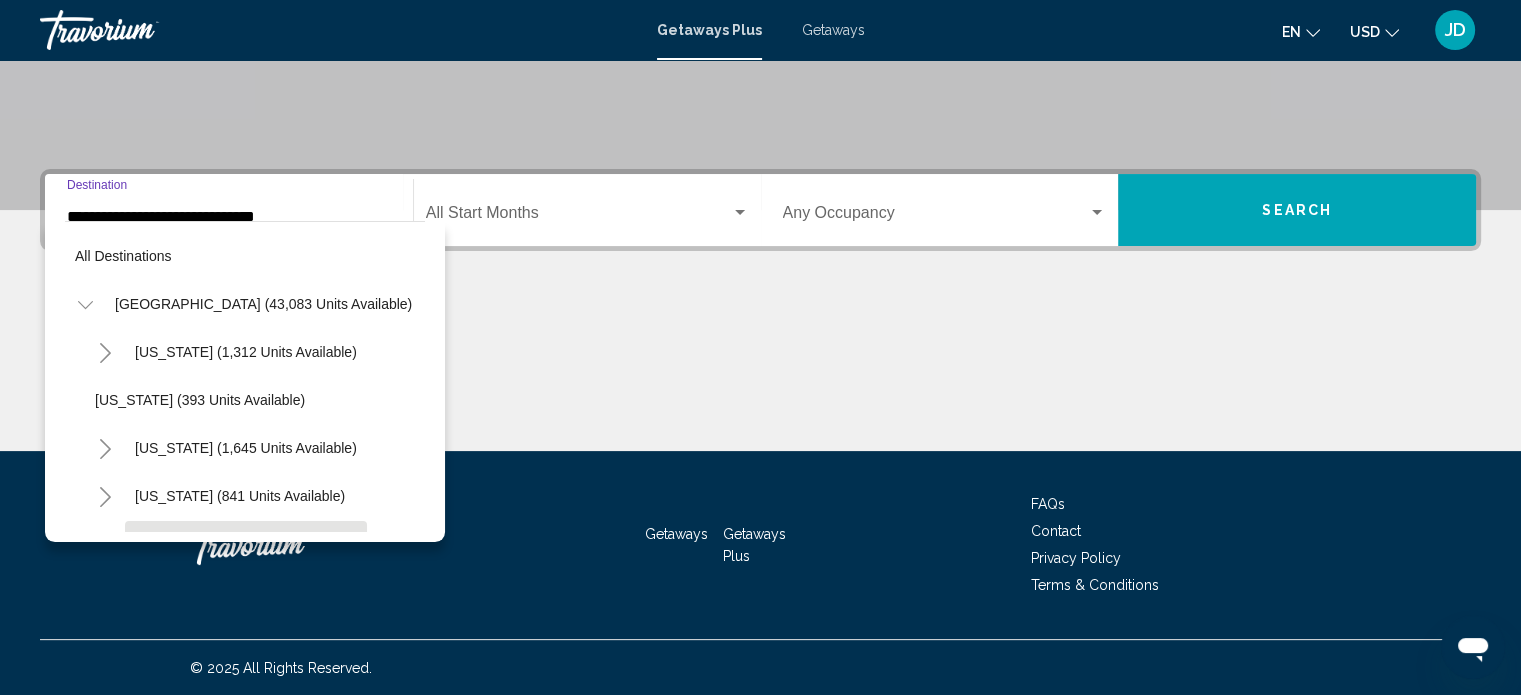 scroll, scrollTop: 174, scrollLeft: 0, axis: vertical 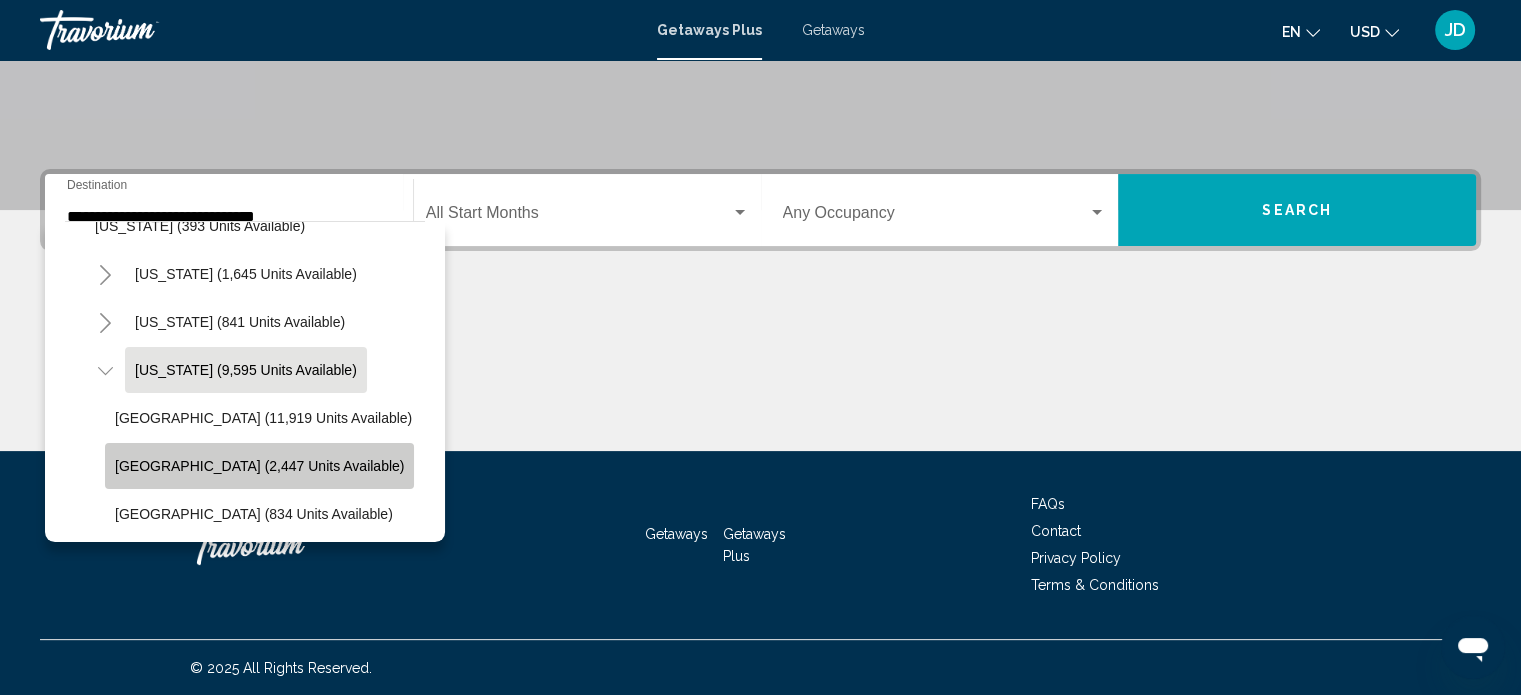 click on "East Coast (2,447 units available)" 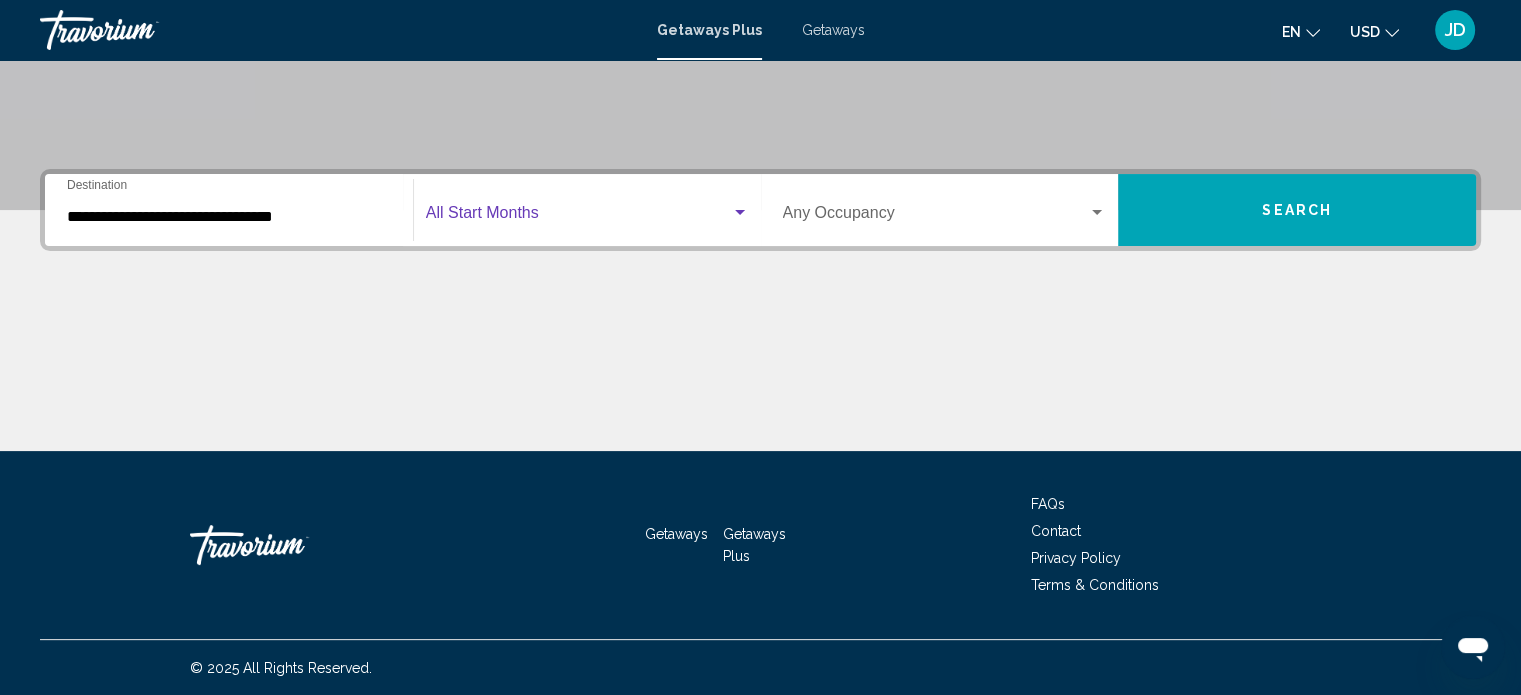 click at bounding box center [740, 212] 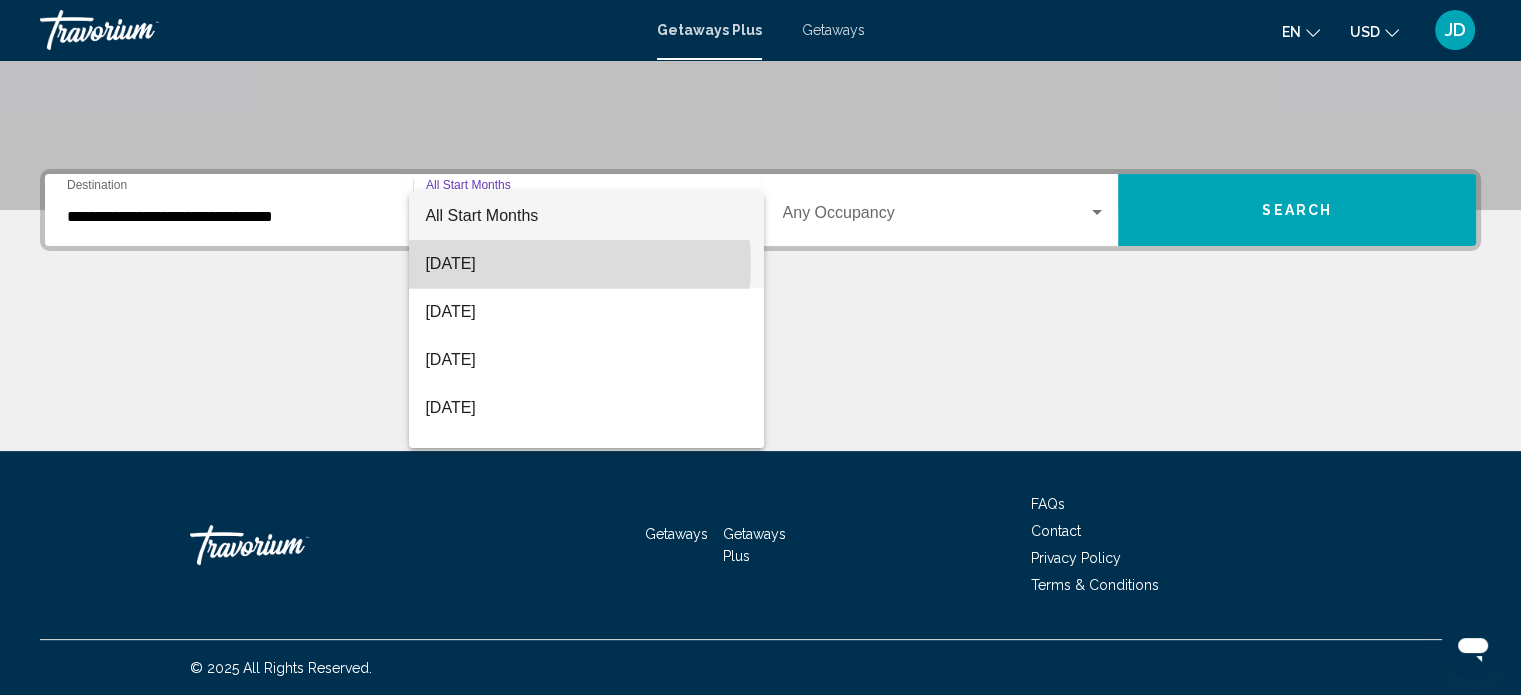 click on "July 2025" at bounding box center (586, 264) 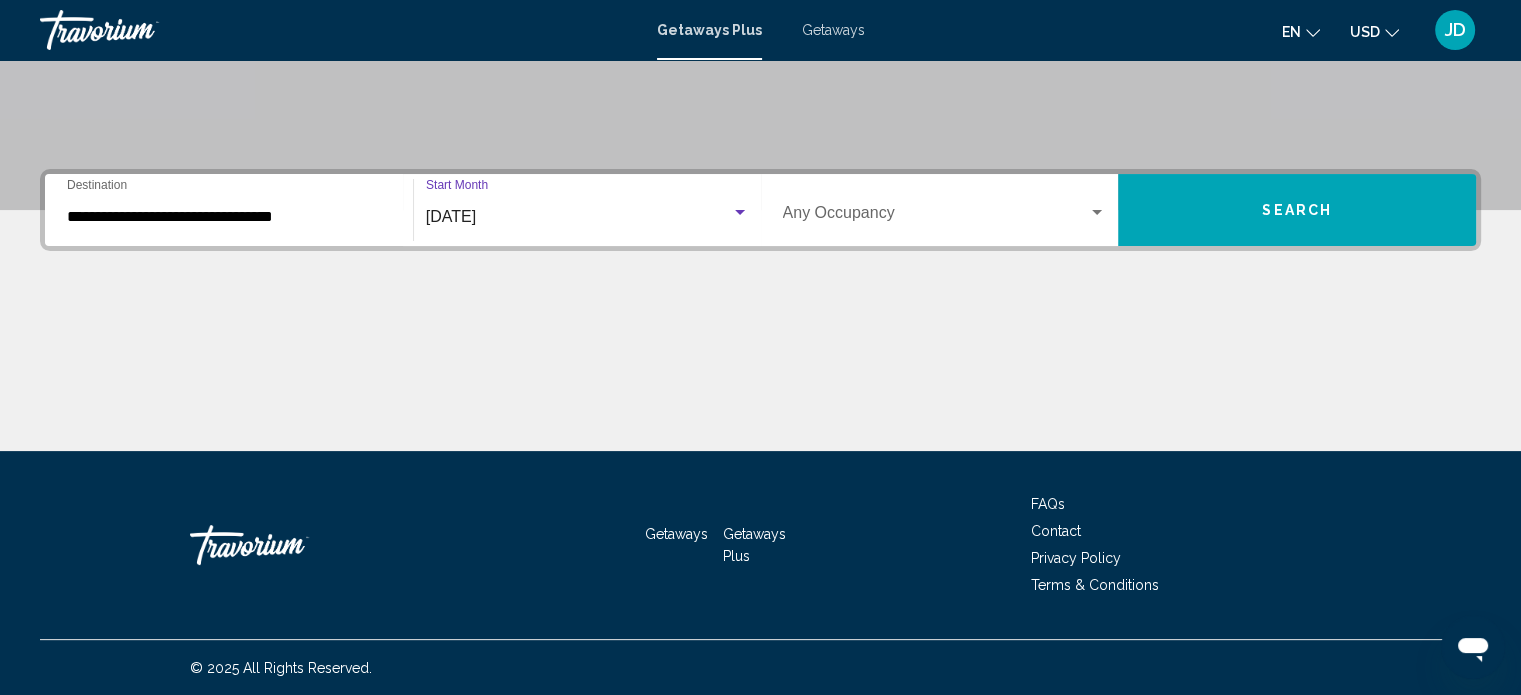 click on "Search" at bounding box center [1297, 210] 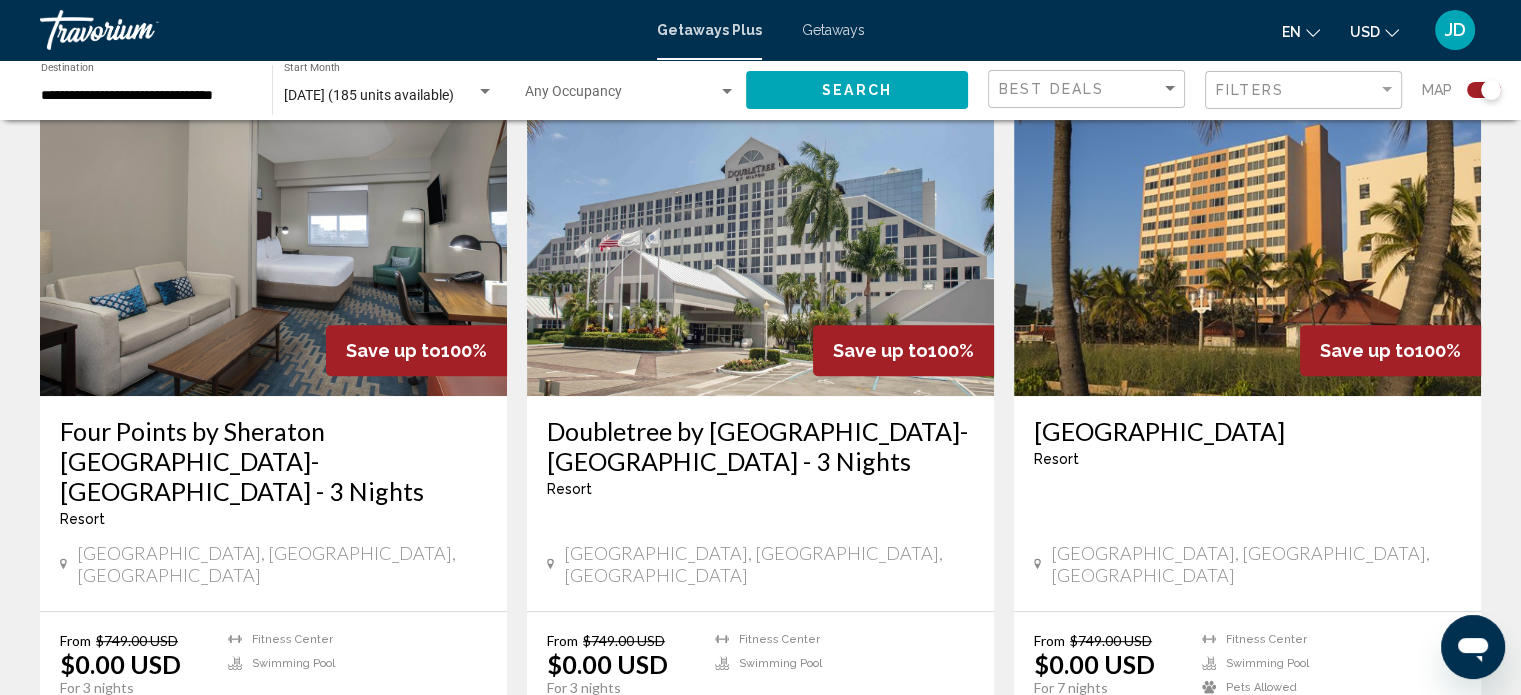 scroll, scrollTop: 800, scrollLeft: 0, axis: vertical 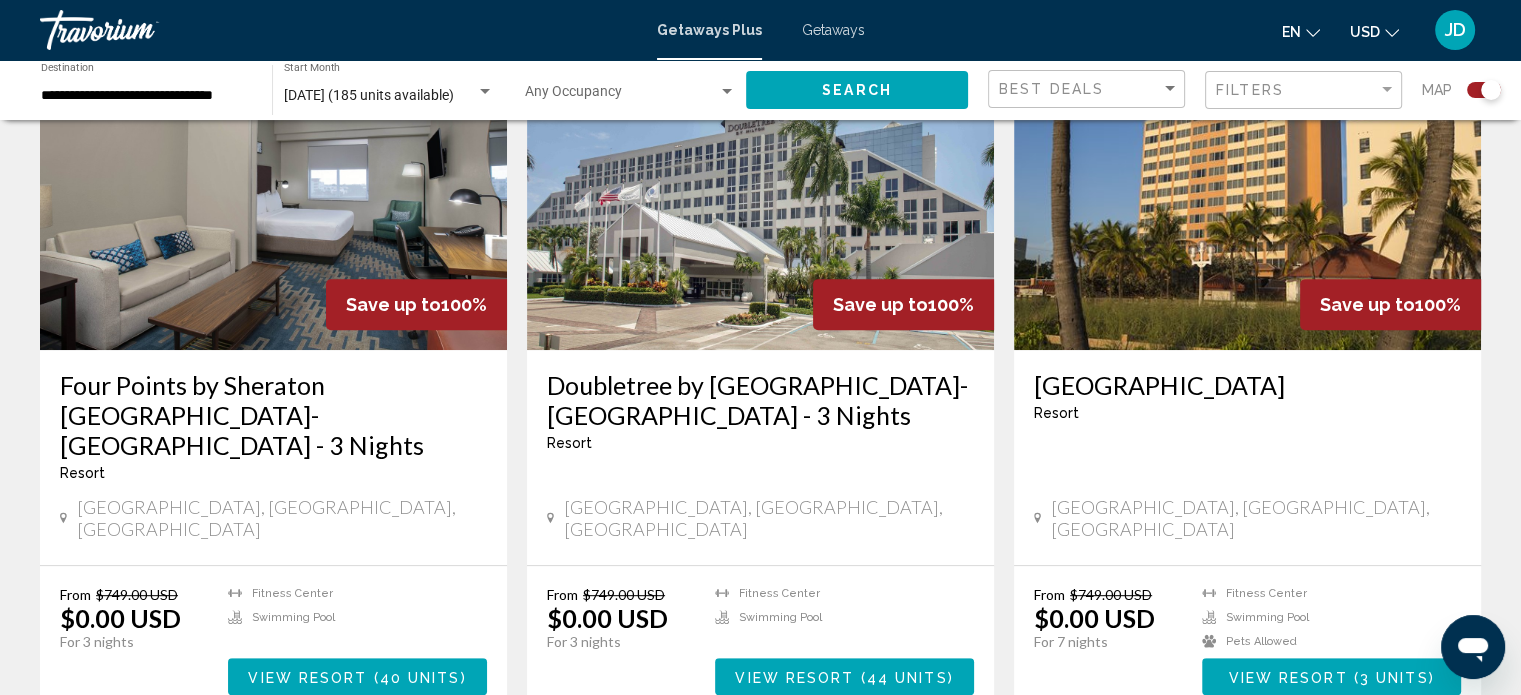 click at bounding box center [1247, 190] 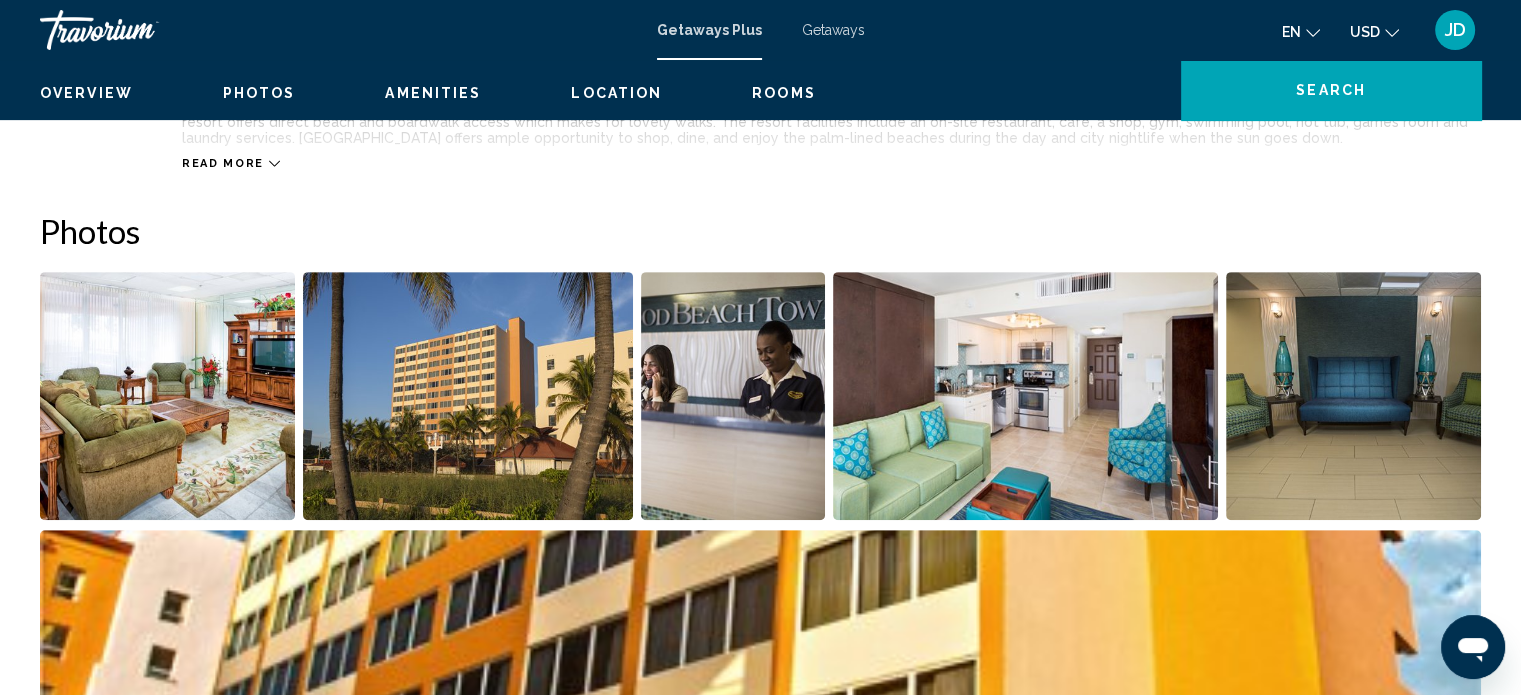scroll, scrollTop: 12, scrollLeft: 0, axis: vertical 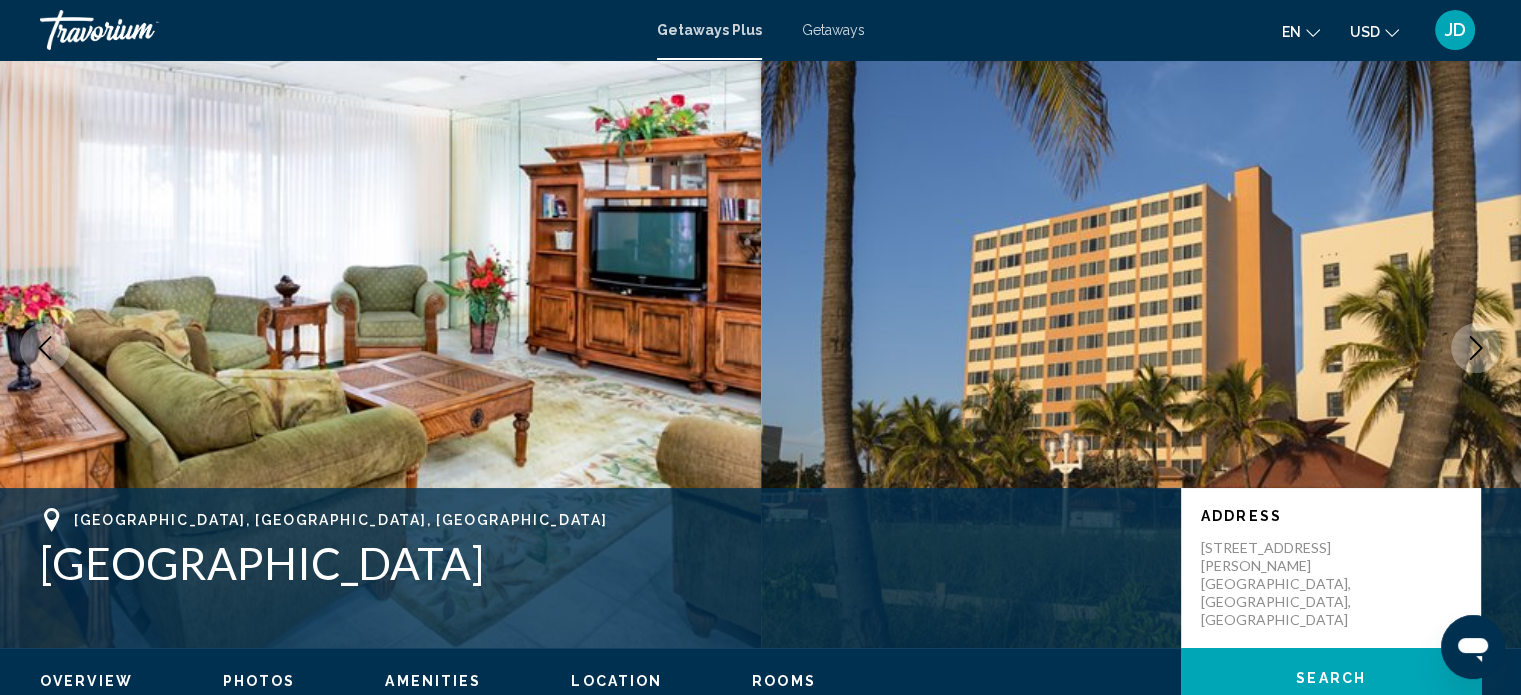 click 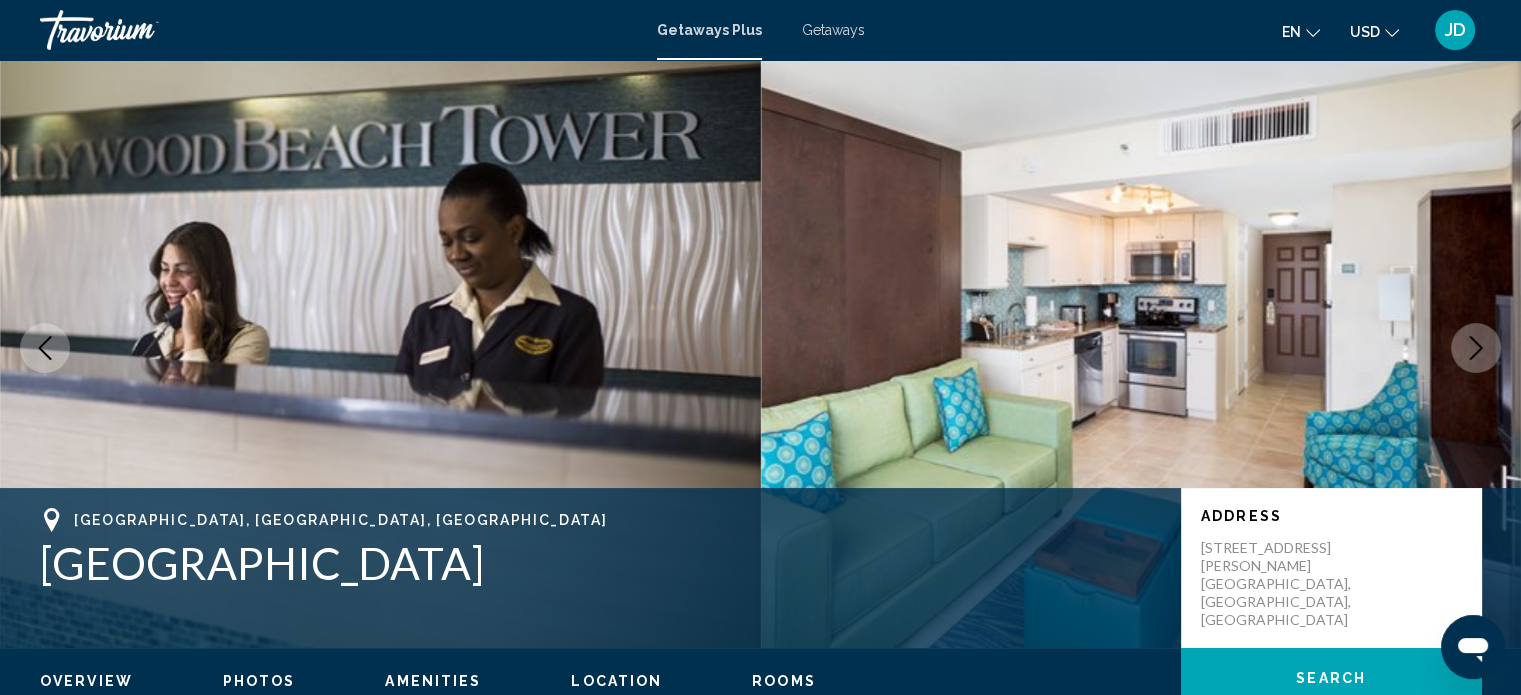 click 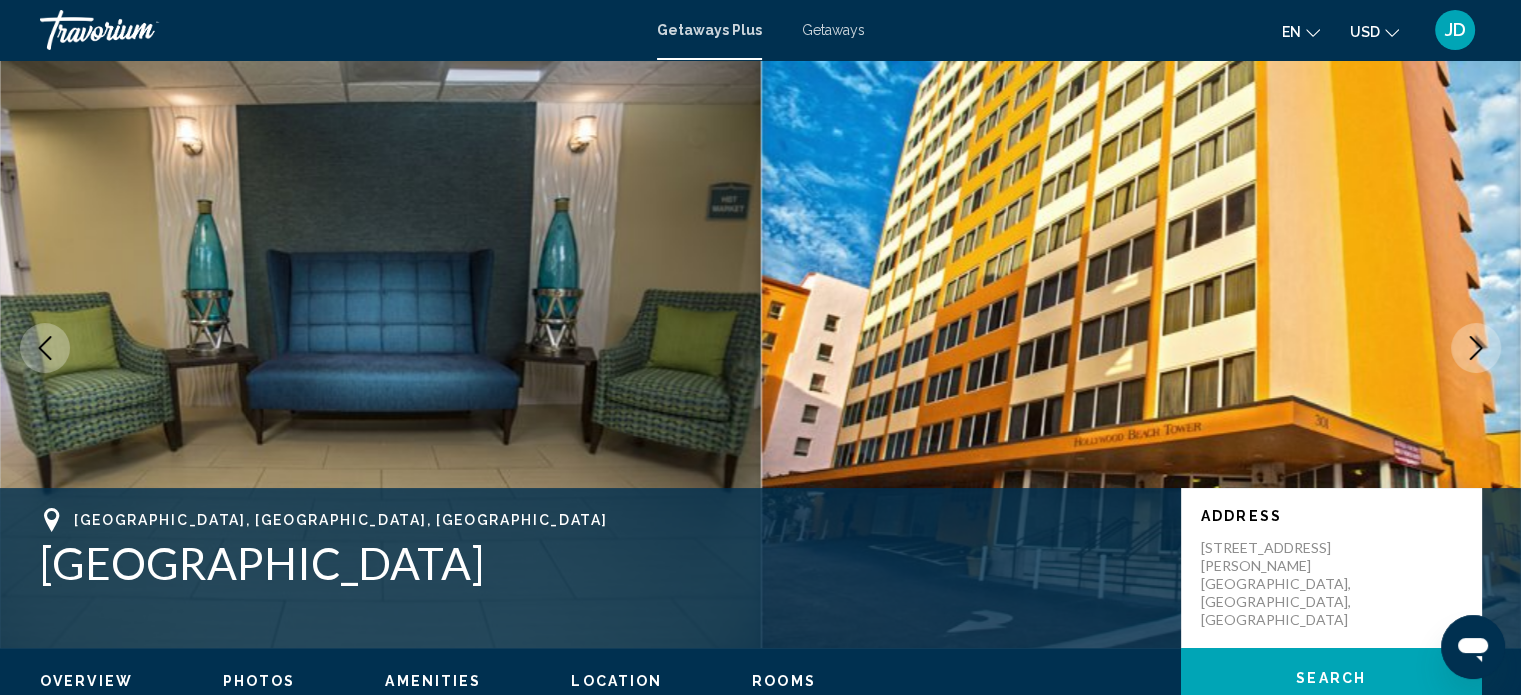 click at bounding box center (1476, 348) 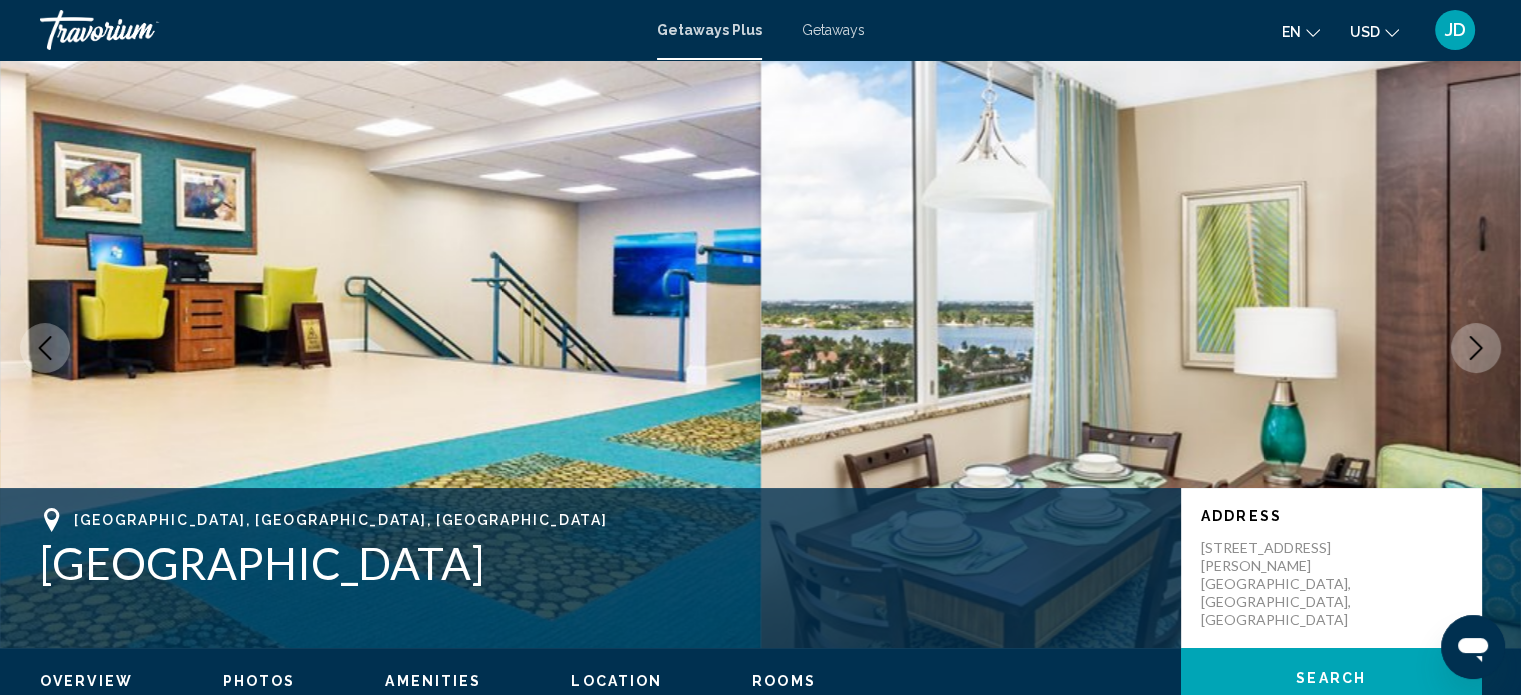 click at bounding box center (1476, 348) 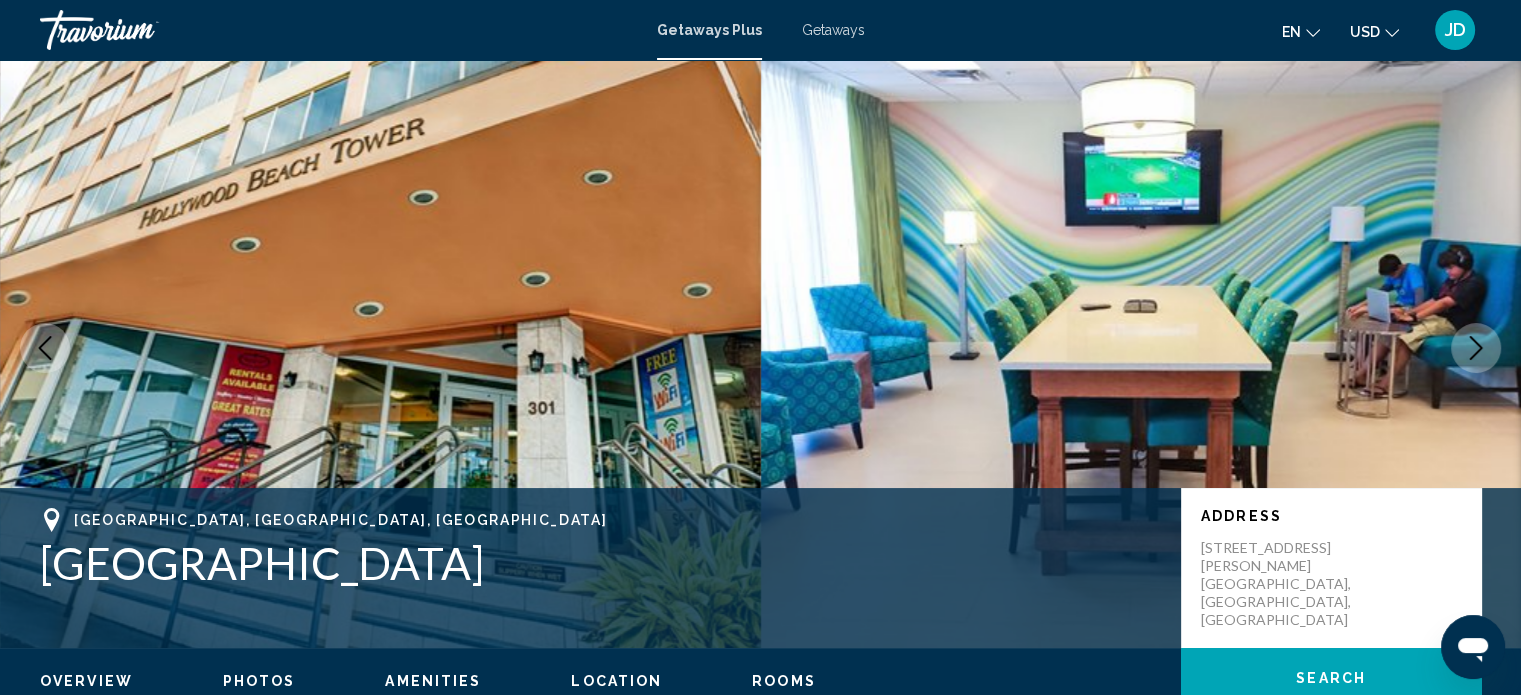 click at bounding box center (1476, 348) 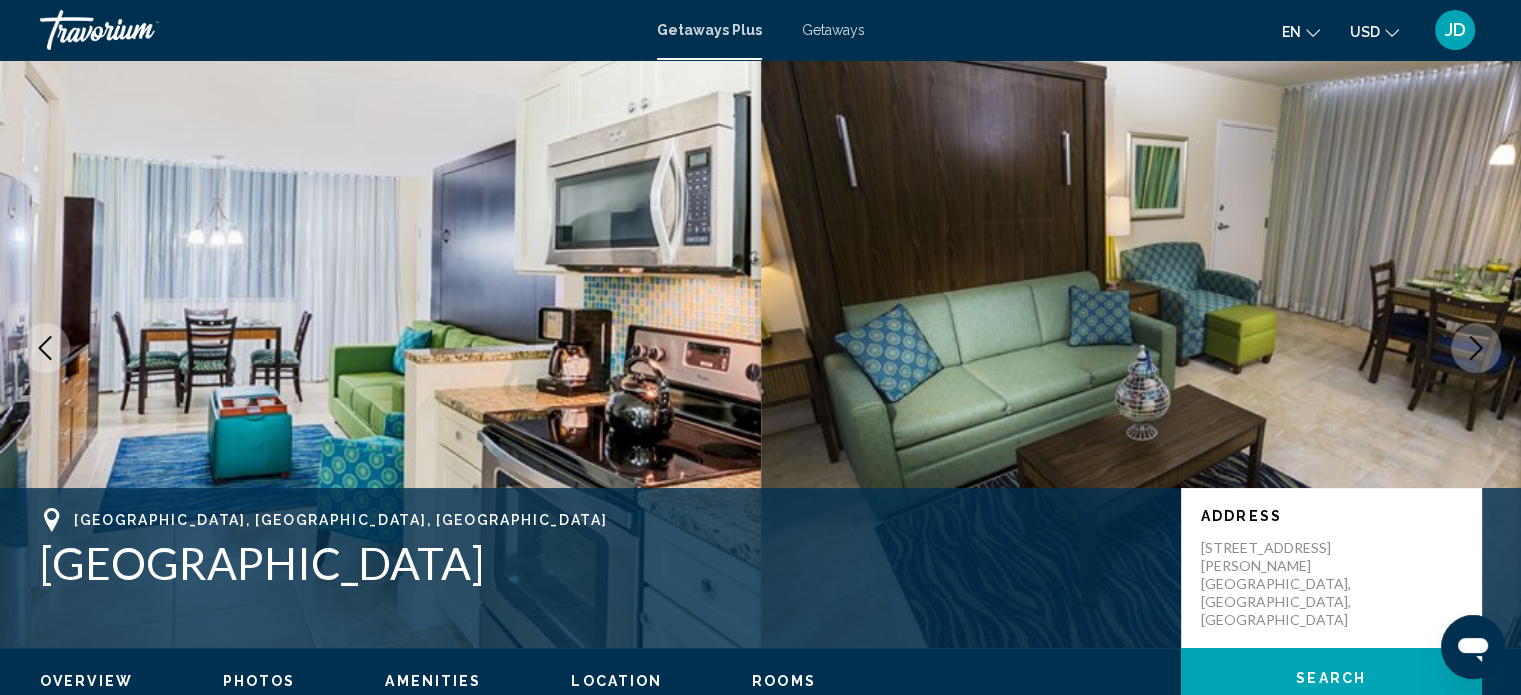 click 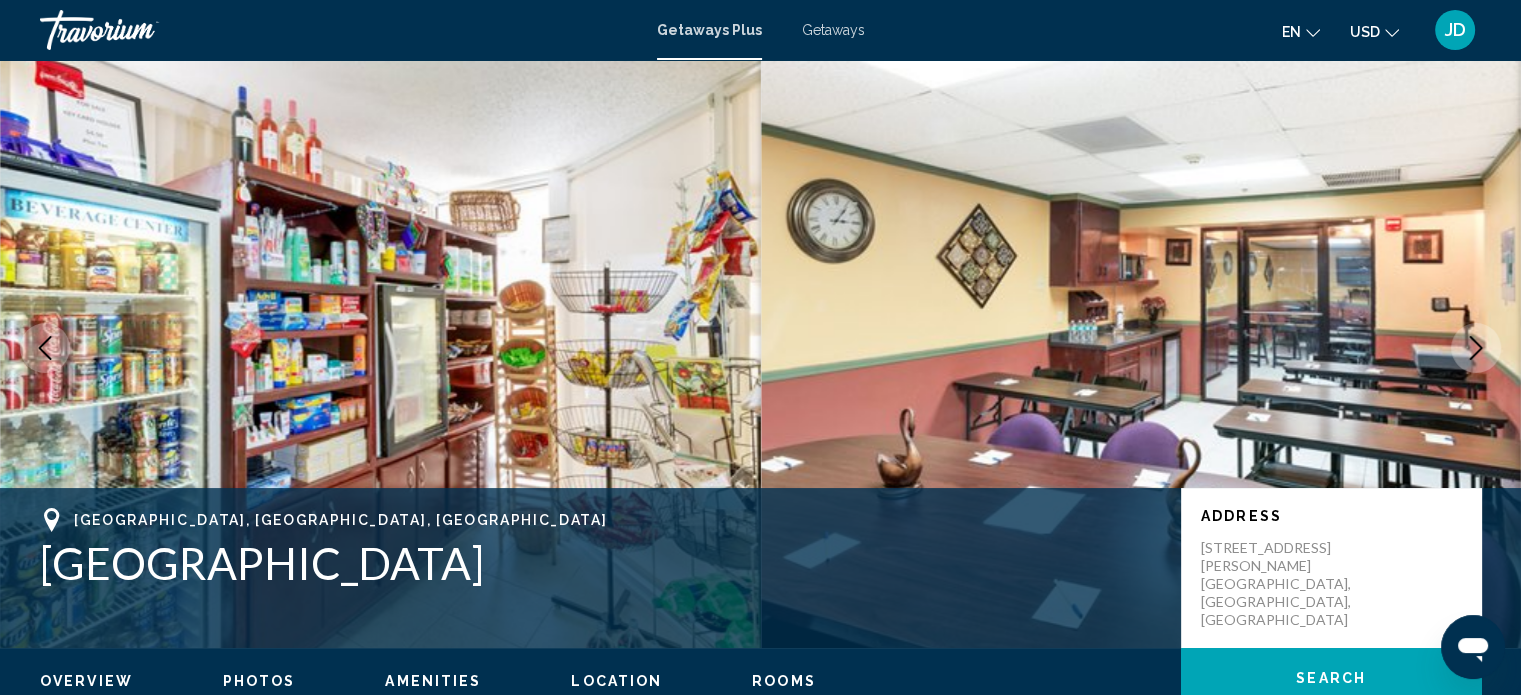 click 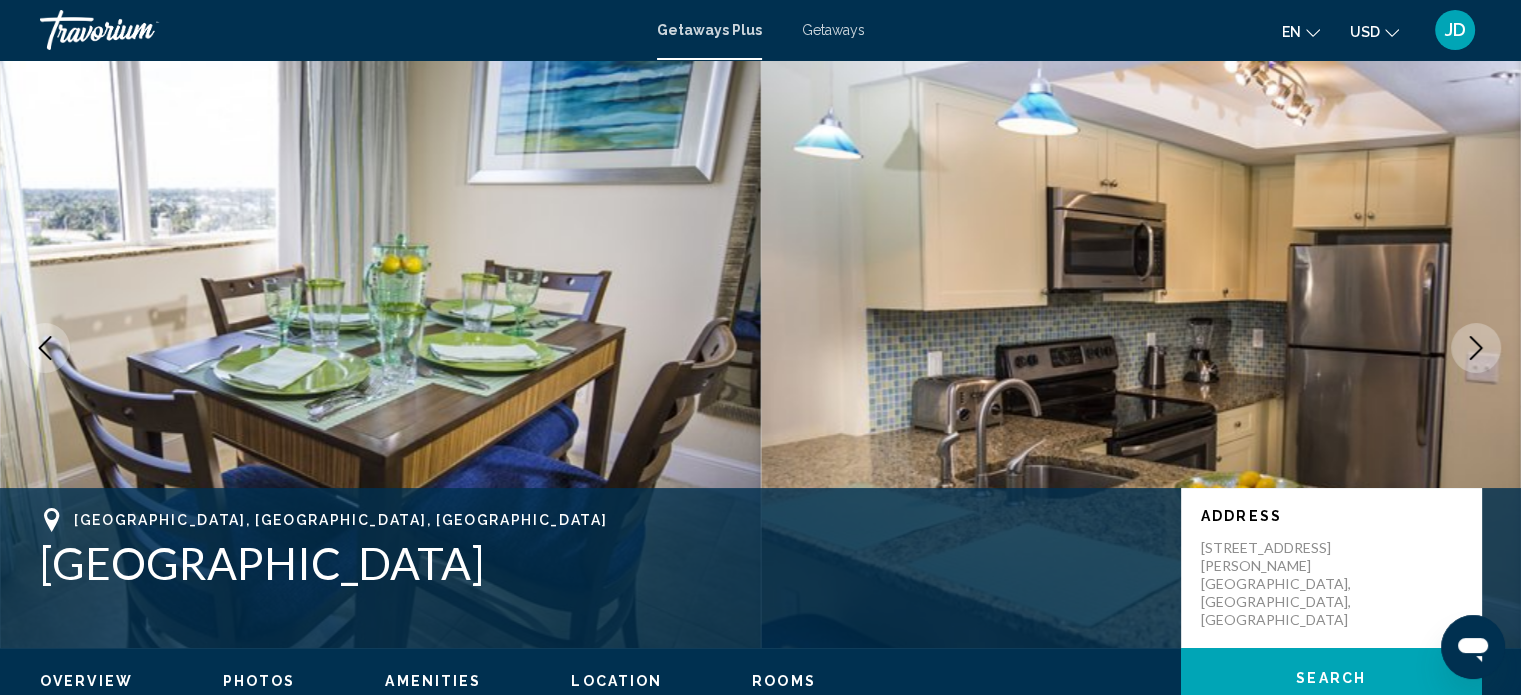 drag, startPoint x: 1474, startPoint y: 351, endPoint x: 1480, endPoint y: 319, distance: 32.55764 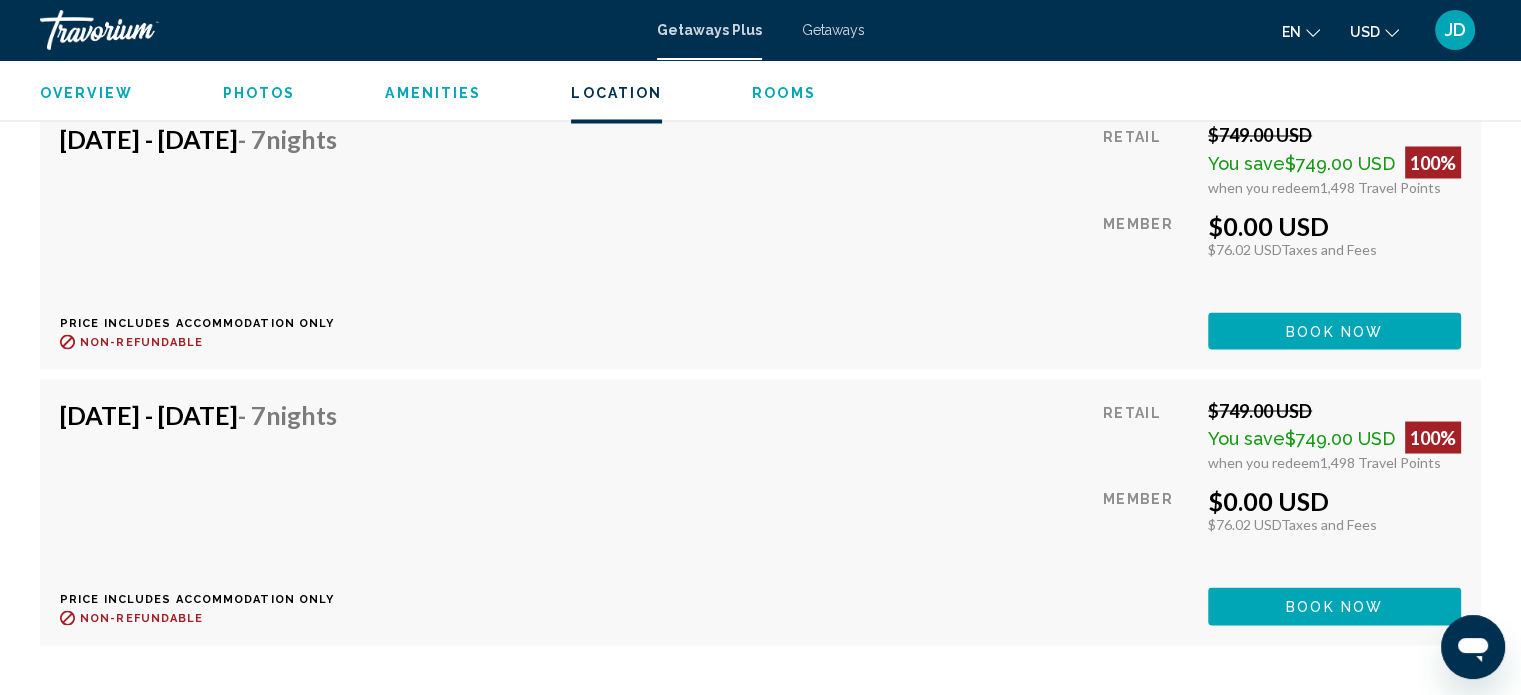 scroll, scrollTop: 3592, scrollLeft: 0, axis: vertical 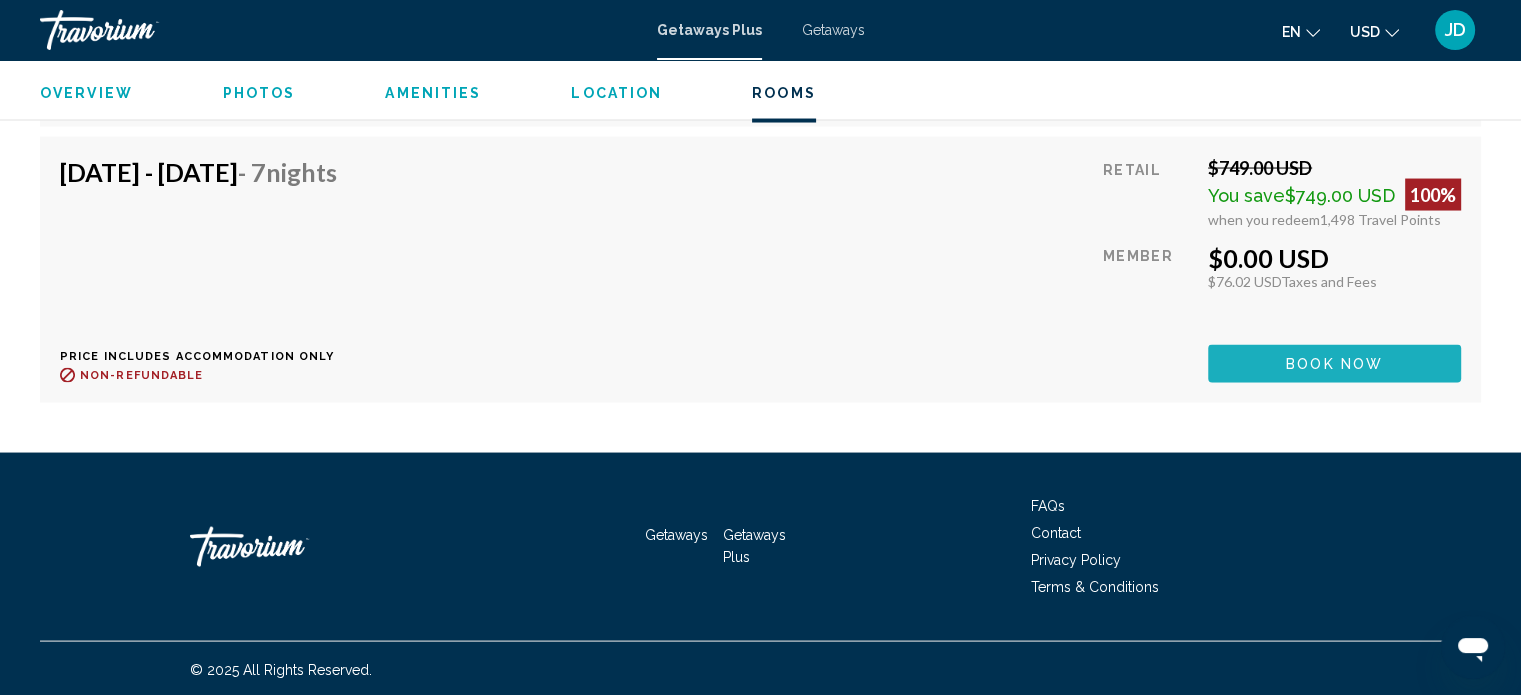 click on "Book now" at bounding box center [1334, 363] 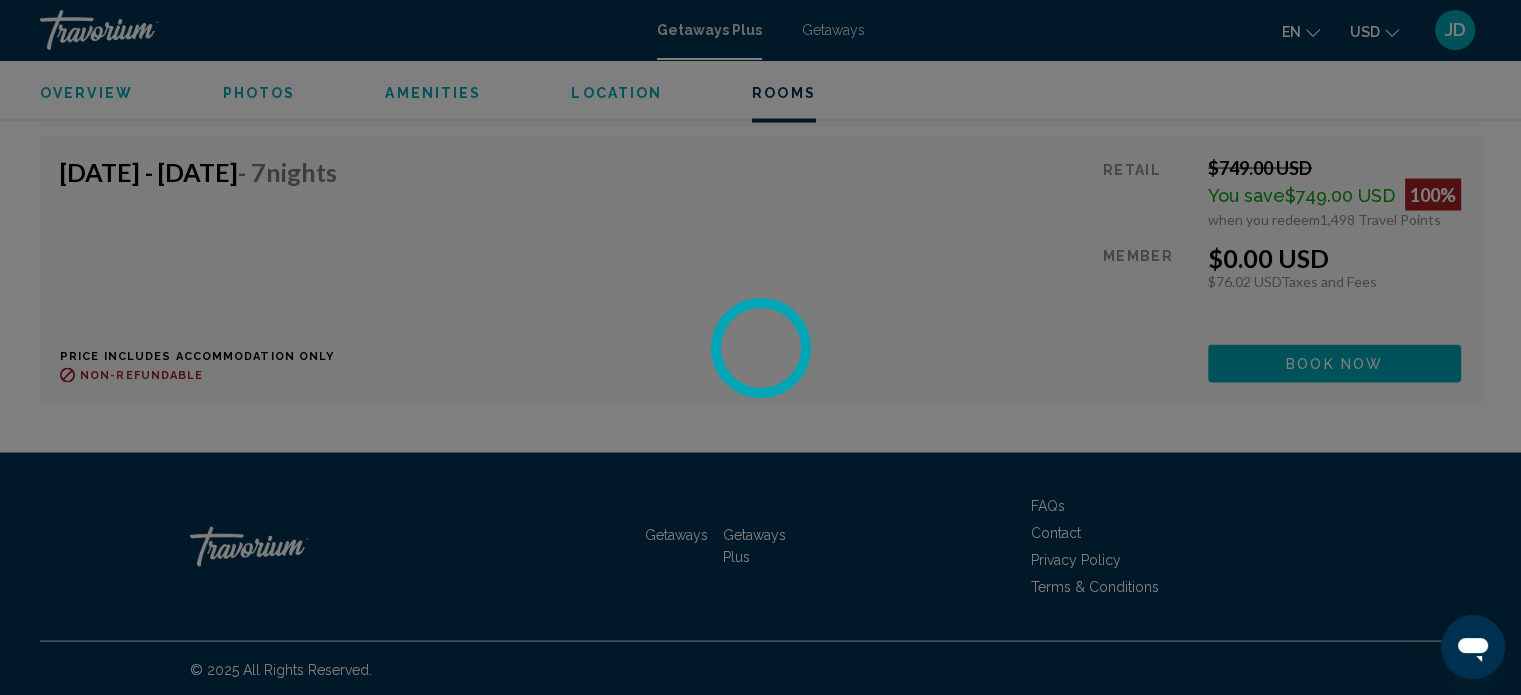 scroll, scrollTop: 0, scrollLeft: 0, axis: both 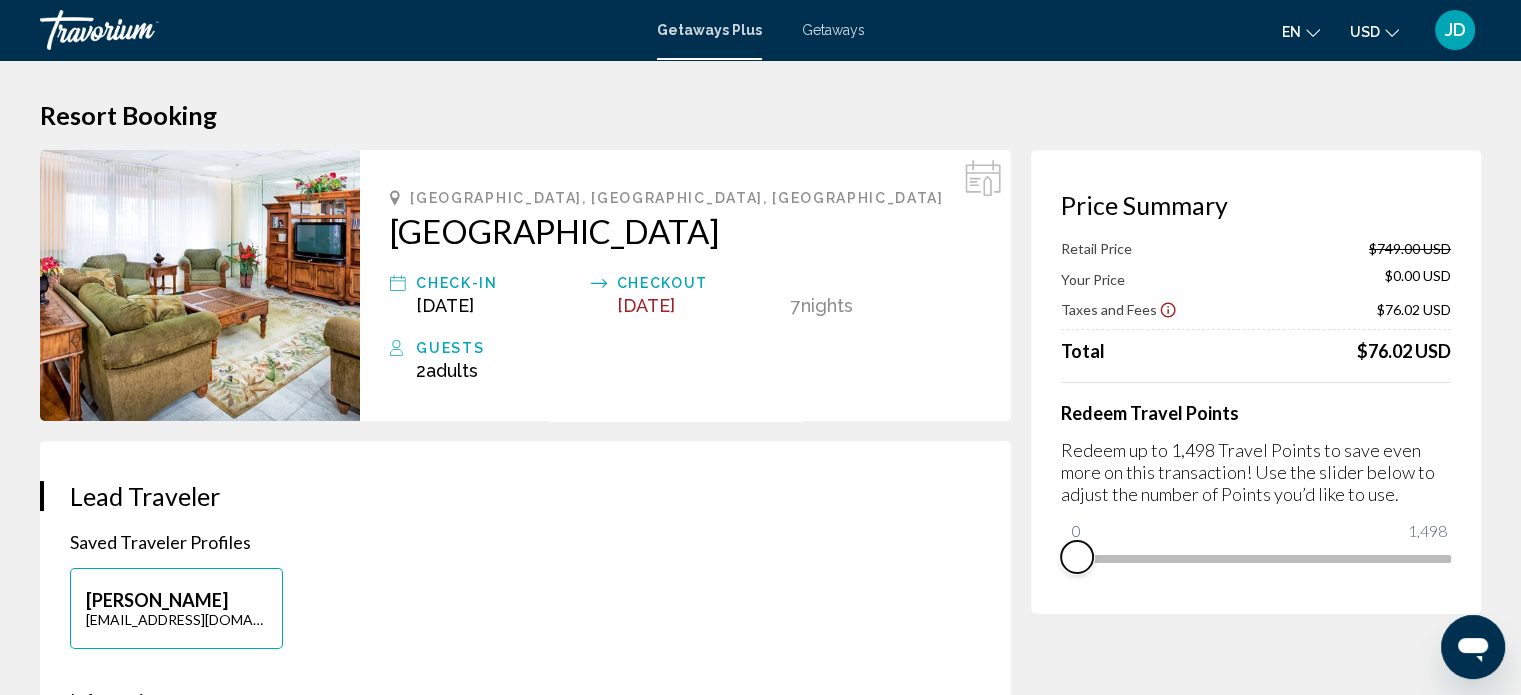 drag, startPoint x: 1432, startPoint y: 581, endPoint x: 1028, endPoint y: 575, distance: 404.04456 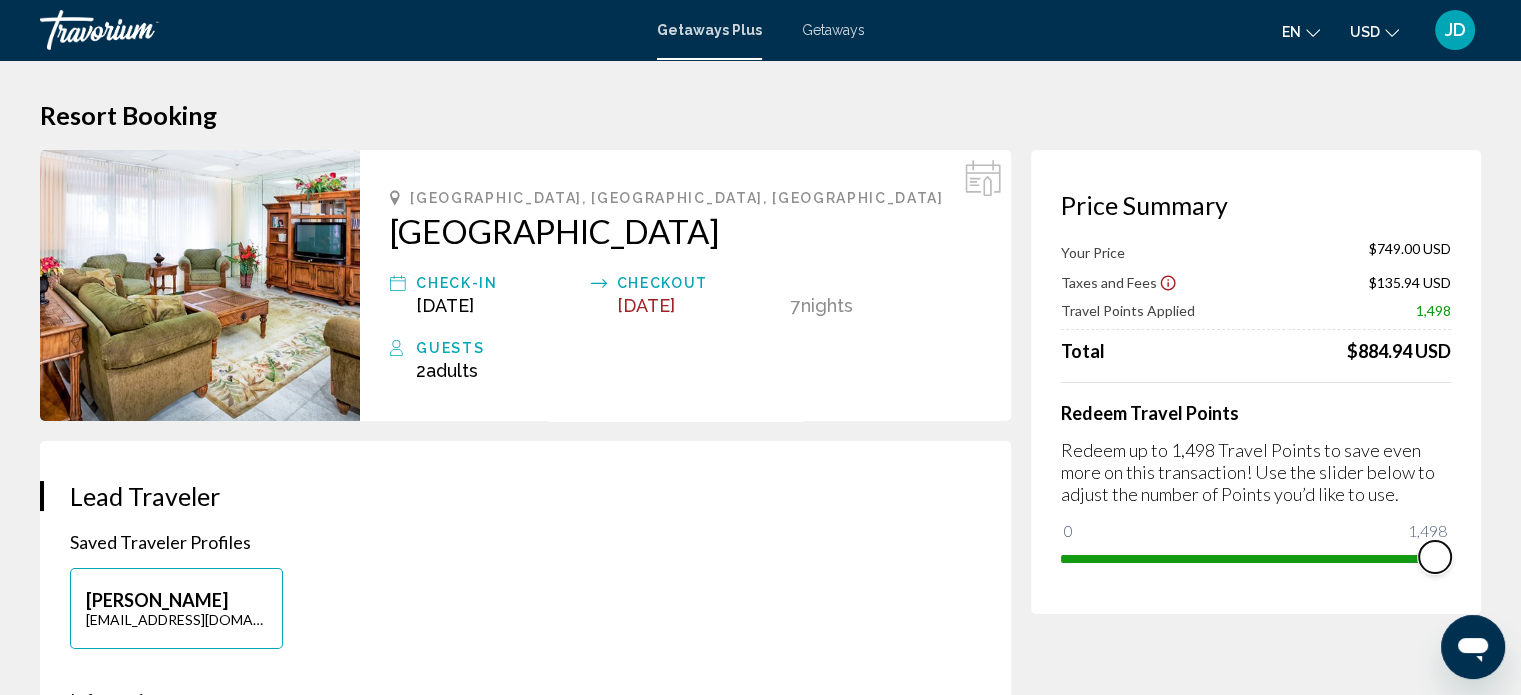 drag, startPoint x: 1079, startPoint y: 531, endPoint x: 1452, endPoint y: 511, distance: 373.5358 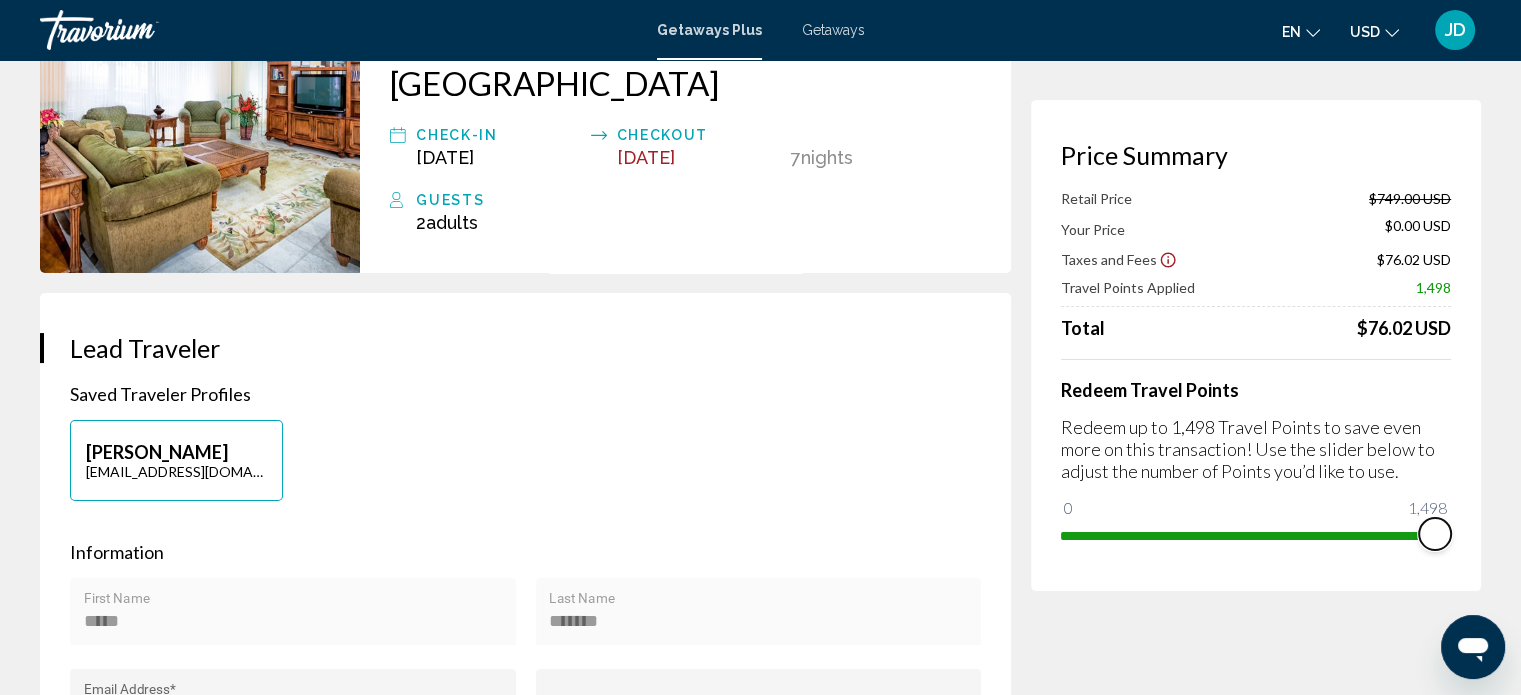 scroll, scrollTop: 0, scrollLeft: 0, axis: both 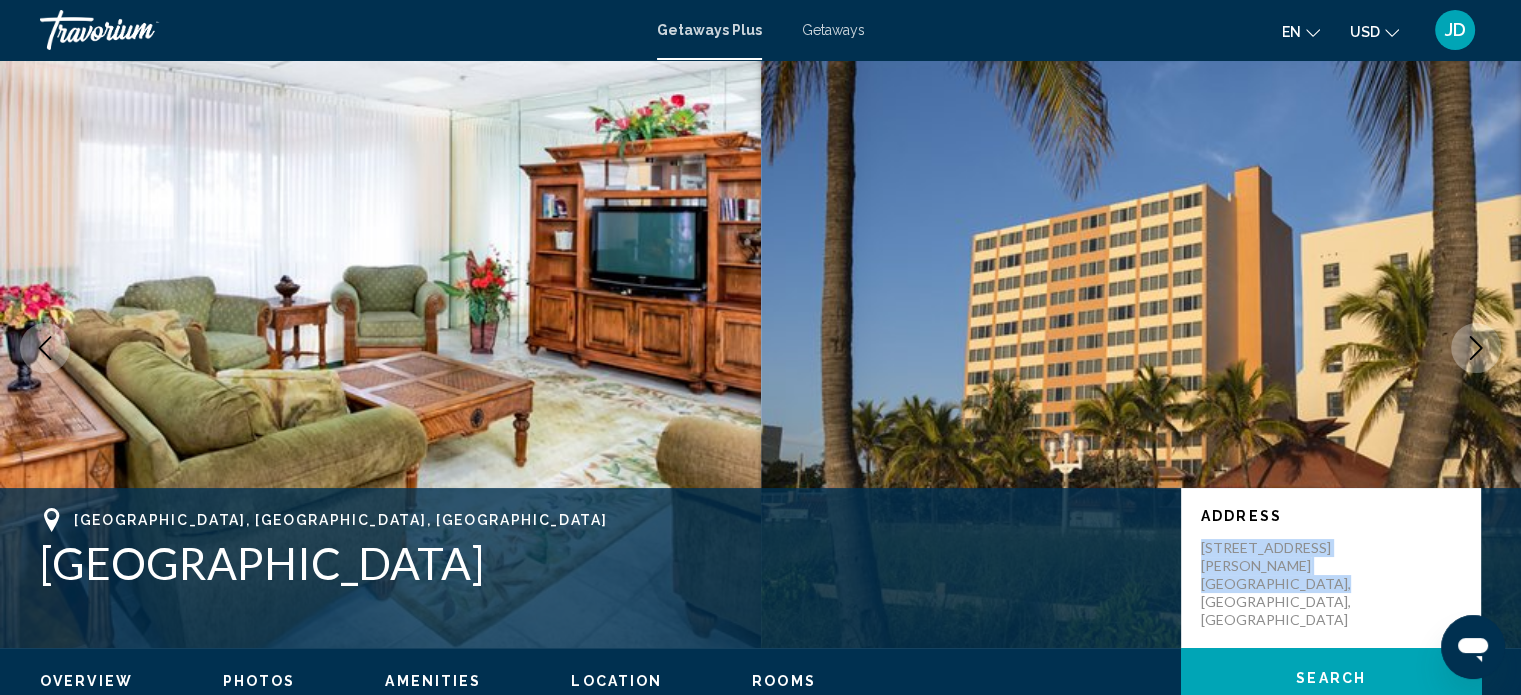 drag, startPoint x: 1324, startPoint y: 561, endPoint x: 1190, endPoint y: 549, distance: 134.53624 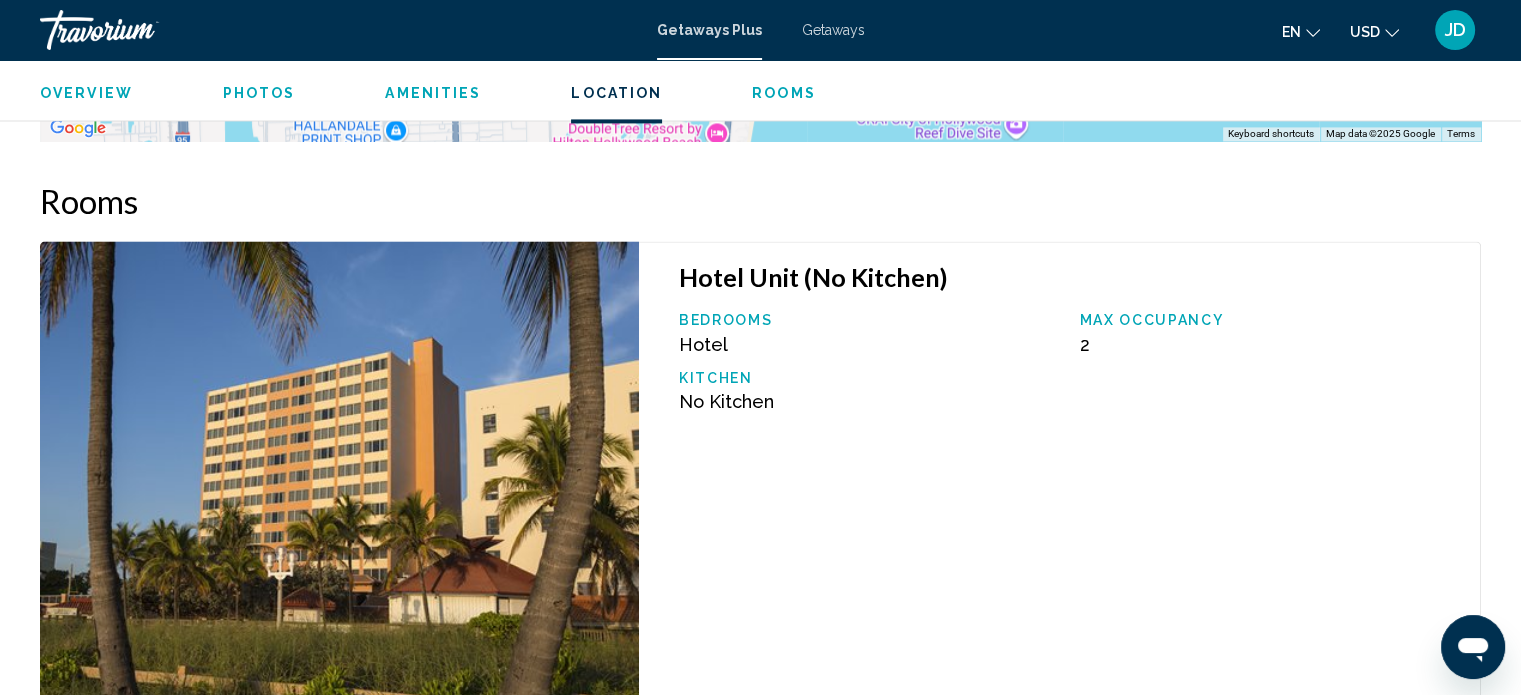 scroll, scrollTop: 3003, scrollLeft: 0, axis: vertical 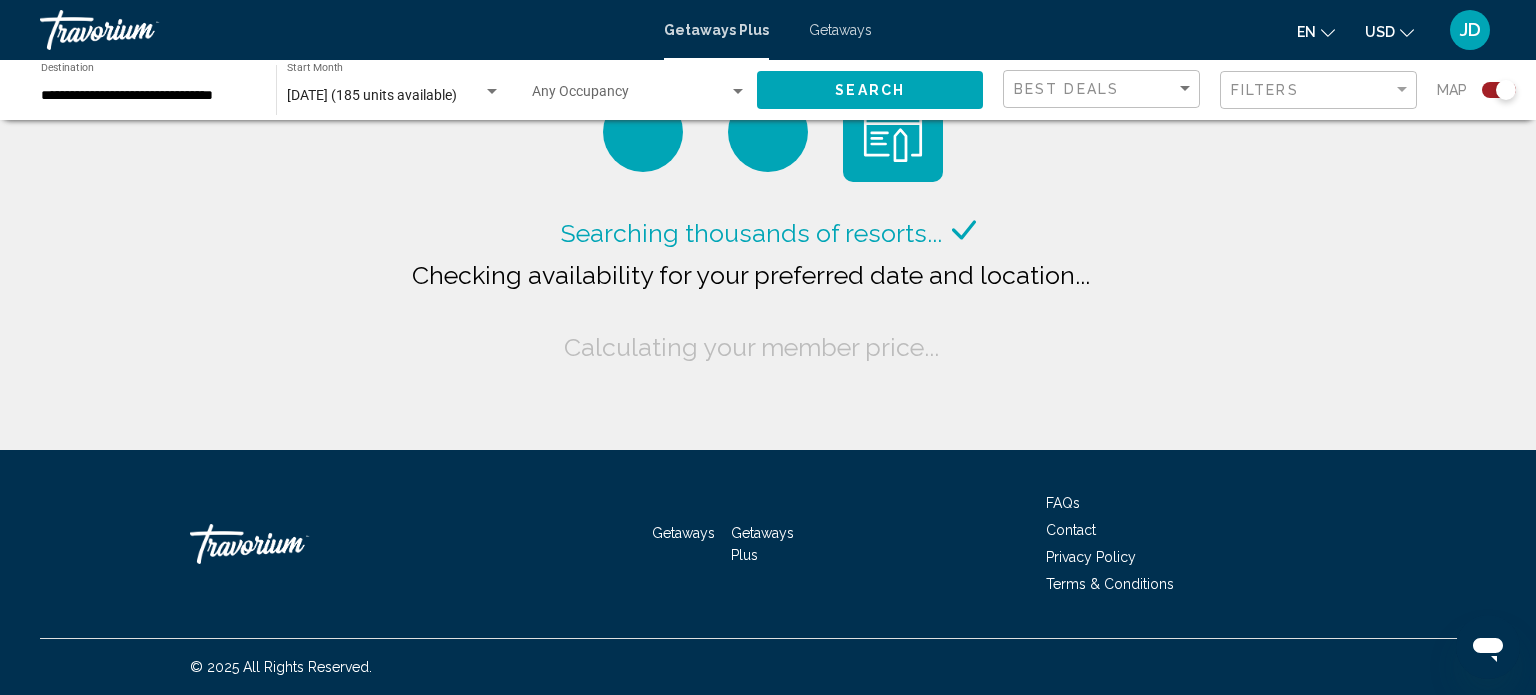 click on "**********" 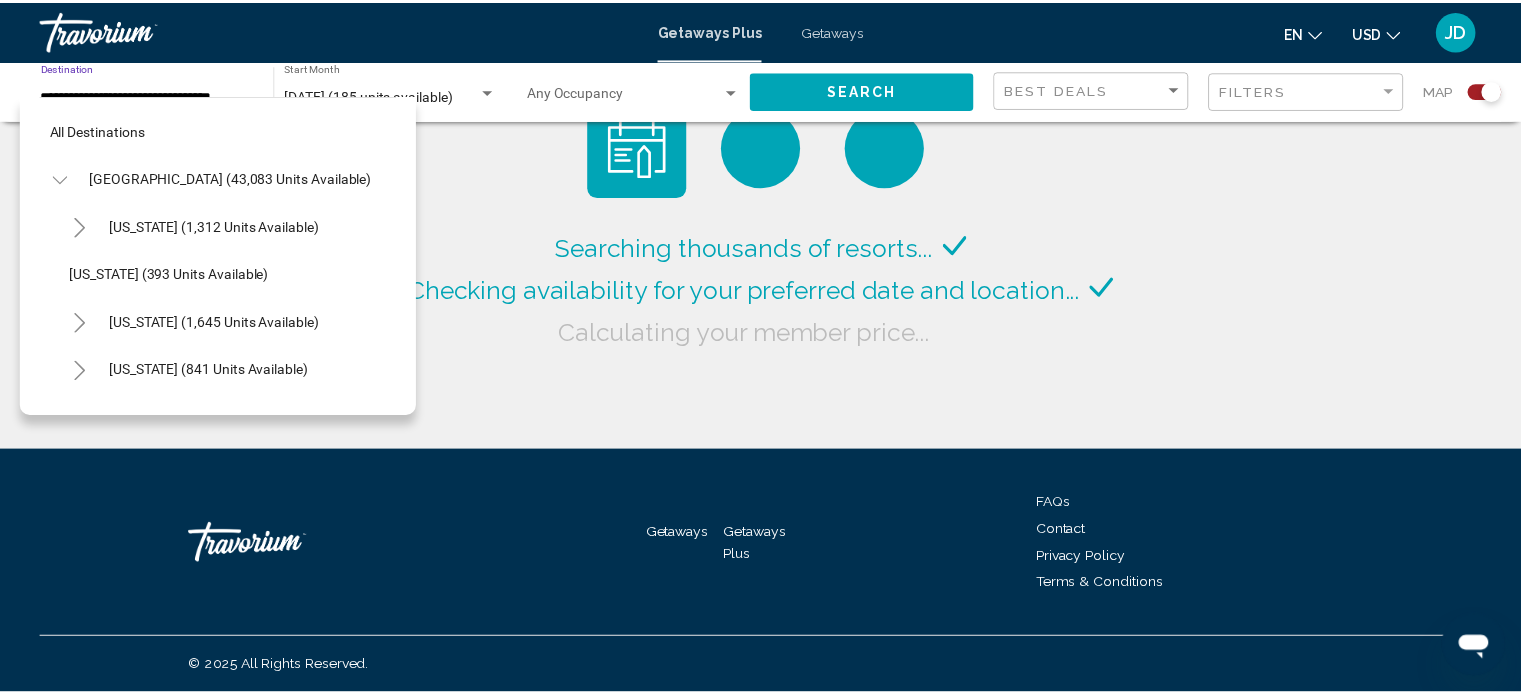 scroll, scrollTop: 270, scrollLeft: 0, axis: vertical 